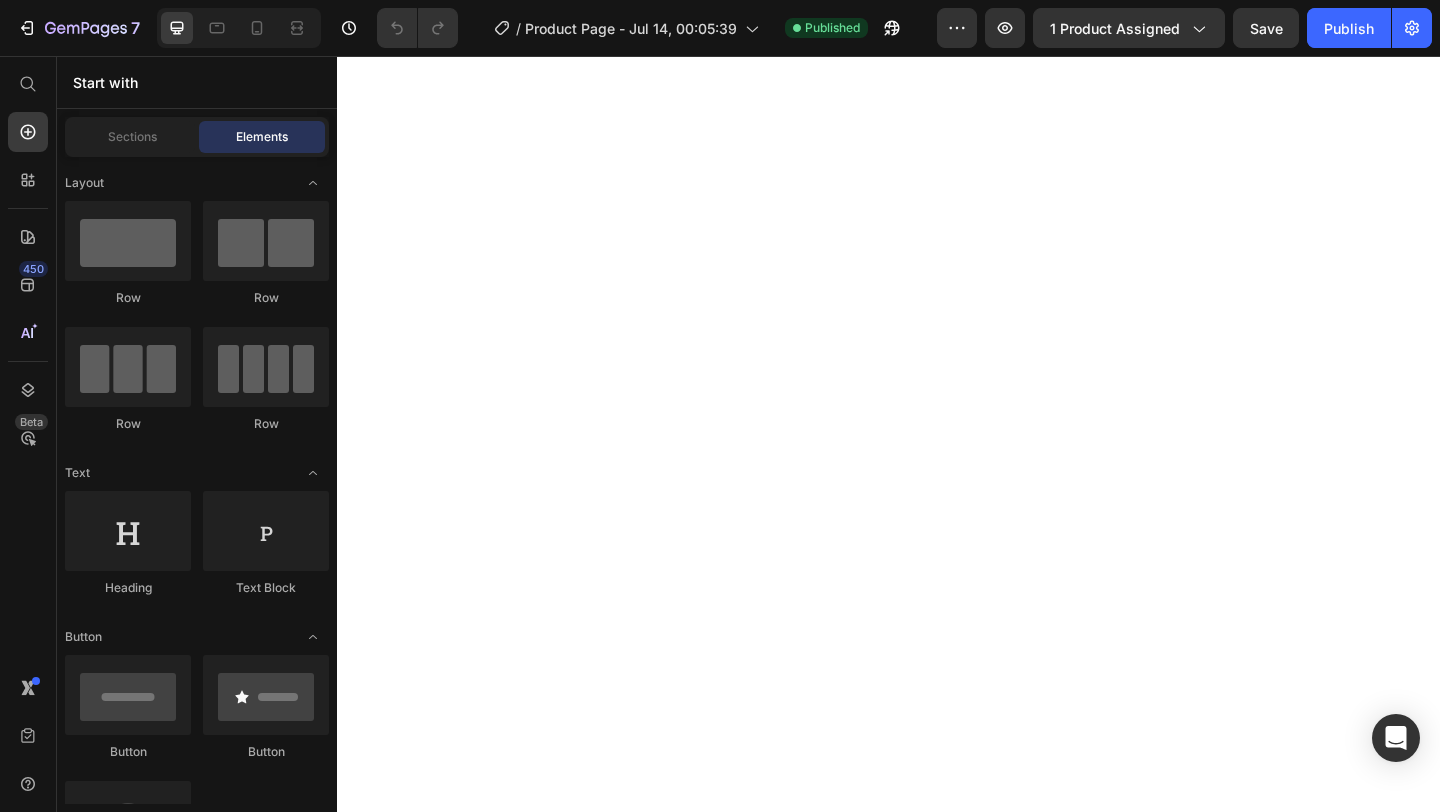 scroll, scrollTop: 0, scrollLeft: 0, axis: both 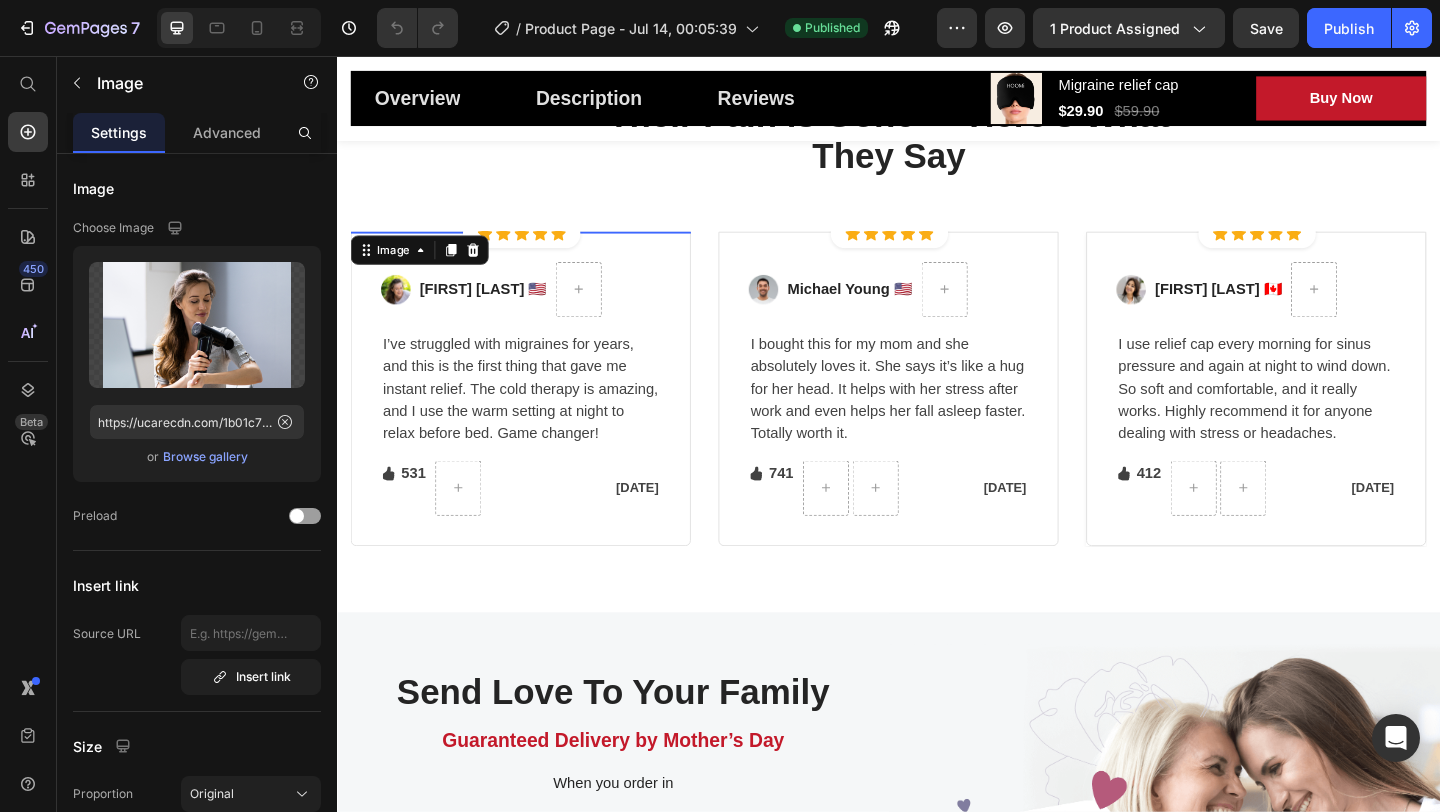 click at bounding box center (537, 247) 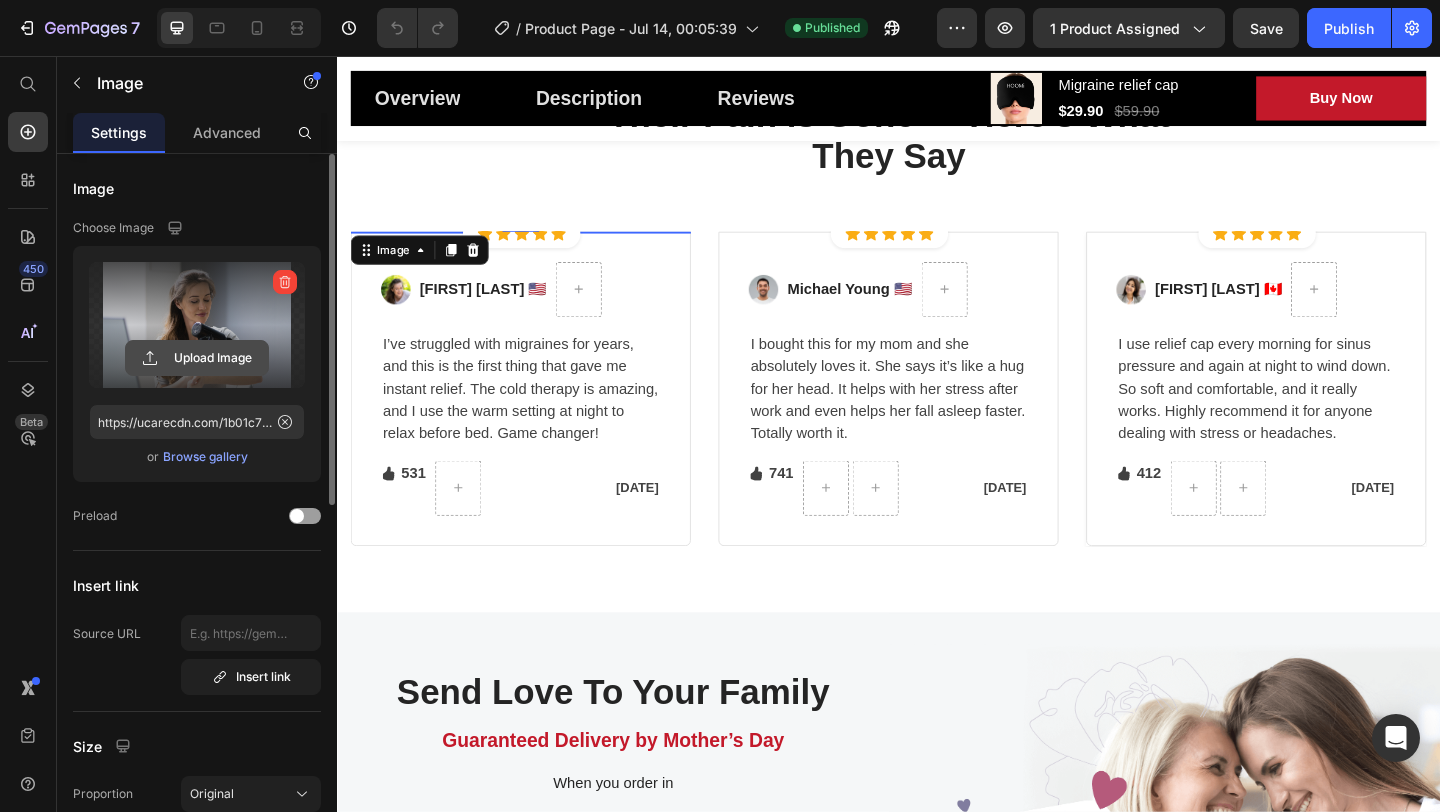 click 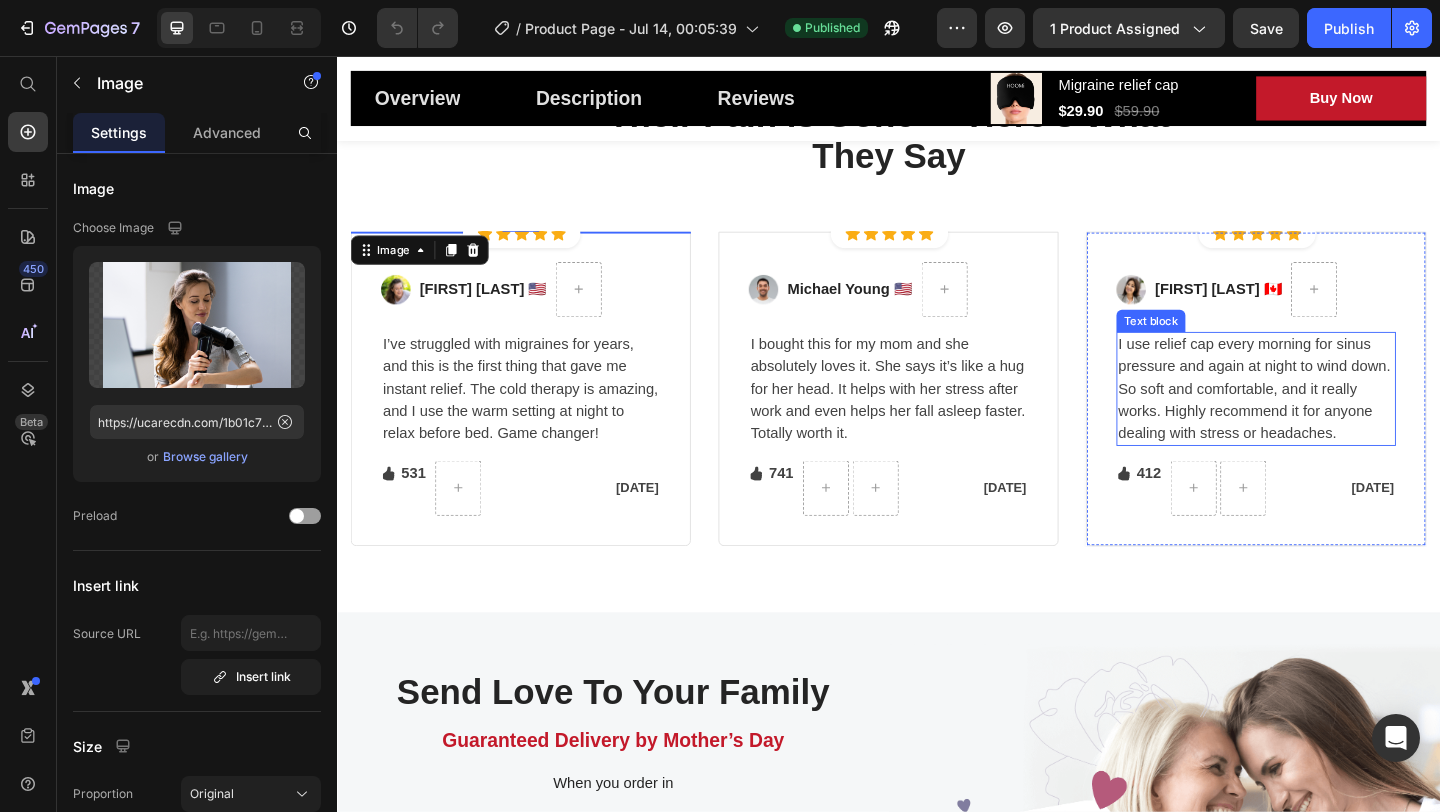 click on "I use relief cap every morning for sinus pressure and again at night to wind down. So soft and comfortable, and it really works. Highly recommend it for anyone dealing with stress or headaches." at bounding box center (1337, 418) 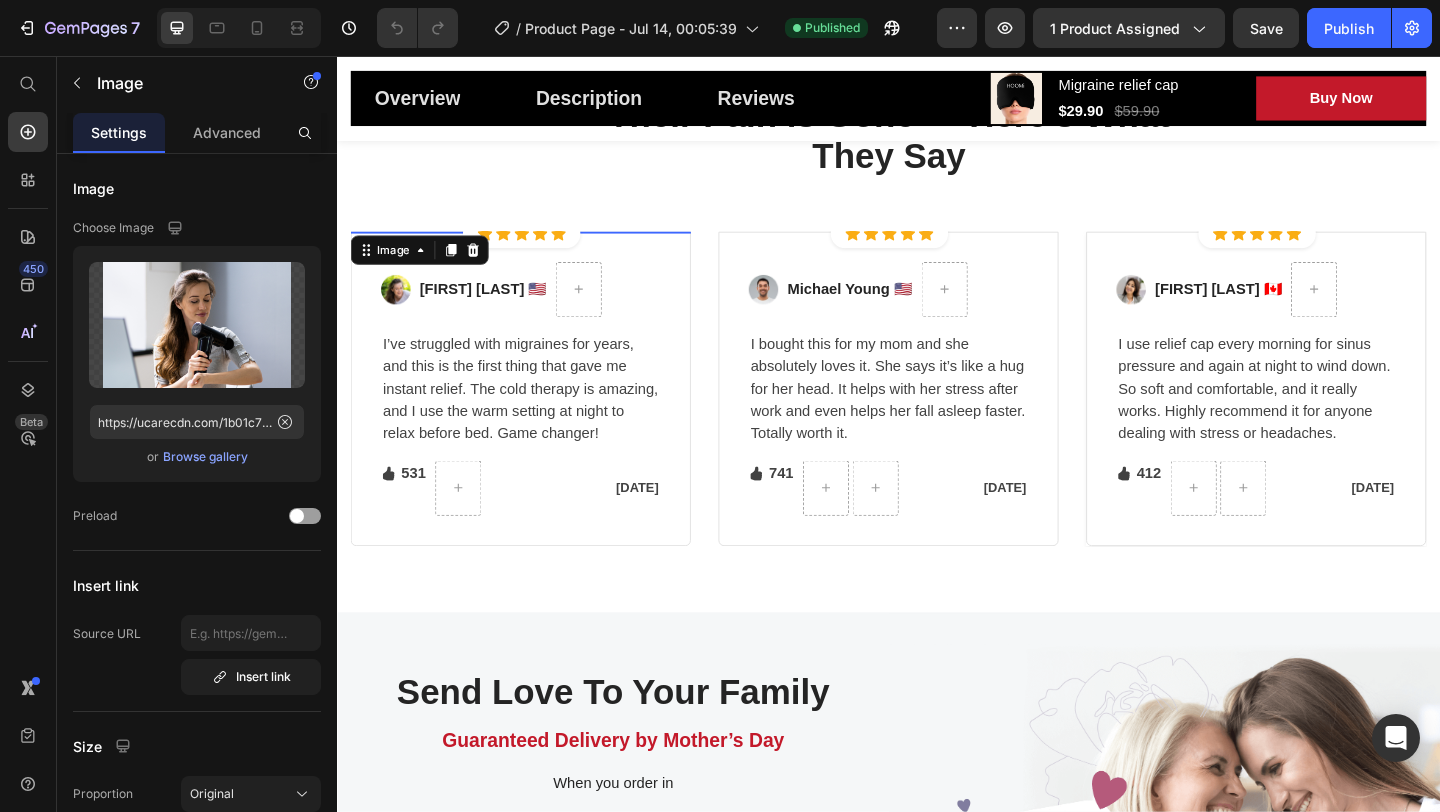 click at bounding box center (537, 247) 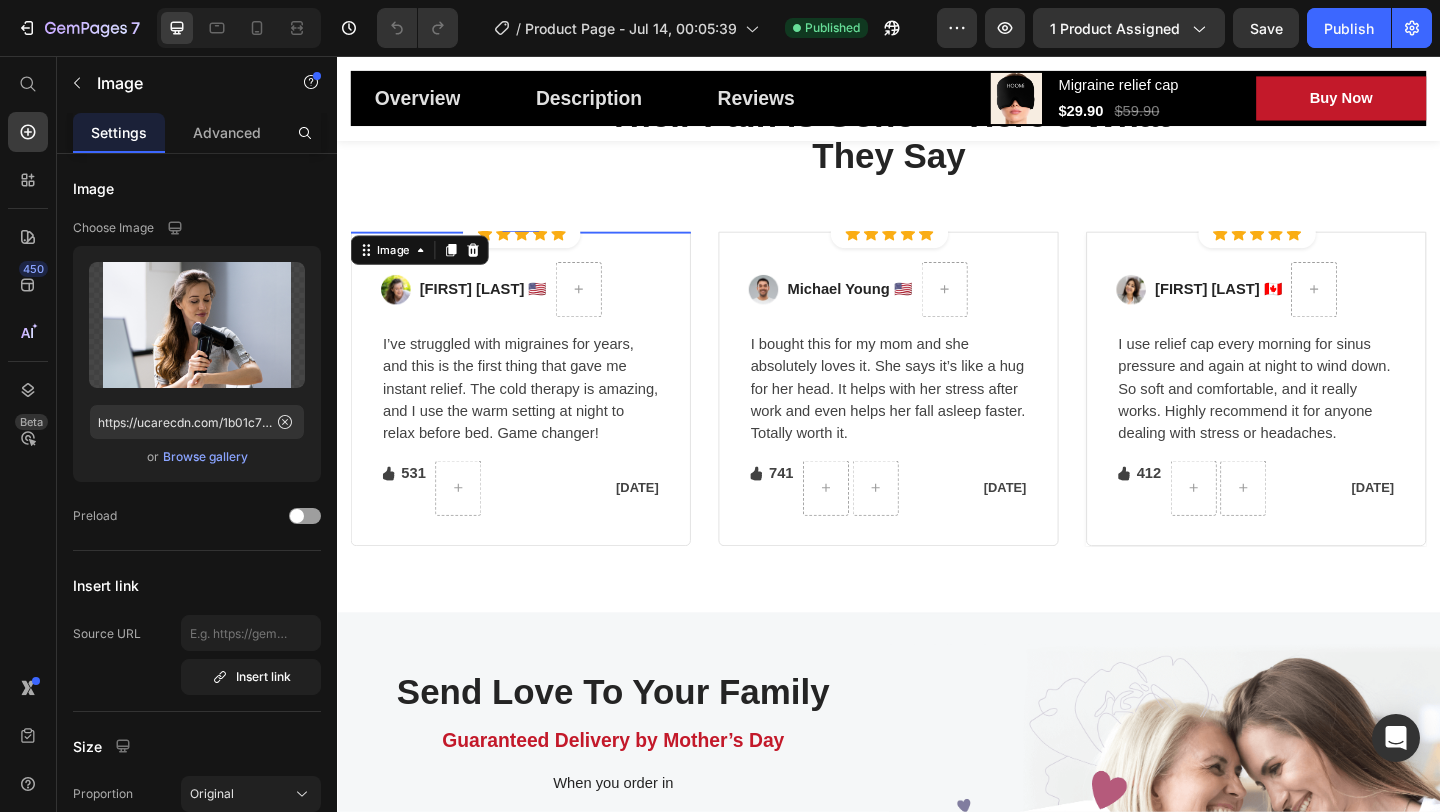 click at bounding box center (537, 247) 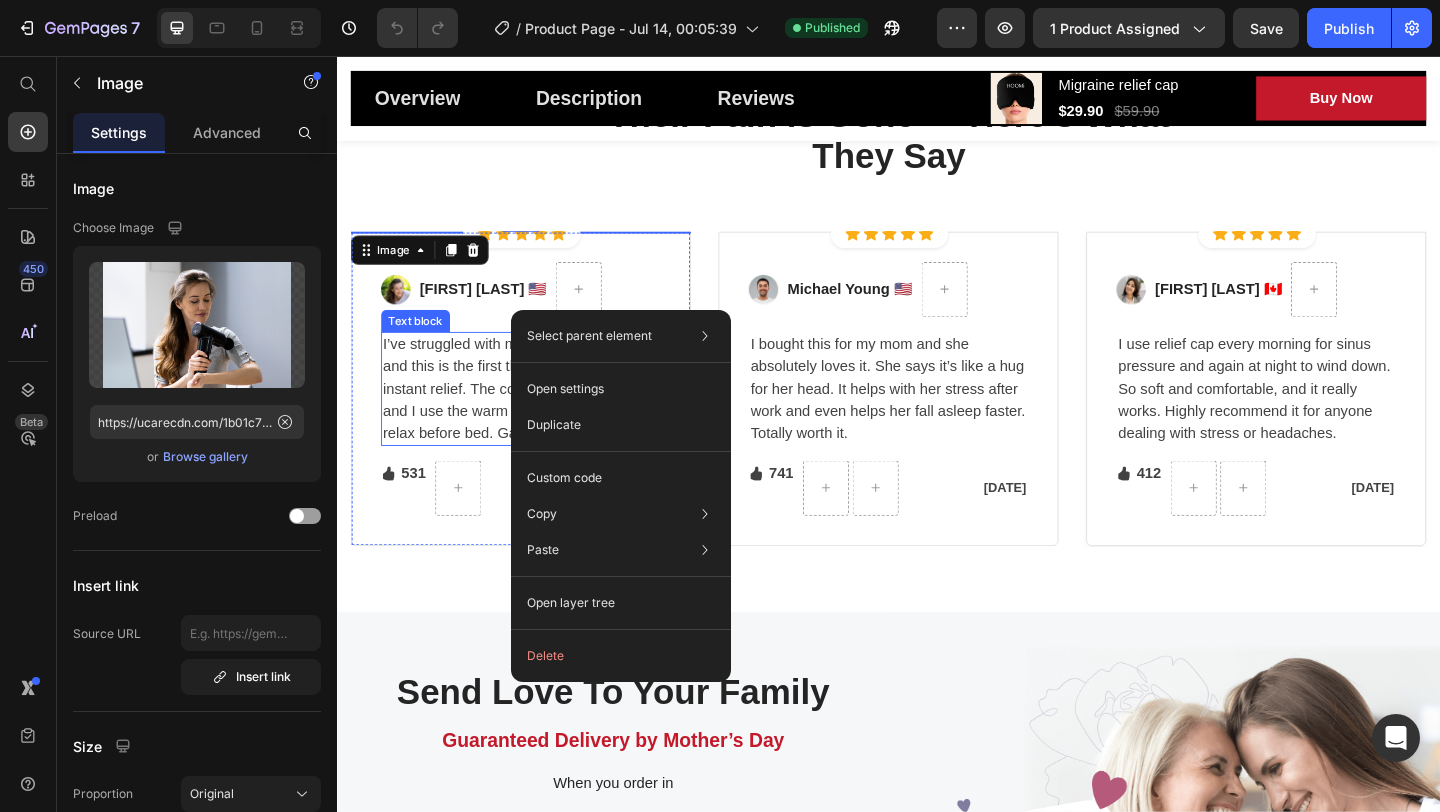 click on "I’ve struggled with migraines for years, and this is the first thing that gave me instant relief. The cold therapy is amazing, and I use the warm setting at night to relax before bed. Game changer!" at bounding box center (537, 418) 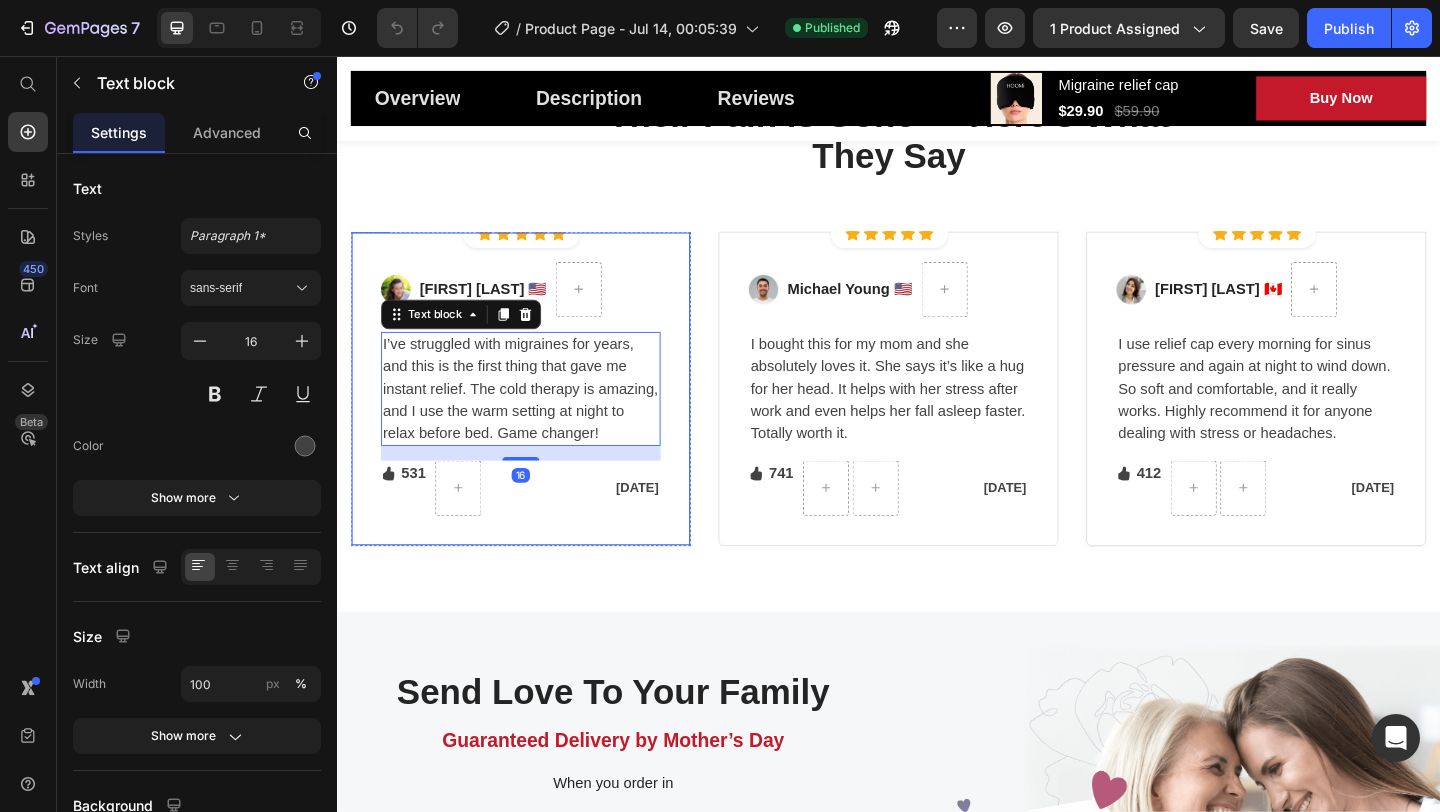 click on "Image Emily Carter 🇺🇸 Text block
Row I’ve struggled with migraines for years, and this is the first thing that gave me instant relief. The cold therapy is amazing, and I use the warm setting at night to relax before bed. Game changer! Text block   16
Icon 531 Text block Icon List
Row April 18, 2025 Text block Row Row" at bounding box center (537, 418) 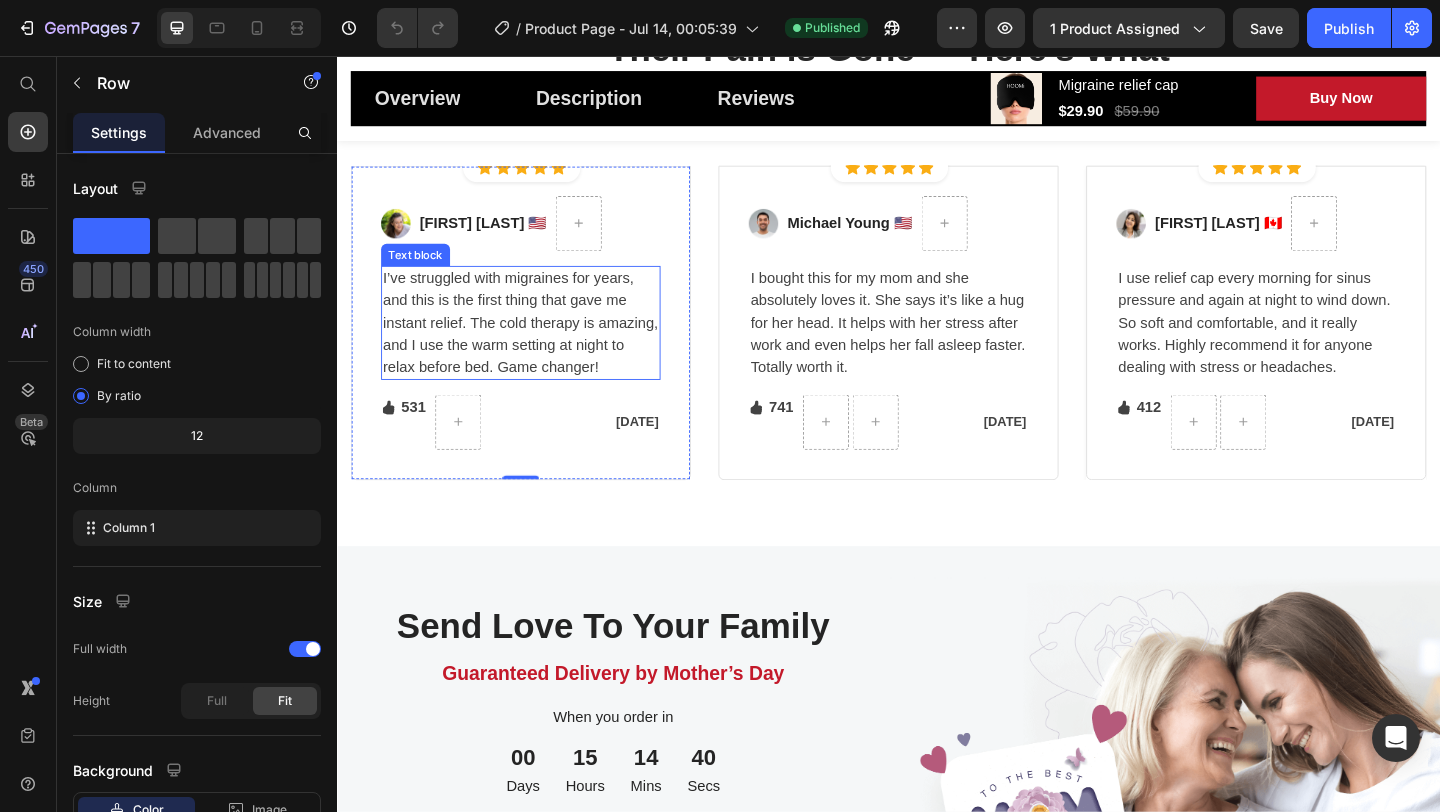 scroll, scrollTop: 3831, scrollLeft: 0, axis: vertical 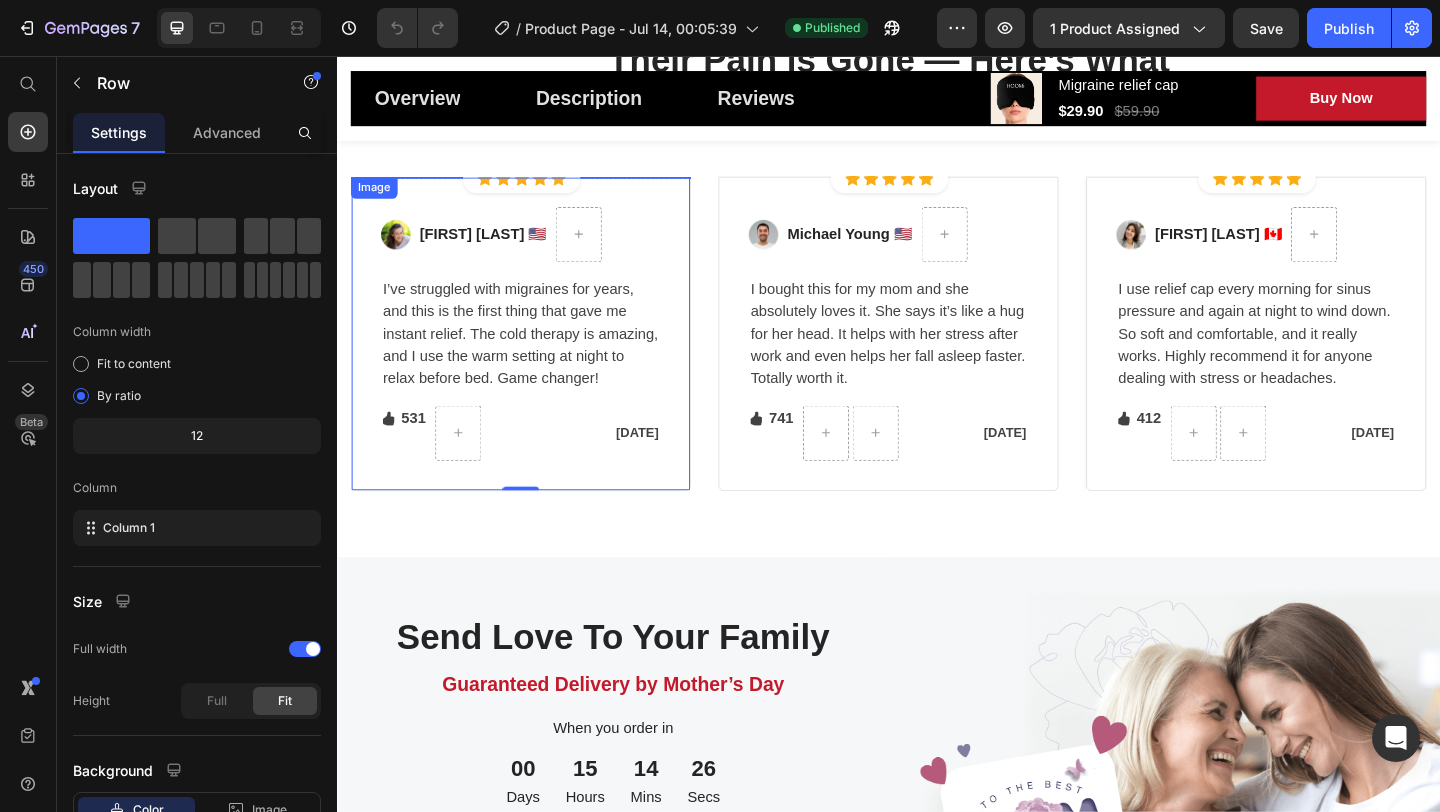 click at bounding box center [537, 187] 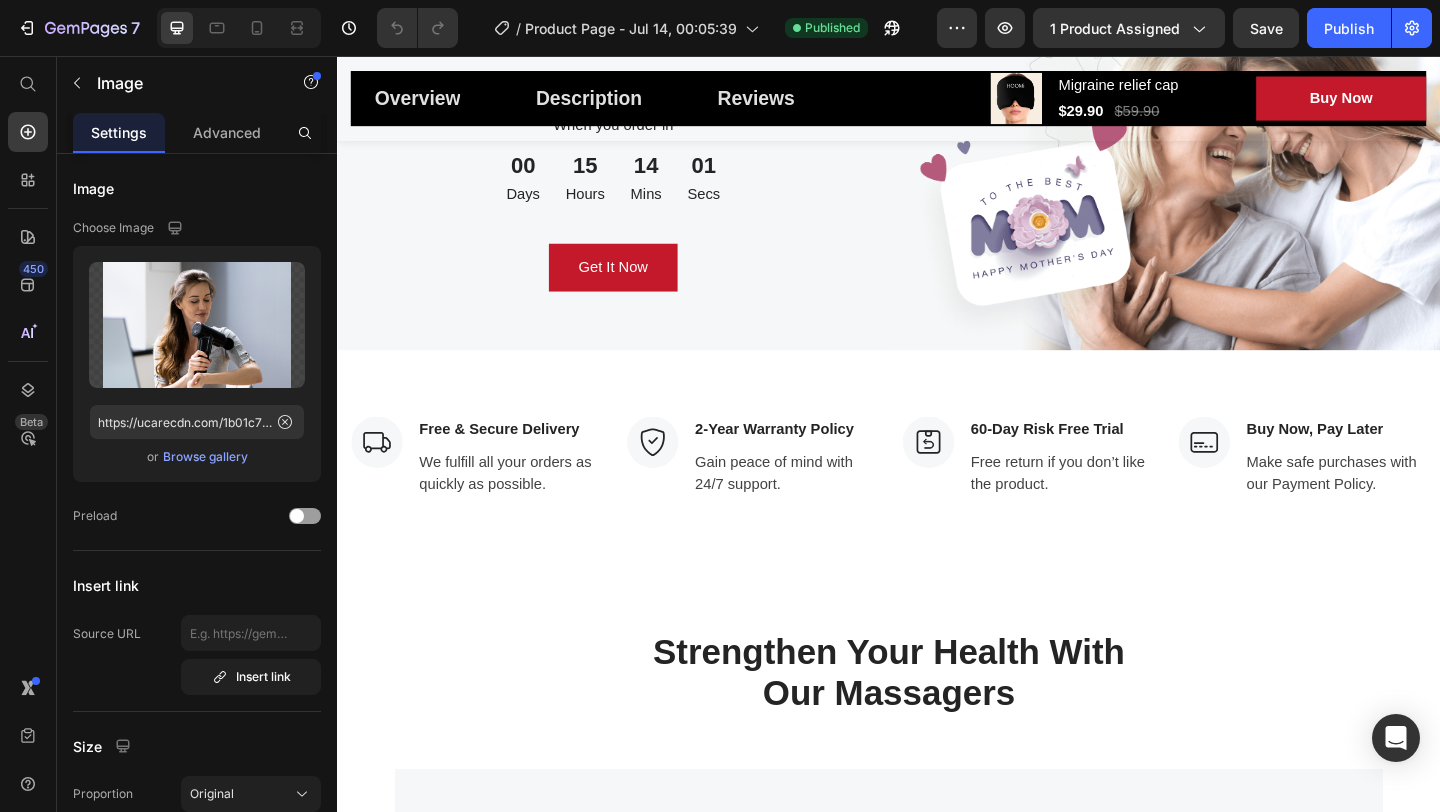 scroll, scrollTop: 4490, scrollLeft: 0, axis: vertical 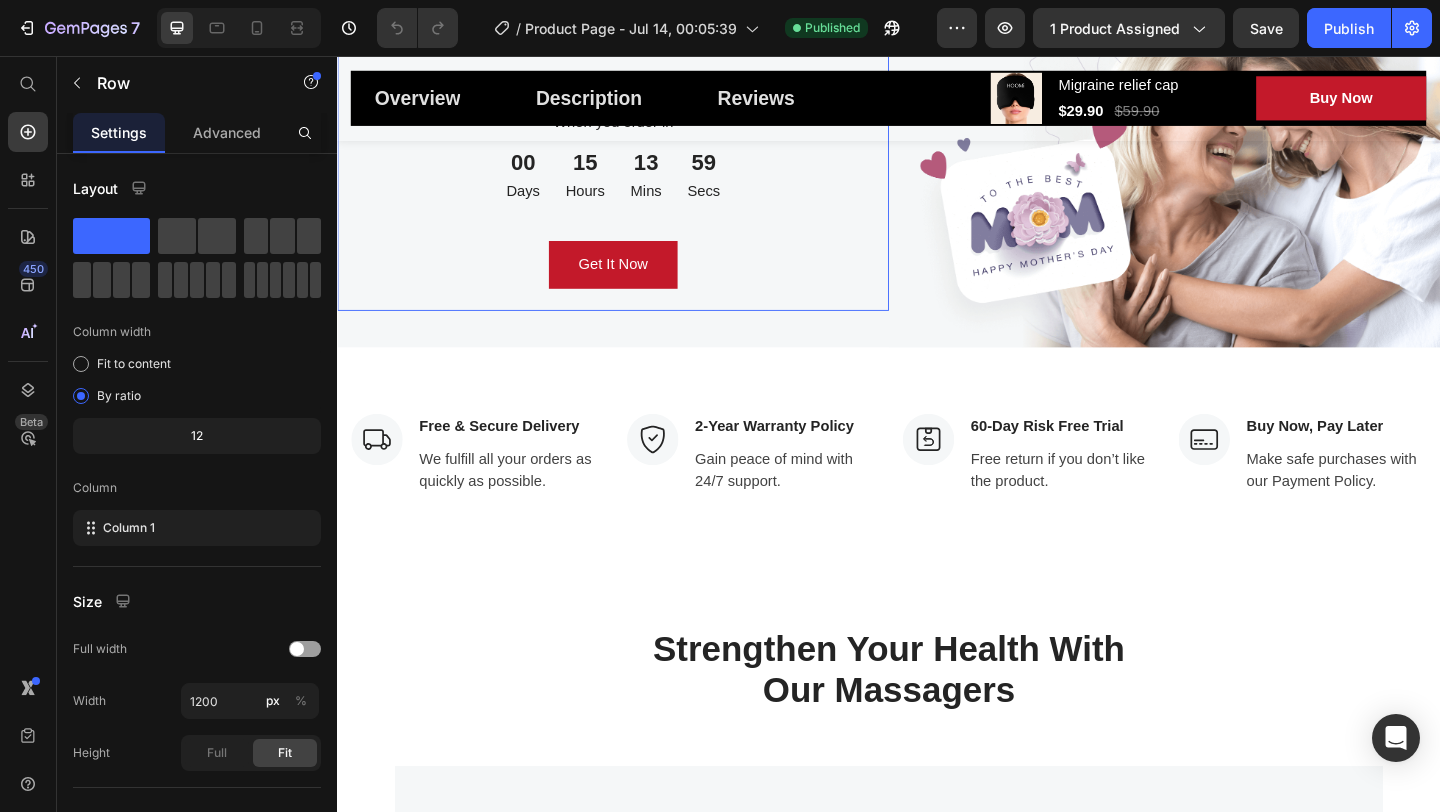 click on "Send Love To Your Family Heading Guaranteed Delivery by Mother’s Day Text block When you order in Text block 00 Days 15 Hours 13 Mins 59 Secs CountDown Timer Get It Now Button Row   0" at bounding box center [637, 157] 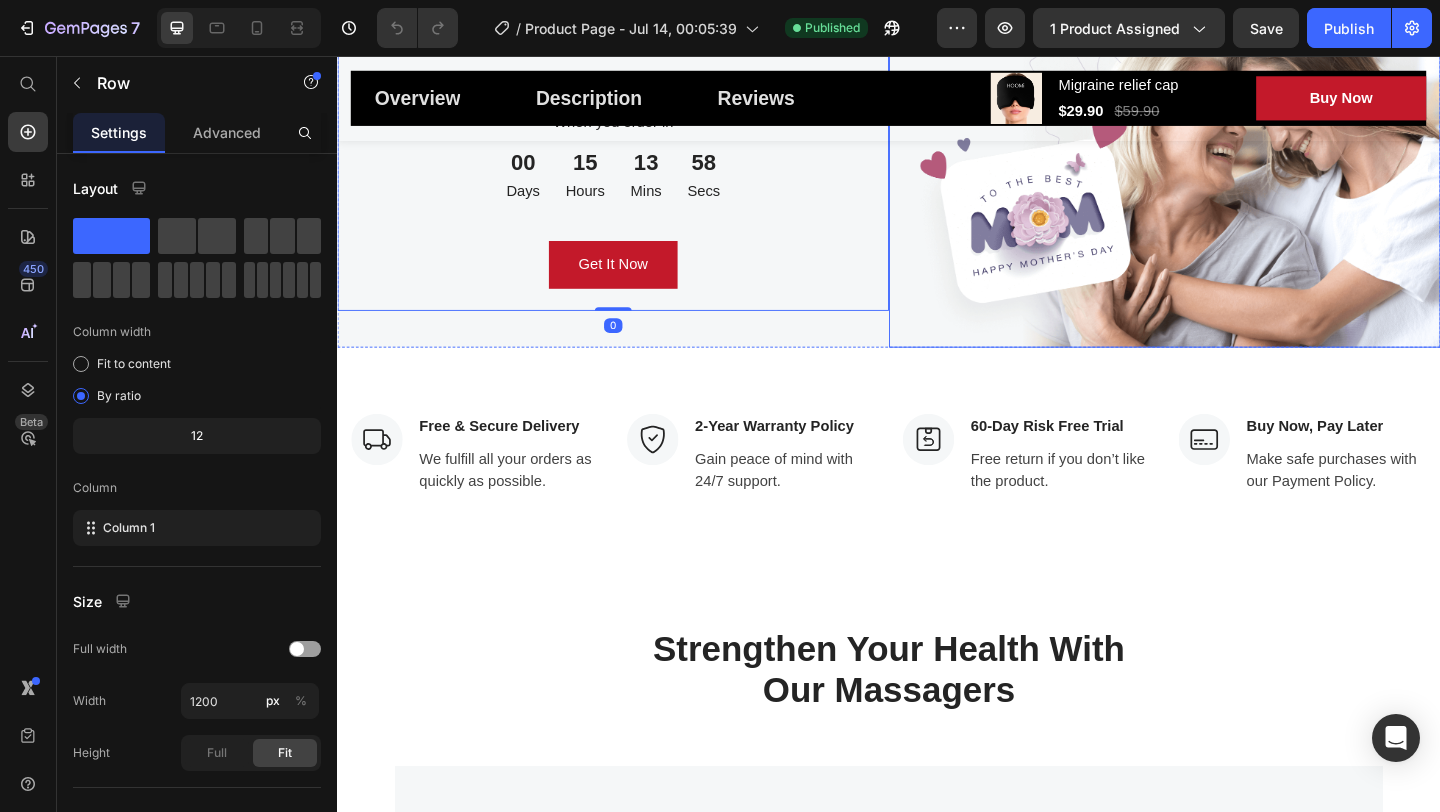 click at bounding box center (1237, 157) 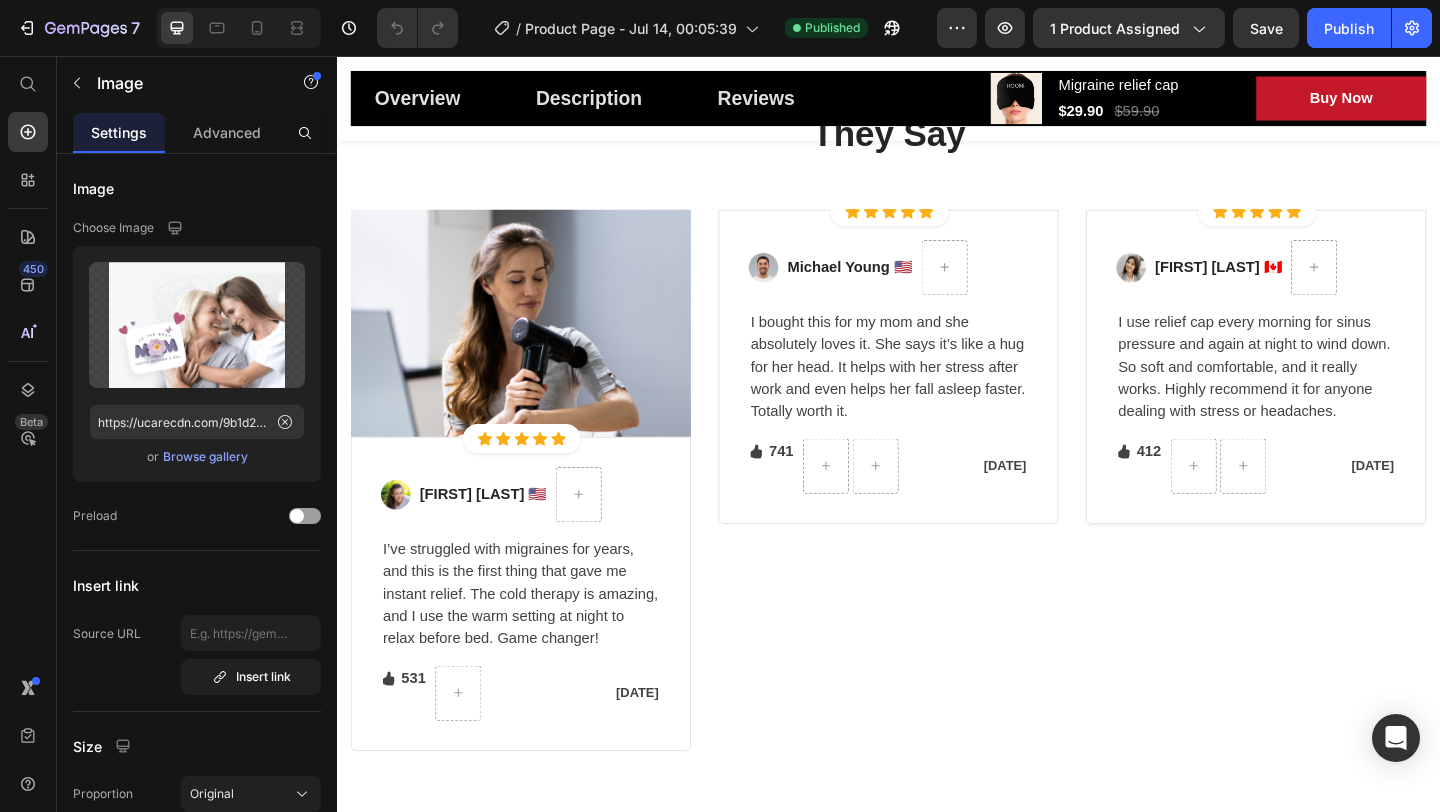 scroll, scrollTop: 3796, scrollLeft: 0, axis: vertical 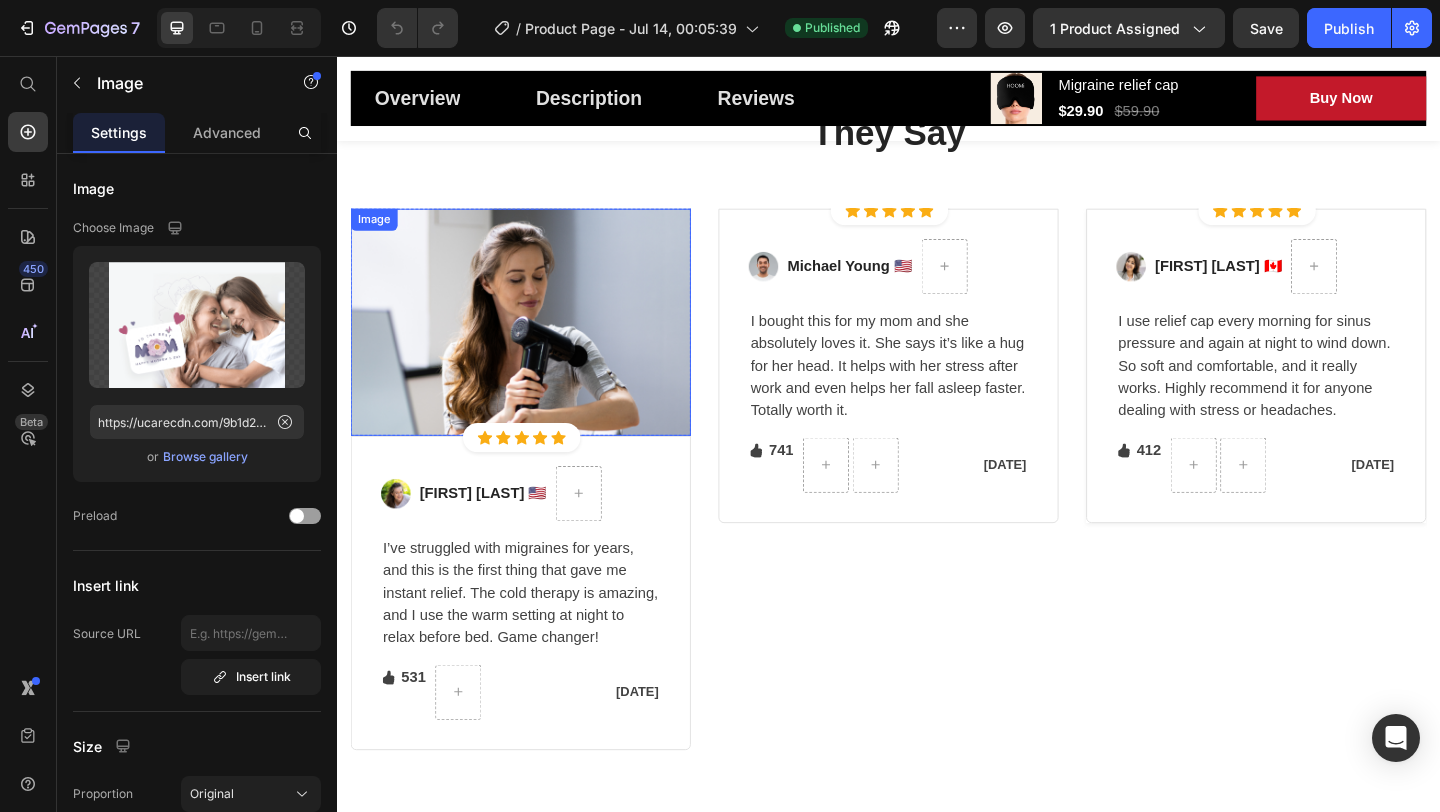 click at bounding box center (537, 345) 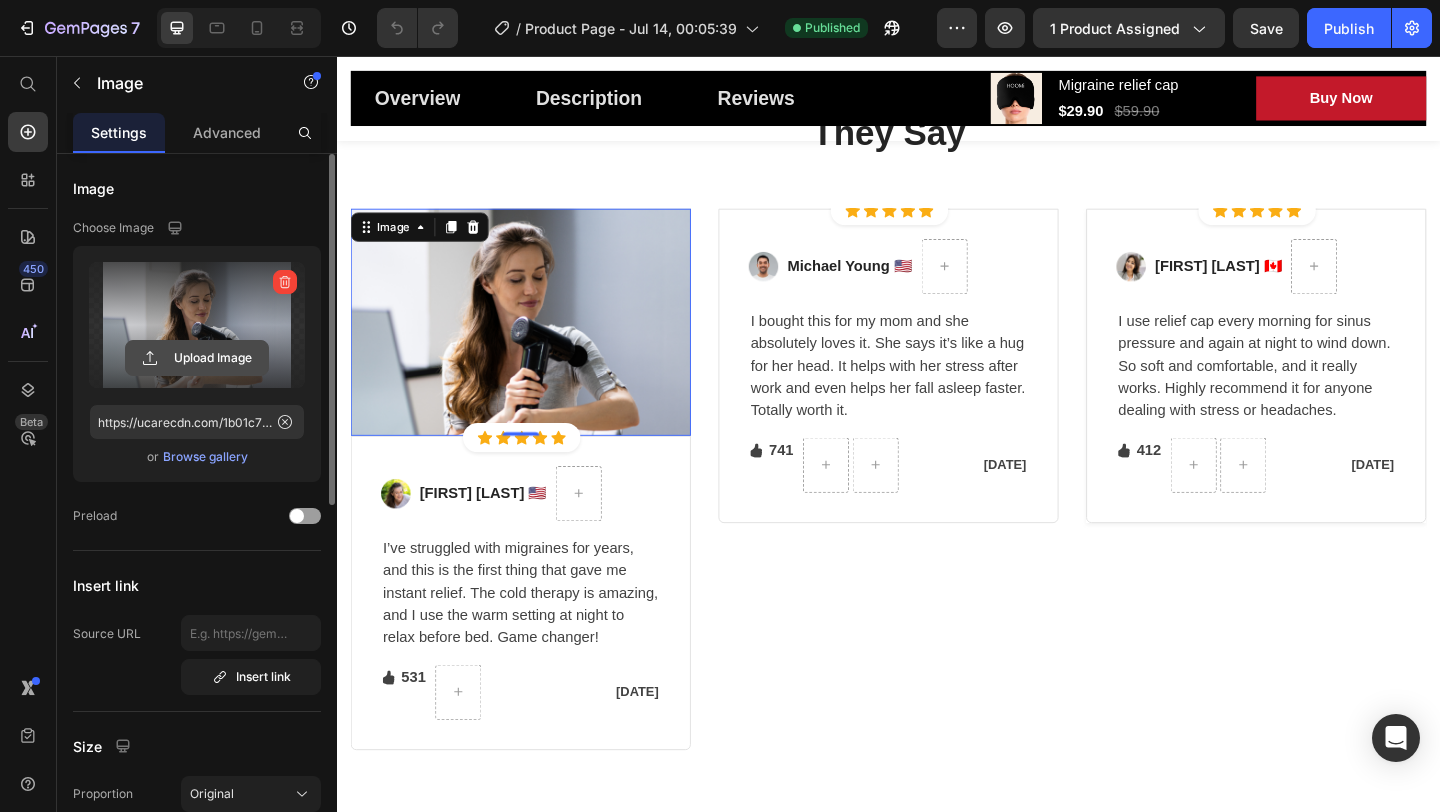 click 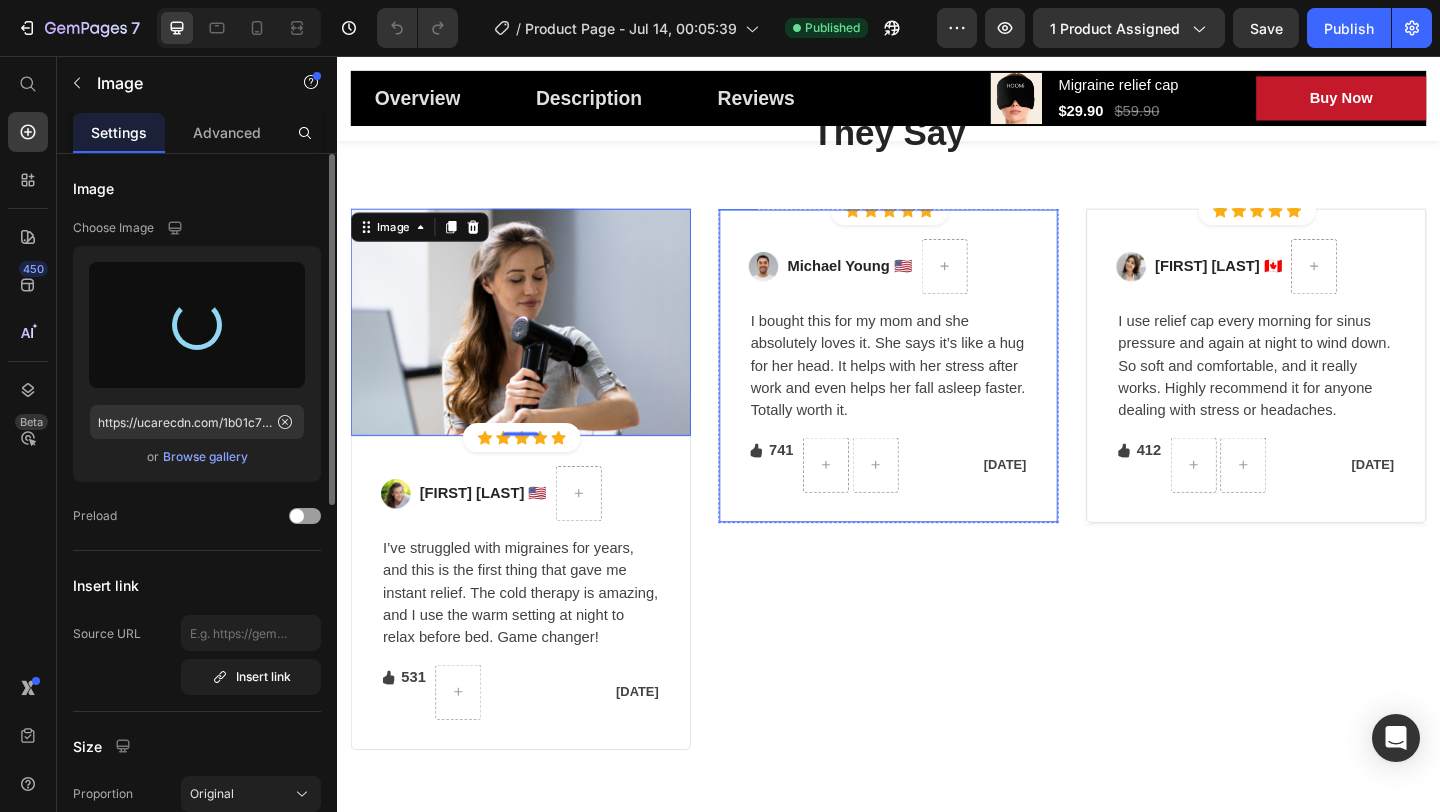 type on "https://cdn.shopify.com/s/files/1/0669/8788/4679/files/gempages_574985201206232176-9ed6eb83-3991-4a26-b1e7-f32970eddc60.png" 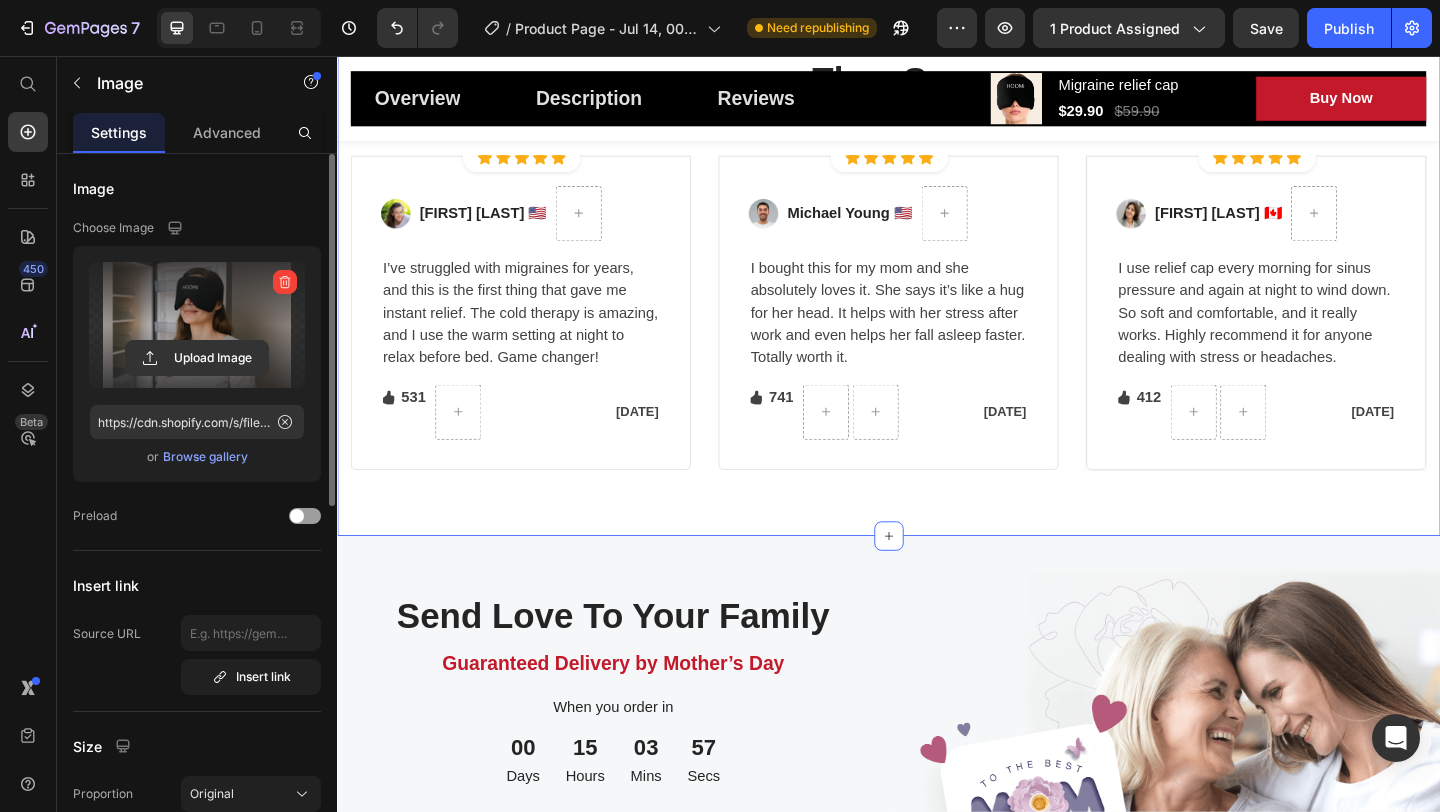 scroll, scrollTop: 3752, scrollLeft: 0, axis: vertical 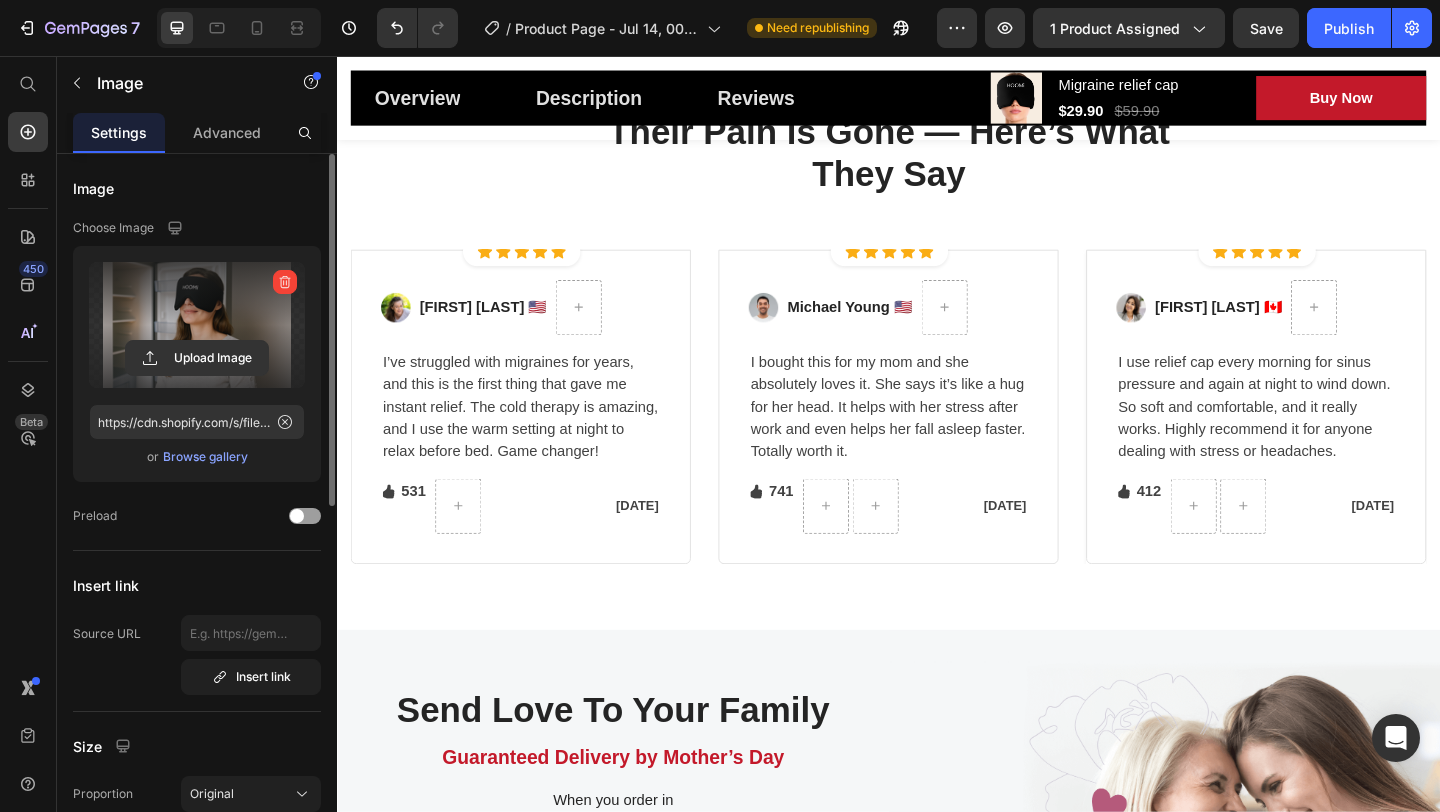 click at bounding box center (537, 266) 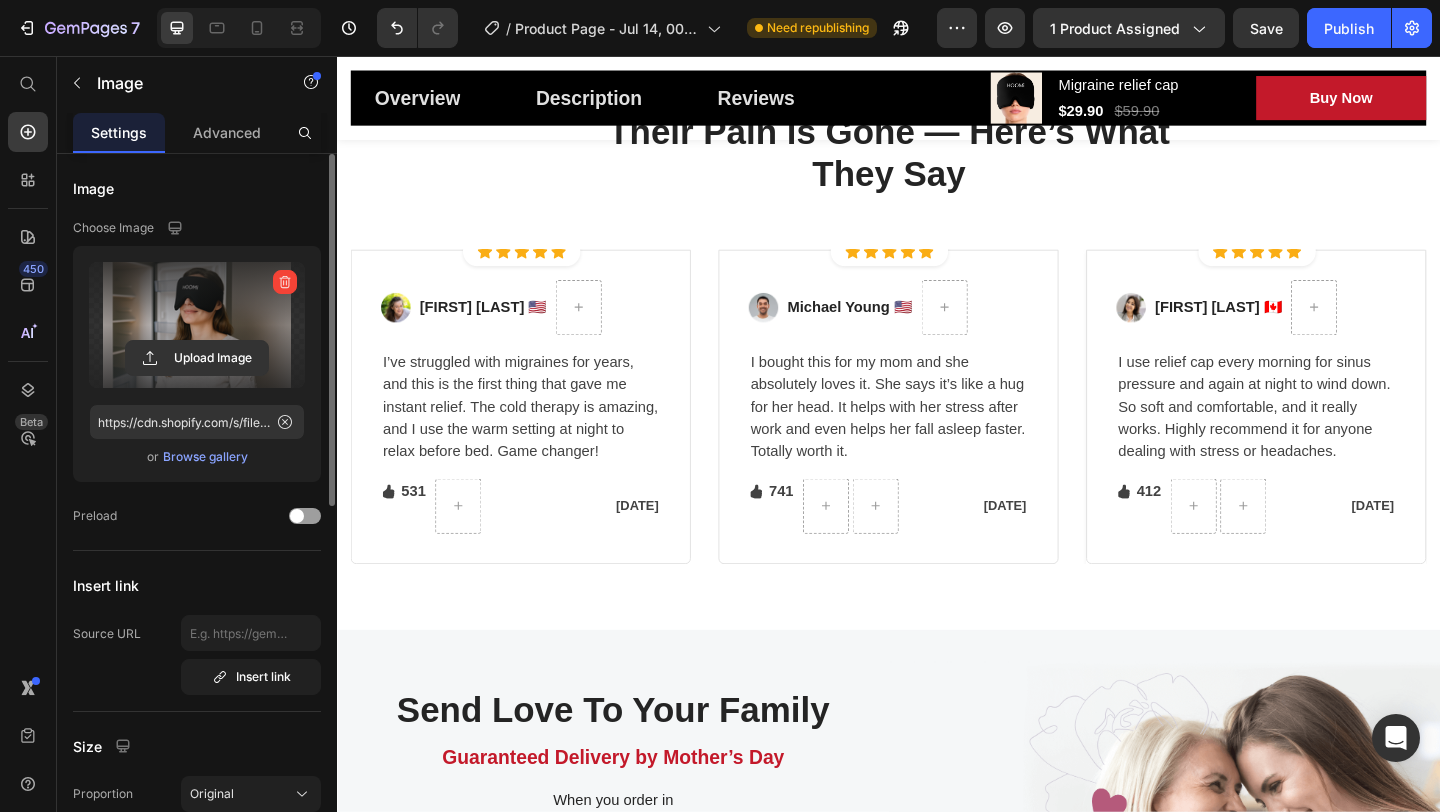 click at bounding box center (537, 266) 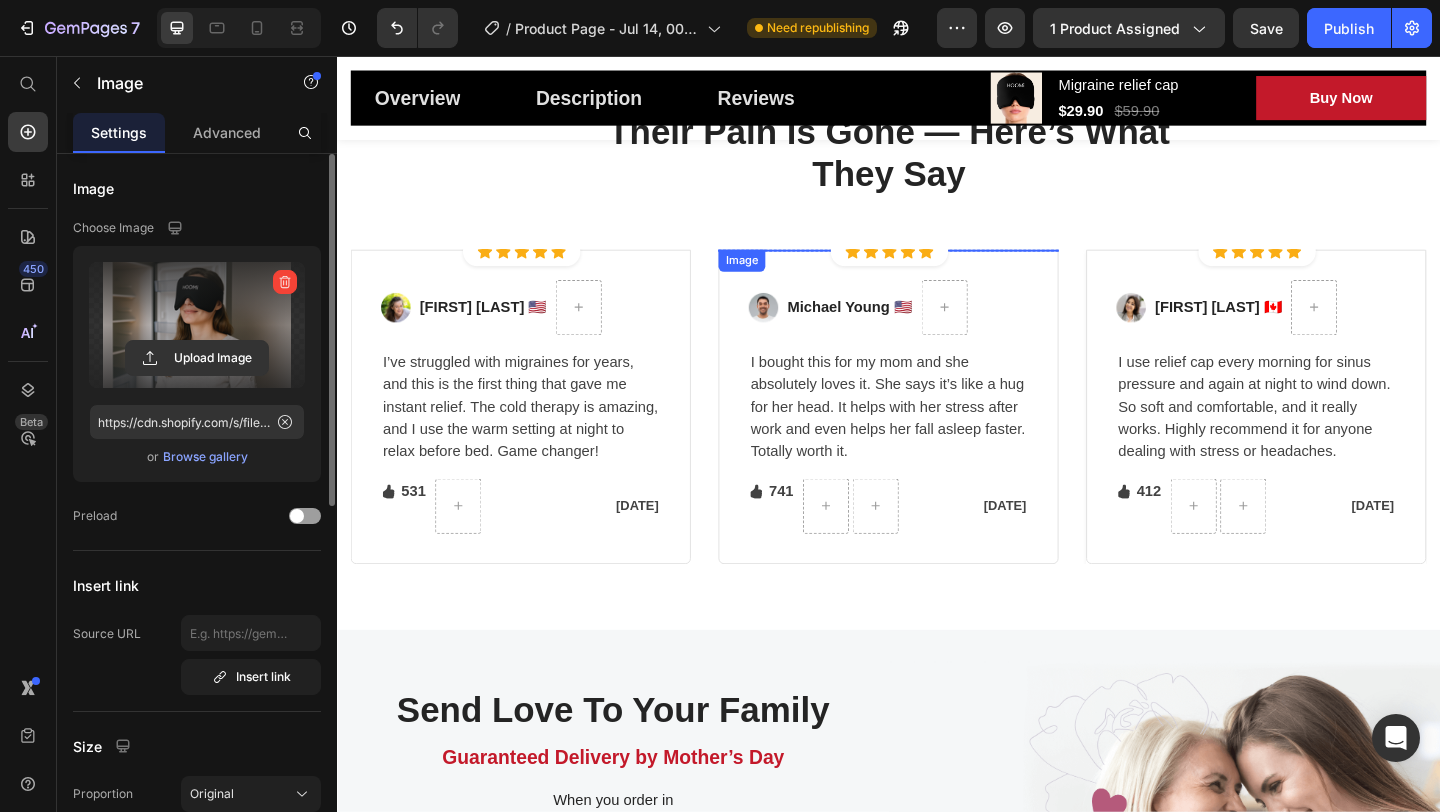 click at bounding box center [937, 266] 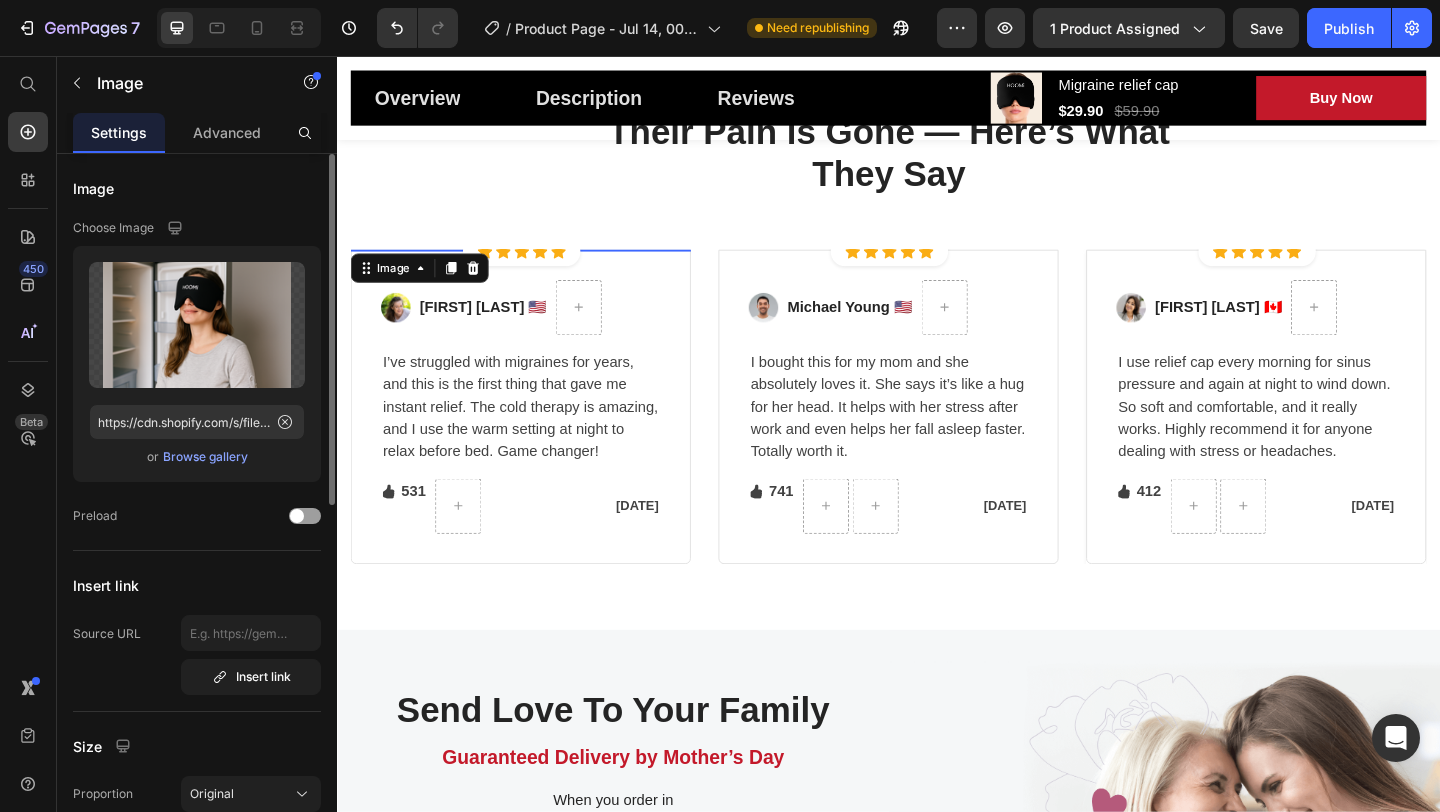 click at bounding box center (537, 266) 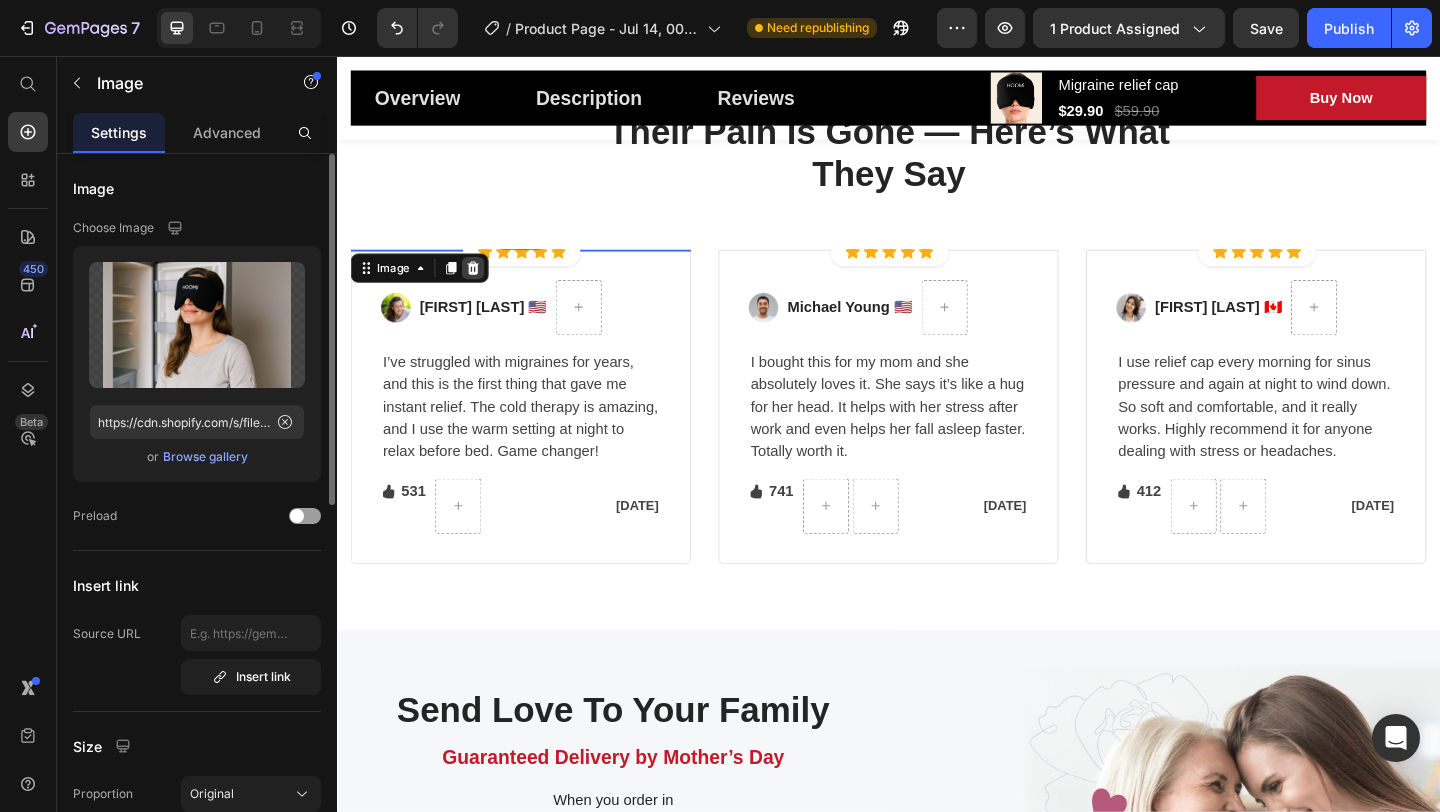 click 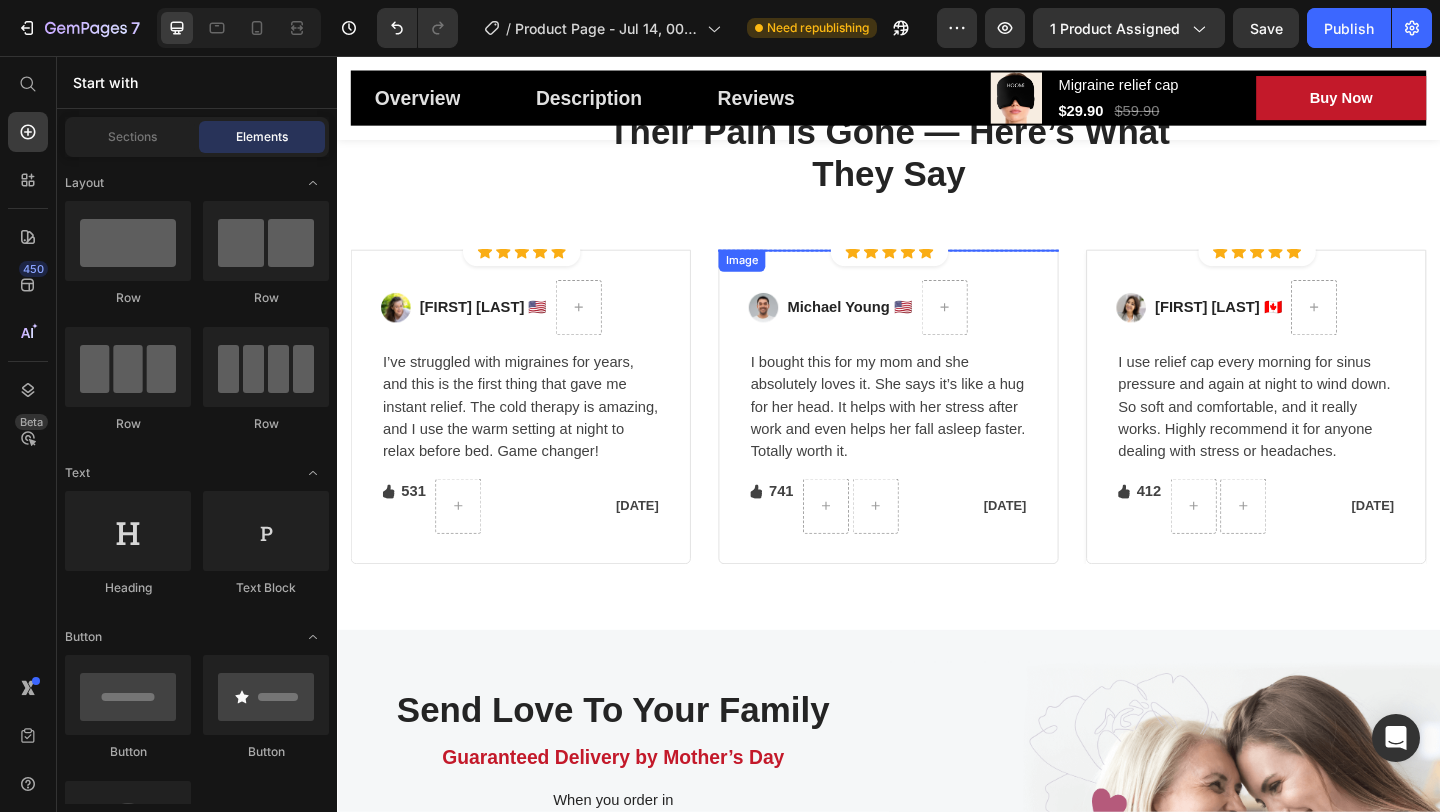 click at bounding box center (937, 266) 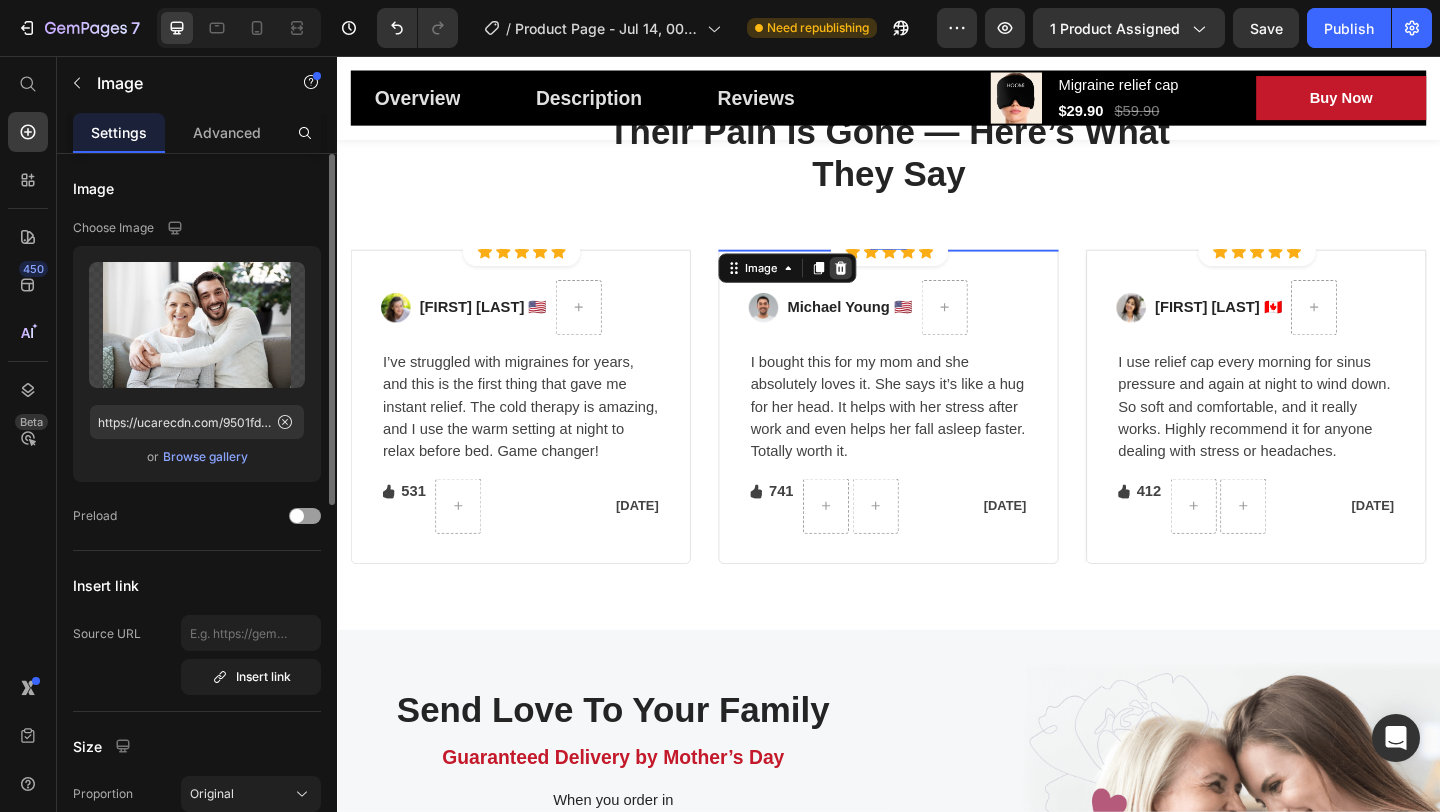 click 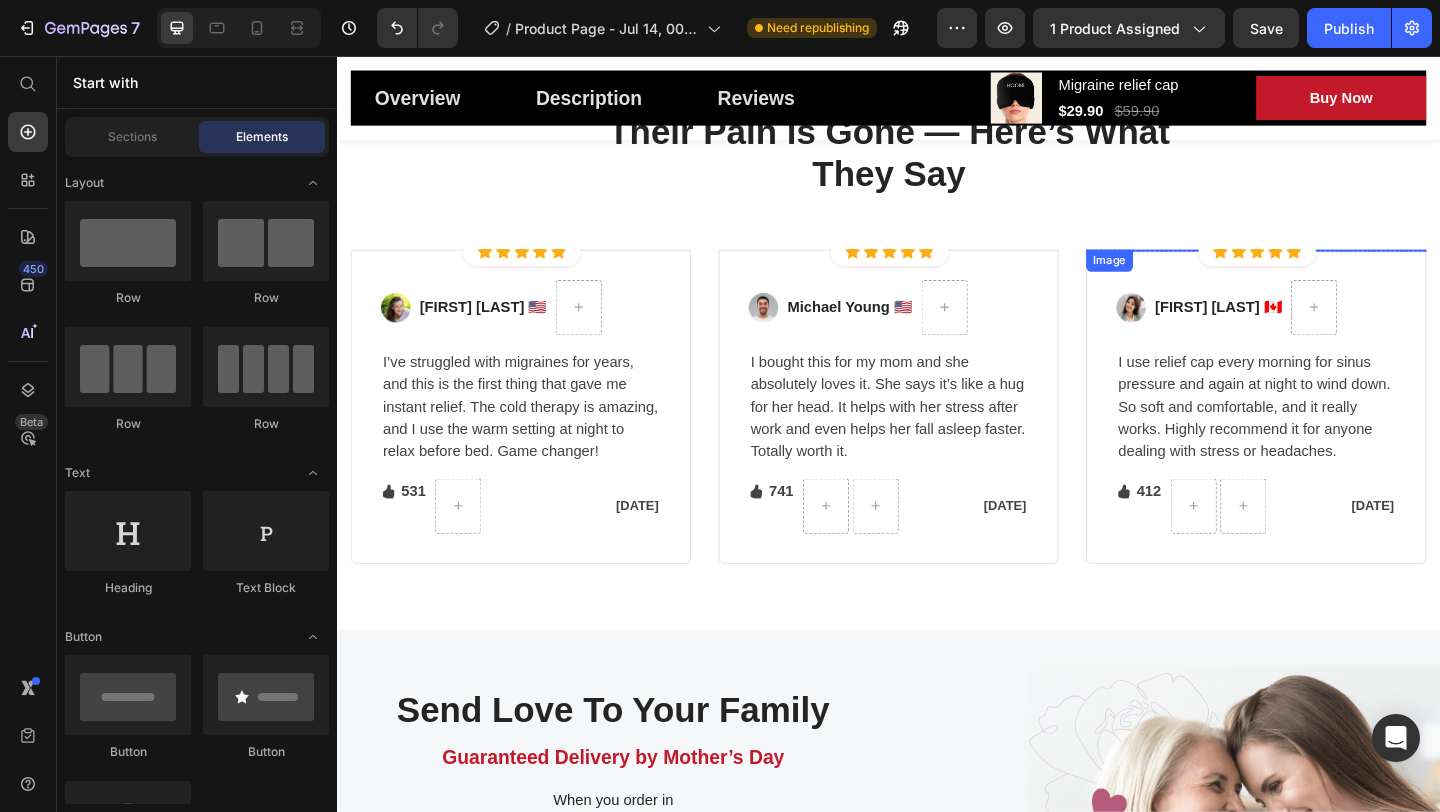 click at bounding box center [1337, 266] 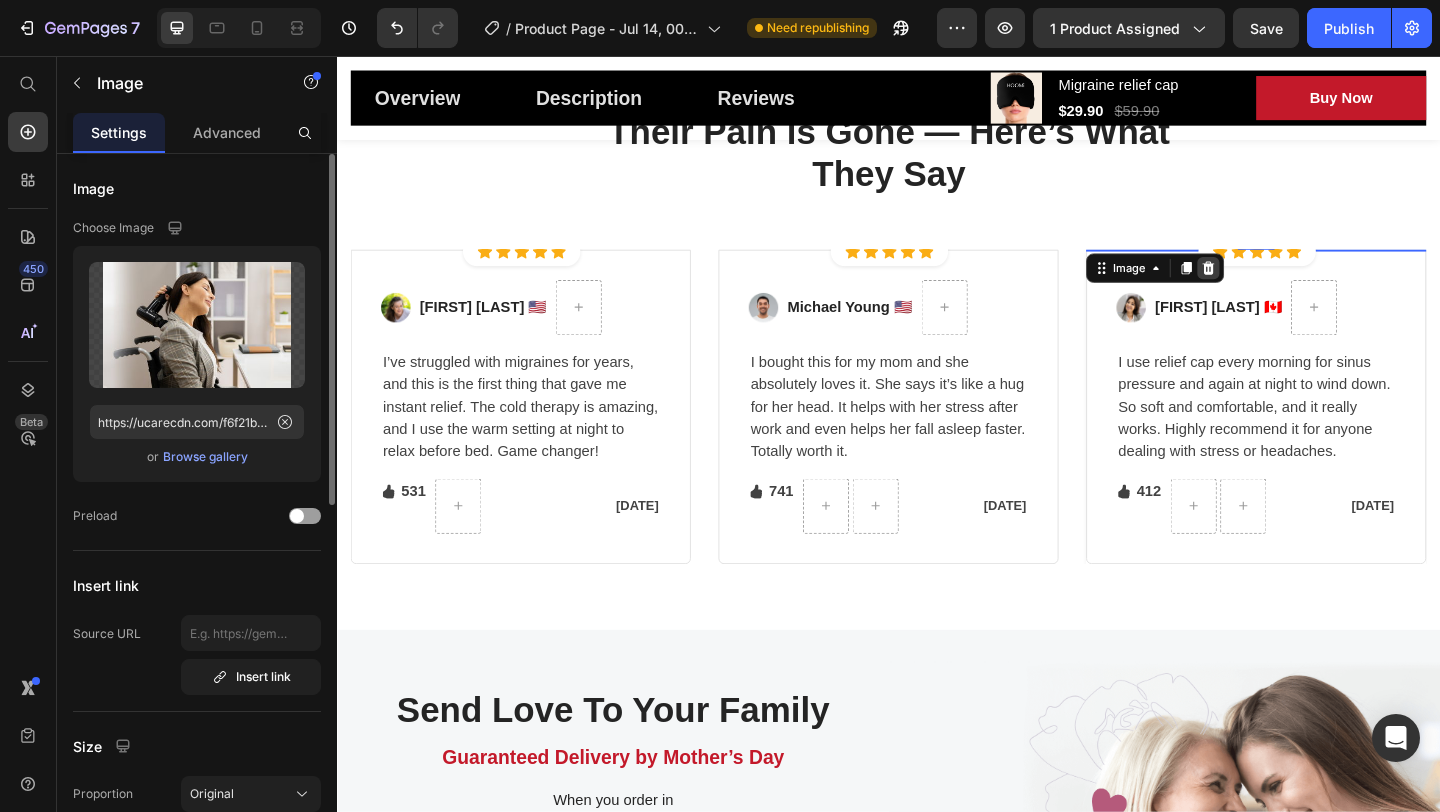 click 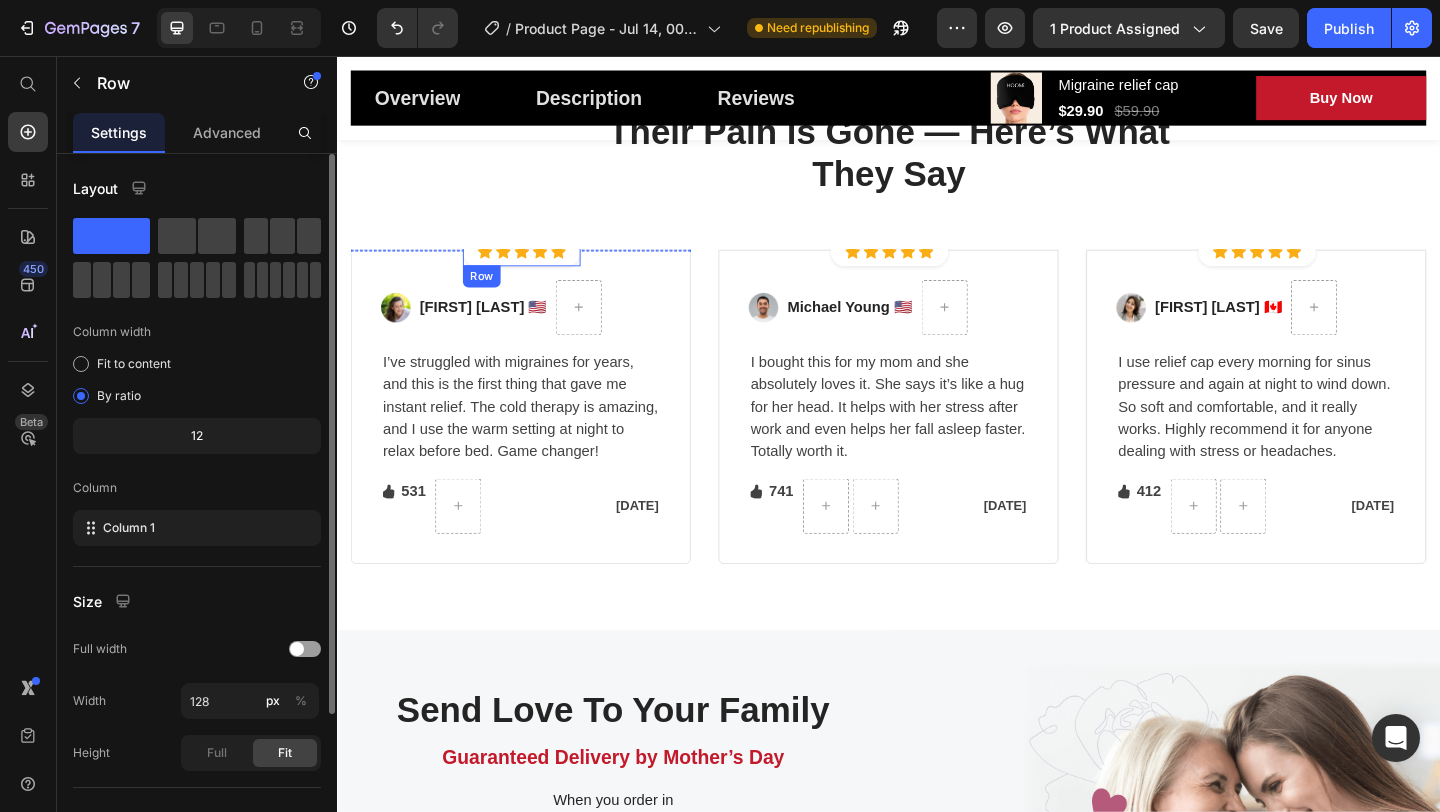 click on "Icon                Icon                Icon                Icon                Icon Icon List Hoz Row" at bounding box center (538, 268) 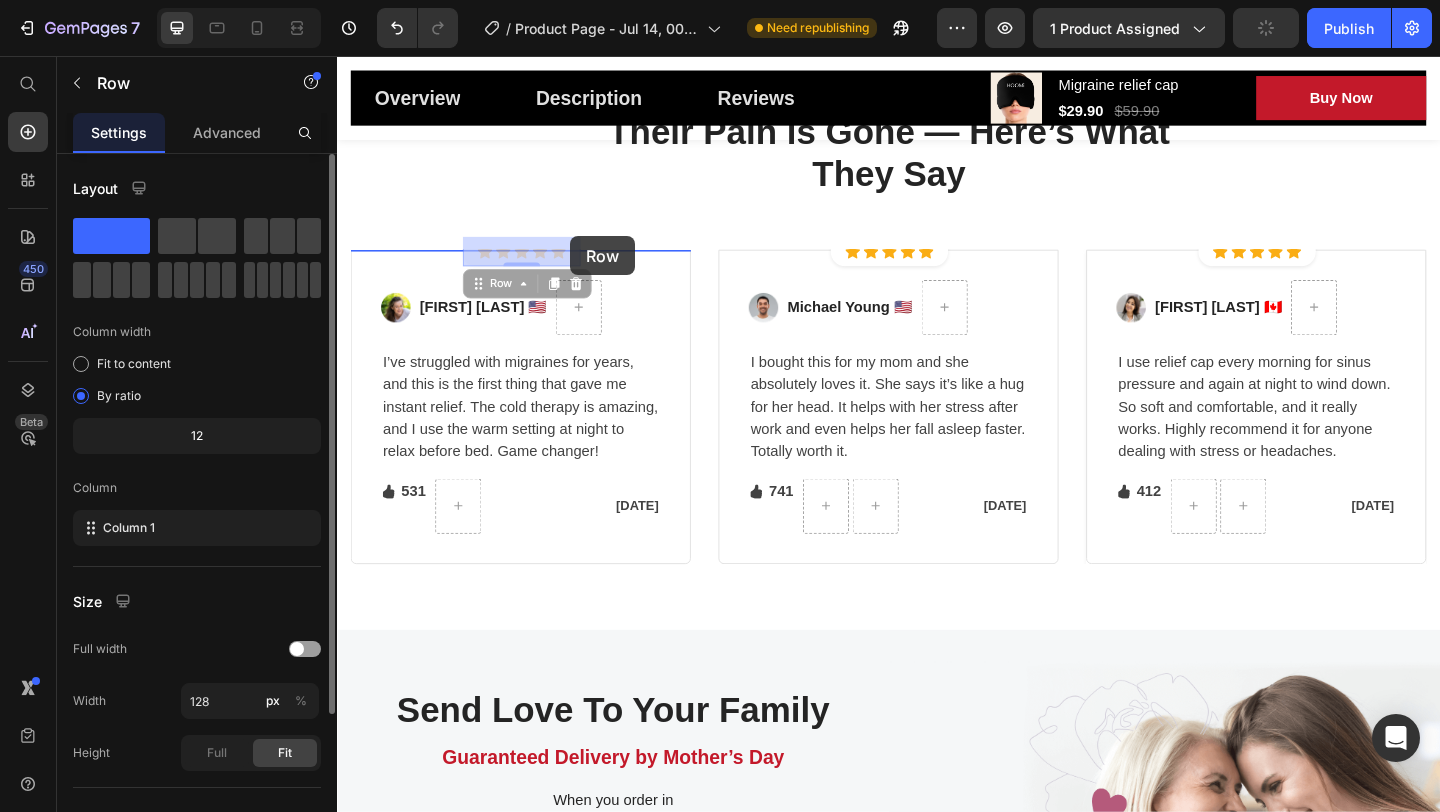 drag, startPoint x: 591, startPoint y: 271, endPoint x: 591, endPoint y: 252, distance: 19 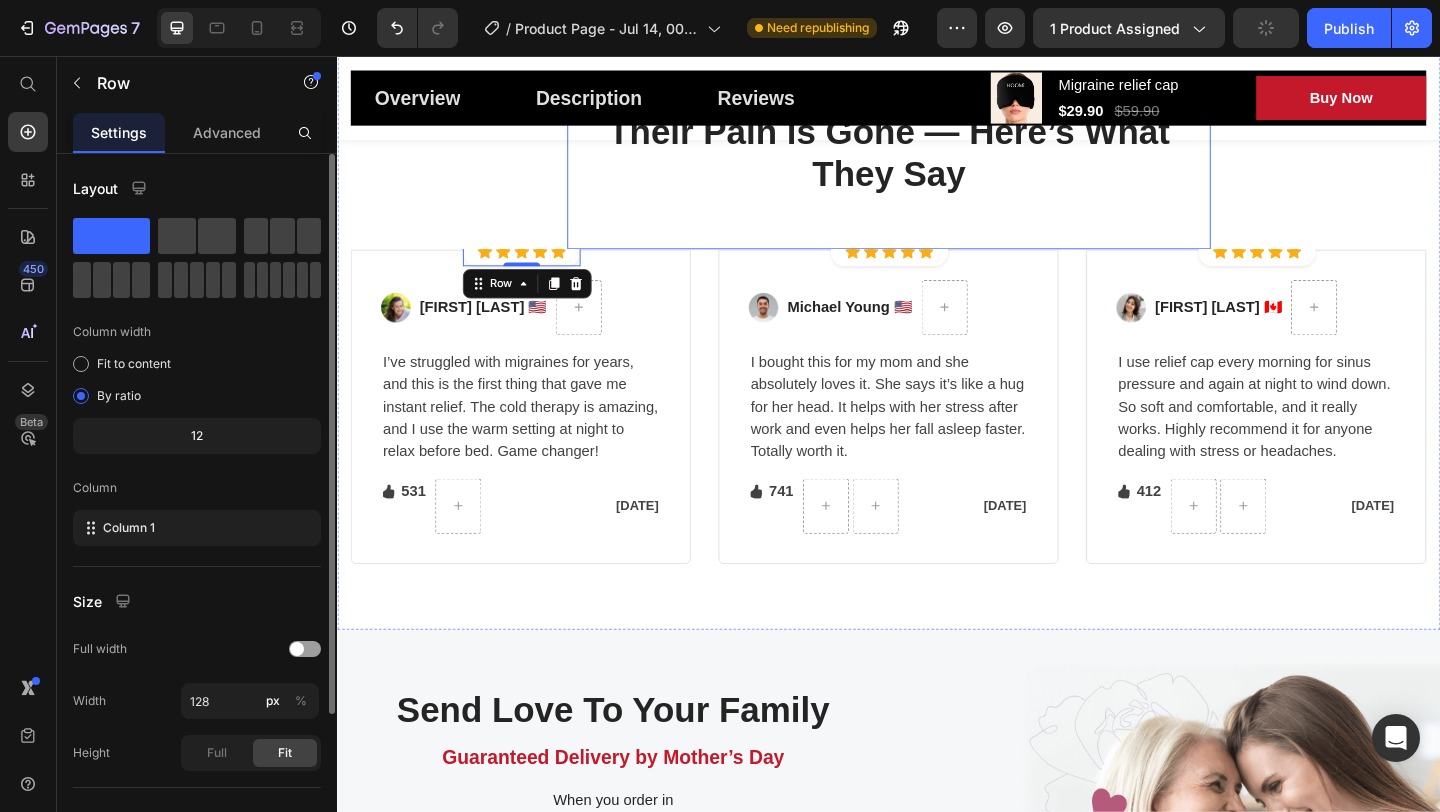 click on "Their Pain is Gone — Here’s What They Say Heading" at bounding box center [937, 190] 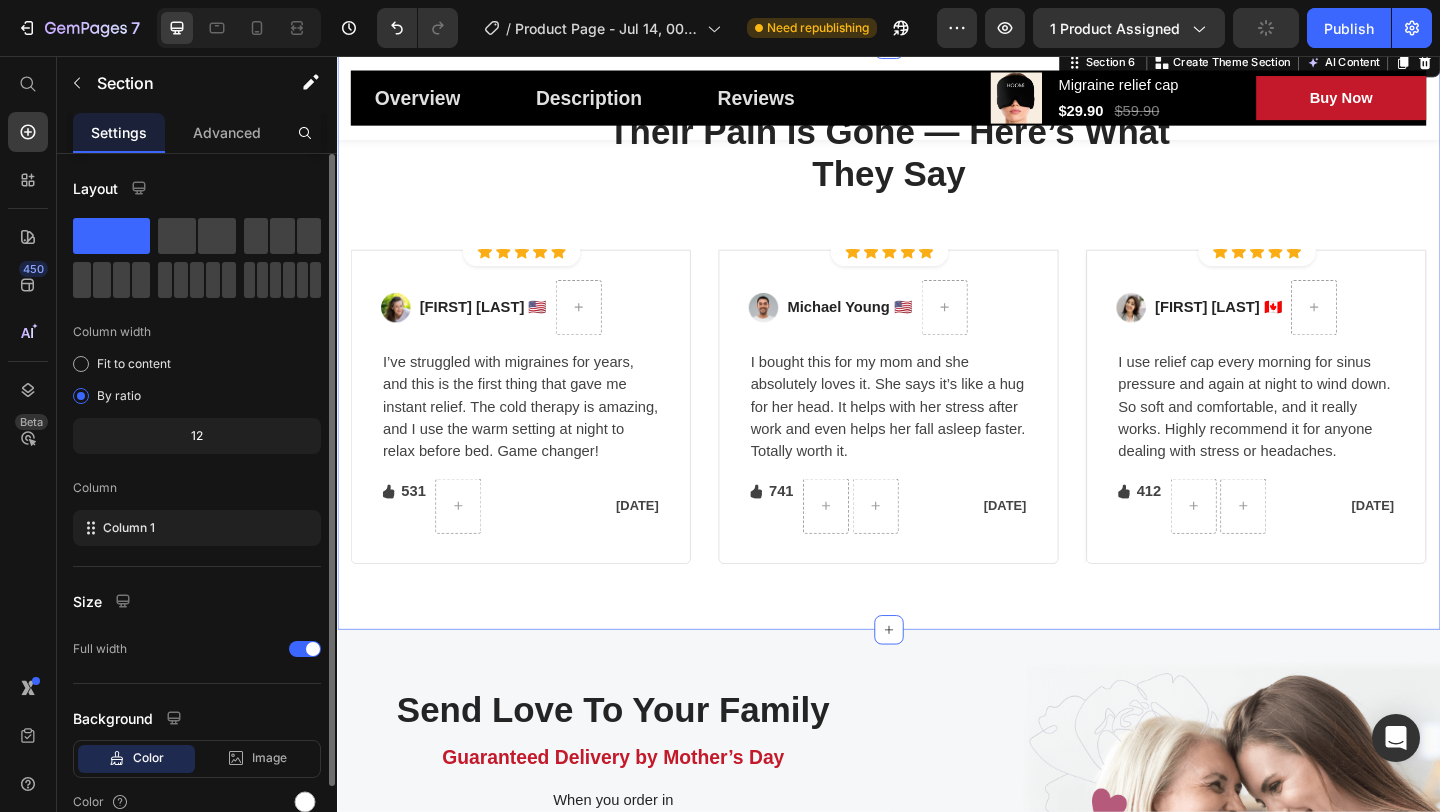 click on "Their Pain is Gone — Here’s What They Say Heading Row                Icon                Icon                Icon                Icon                Icon Icon List Hoz Row Row Image Emily Carter 🇺🇸 Text block
Row I’ve struggled with migraines for years, and this is the first thing that gave me instant relief. The cold therapy is amazing, and I use the warm setting at night to relax before bed. Game changer! Text block
Icon 531 Text block Icon List
Row April 18, 2025 Text block Row Row Row                Icon                Icon                Icon                Icon                Icon Icon List Hoz Row Row Image Michael Young 🇺🇸 Text block
Row I bought this for my mom and she absolutely loves it. She says it’s like a hug for her head. It helps with her stress after work and even helps her fall asleep faster. Totally worth it. Text block
Icon 741 Text block Icon List" at bounding box center (937, 361) 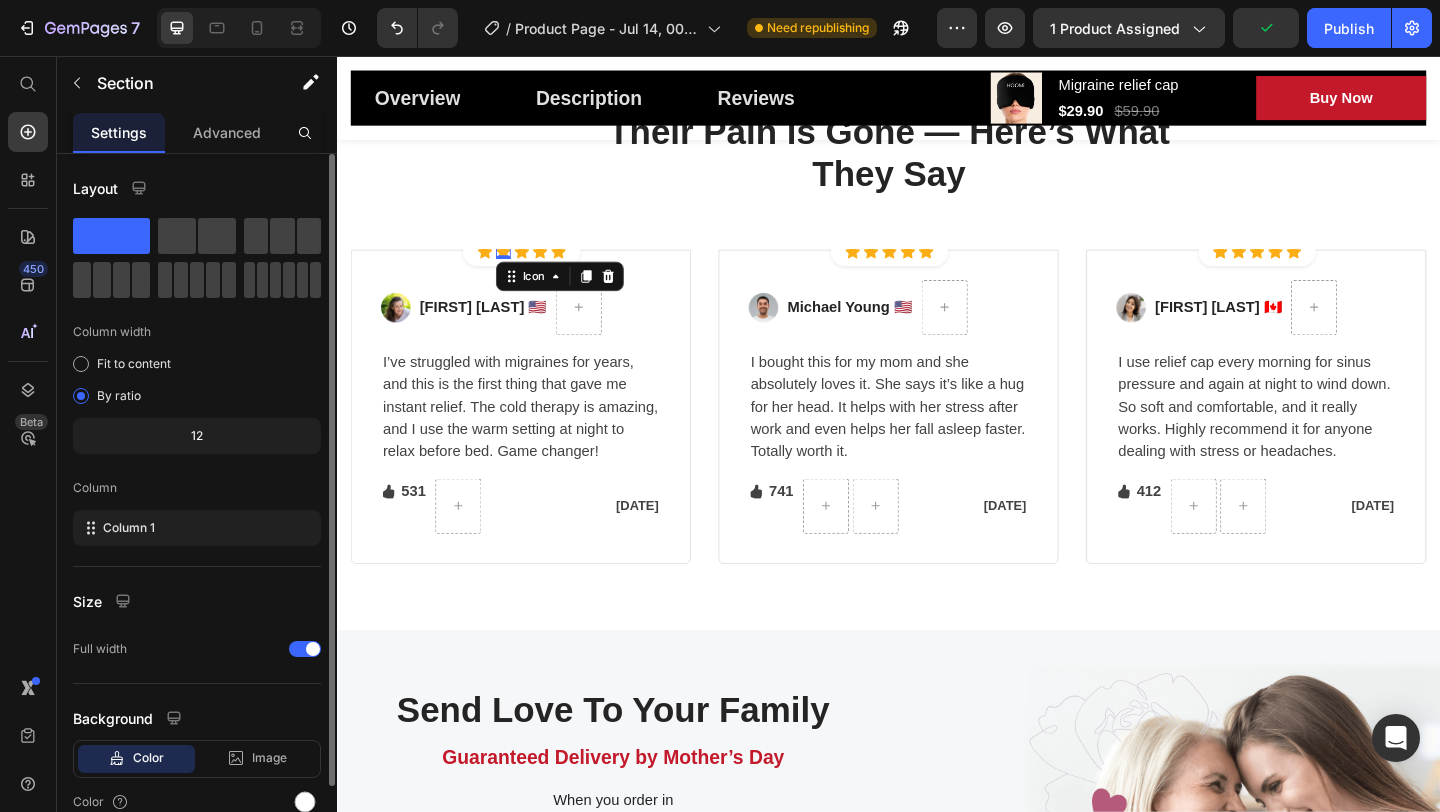 click on "Icon   0" at bounding box center (518, 268) 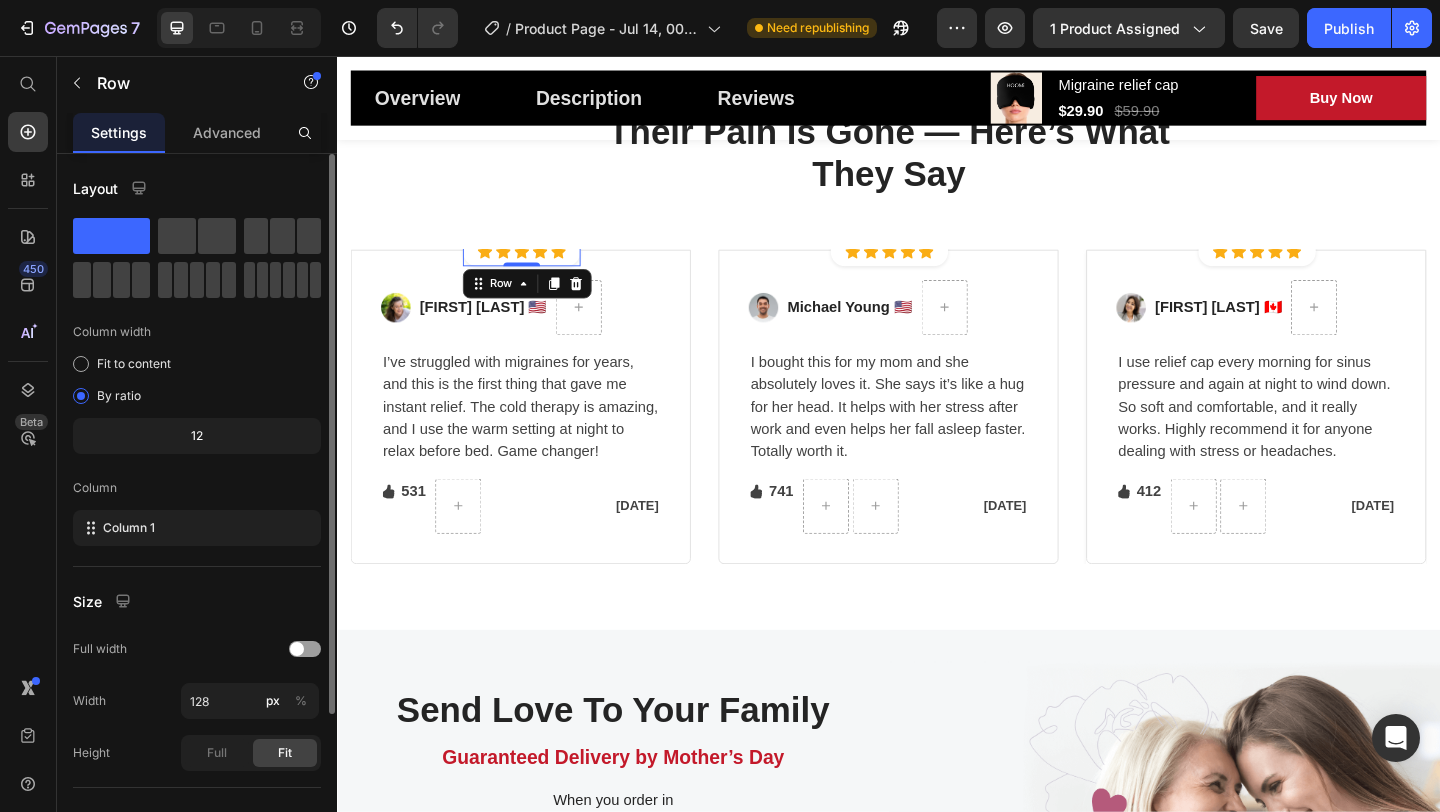 click on "Icon                Icon                Icon                Icon                Icon Icon List Hoz Row   0" at bounding box center (538, 268) 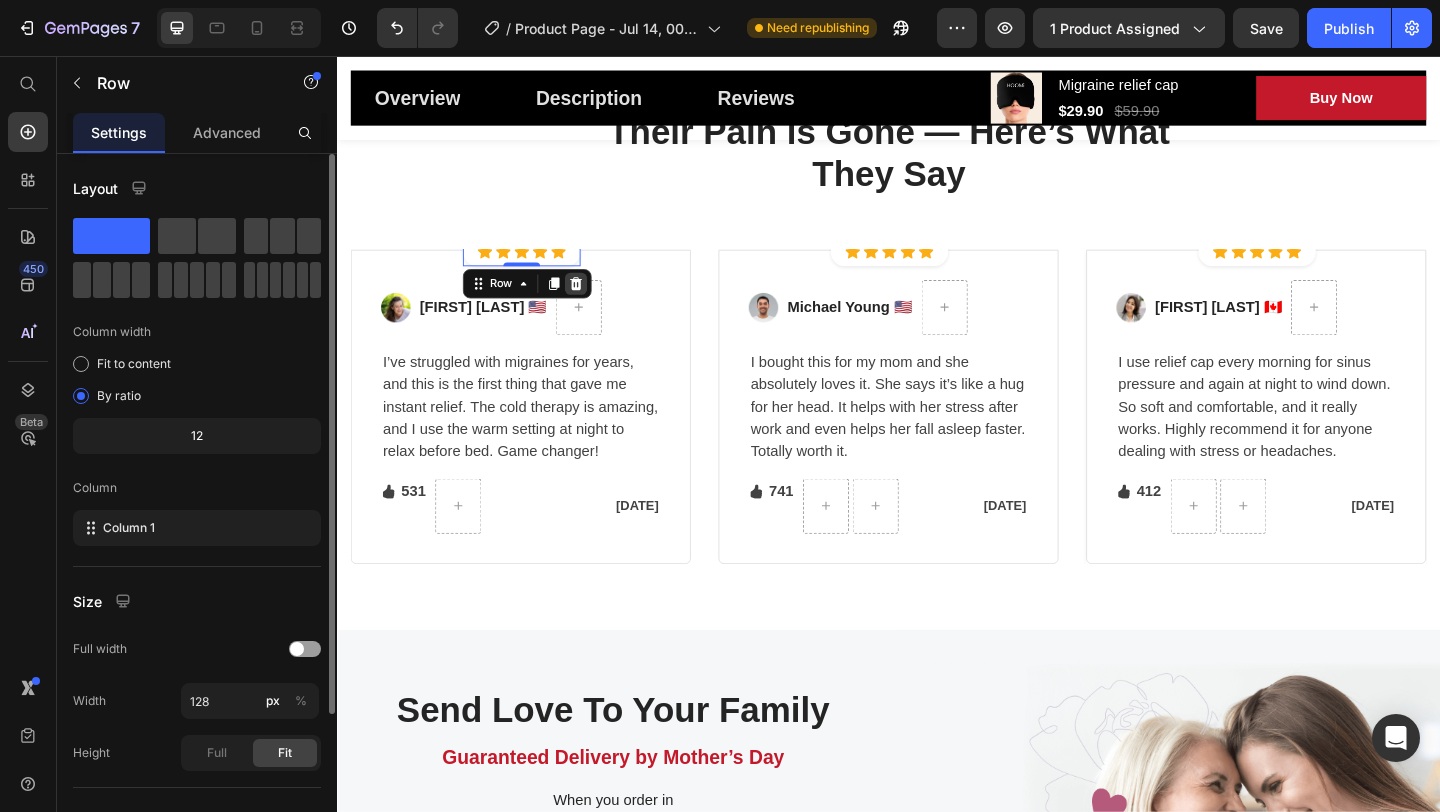click 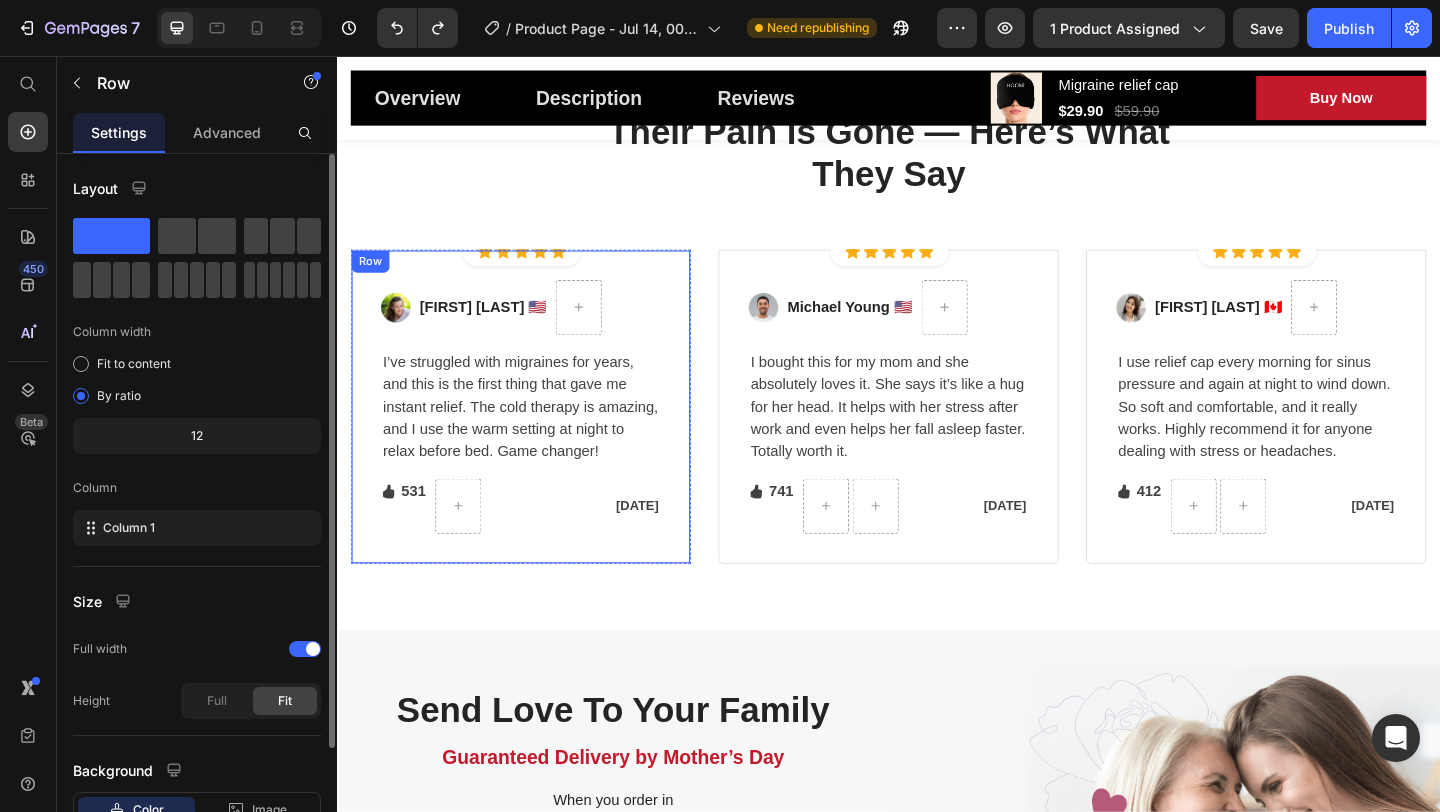 click on "Image Emily Carter 🇺🇸 Text block
Row I’ve struggled with migraines for years, and this is the first thing that gave me instant relief. The cold therapy is amazing, and I use the warm setting at night to relax before bed. Game changer! Text block
Icon 531 Text block Icon List
Row April 18, 2025 Text block Row Row" at bounding box center [537, 437] 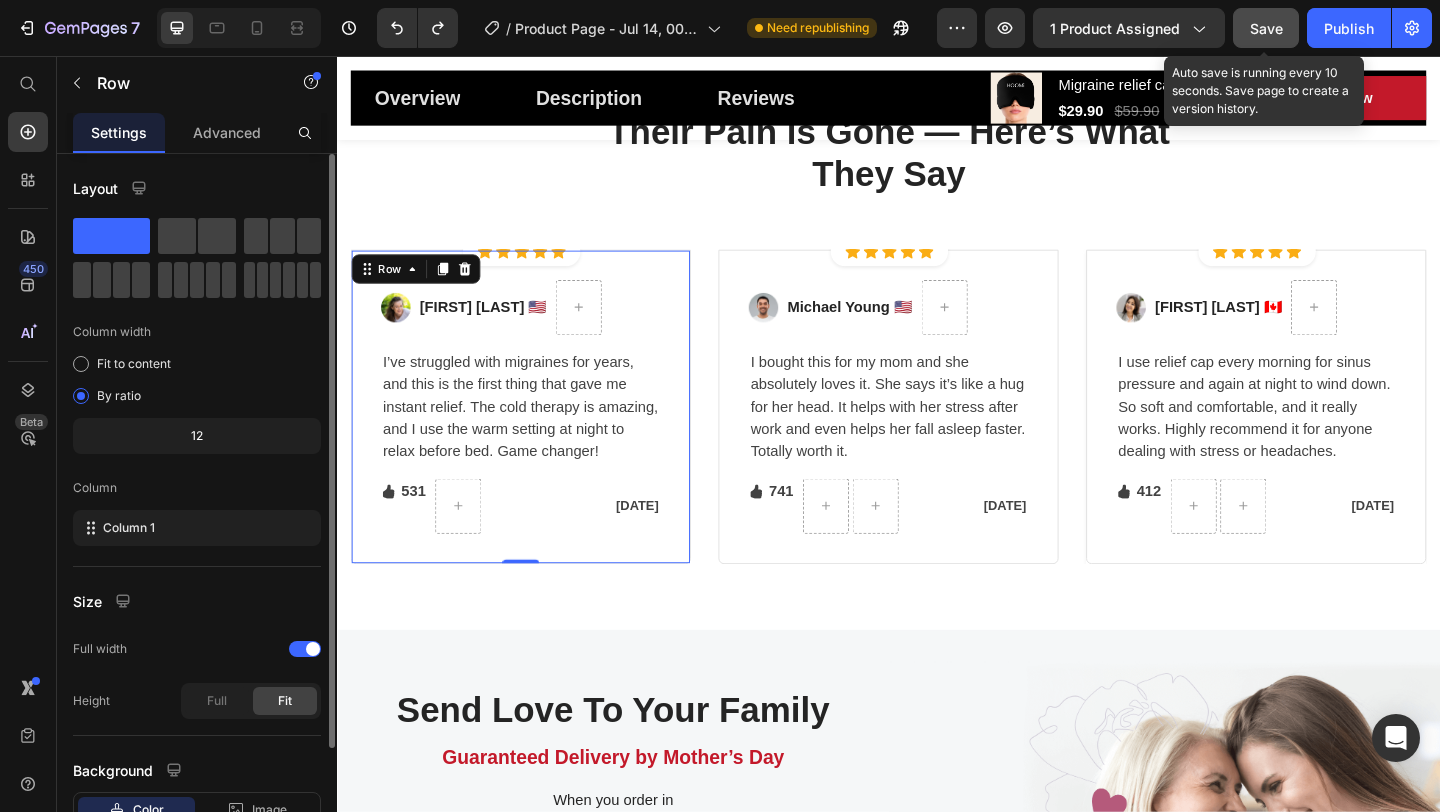 click on "Save" 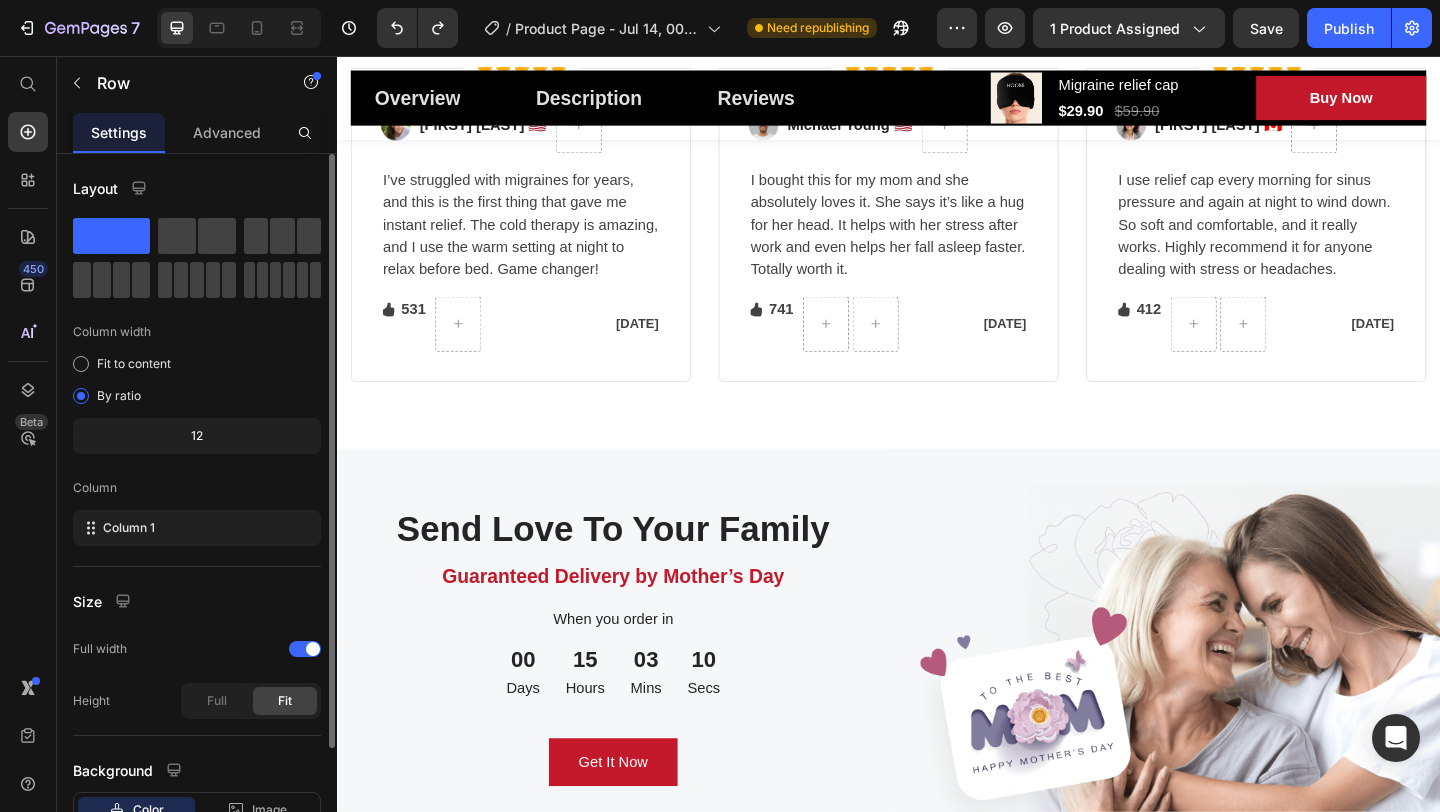scroll, scrollTop: 3945, scrollLeft: 0, axis: vertical 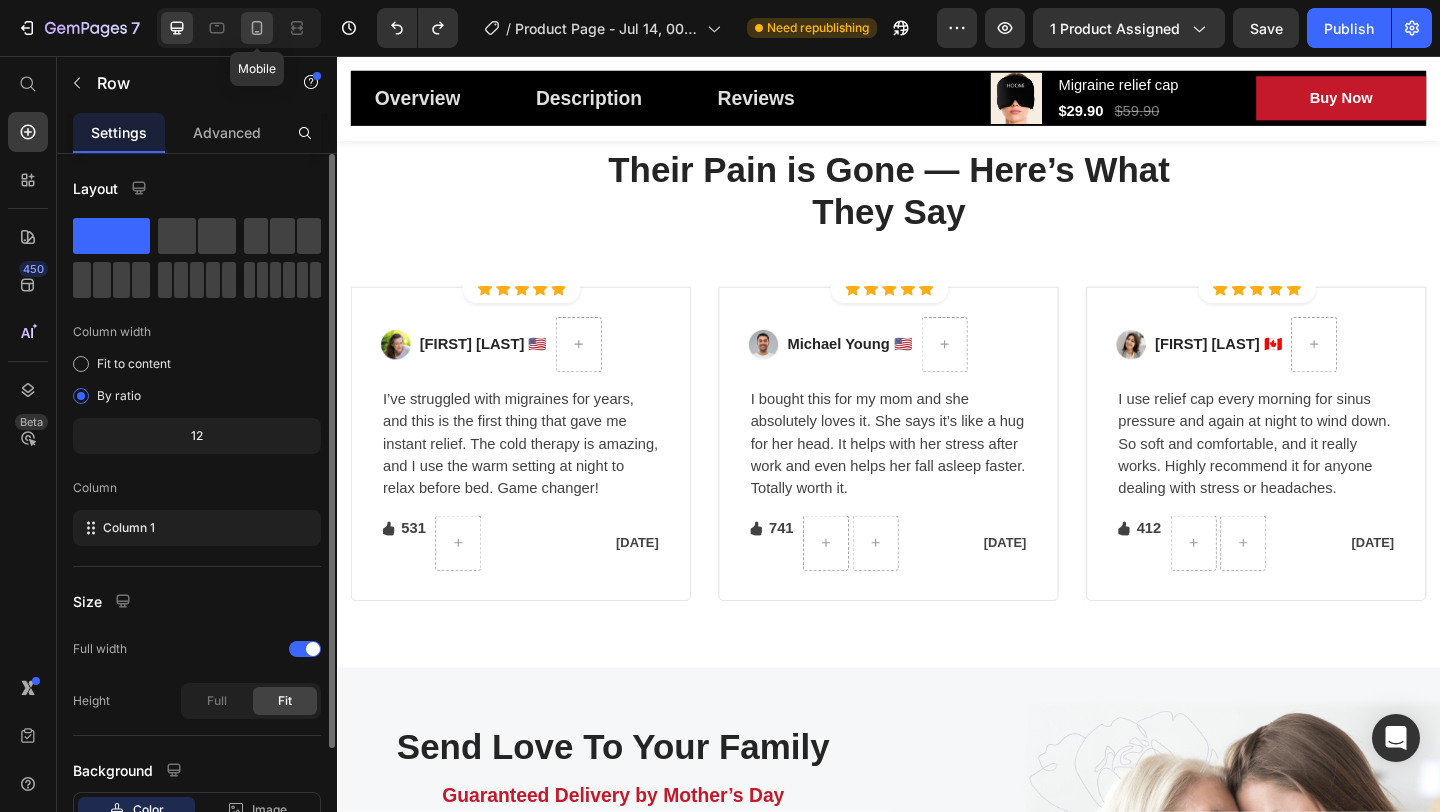 click 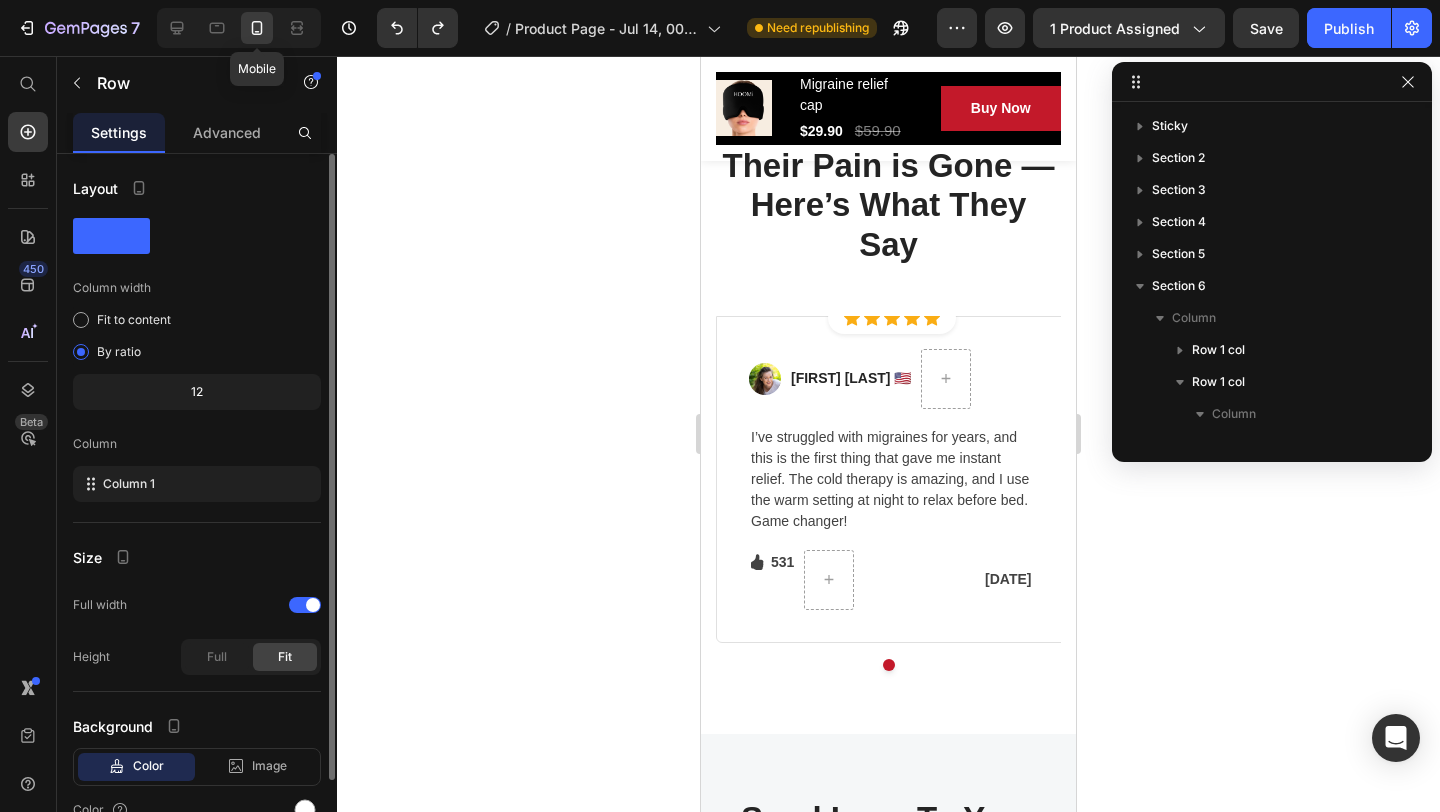 scroll, scrollTop: 346, scrollLeft: 0, axis: vertical 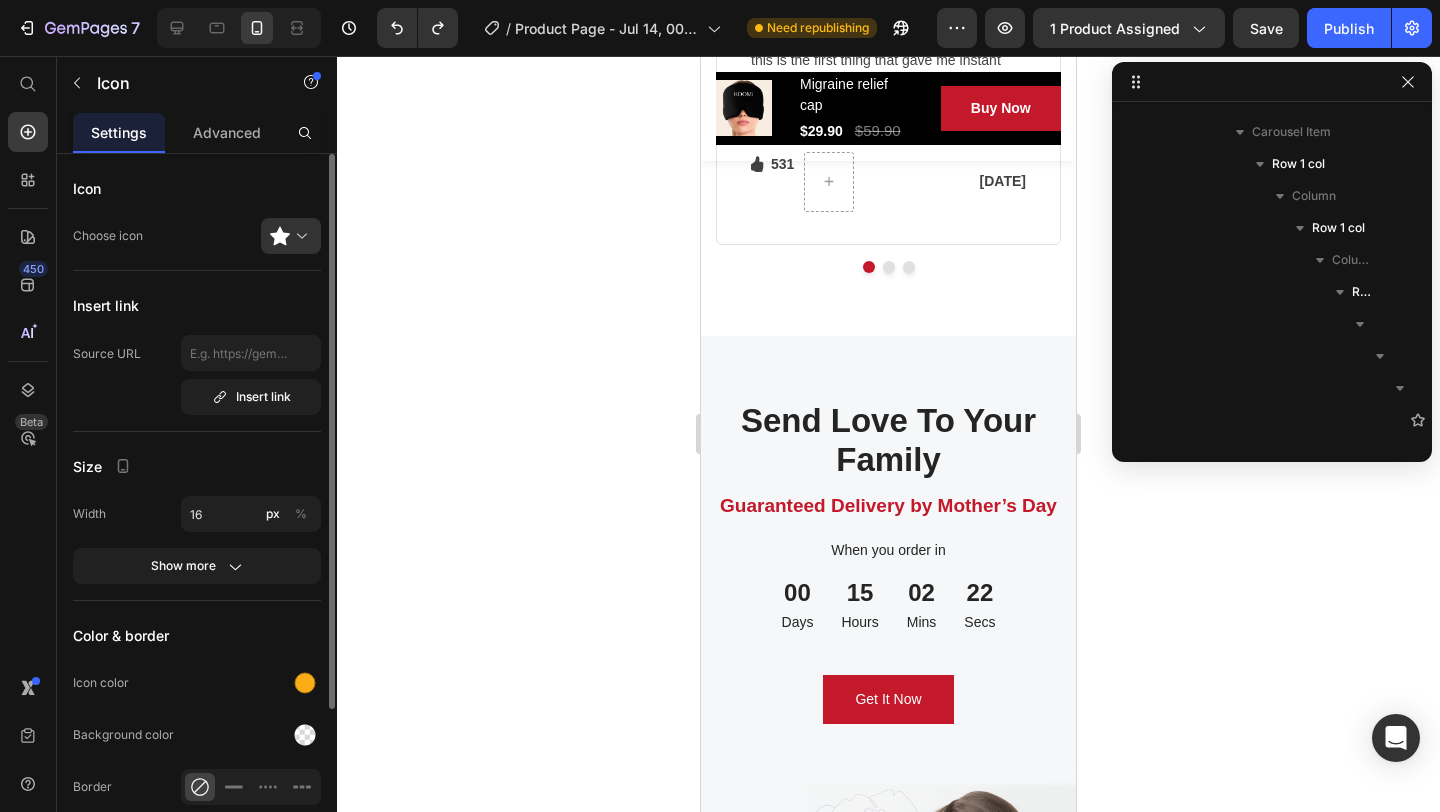 click on "Icon   0" at bounding box center (890, -80) 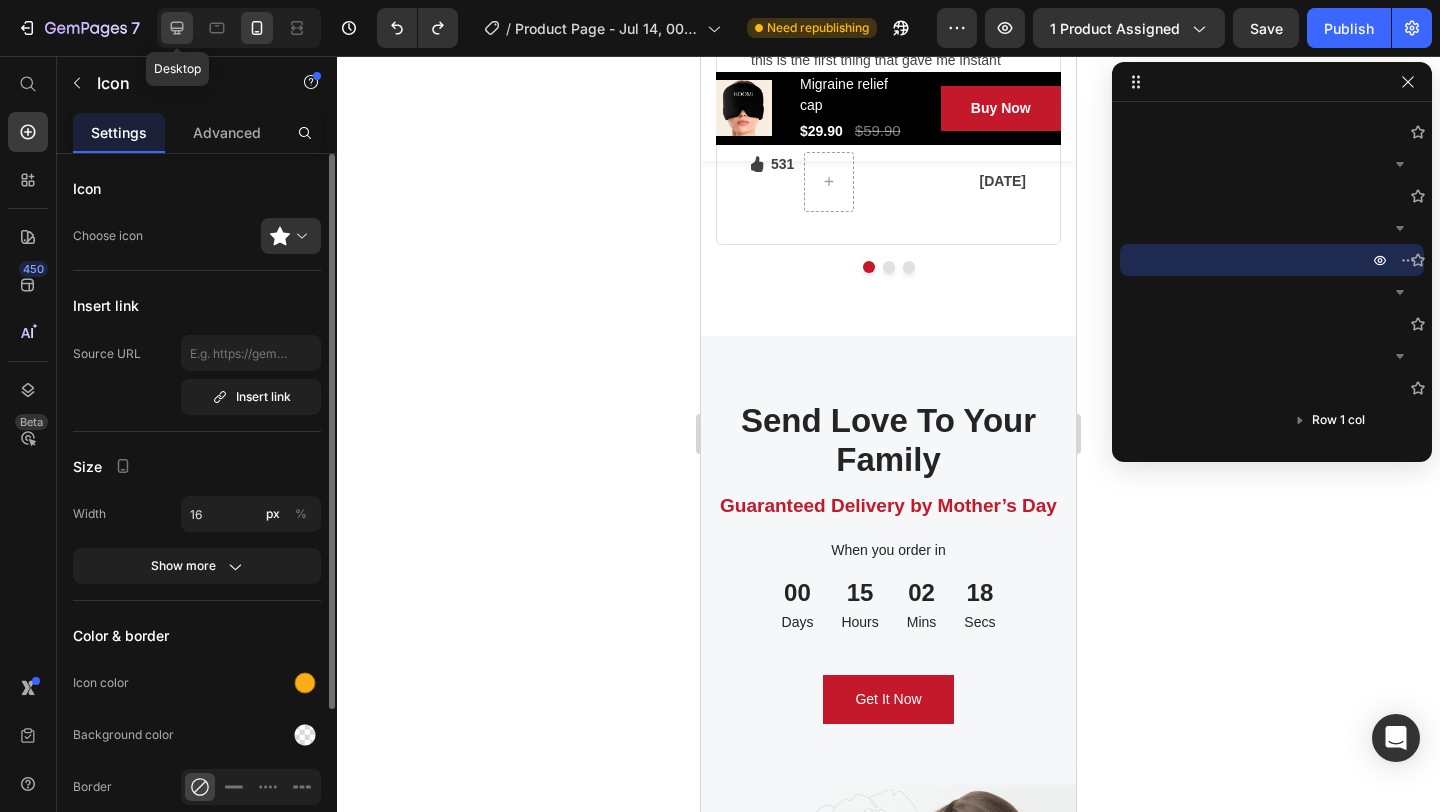 click 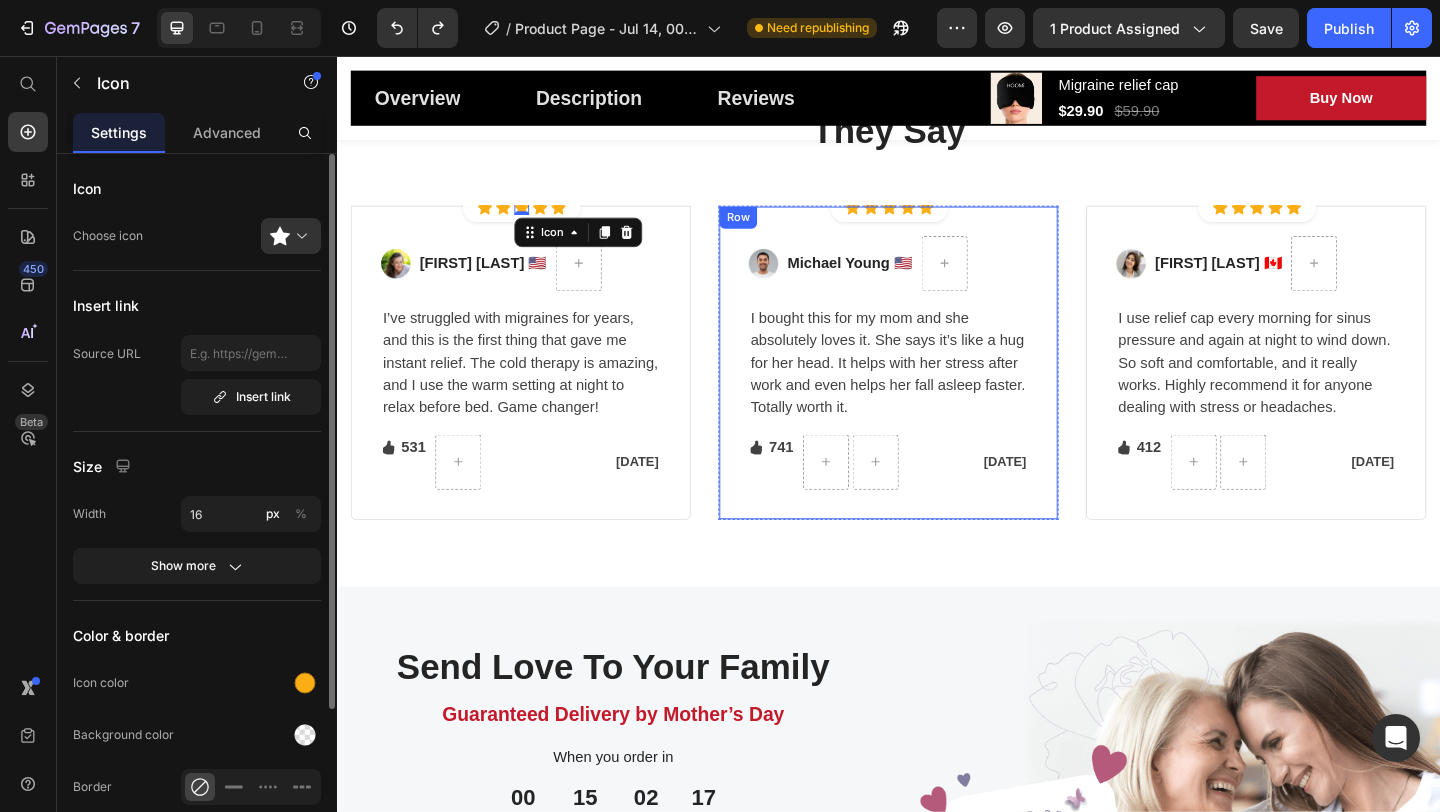 scroll, scrollTop: 3758, scrollLeft: 0, axis: vertical 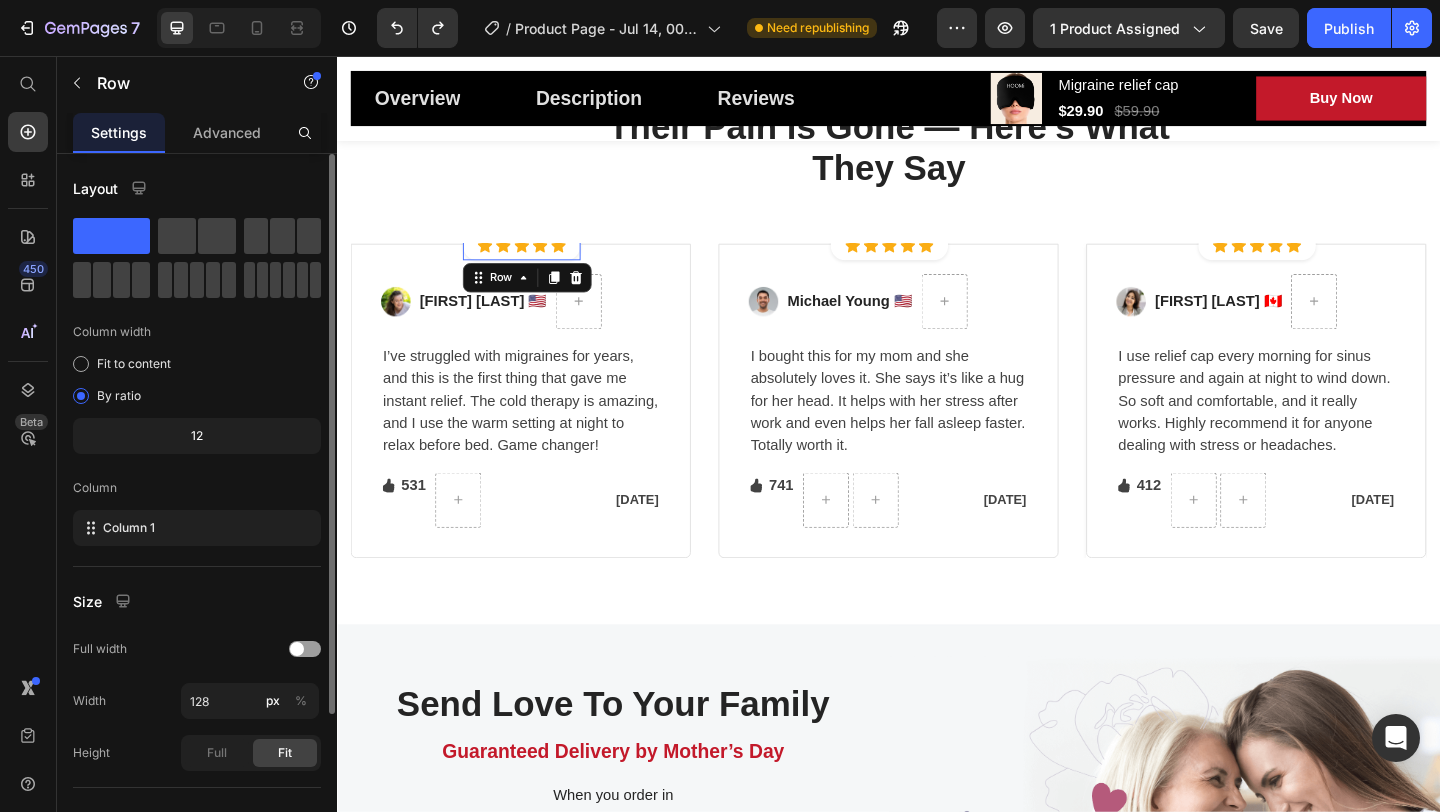 click on "Icon                Icon                Icon                Icon                Icon Icon List Hoz Row   0" at bounding box center [538, 262] 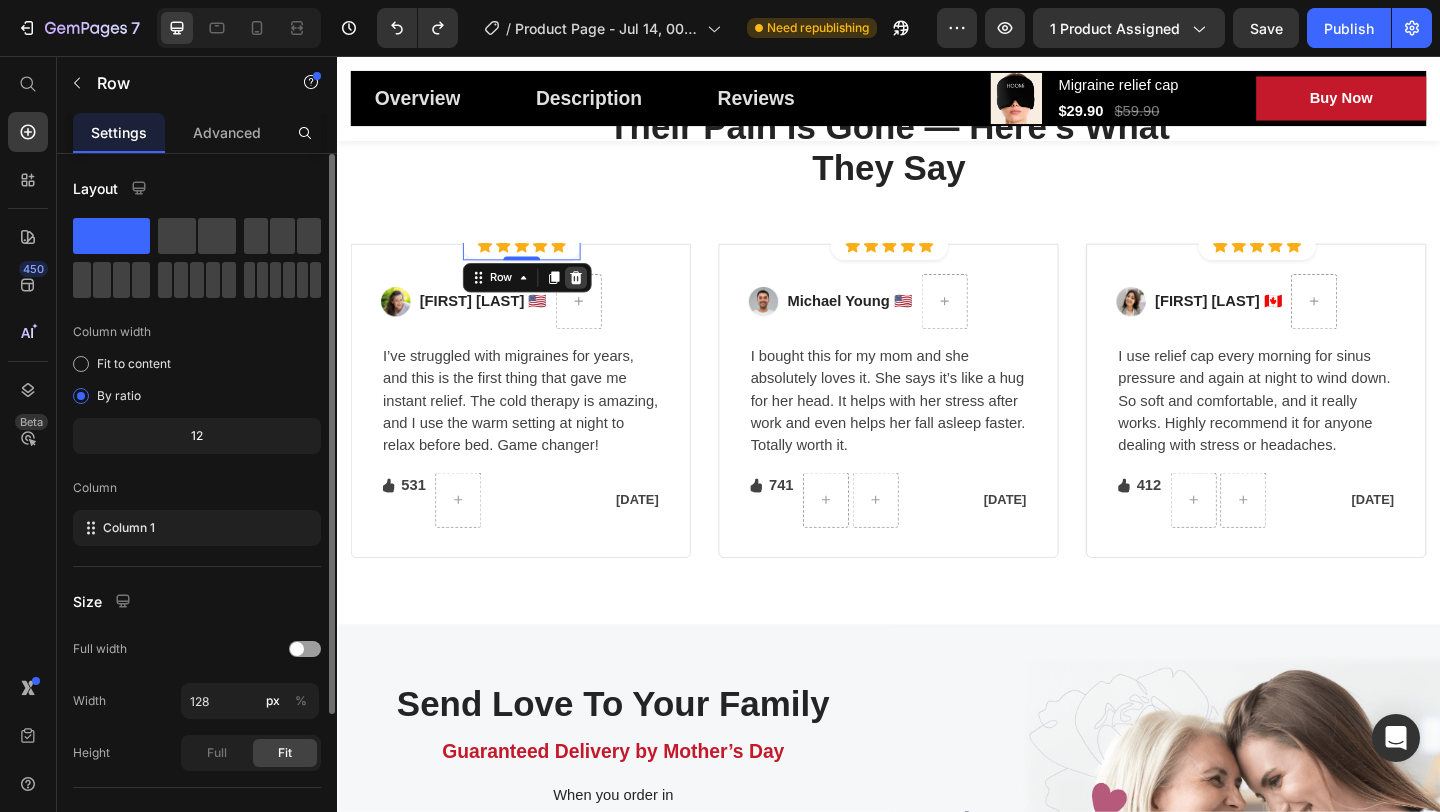 click 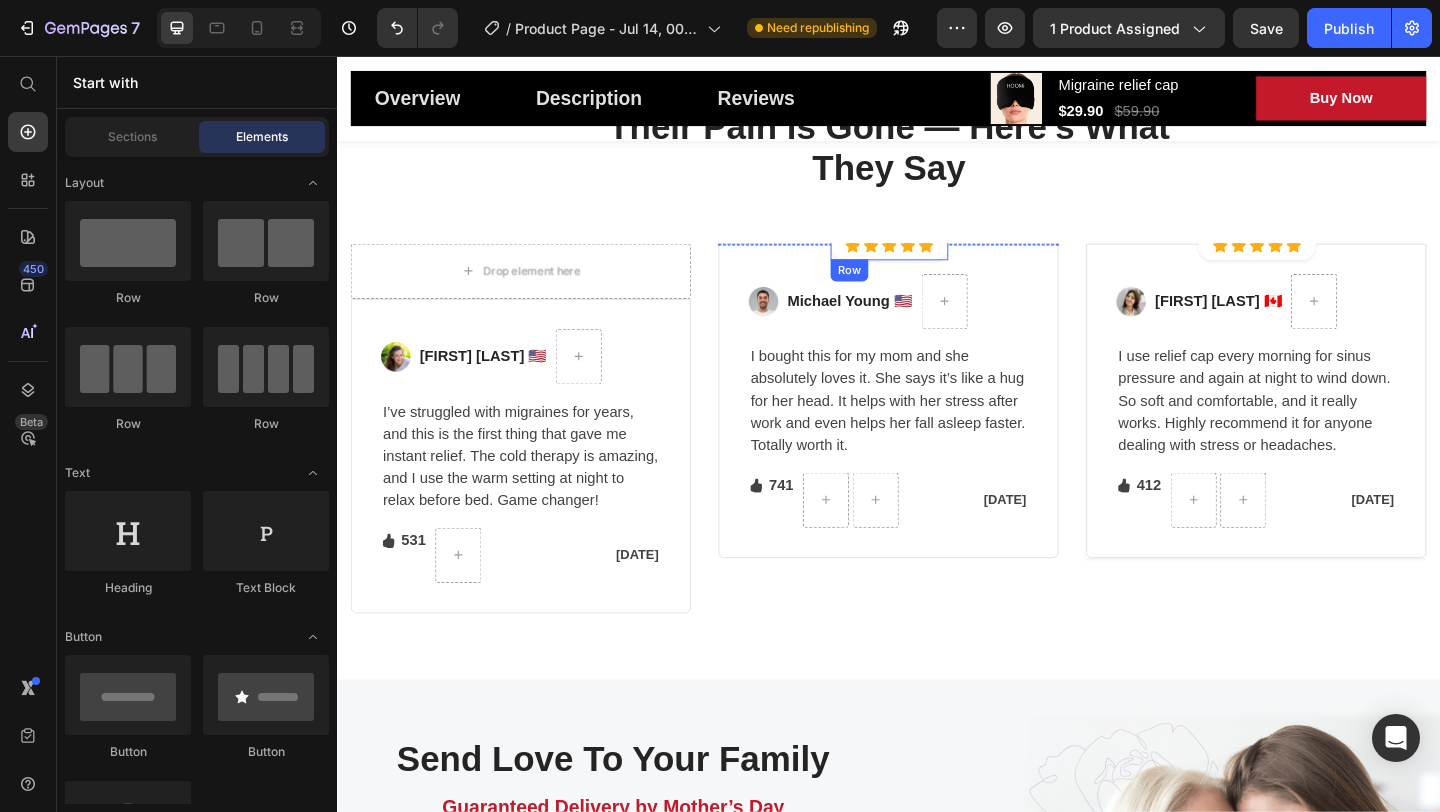 click on "Icon                Icon                Icon                Icon                Icon Icon List Hoz Row" at bounding box center [938, 262] 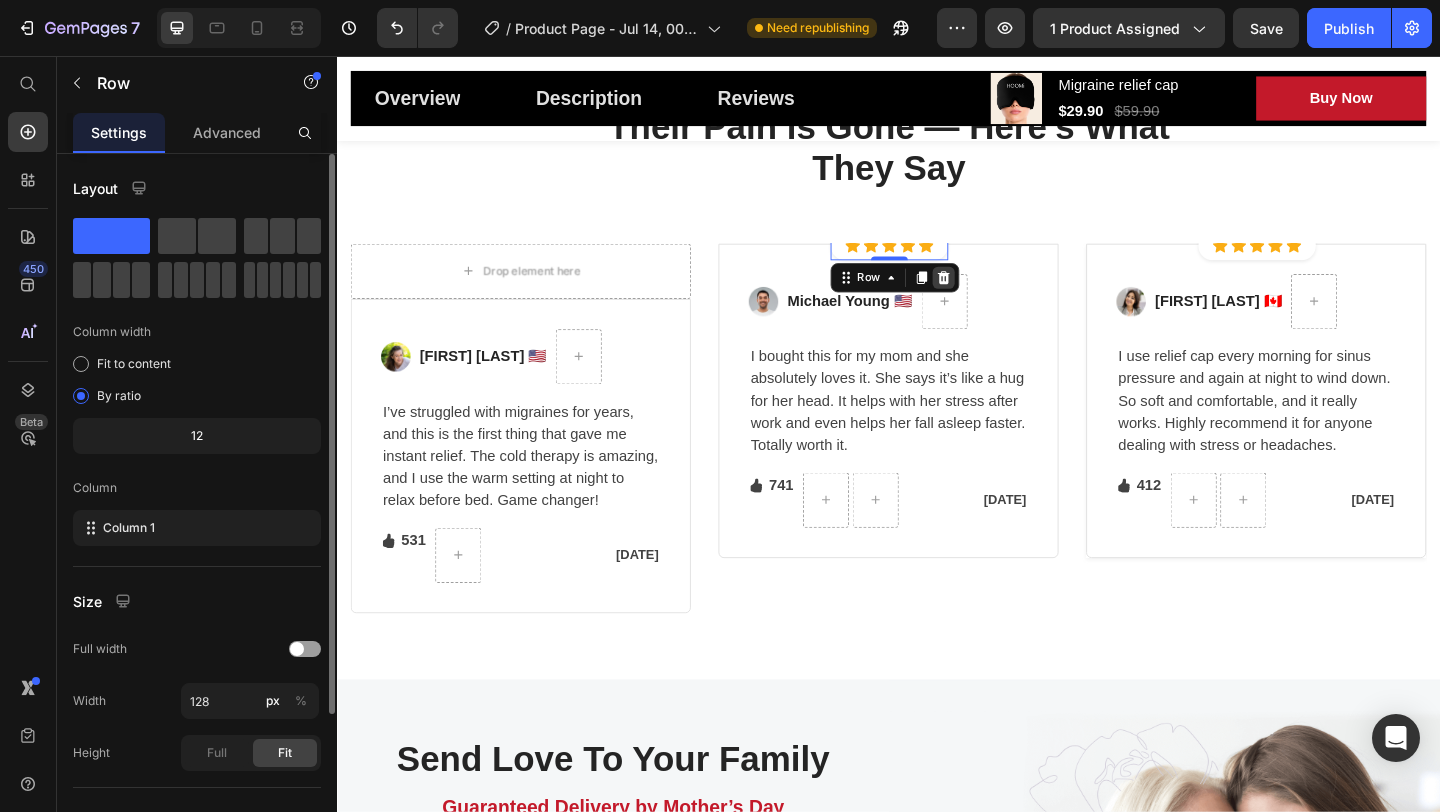 click 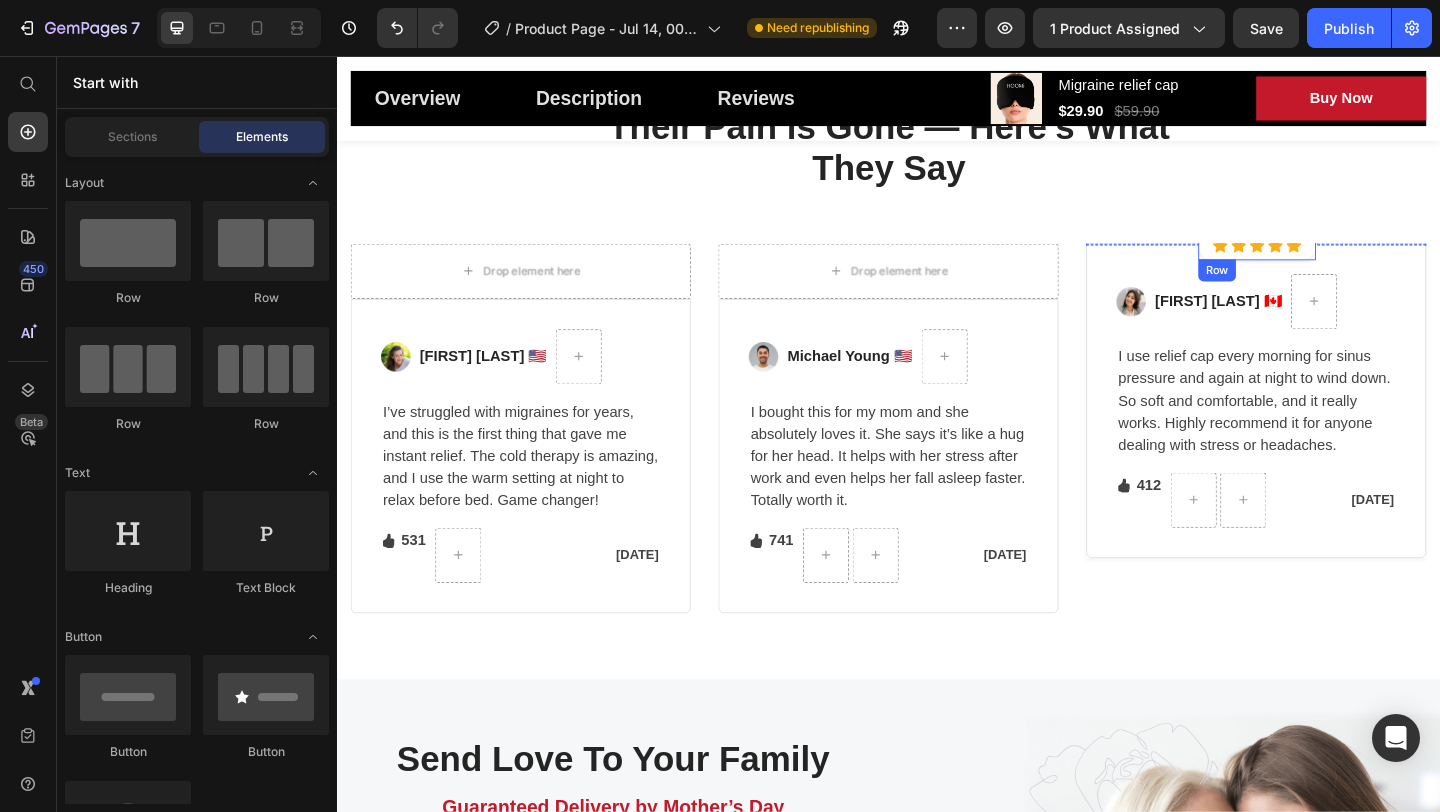 click on "Icon                Icon                Icon                Icon                Icon Icon List Hoz Row" at bounding box center (1338, 262) 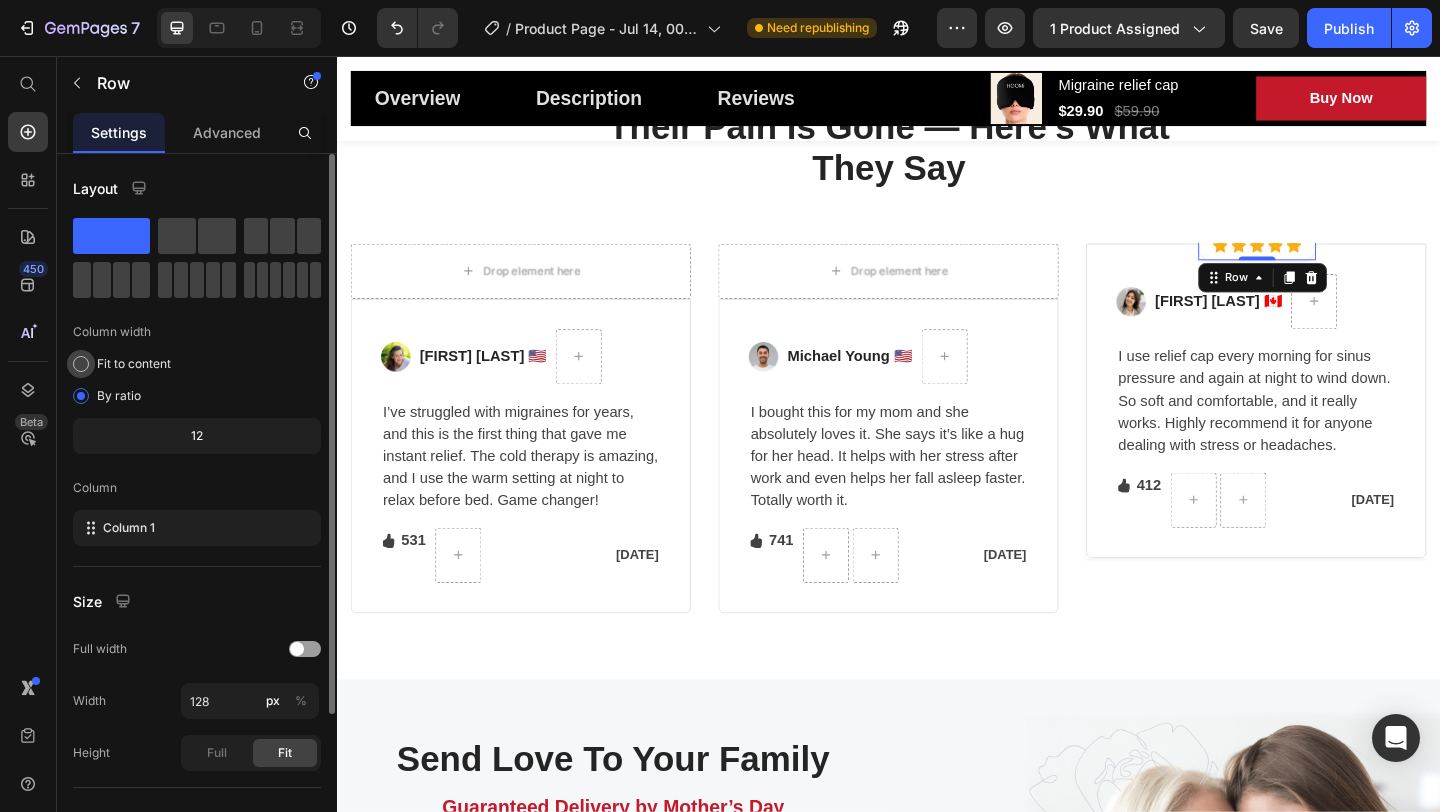 click on "Fit to content" at bounding box center [134, 364] 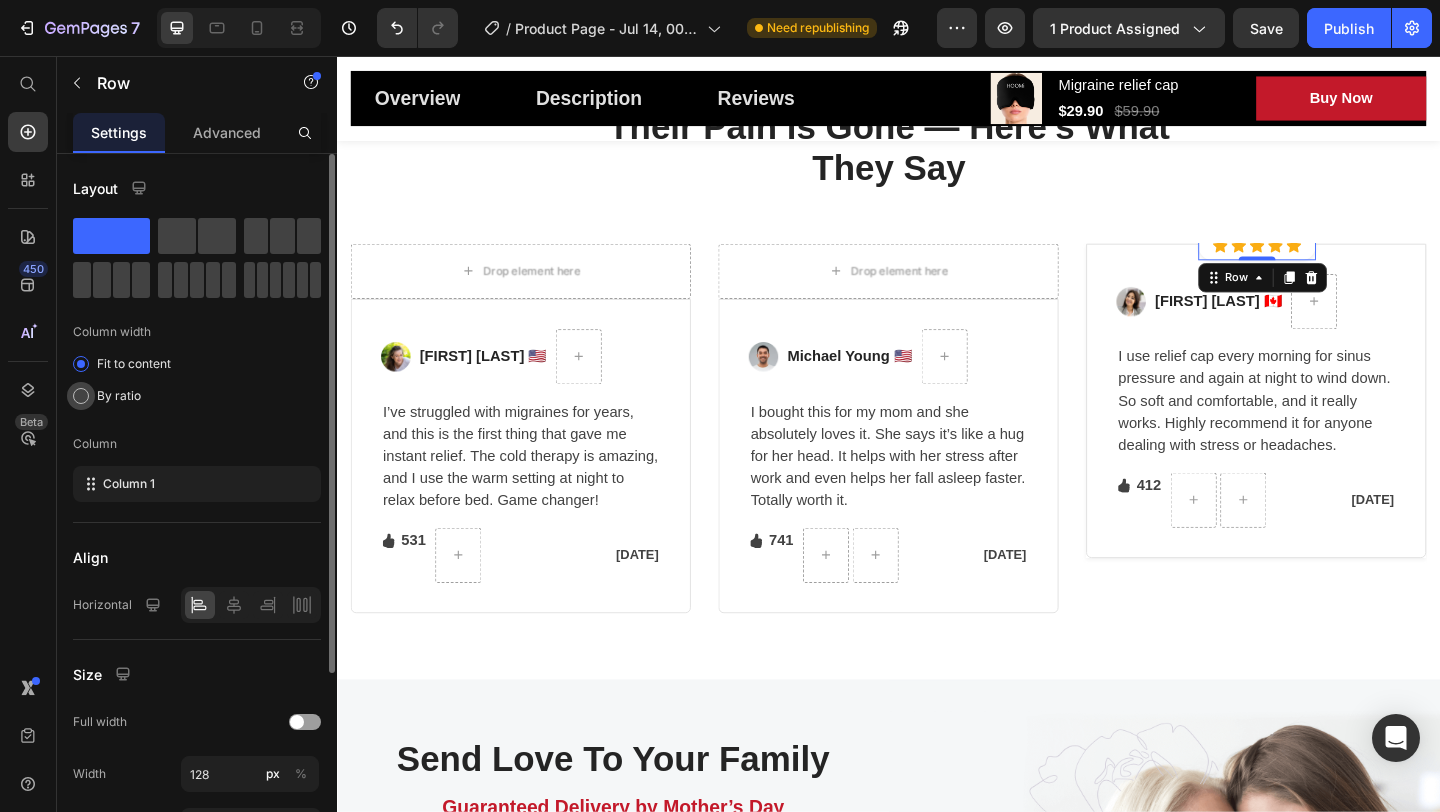 click on "By ratio" at bounding box center [119, 396] 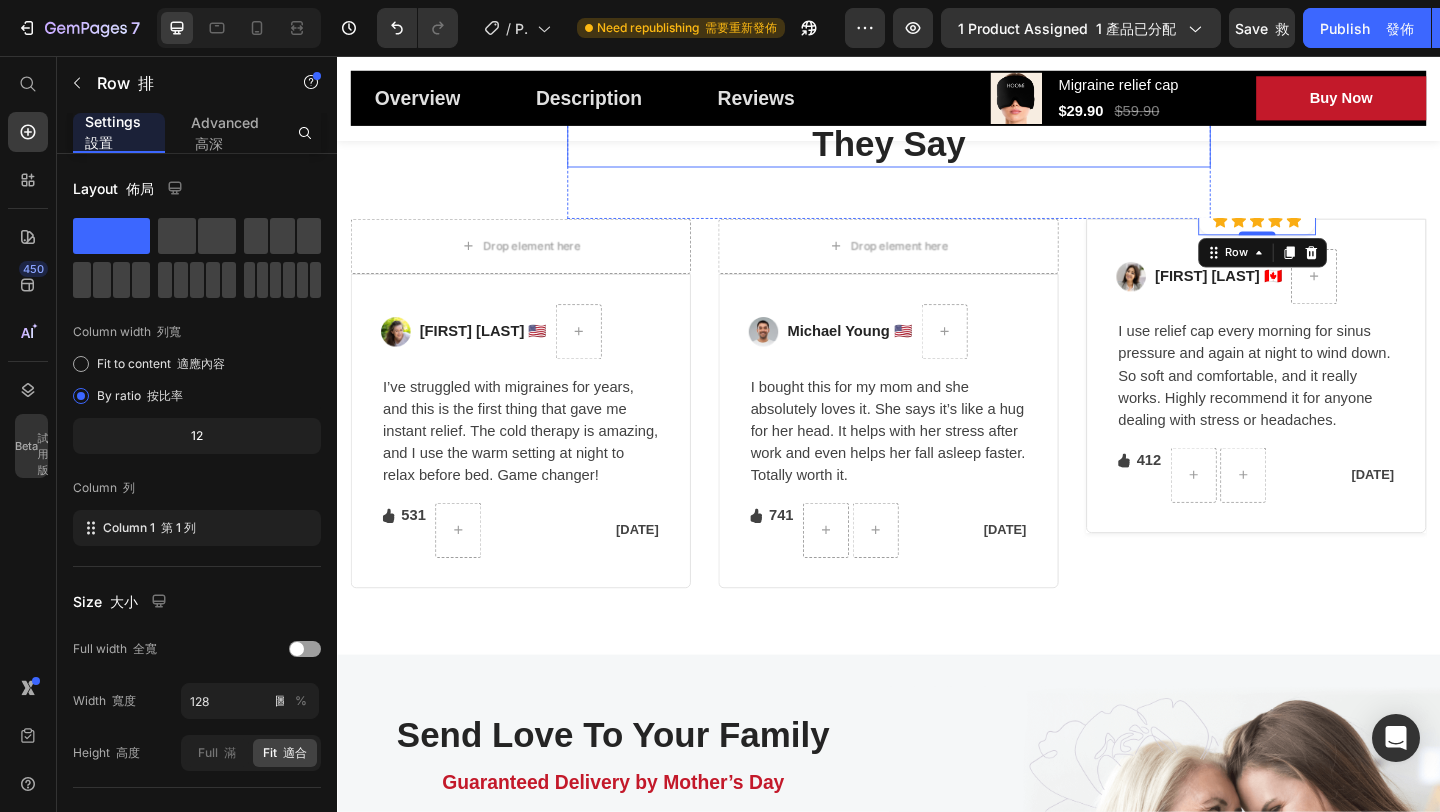 scroll, scrollTop: 3758, scrollLeft: 0, axis: vertical 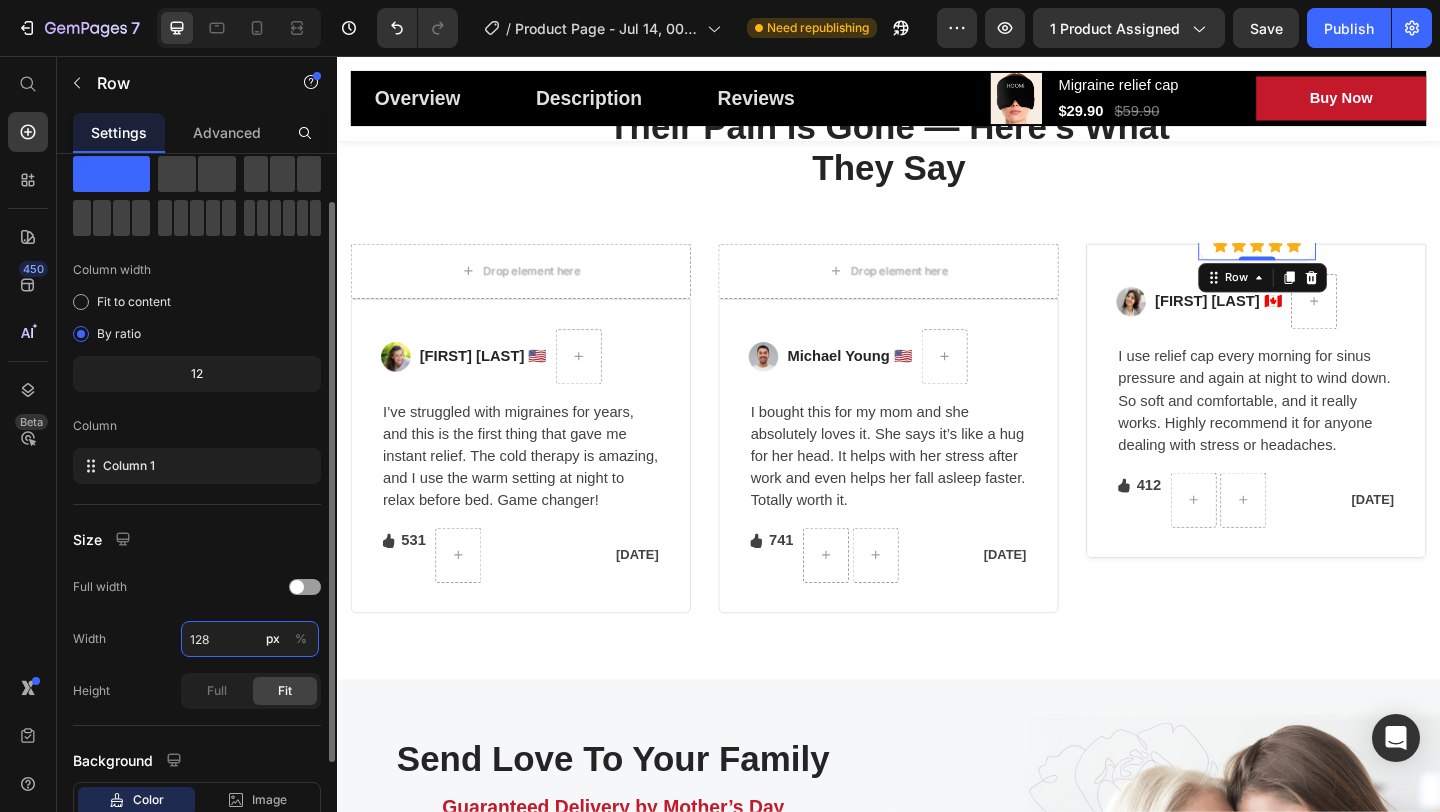 click on "128" at bounding box center [250, 639] 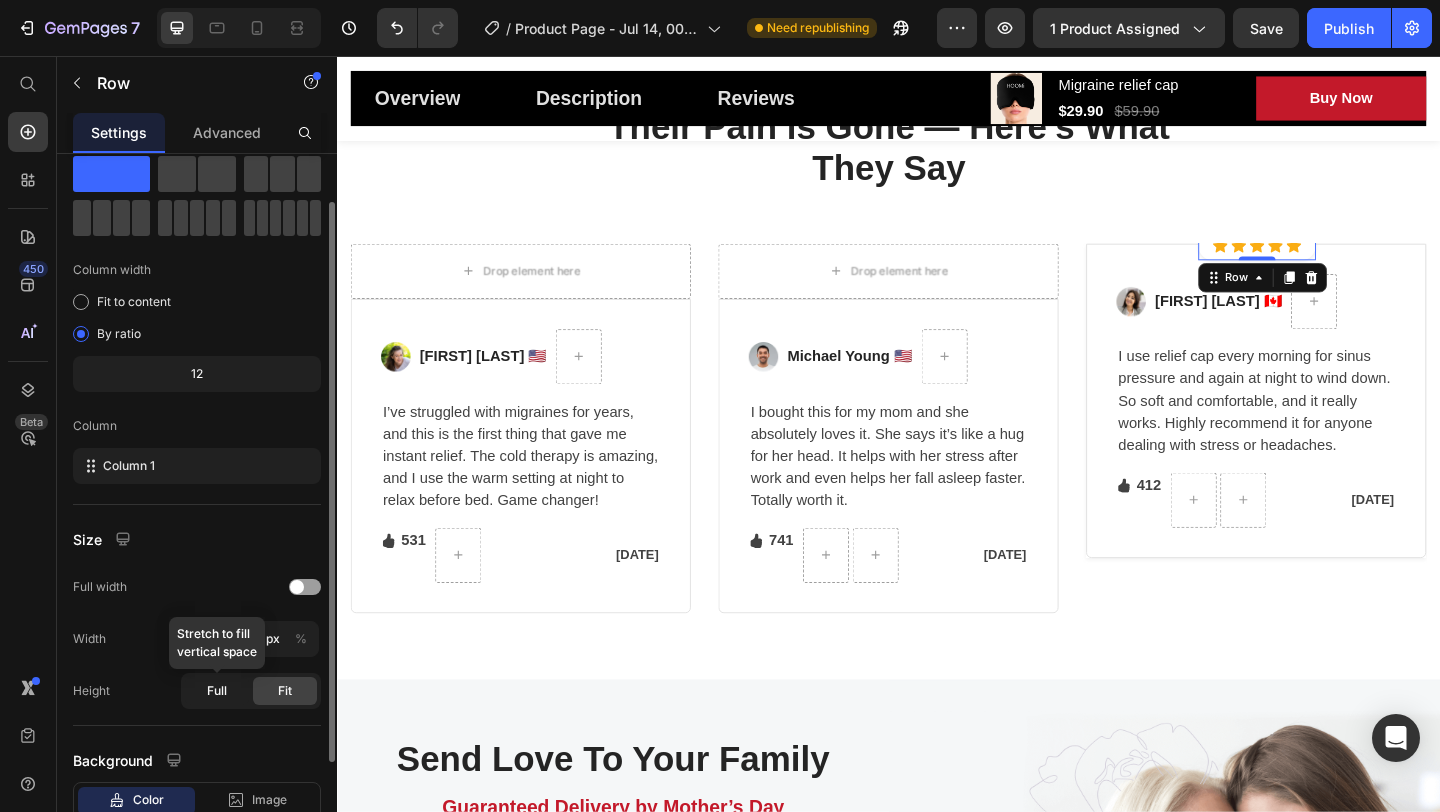 click on "Full" 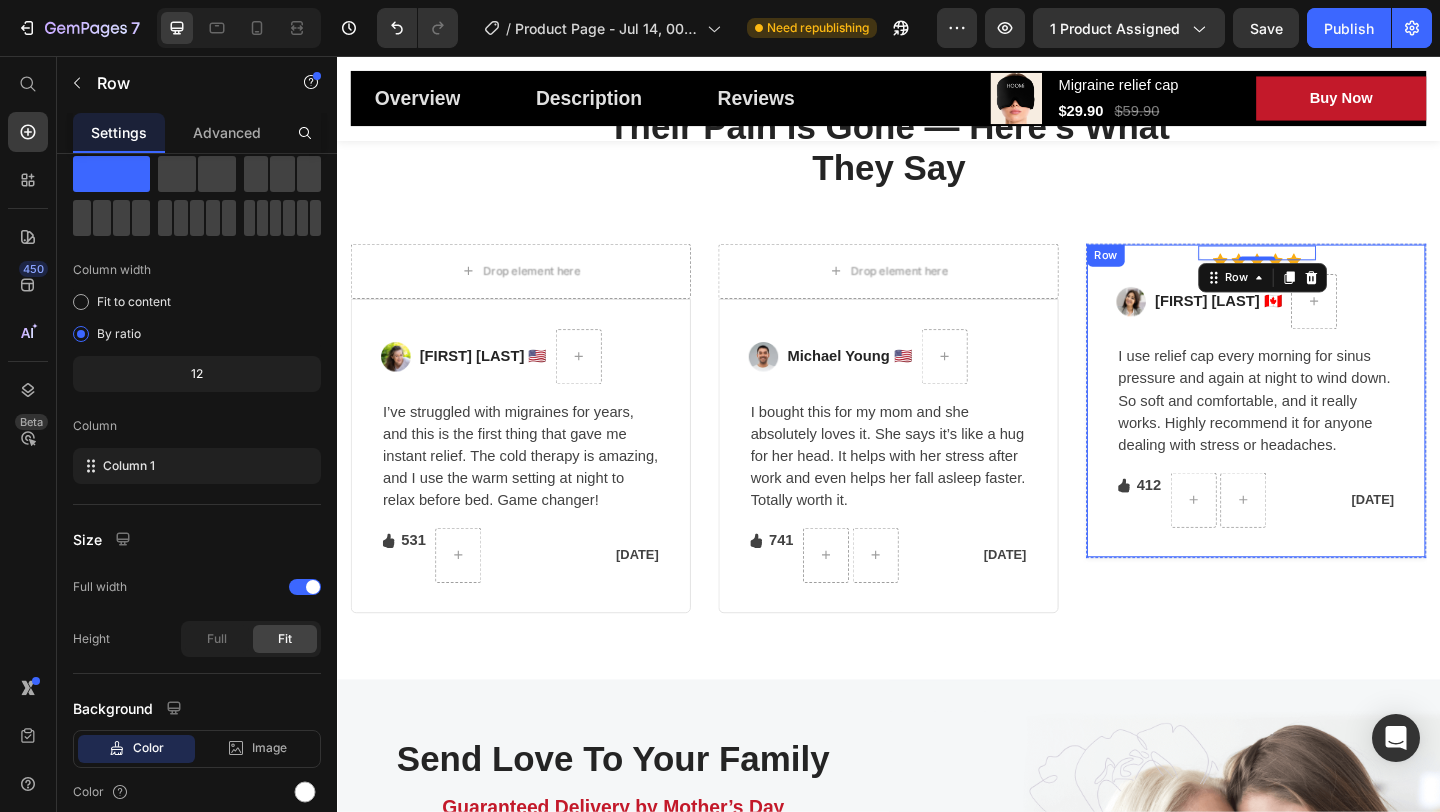 click on "Image Linda Nguyen 🇨🇦  Text block
Row I use relief cap every morning for sinus pressure and again at night to wind down. So soft and comfortable, and it really works. Highly recommend it for anyone dealing with stress or headaches. Text block
Icon 412 Text block Icon List
Icon List Row Mar 3, 2025 Text block Row Row" at bounding box center [1337, 431] 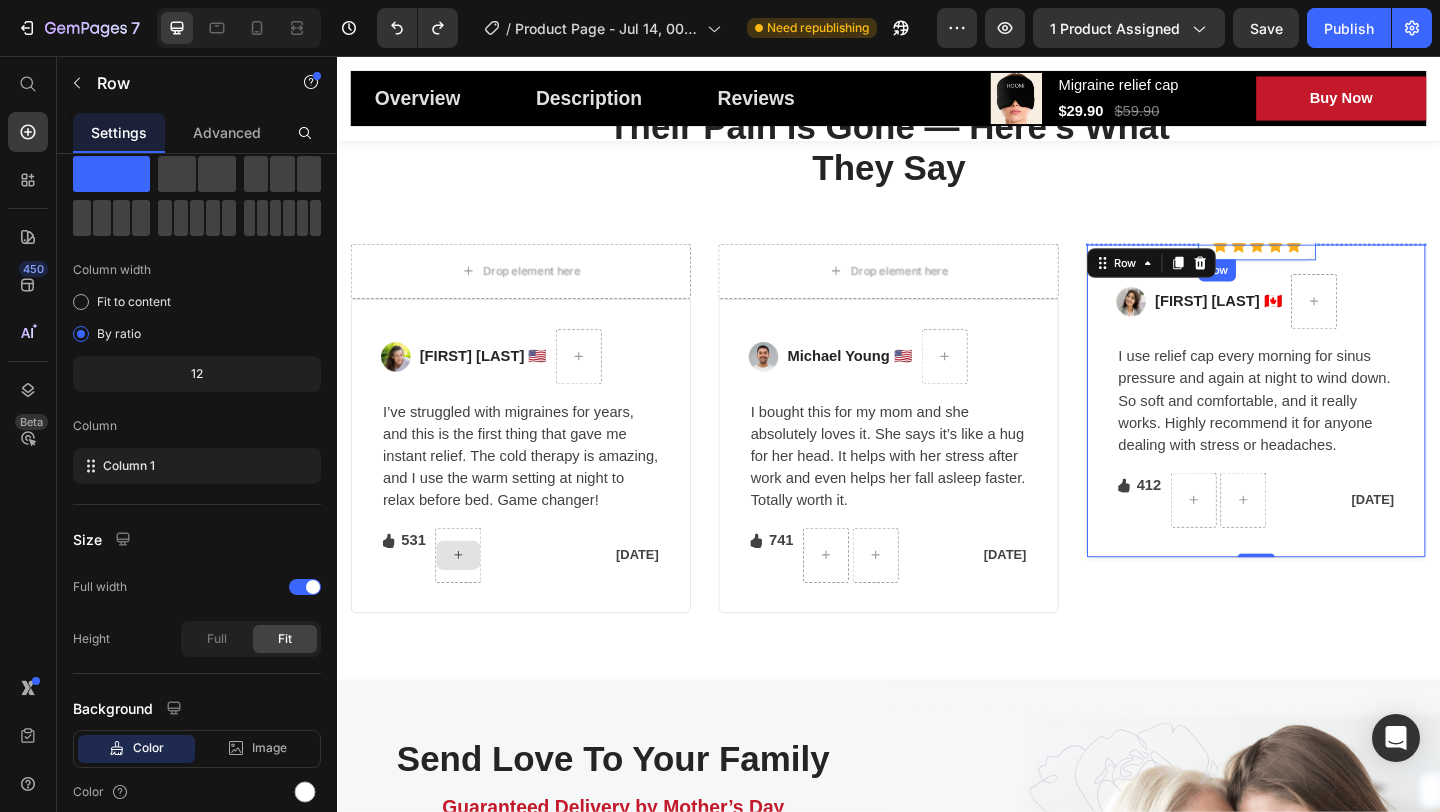 click on "Icon                Icon                Icon                Icon                Icon Icon List Hoz Row" at bounding box center (1338, 262) 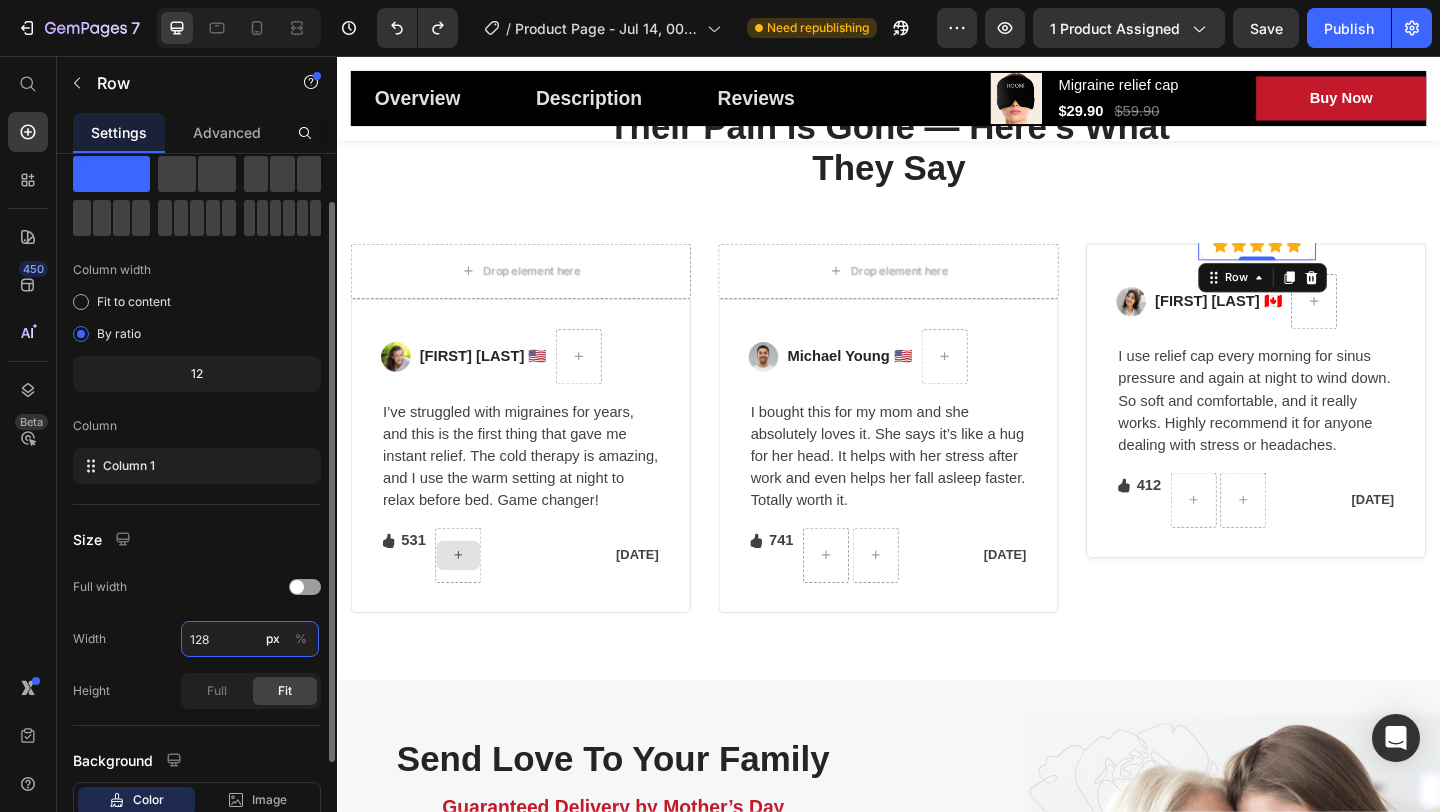 click on "128" at bounding box center [250, 639] 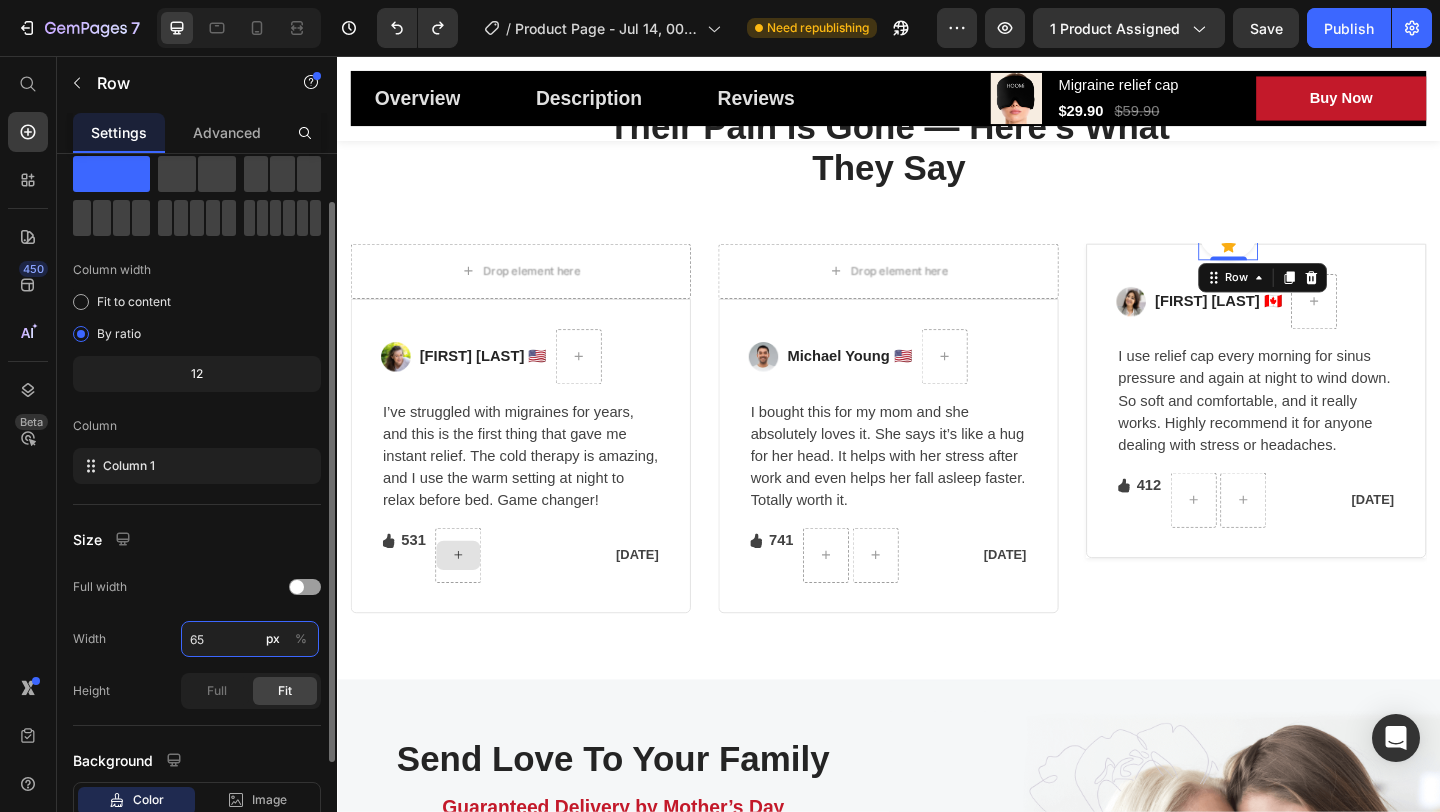 type on "6" 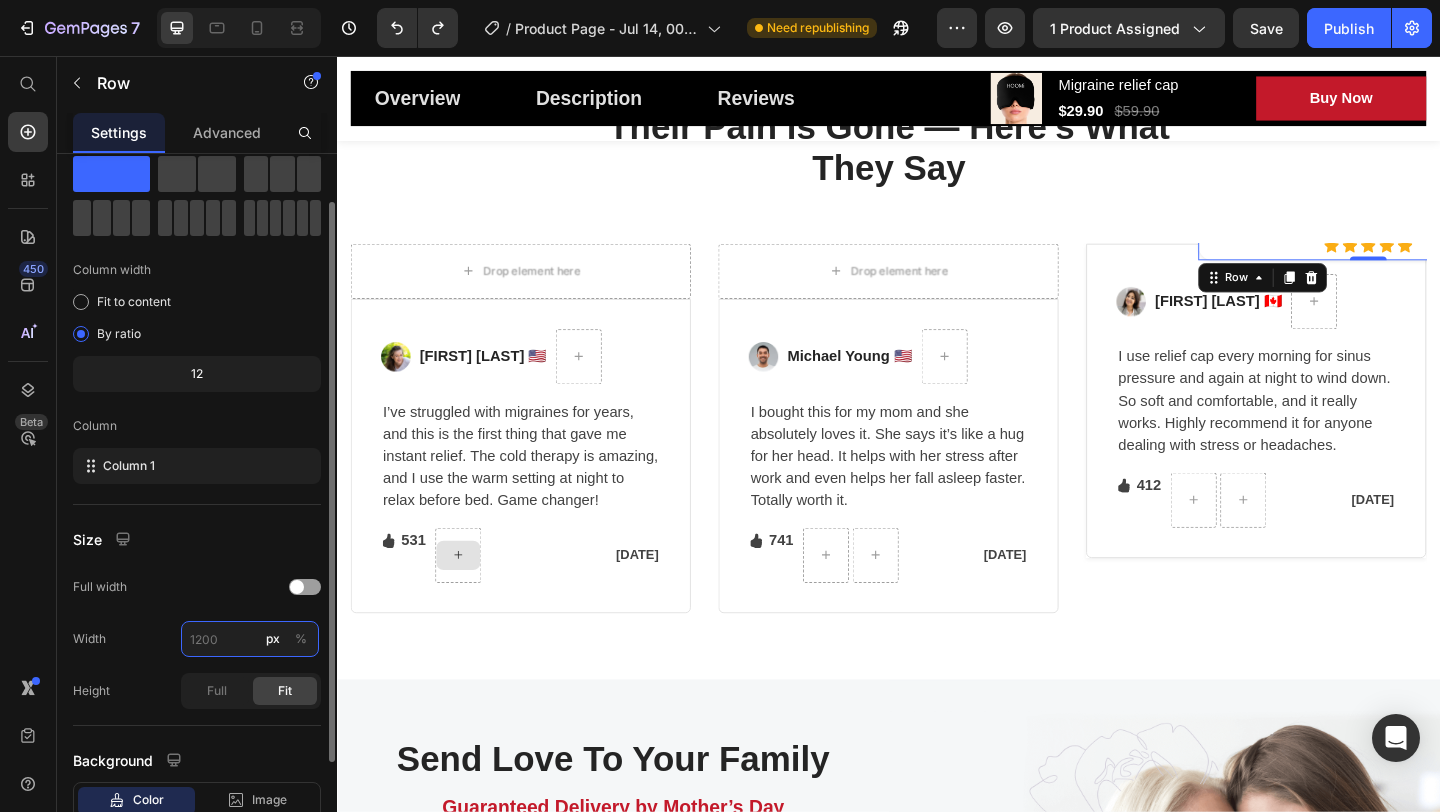 type on "1200" 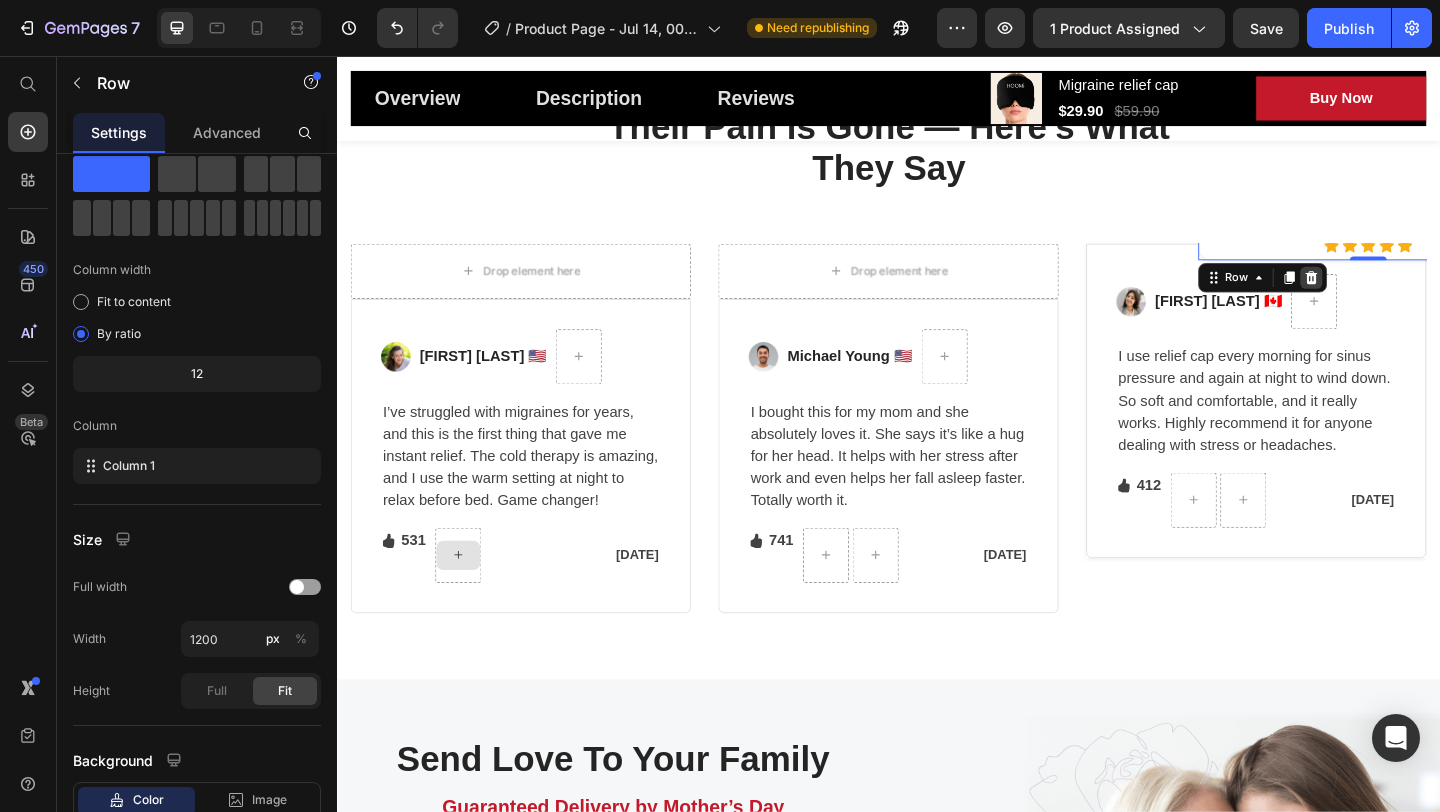 click 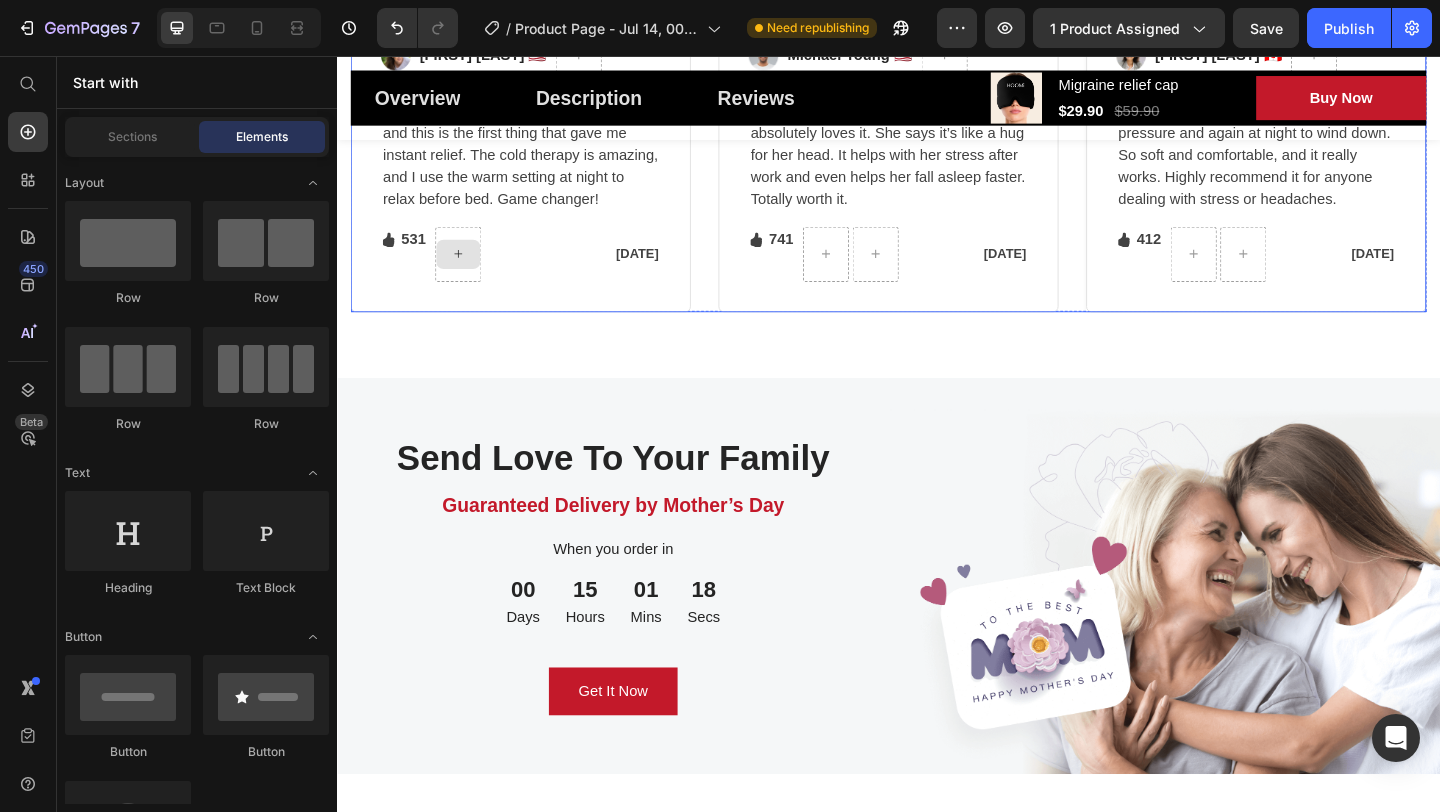 scroll, scrollTop: 3483, scrollLeft: 0, axis: vertical 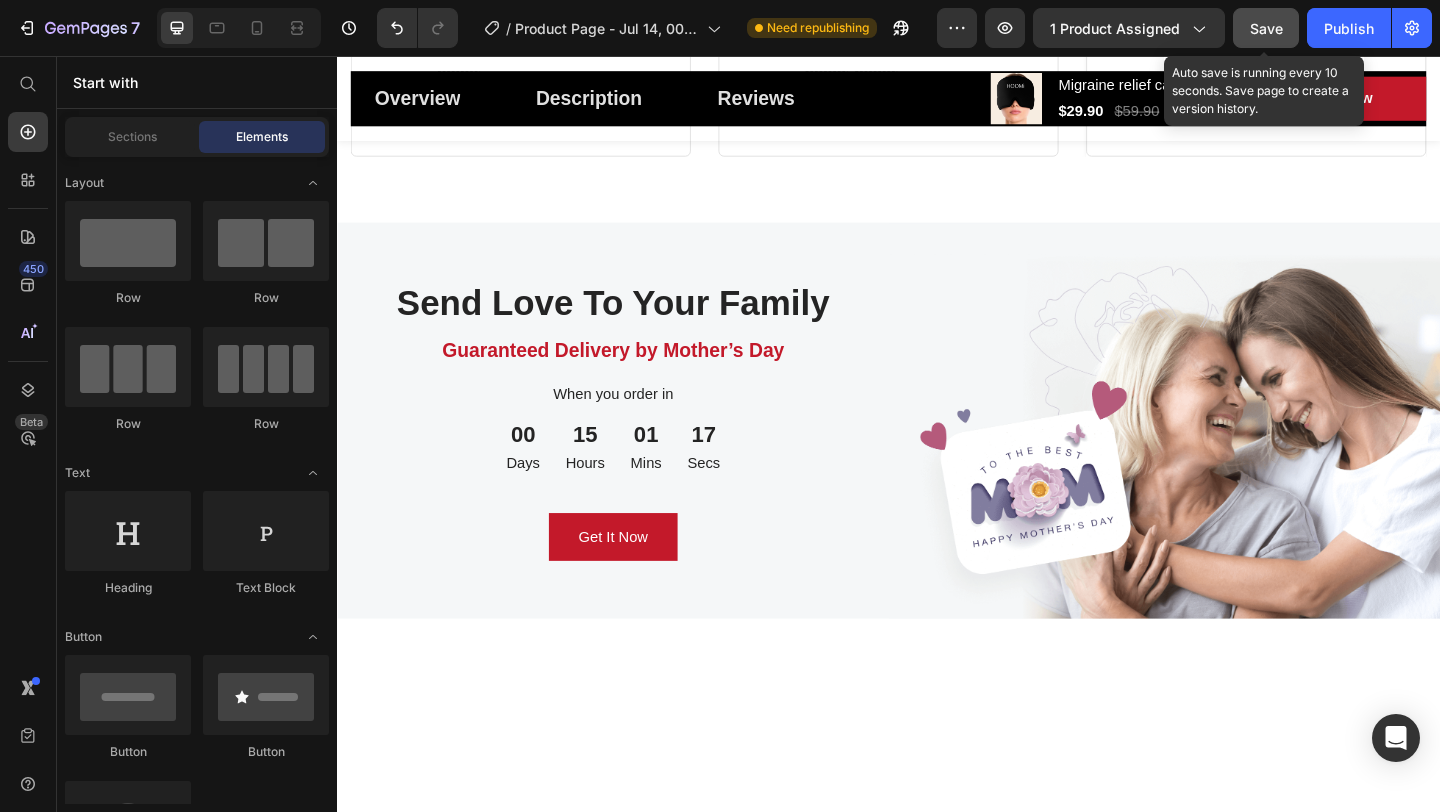 click on "Save" at bounding box center (1266, 28) 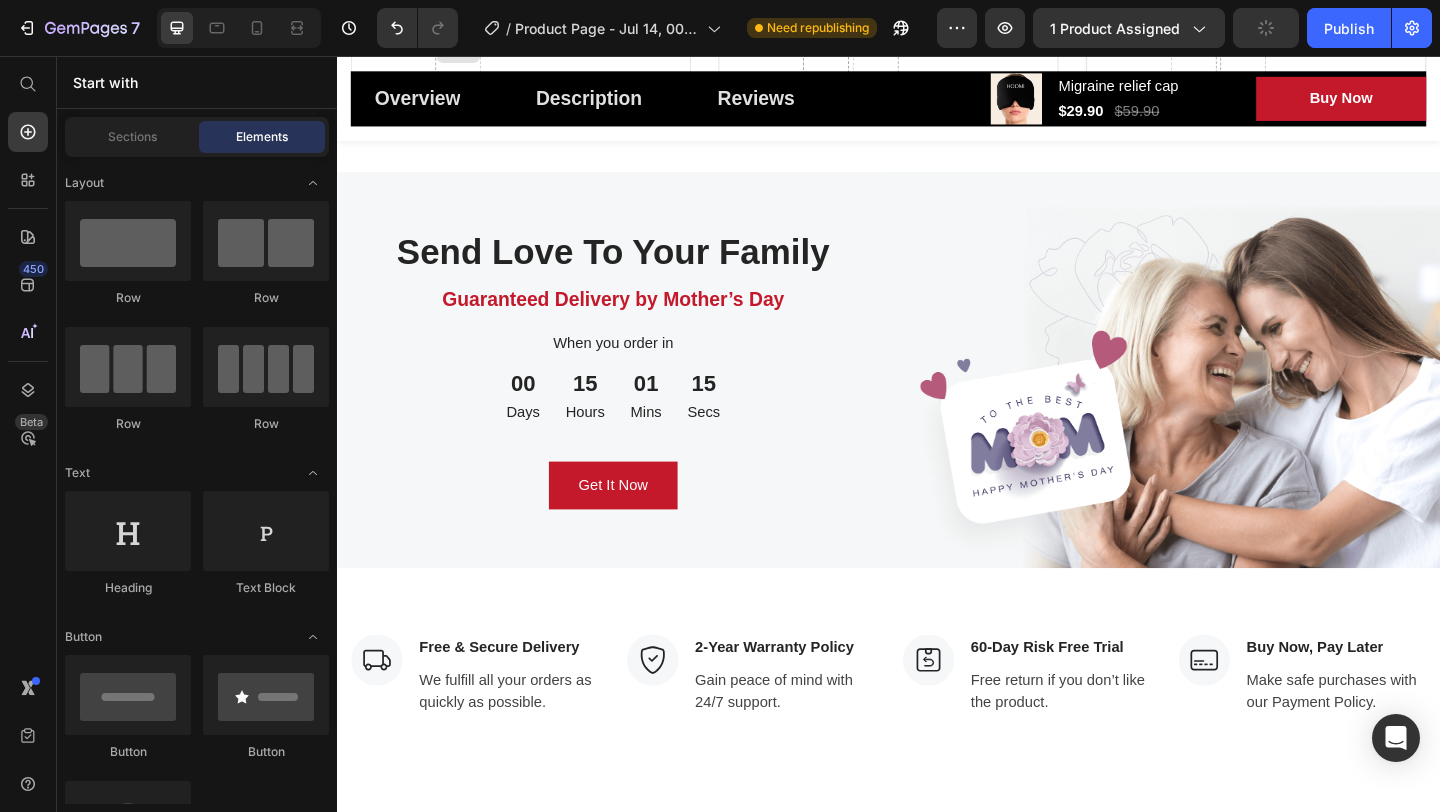 scroll, scrollTop: 4311, scrollLeft: 0, axis: vertical 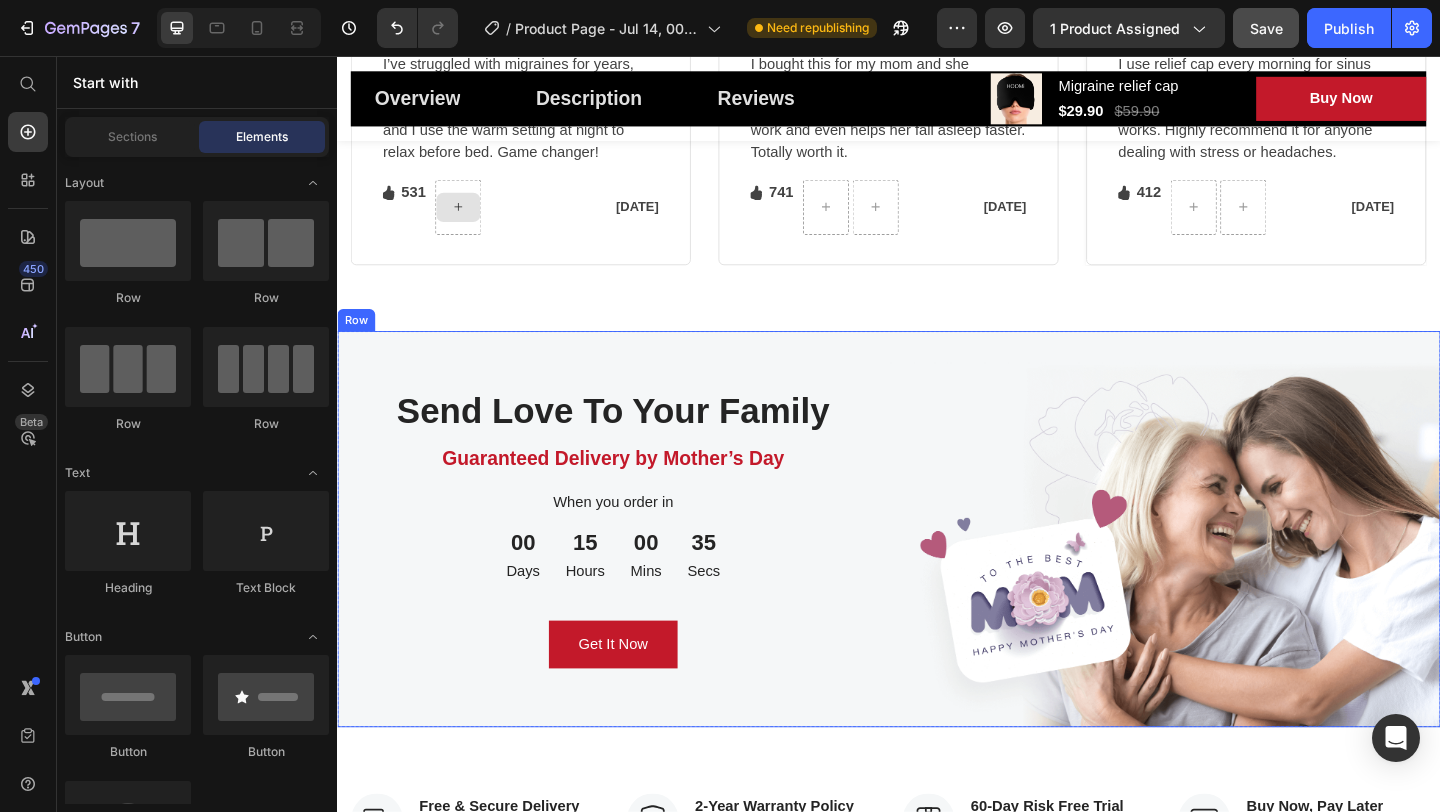 click on "Send Love To Your Family Heading Guaranteed Delivery by Mother’s Day Text block When you order in Text block 00 Days 15 Hours 00 Mins 35 Secs CountDown Timer Get It Now Button Row" at bounding box center (637, 570) 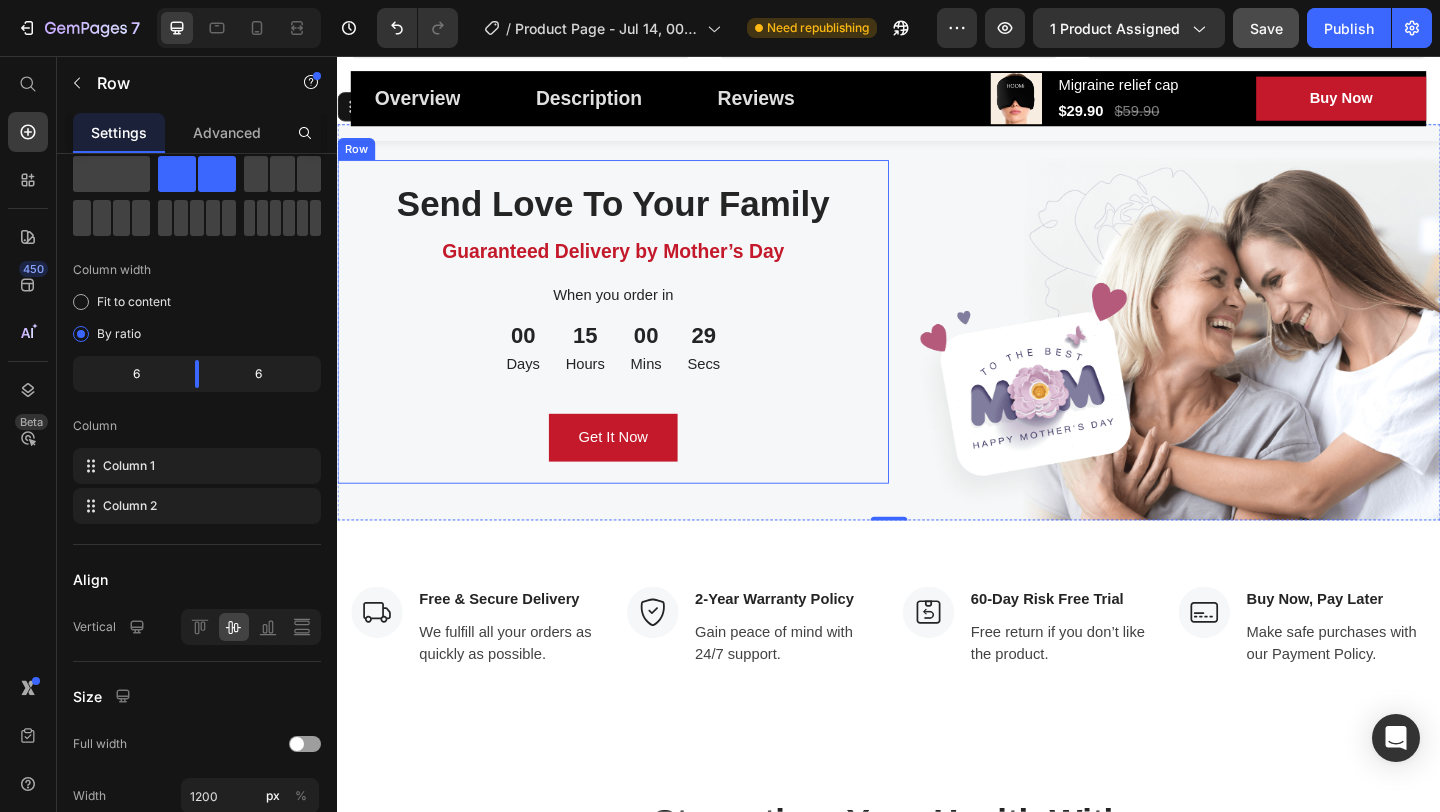 scroll, scrollTop: 4235, scrollLeft: 0, axis: vertical 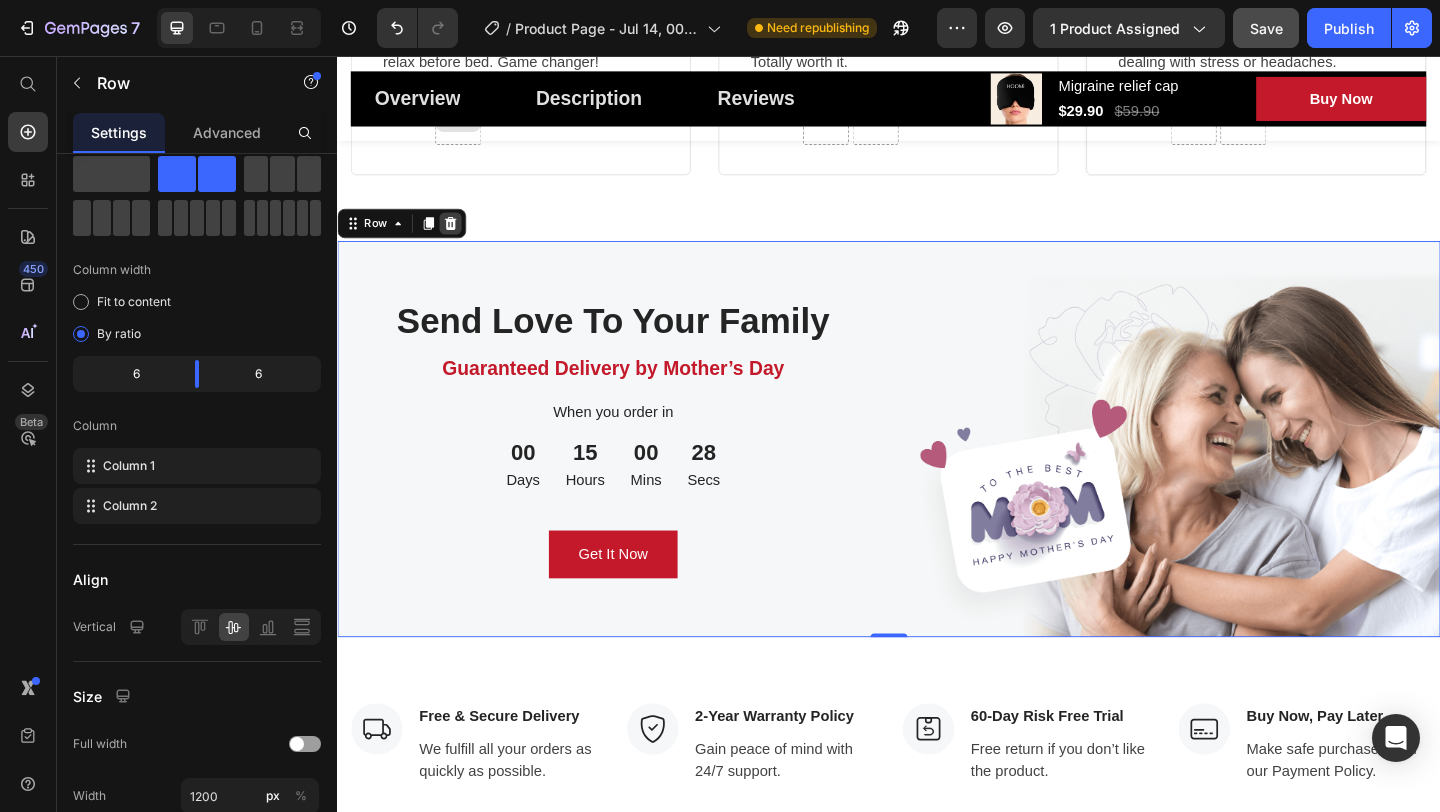 click 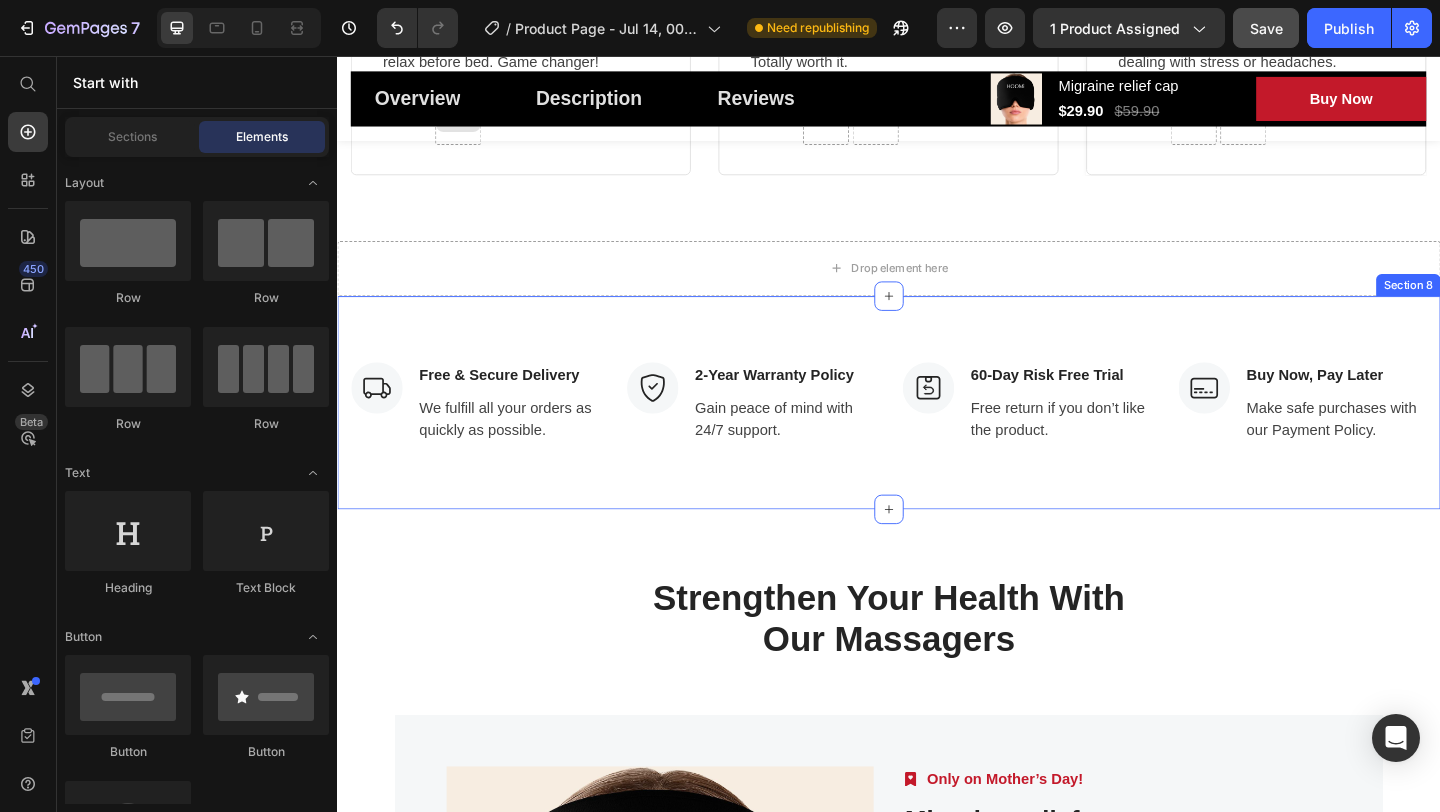 click on "Image Free & Secure Delivery Text block We fulfill all your orders as quickly as possible. Text block Row Image 2-Year Warranty Policy Text block Gain peace of mind with 24/7 support. Text block Row Image 60-Day Risk Free Trial Text block Free return if you don’t like the product. Text block Row Image Buy Now, Pay Later Text block Make safe purchases with our Payment Policy. Text block Row Row Section 8" at bounding box center (937, 433) 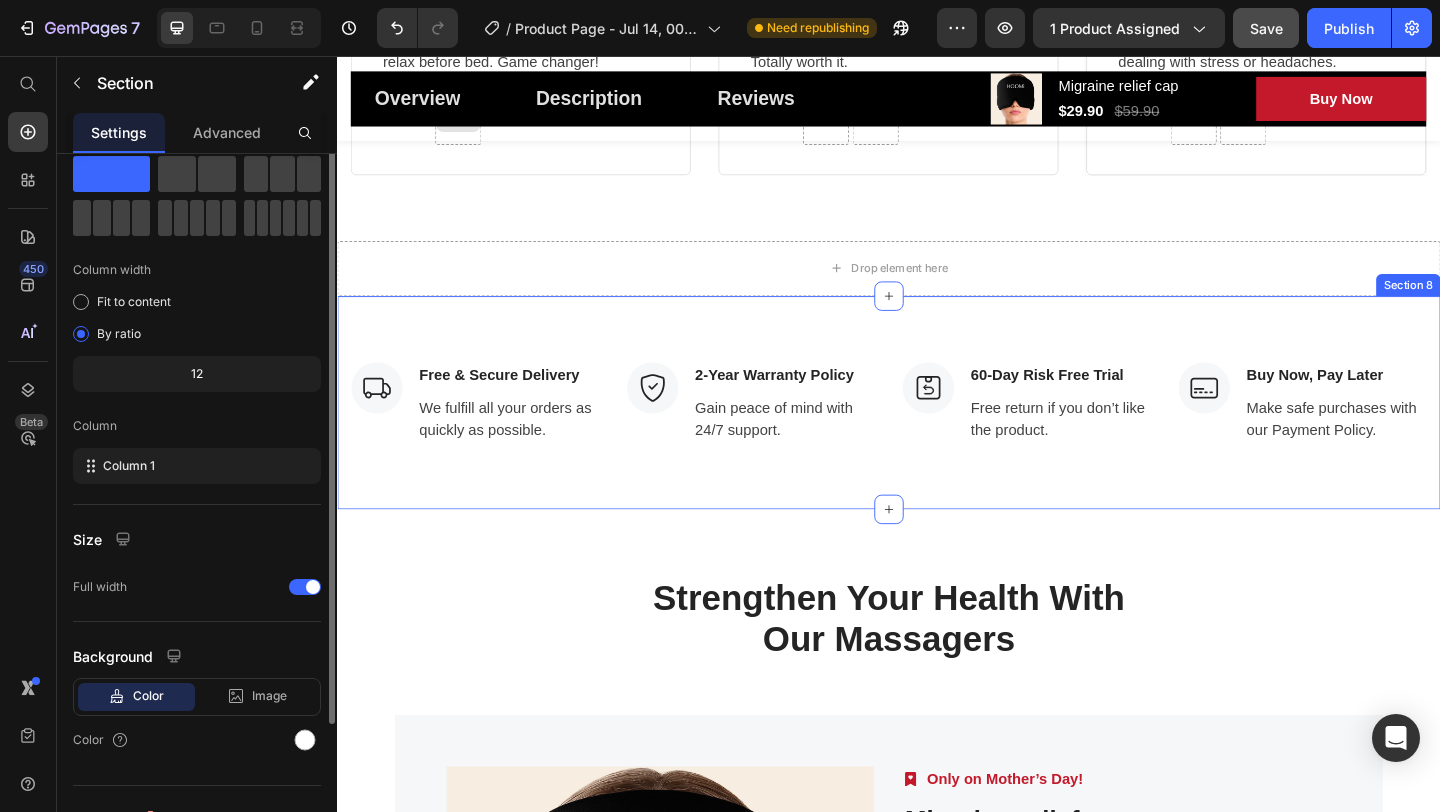 scroll, scrollTop: 0, scrollLeft: 0, axis: both 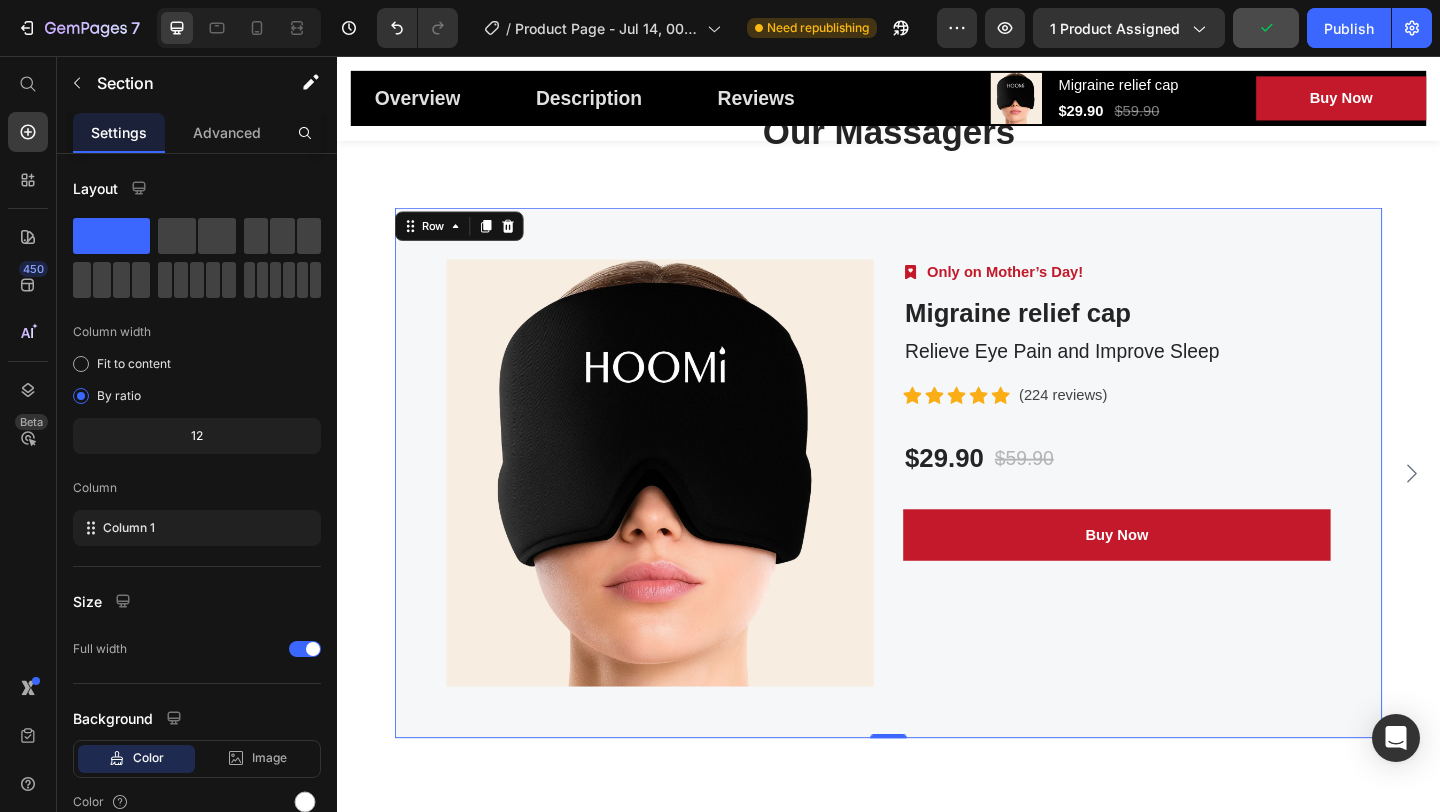 click on "Product Images Image Only on Mother’s Day! Text block Row Migraine relief cap (P) Title Relieve Eye Pain and Improve Sleep Text block                Icon                Icon                Icon                Icon                Icon Icon List Hoz (224 reviews) Text block Row $29.90 (P) Price $59.90 (P) Price Row Buy Now (P) Cart Button Row   0" at bounding box center [937, 509] 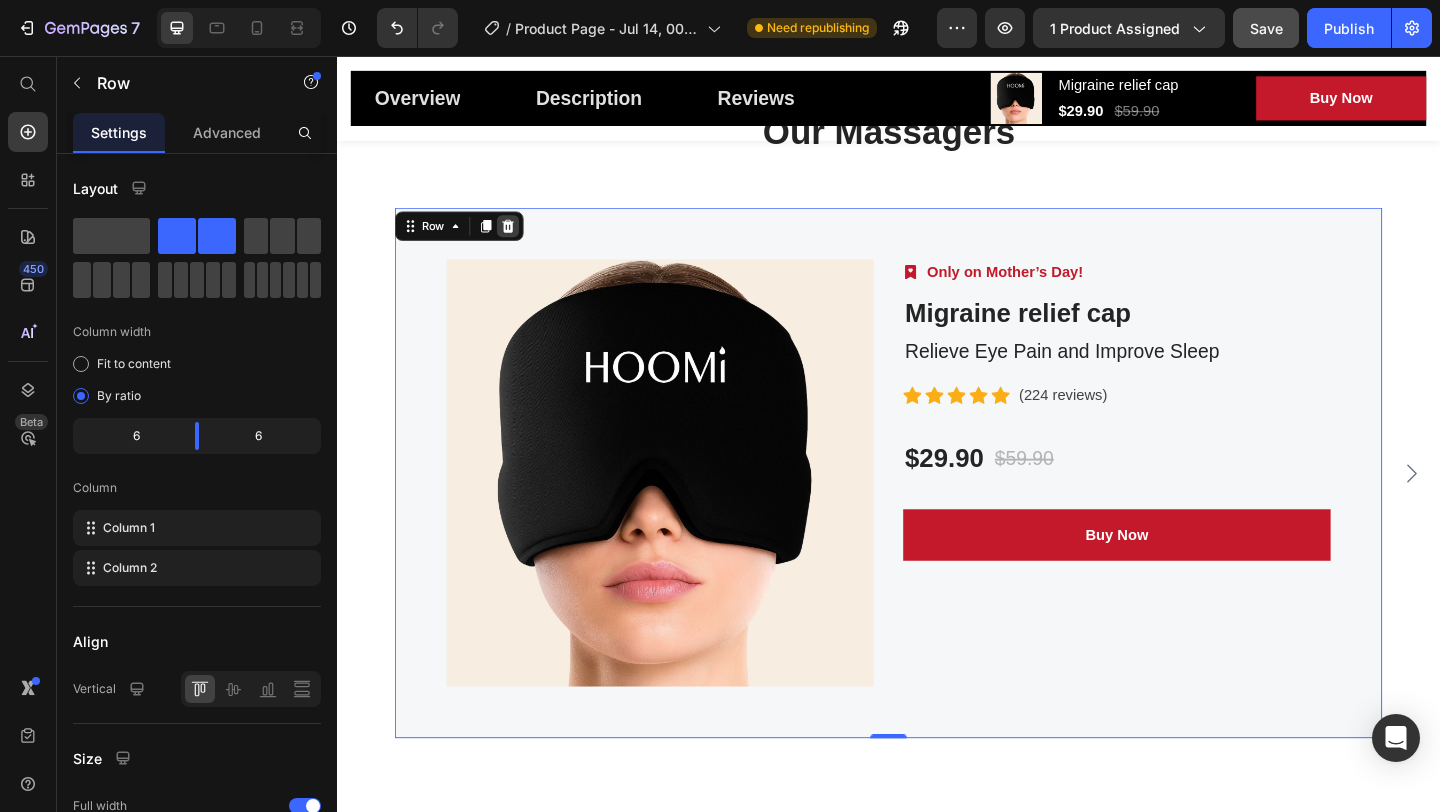 click 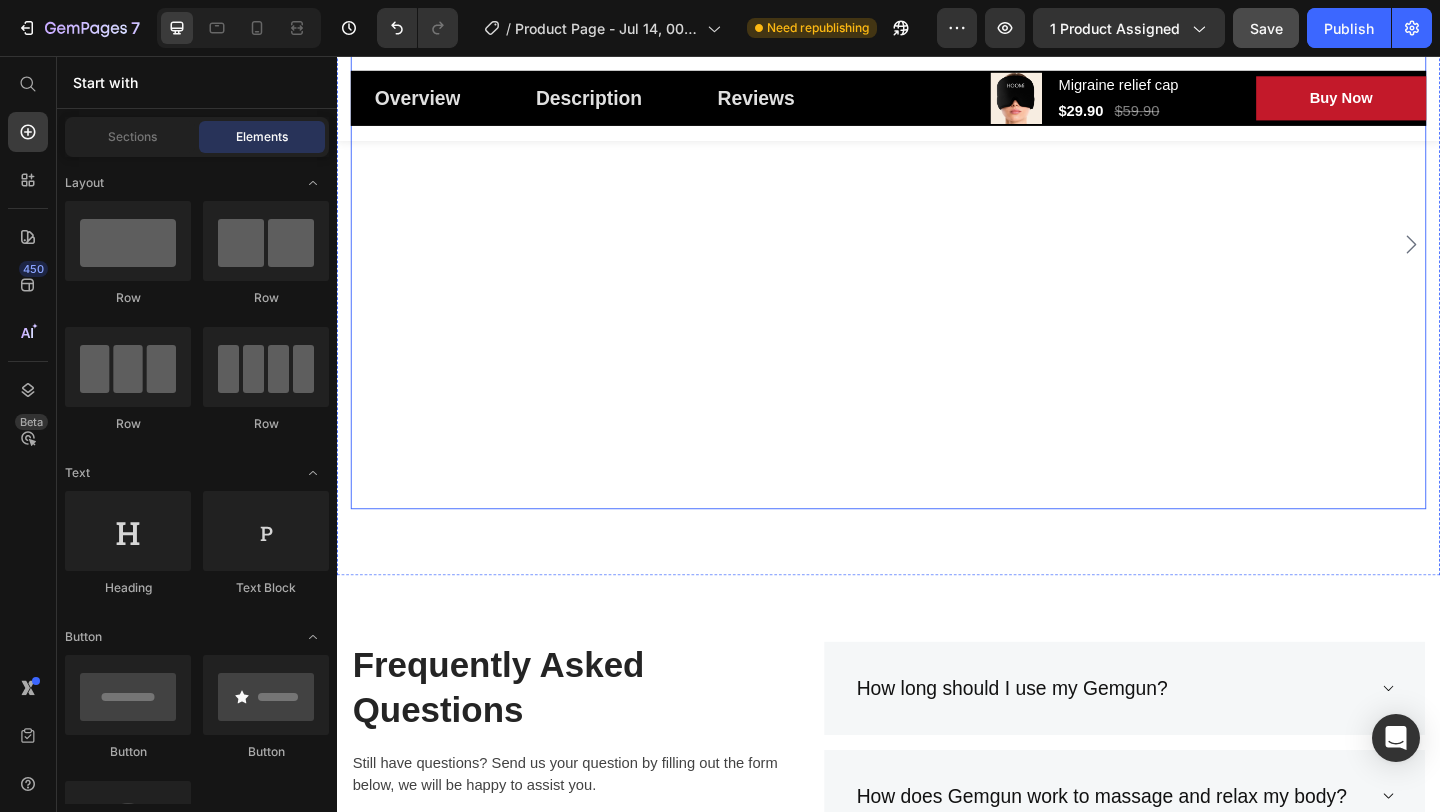 scroll, scrollTop: 5061, scrollLeft: 0, axis: vertical 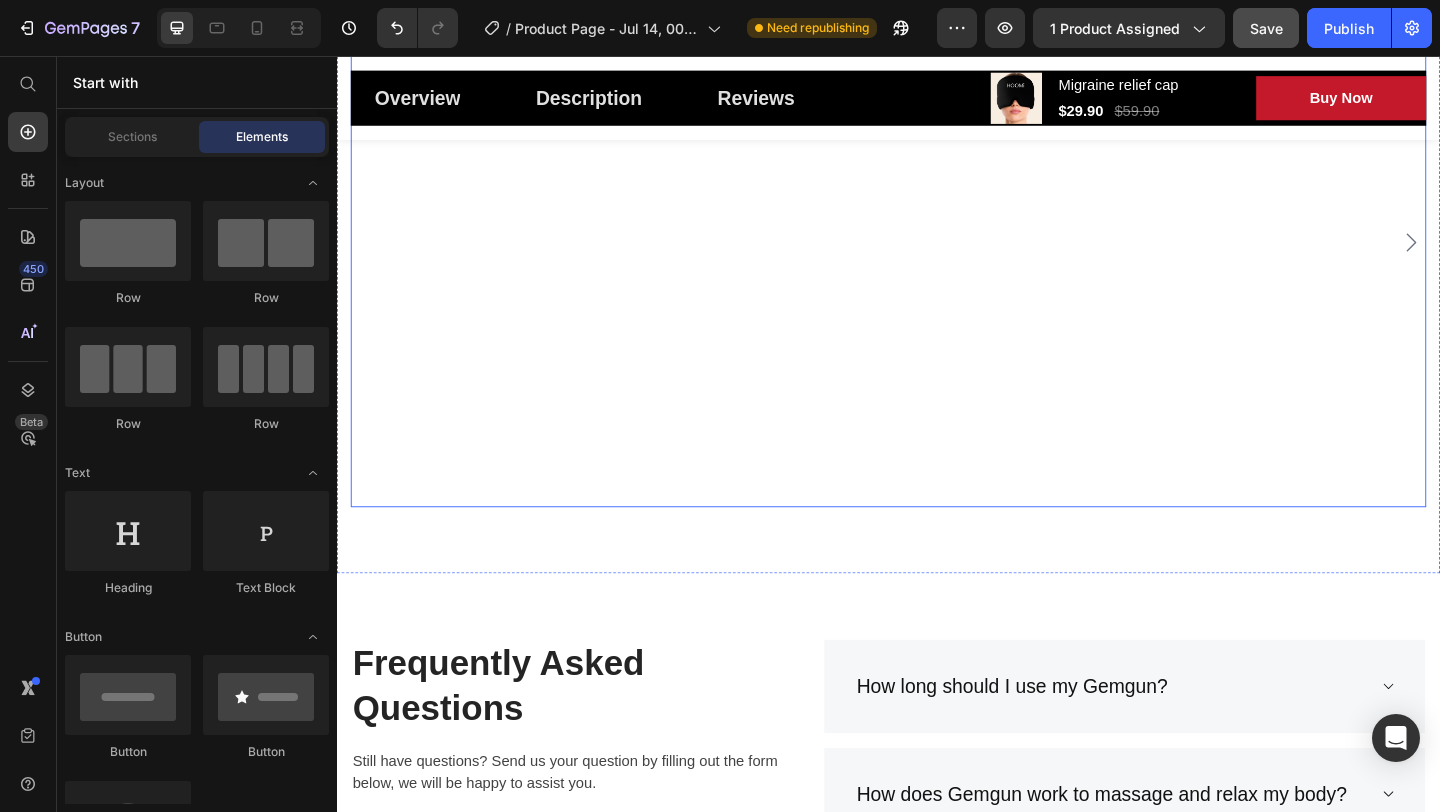 click on "Drop element here Product" at bounding box center [937, 258] 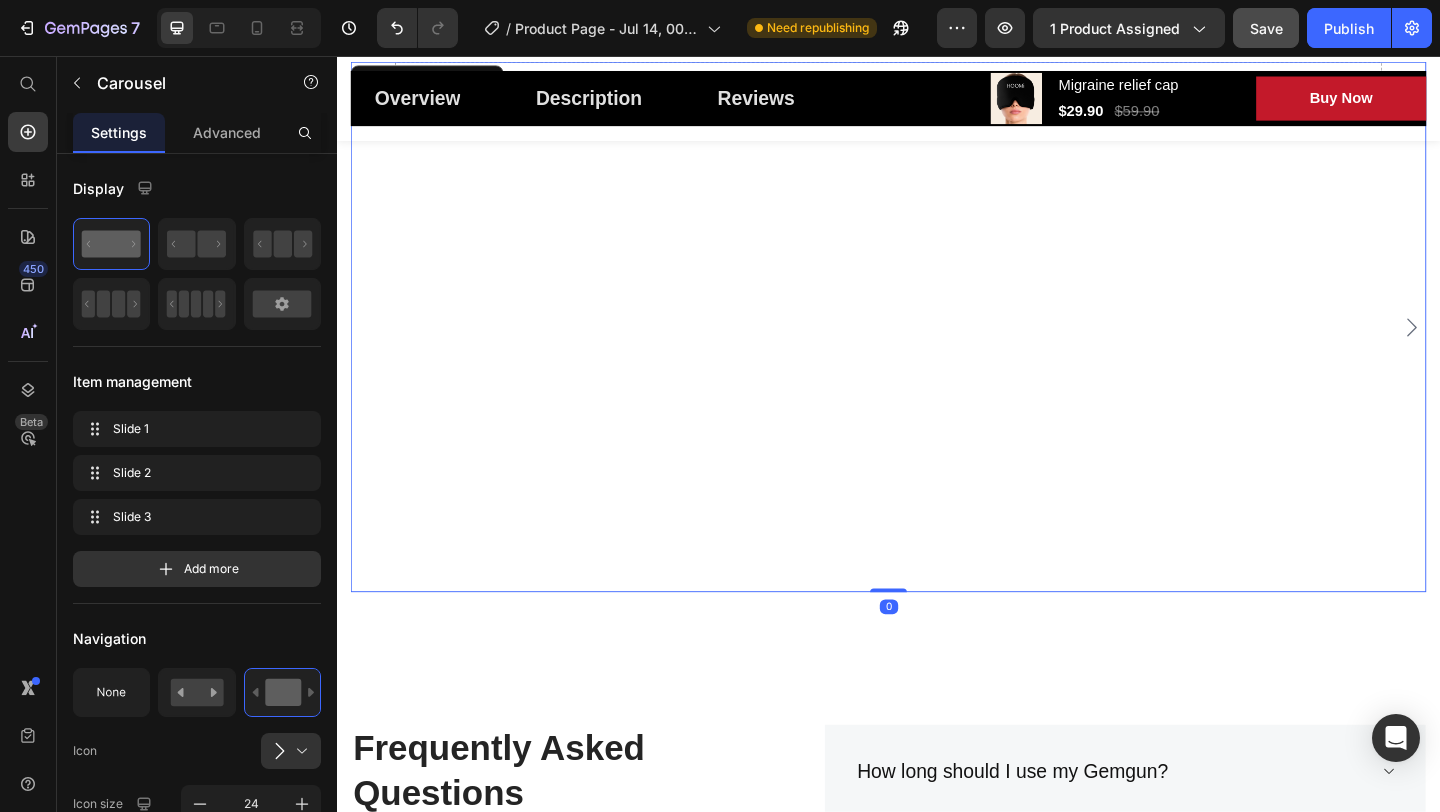 scroll, scrollTop: 4700, scrollLeft: 0, axis: vertical 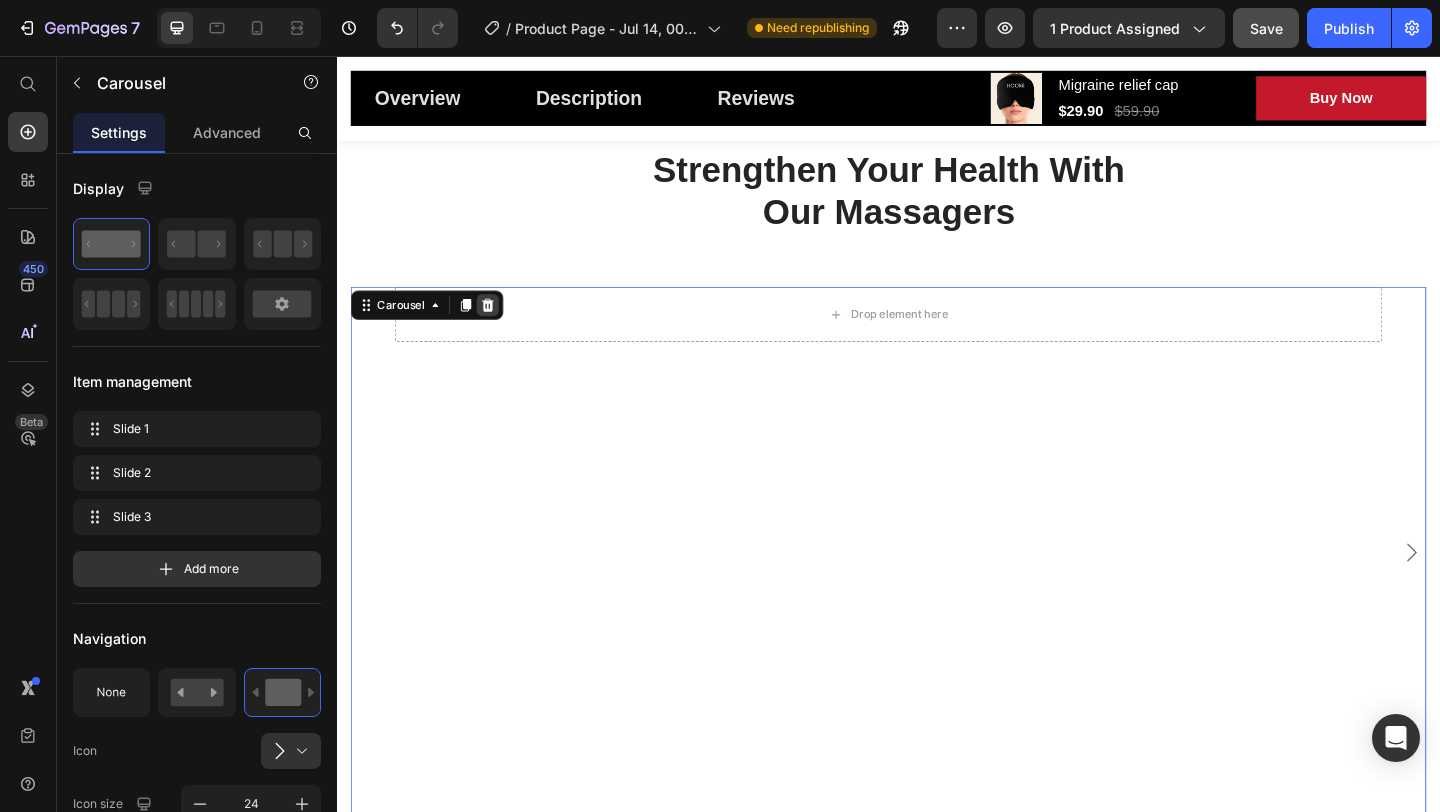 click at bounding box center [501, 327] 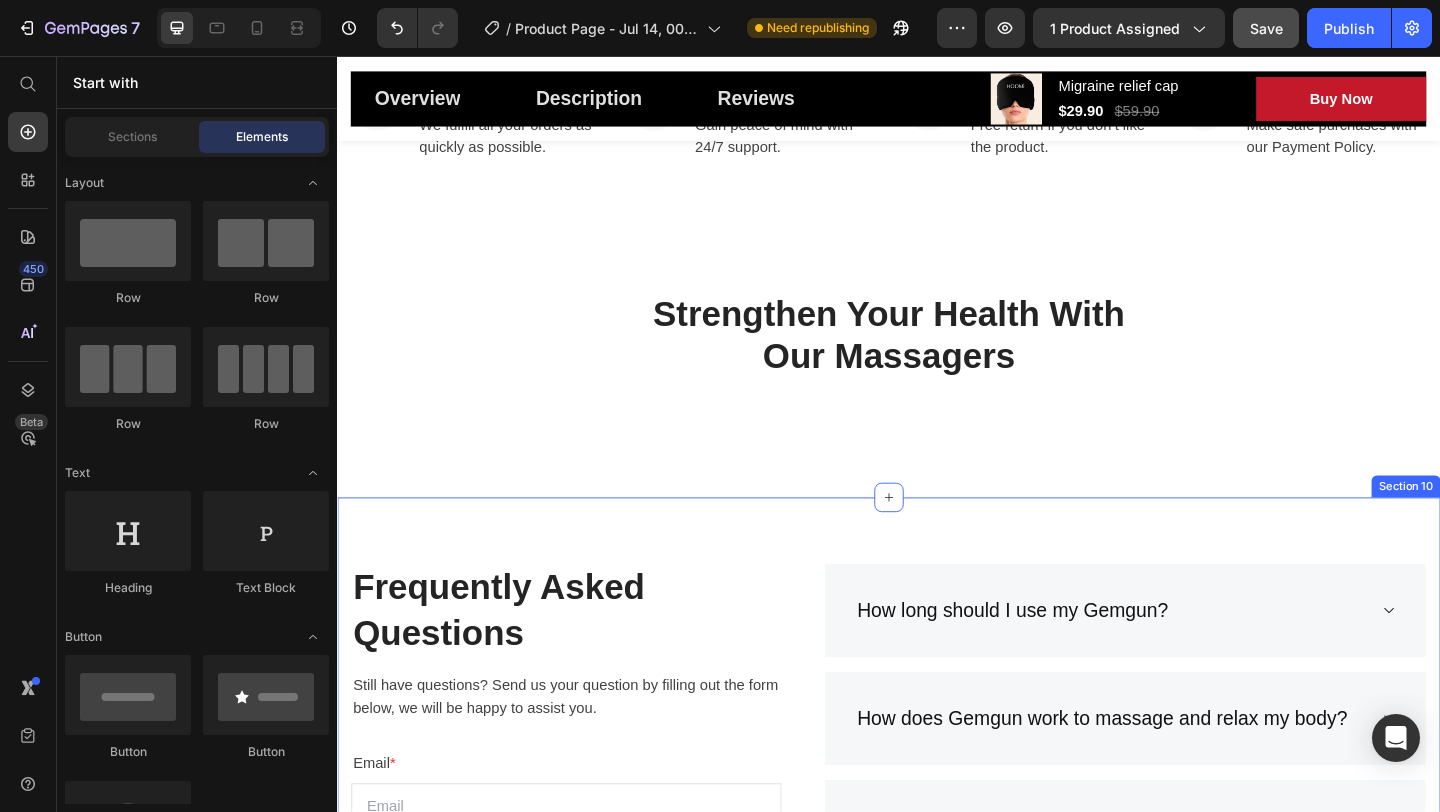 scroll, scrollTop: 4504, scrollLeft: 0, axis: vertical 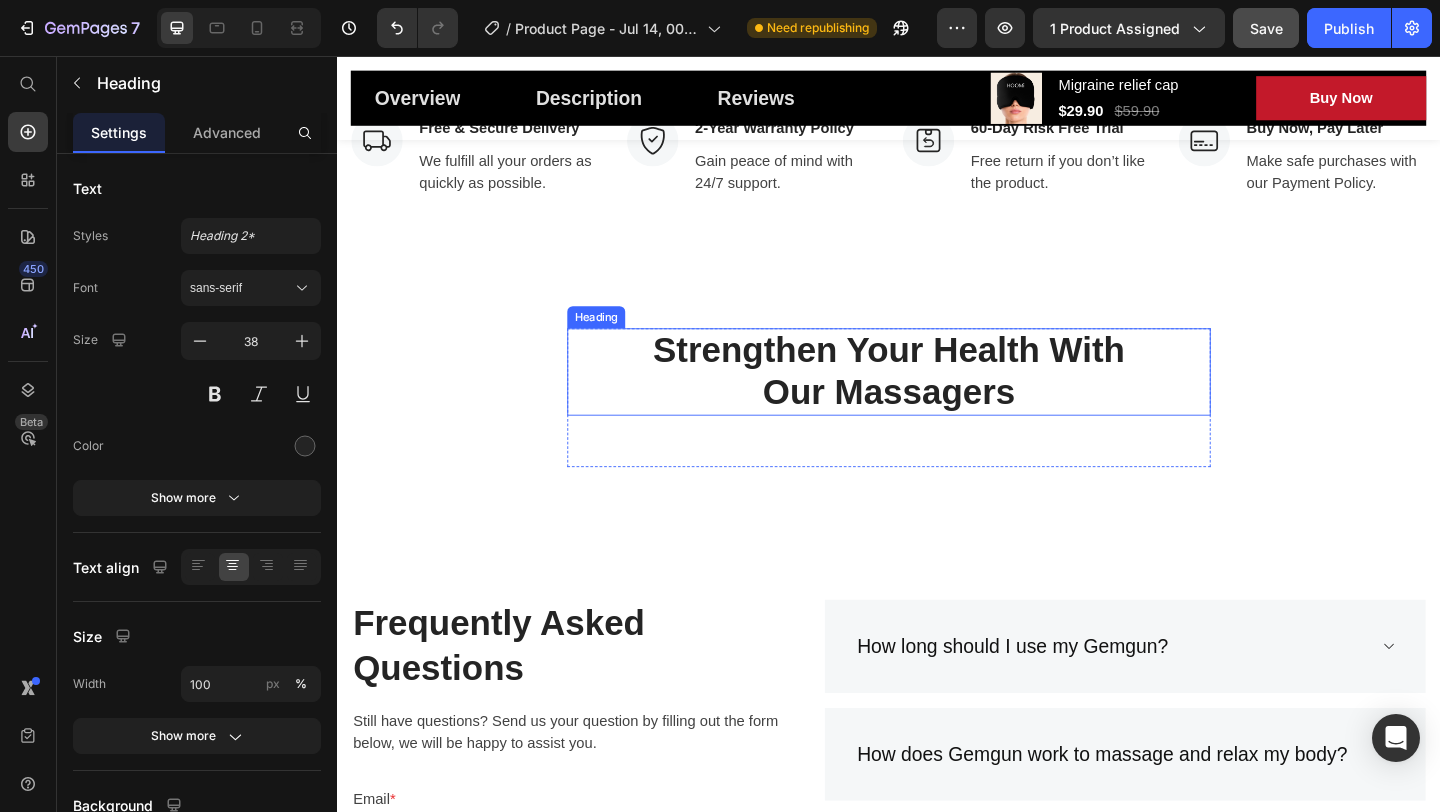 click on "Strengthen Your Health With  Our Massagers" at bounding box center (937, 399) 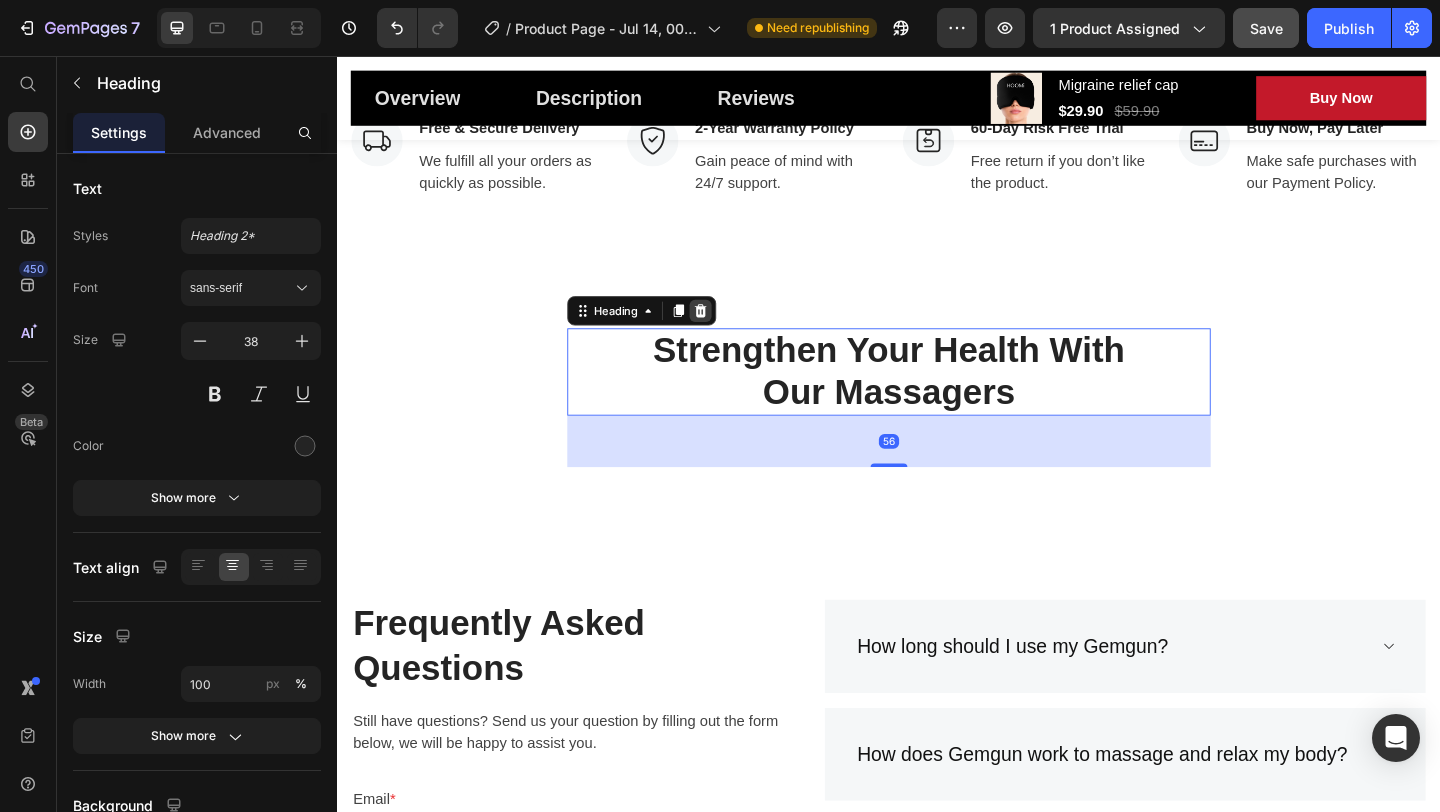 click 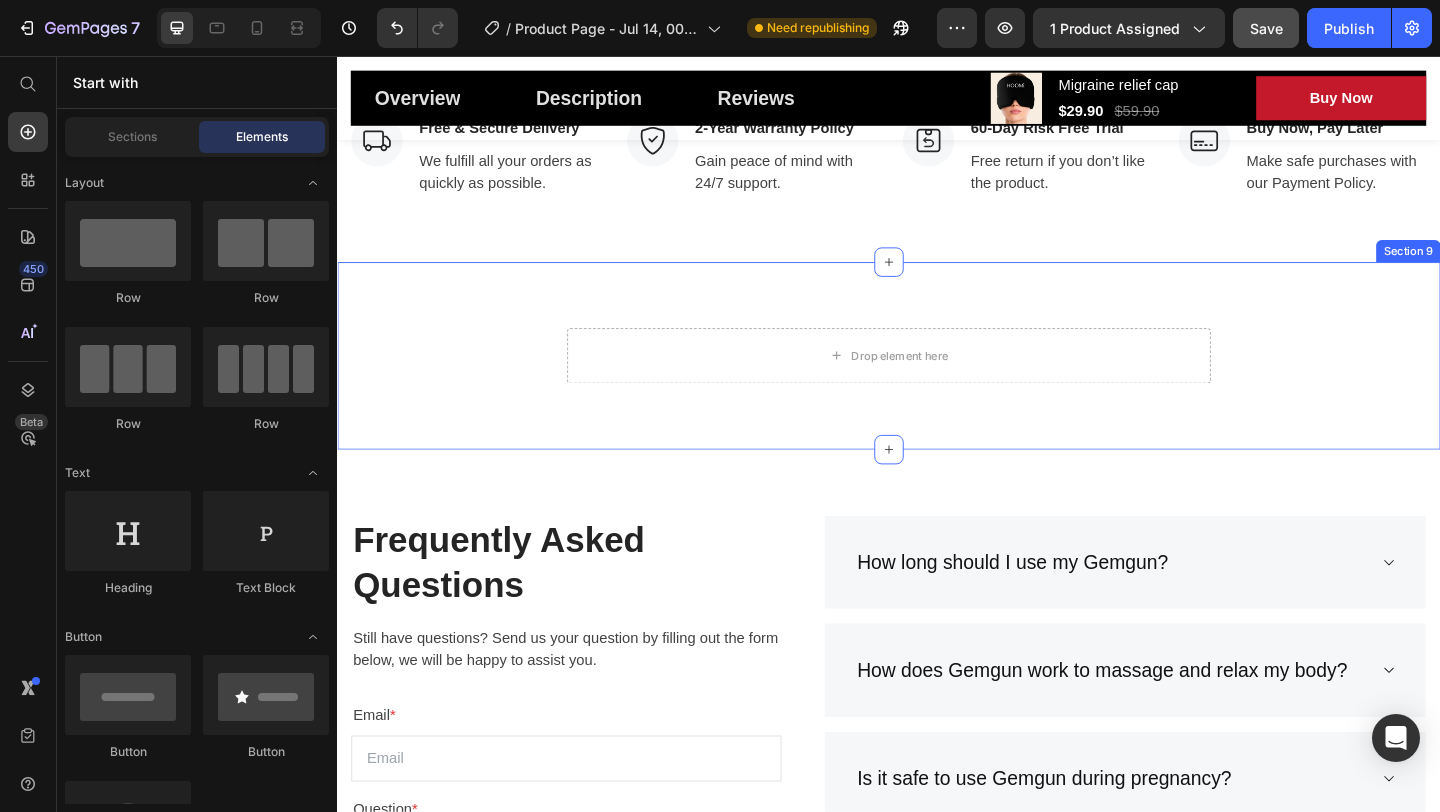 click on "Drop element here Row Section 9" at bounding box center [937, 382] 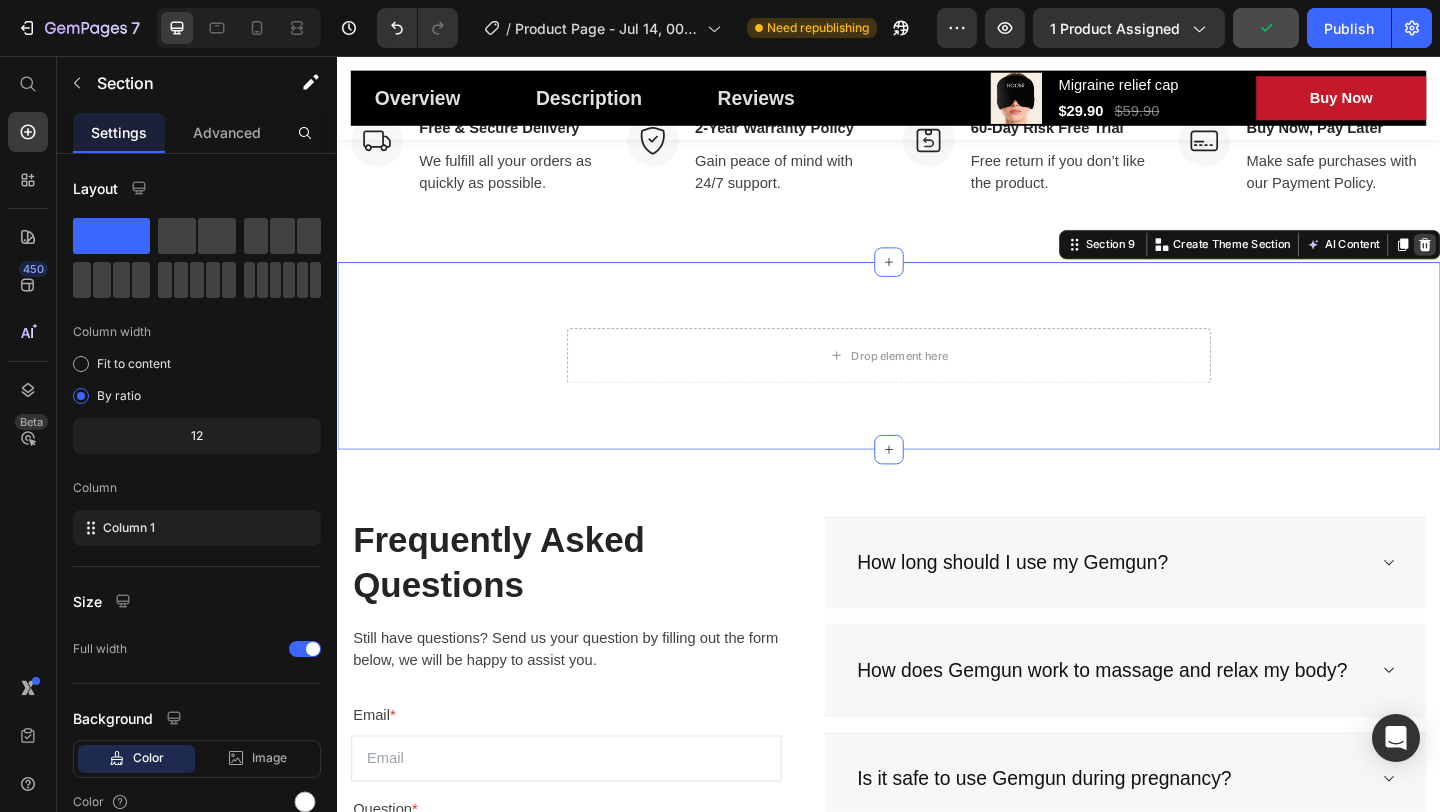 click at bounding box center [1520, 261] 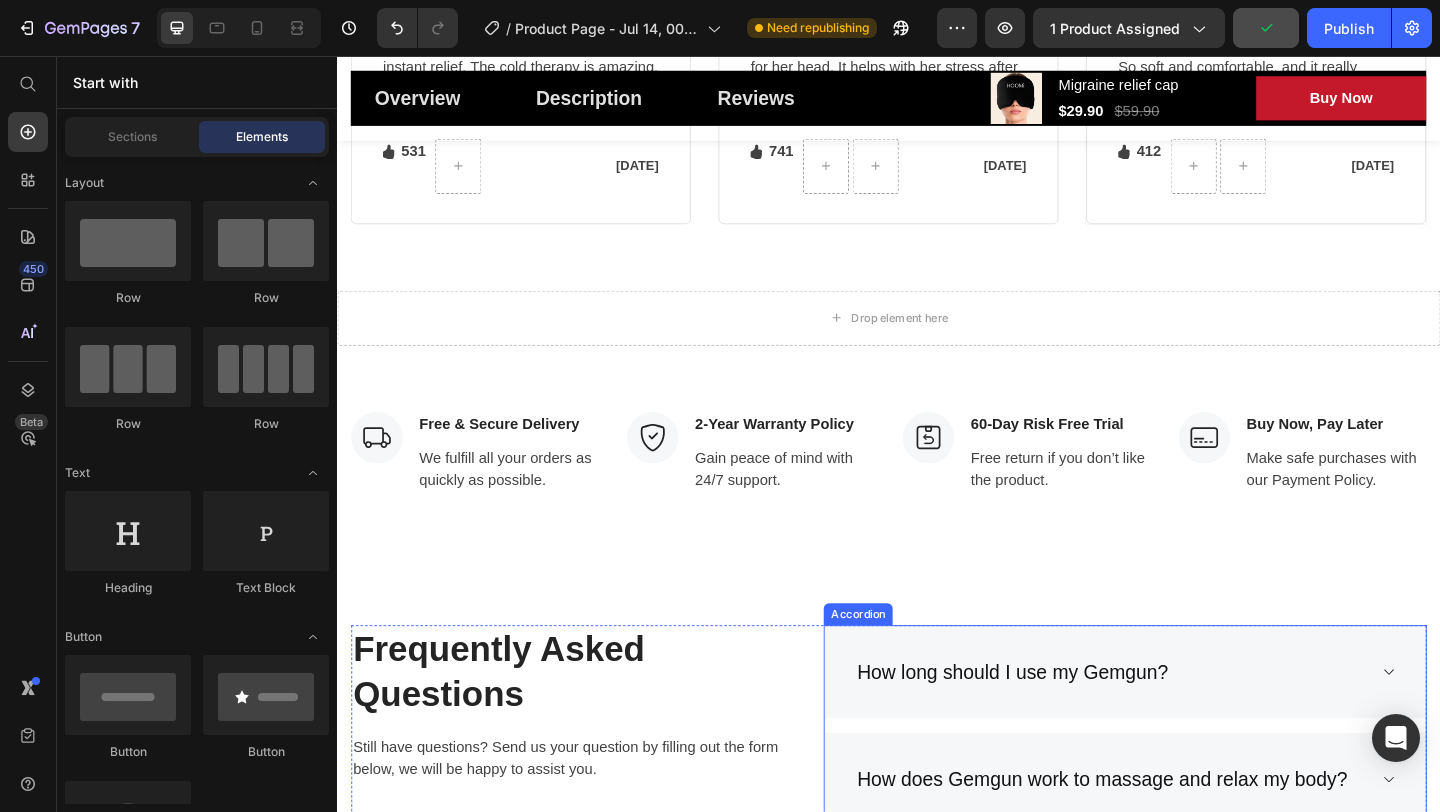 scroll, scrollTop: 4206, scrollLeft: 0, axis: vertical 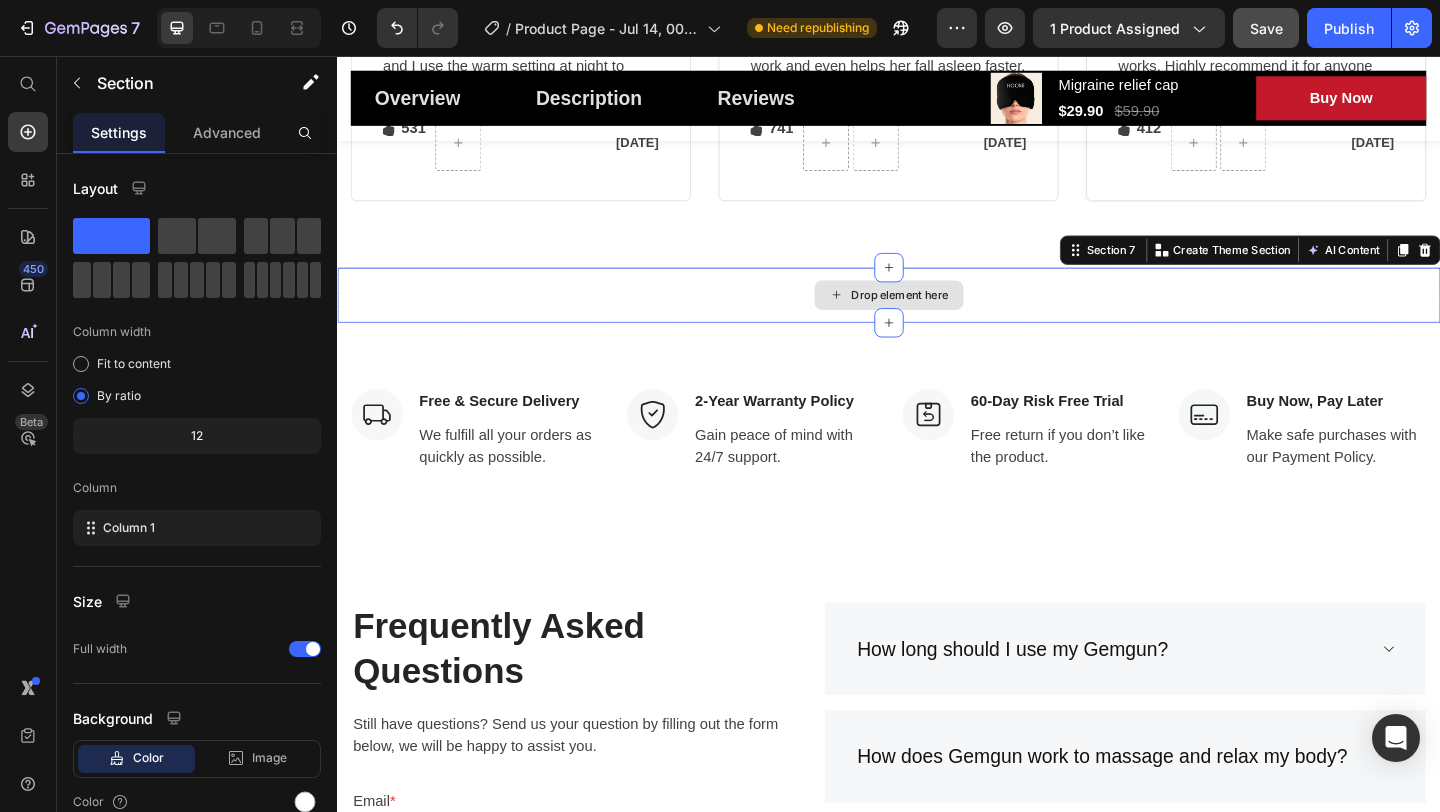 click on "Drop element here" at bounding box center [937, 316] 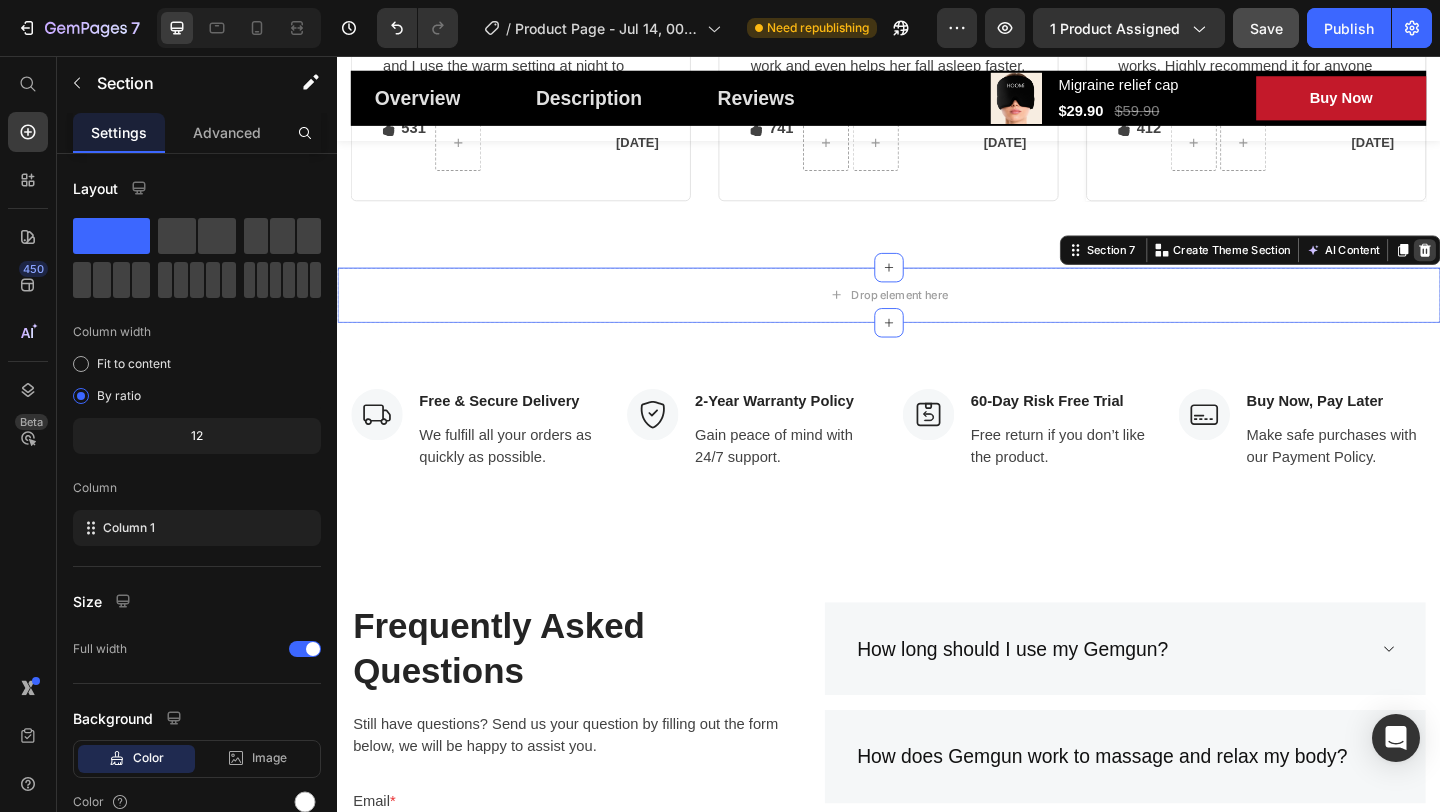 click 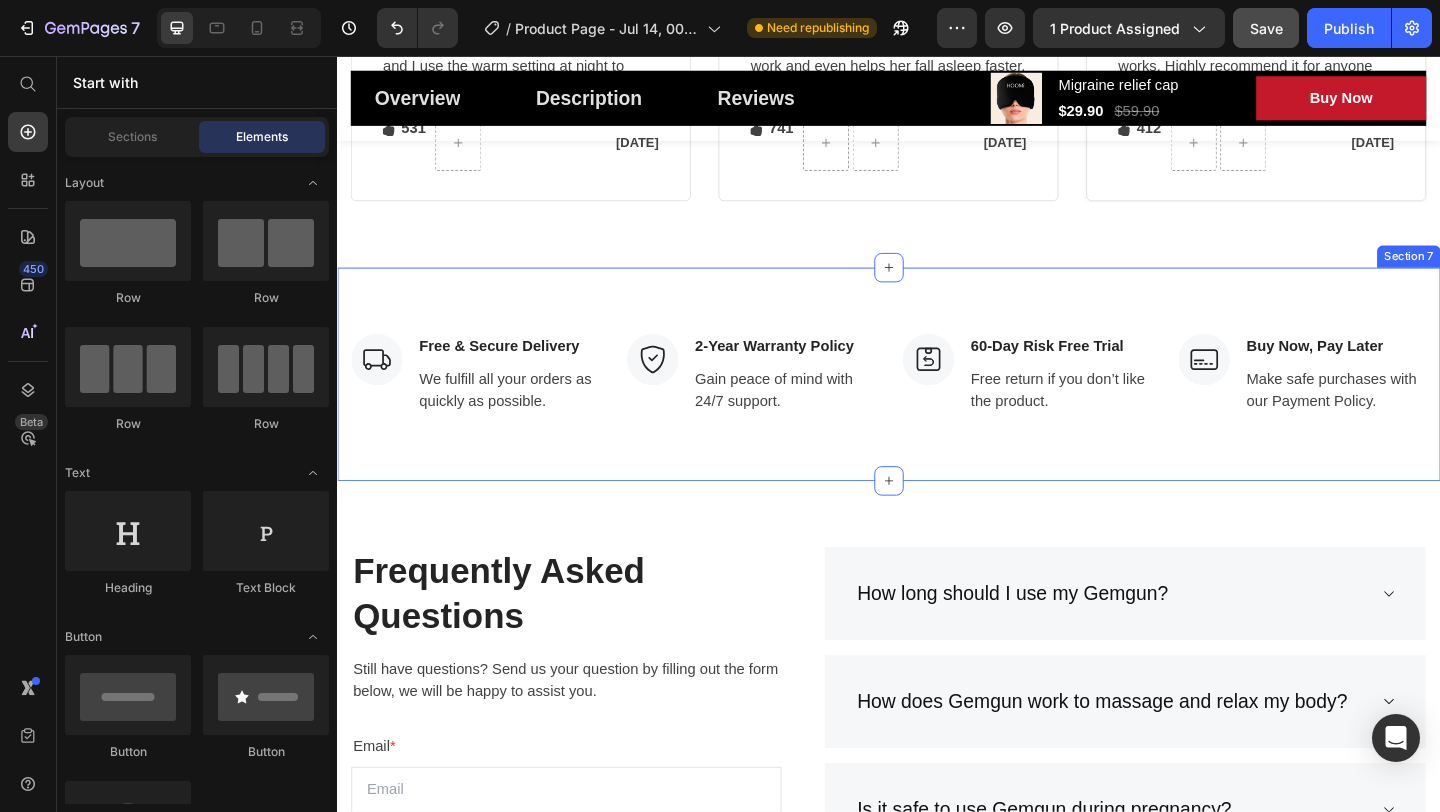 click on "Image Free & Secure Delivery Text block We fulfill all your orders as quickly as possible. Text block Row Image 2-Year Warranty Policy Text block Gain peace of mind with 24/7 support. Text block Row Image 60-Day Risk Free Trial Text block Free return if you don’t like the product. Text block Row Image Buy Now, Pay Later Text block Make safe purchases with our Payment Policy. Text block Row Row Section 7" at bounding box center [937, 402] 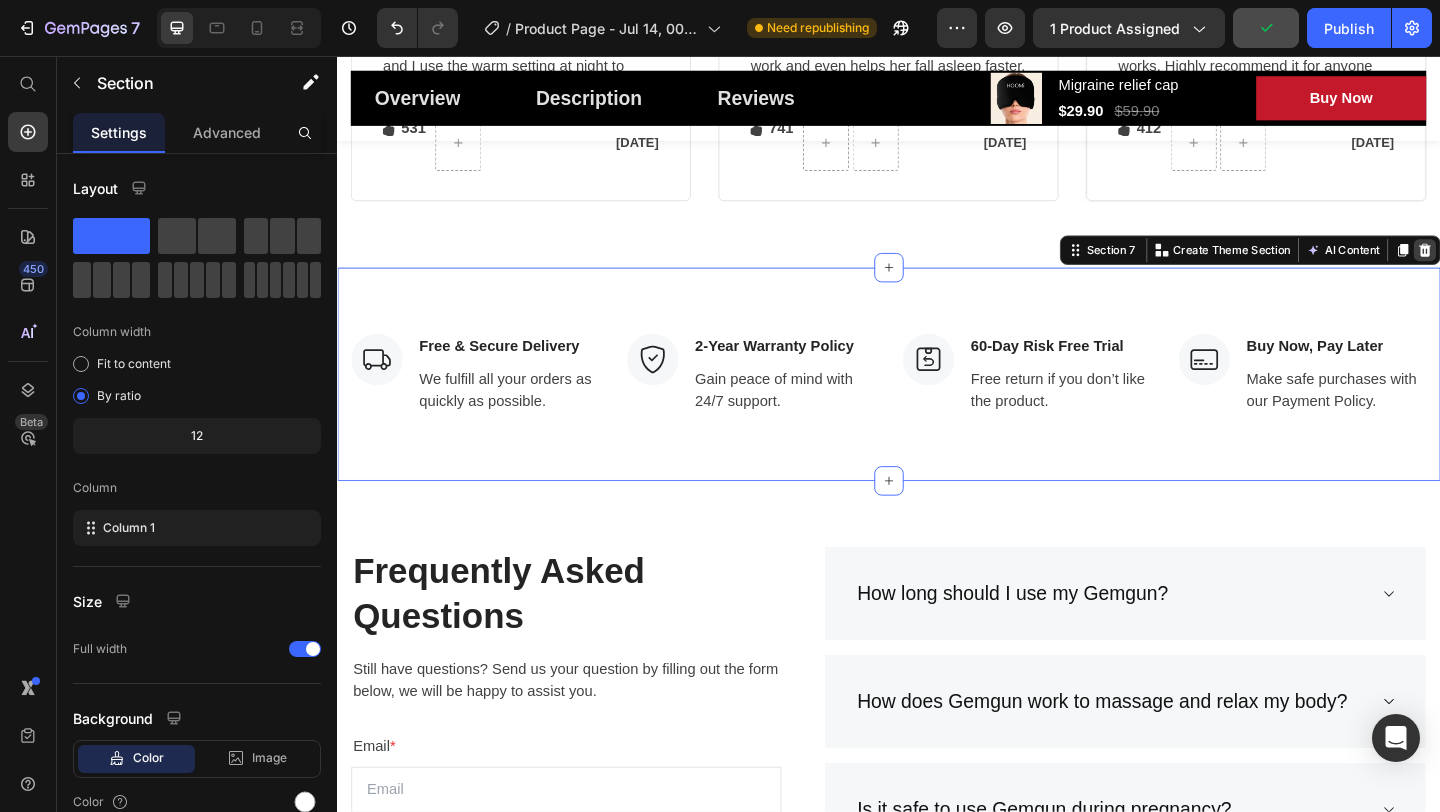 click 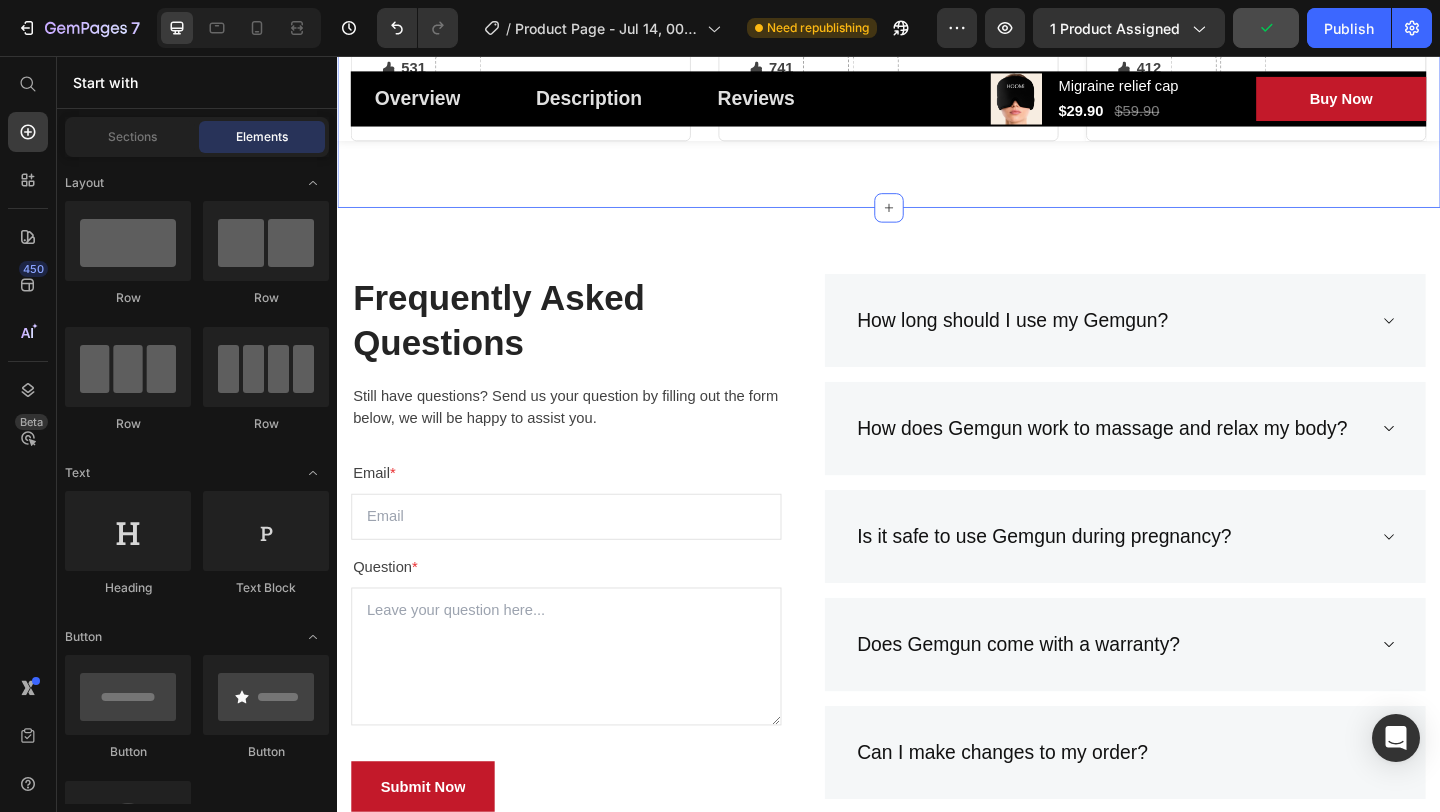 scroll, scrollTop: 4298, scrollLeft: 0, axis: vertical 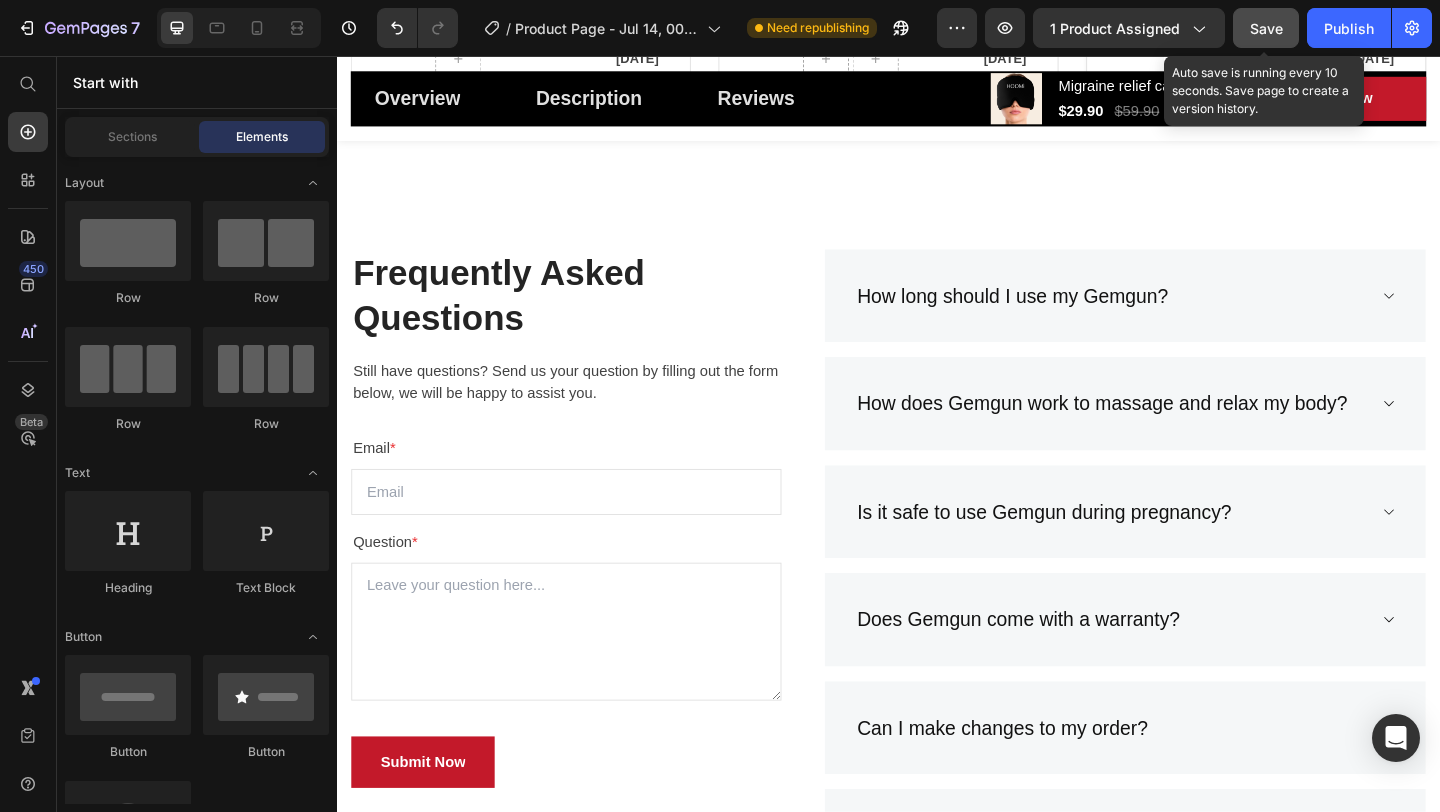 click on "Save" at bounding box center [1266, 28] 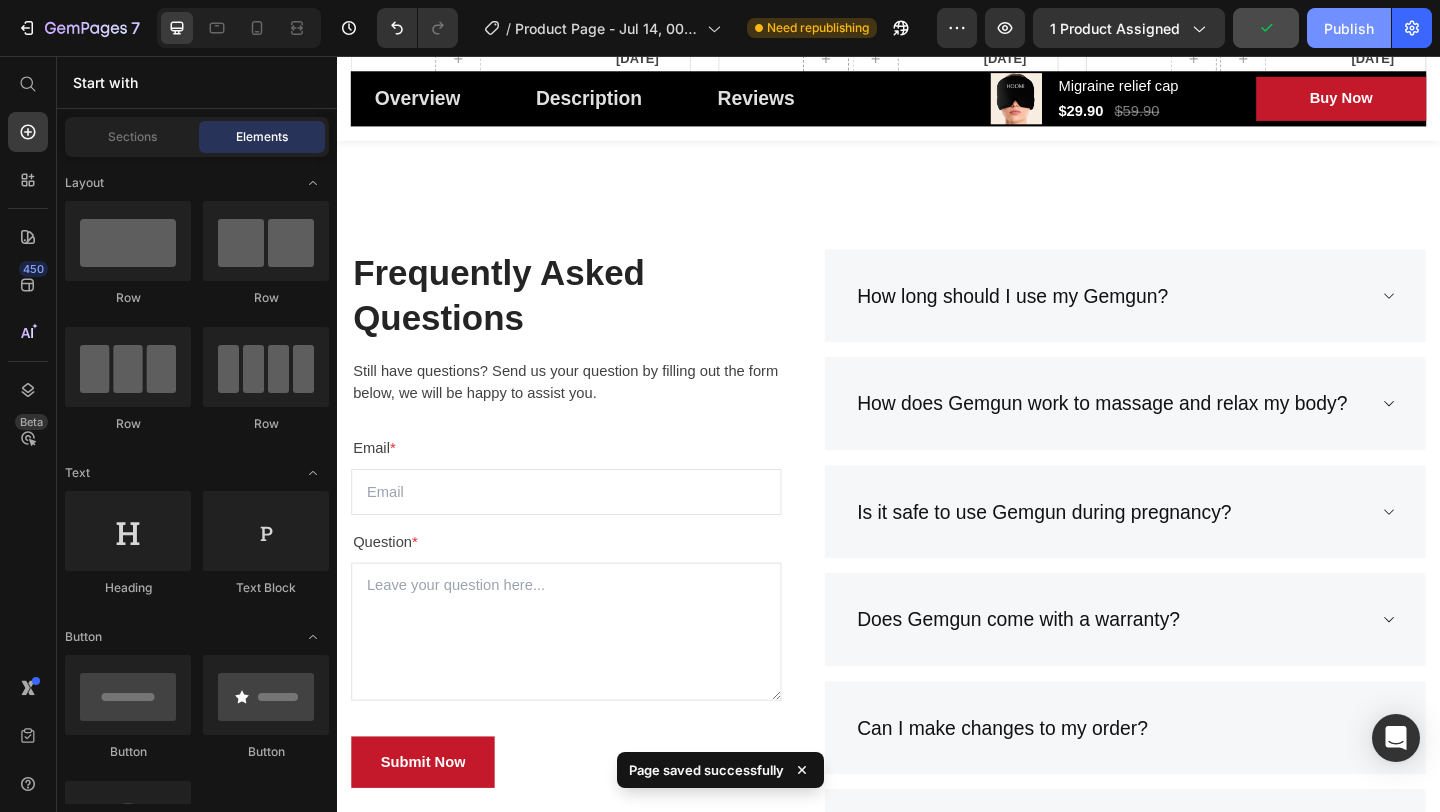 click on "Publish" at bounding box center [1349, 28] 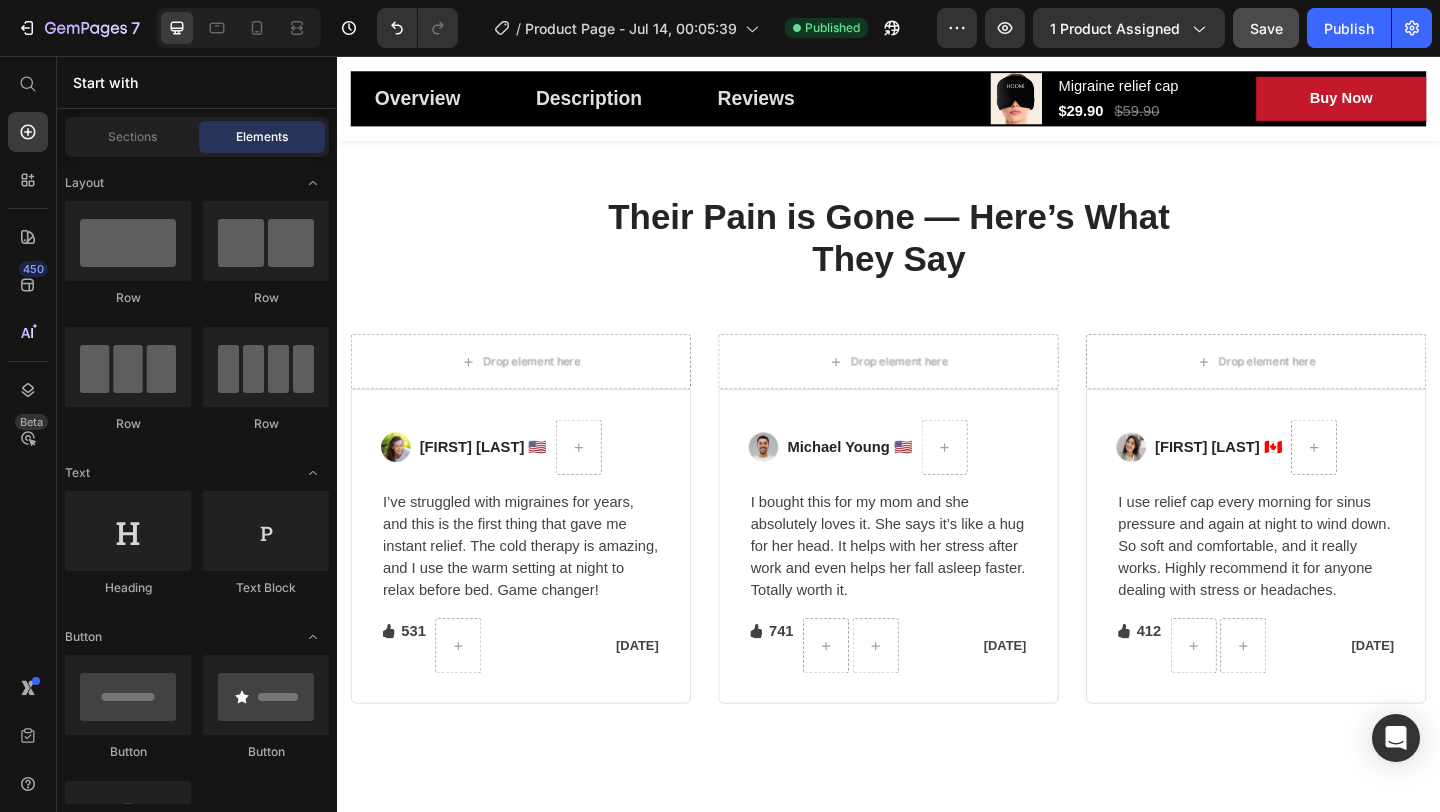 scroll, scrollTop: 2763, scrollLeft: 0, axis: vertical 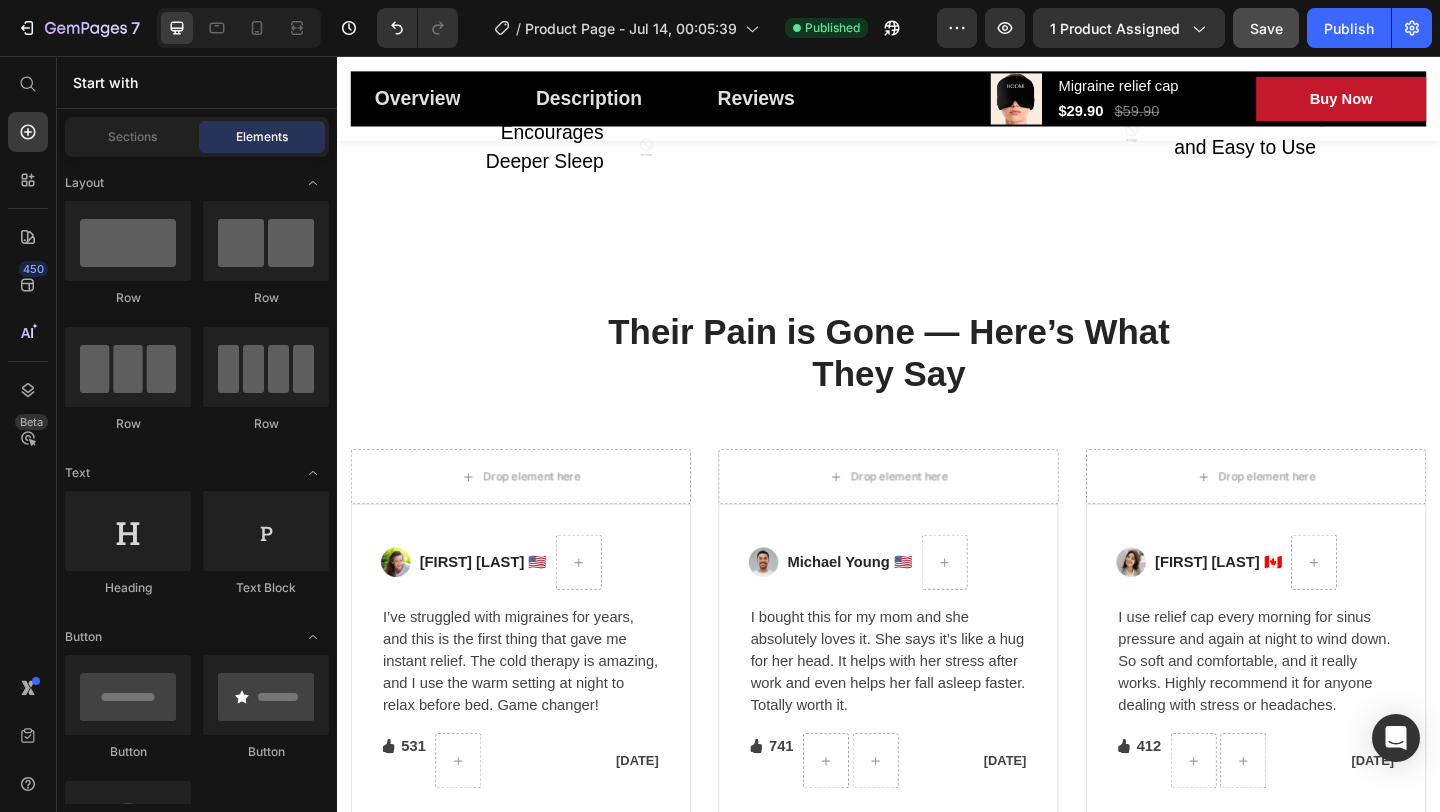 click at bounding box center (673, -119) 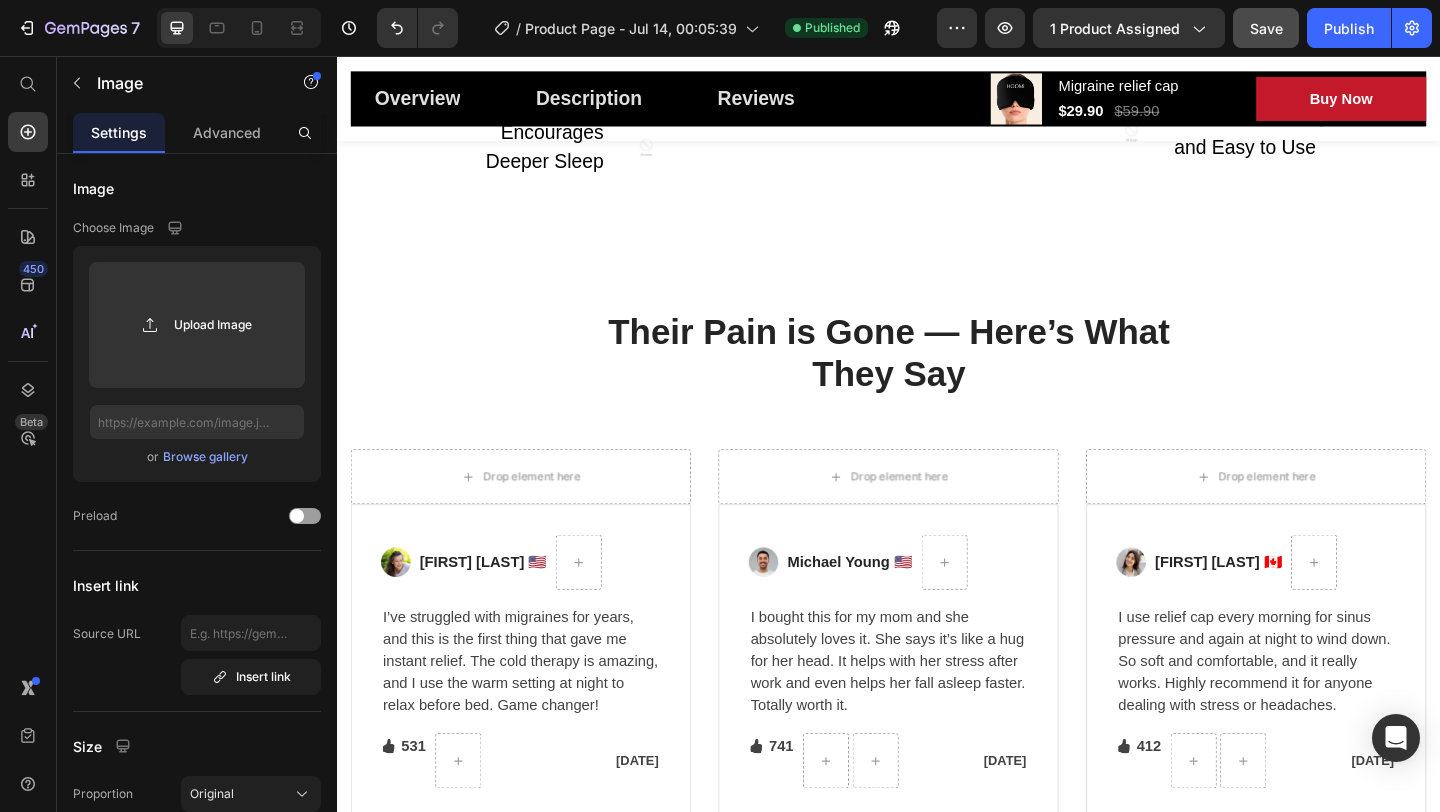 click 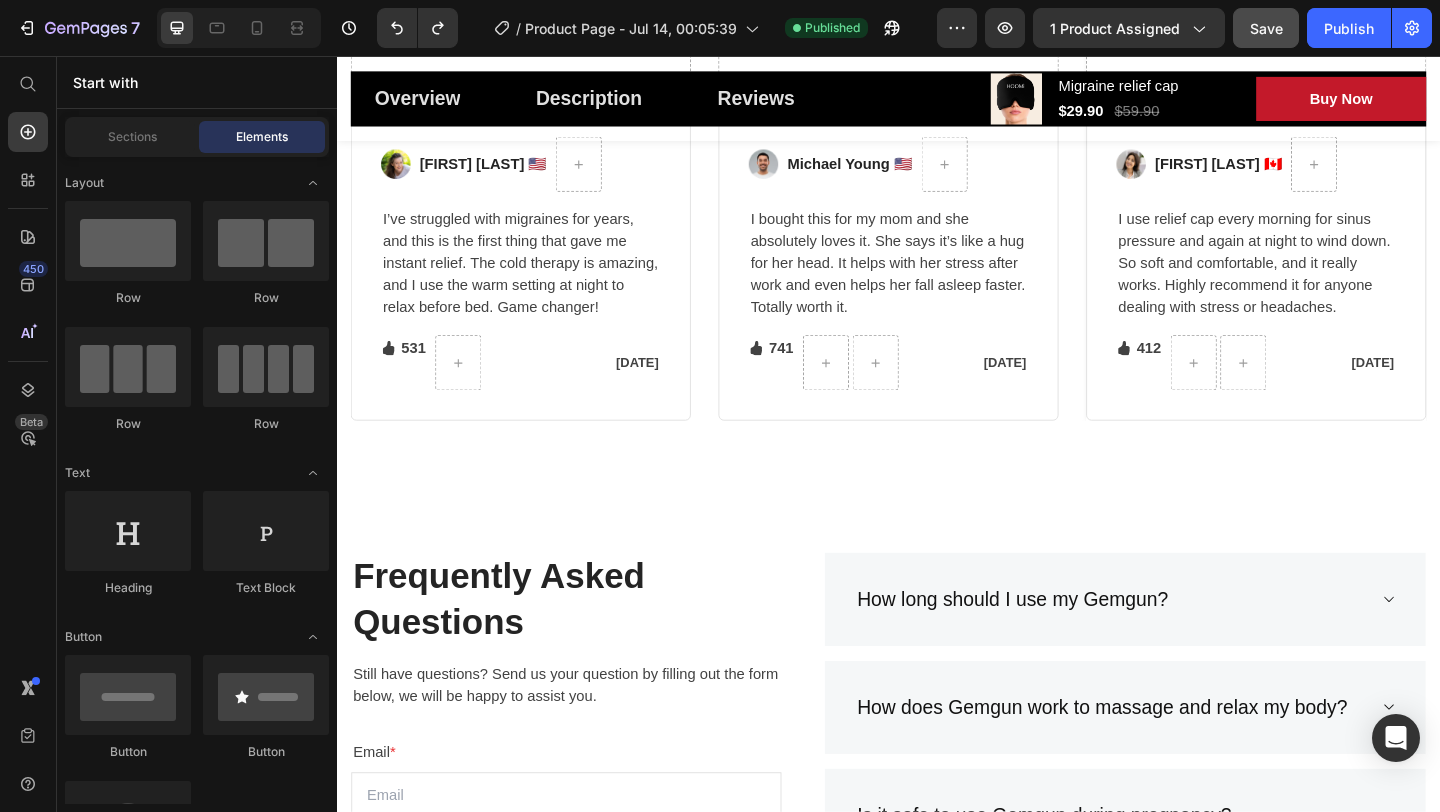 scroll, scrollTop: 3125, scrollLeft: 0, axis: vertical 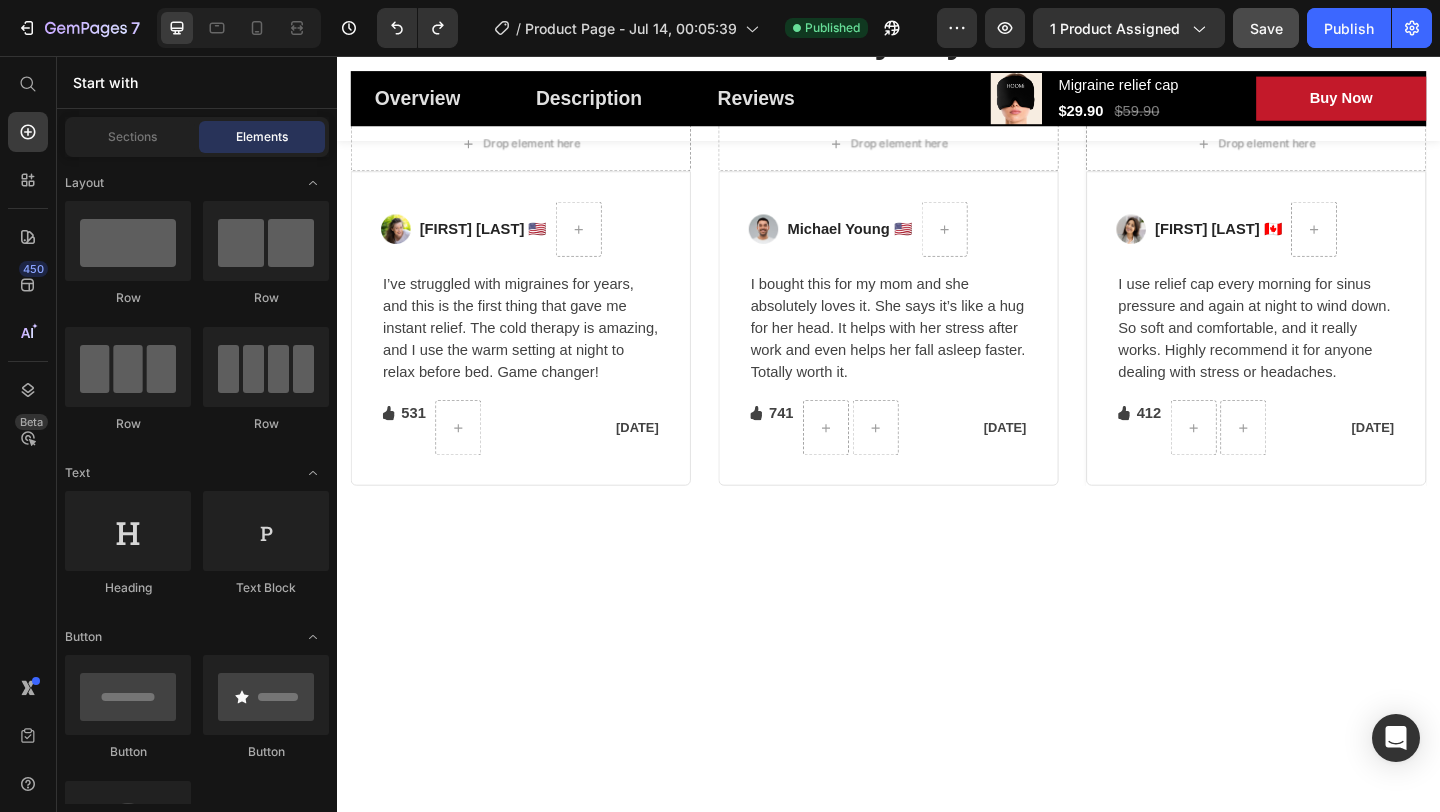 click at bounding box center (673, -481) 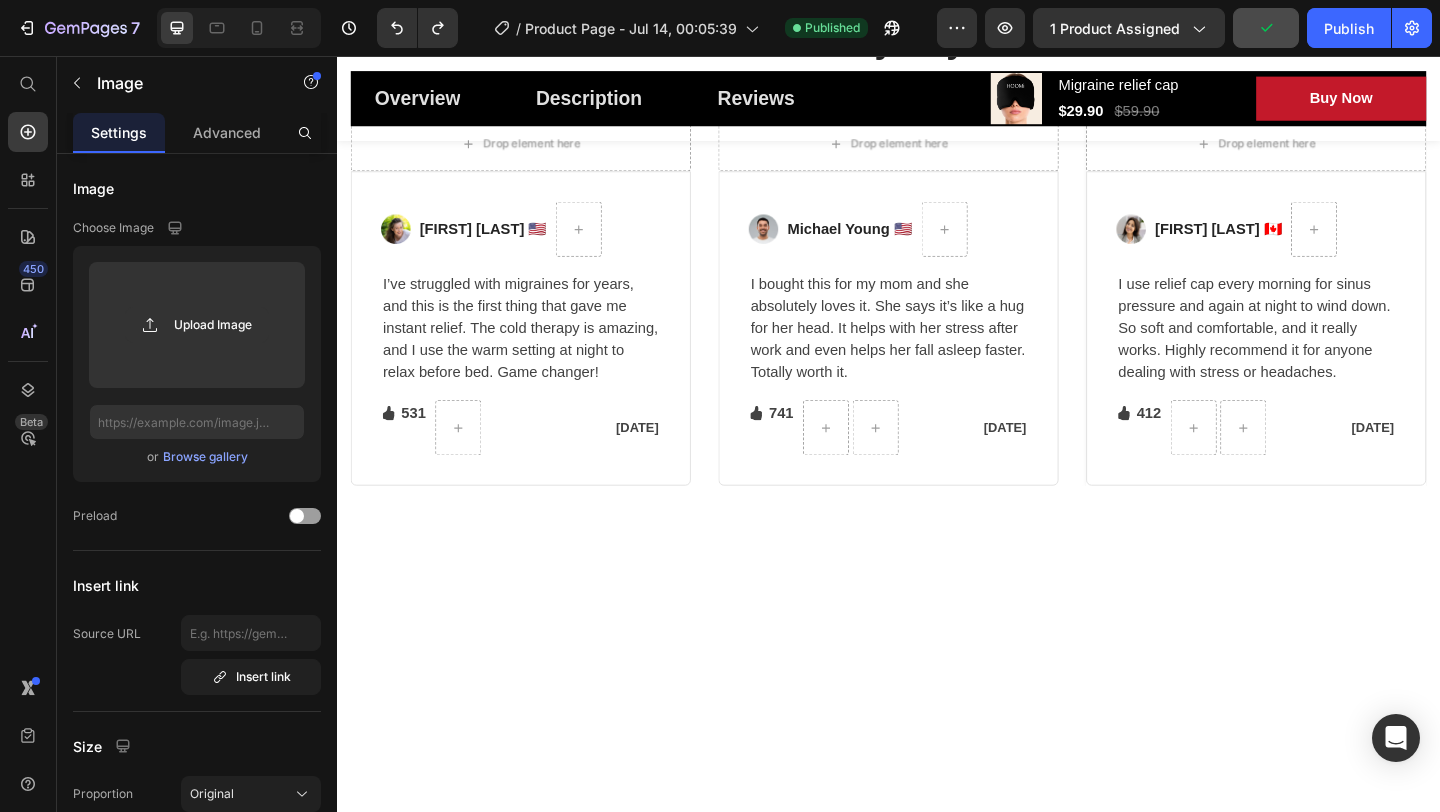 click on "Image" at bounding box center (691, -528) 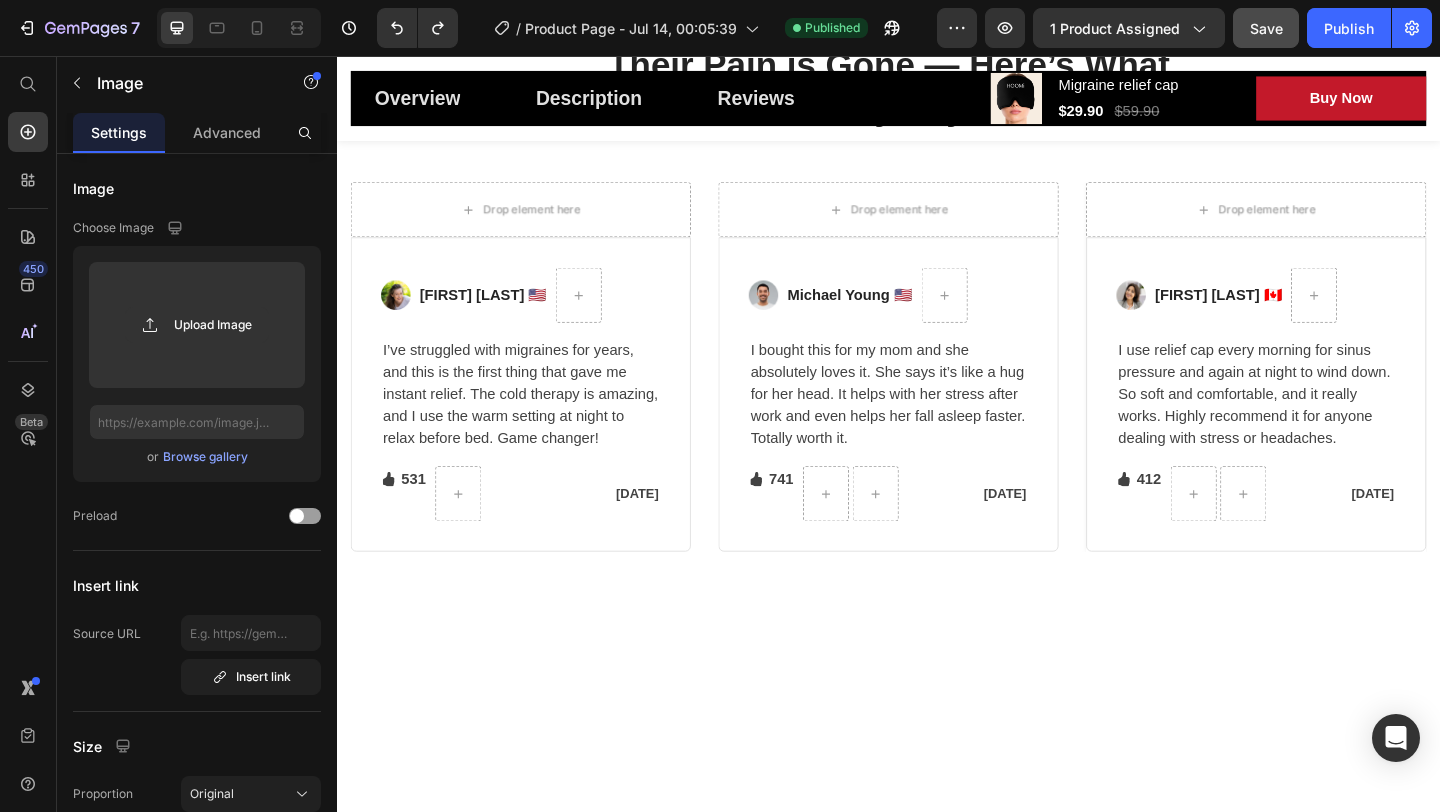 click on "Row 3 cols" at bounding box center [689, -527] 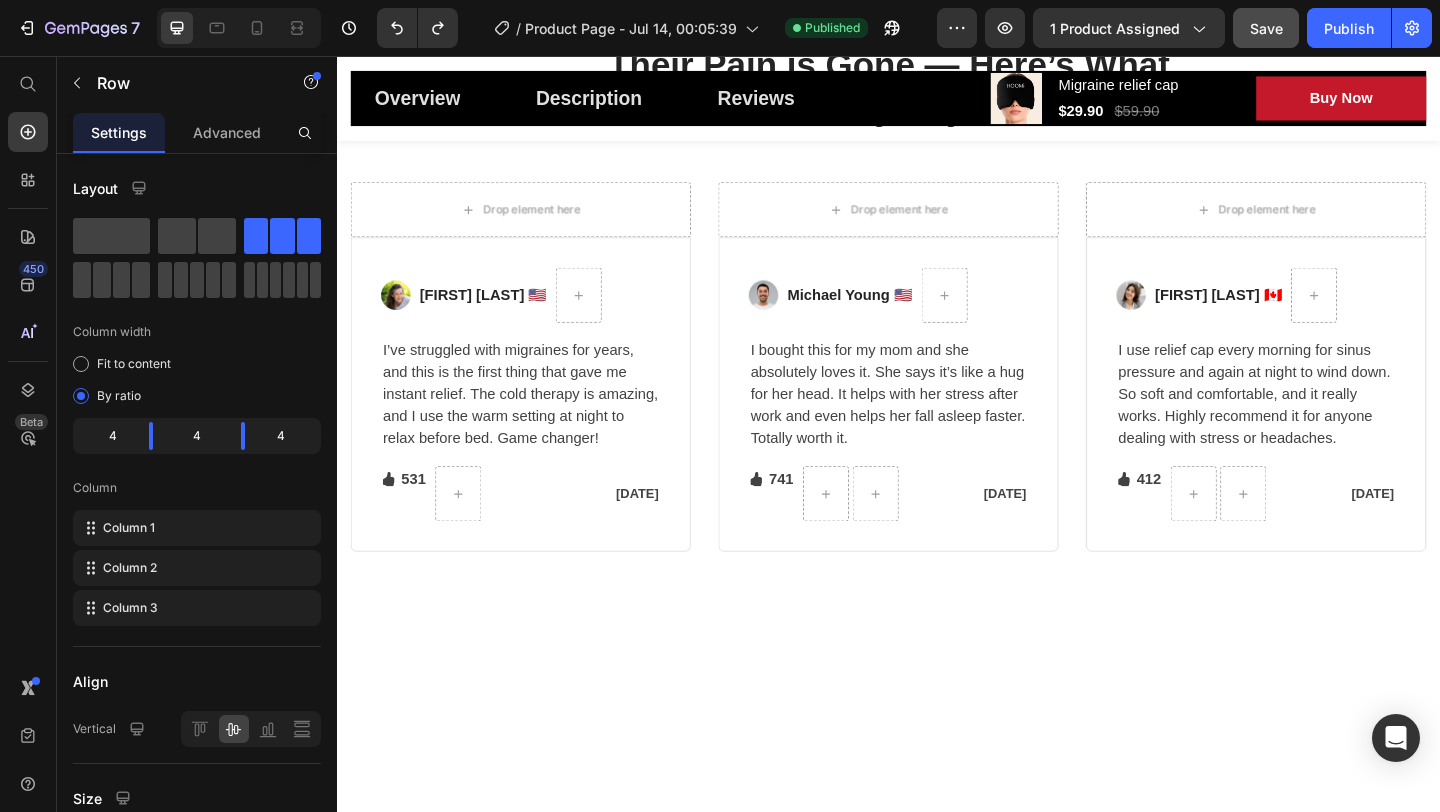 click at bounding box center (673, -409) 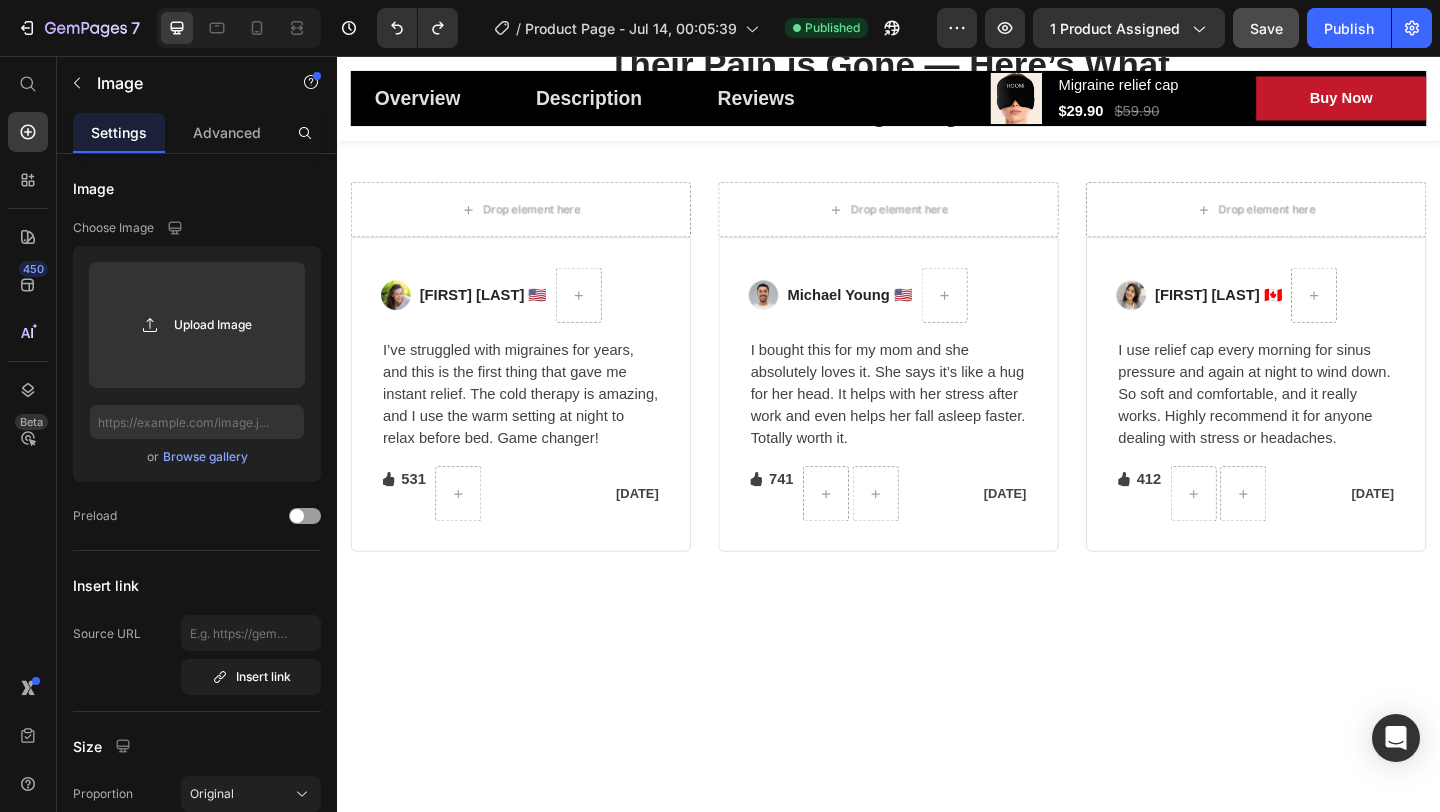 click on "Image" at bounding box center [691, -456] 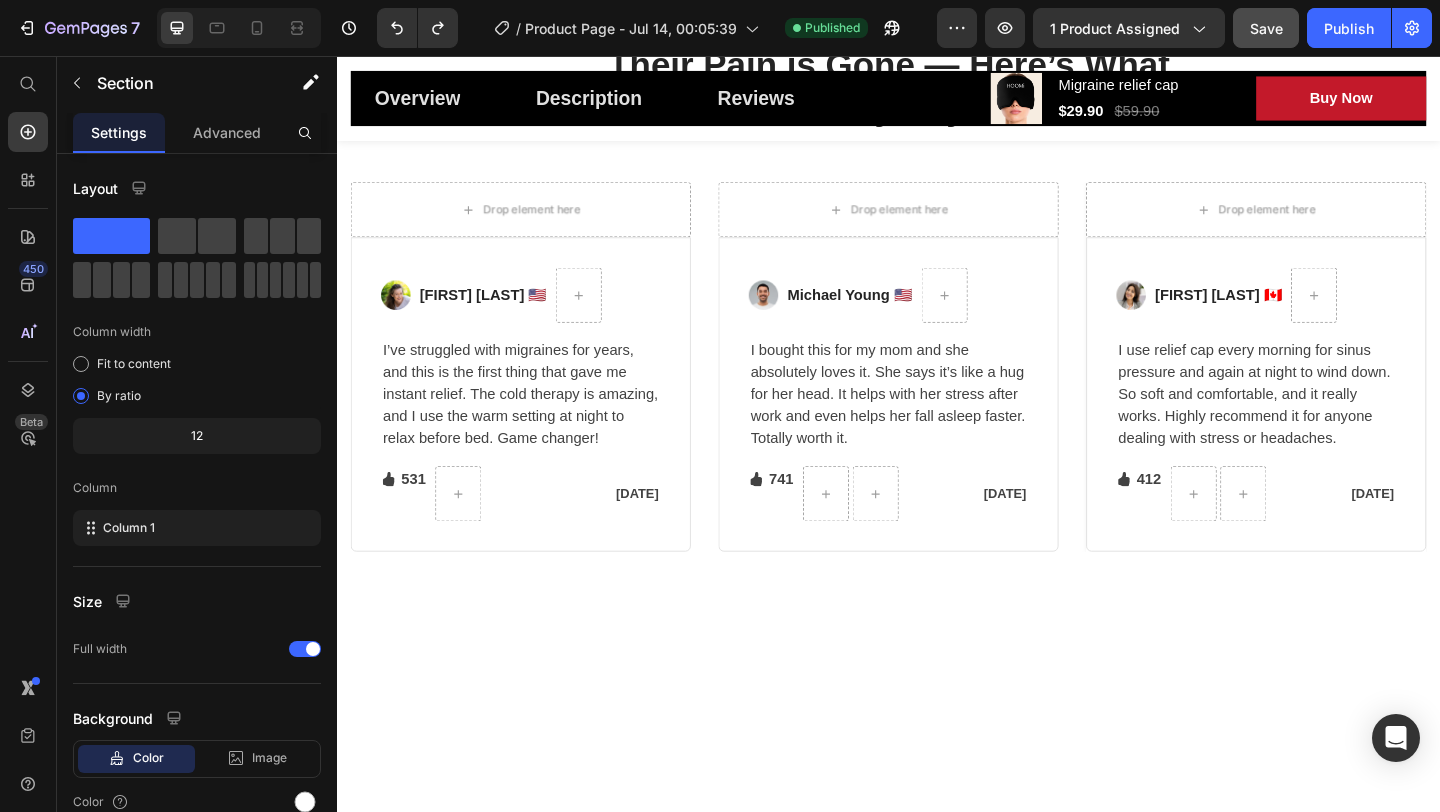 click at bounding box center (673, -409) 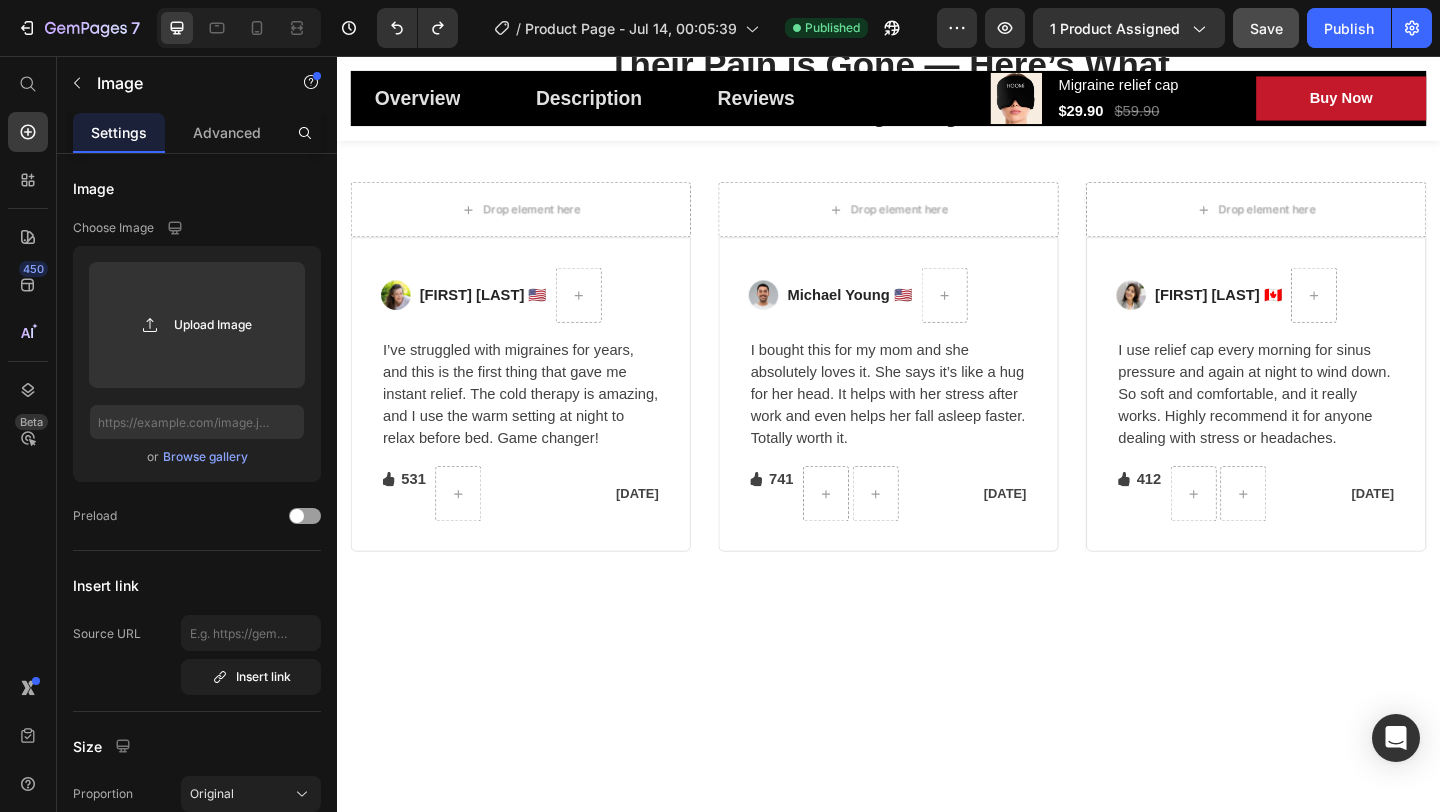 click on "Image" at bounding box center (691, -456) 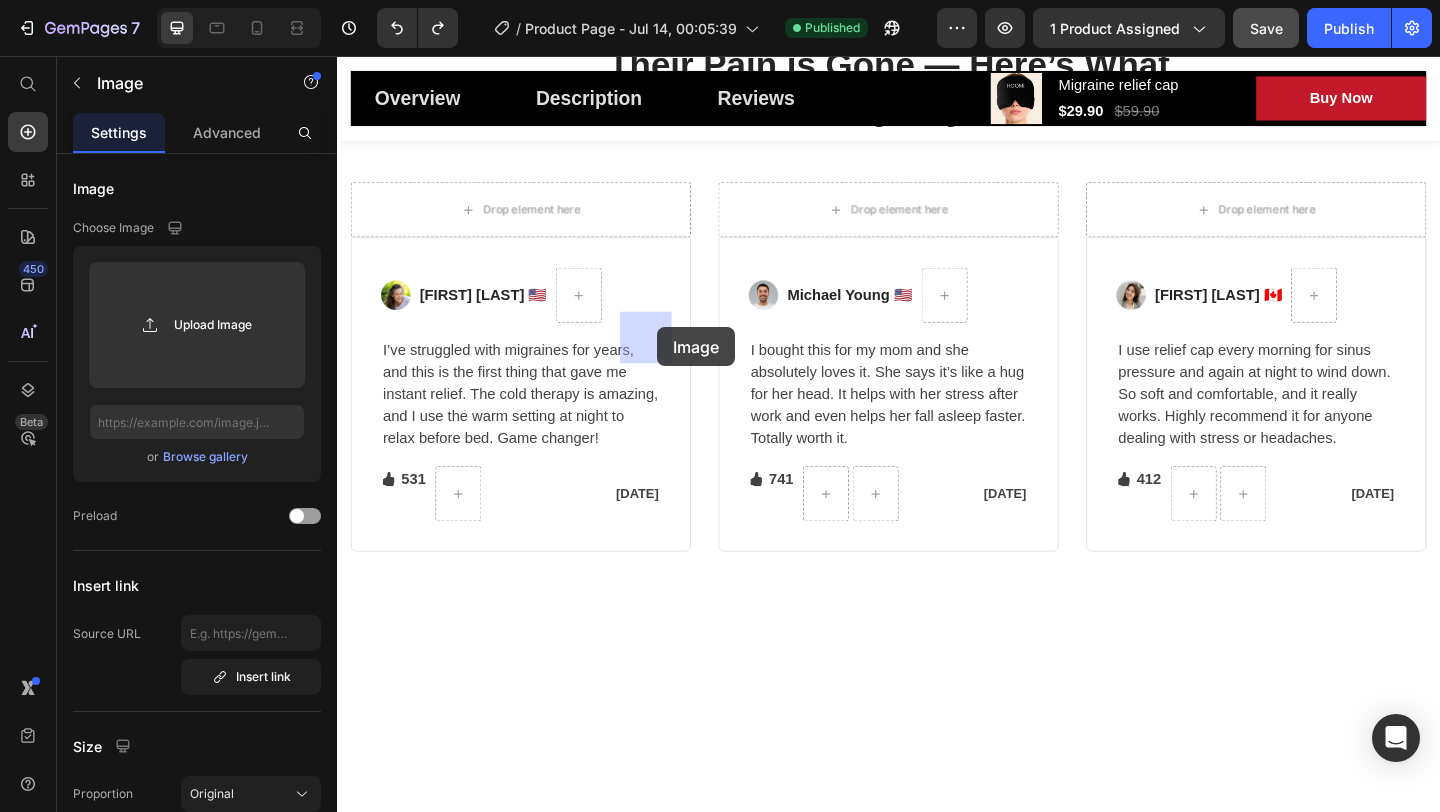 drag, startPoint x: 662, startPoint y: 322, endPoint x: 685, endPoint y: 351, distance: 37.01351 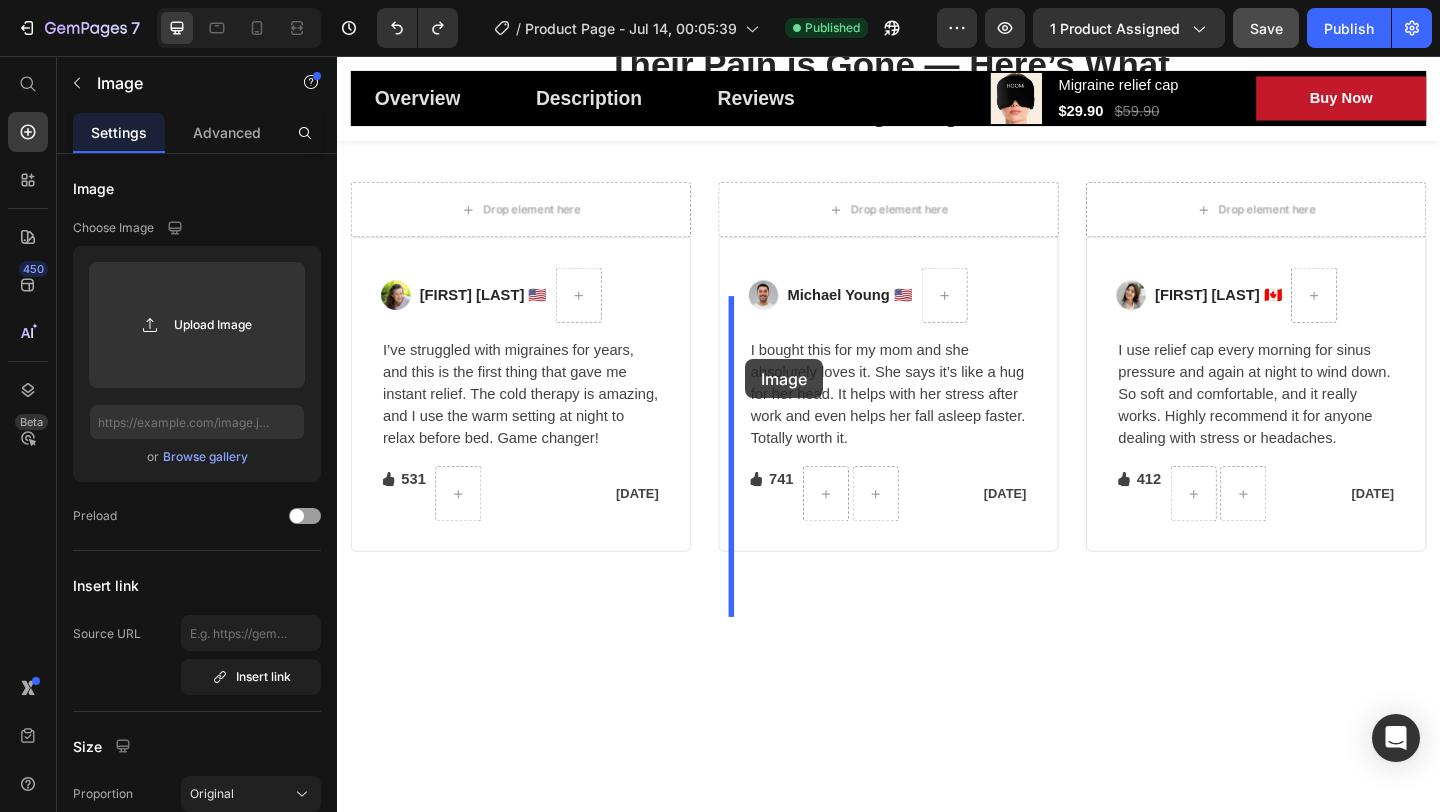 drag, startPoint x: 682, startPoint y: 369, endPoint x: 776, endPoint y: 382, distance: 94.89468 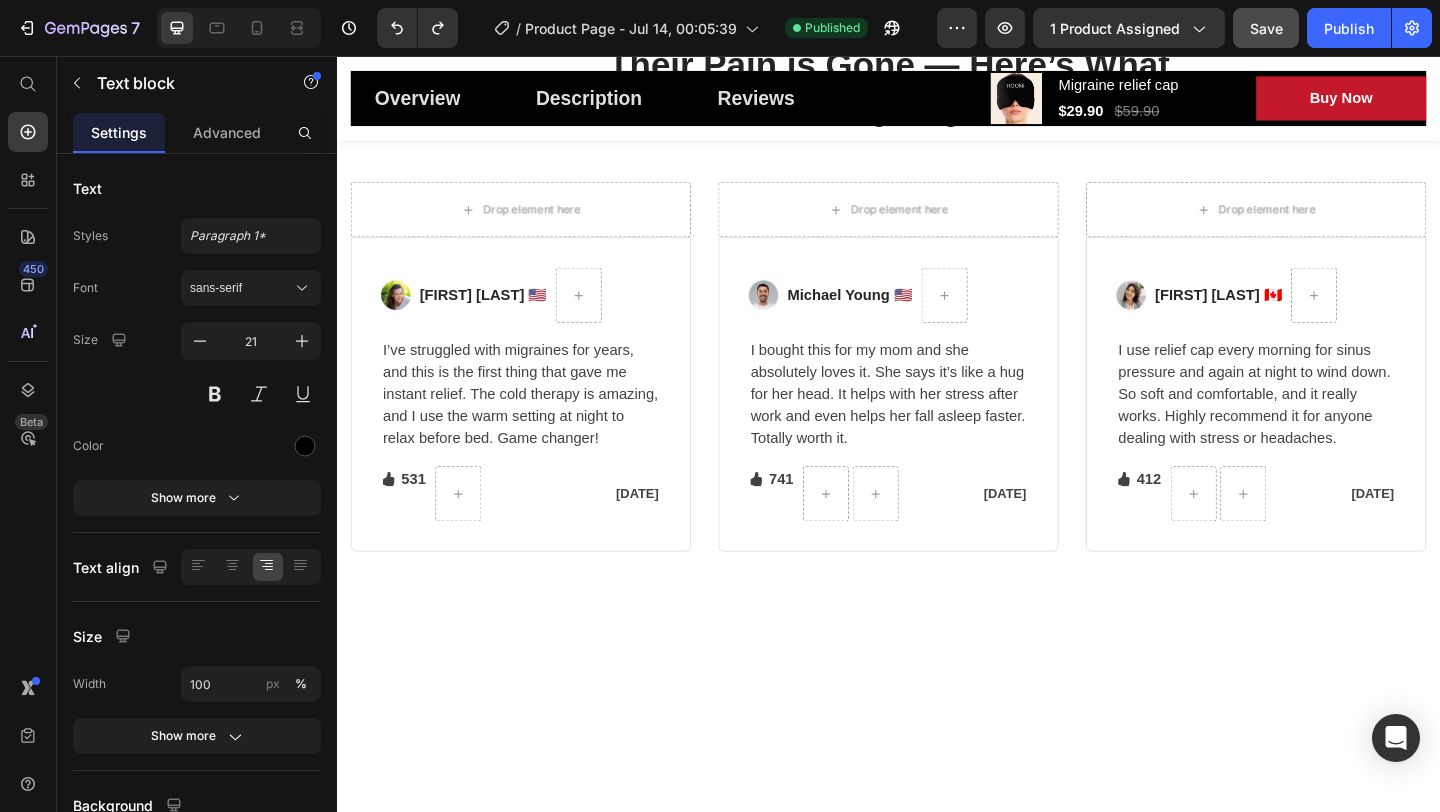 click on "Relieves Headaches & Tension" at bounding box center [565, -409] 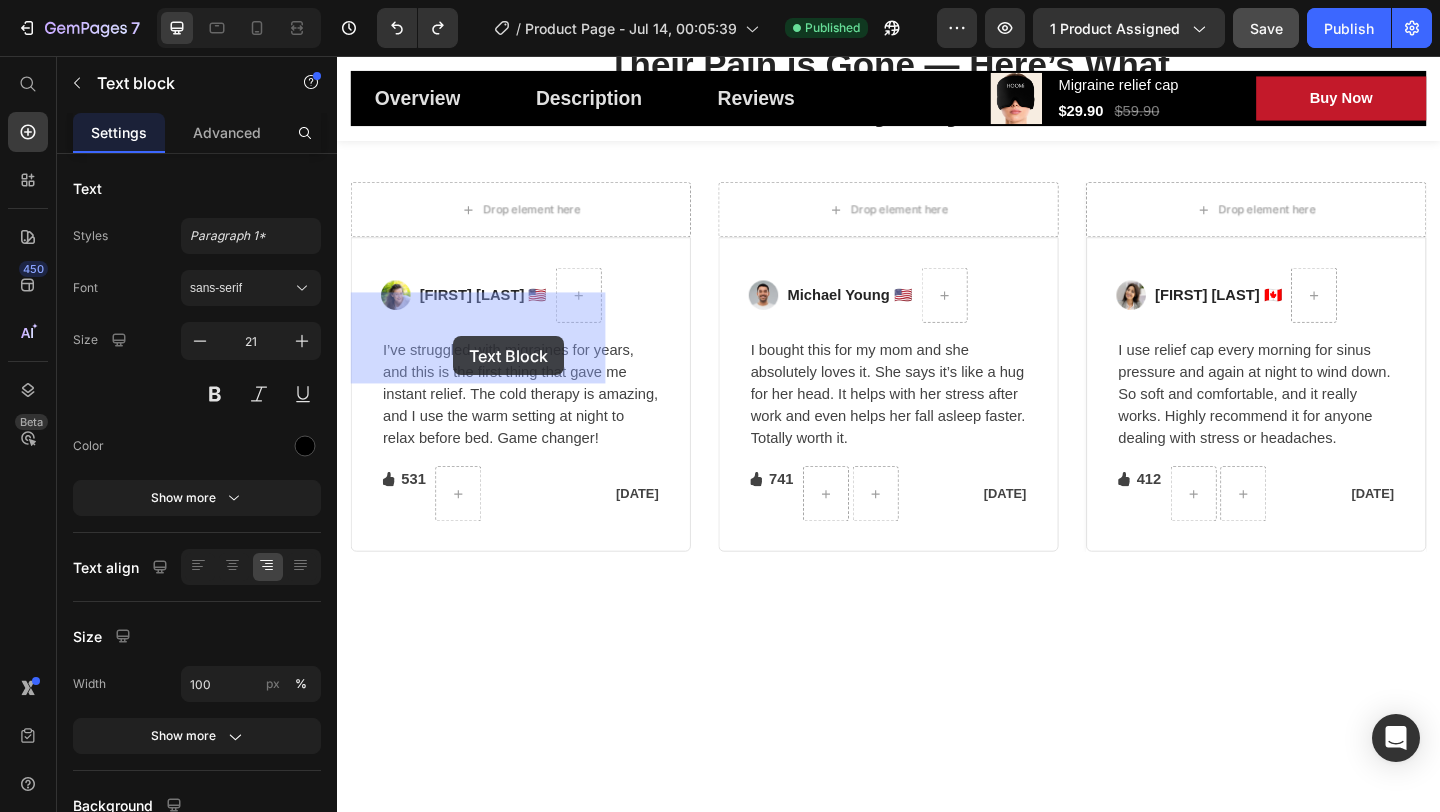 drag, startPoint x: 485, startPoint y: 356, endPoint x: 465, endPoint y: 360, distance: 20.396078 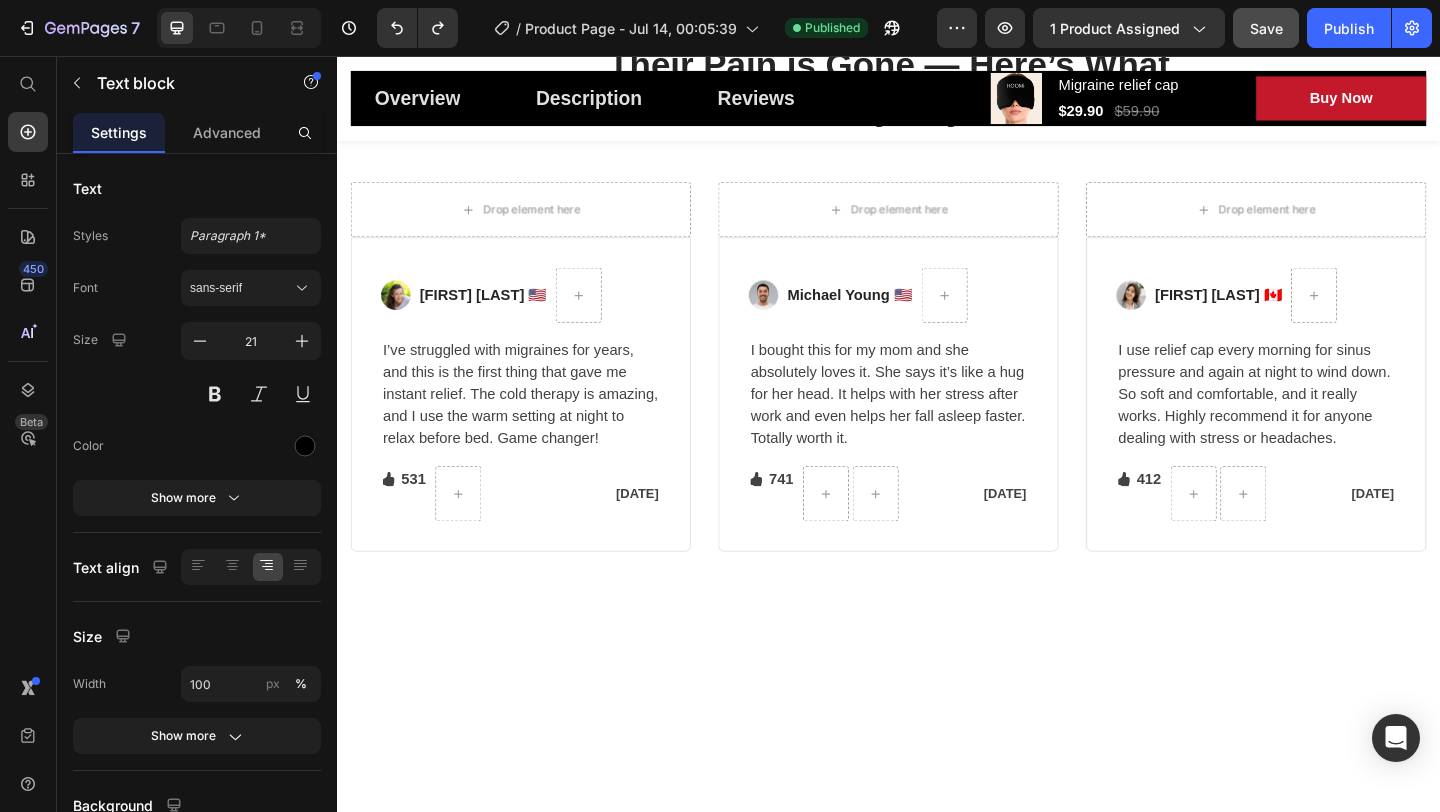 click on "Image" at bounding box center (673, -409) 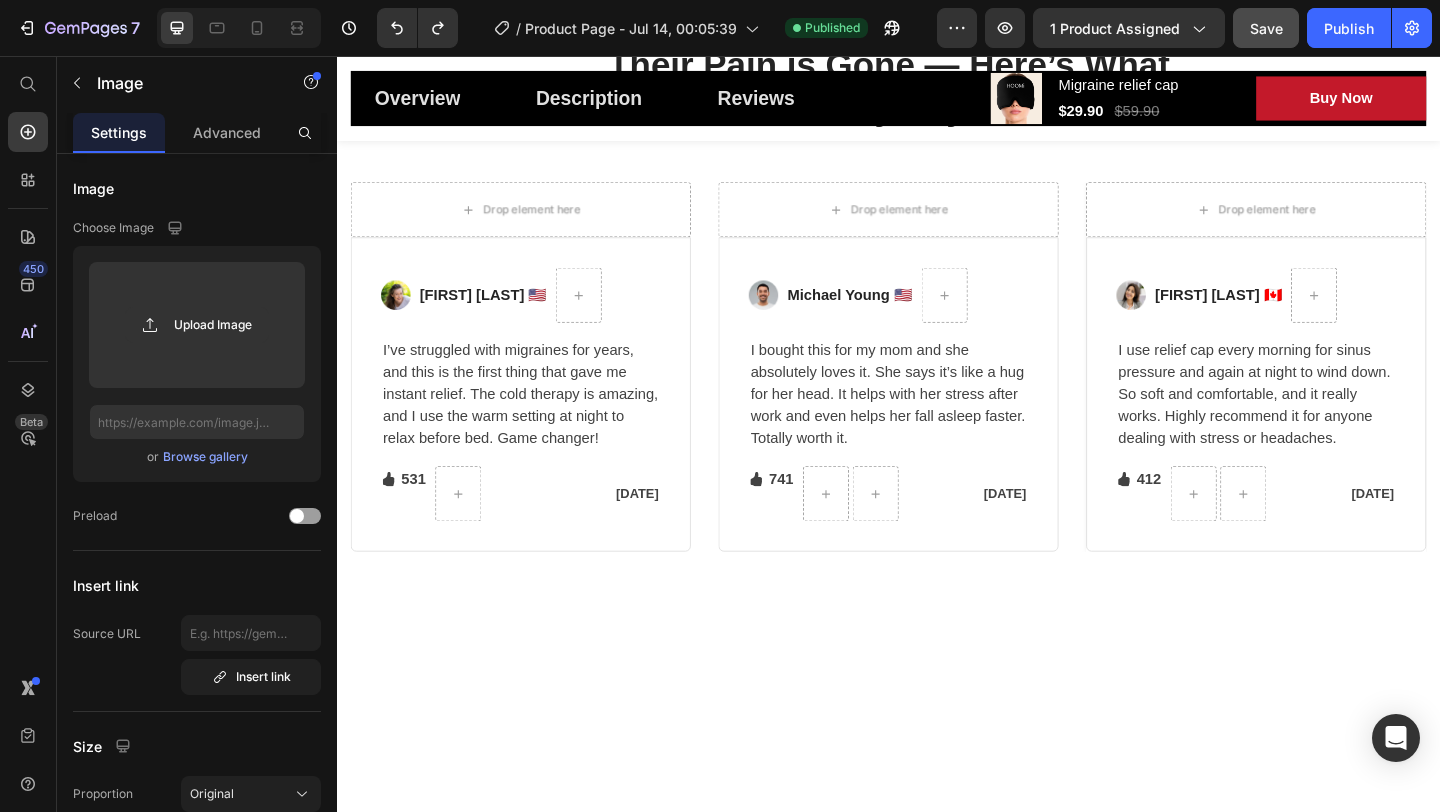 click at bounding box center [673, -409] 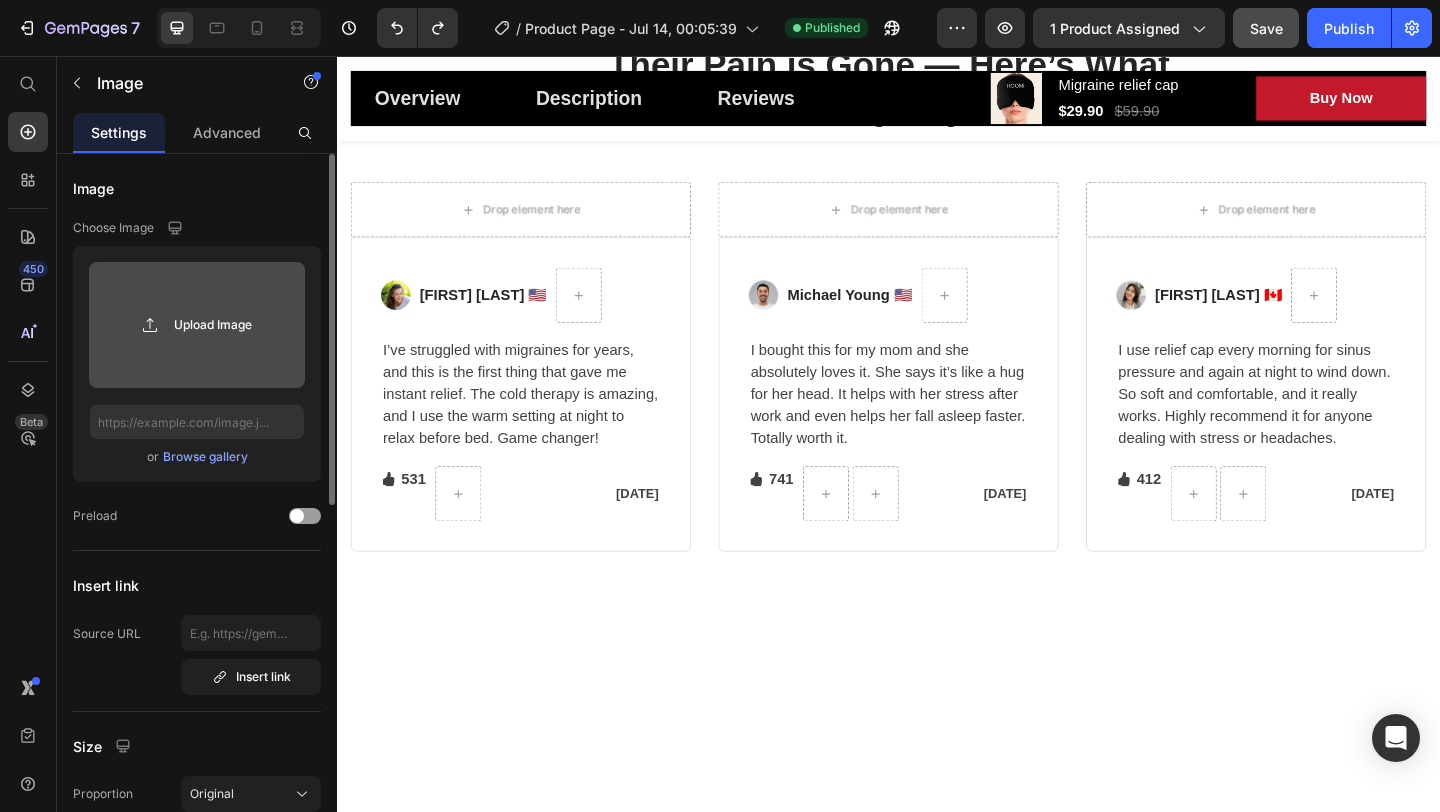 click 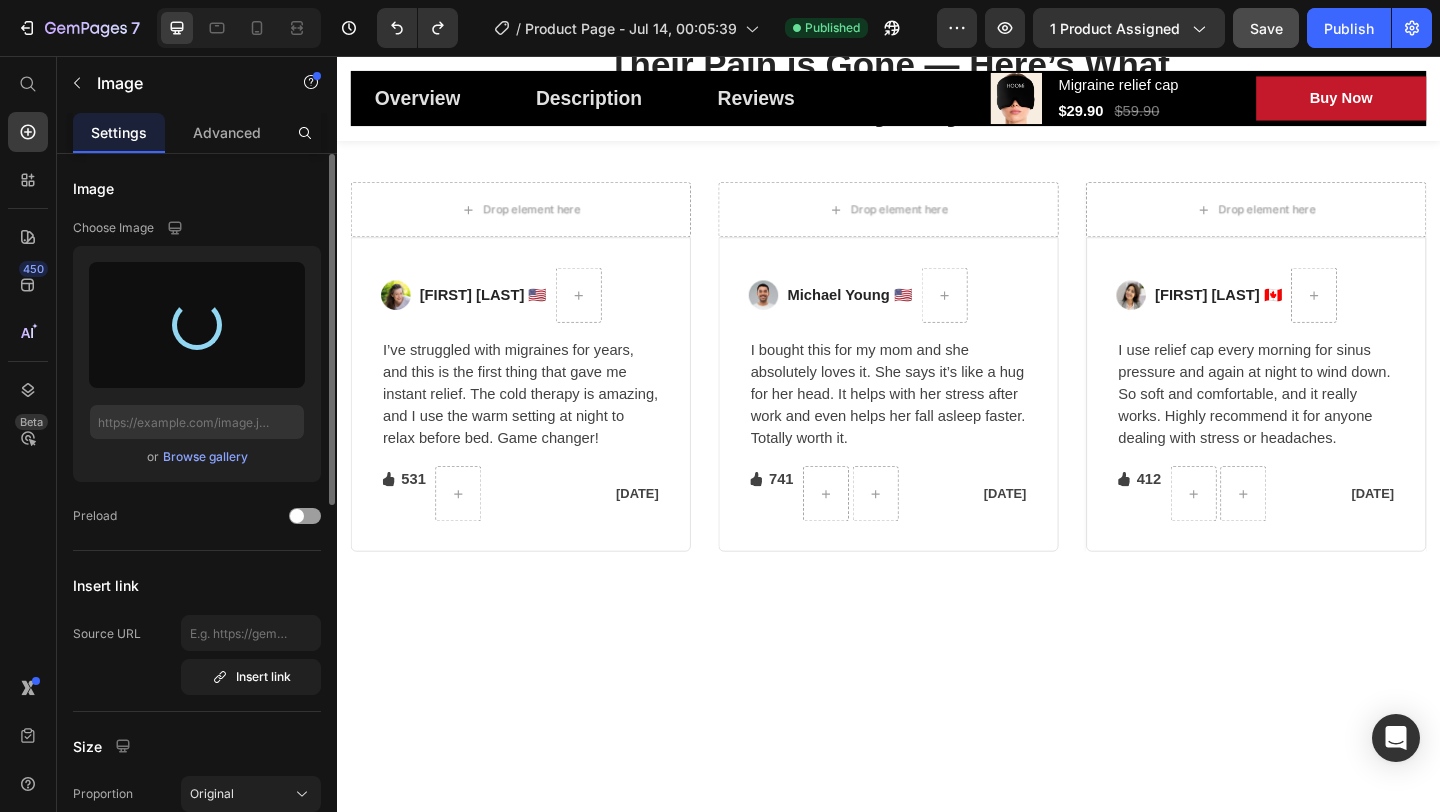 type on "https://cdn.shopify.com/s/files/1/0669/8788/4679/files/gempages_574985201206232176-a91acfce-ffc7-423e-bc9f-e7e7b4d73218.png" 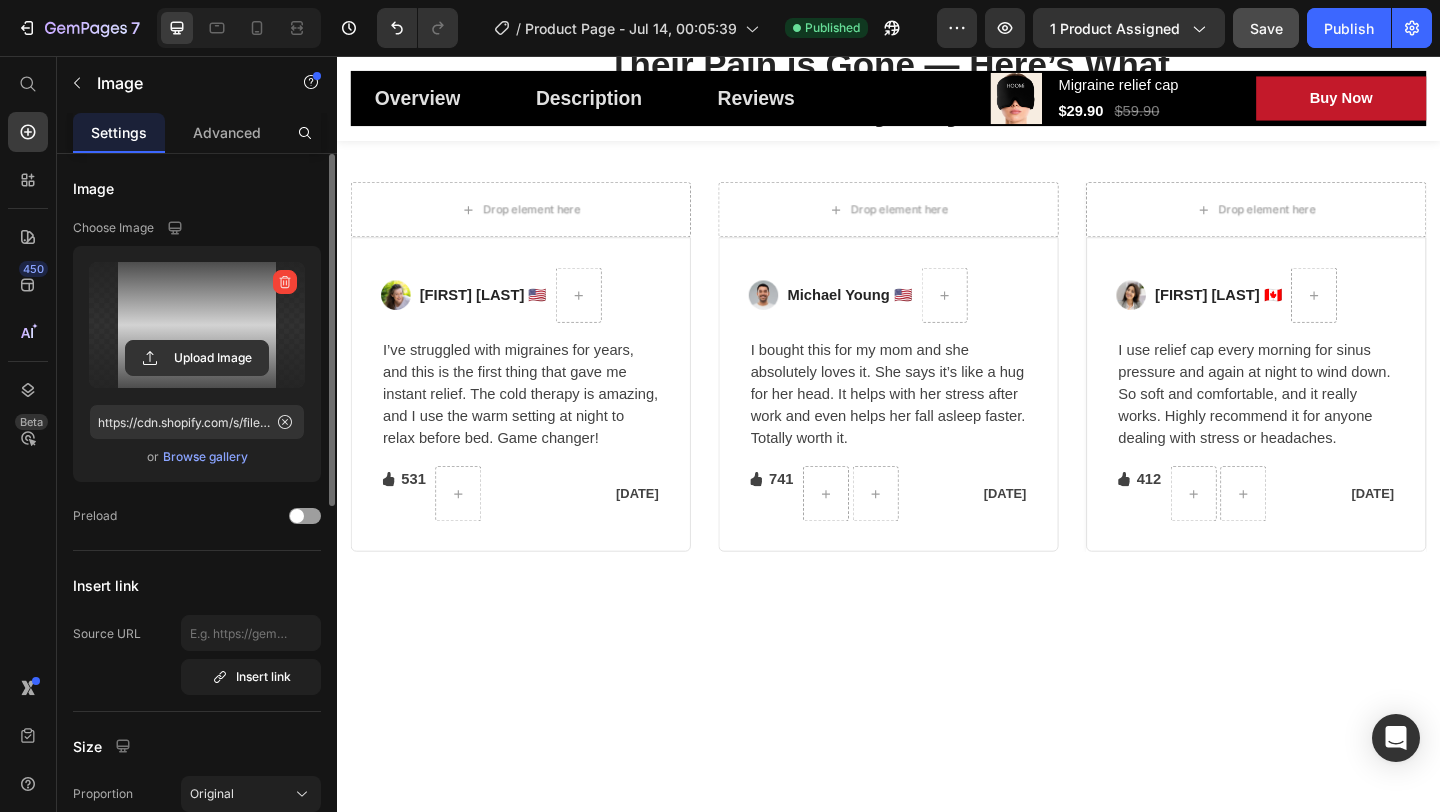 click at bounding box center [673, -264] 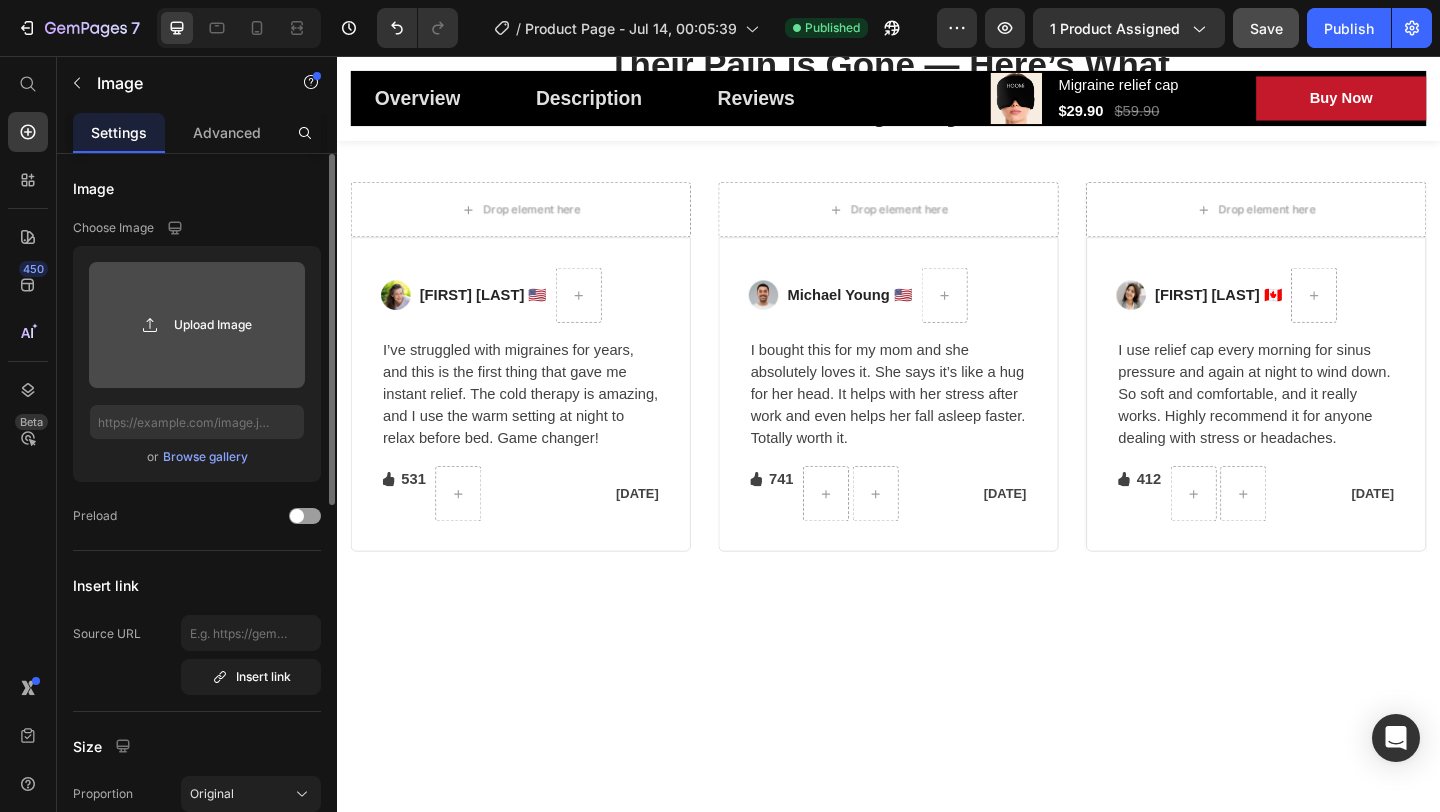 click 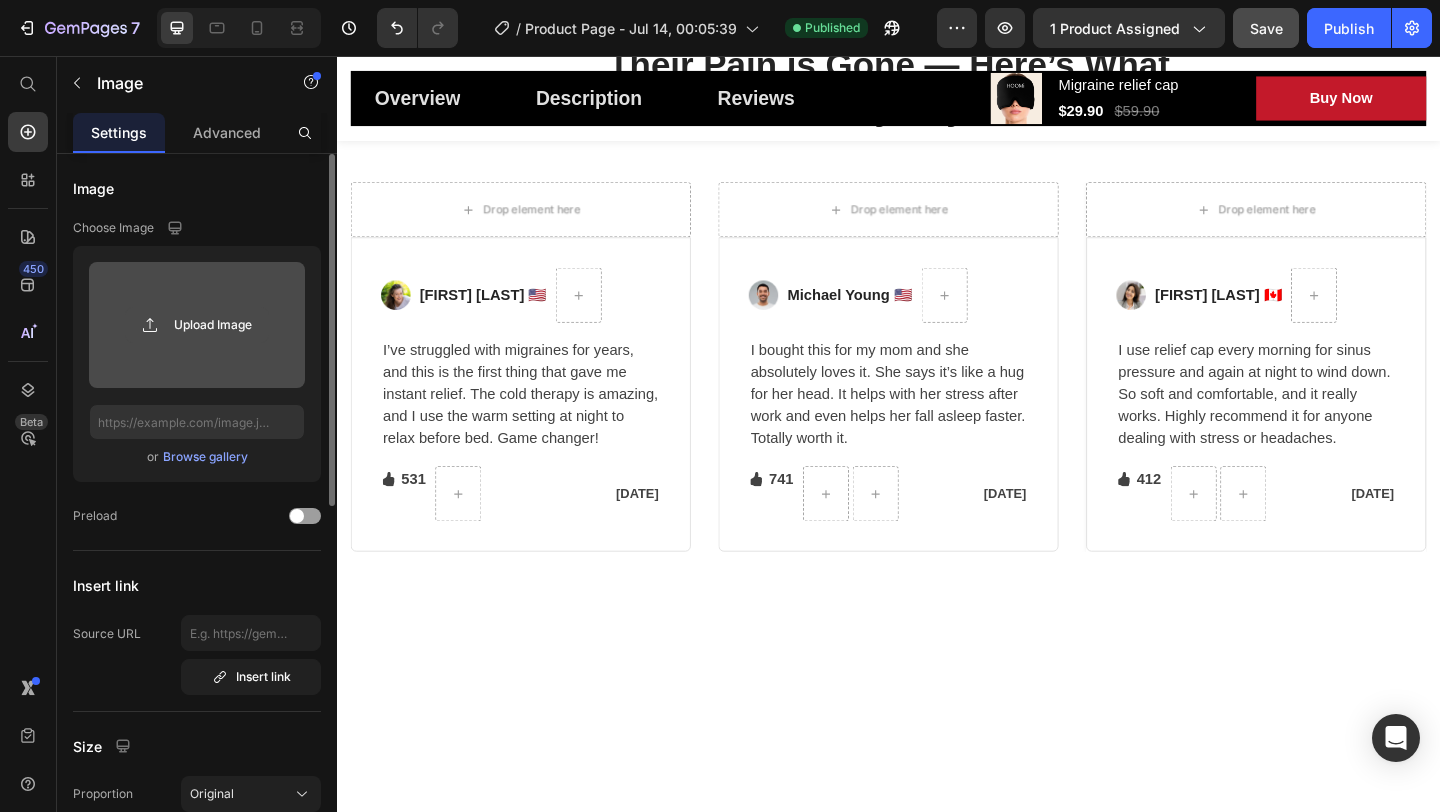 click 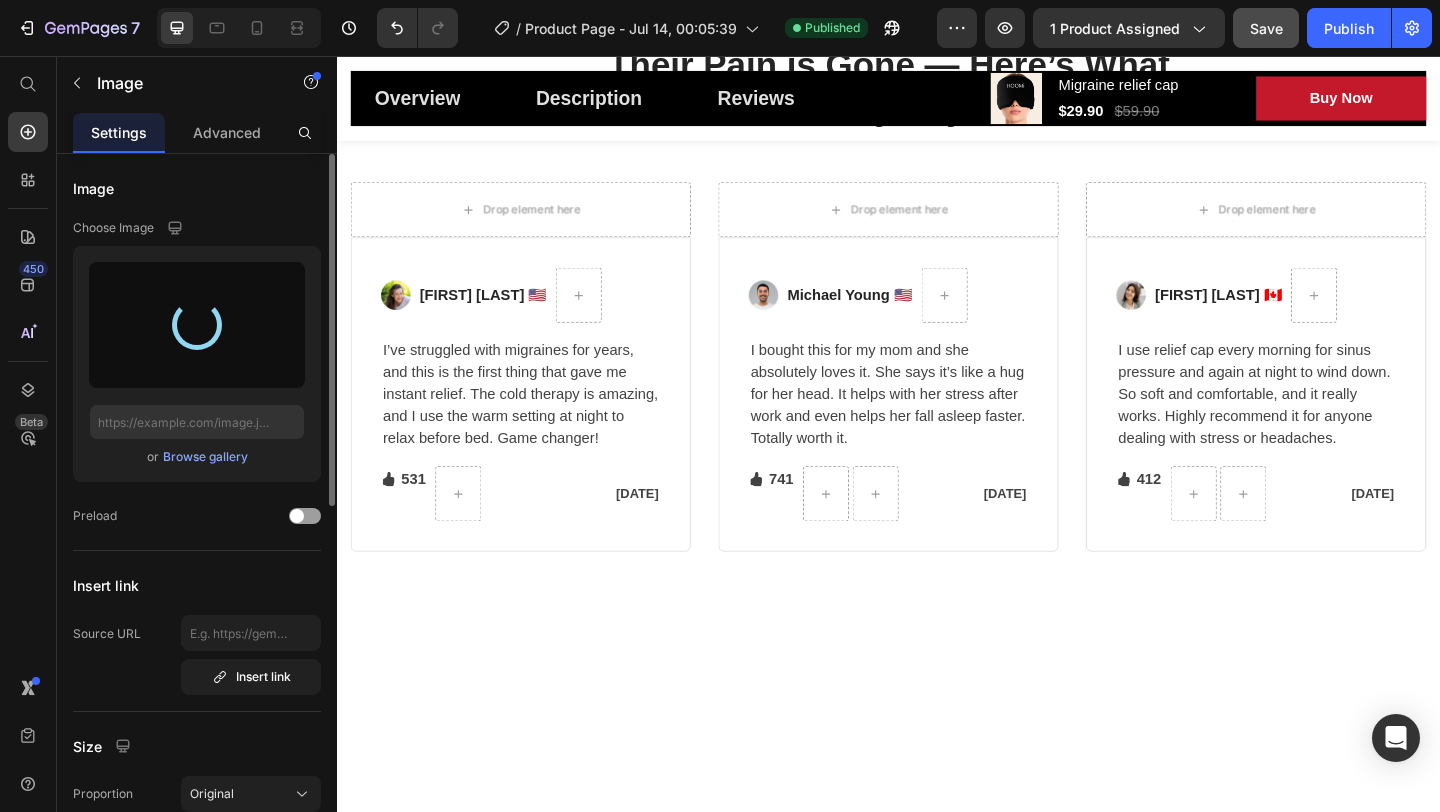 type on "https://cdn.shopify.com/s/files/1/0669/8788/4679/files/gempages_574985201206232176-a91acfce-ffc7-423e-bc9f-e7e7b4d73218.png" 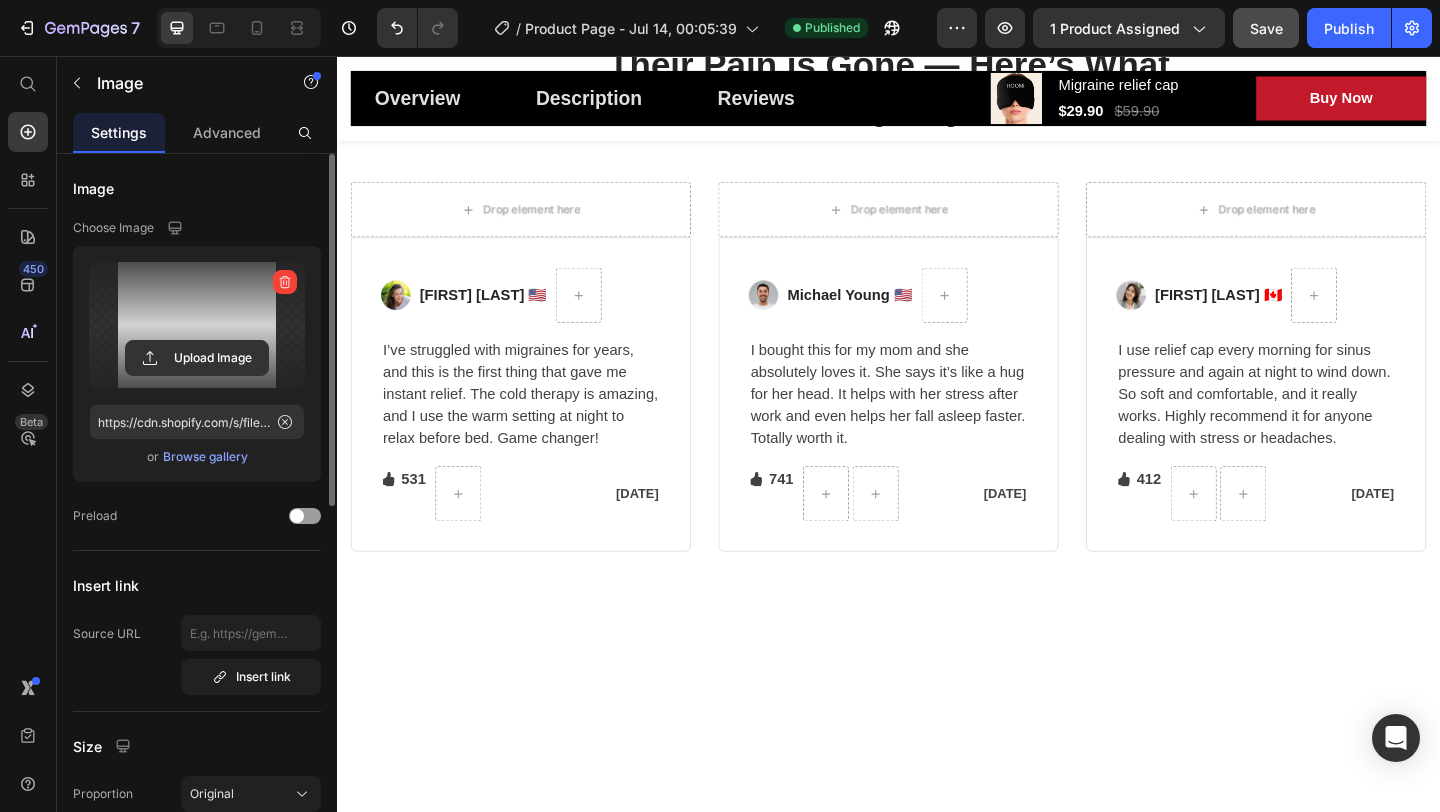 click at bounding box center [673, -264] 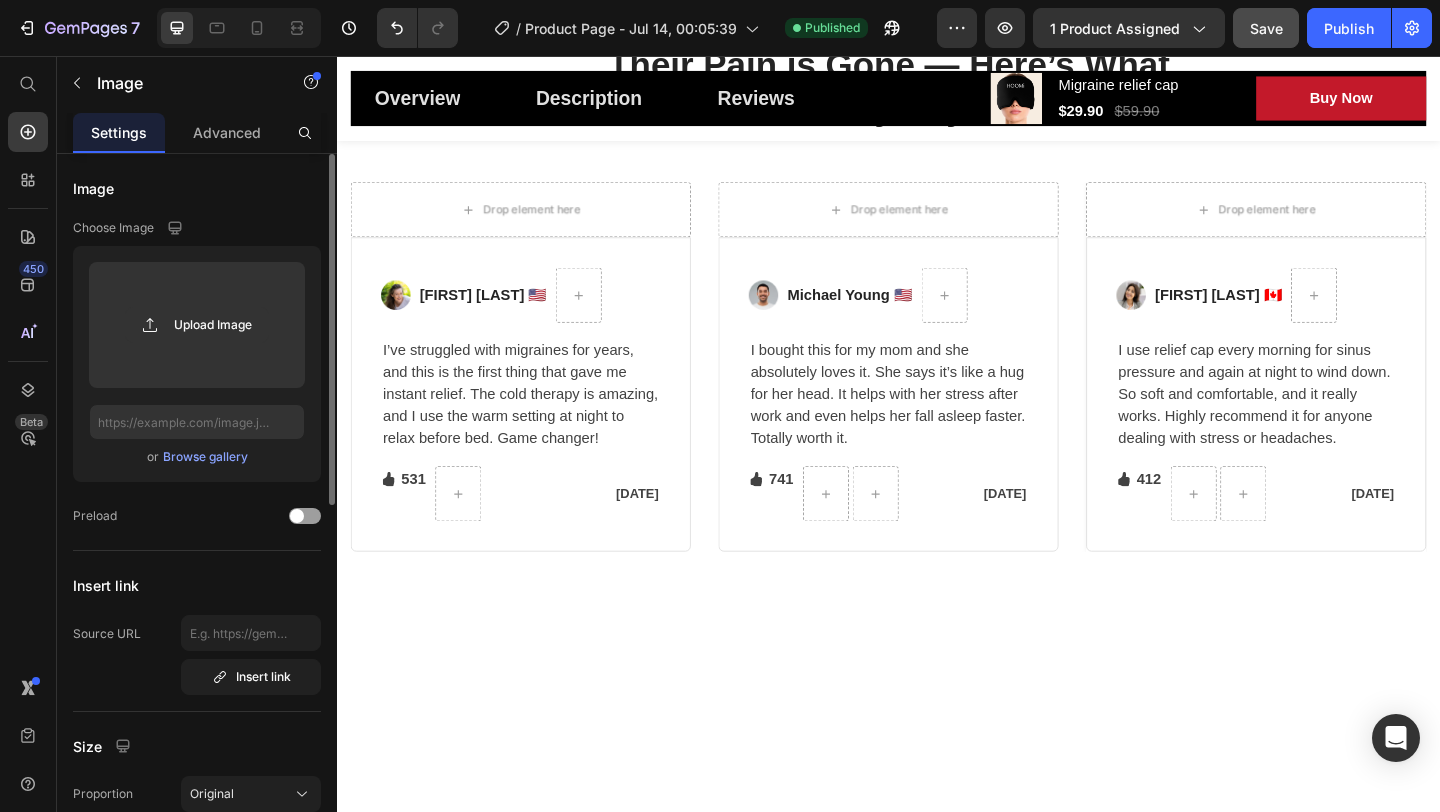 click at bounding box center [673, -264] 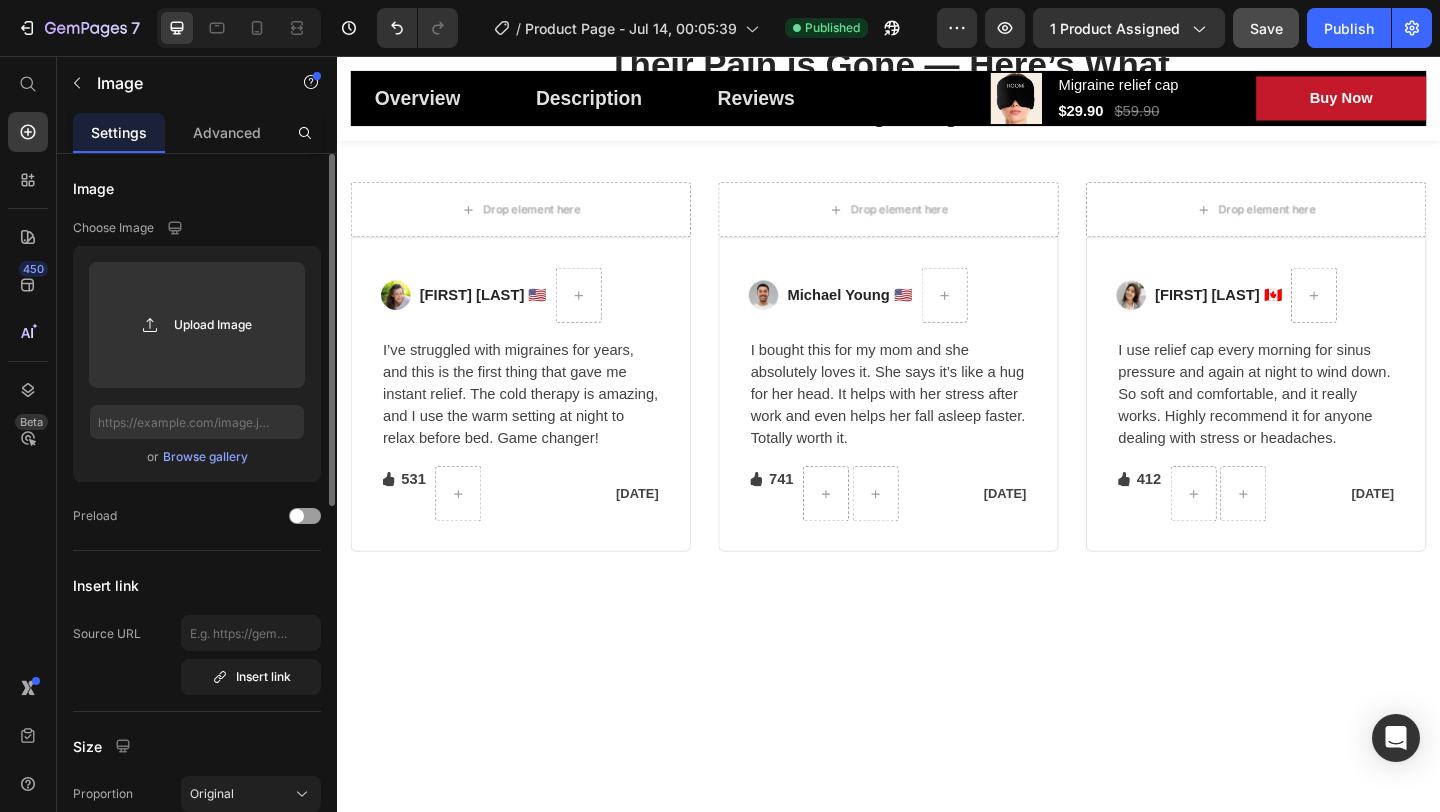 click at bounding box center (673, -264) 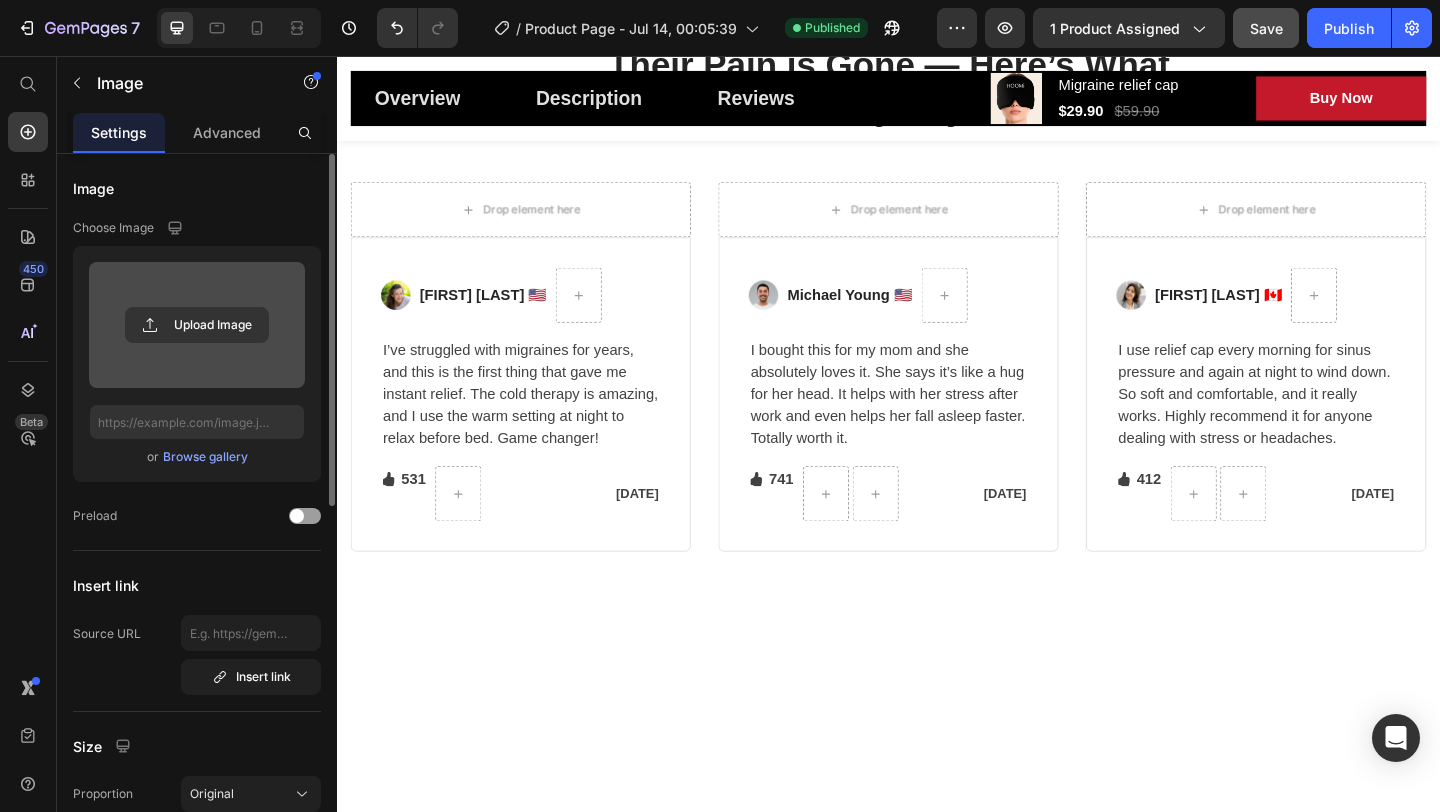 click at bounding box center [197, 325] 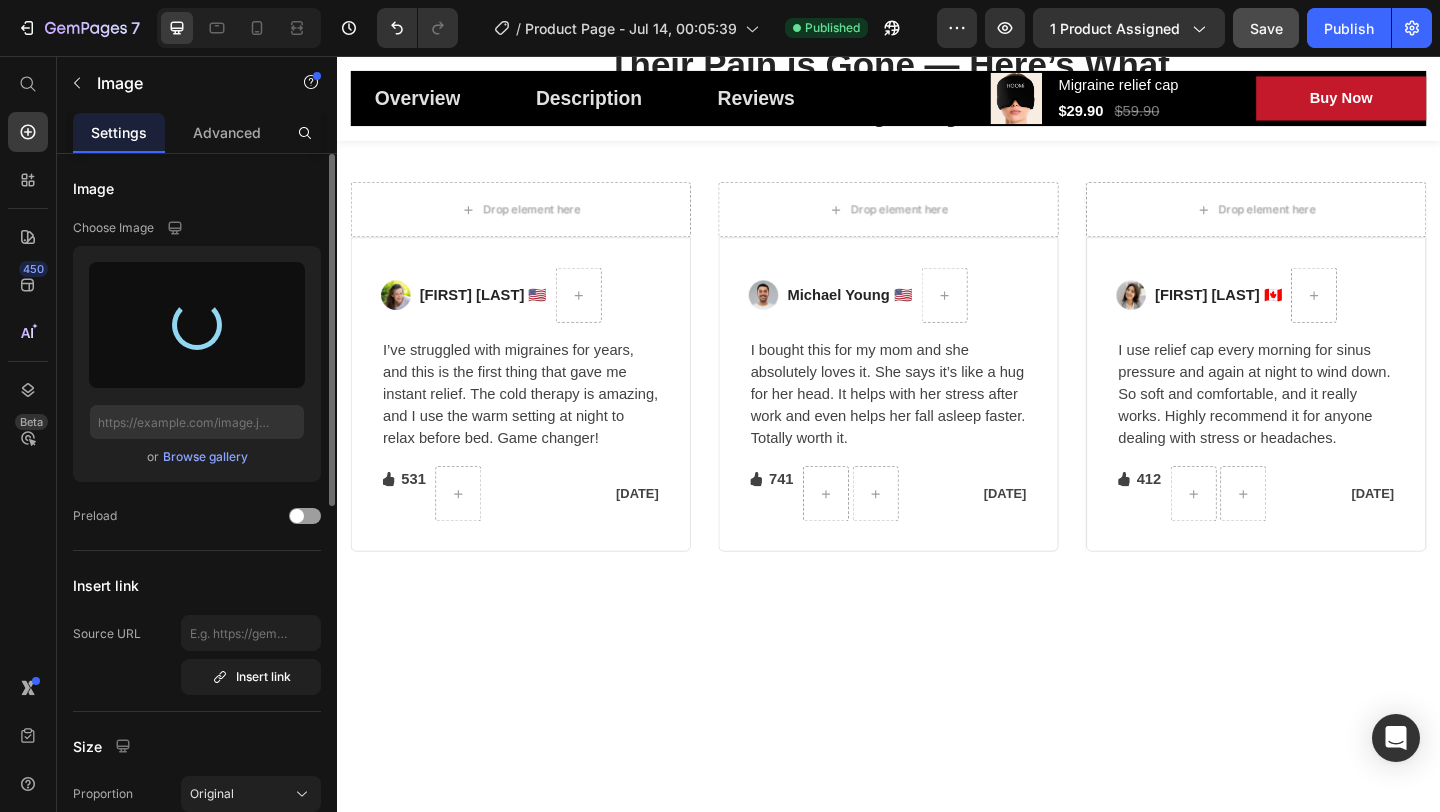 type on "https://cdn.shopify.com/s/files/1/0669/8788/4679/files/gempages_574985201206232176-a91acfce-ffc7-423e-bc9f-e7e7b4d73218.png" 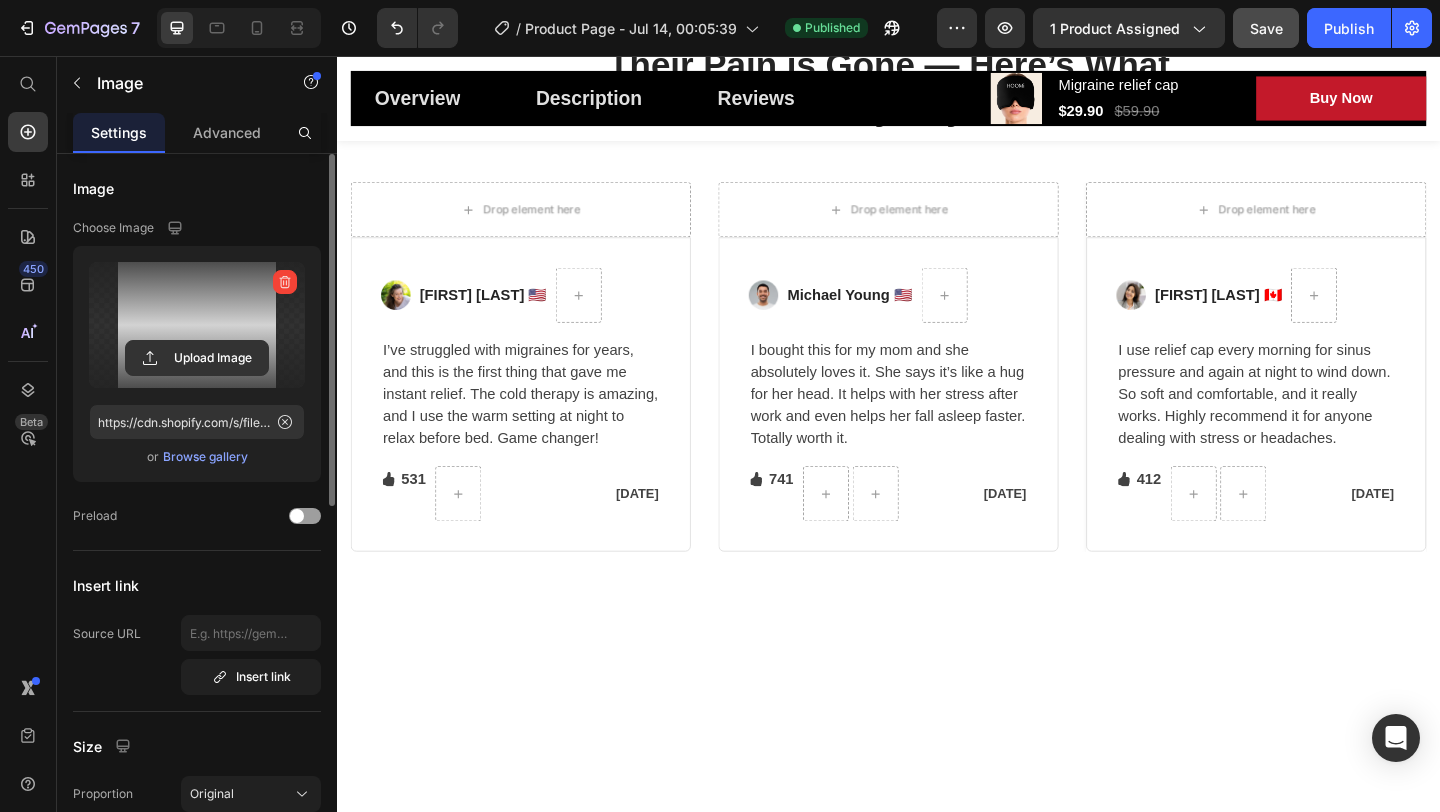 click at bounding box center (1201, -409) 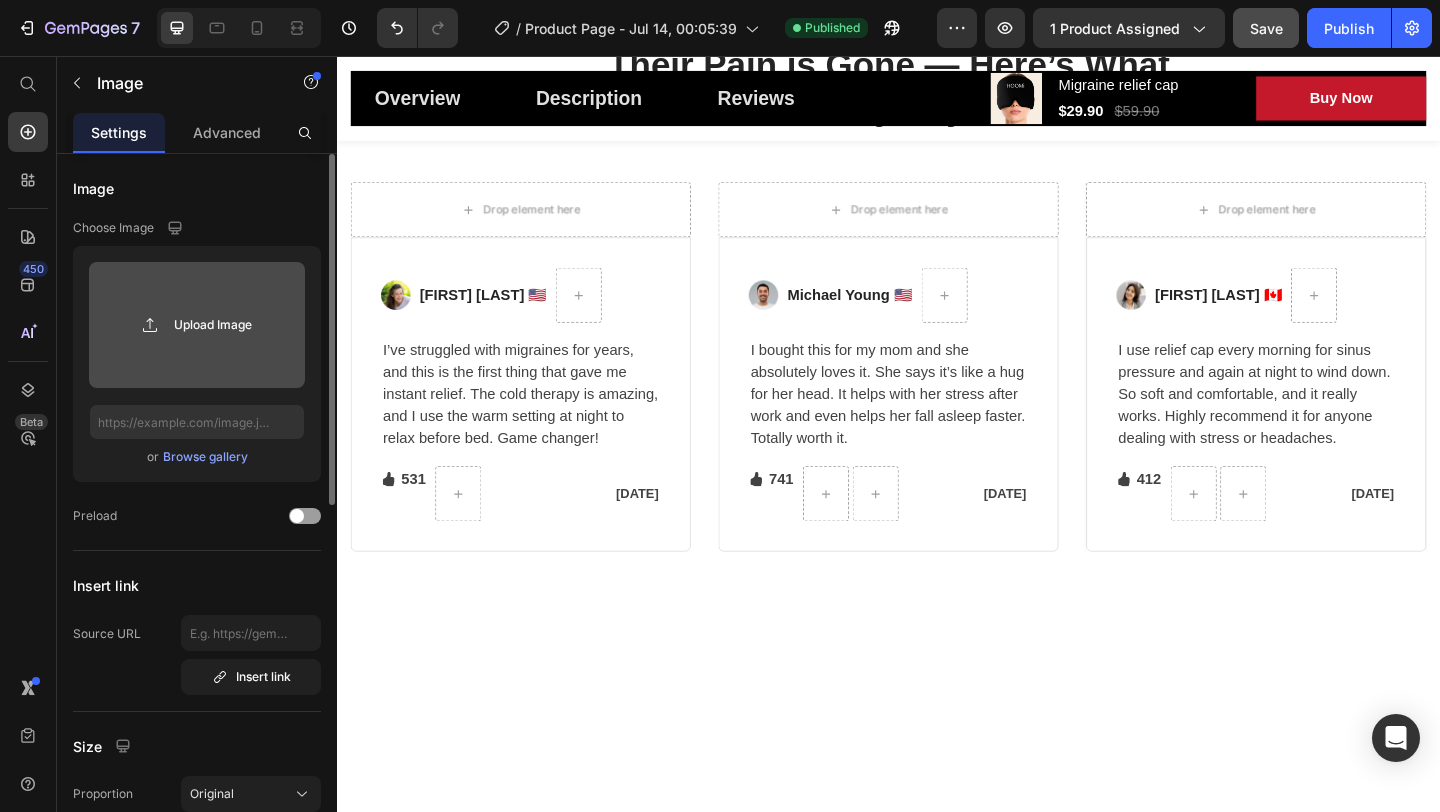 click 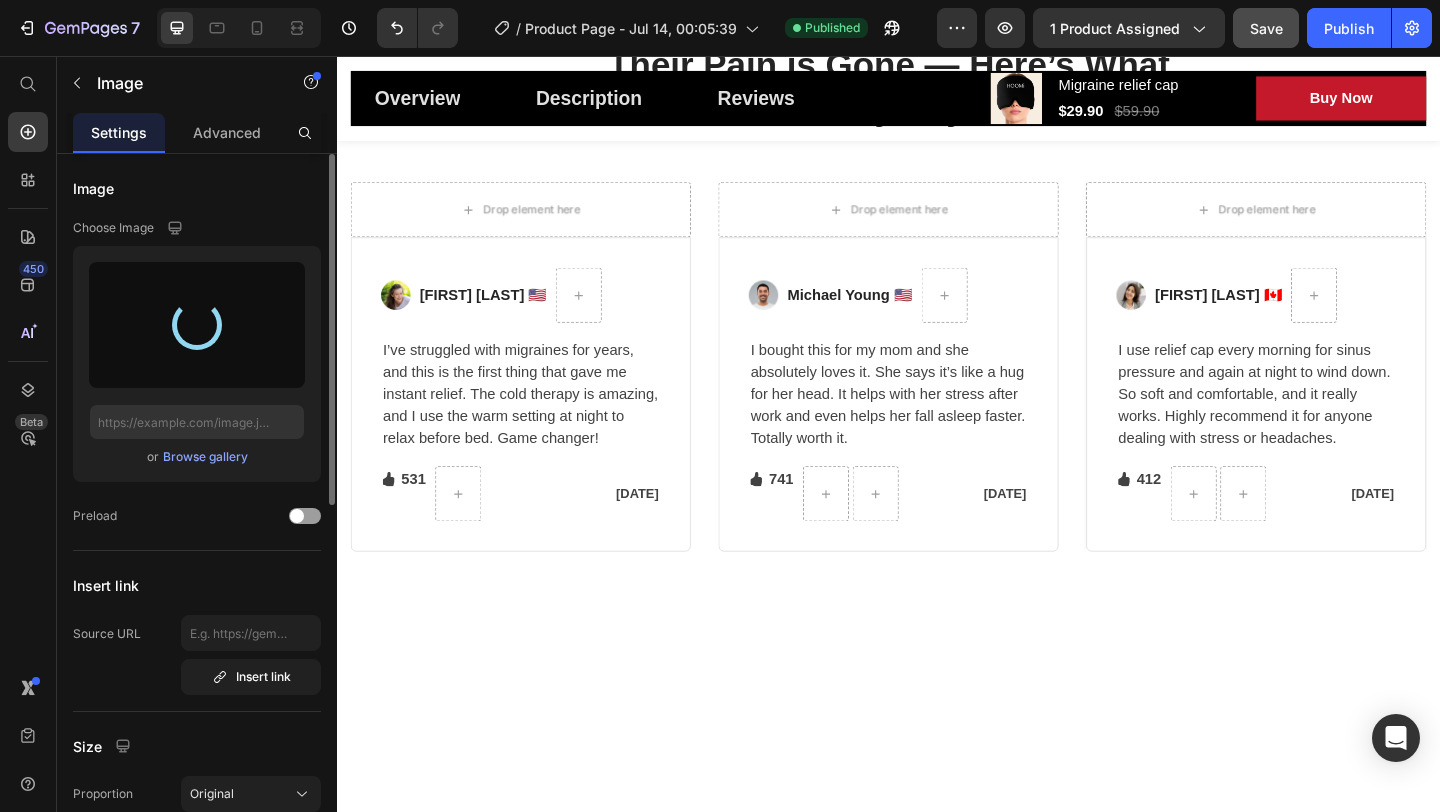 type on "https://cdn.shopify.com/s/files/1/0669/8788/4679/files/gempages_574985201206232176-a91acfce-ffc7-423e-bc9f-e7e7b4d73218.png" 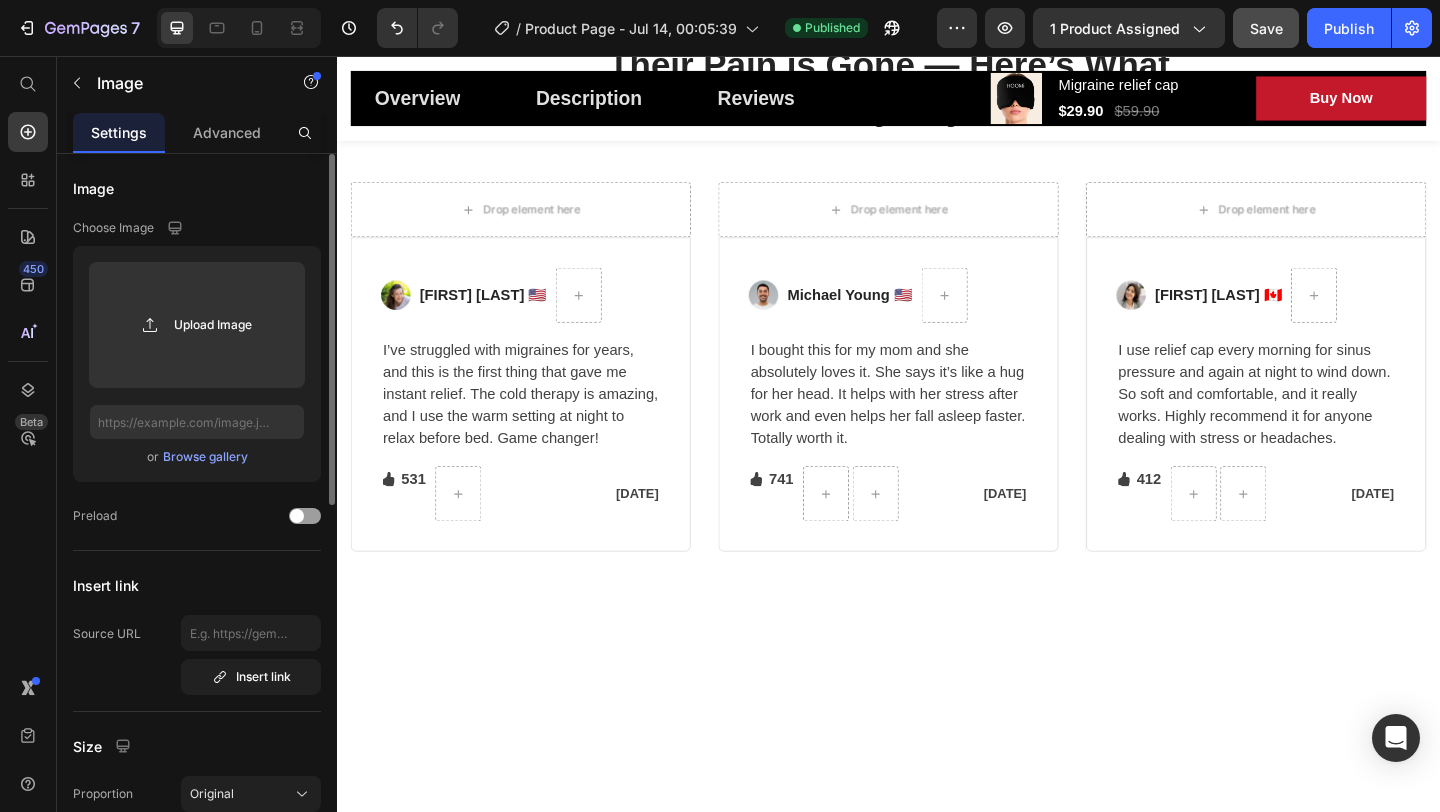 click at bounding box center (1201, -280) 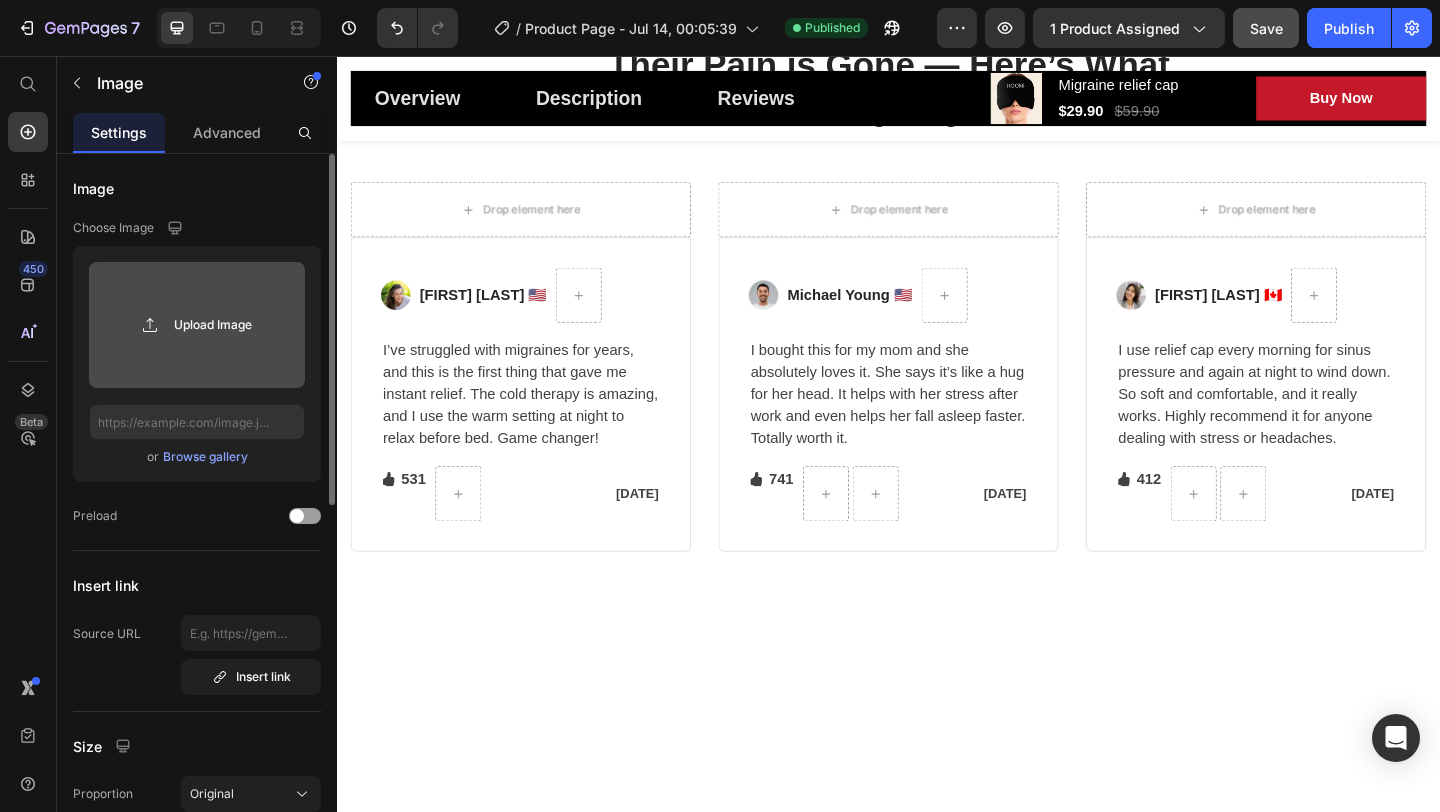 click 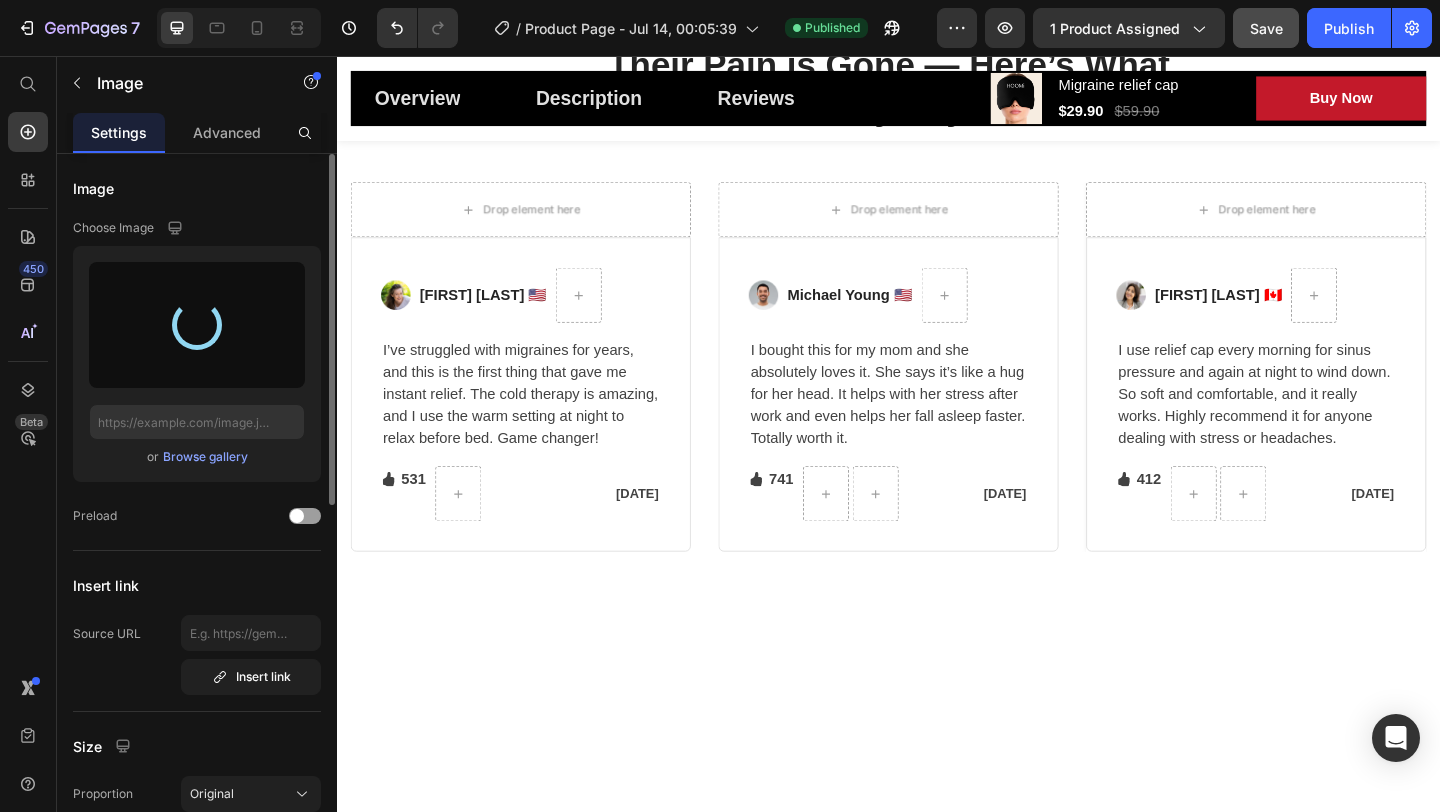 type on "https://cdn.shopify.com/s/files/1/0669/8788/4679/files/gempages_574985201206232176-a91acfce-ffc7-423e-bc9f-e7e7b4d73218.png" 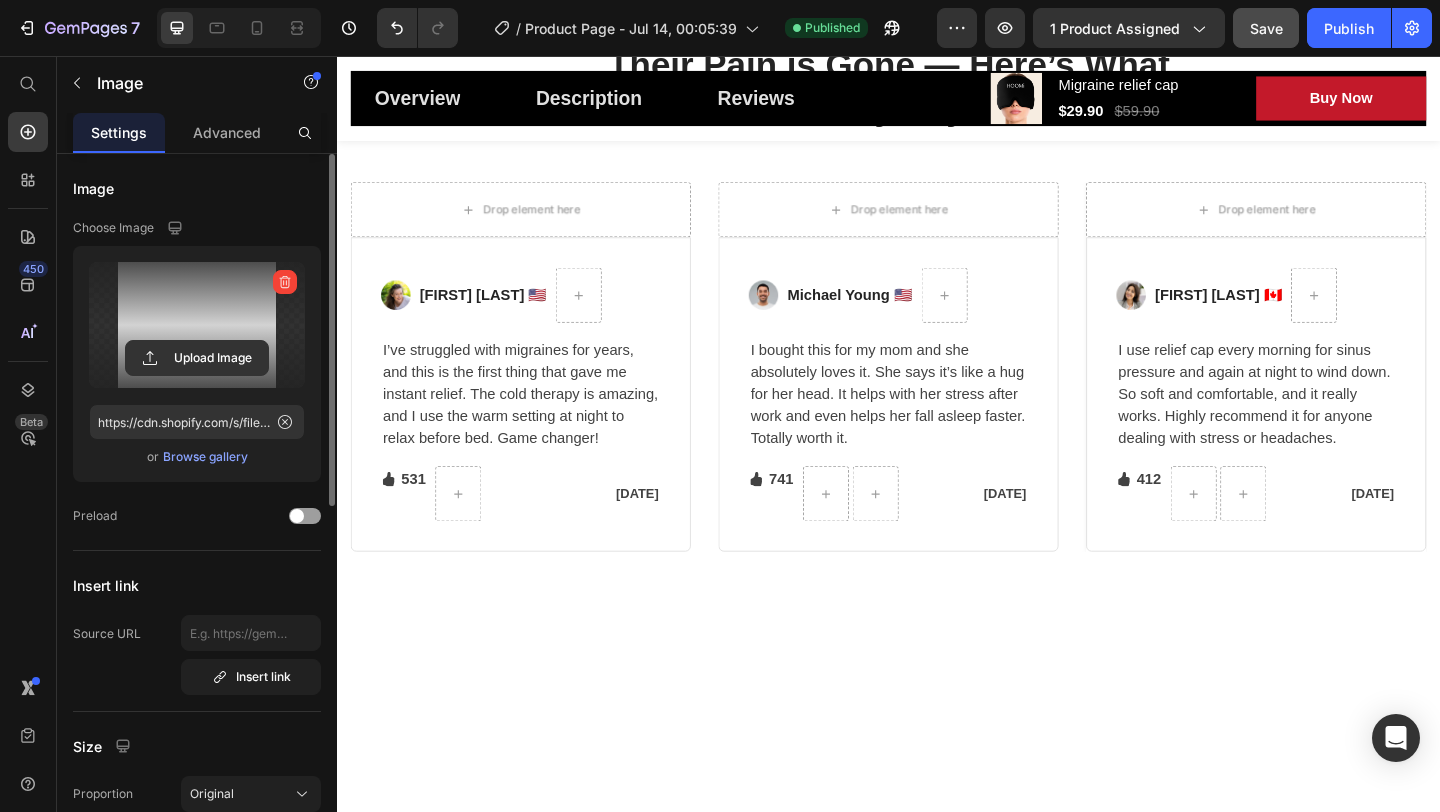 click at bounding box center (1201, -151) 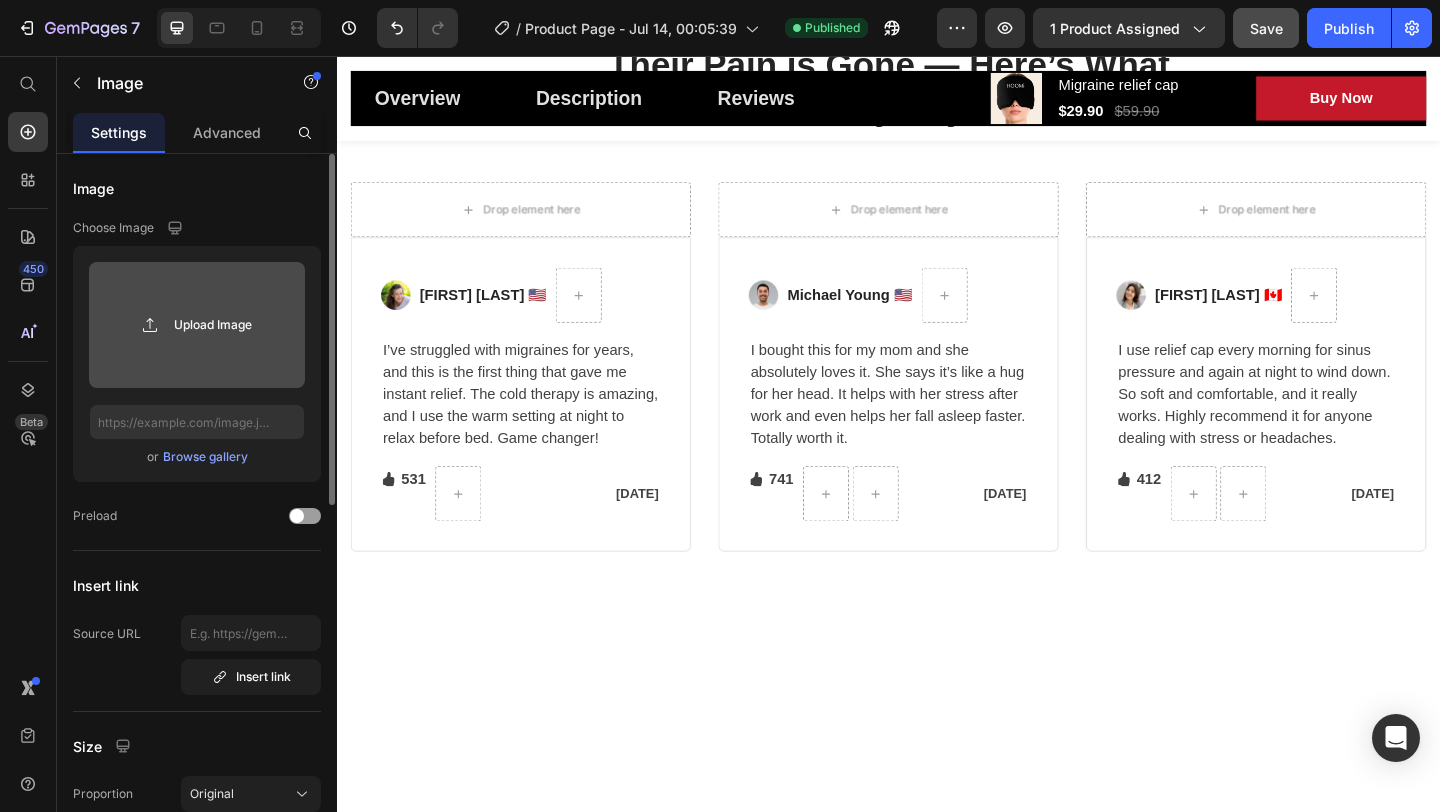 click 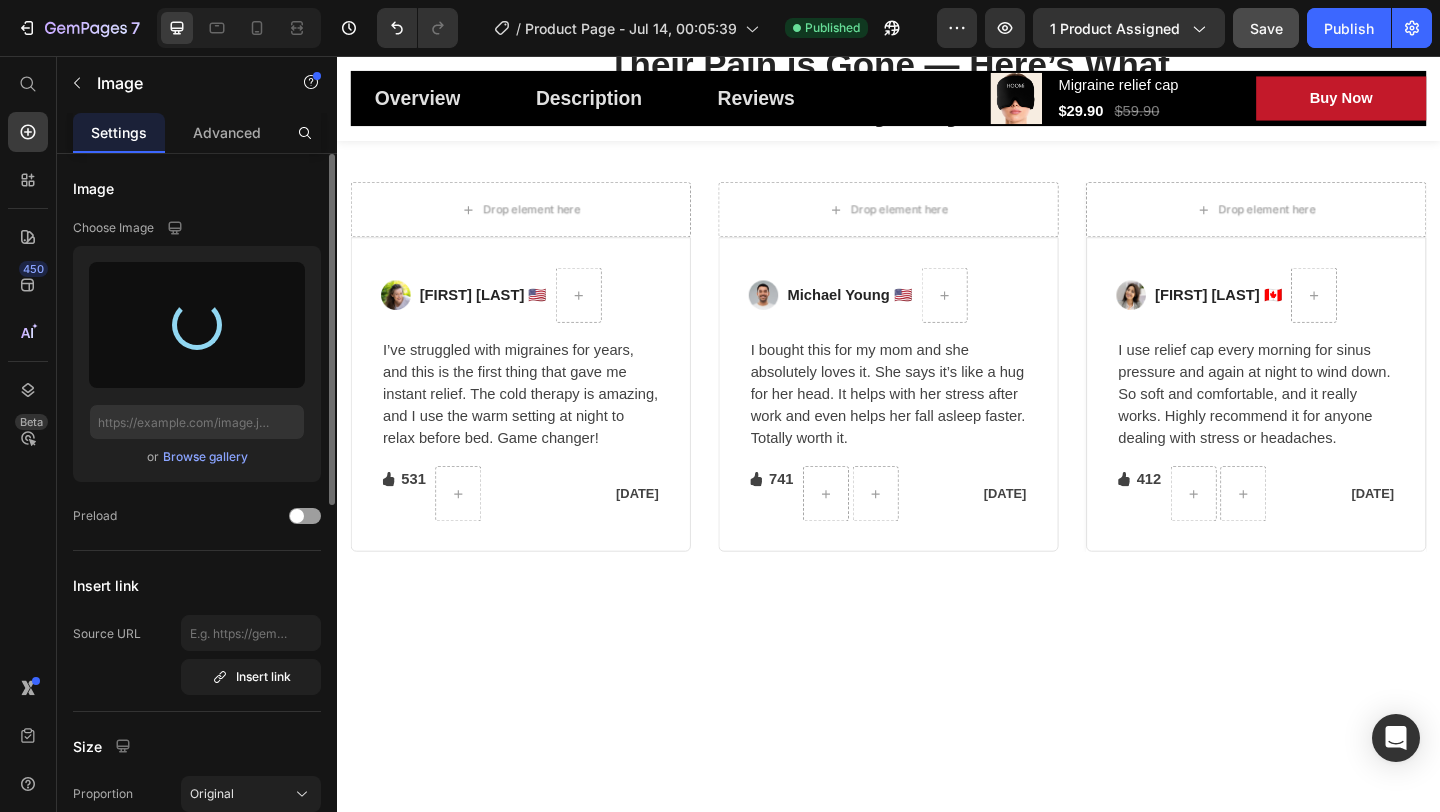 type on "https://cdn.shopify.com/s/files/1/0669/8788/4679/files/gempages_574985201206232176-a91acfce-ffc7-423e-bc9f-e7e7b4d73218.png" 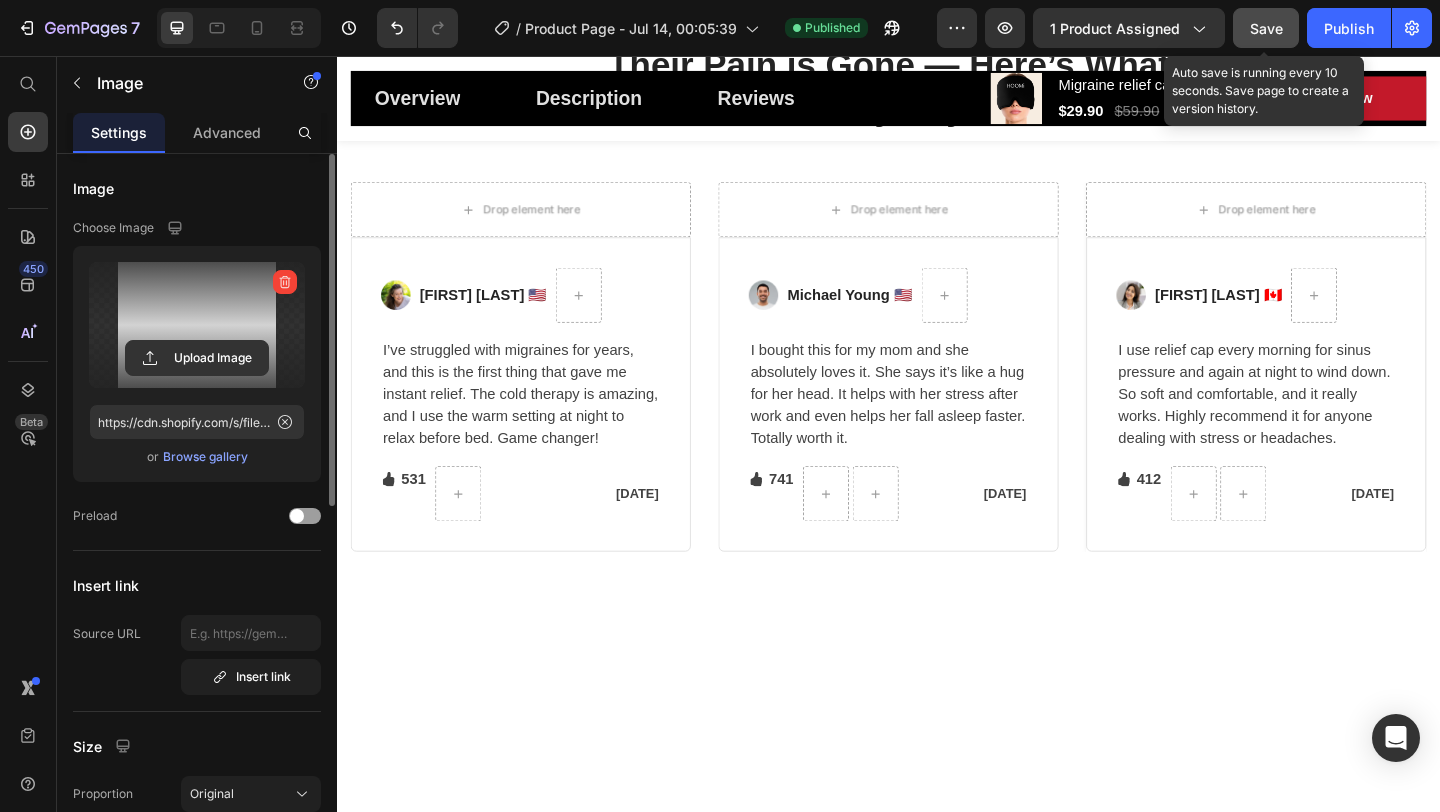 click on "Save" at bounding box center [1266, 28] 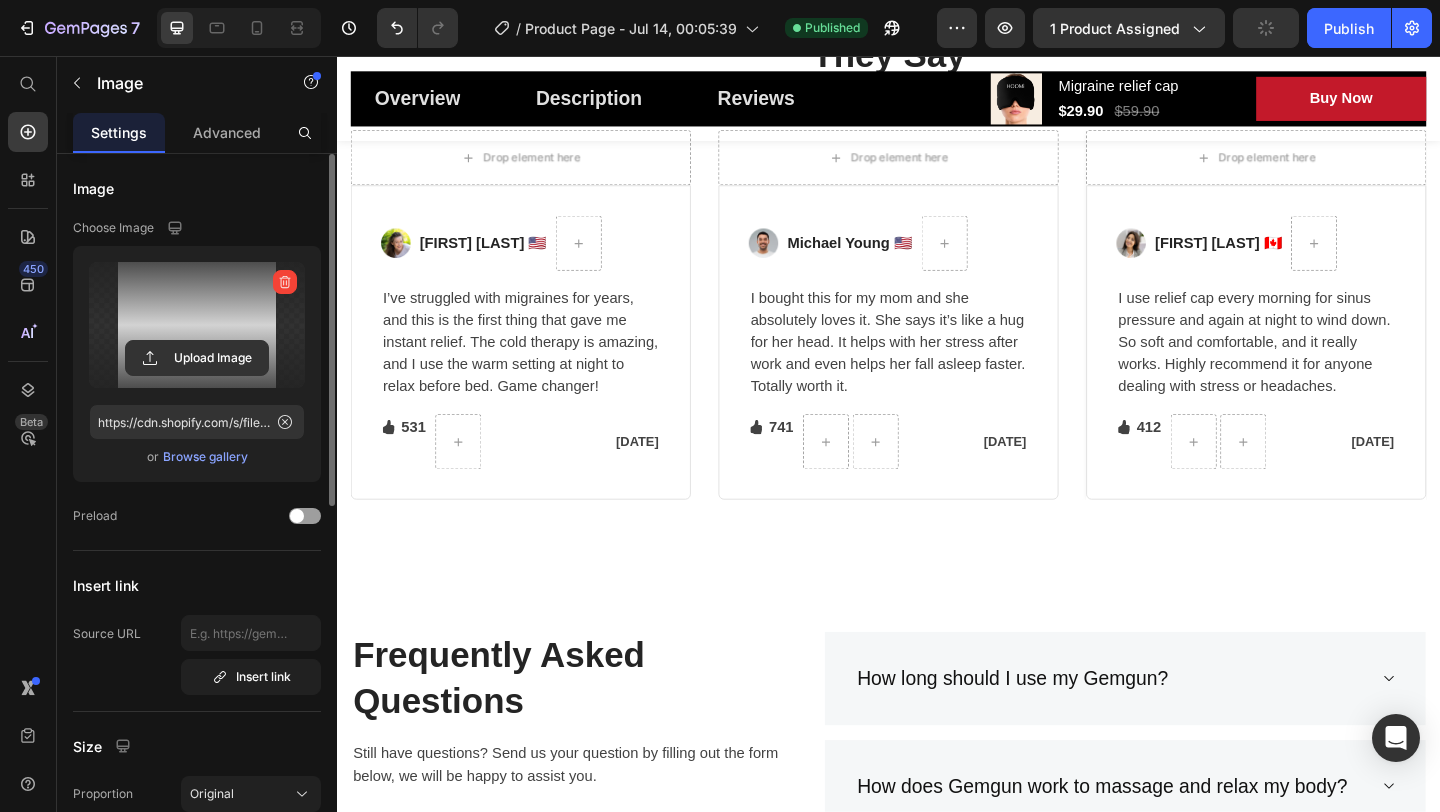 scroll, scrollTop: 3181, scrollLeft: 0, axis: vertical 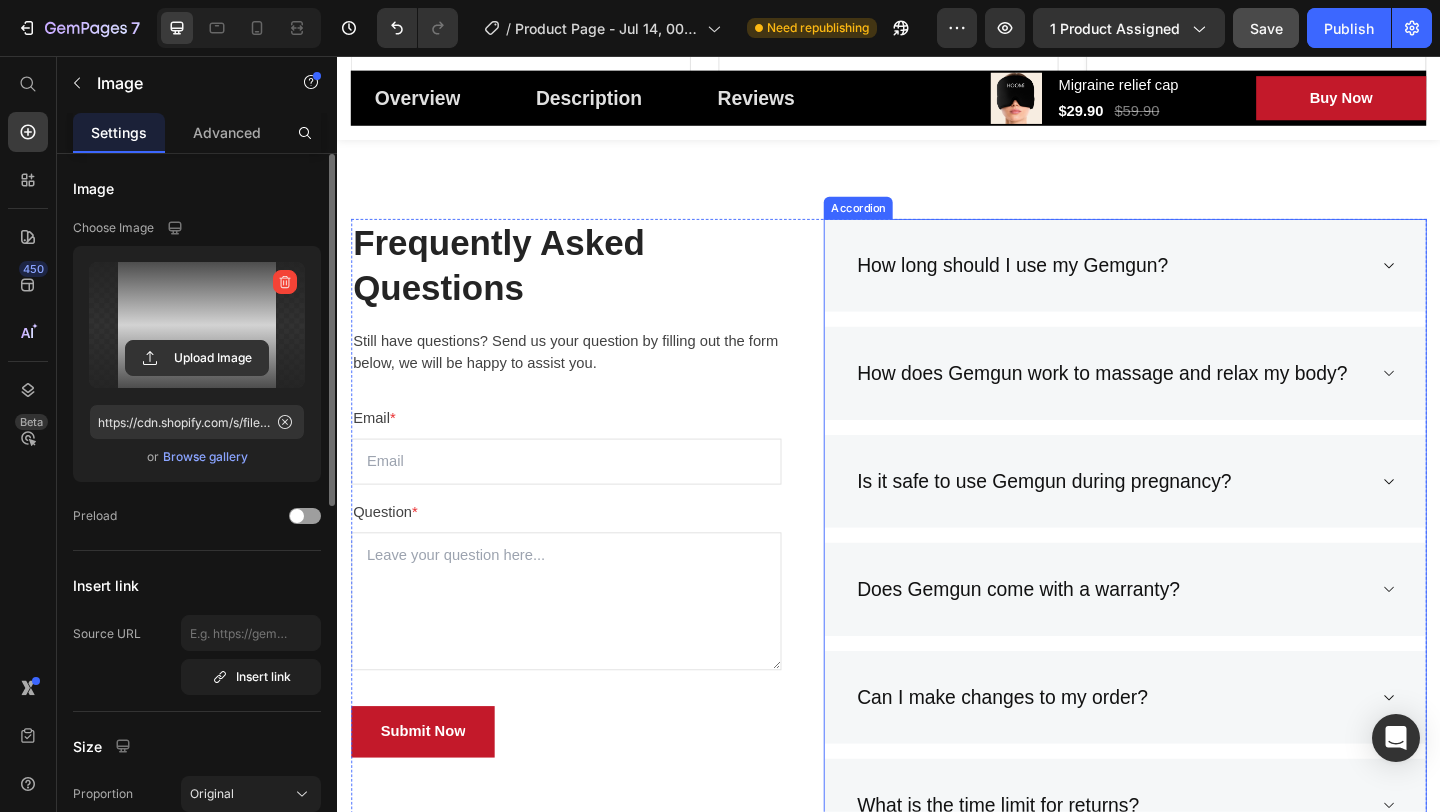 click on "How long should I use my Gemgun?" at bounding box center [1071, 284] 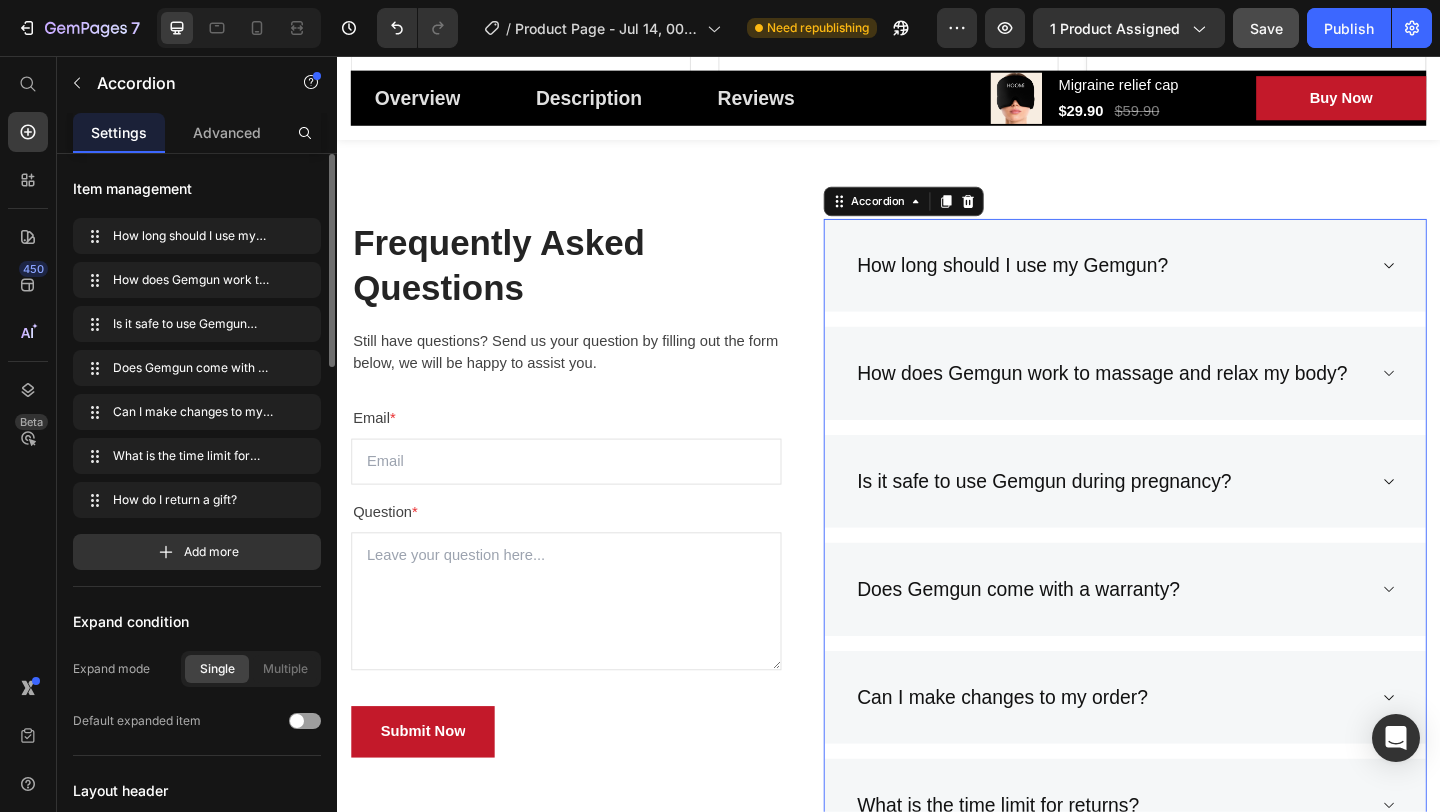 click on "How long should I use my Gemgun?" at bounding box center (1071, 284) 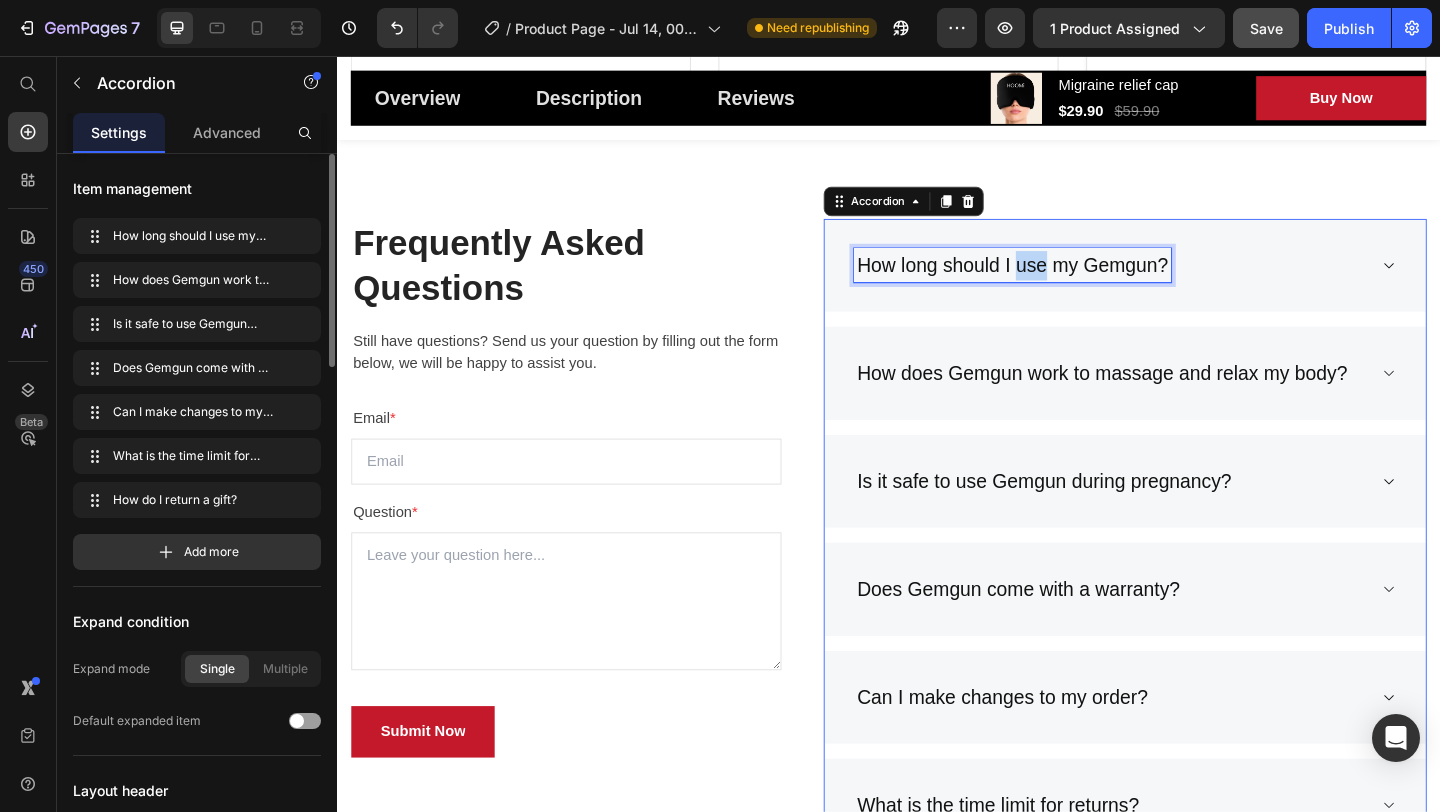click on "How long should I use my Gemgun?" at bounding box center (1071, 284) 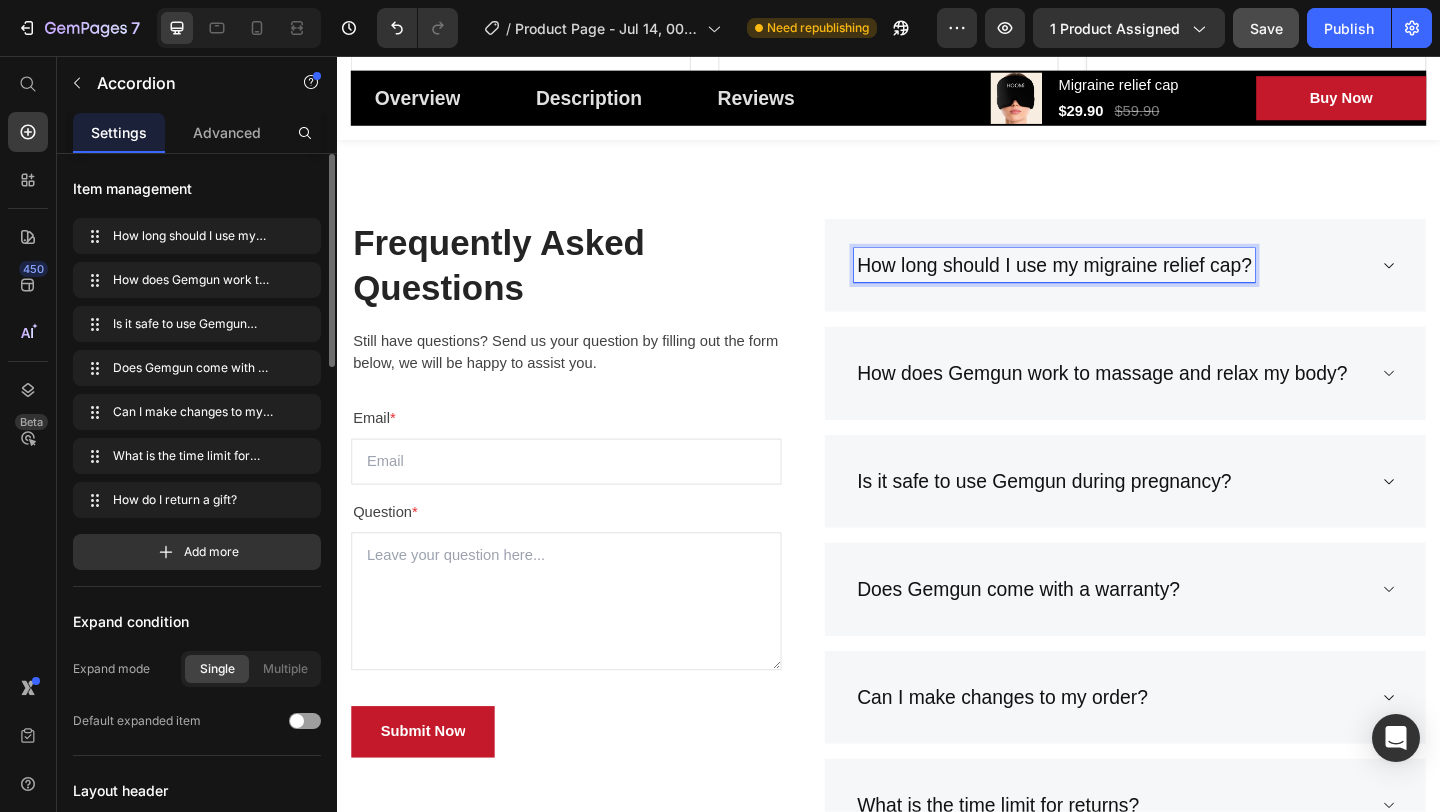 click on "How long should I use my migraine relief cap?" at bounding box center [1194, 284] 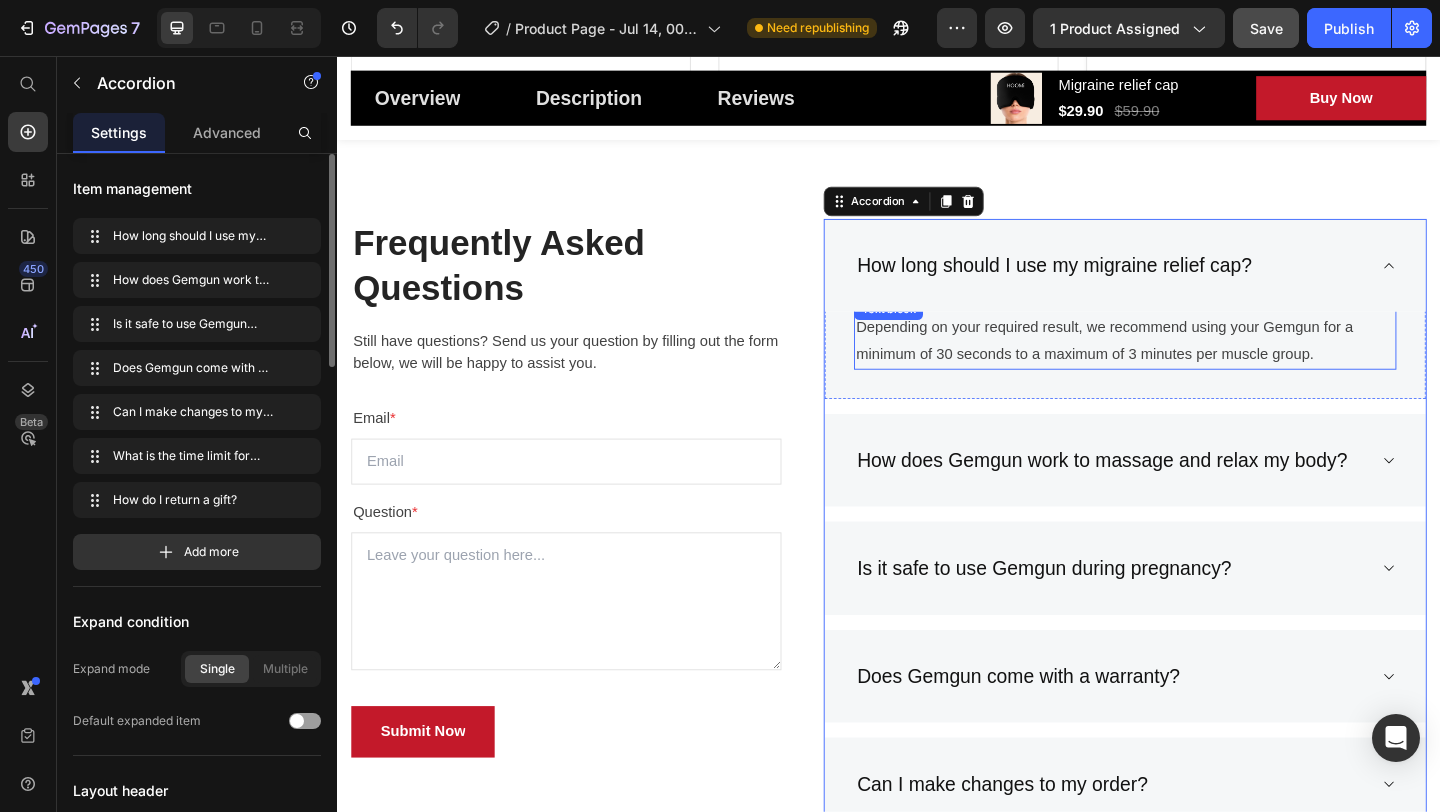 click on "Depending on your required result, we recommend using your Gemgun for a minimum of 30 seconds to a maximum of 3 minutes per muscle group." at bounding box center [1194, 366] 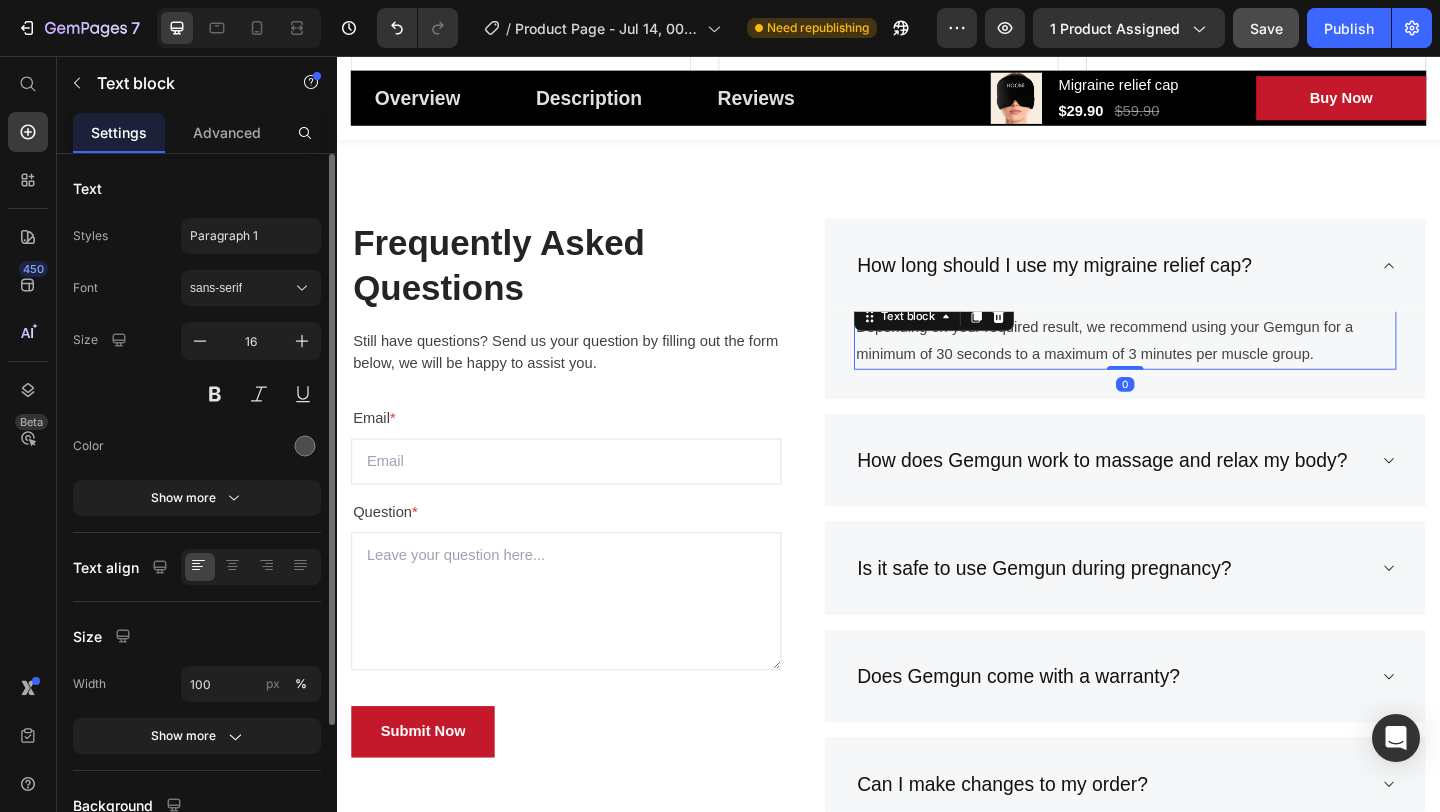 click on "Depending on your required result, we recommend using your Gemgun for a minimum of 30 seconds to a maximum of 3 minutes per muscle group." at bounding box center (1194, 366) 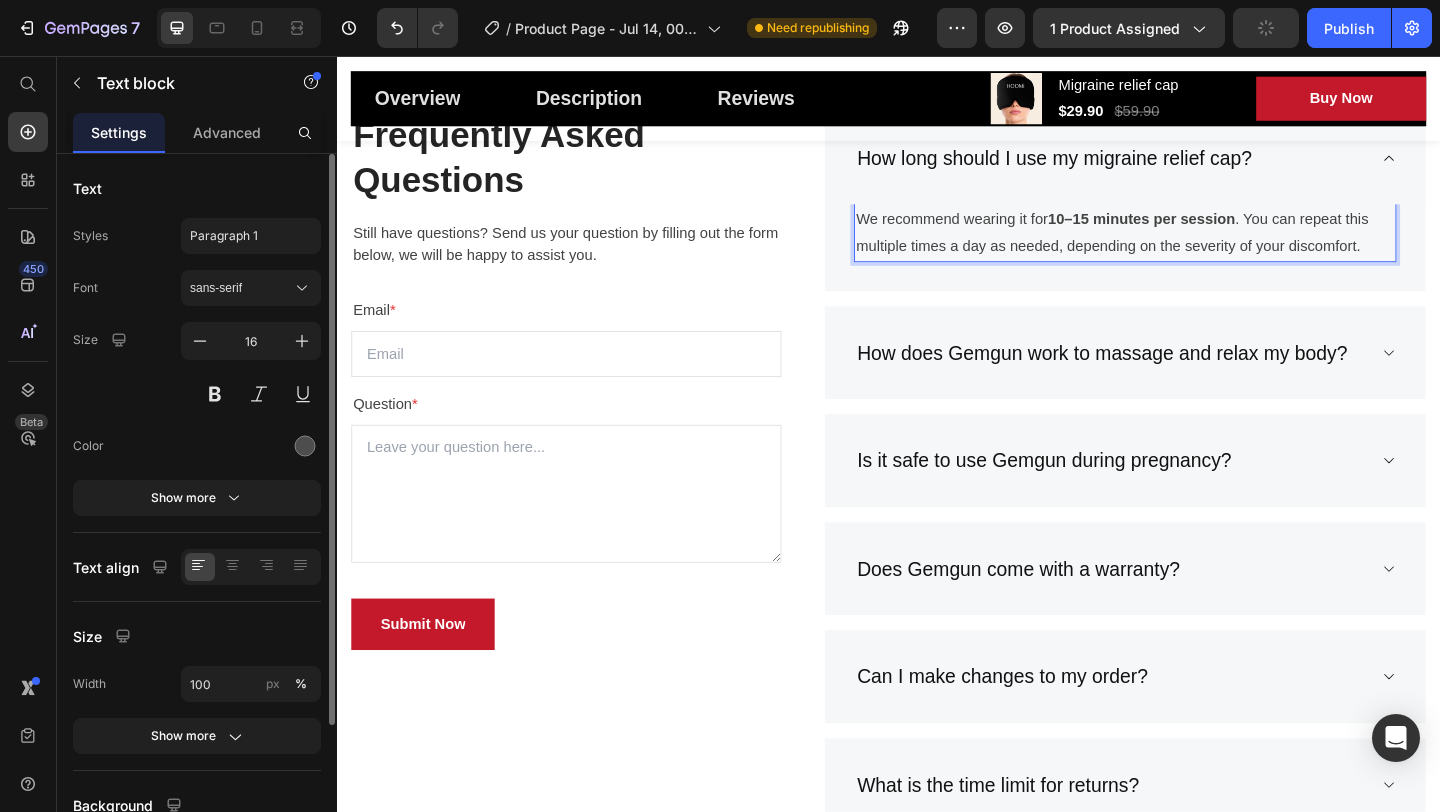 scroll, scrollTop: 4453, scrollLeft: 0, axis: vertical 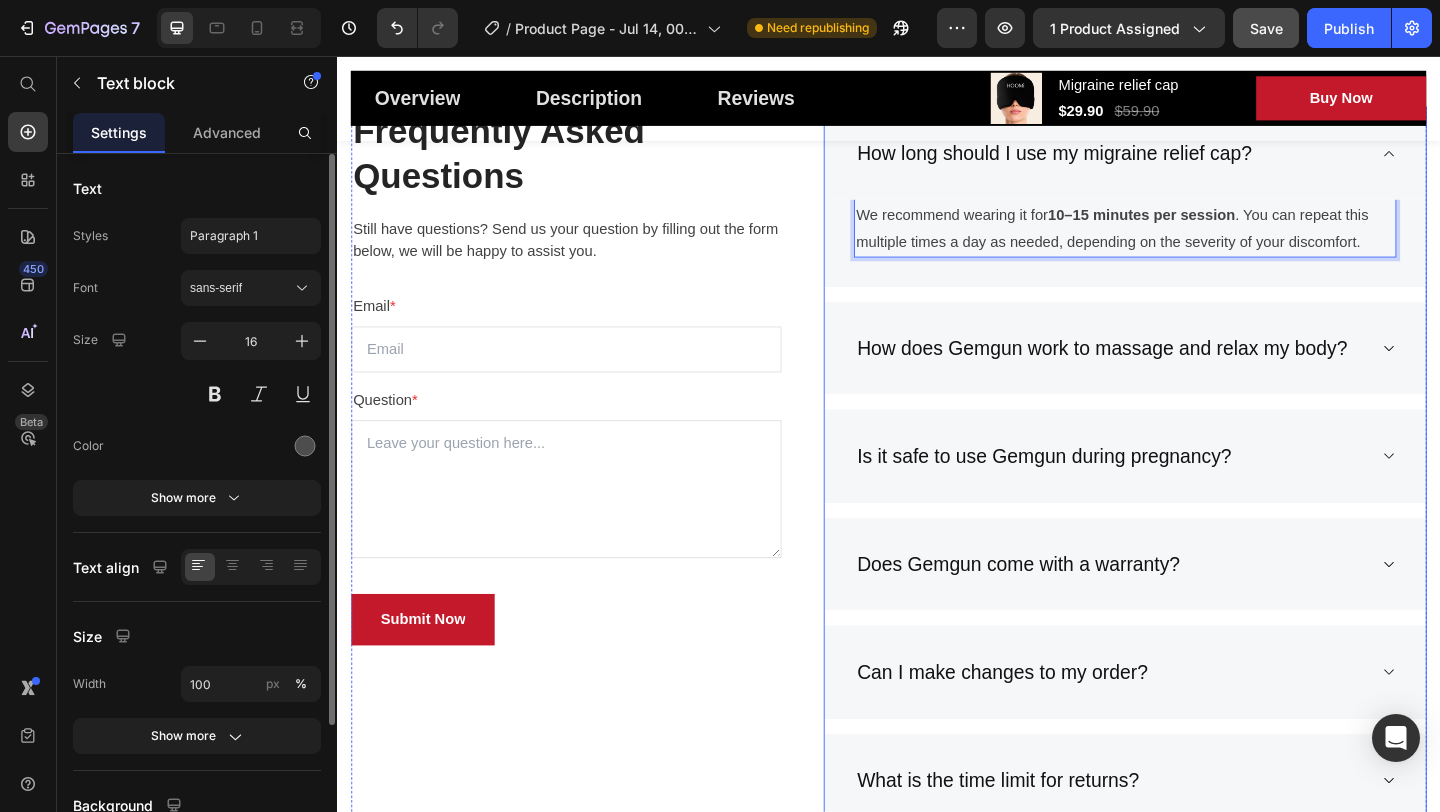 click on "How does Gemgun work to massage and relax my body?" at bounding box center (1168, 374) 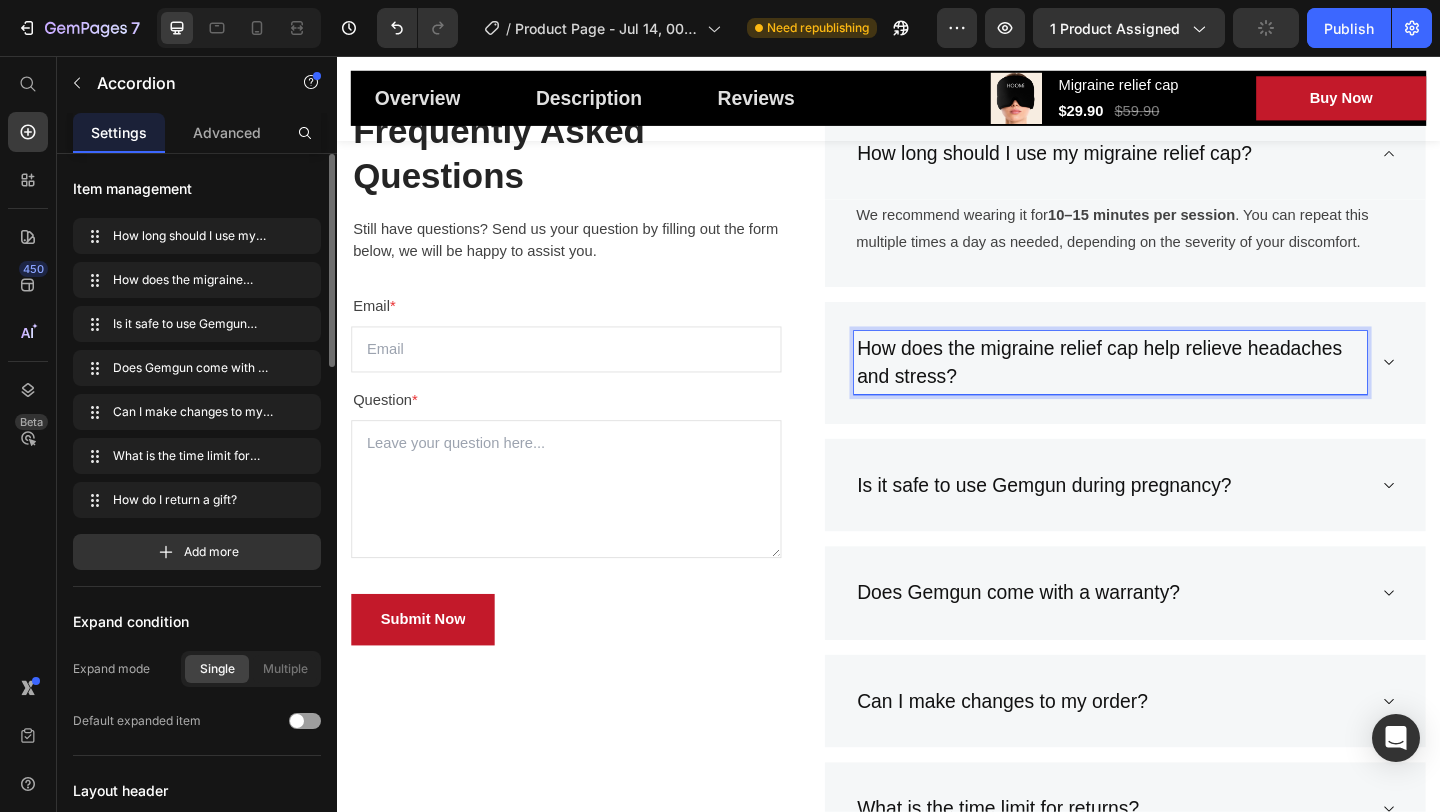click on "How does the migraine relief cap help relieve headaches and stress?" at bounding box center (1194, 389) 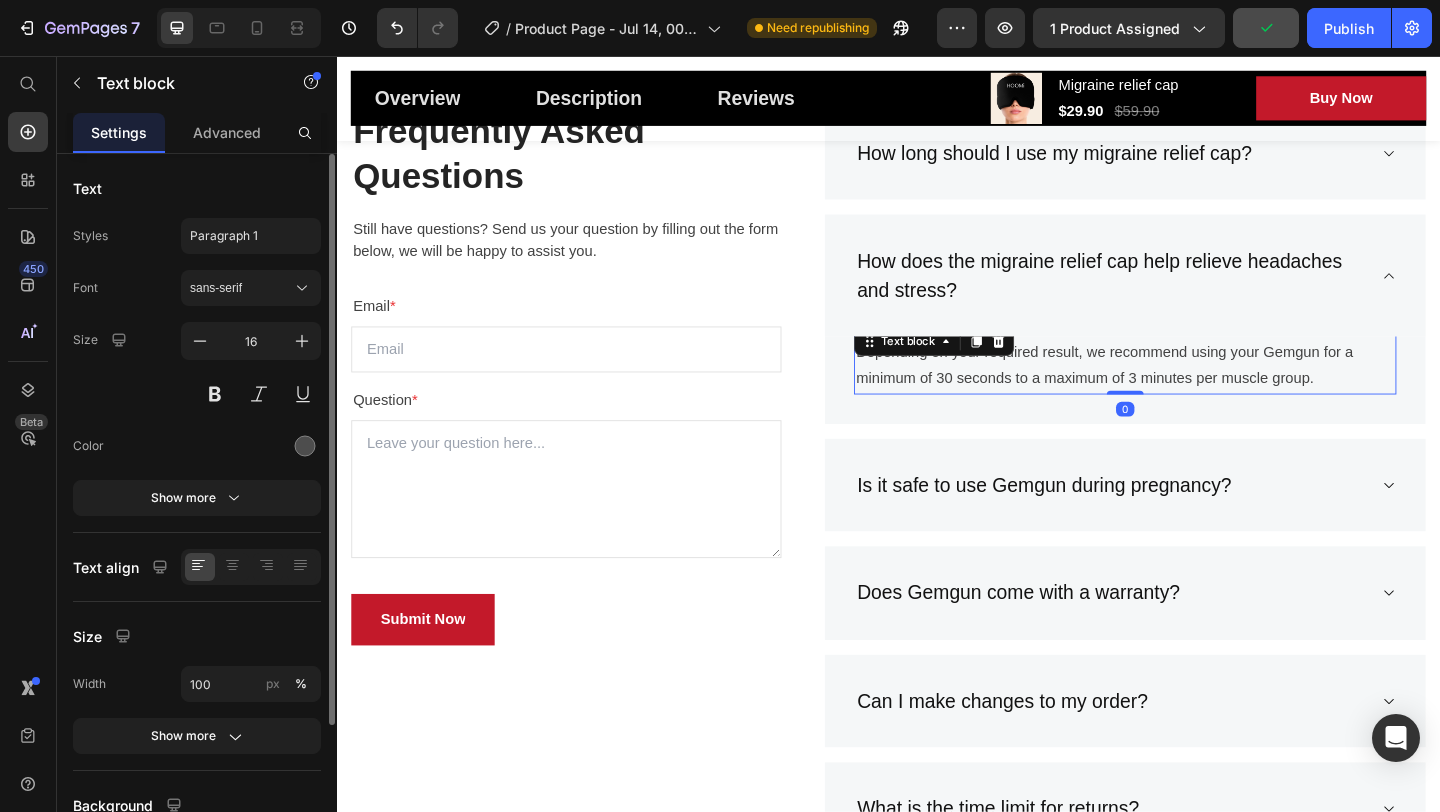 click on "Depending on your required result, we recommend using your Gemgun for a minimum of 30 seconds to a maximum of 3 minutes per muscle group." at bounding box center (1194, 393) 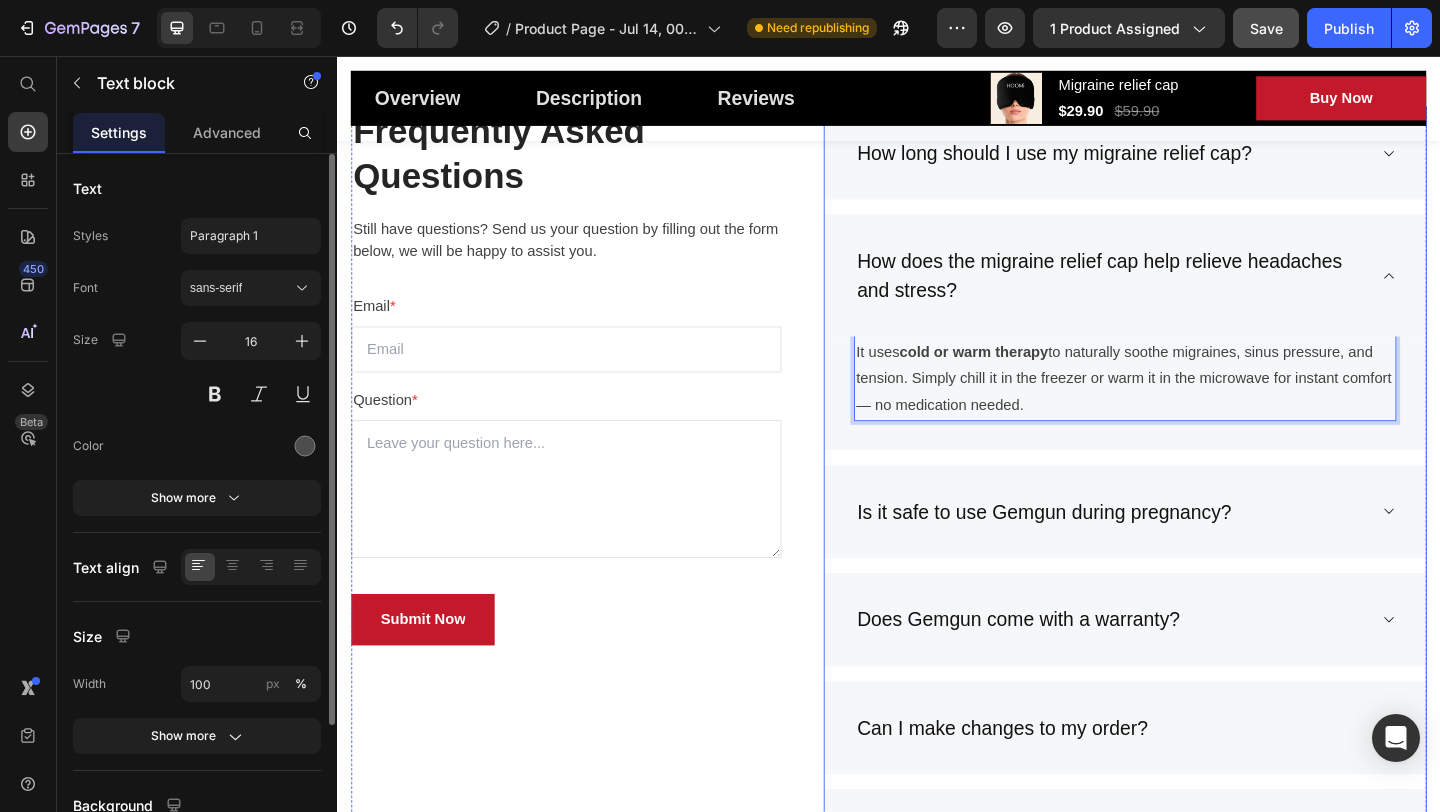 click on "Is it safe to use Gemgun during pregnancy?" at bounding box center (1194, 552) 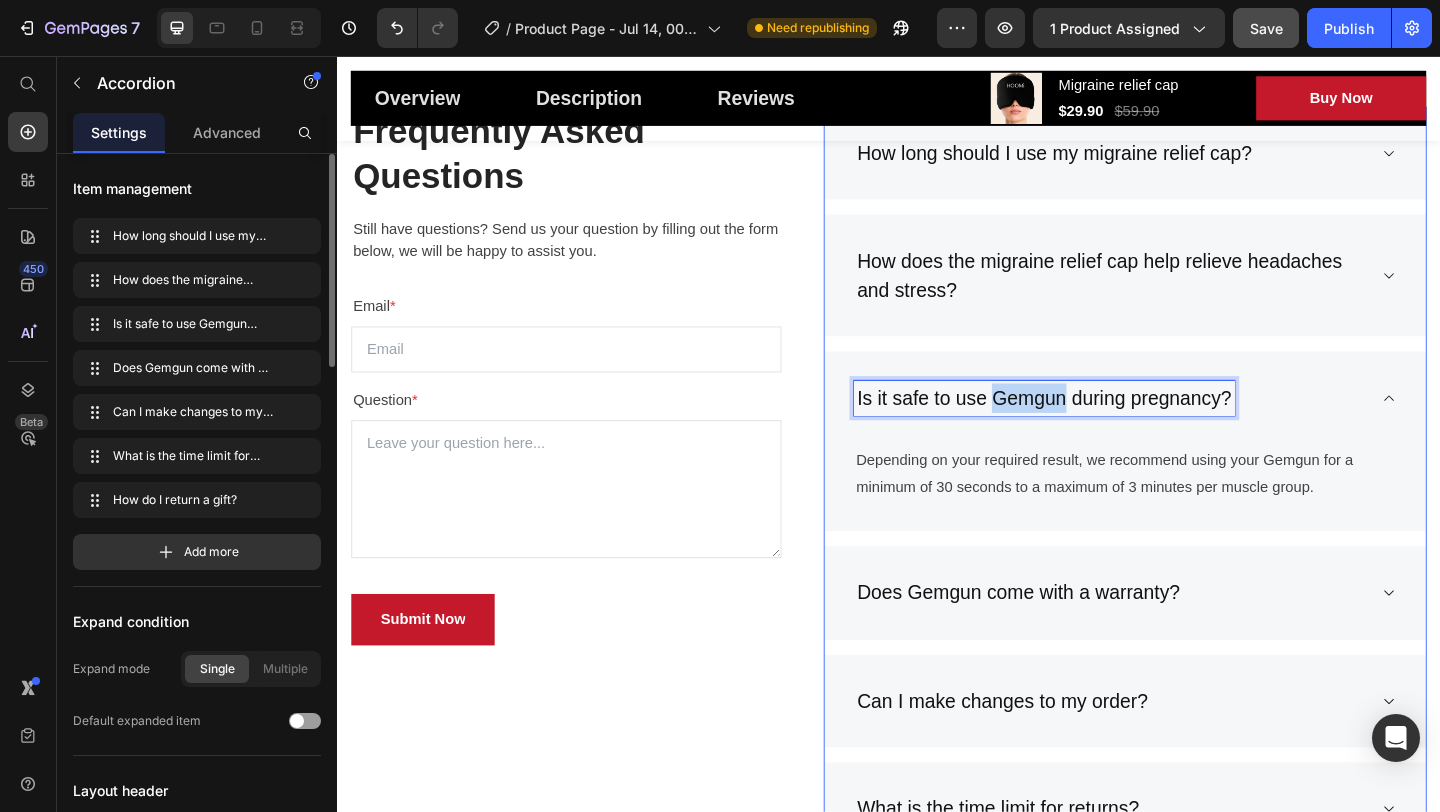 click on "Is it safe to use Gemgun during pregnancy?" at bounding box center (1105, 428) 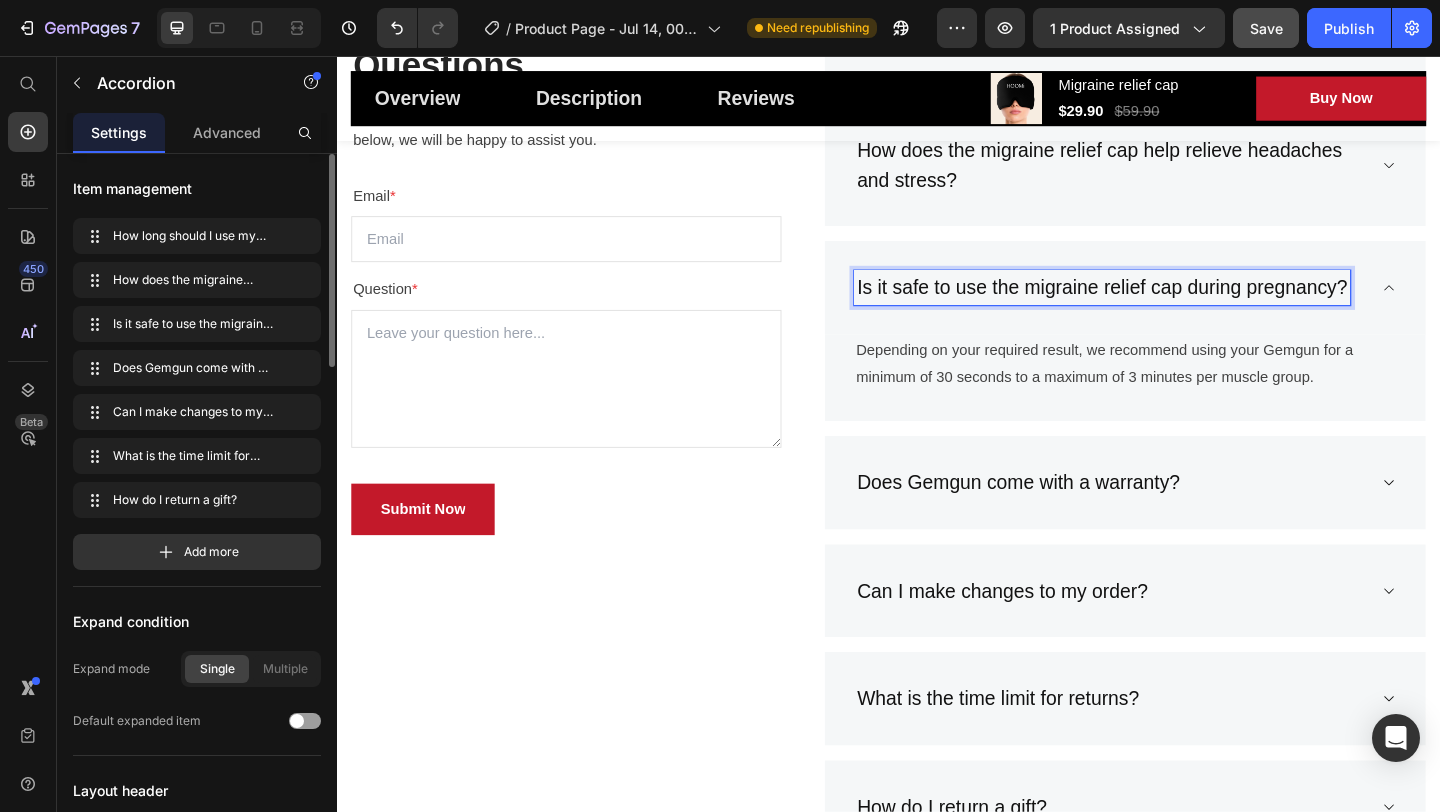 scroll, scrollTop: 4590, scrollLeft: 0, axis: vertical 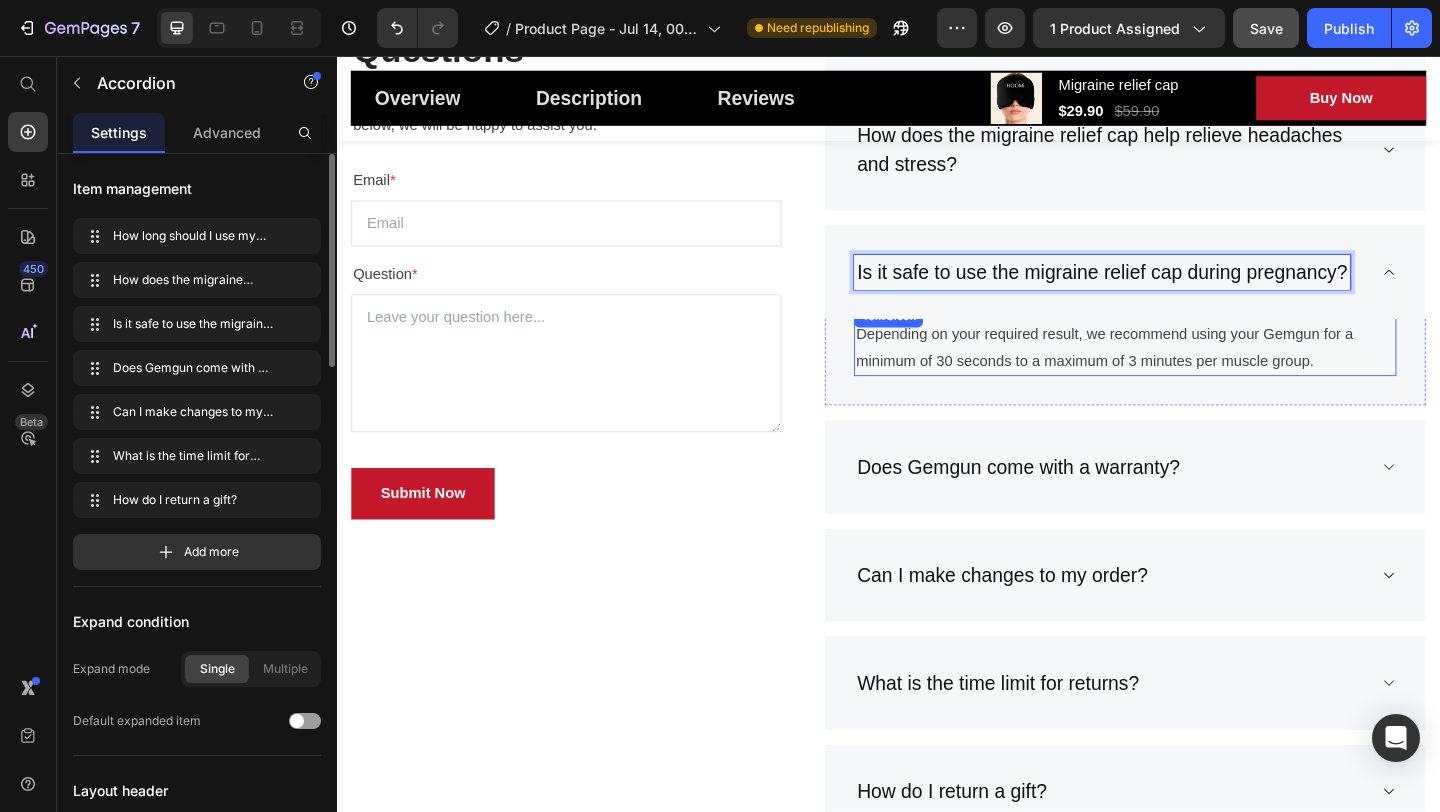 click on "Depending on your required result, we recommend using your Gemgun for a minimum of 30 seconds to a maximum of 3 minutes per muscle group." at bounding box center (1194, 374) 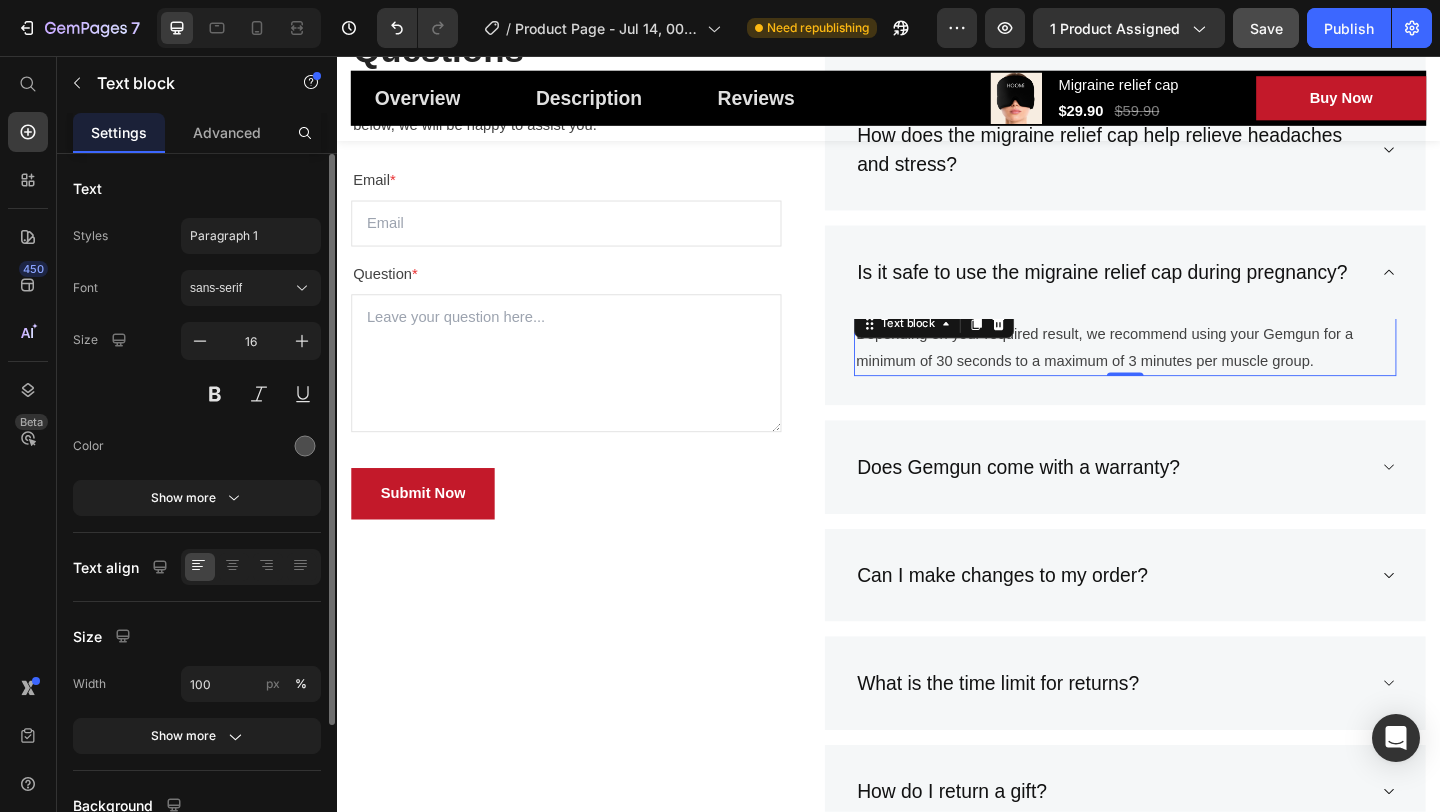 click on "Depending on your required result, we recommend using your Gemgun for a minimum of 30 seconds to a maximum of 3 minutes per muscle group." at bounding box center [1194, 374] 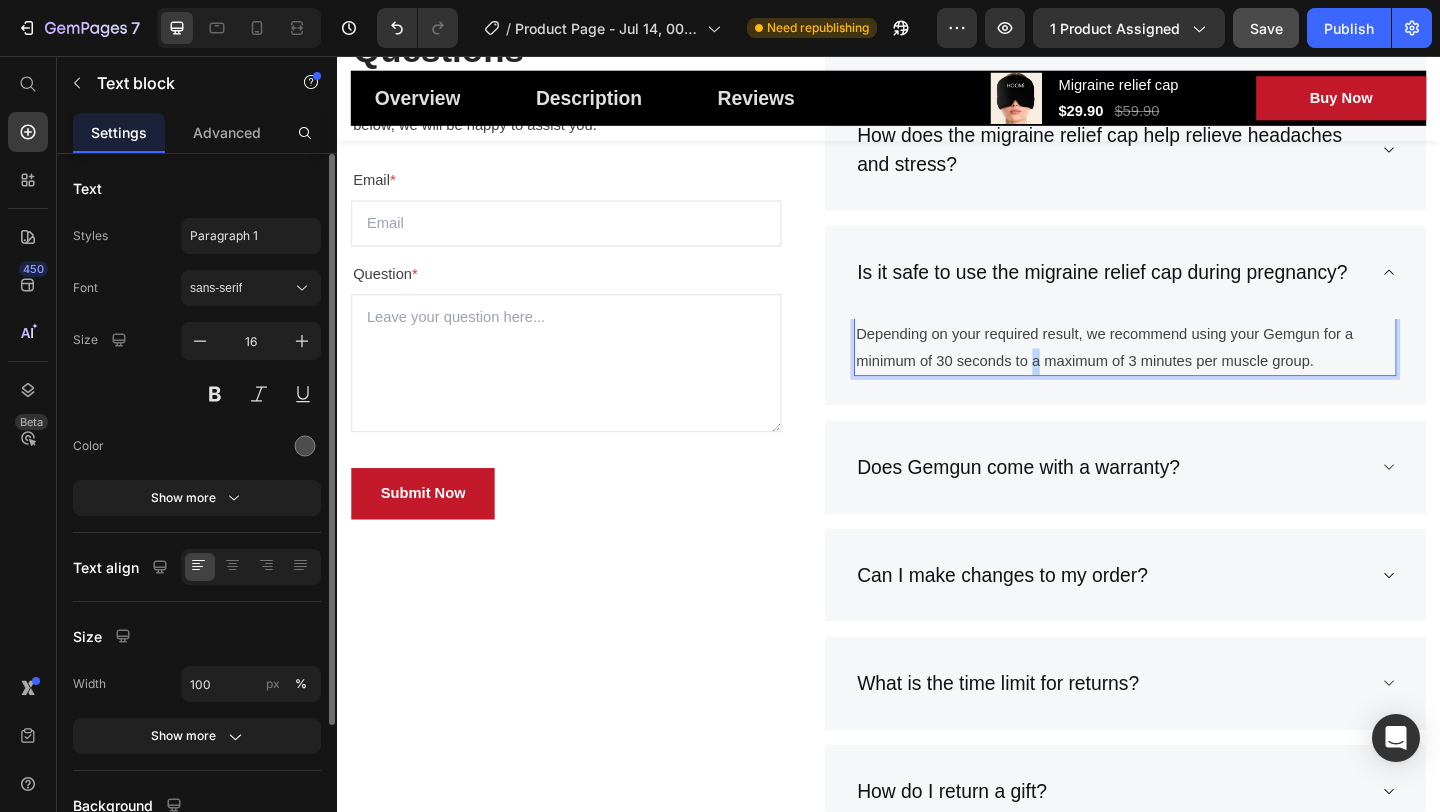 click on "Depending on your required result, we recommend using your Gemgun for a minimum of 30 seconds to a maximum of 3 minutes per muscle group." at bounding box center (1194, 374) 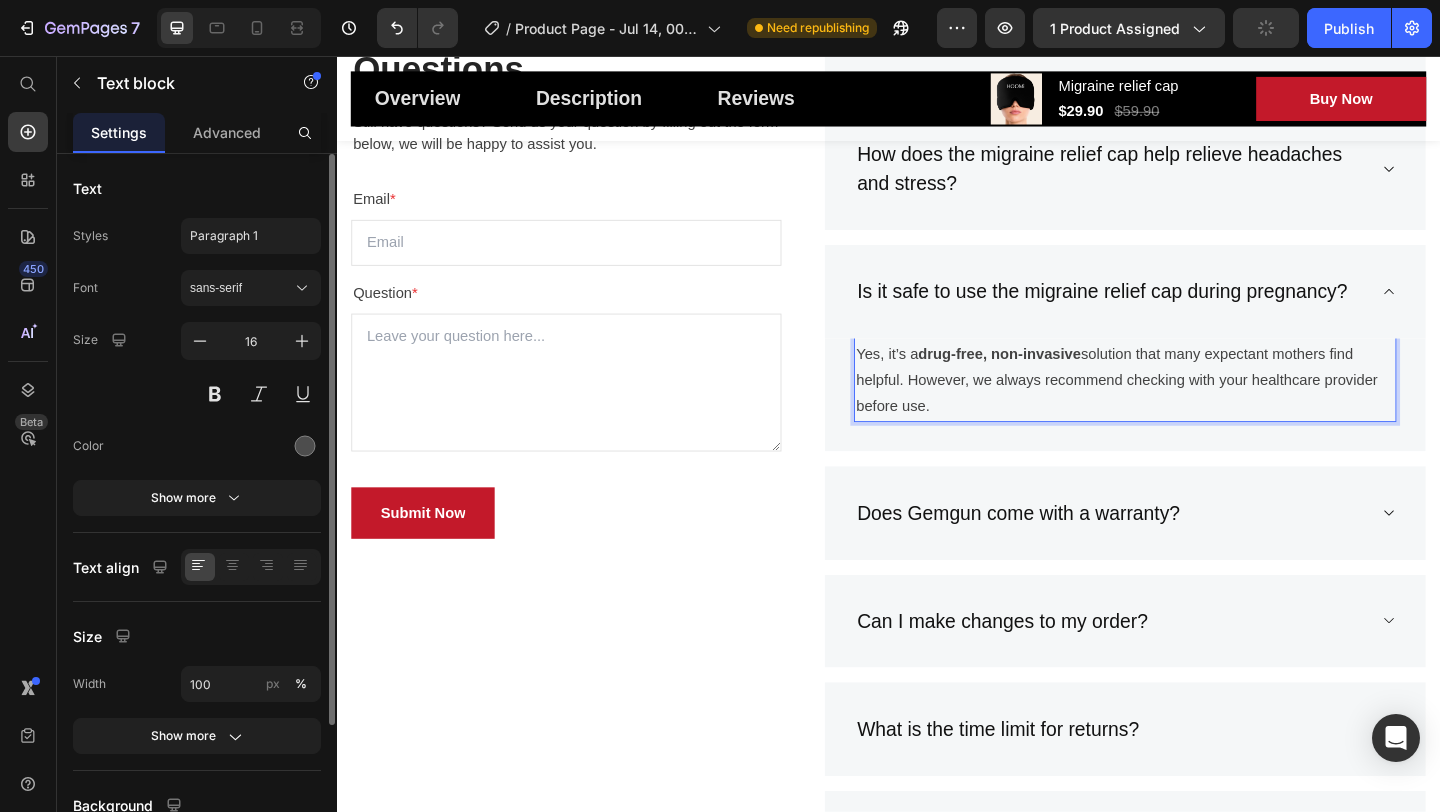 scroll, scrollTop: 4590, scrollLeft: 0, axis: vertical 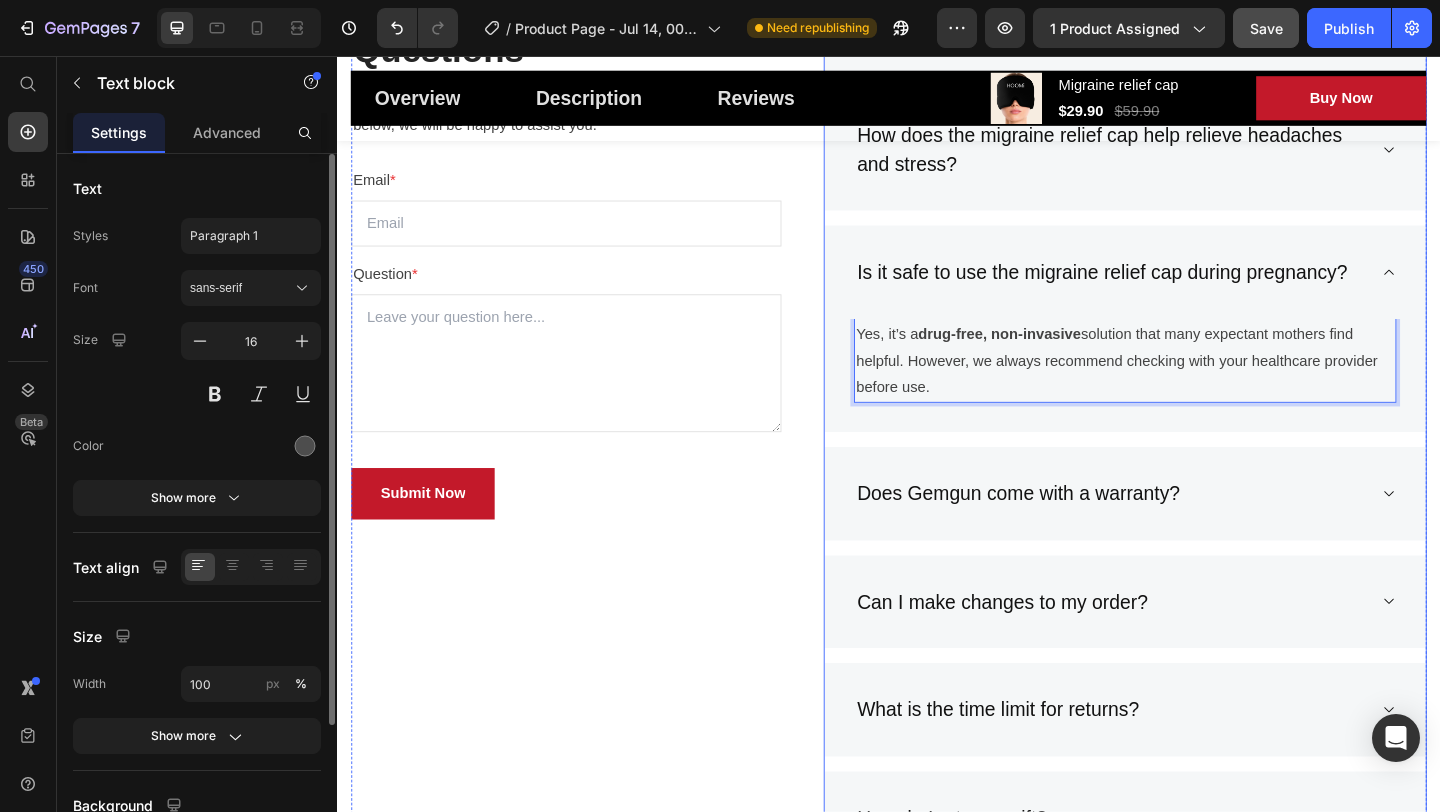 click on "Does Gemgun come with a warranty?" at bounding box center [1077, 532] 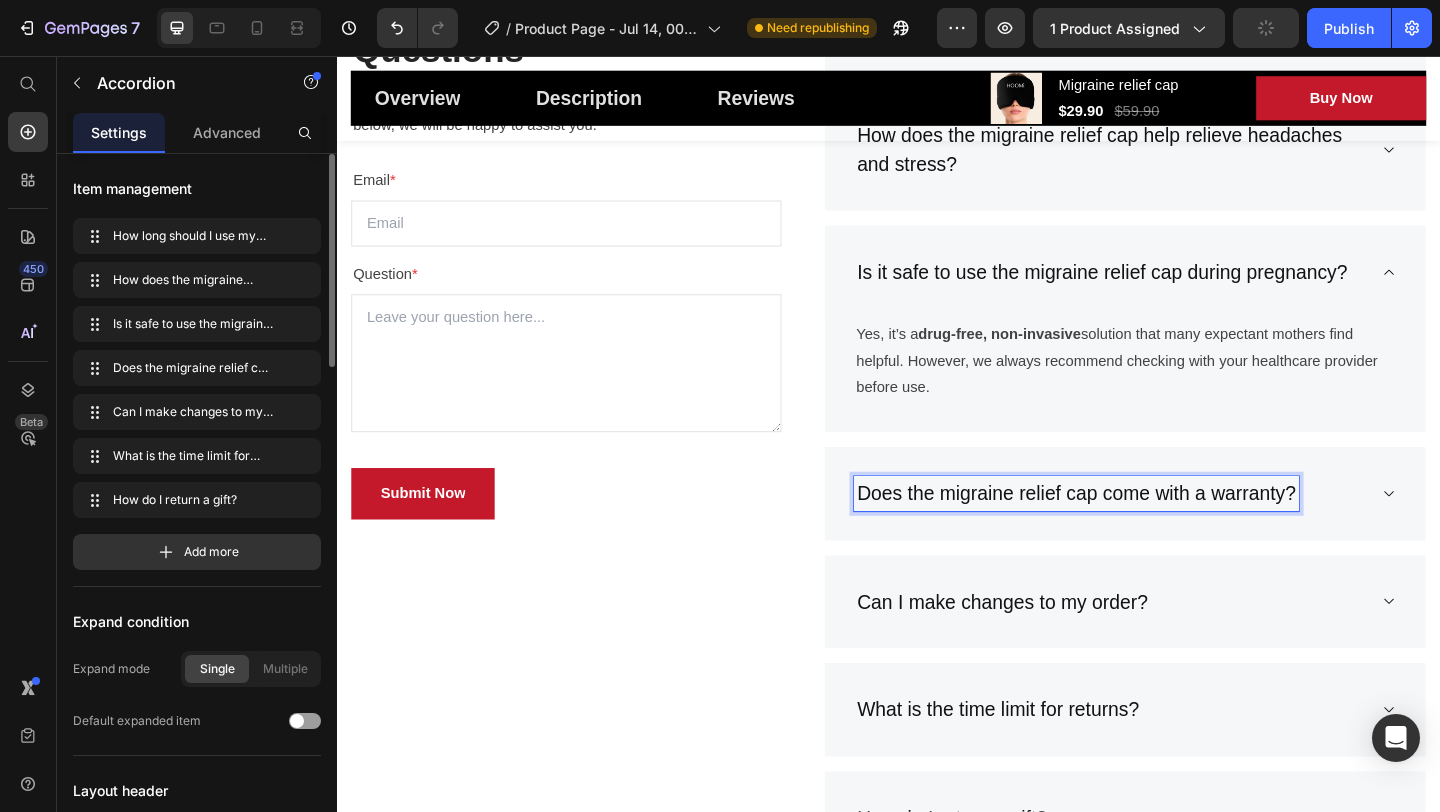 click 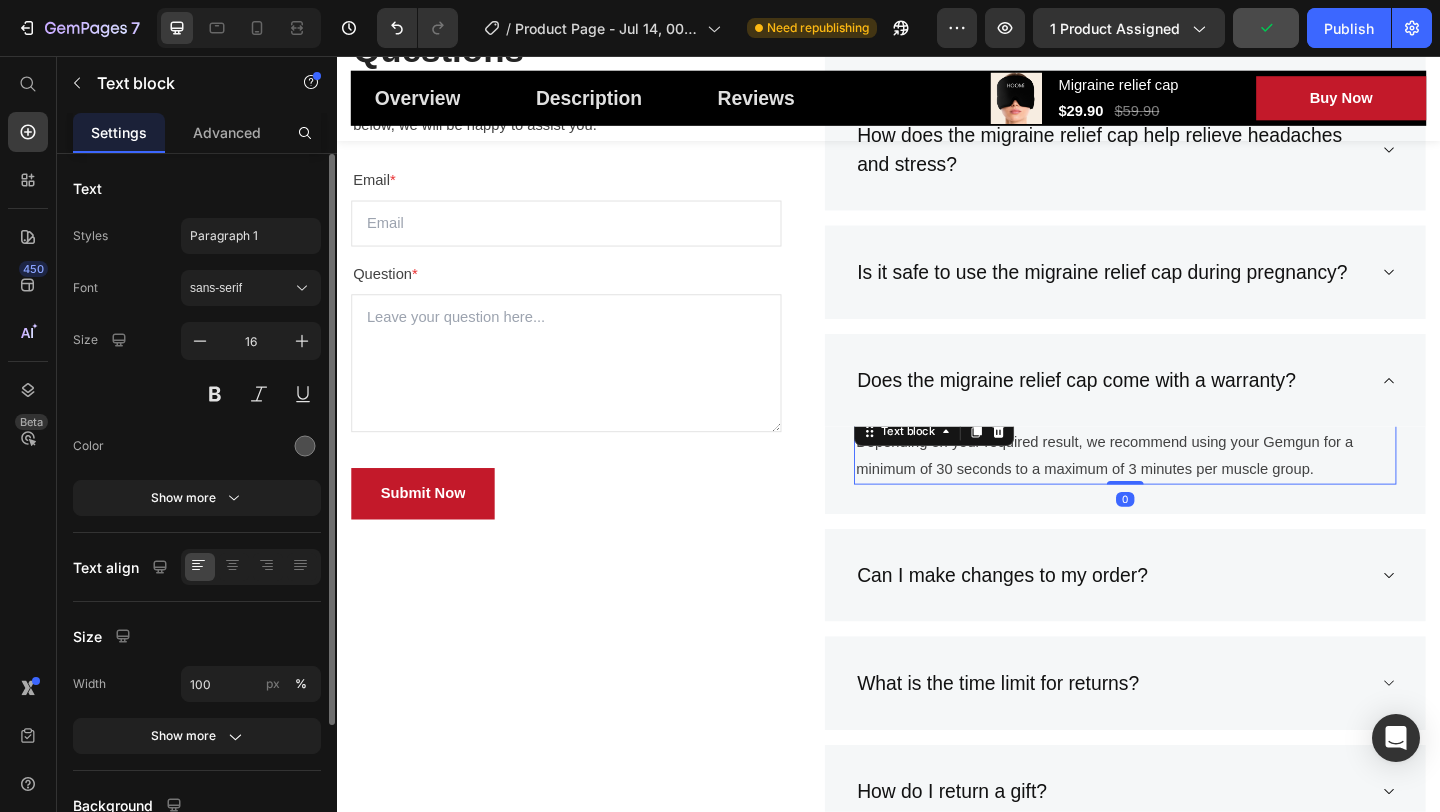 click on "Depending on your required result, we recommend using your Gemgun for a minimum of 30 seconds to a maximum of 3 minutes per muscle group." at bounding box center (1194, 491) 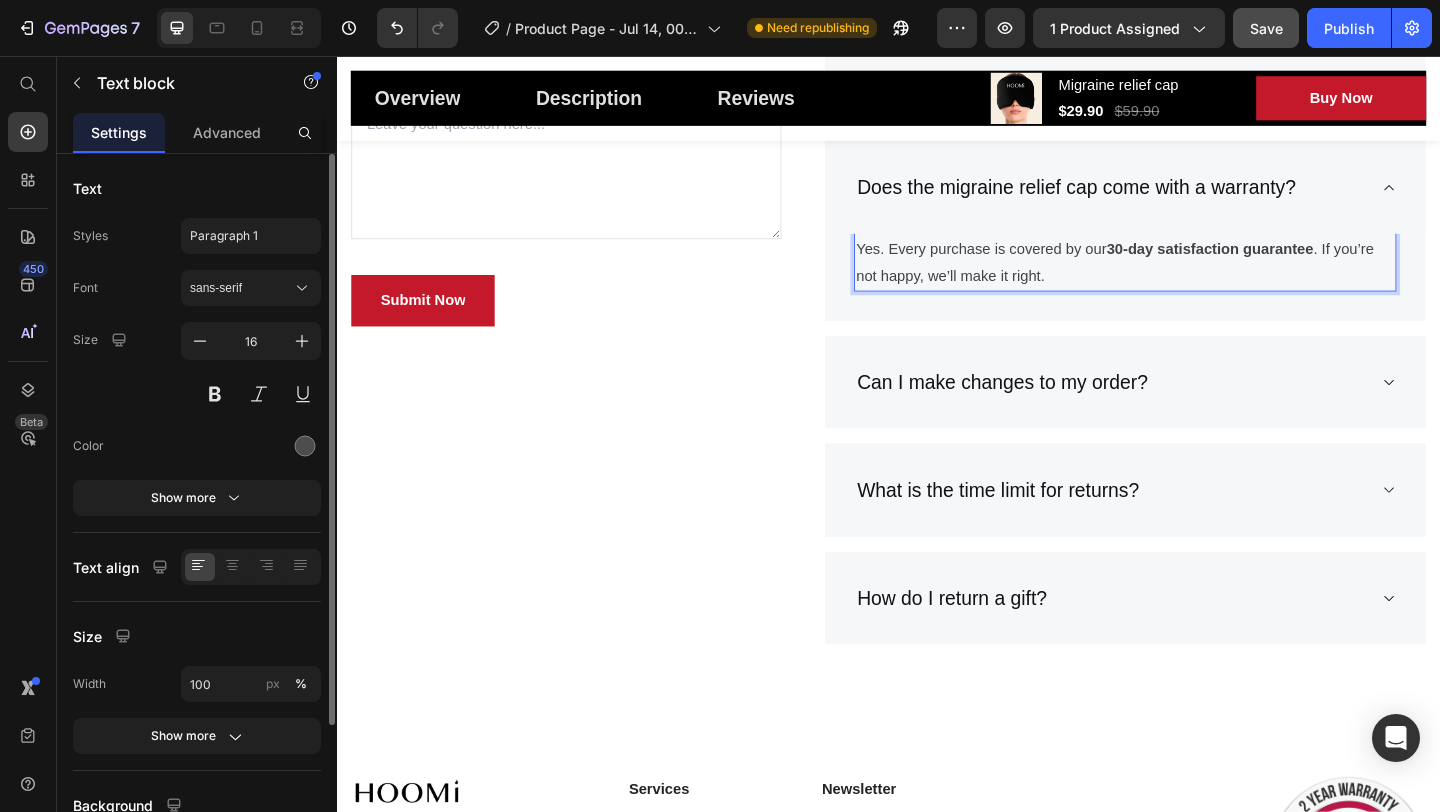 scroll, scrollTop: 4804, scrollLeft: 0, axis: vertical 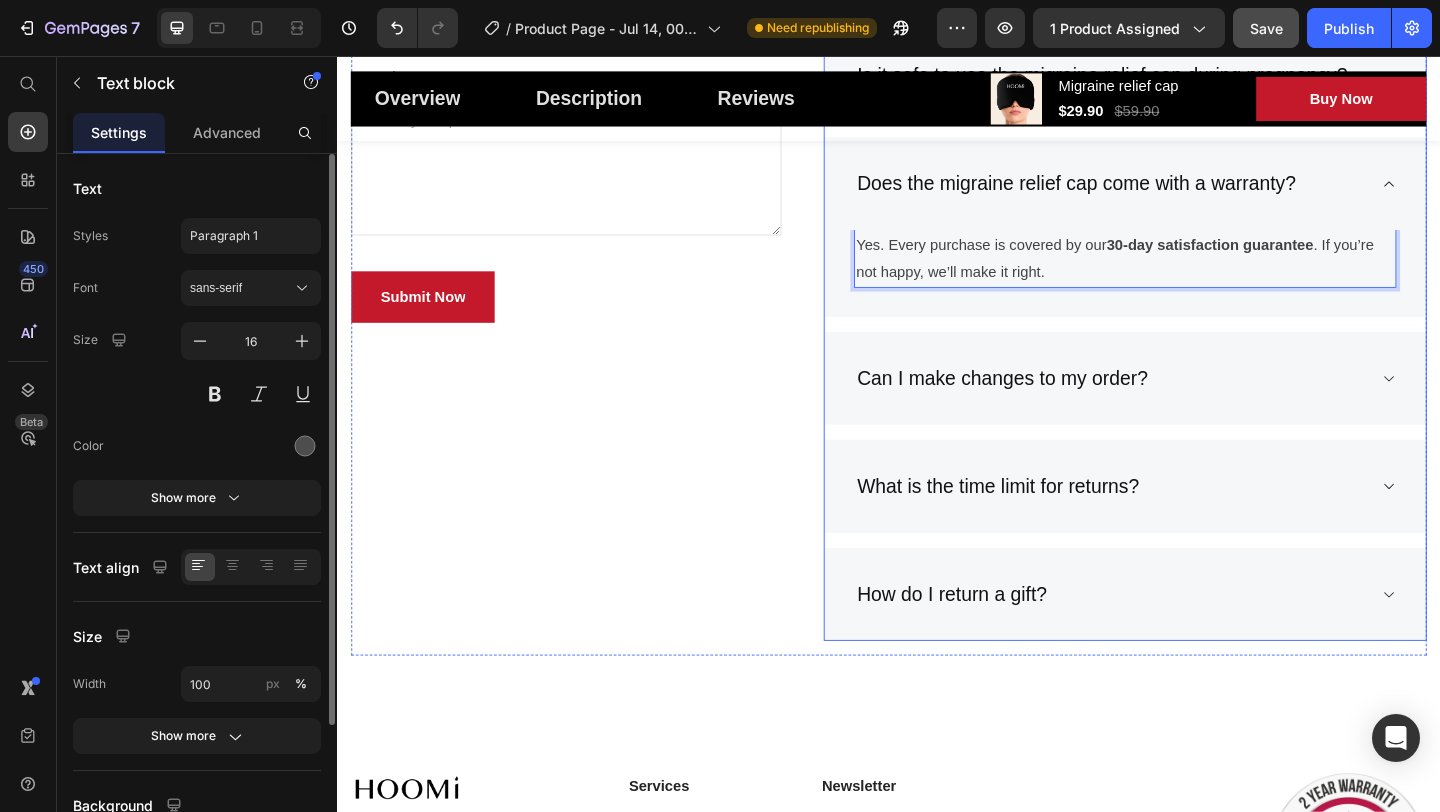 click on "Can I make changes to my order?" at bounding box center [1178, 407] 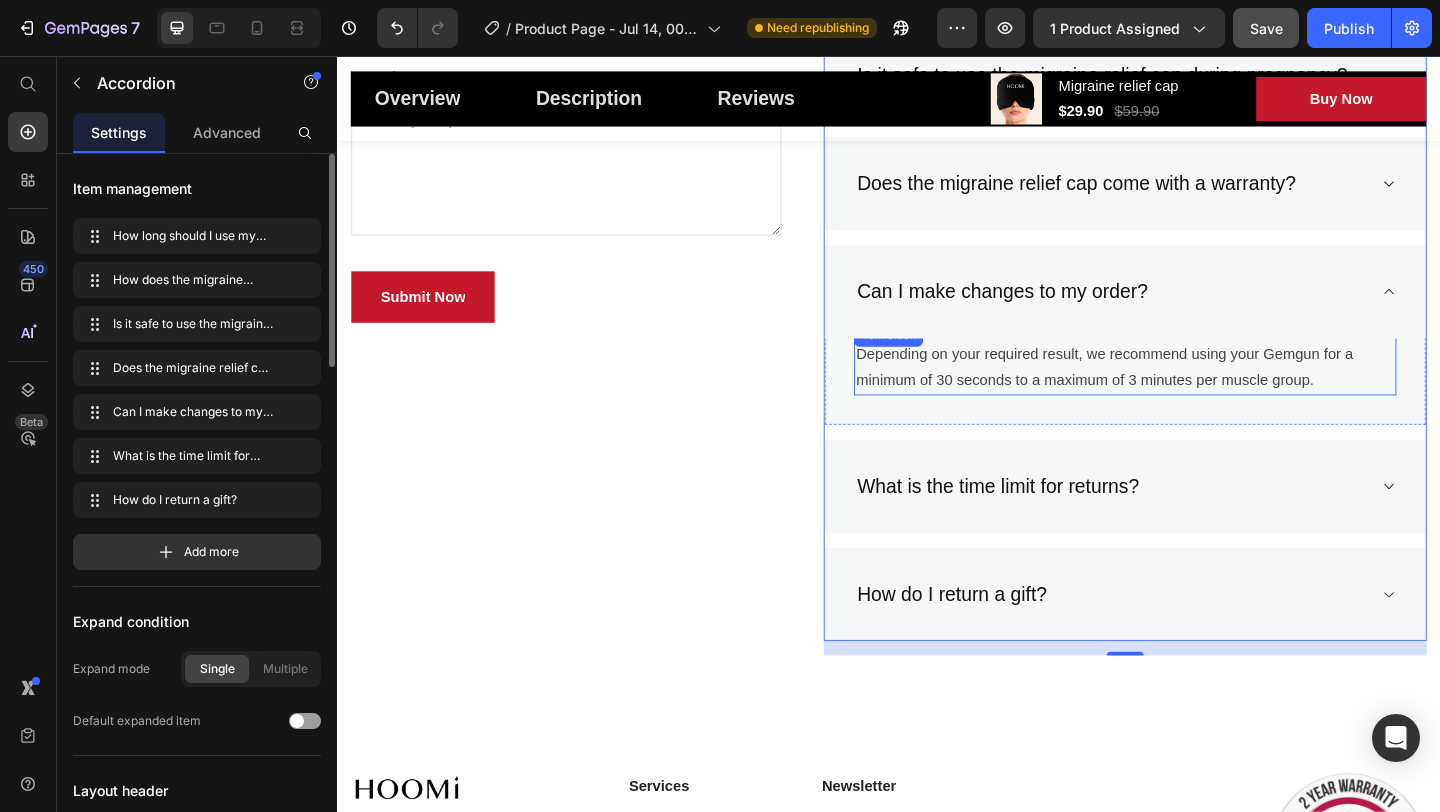 click on "Depending on your required result, we recommend using your Gemgun for a minimum of 30 seconds to a maximum of 3 minutes per muscle group." at bounding box center (1194, 395) 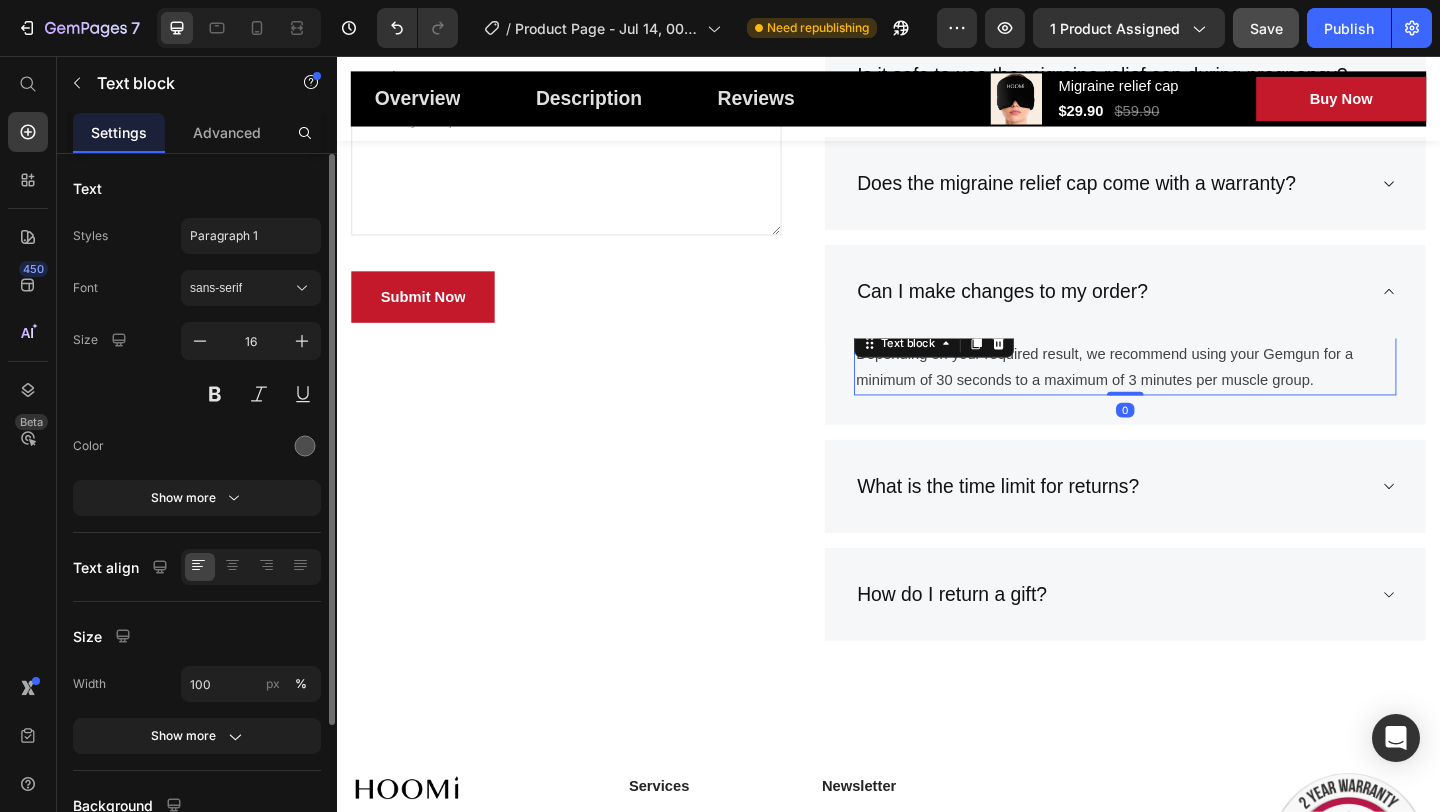 click on "Depending on your required result, we recommend using your Gemgun for a minimum of 30 seconds to a maximum of 3 minutes per muscle group." at bounding box center (1194, 395) 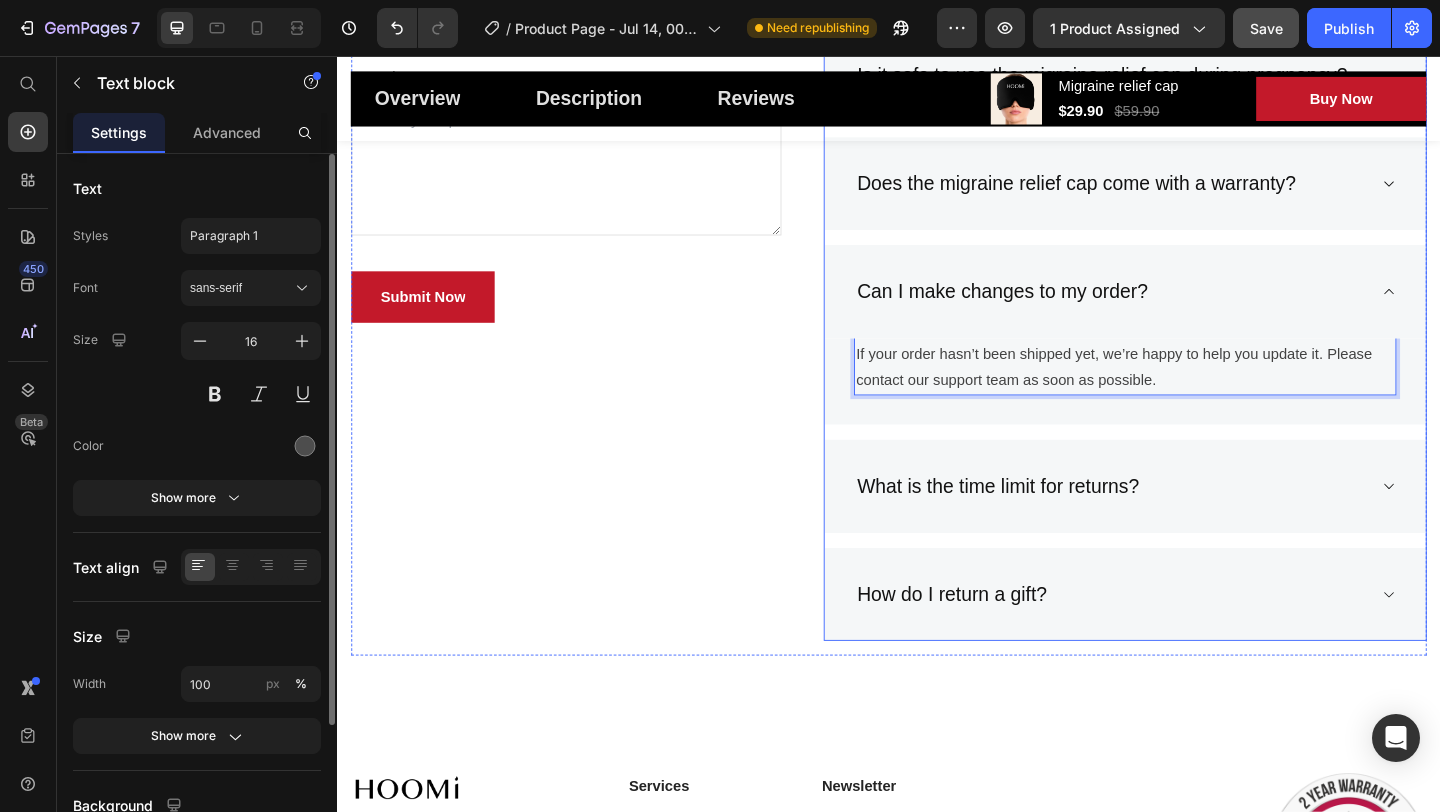 click on "What is the time limit for returns?" at bounding box center [1055, 524] 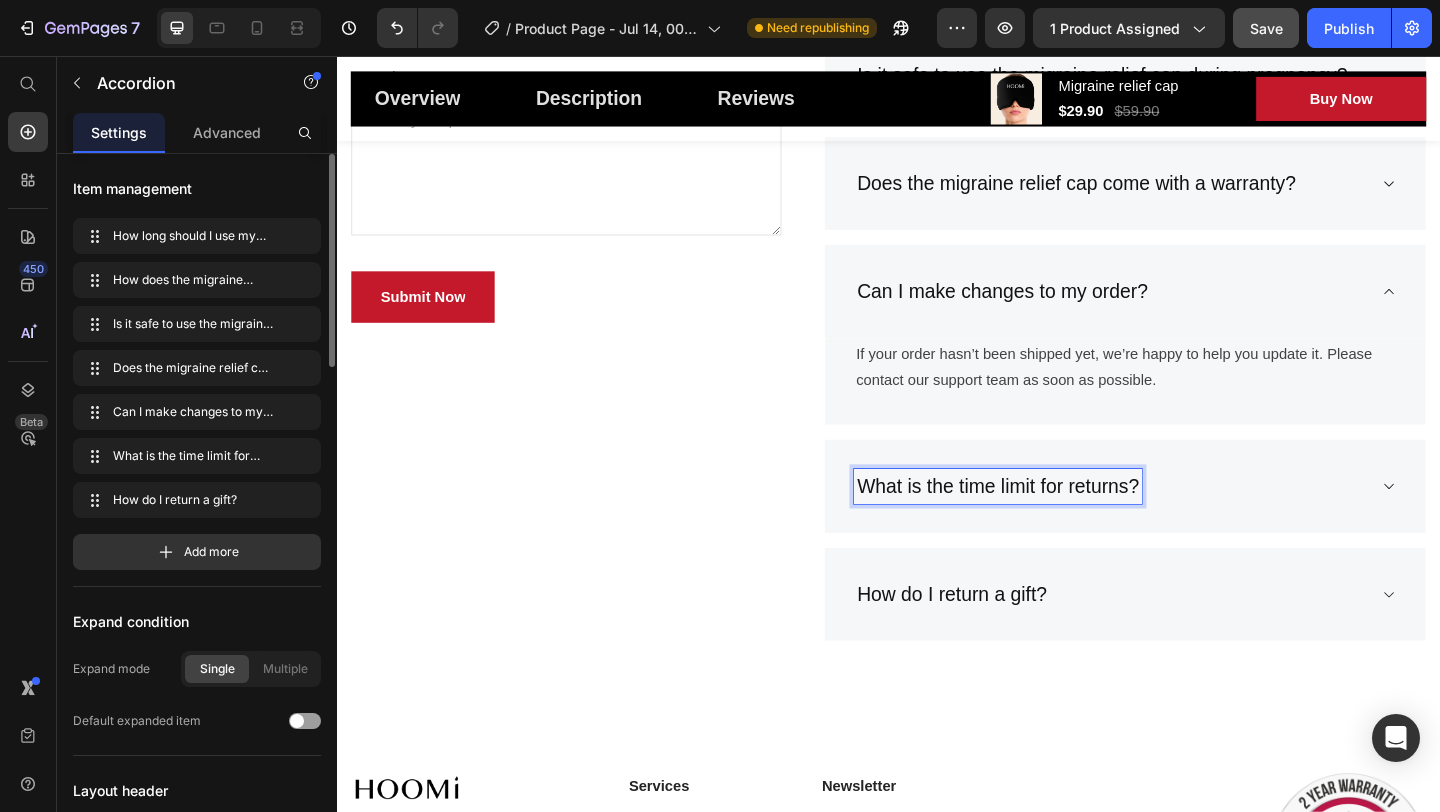 click on "What is the time limit for returns?" at bounding box center [1055, 524] 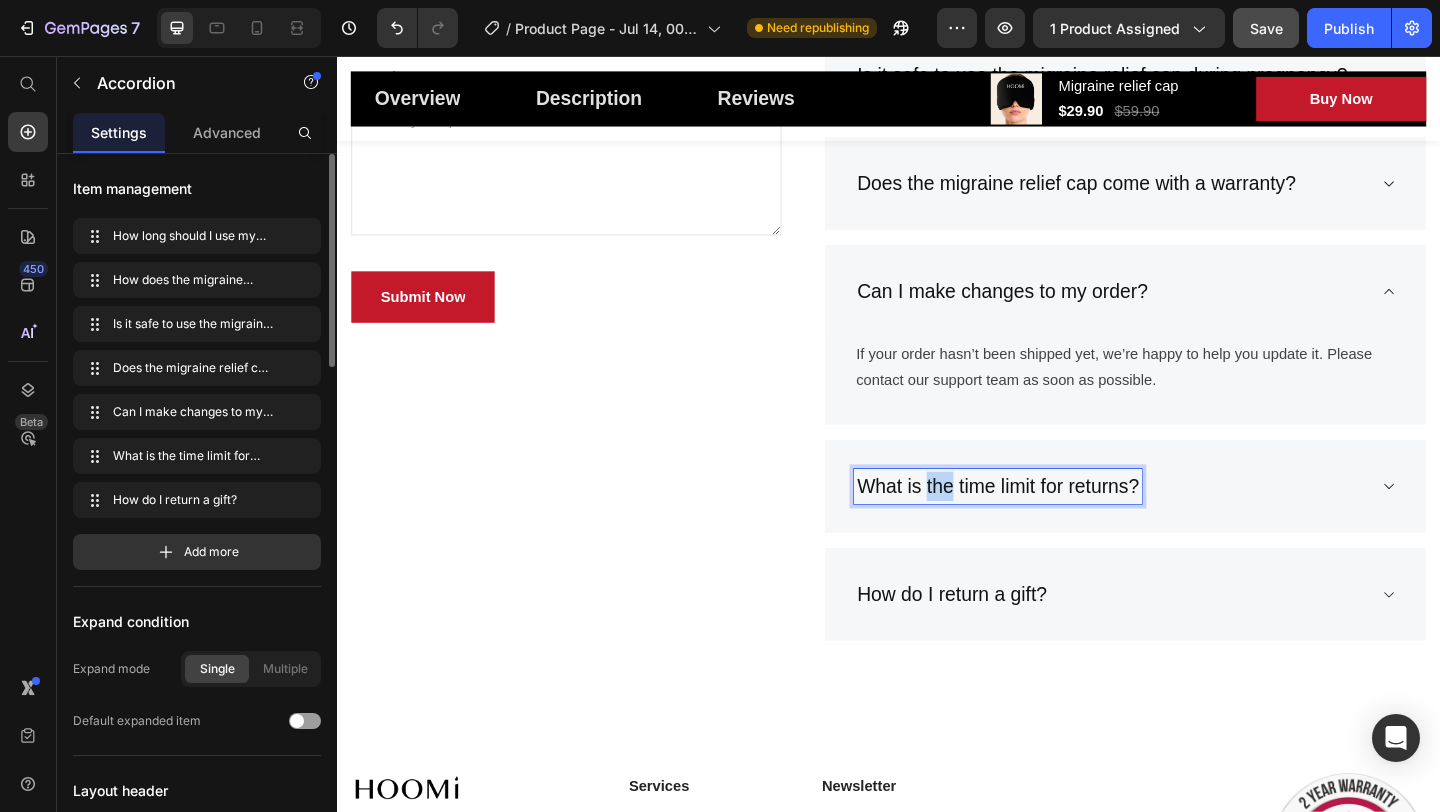 click on "What is the time limit for returns?" at bounding box center (1055, 524) 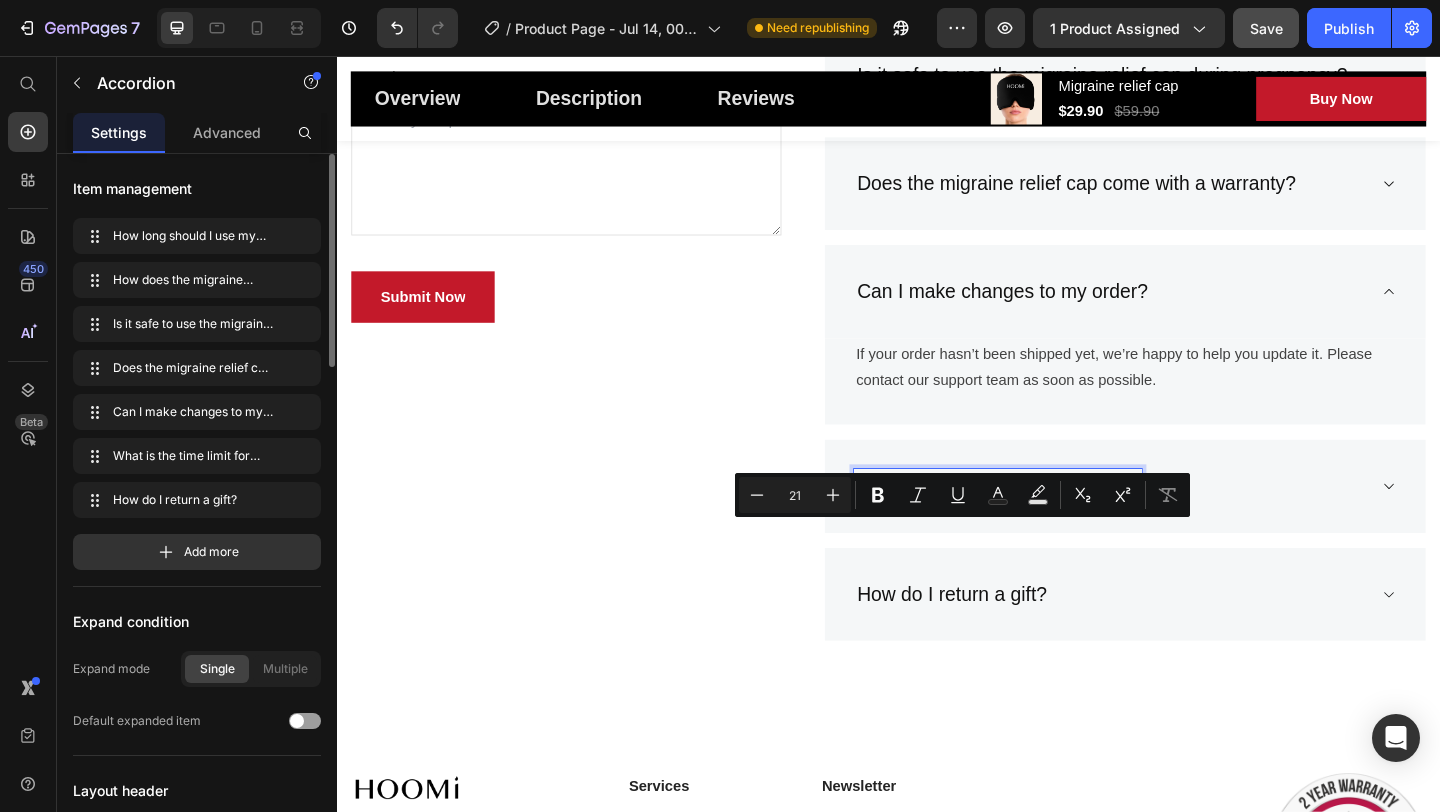 click on "What is the time limit for returns?" at bounding box center [1055, 524] 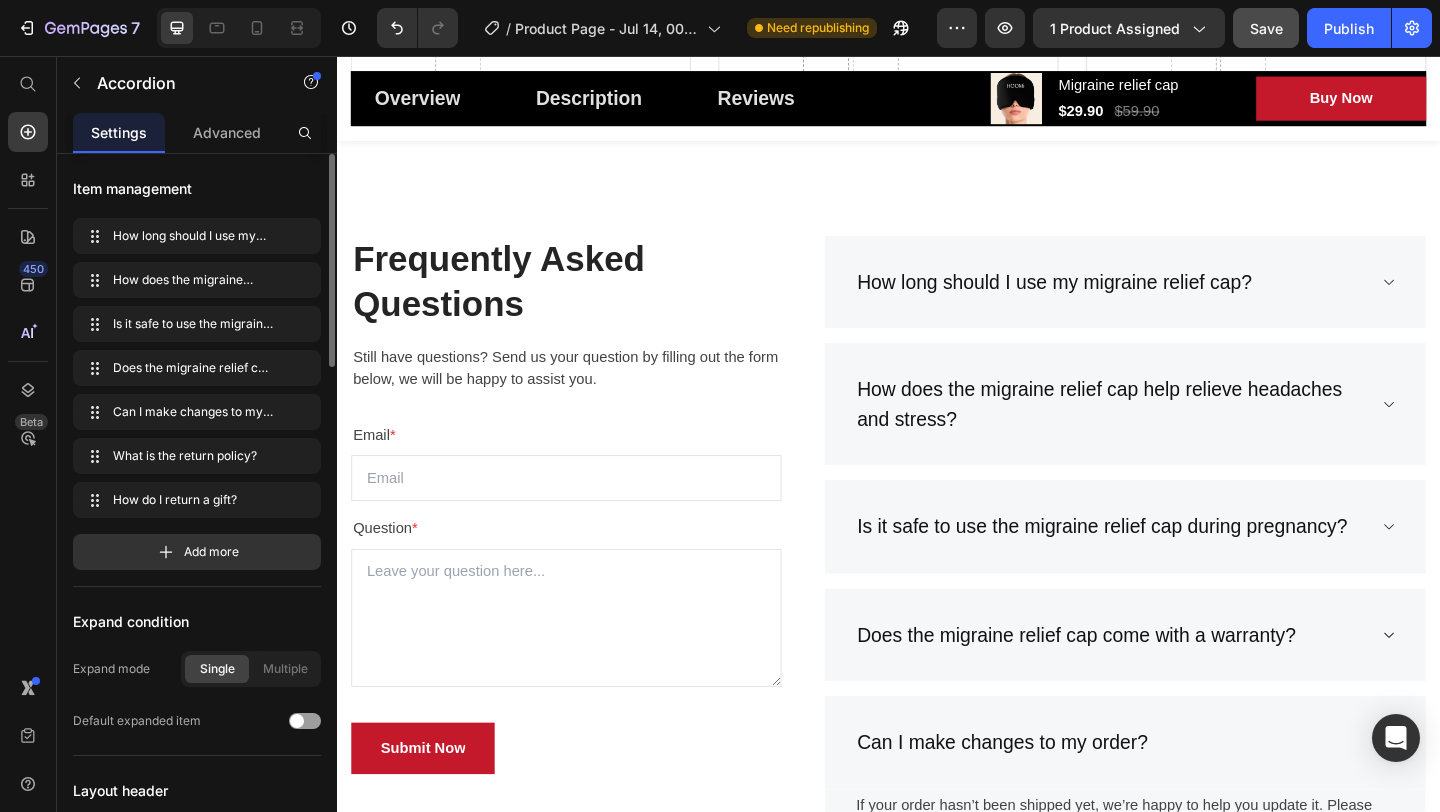 scroll, scrollTop: 4358, scrollLeft: 0, axis: vertical 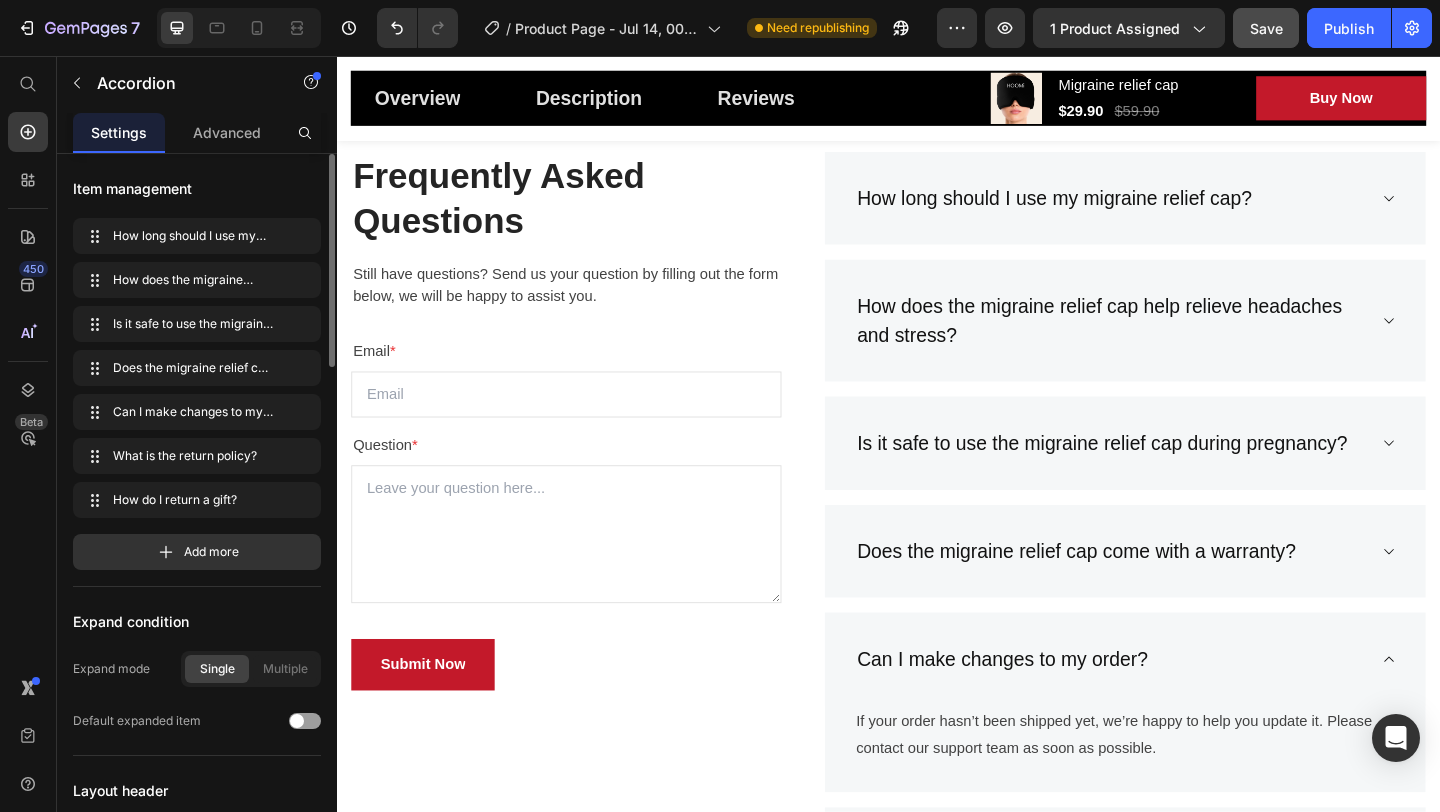 click on "Is it safe to use the migraine relief cap during pregnancy?" at bounding box center [1168, 477] 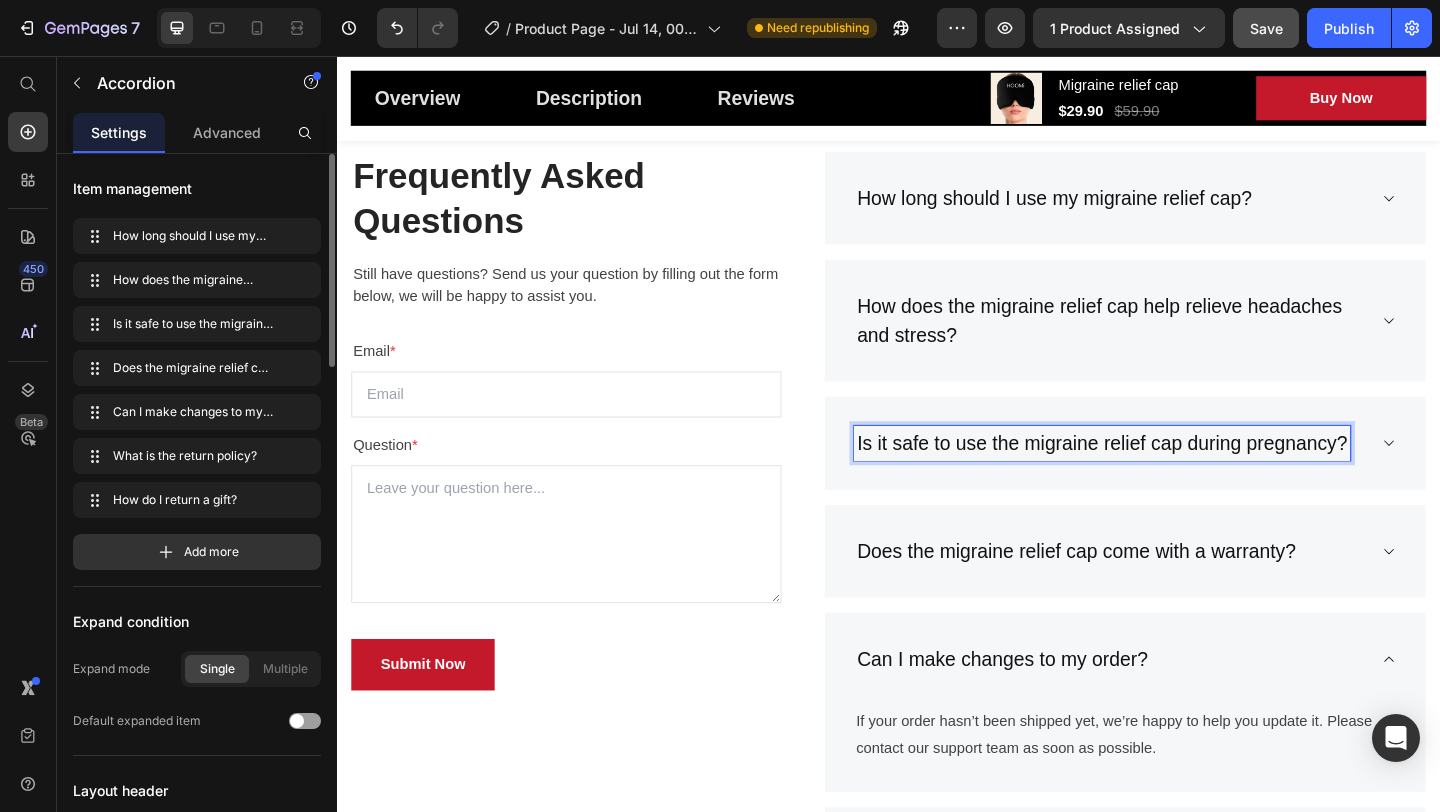 click on "Is it safe to use the migraine relief cap during pregnancy?" at bounding box center (1168, 477) 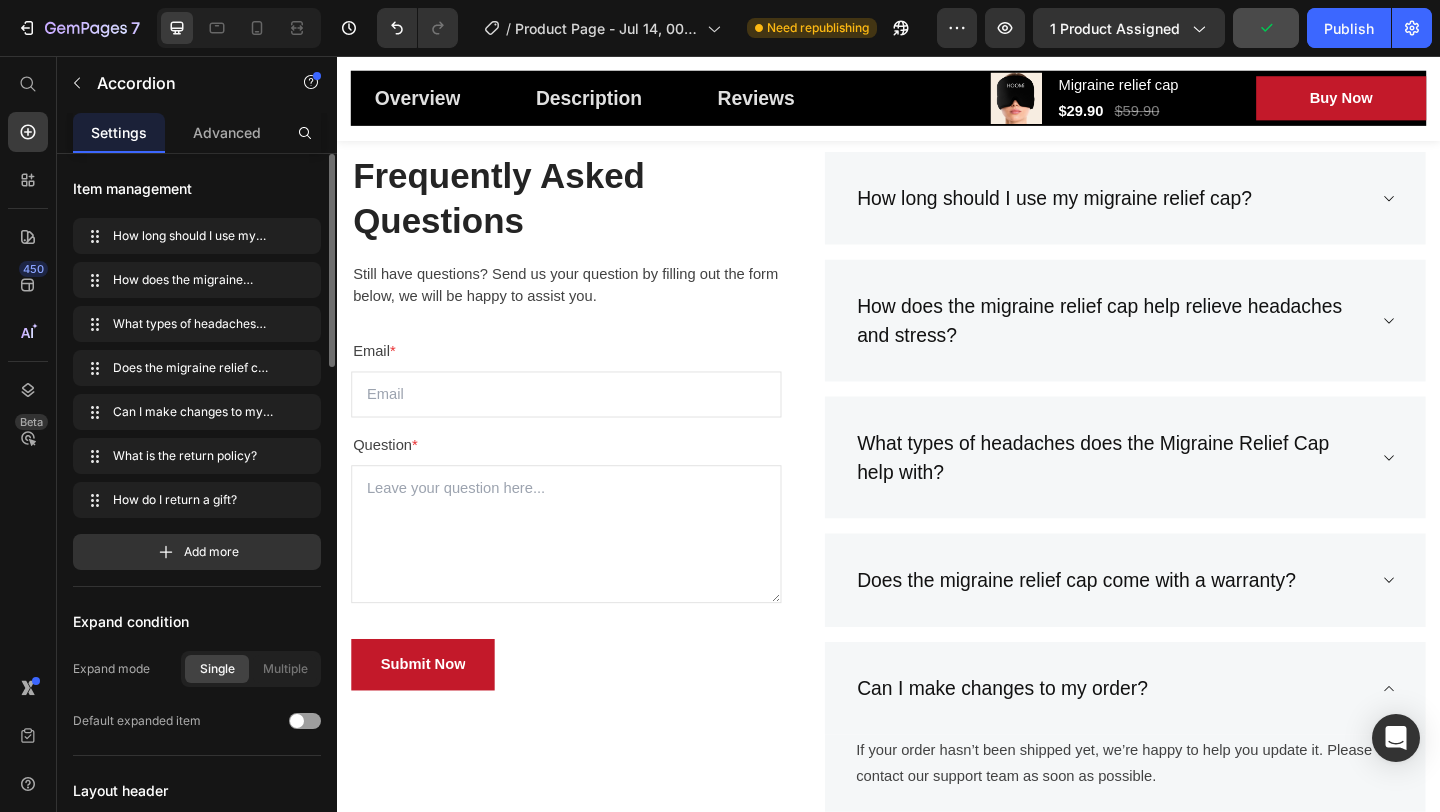 click on "What types of headaches does the Migraine Relief Cap help with?" at bounding box center (1194, 492) 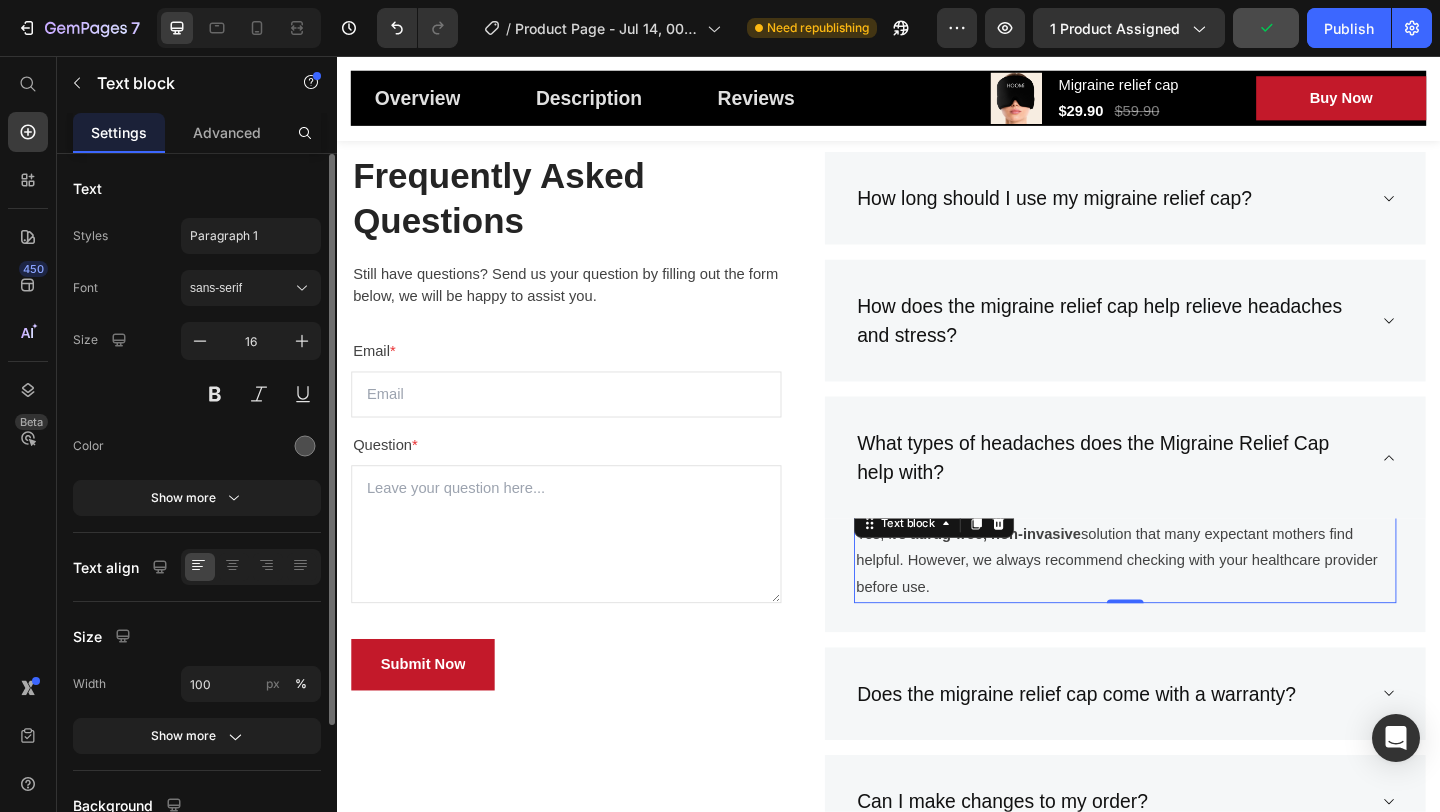 click on "Yes, it’s a  drug-free, non-invasive  solution that many expectant mothers find helpful. However, we always recommend checking with your healthcare provider before use." at bounding box center (1194, 605) 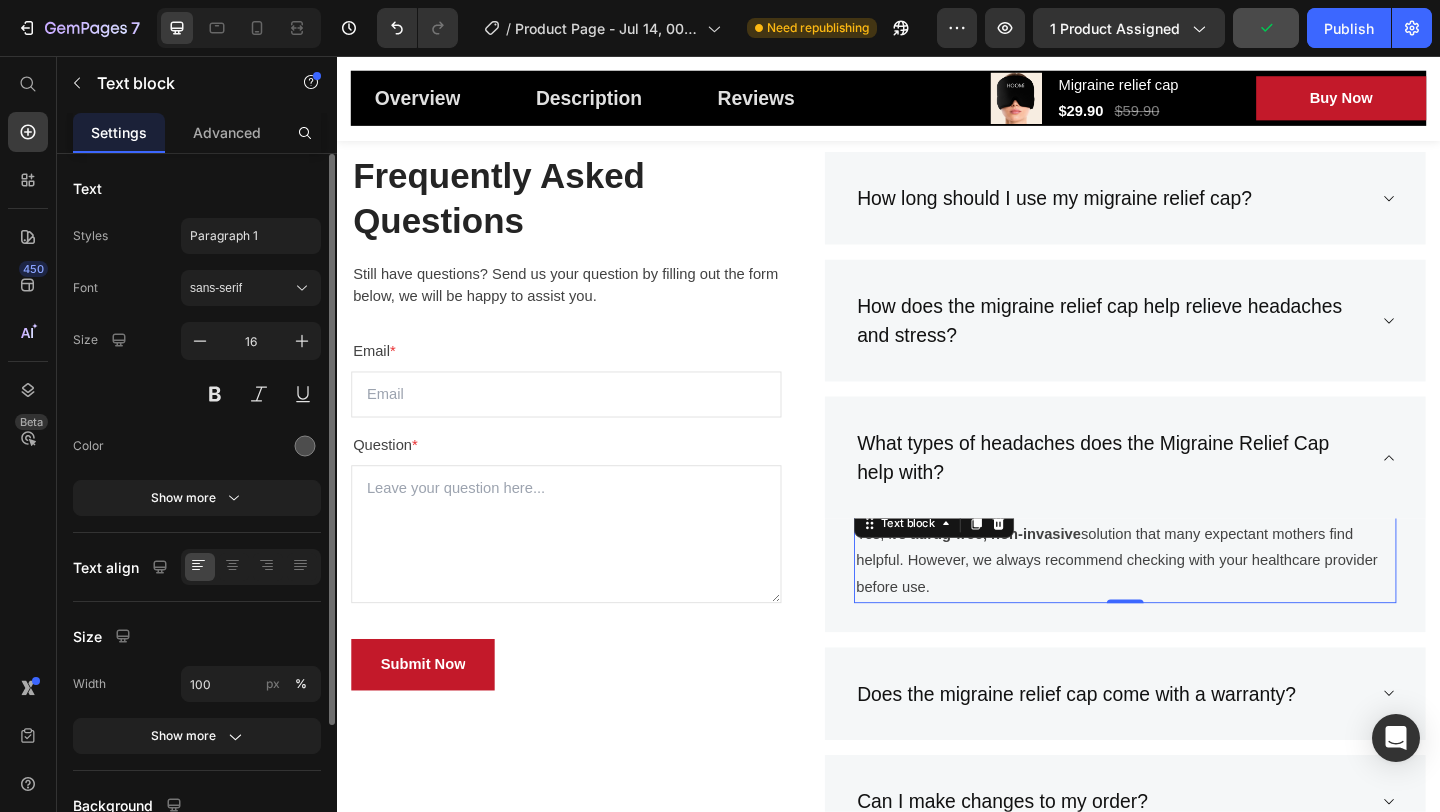 click on "Yes, it’s a  drug-free, non-invasive  solution that many expectant mothers find helpful. However, we always recommend checking with your healthcare provider before use." at bounding box center (1194, 605) 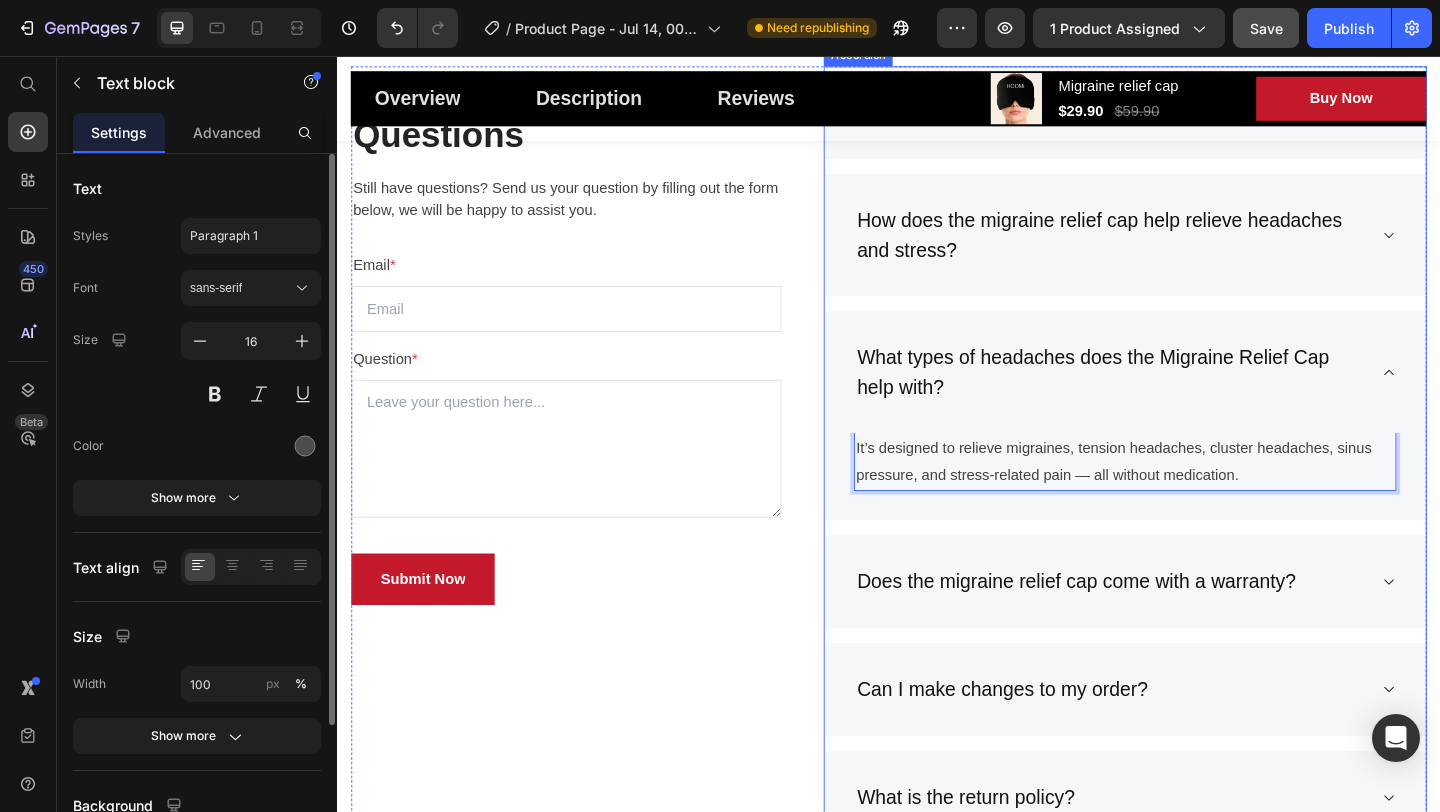scroll, scrollTop: 4536, scrollLeft: 0, axis: vertical 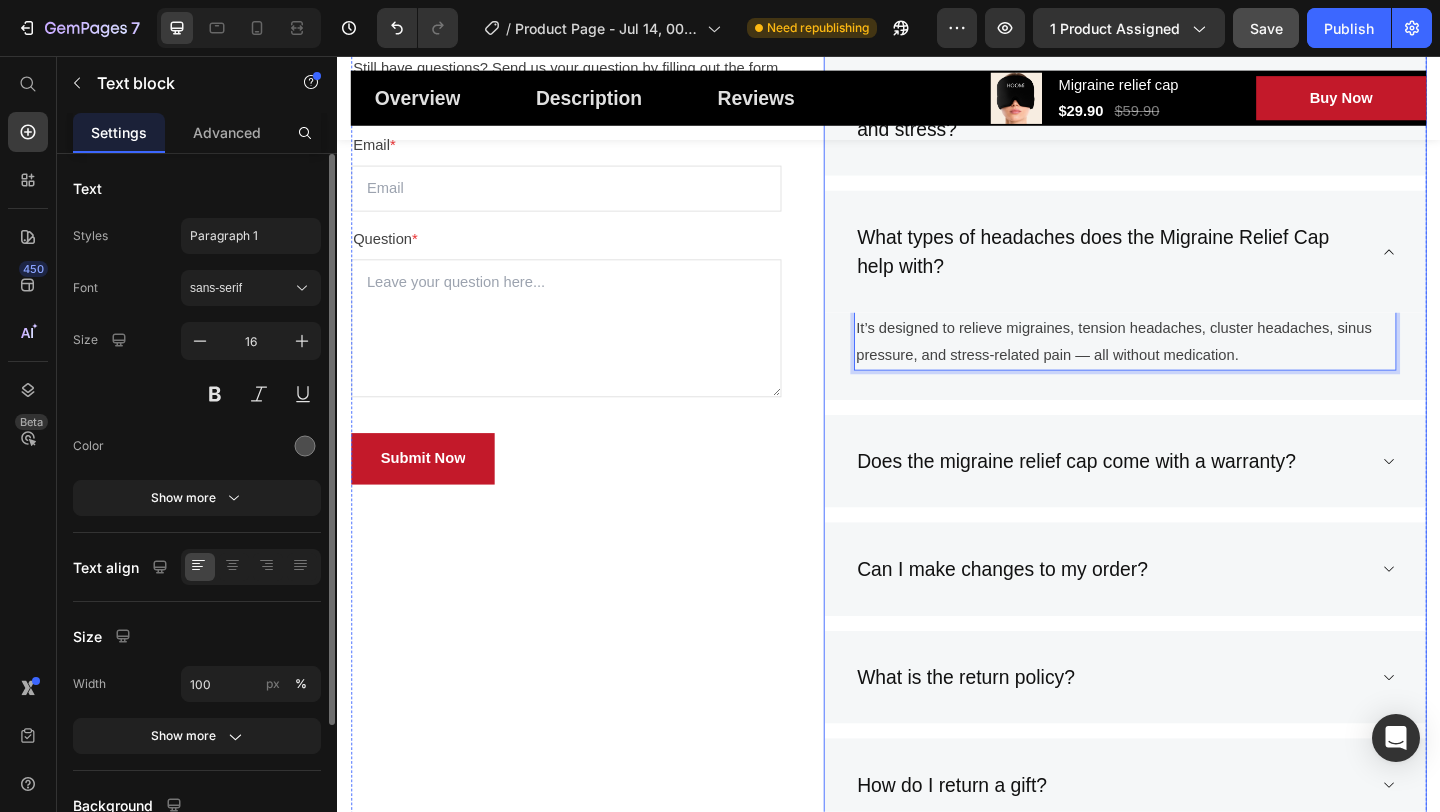 click on "Does the migraine relief cap come with a warranty?" at bounding box center [1194, 497] 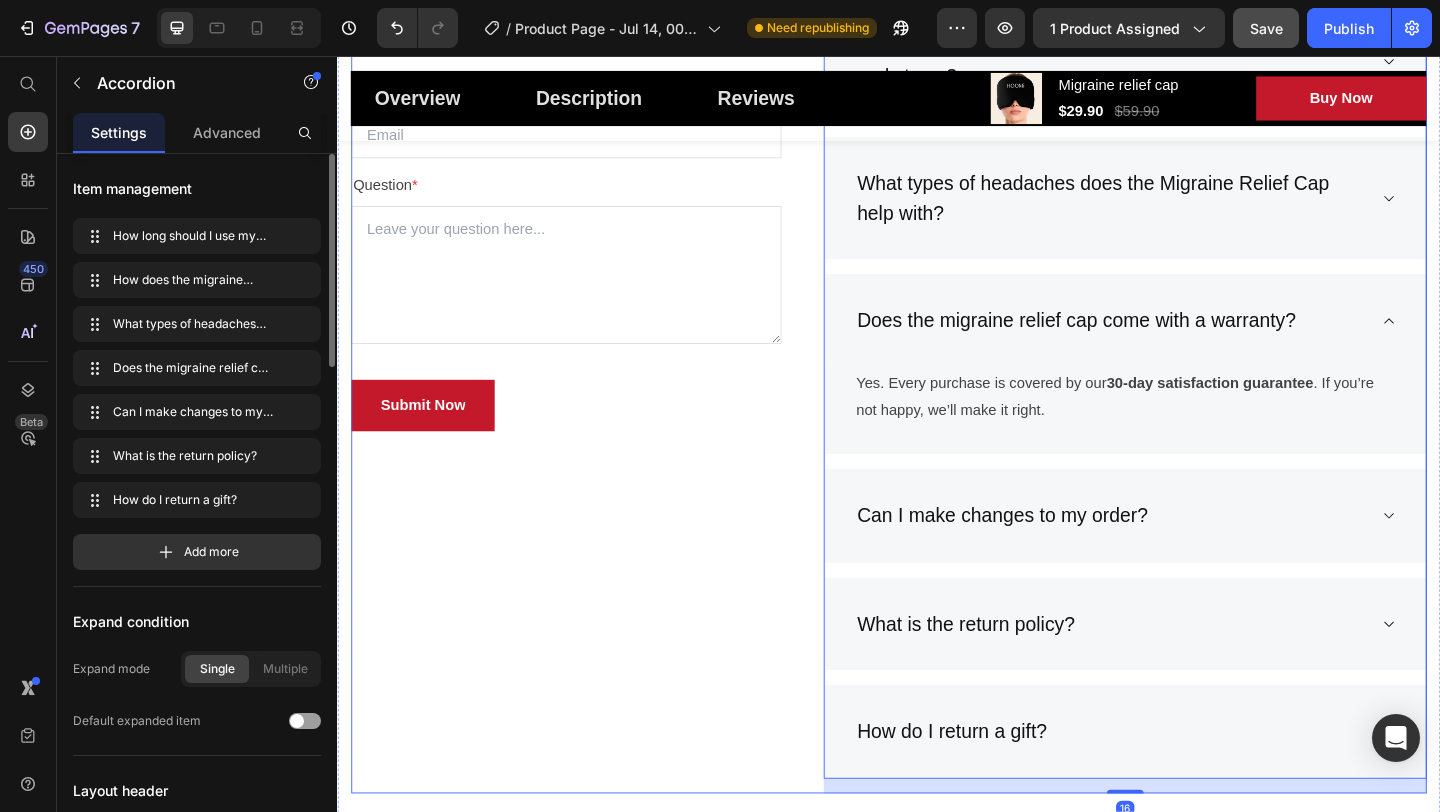 scroll, scrollTop: 4704, scrollLeft: 0, axis: vertical 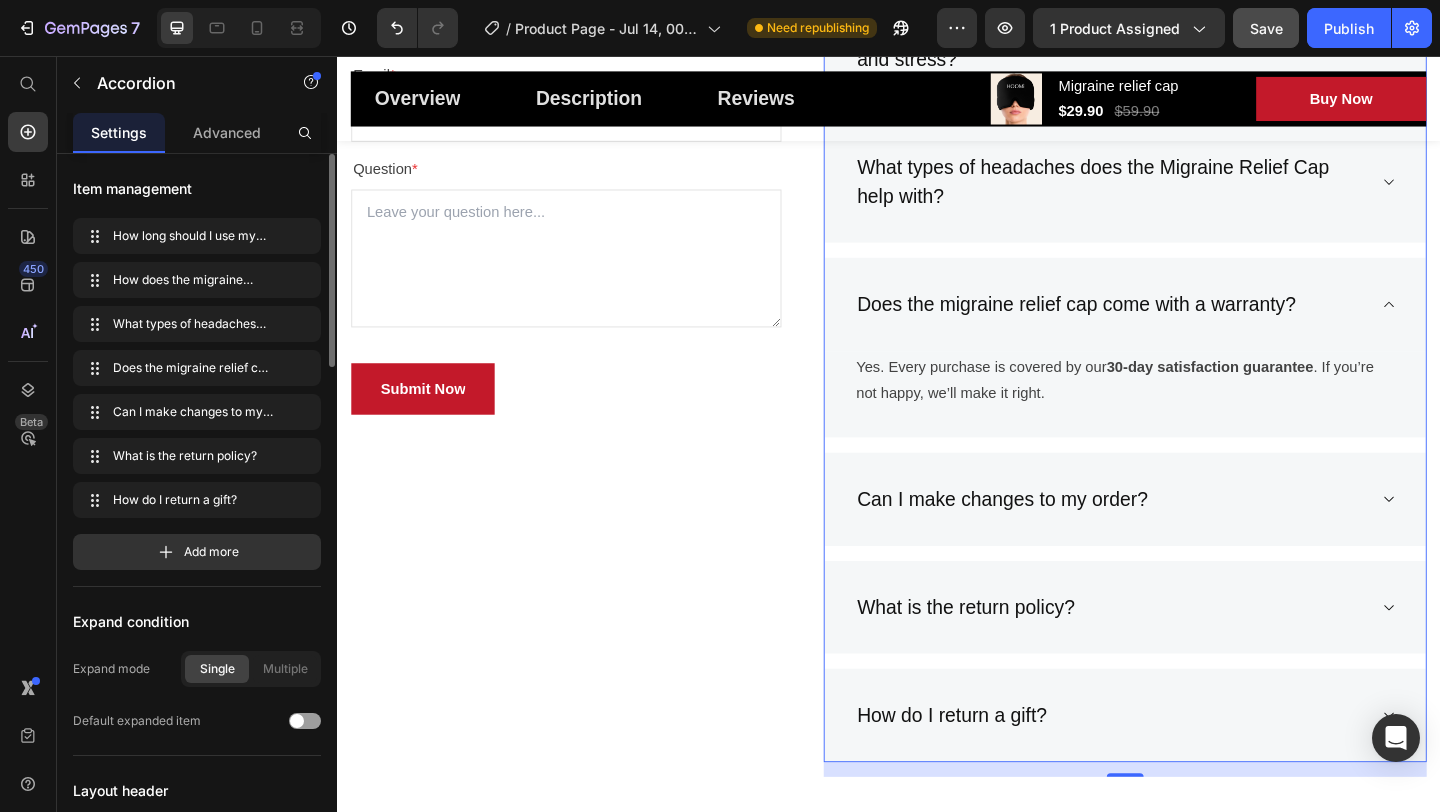 click on "Does the migraine relief cap come with a warranty?" at bounding box center [1140, 326] 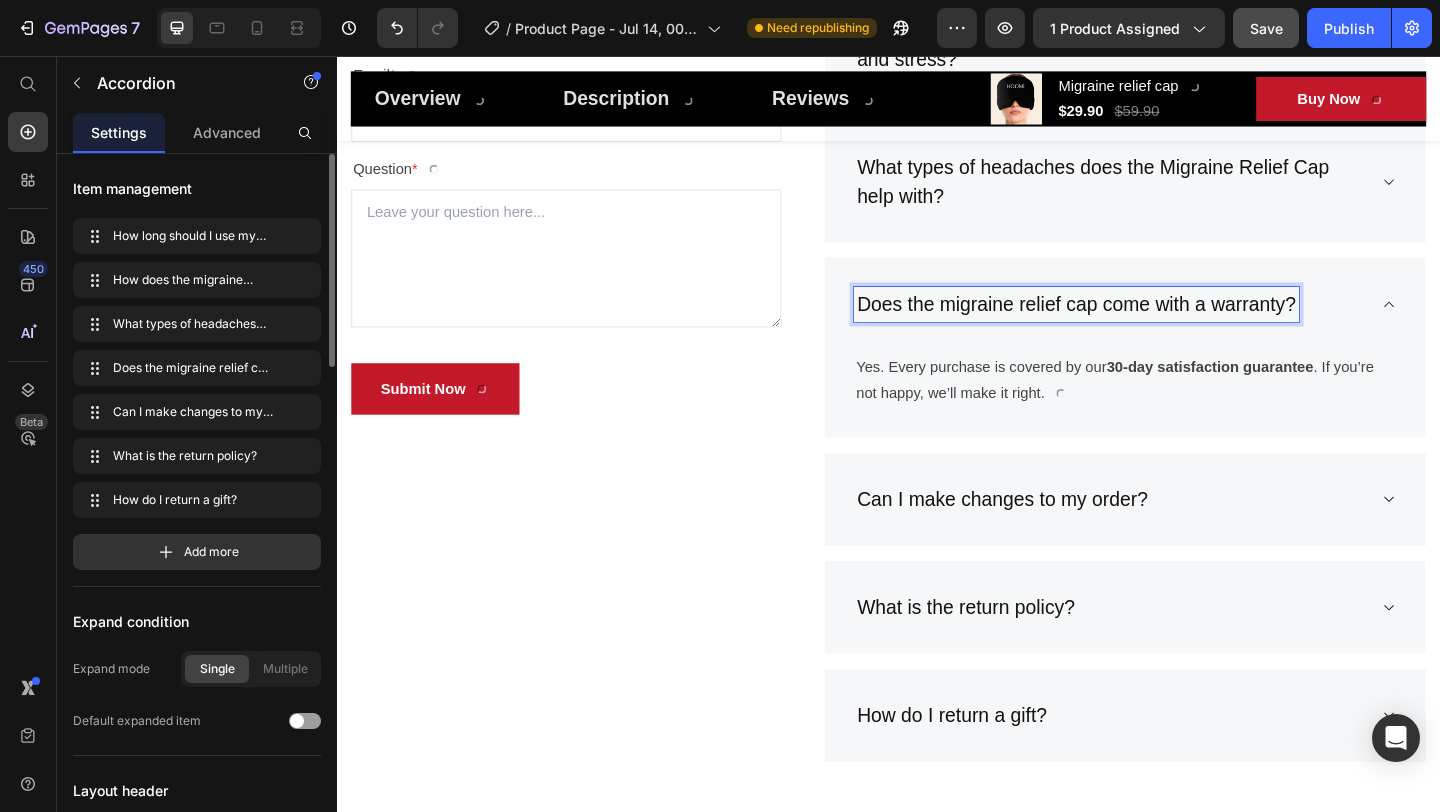 scroll, scrollTop: 4731, scrollLeft: 0, axis: vertical 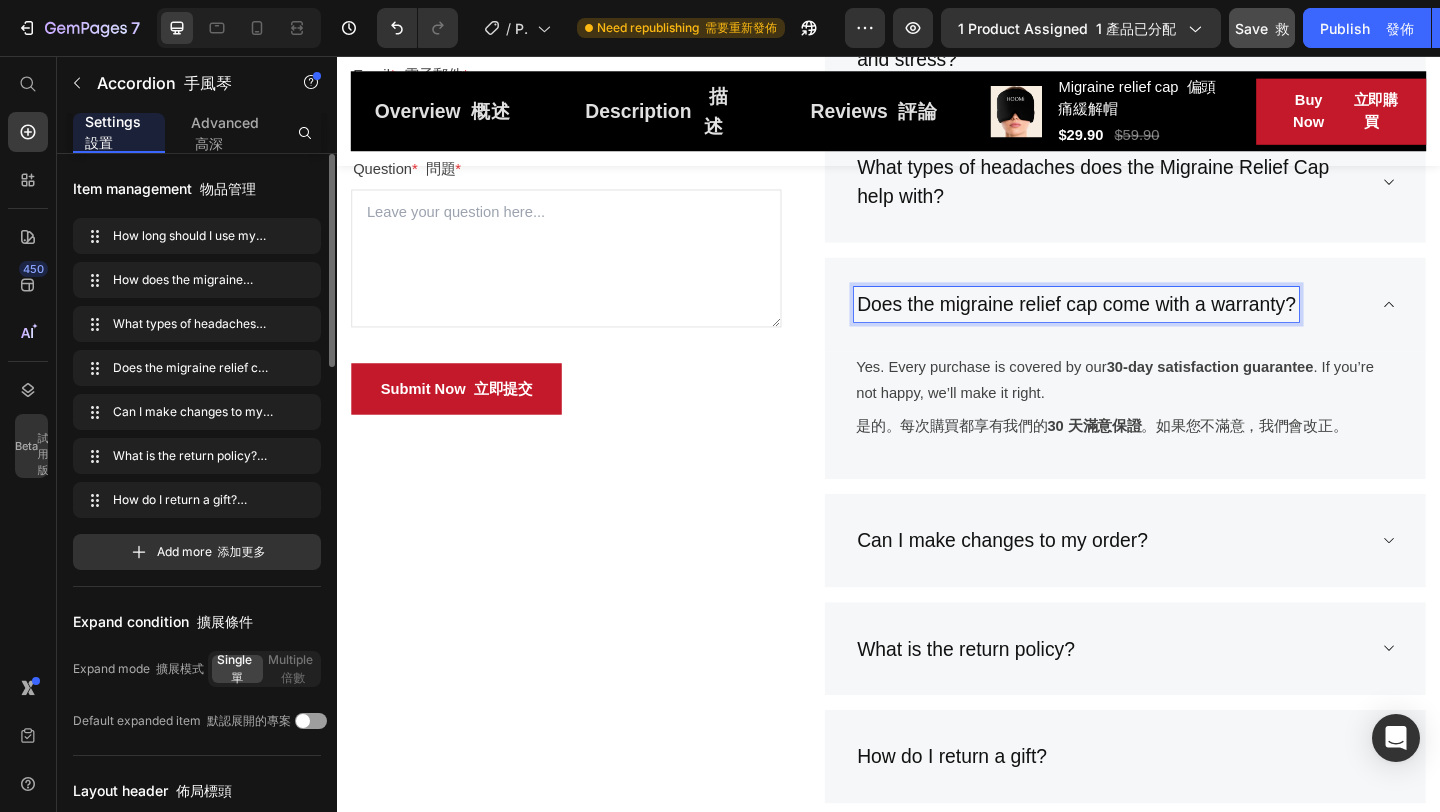click on "Does the migraine relief cap come with a warranty?" at bounding box center [1140, 326] 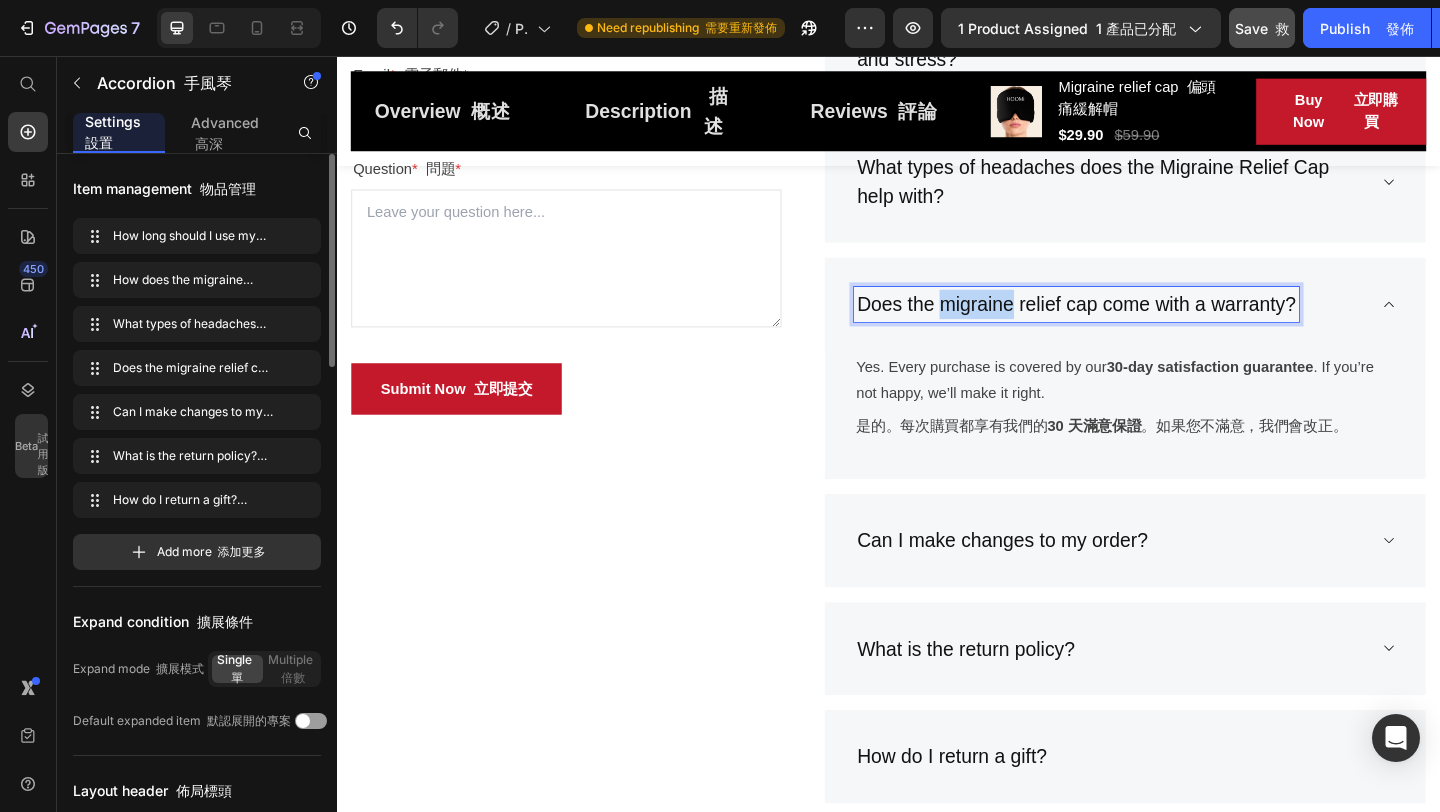 click on "Does the migraine relief cap come with a warranty?" at bounding box center [1140, 326] 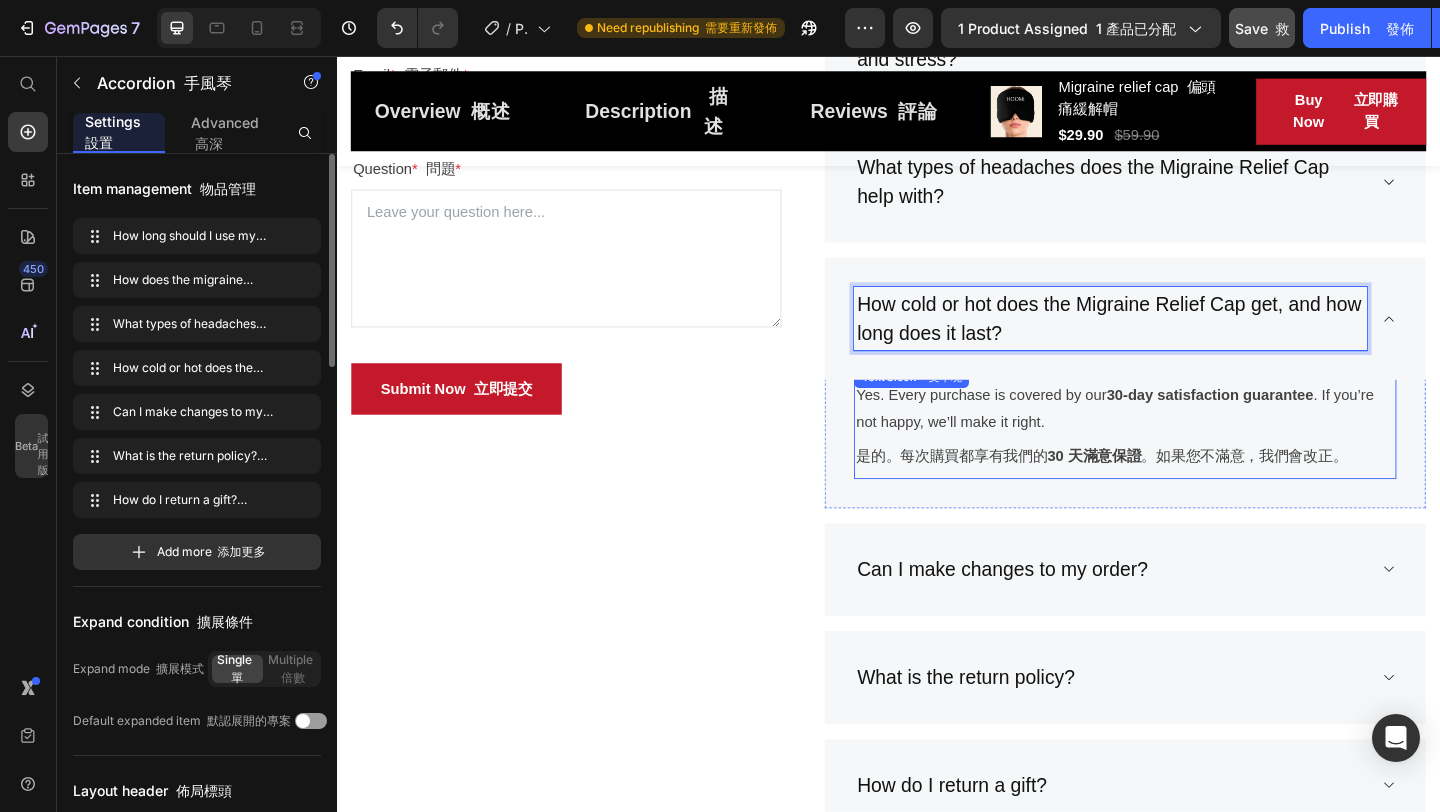 click on "Yes. Every purchase is covered by our  30-day satisfaction guarantee . If you’re not happy, we’ll make it right. 是的。每次購買都享有我們的  30 天滿意保證  。如果您不滿意，我們會改正。" at bounding box center [1194, 462] 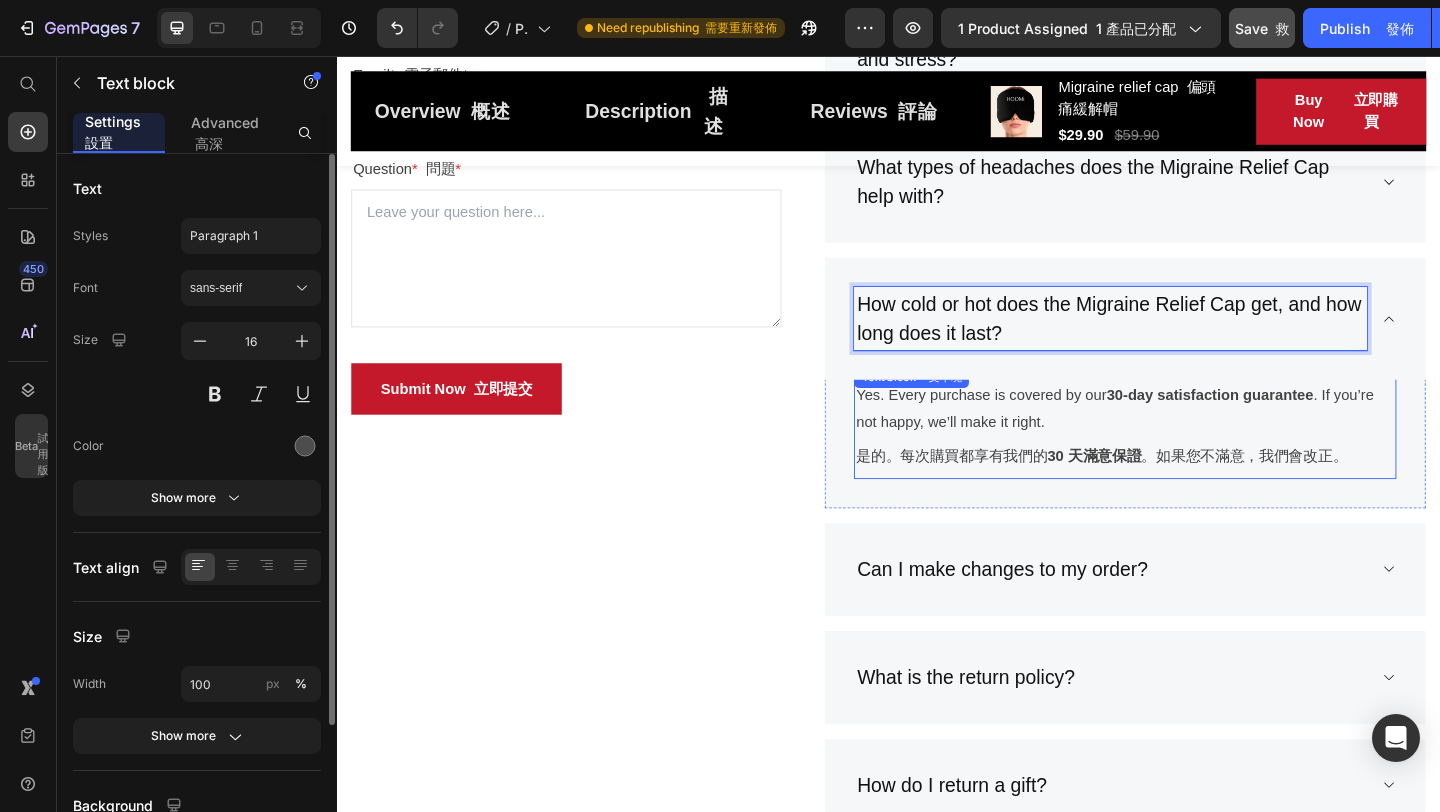 click on "Yes. Every purchase is covered by our  30-day satisfaction guarantee . If you’re not happy, we’ll make it right. 是的。每次購買都享有我們的  30 天滿意保證  。如果您不滿意，我們會改正。" at bounding box center (1194, 462) 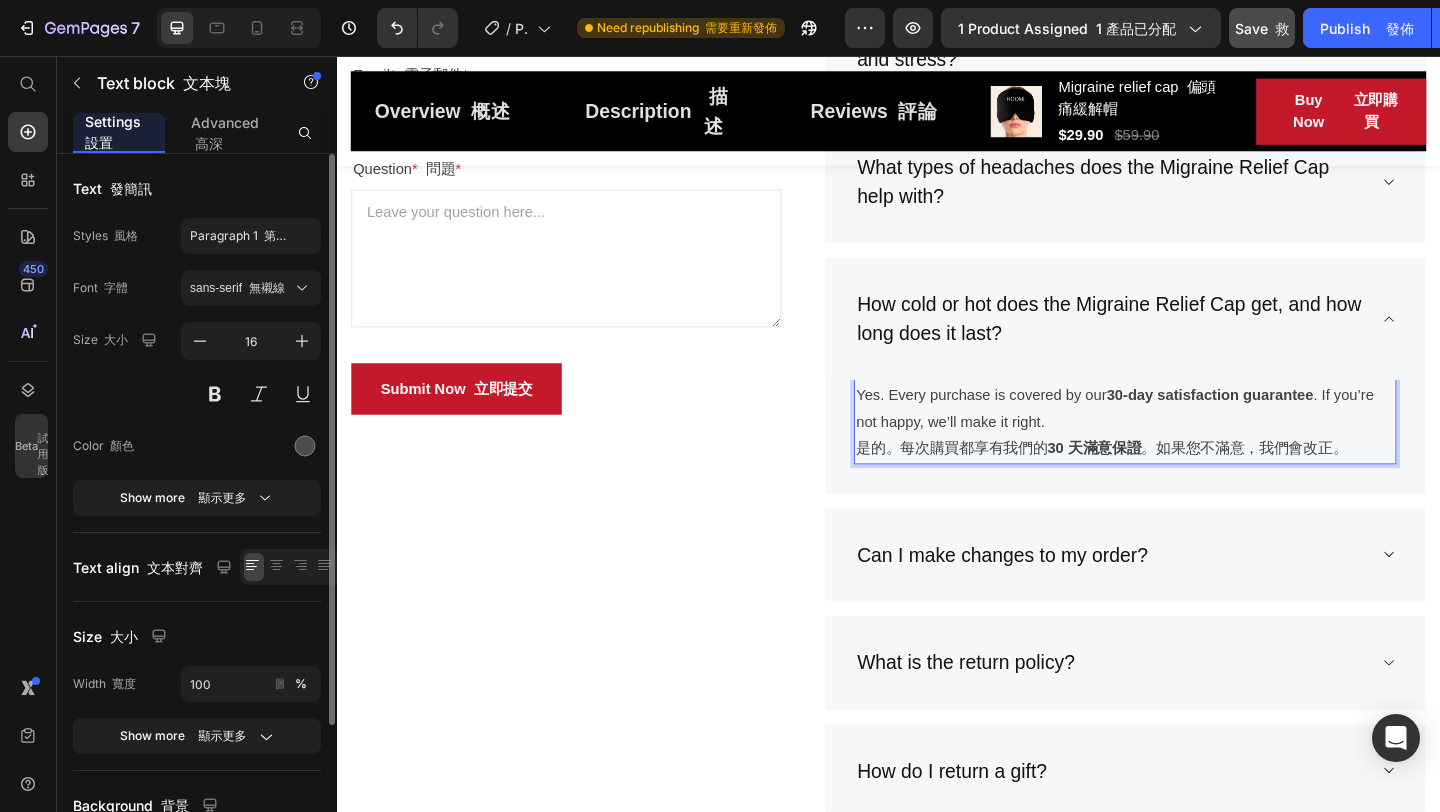 click on "Yes. Every purchase is covered by our  30-day satisfaction guarantee . If you’re not happy, we’ll make it right. 是的。每次購買都享有我們的  30 天滿意保證  。如果您不滿意，我們會改正。" at bounding box center (1194, 454) 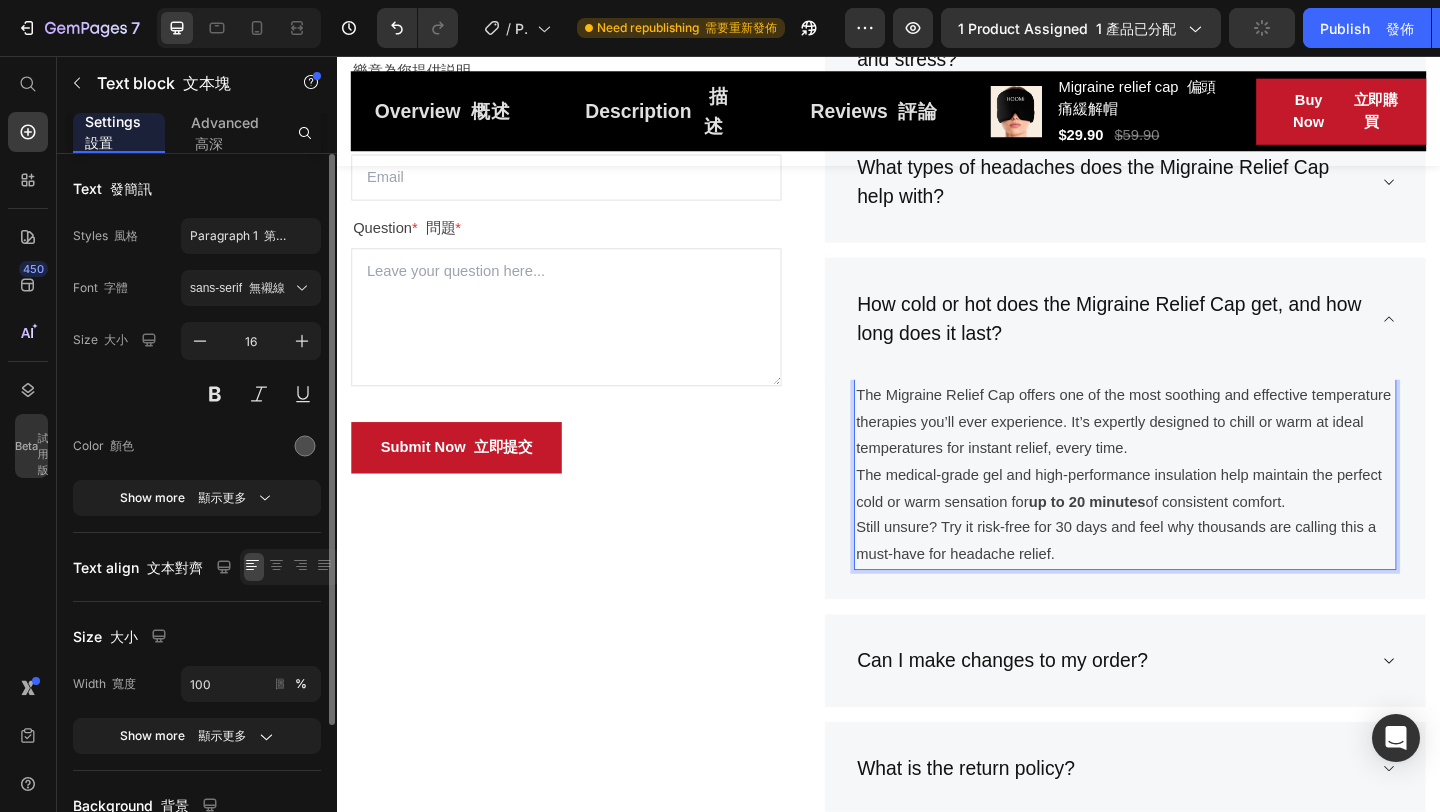 scroll, scrollTop: 4682, scrollLeft: 0, axis: vertical 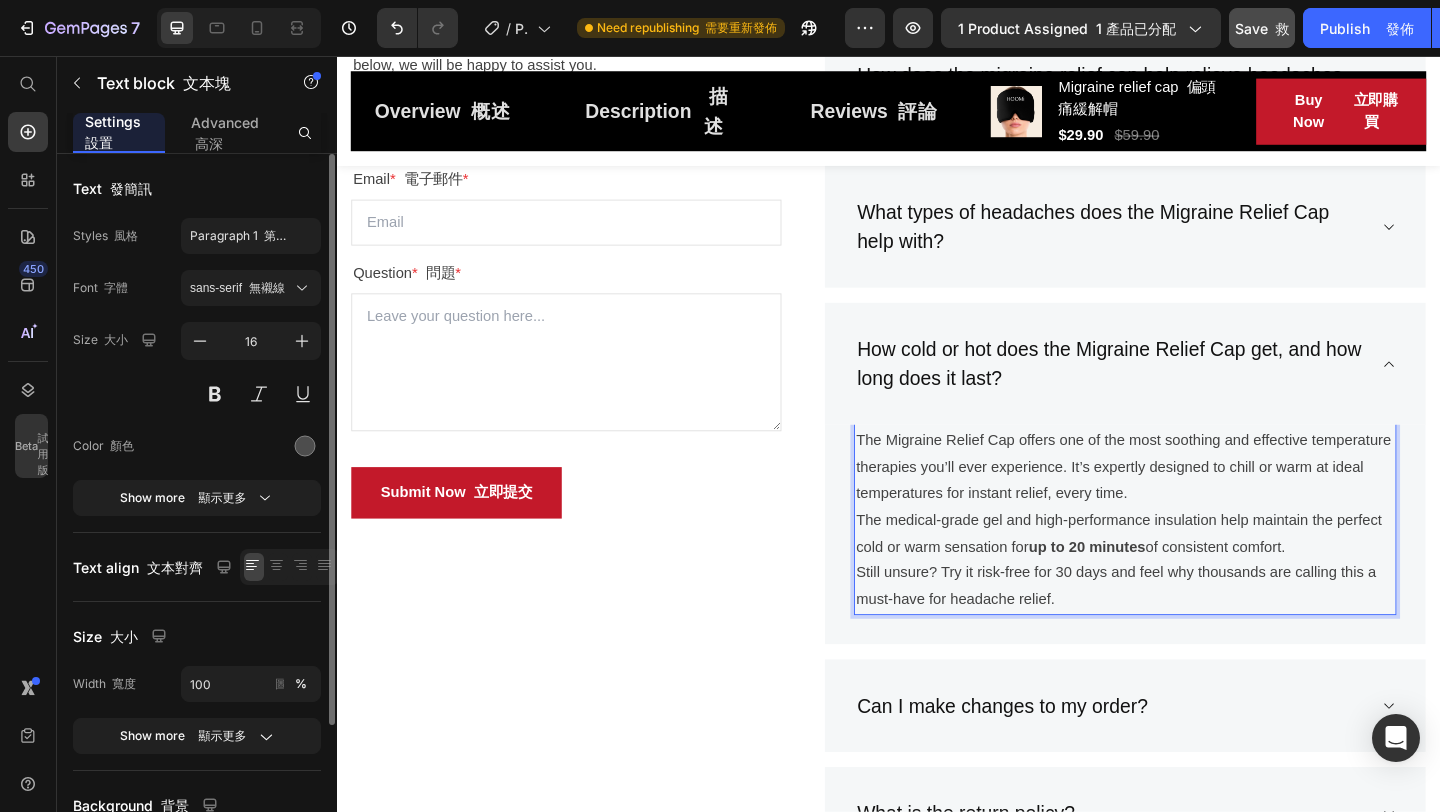 click on "The Migraine Relief Cap offers one of the most soothing and effective temperature therapies you’ll ever experience. It’s expertly designed to chill or warm at ideal temperatures for instant relief, every time." at bounding box center (1194, 503) 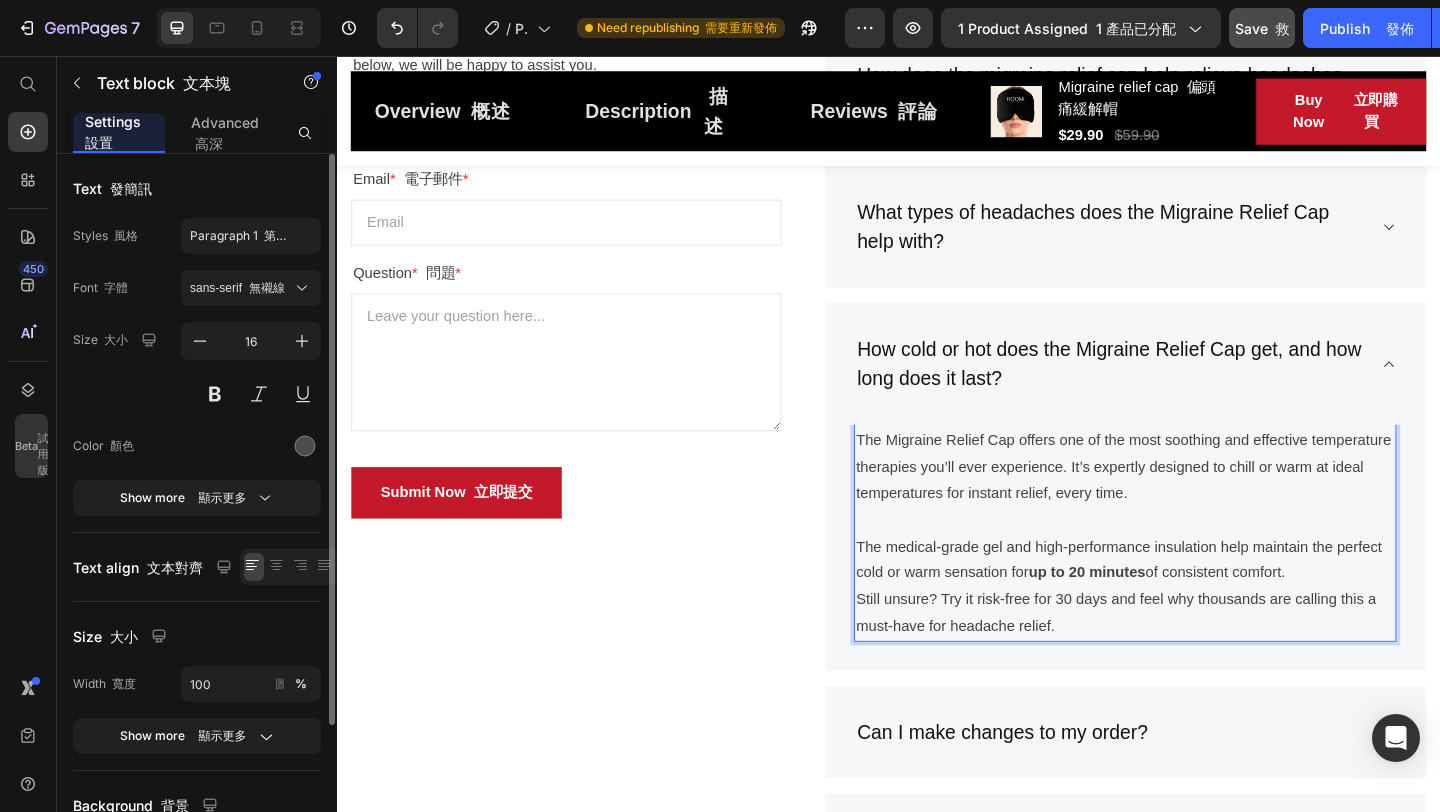 click on "The medical-grade gel and high-performance insulation help maintain the perfect cold or warm sensation for  up to 20 minutes  of consistent comfort." at bounding box center [1194, 605] 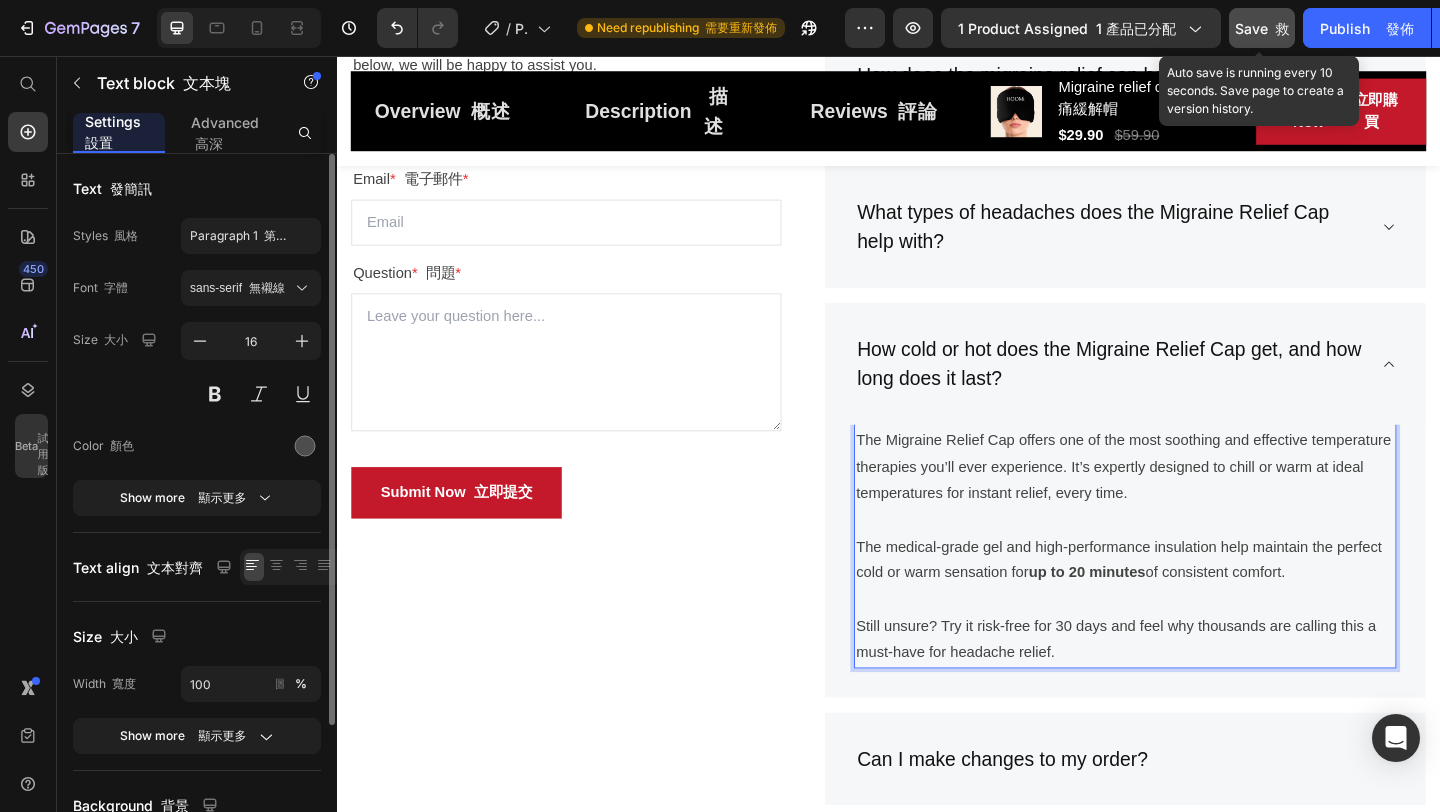 click on "Save     救" at bounding box center [1262, 28] 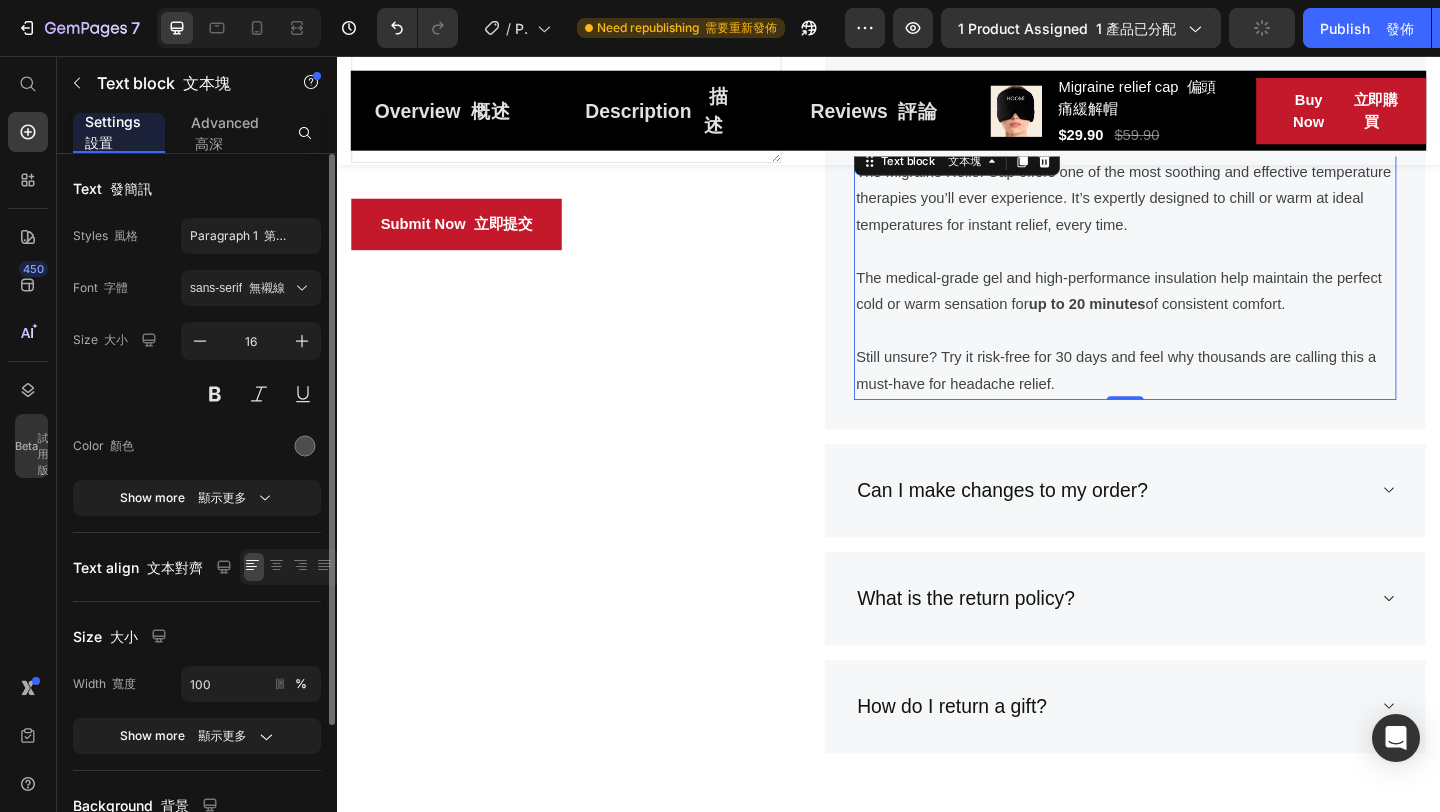 scroll, scrollTop: 5026, scrollLeft: 0, axis: vertical 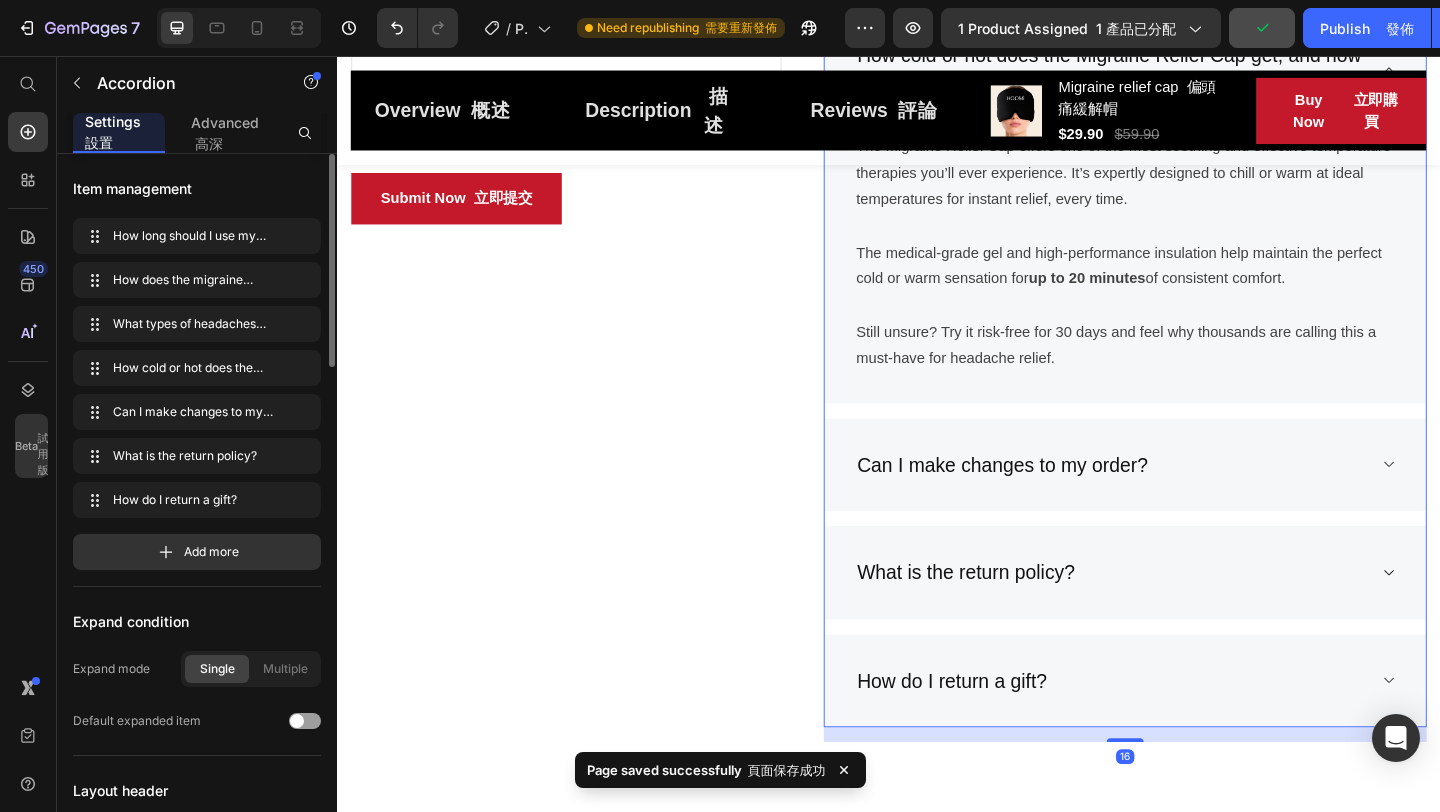 click on "Can I make changes to my order?" at bounding box center [1060, 501] 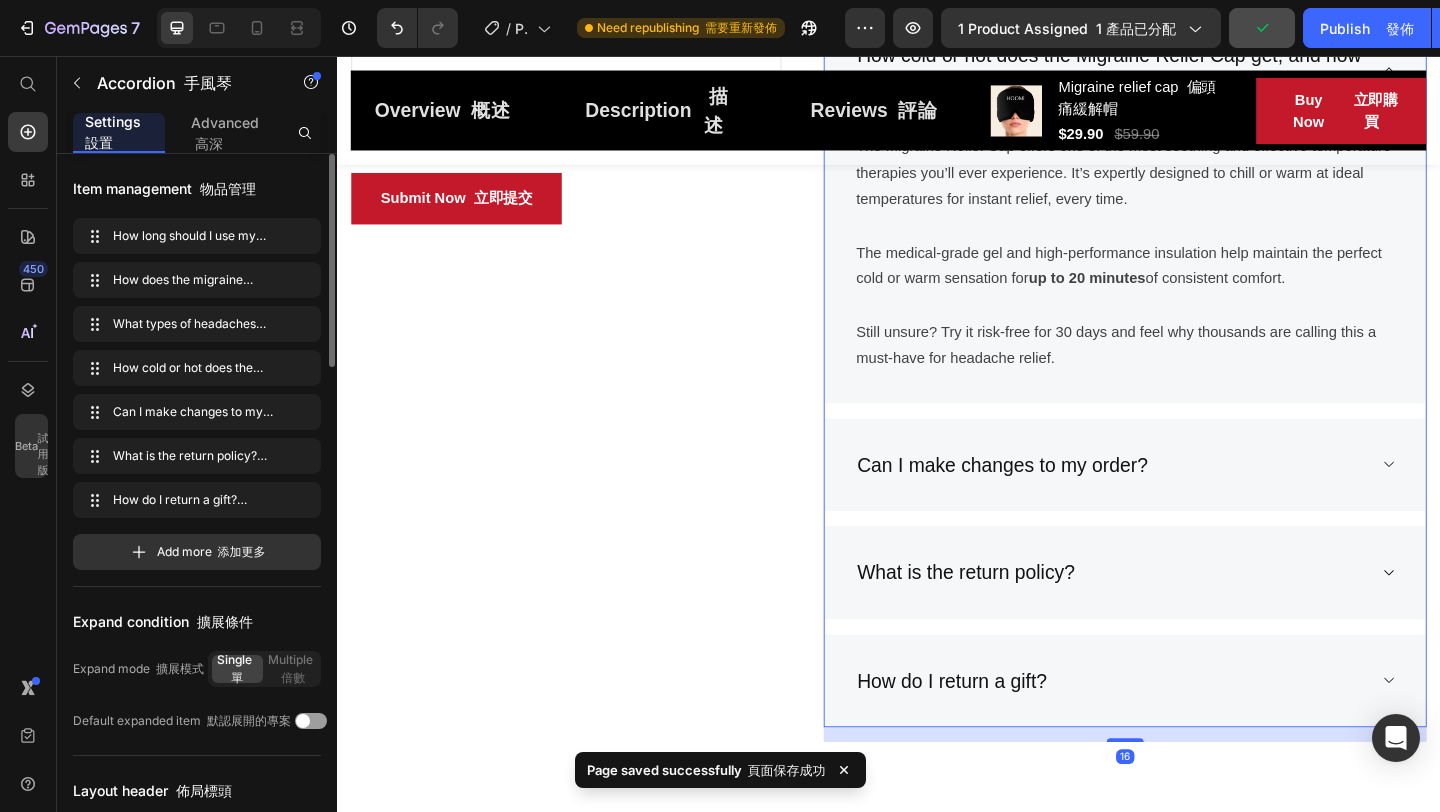 click on "Can I make changes to my order?" at bounding box center [1178, 501] 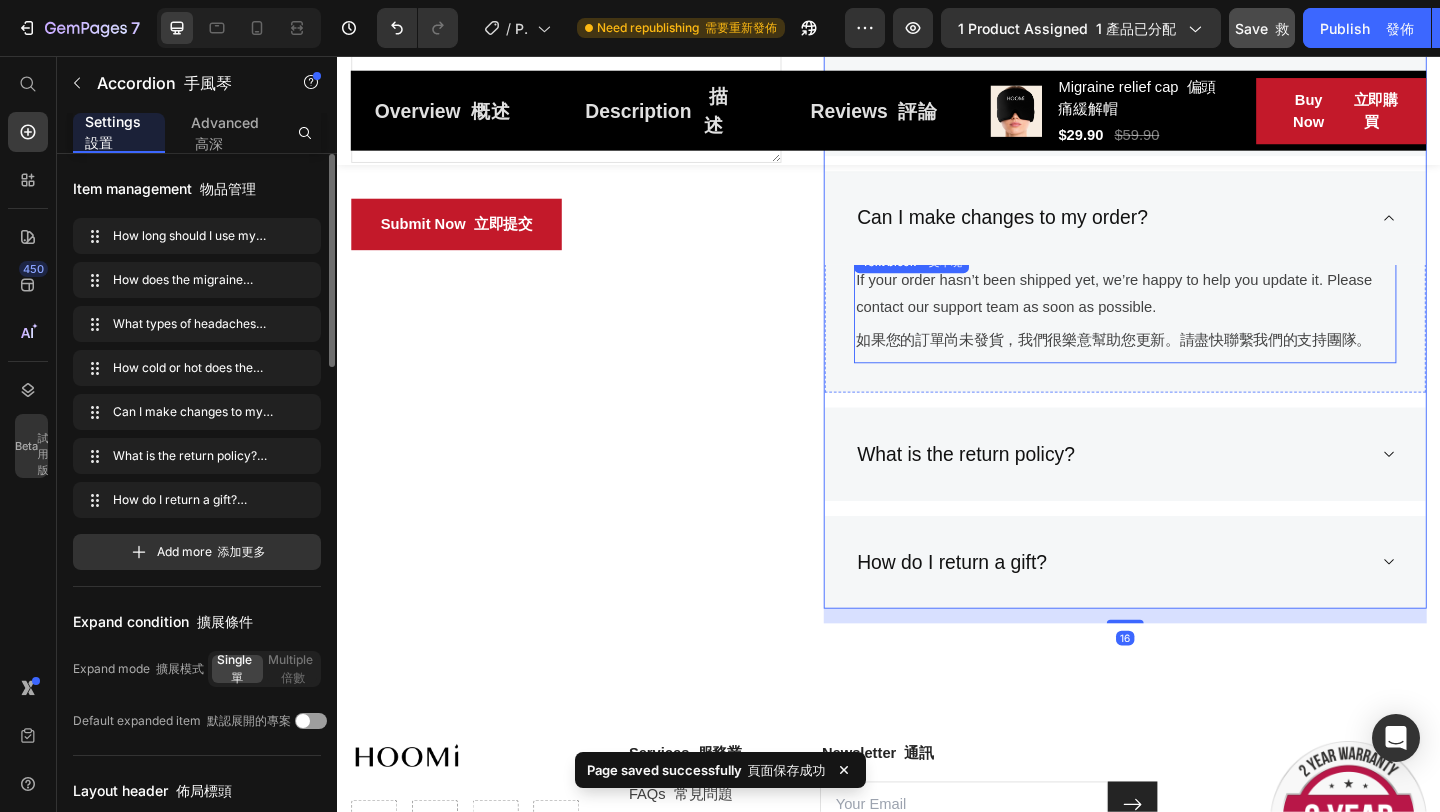 scroll, scrollTop: 4997, scrollLeft: 0, axis: vertical 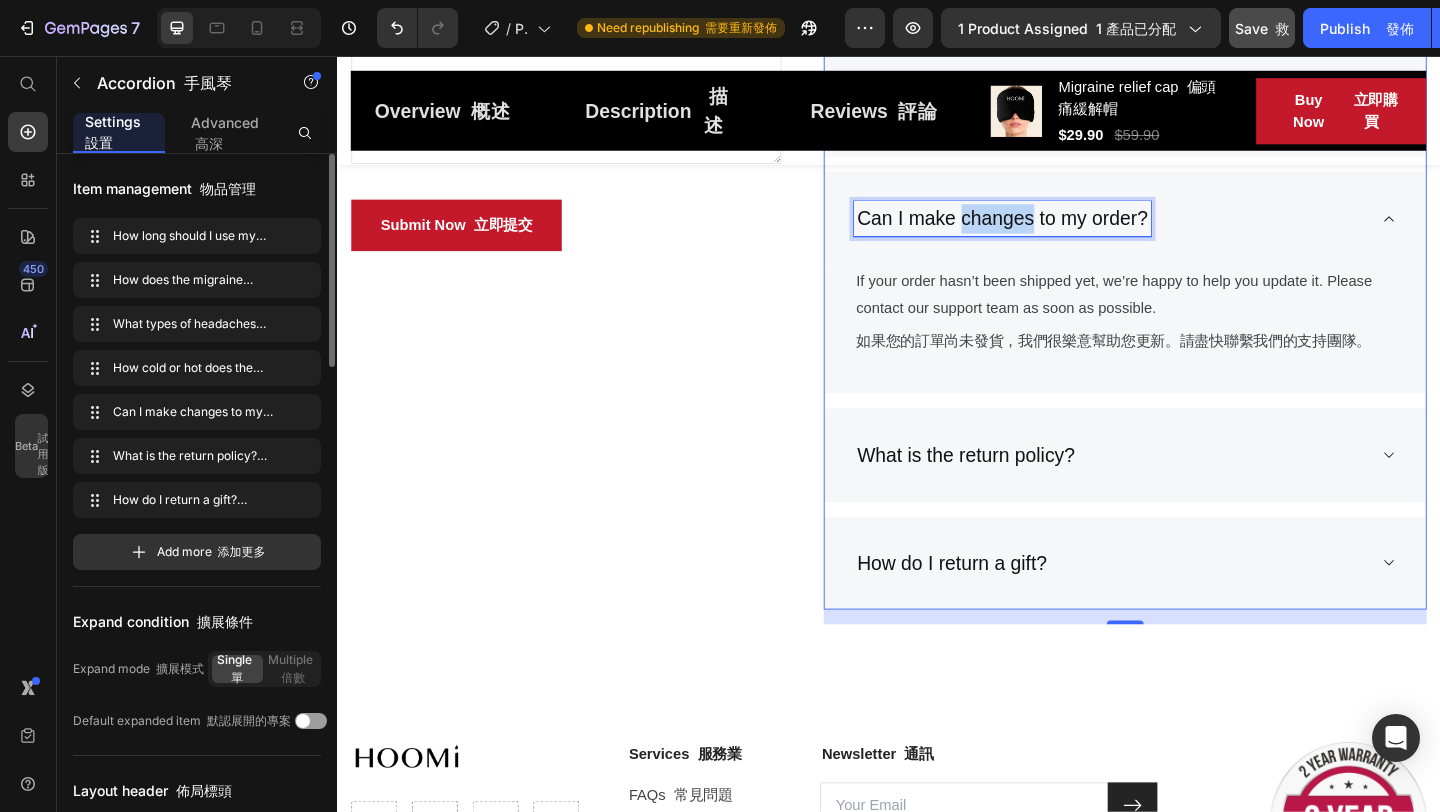 click on "Can I make changes to my order?" at bounding box center (1060, 233) 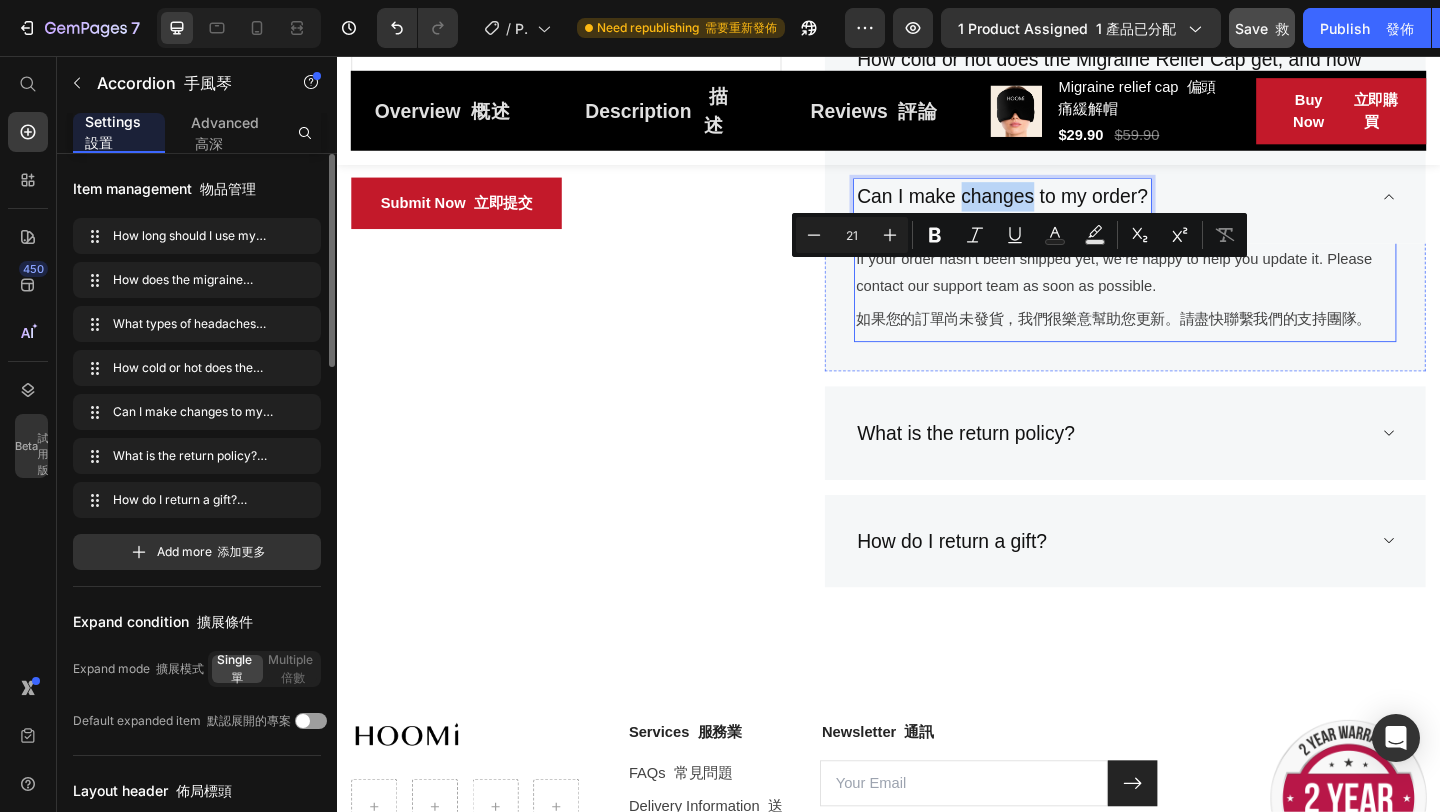scroll, scrollTop: 4930, scrollLeft: 0, axis: vertical 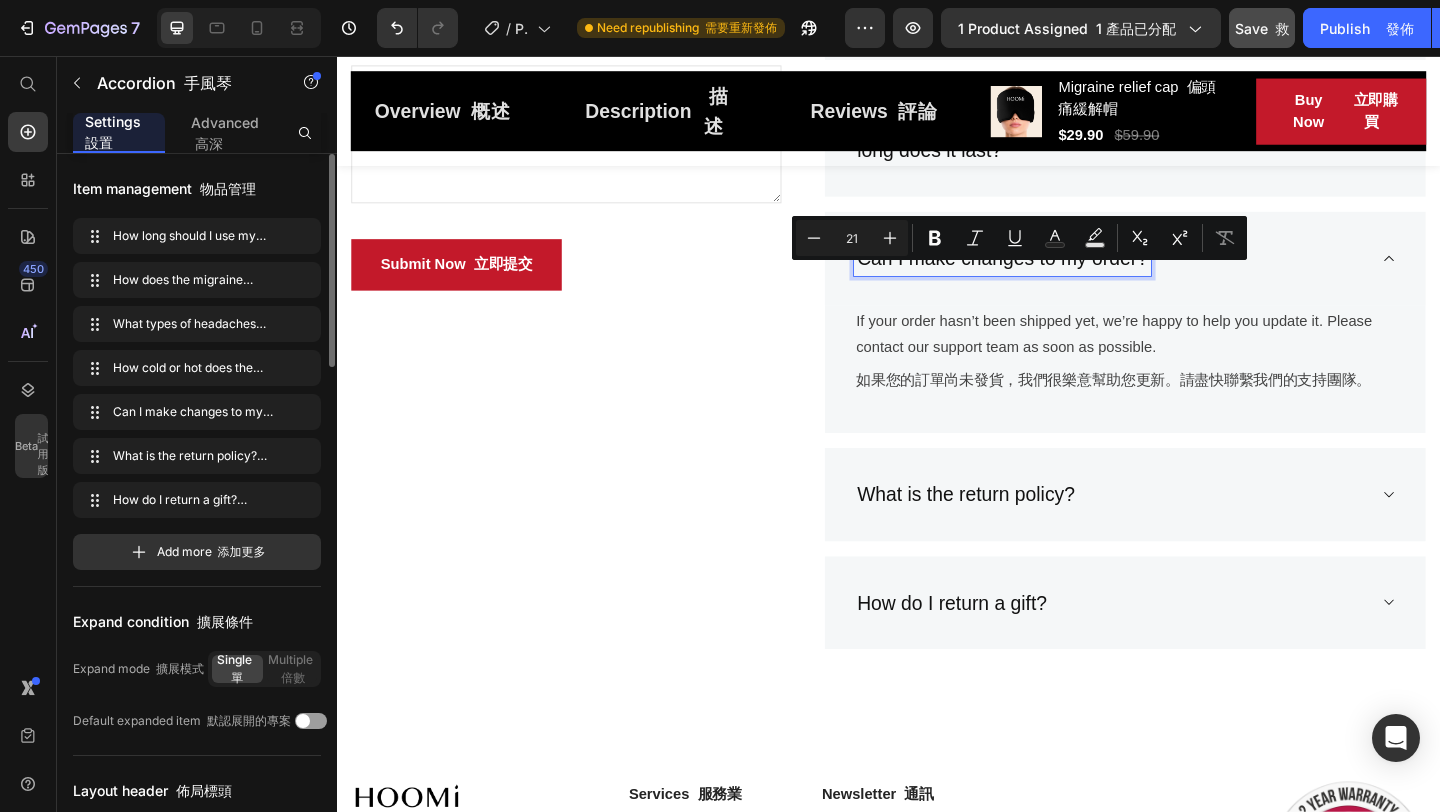 click on "Can I make changes to my order?" at bounding box center [1060, 276] 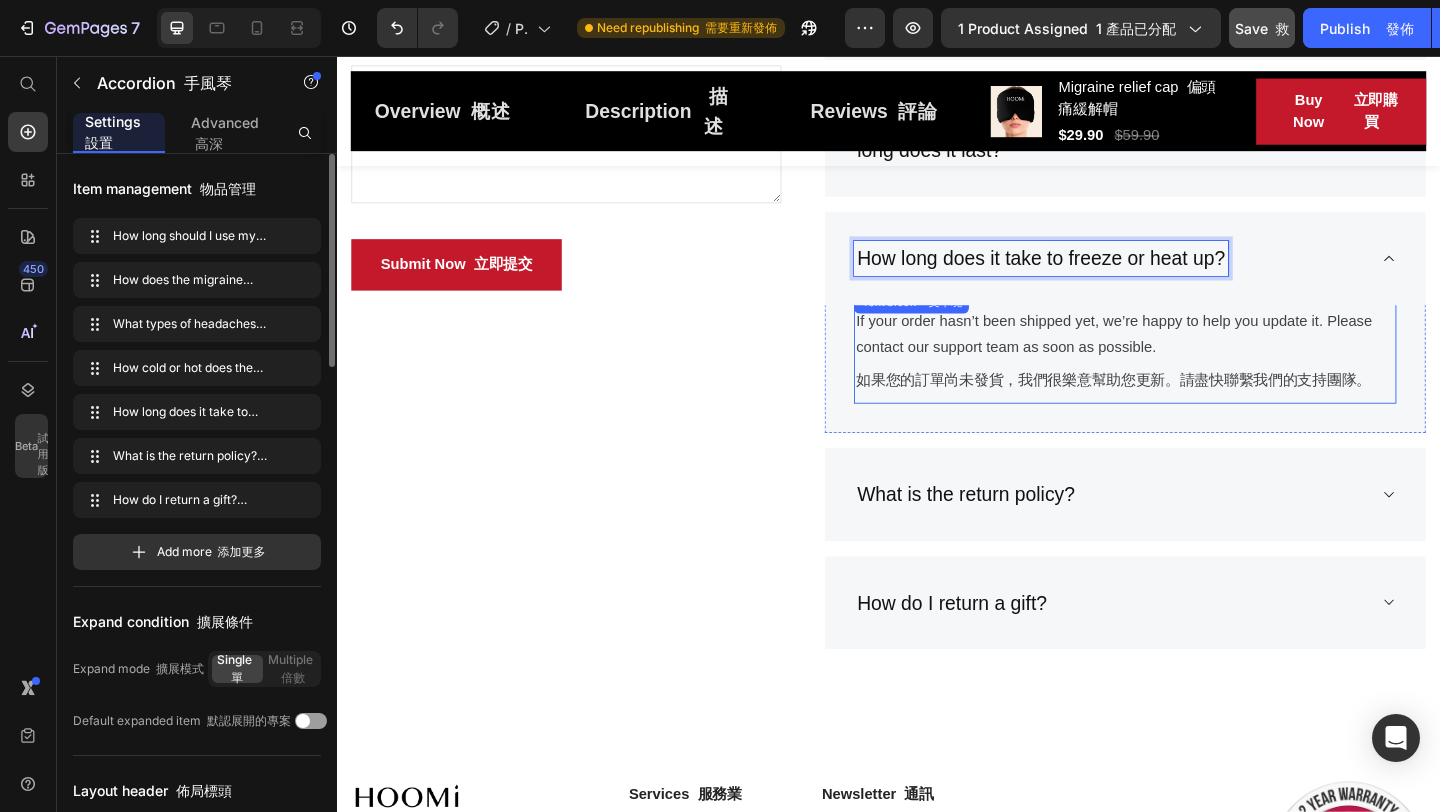 click on "If your order hasn’t been shipped yet, we’re happy to help you update it. Please contact our support team as soon as possible. 如果您的訂單尚未發貨，我們很樂意説明您更新。請儘快聯繫我們的支持團隊。" at bounding box center (1194, 381) 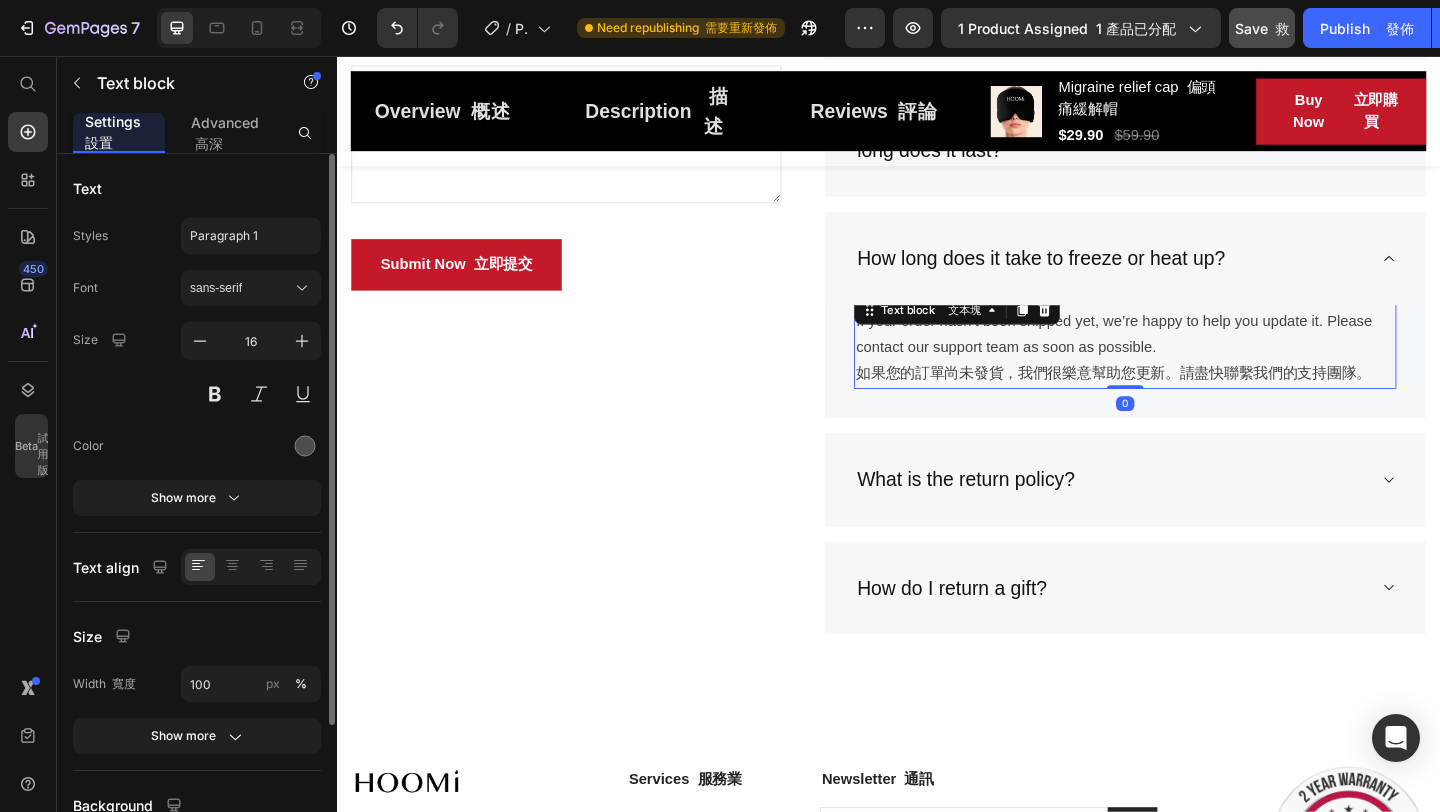 click on "If your order hasn’t been shipped yet, we’re happy to help you update it. Please contact our support team as soon as possible. 如果您的訂單尚未發貨，我們很樂意説明您更新。請儘快聯繫我們的支持團隊。" at bounding box center [1194, 373] 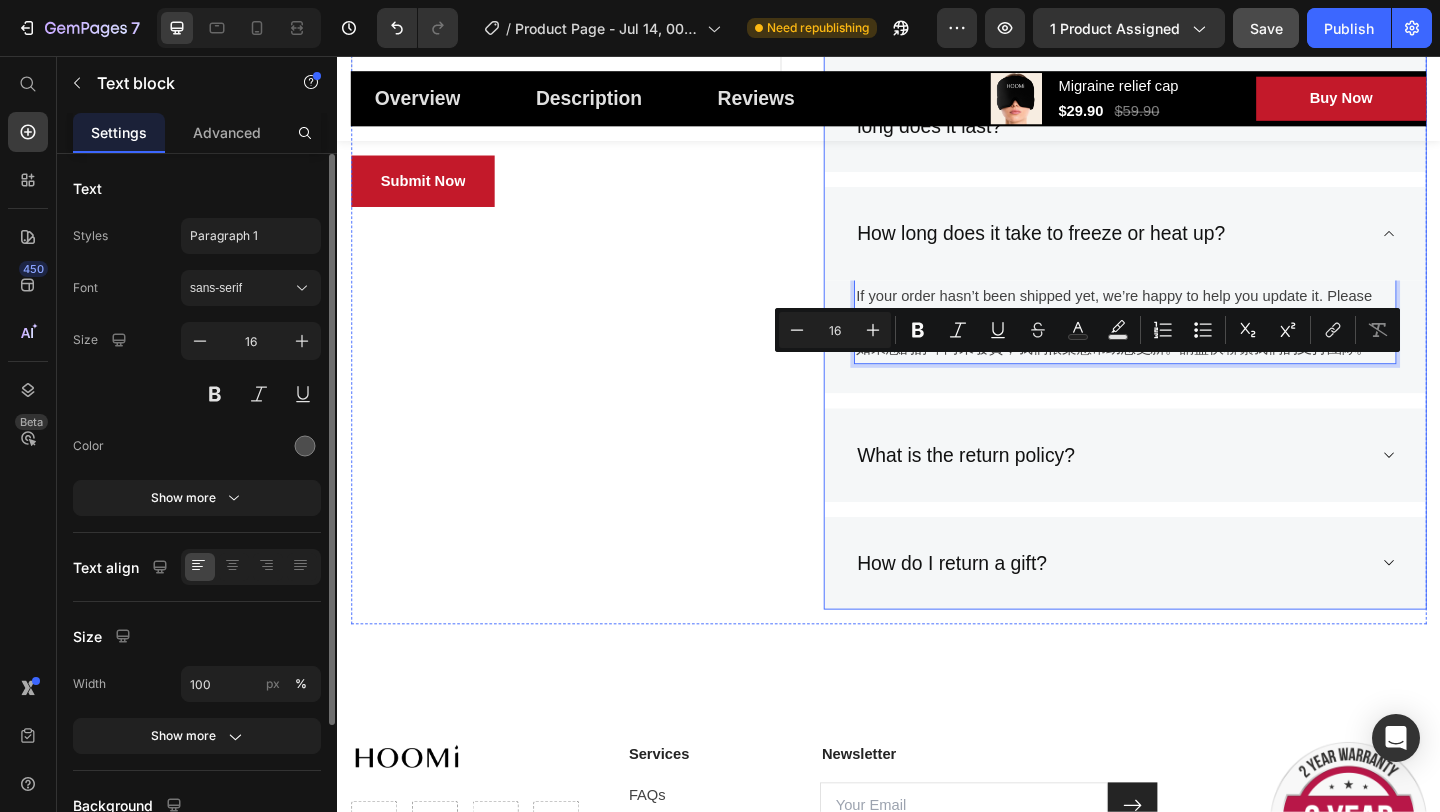 scroll, scrollTop: 4903, scrollLeft: 0, axis: vertical 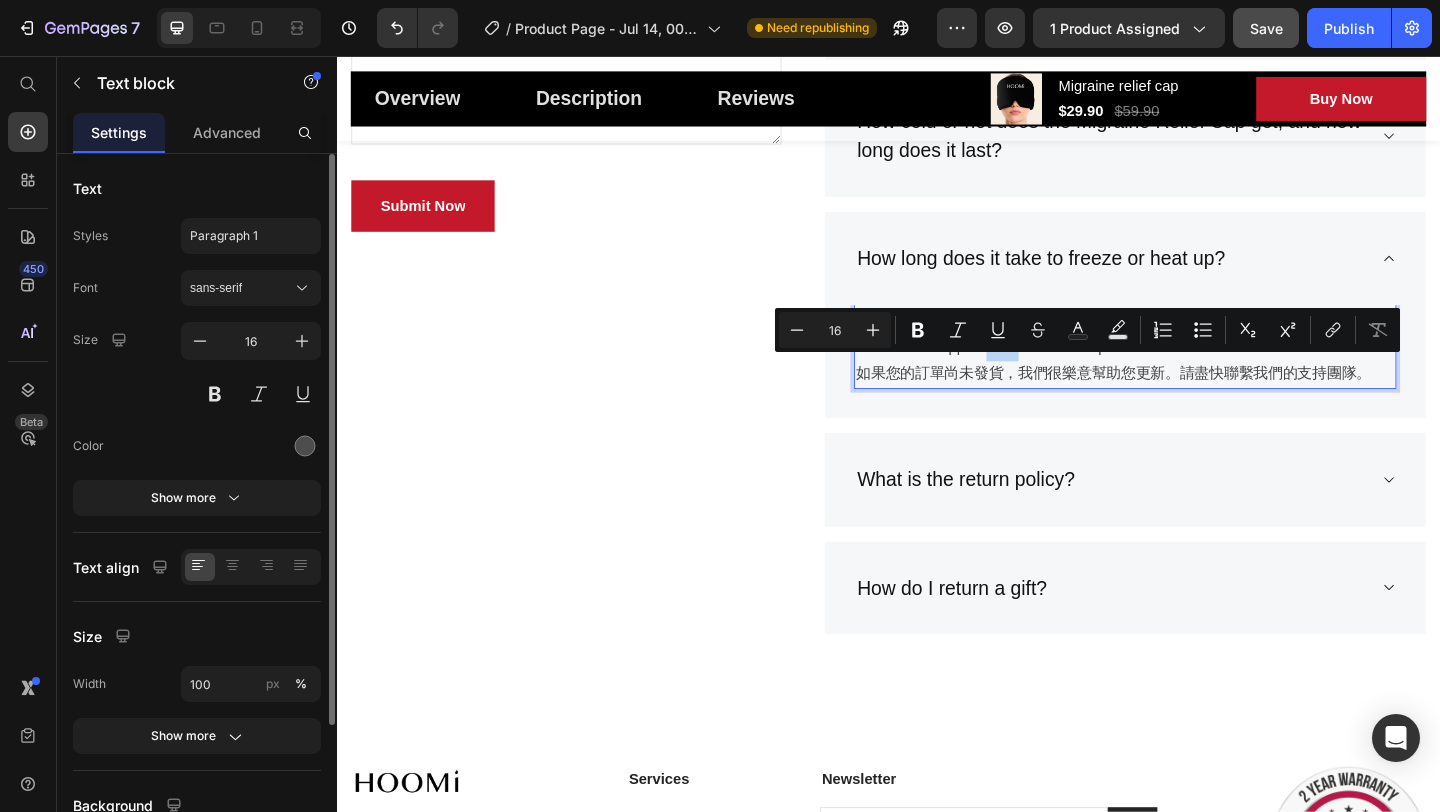 click on "If your order hasn’t been shipped yet, we’re happy to help you update it. Please contact our support team as soon as possible. 如果您的訂單尚未發貨，我們很樂意説明您更新。請儘快聯繫我們的支持團隊。" at bounding box center [1194, 373] 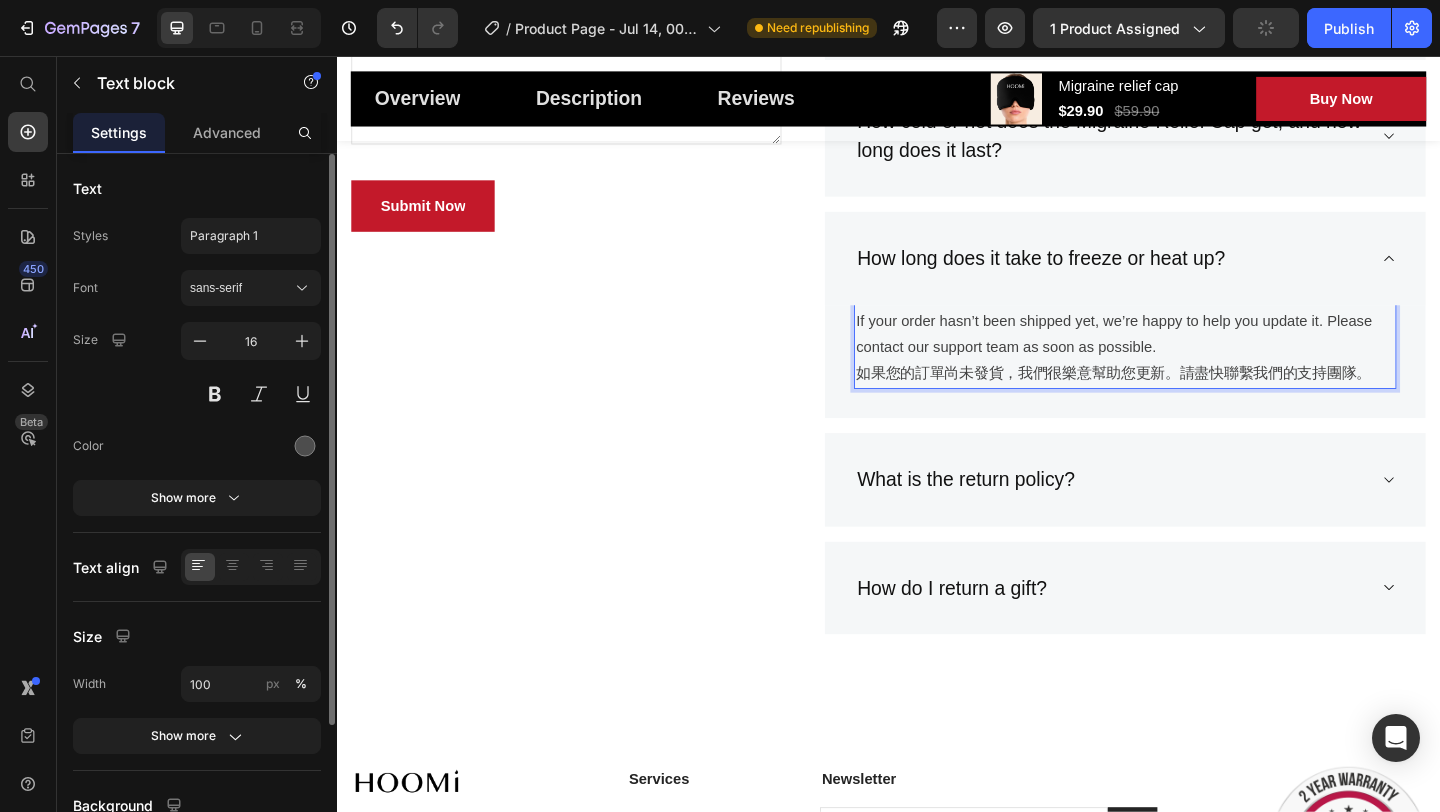 click on "If your order hasn’t been shipped yet, we’re happy to help you update it. Please contact our support team as soon as possible. 如果您的訂單尚未發貨，我們很樂意説明您更新。請儘快聯繫我們的支持團隊。" at bounding box center [1194, 373] 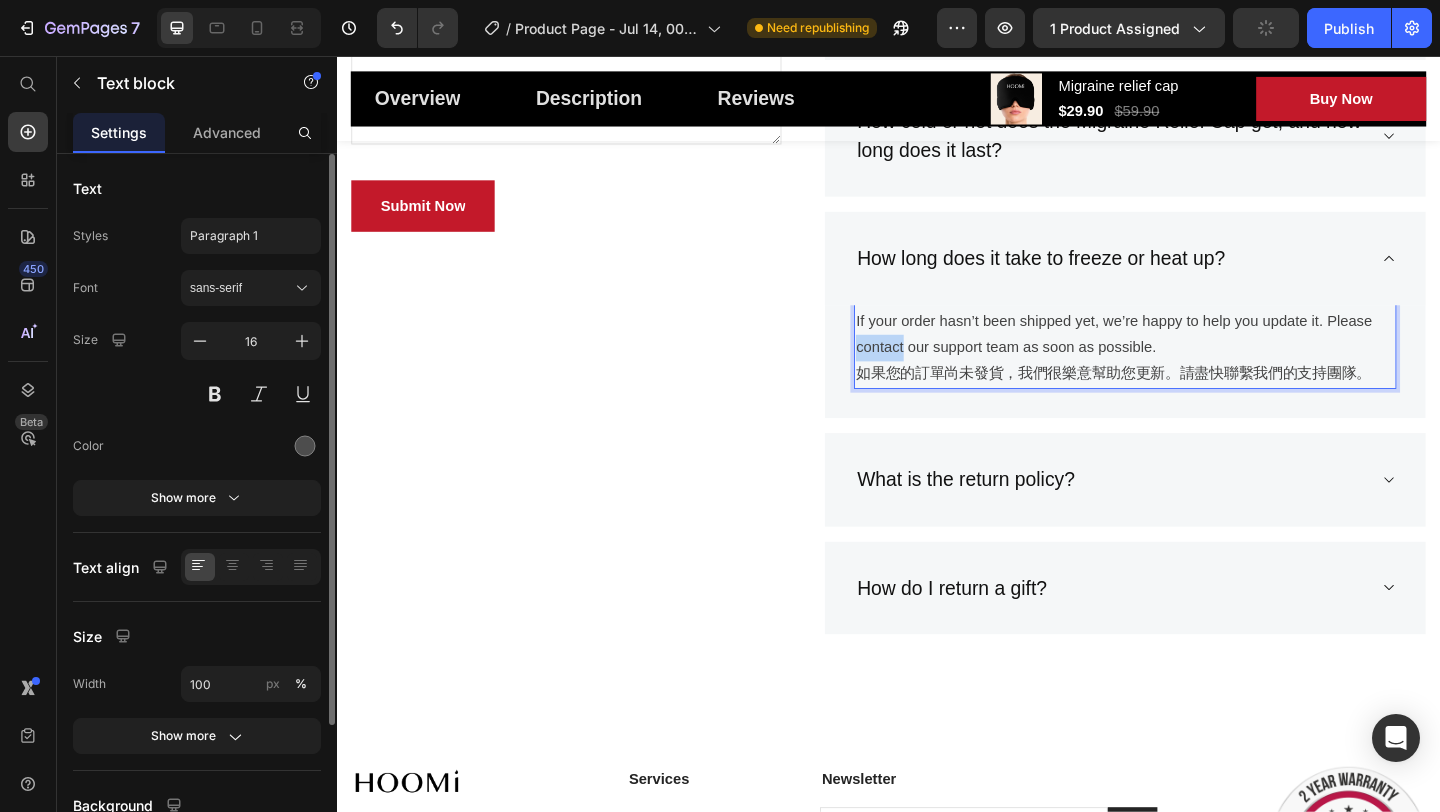 click on "If your order hasn’t been shipped yet, we’re happy to help you update it. Please contact our support team as soon as possible. 如果您的訂單尚未發貨，我們很樂意説明您更新。請儘快聯繫我們的支持團隊。" at bounding box center [1194, 373] 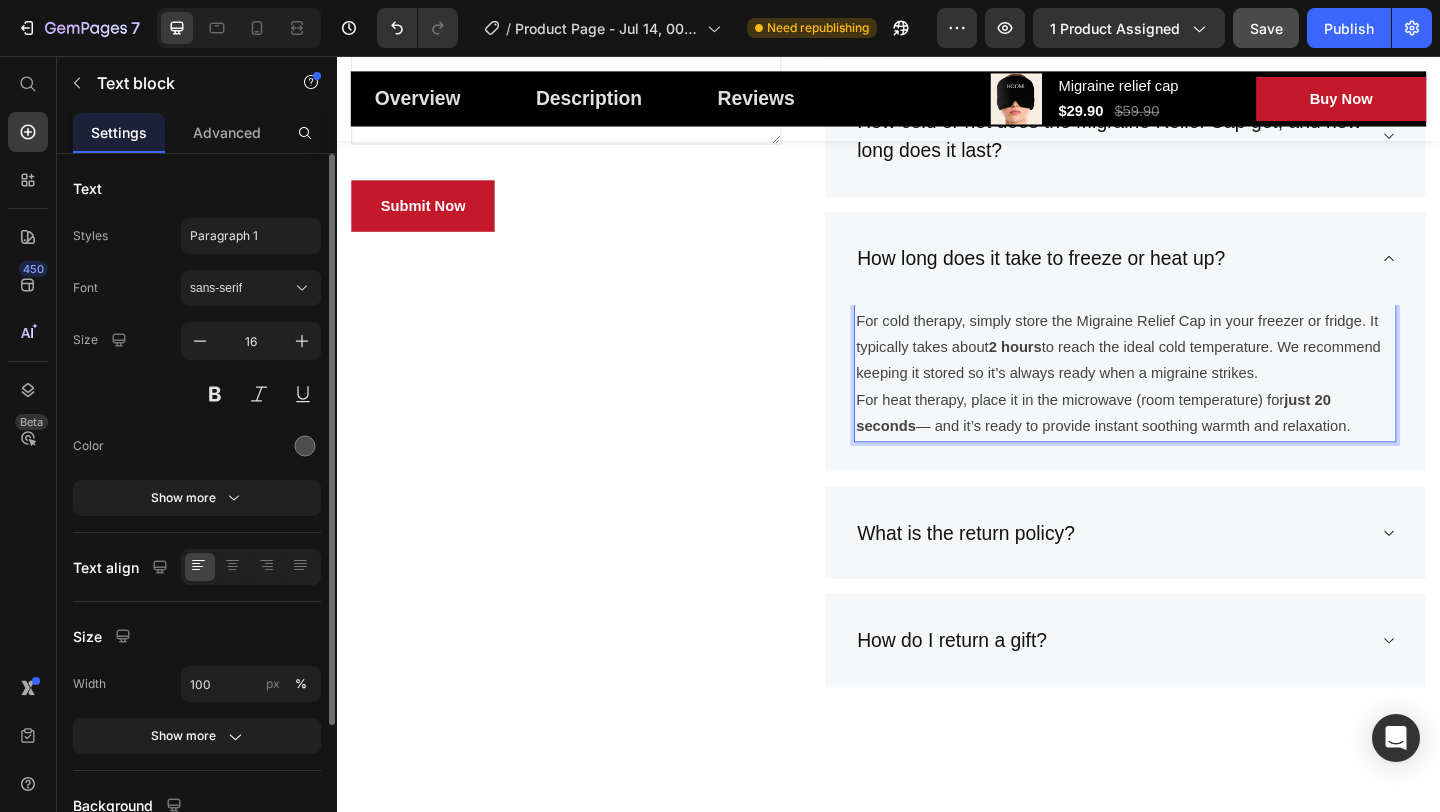 click on "For cold therapy, simply store the Migraine Relief Cap in your freezer or fridge. It typically takes about  2 hours  to reach the ideal cold temperature. We recommend keeping it stored so it’s always ready when a migraine strikes." at bounding box center [1194, 373] 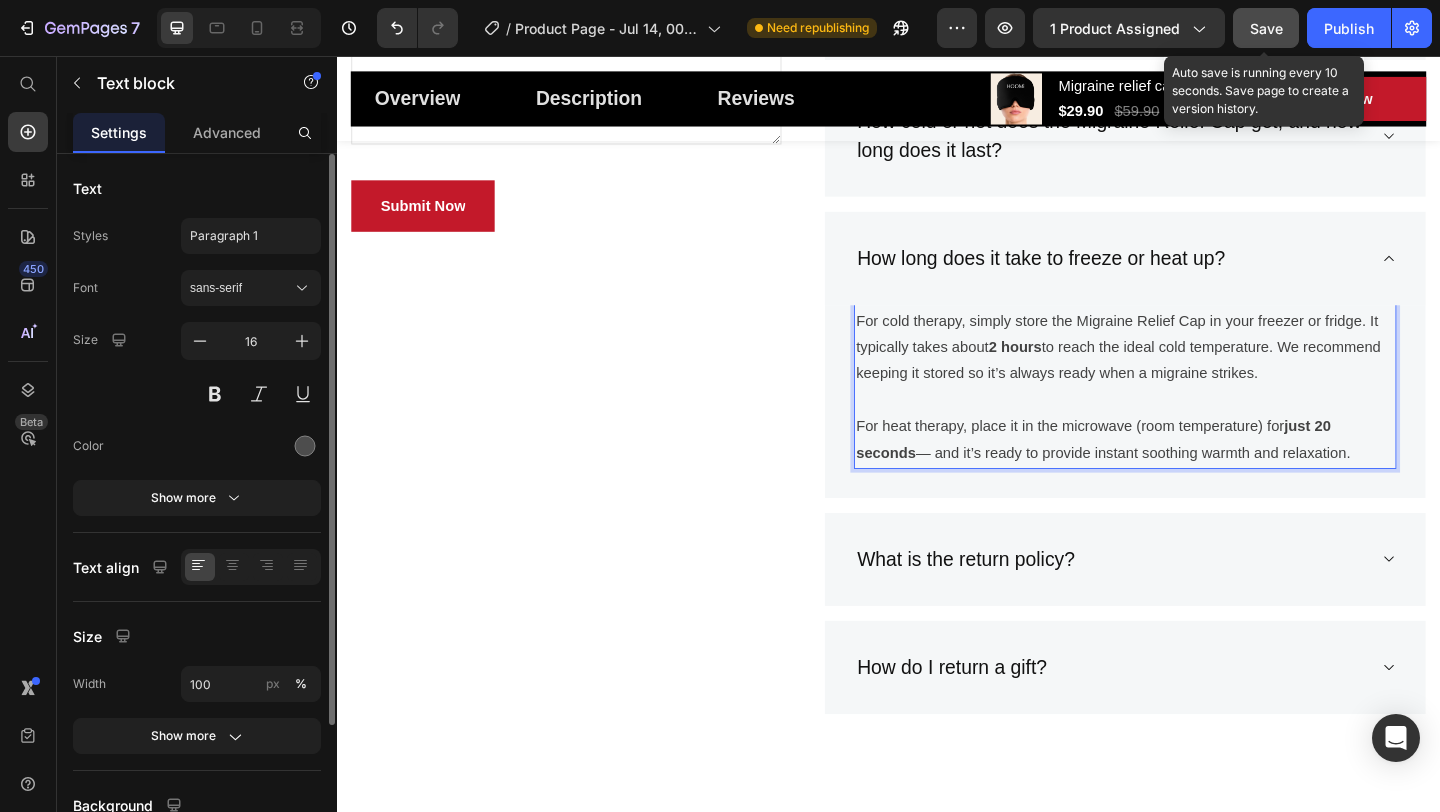 click on "Save" at bounding box center (1266, 28) 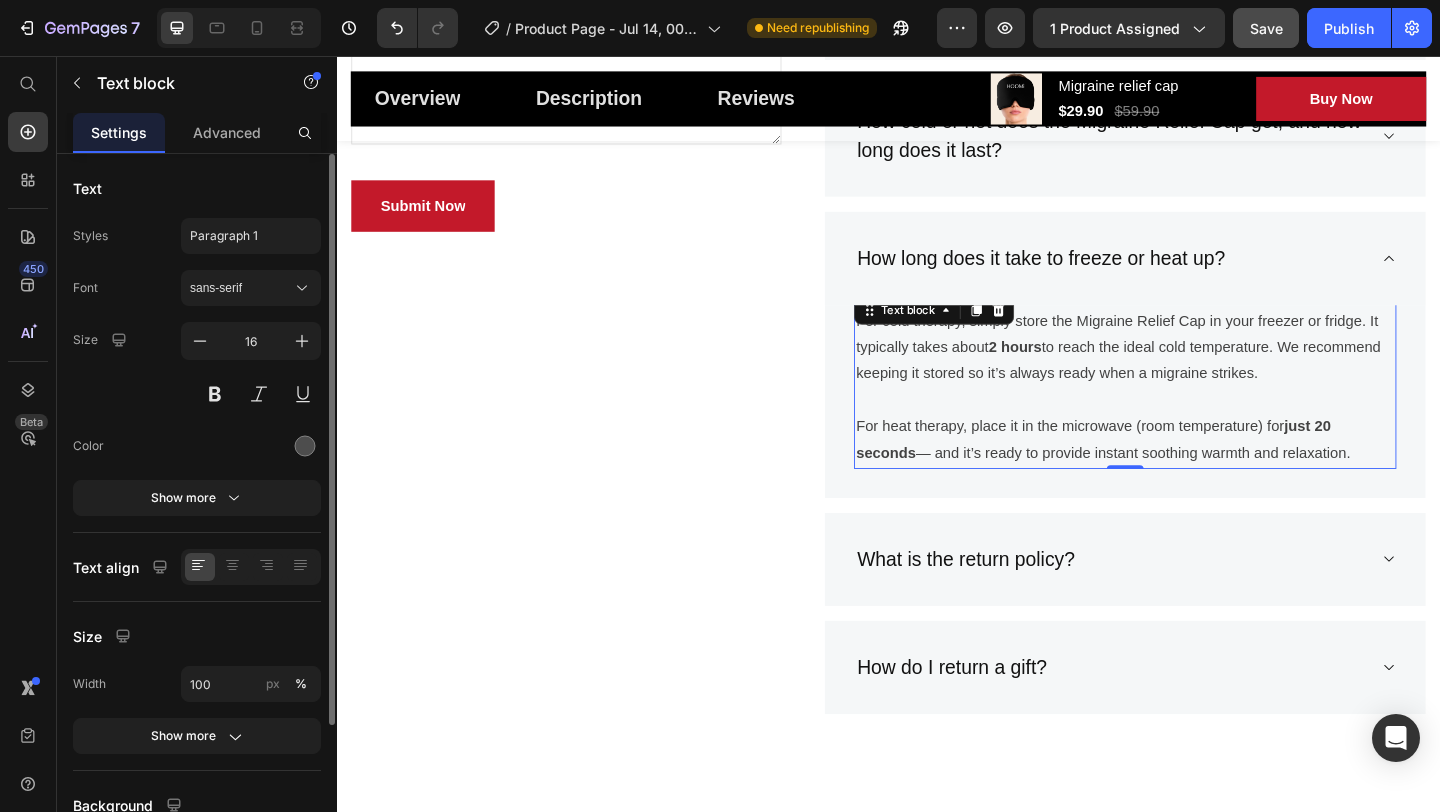 scroll, scrollTop: 5051, scrollLeft: 0, axis: vertical 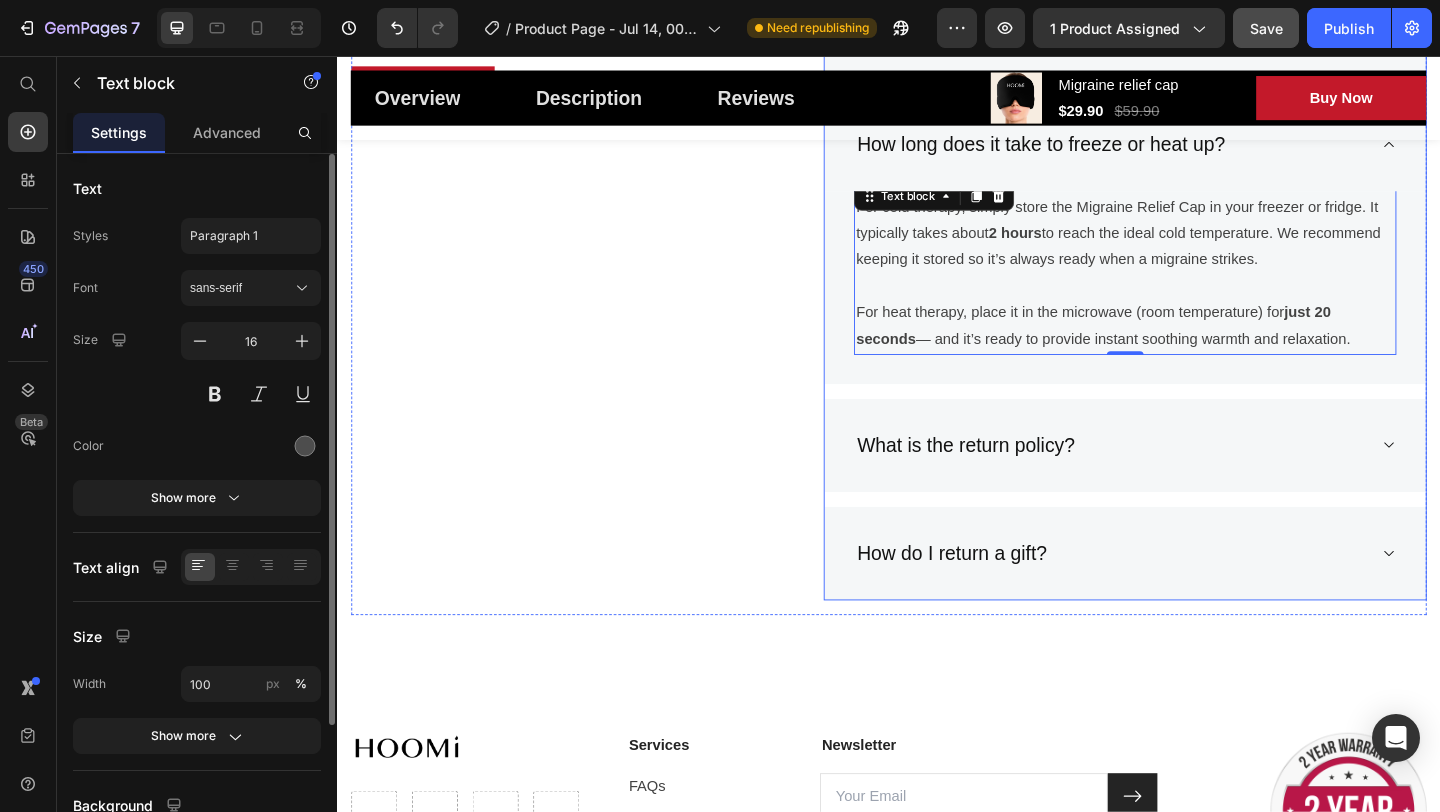 click on "What is the return policy?" at bounding box center [1178, 480] 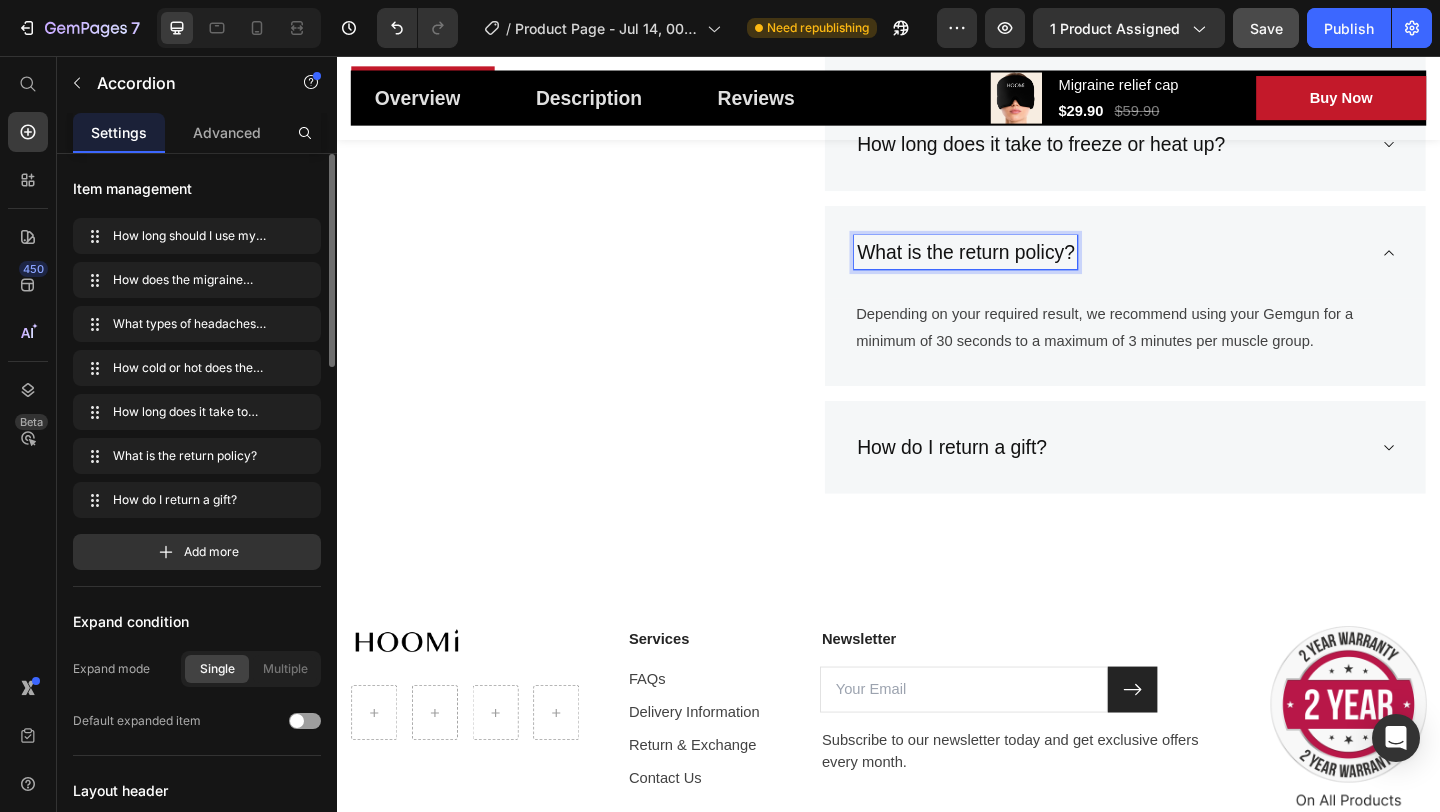 click on "What is the return policy?" at bounding box center (1020, 270) 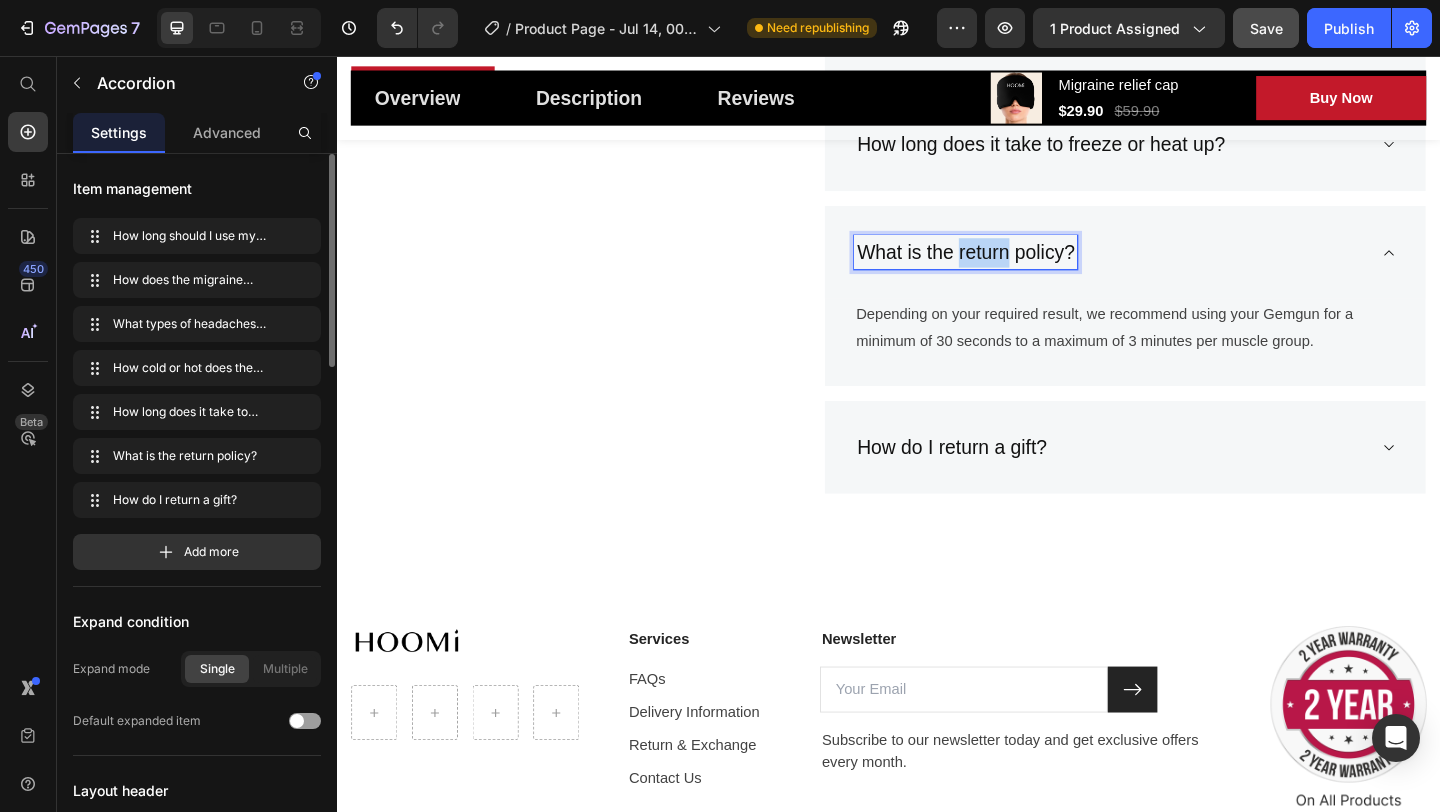 click on "What is the return policy?" at bounding box center (1020, 270) 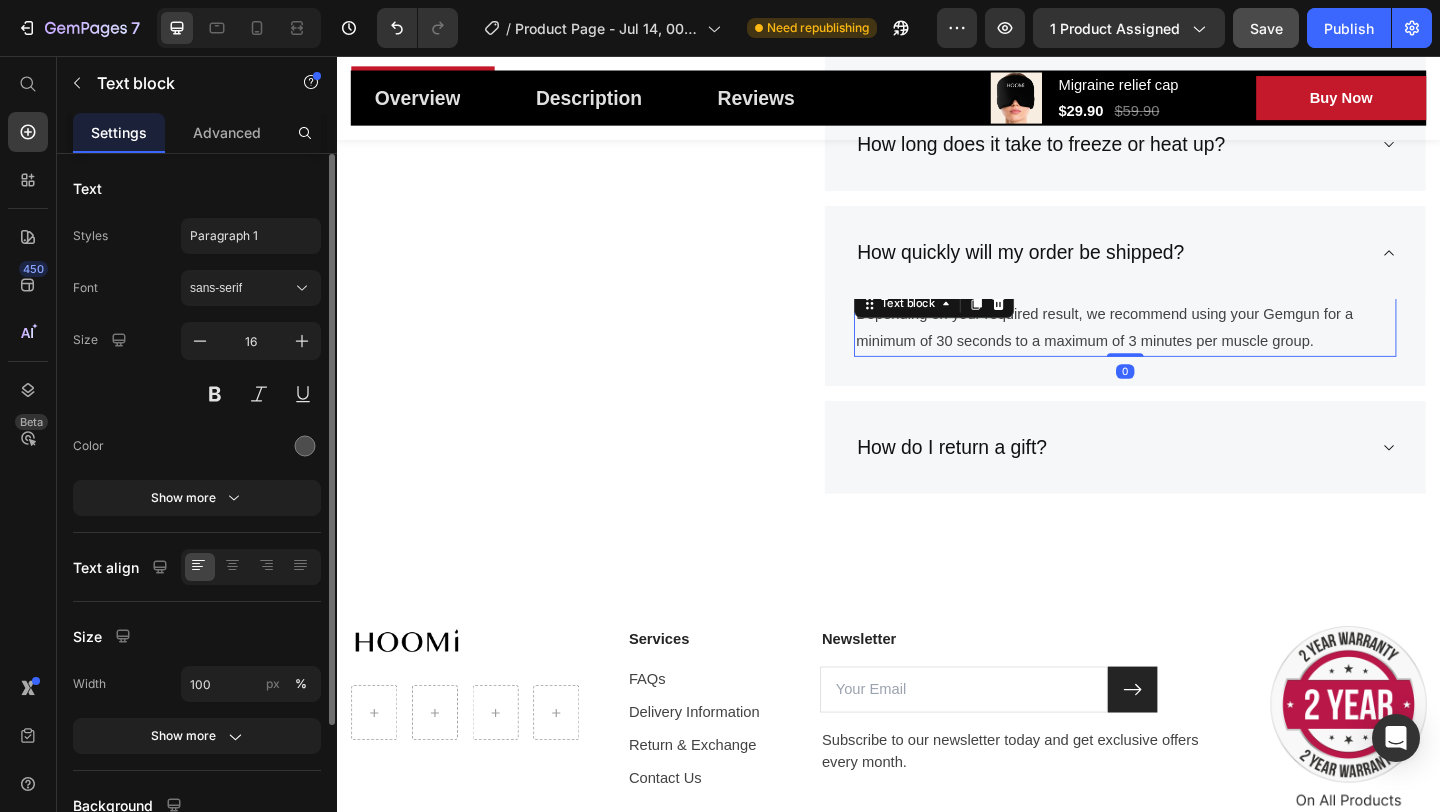 click on "Depending on your required result, we recommend using your Gemgun for a minimum of 30 seconds to a maximum of 3 minutes per muscle group." at bounding box center (1194, 352) 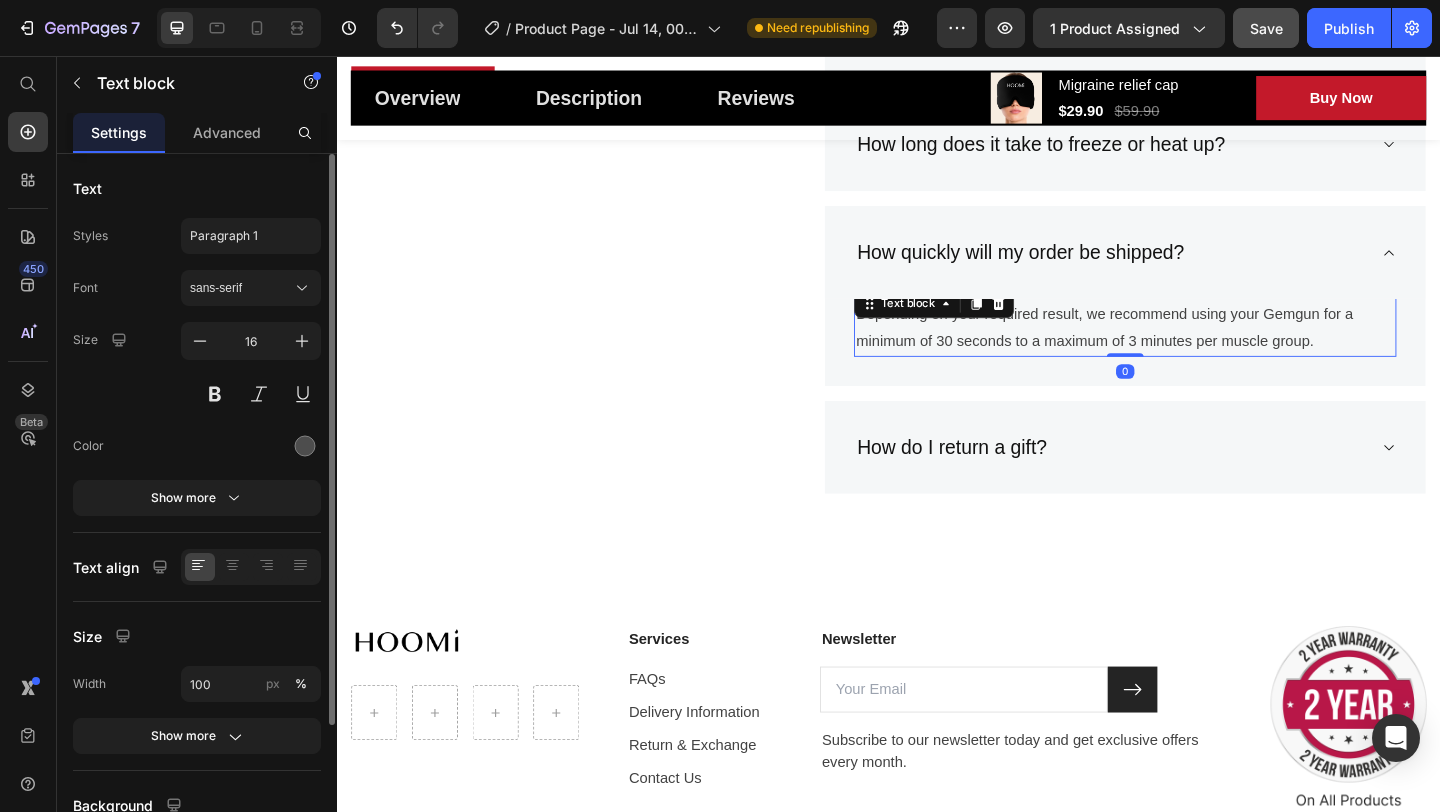 click on "Depending on your required result, we recommend using your Gemgun for a minimum of 30 seconds to a maximum of 3 minutes per muscle group." at bounding box center [1194, 352] 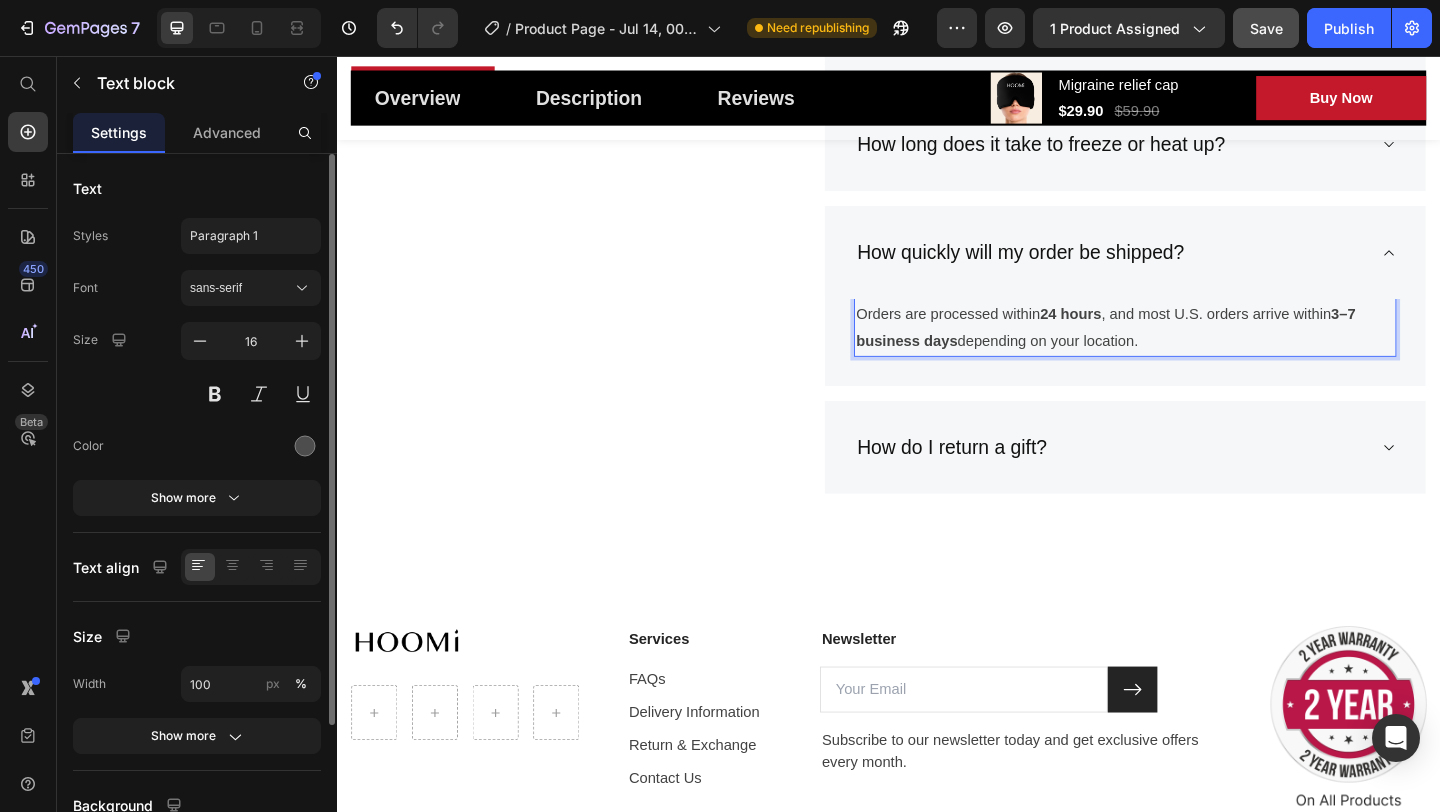 click on "3–7 business days" at bounding box center (1172, 351) 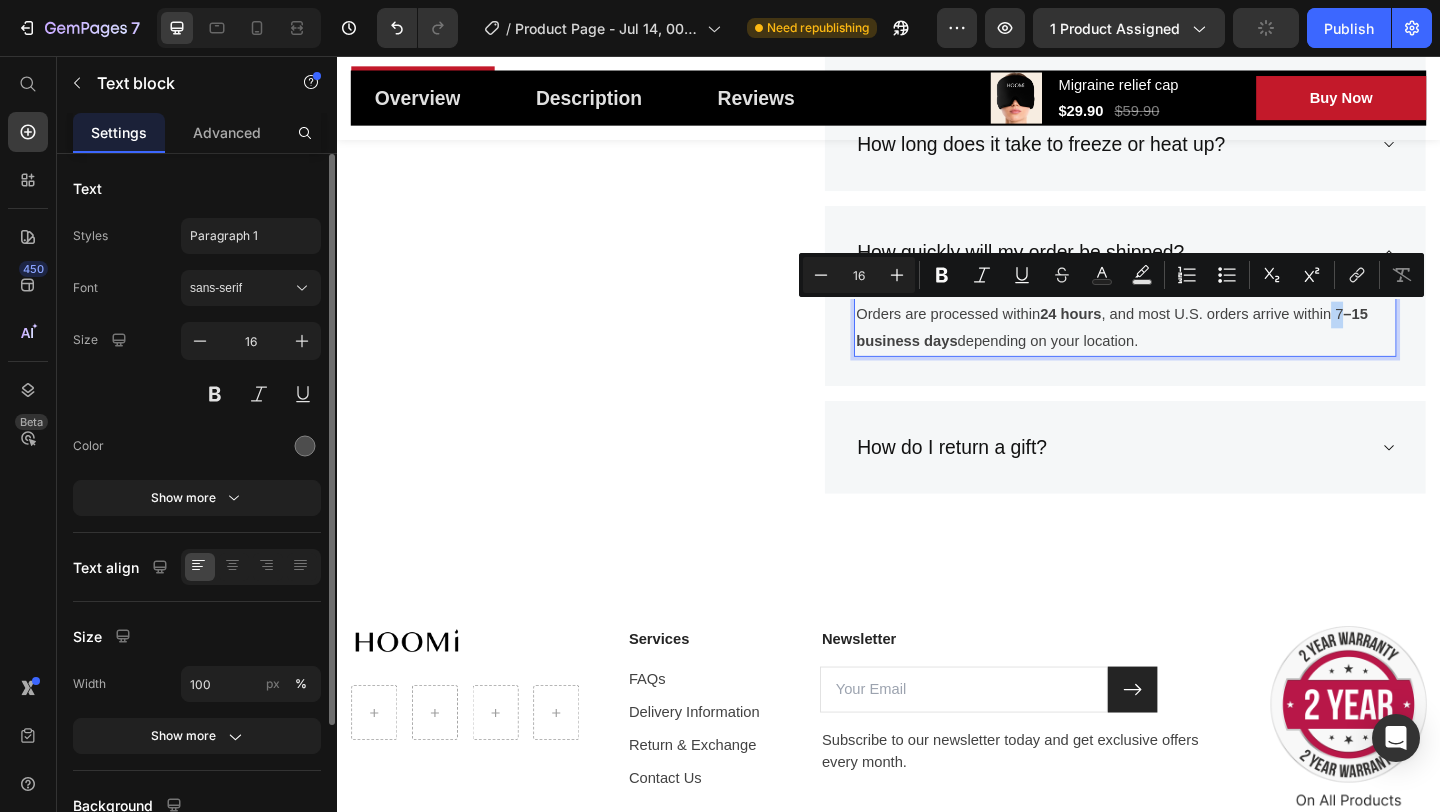drag, startPoint x: 1449, startPoint y: 332, endPoint x: 1460, endPoint y: 337, distance: 12.083046 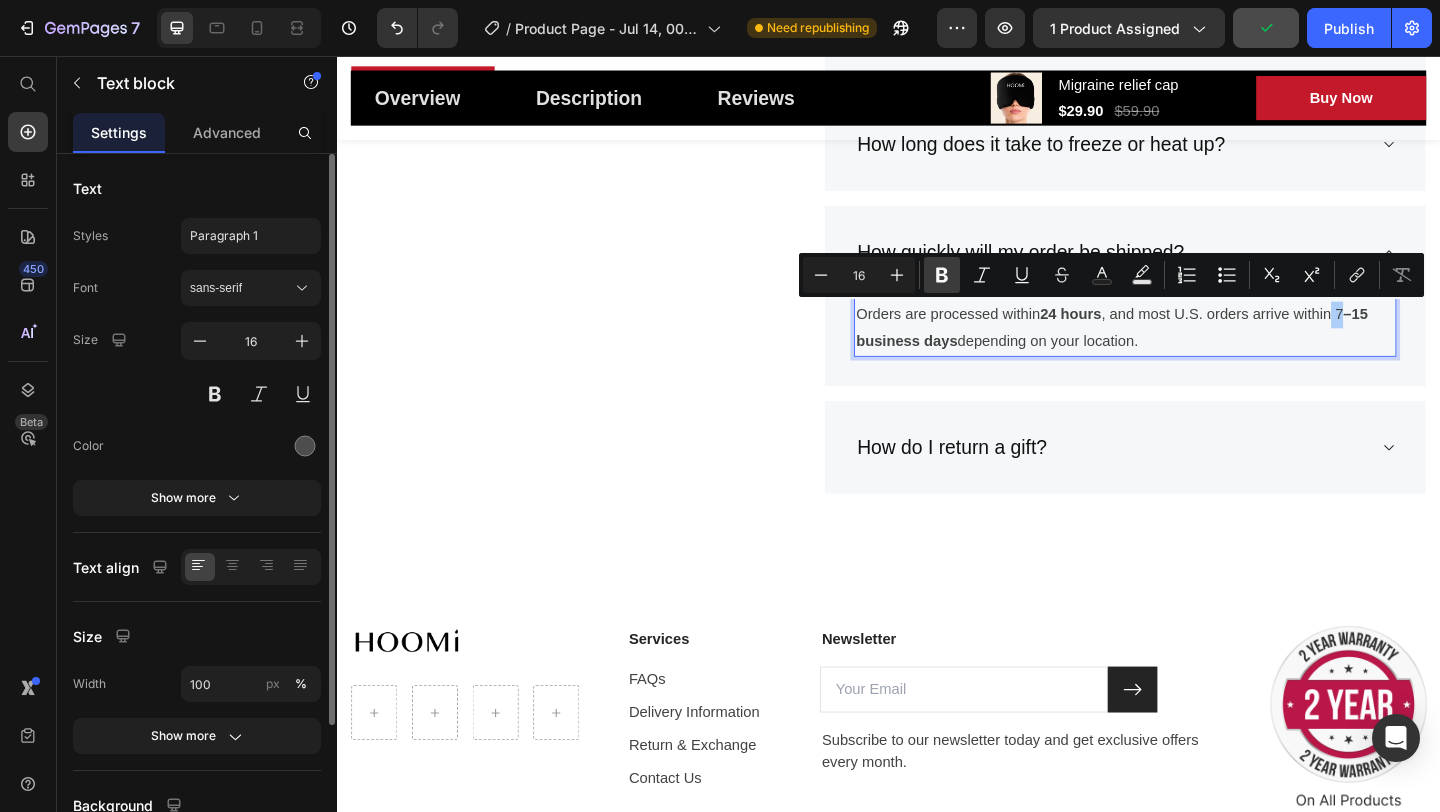 click 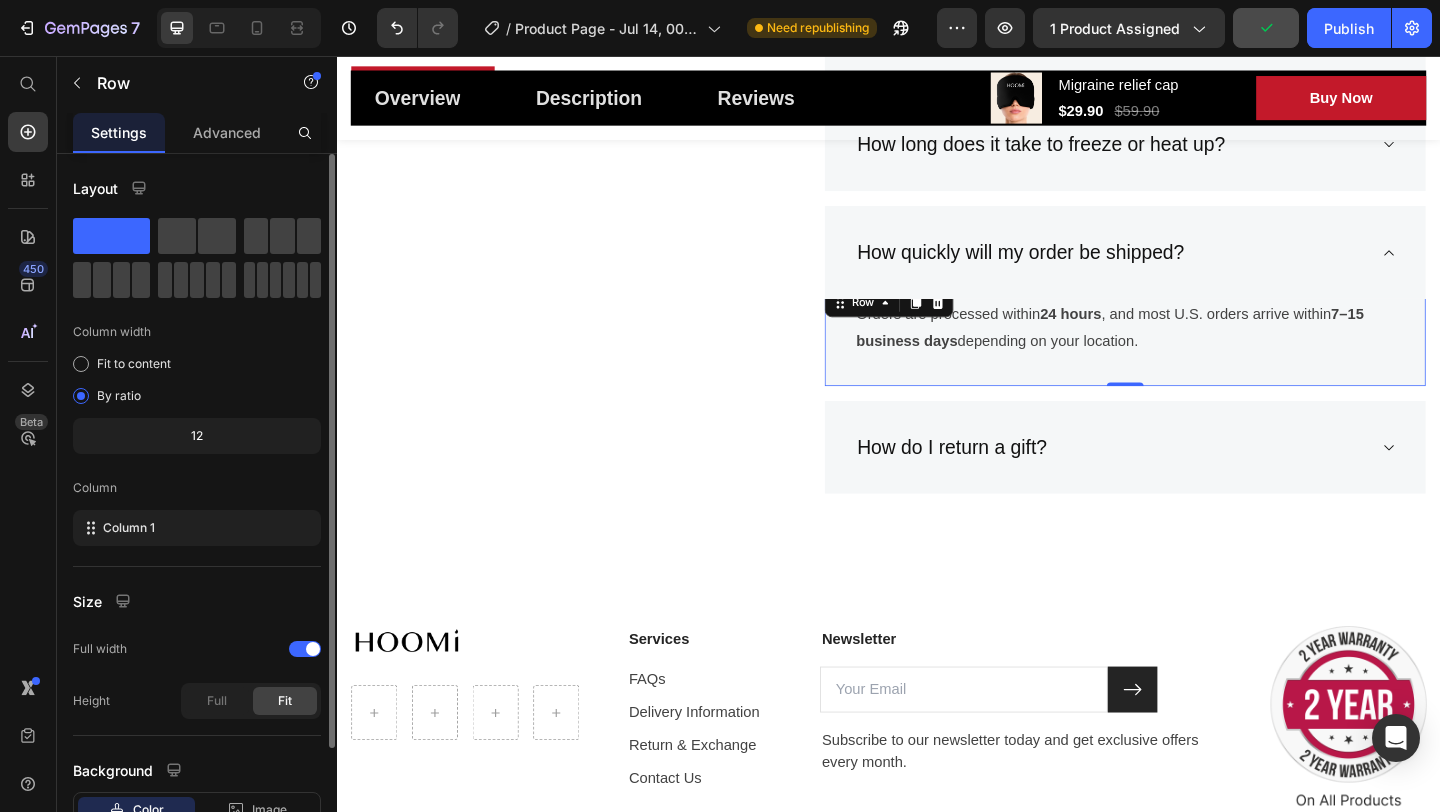click on "Orders are processed within  24 hours , and most U.S. orders arrive within  7–15 business days  depending on your location. Text block Row   0" at bounding box center (1194, 359) 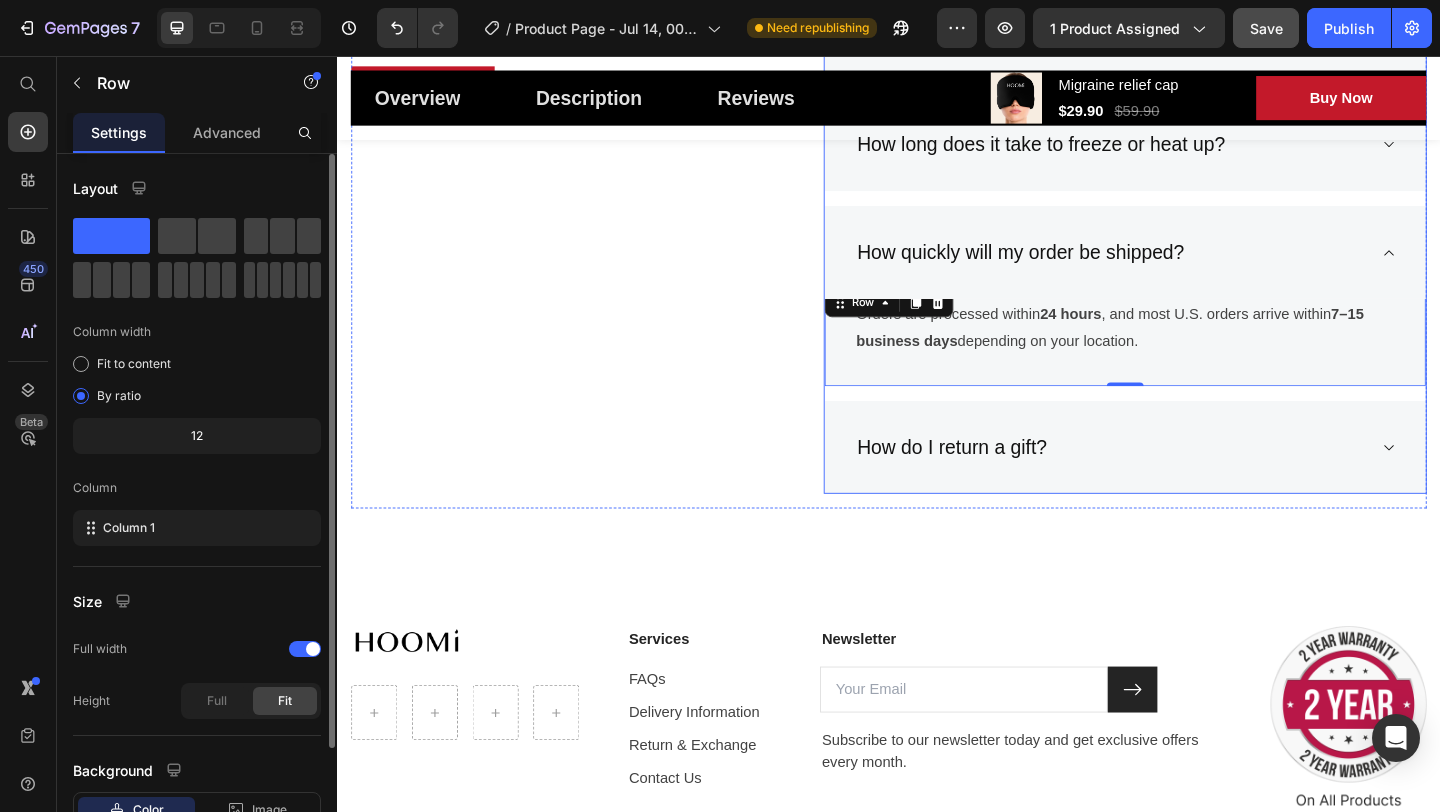 click on "How do I return a gift?" at bounding box center [1178, 482] 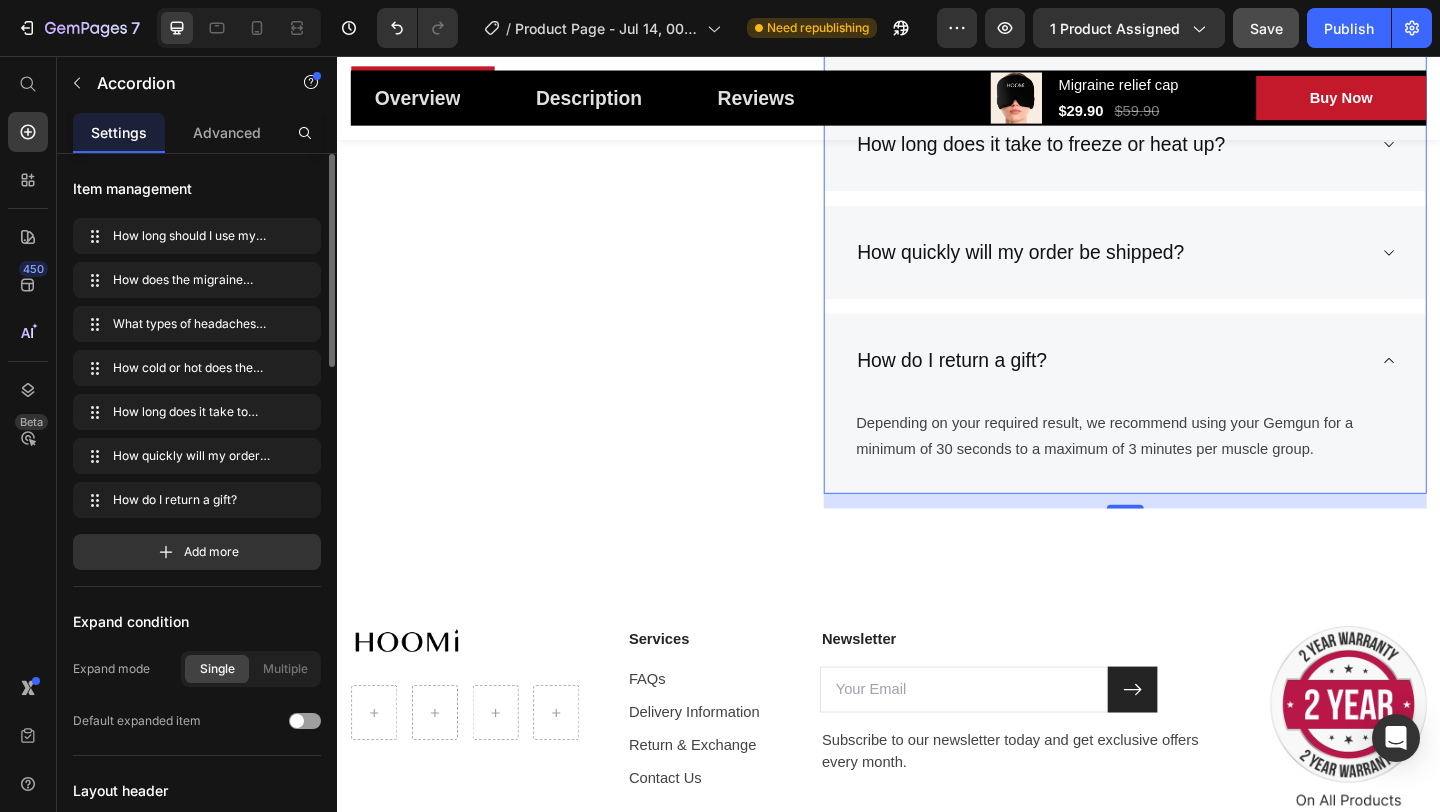 scroll, scrollTop: 5024, scrollLeft: 0, axis: vertical 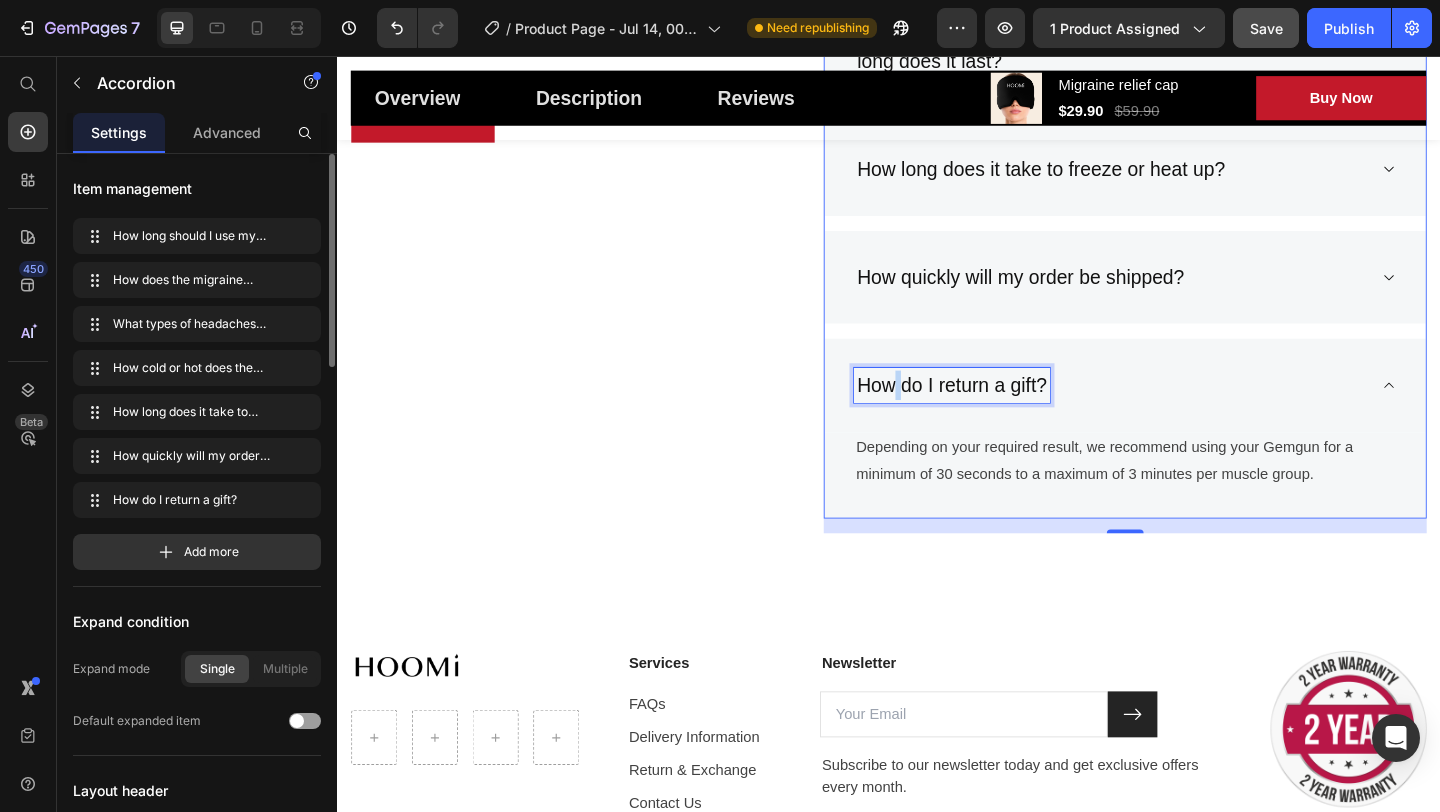 click on "How do I return a gift?" at bounding box center (1005, 414) 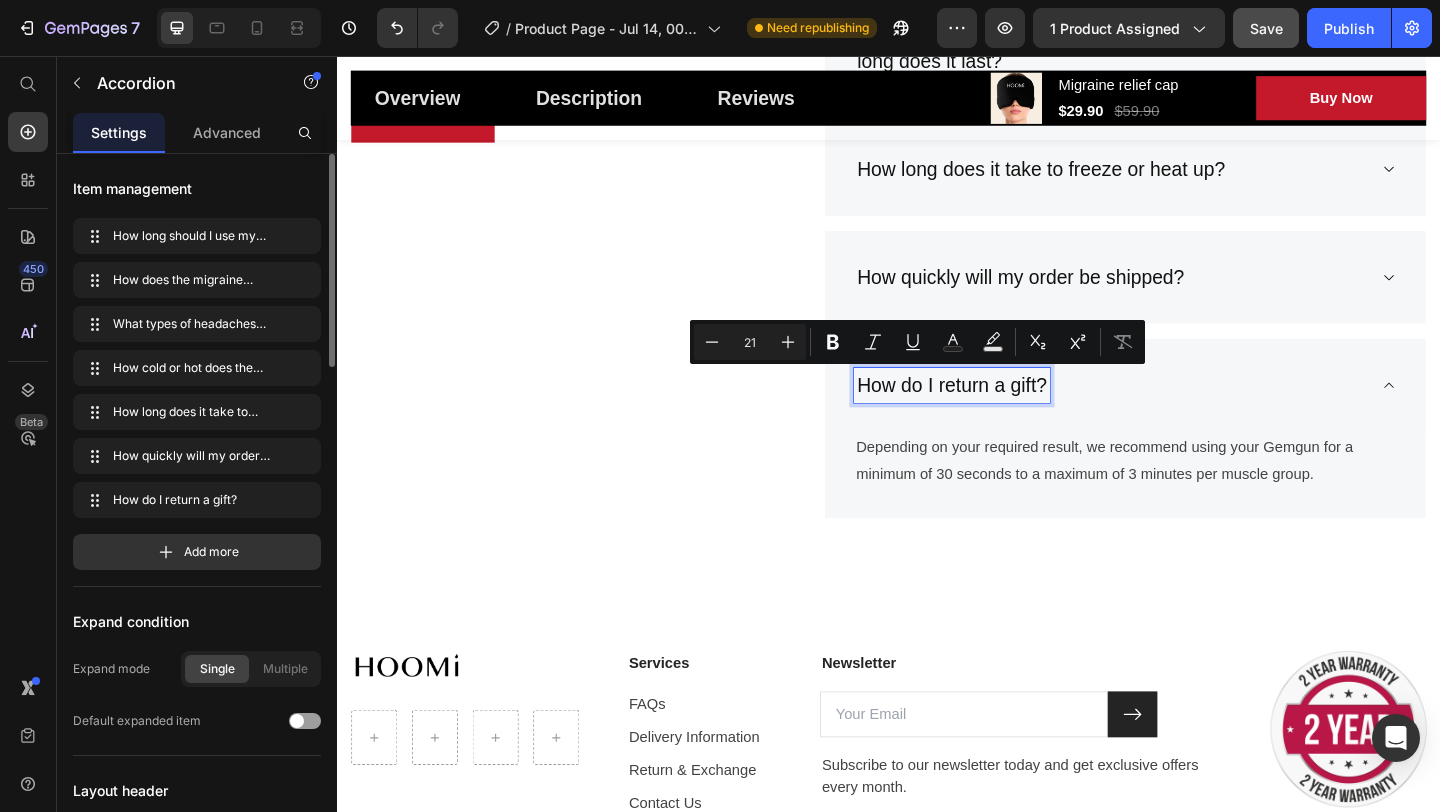 click on "How do I return a gift?" at bounding box center (1005, 414) 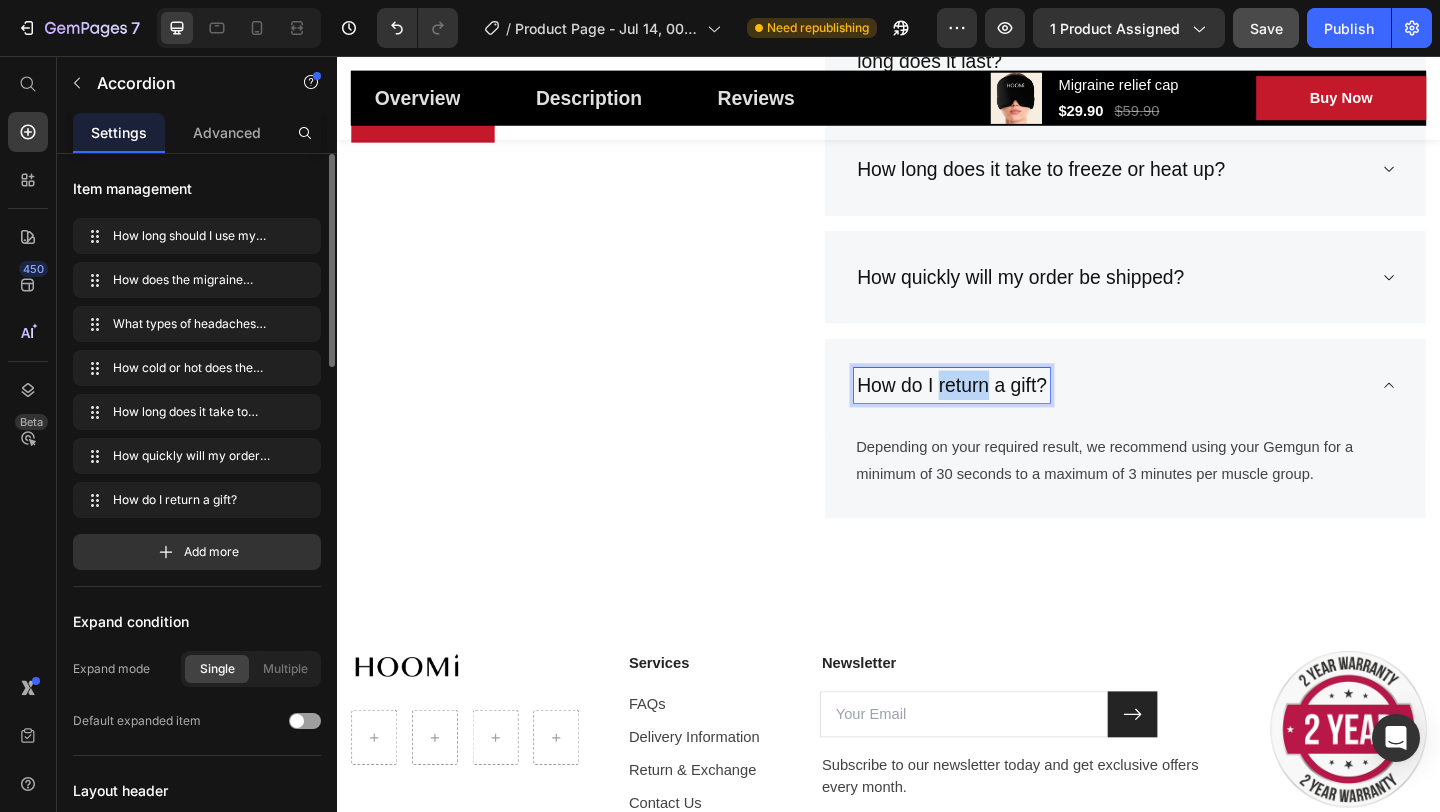 click on "How do I return a gift?" at bounding box center [1005, 414] 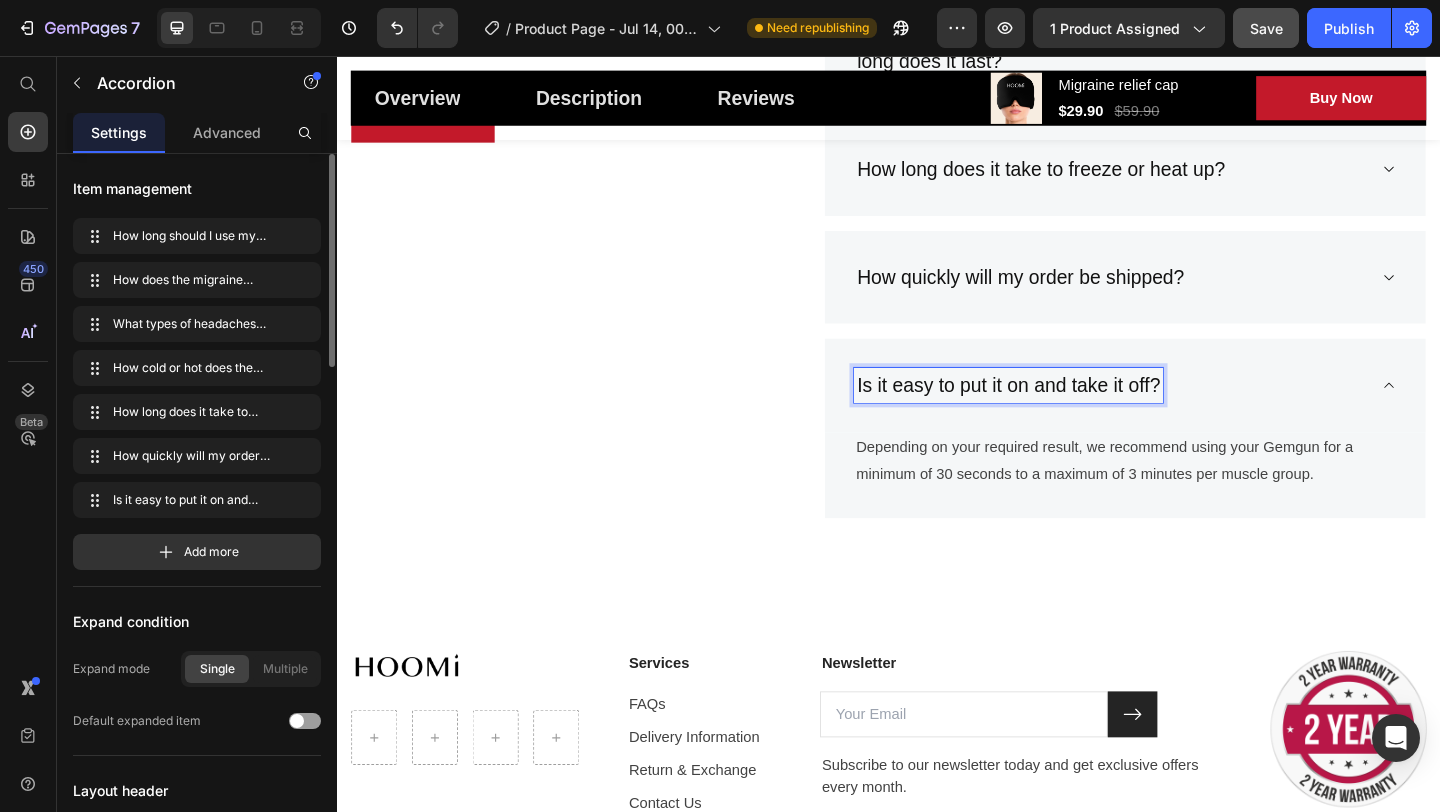 click on "Is it easy to put it on and take it off?" at bounding box center (1194, 414) 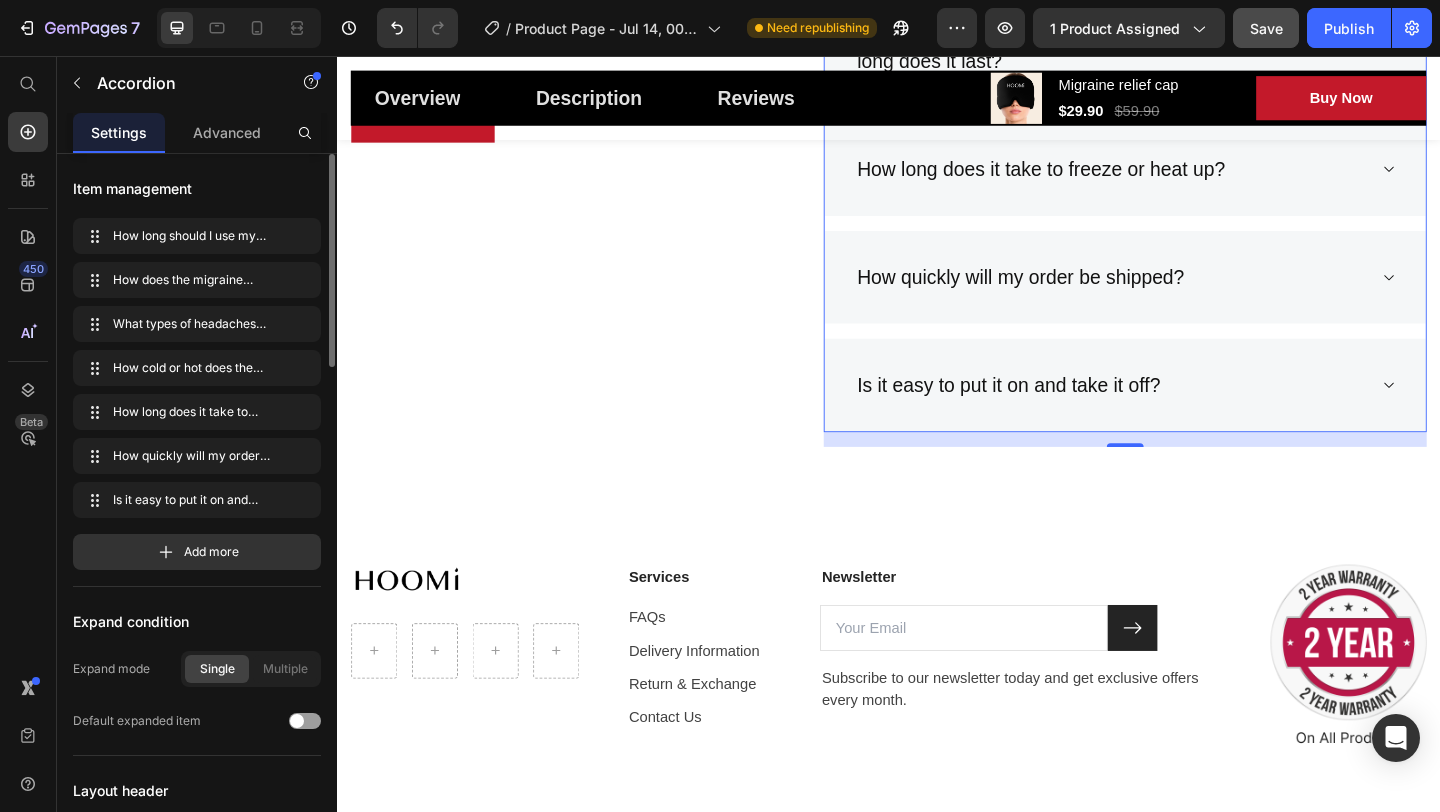 click on "Is it easy to put it on and take it off?" at bounding box center (1194, 414) 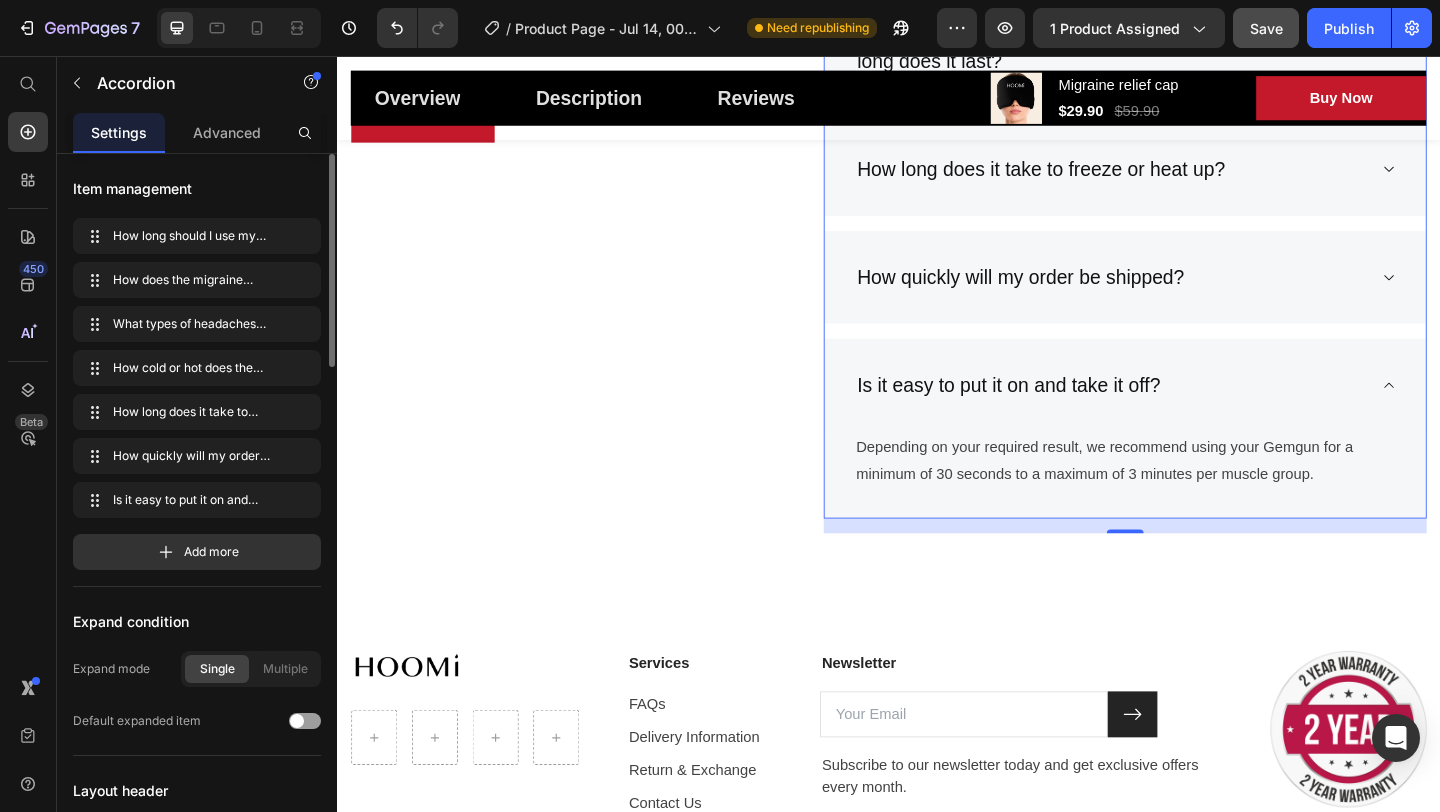 click on "How quickly will my order be shipped?" at bounding box center (1178, 297) 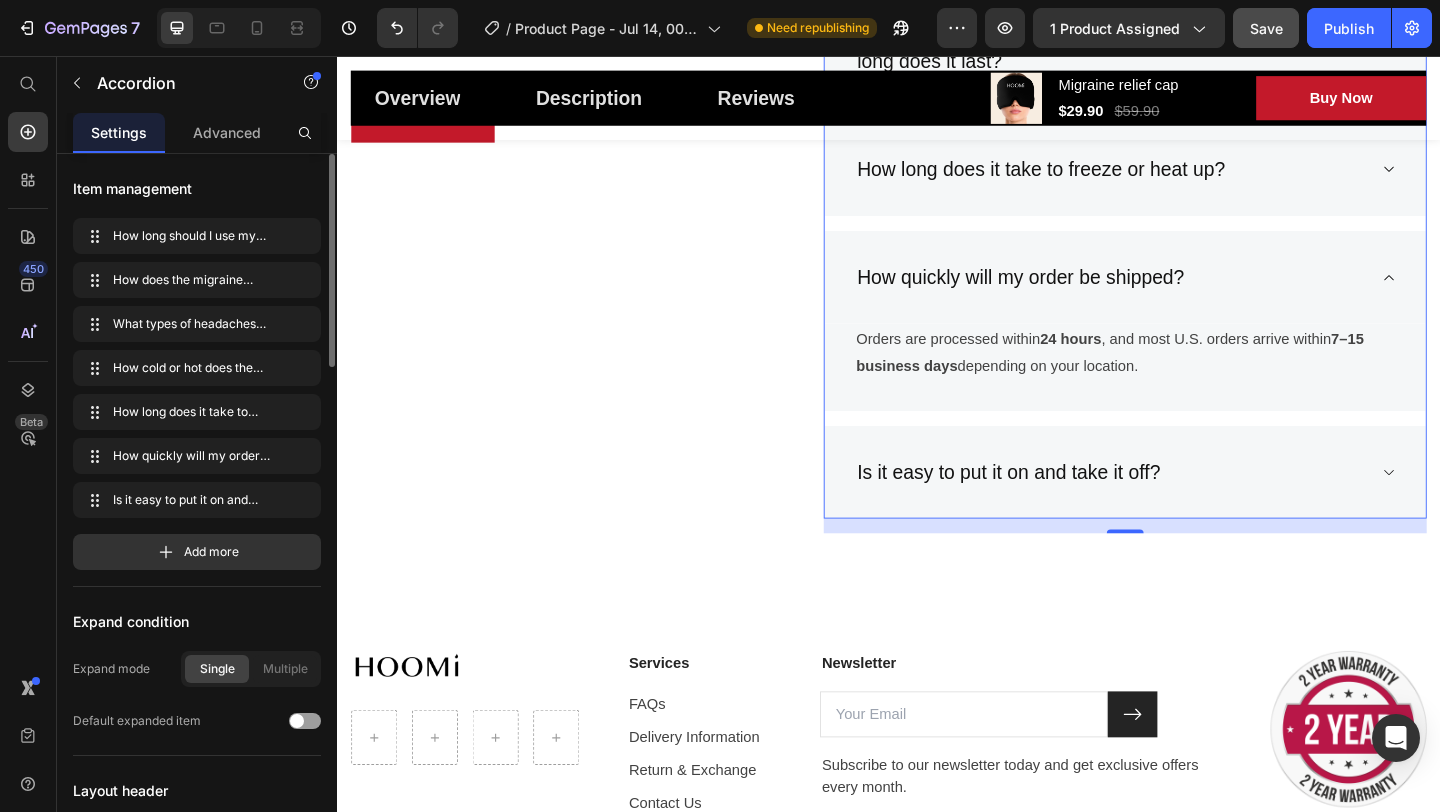 click on "Is it easy to put it on and take it off?" at bounding box center (1178, 509) 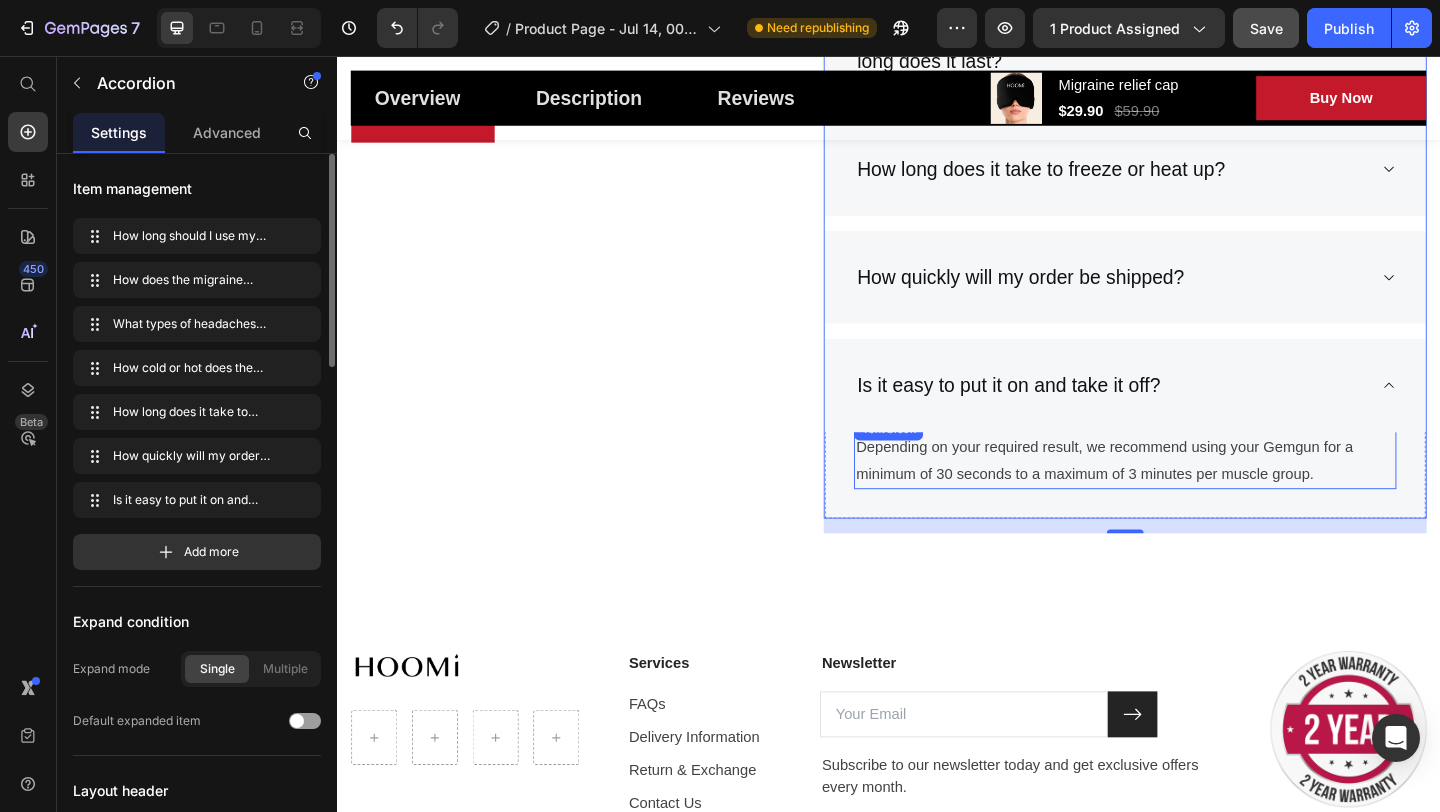 click on "Depending on your required result, we recommend using your Gemgun for a minimum of 30 seconds to a maximum of 3 minutes per muscle group." at bounding box center (1194, 497) 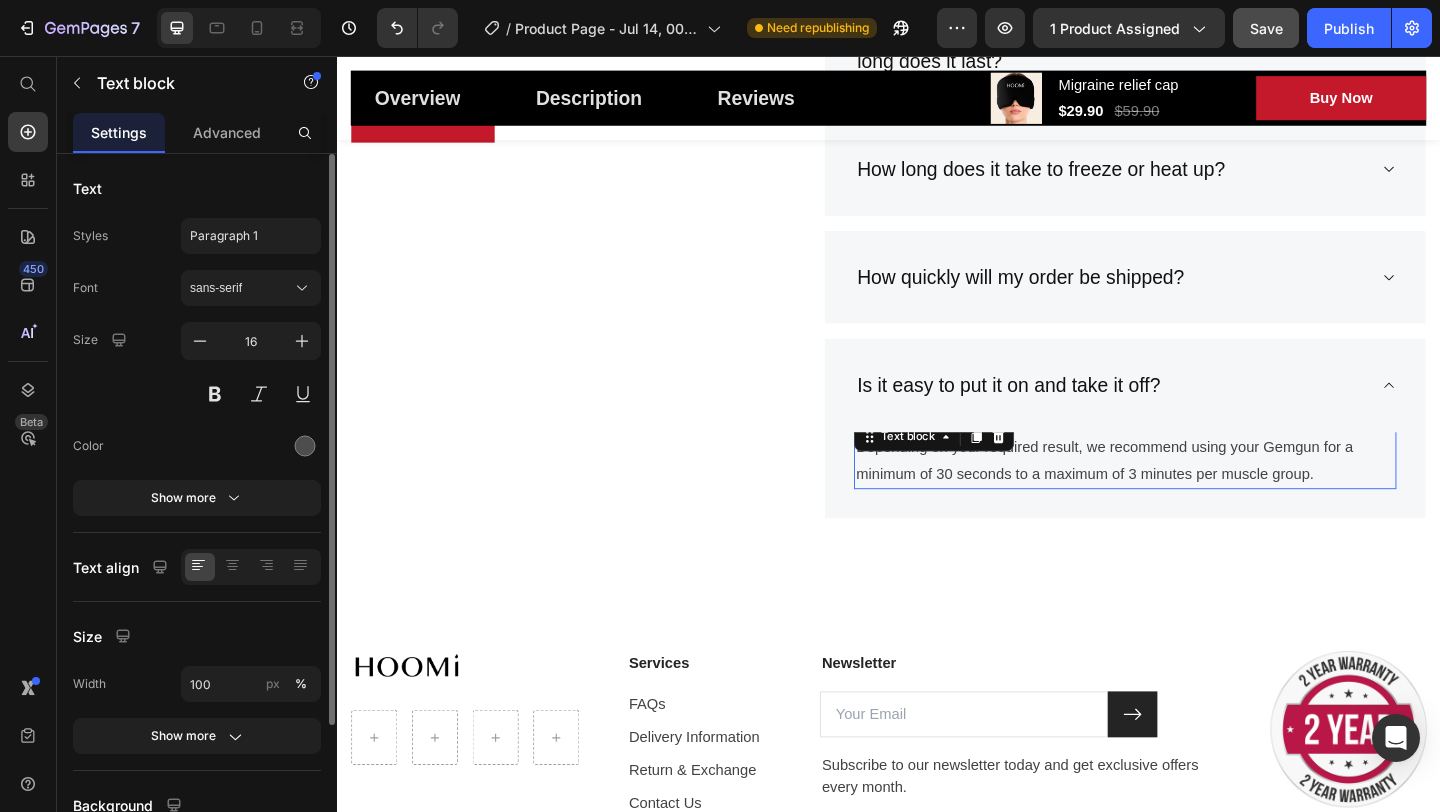 click on "Depending on your required result, we recommend using your Gemgun for a minimum of 30 seconds to a maximum of 3 minutes per muscle group." at bounding box center (1194, 497) 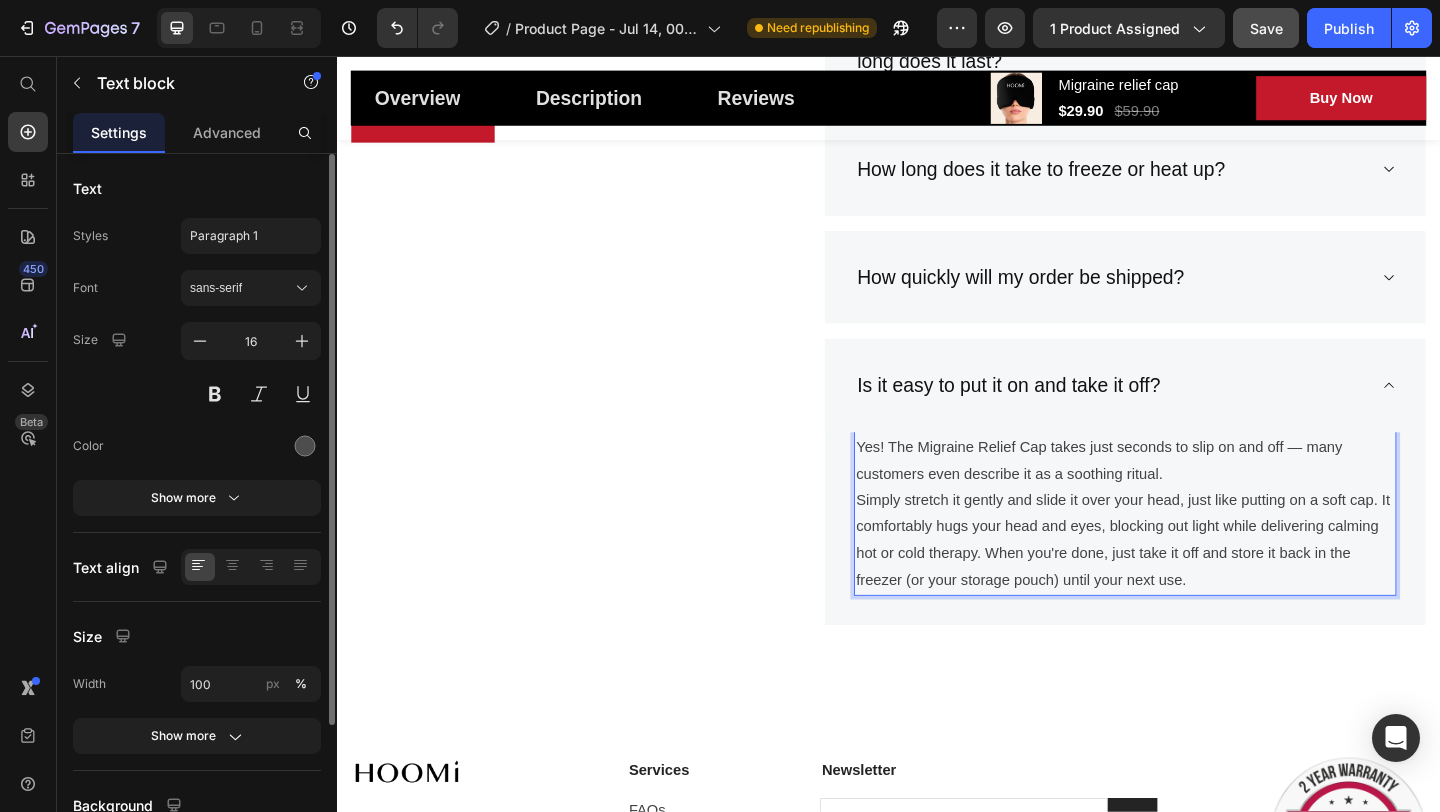 click on "Yes! The Migraine Relief Cap takes just seconds to slip on and off — many customers even describe it as a soothing ritual." at bounding box center [1194, 497] 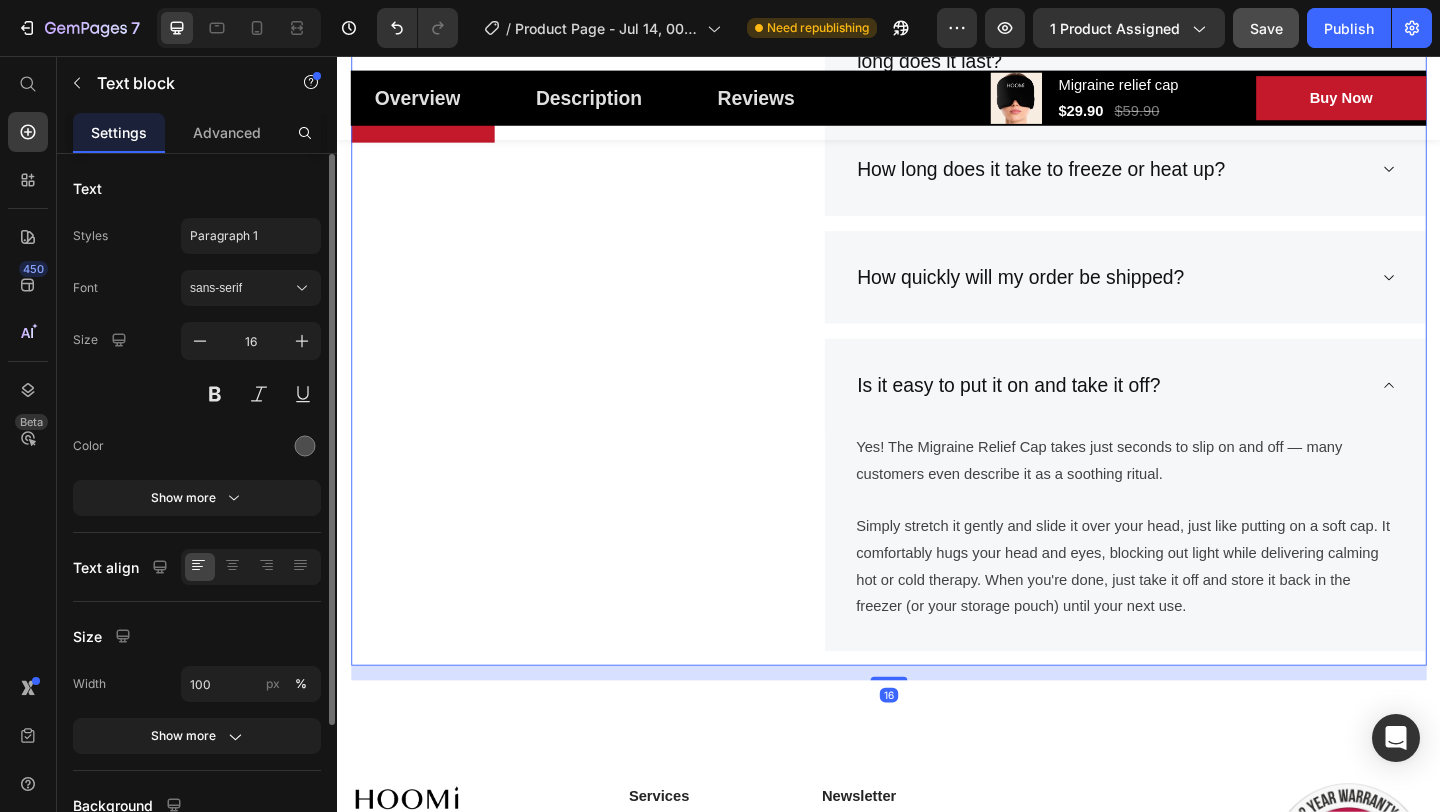 click on "Frequently Asked Questions Heading Still have questions? Send us your question by filling out the form below, we will be happy to assist you. Text block Email  * Text block Email Field Question  * Text block Text Area Submit Now Submit Button Contact Form" at bounding box center (586, 142) 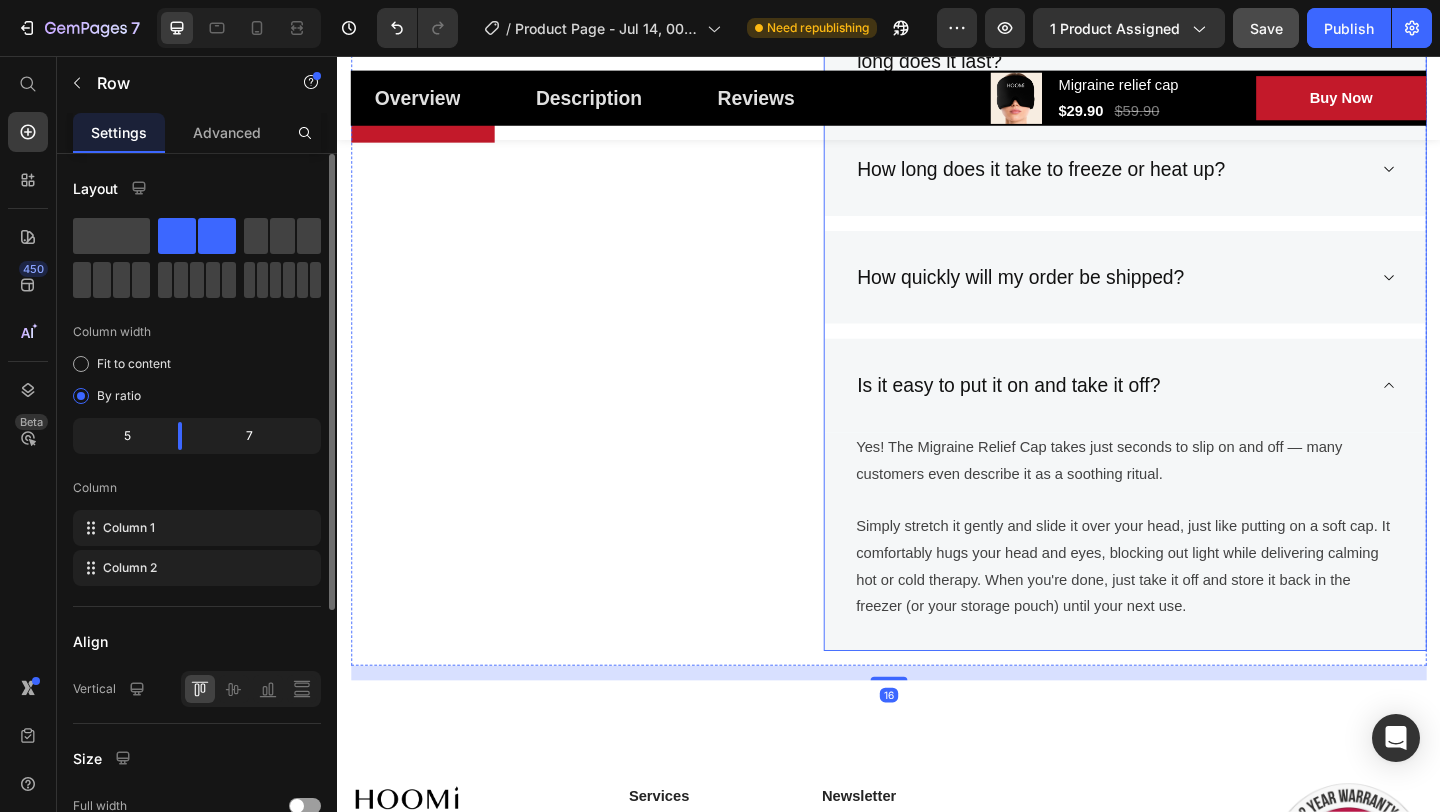 click on "Is it easy to put it on and take it off?" at bounding box center [1194, 414] 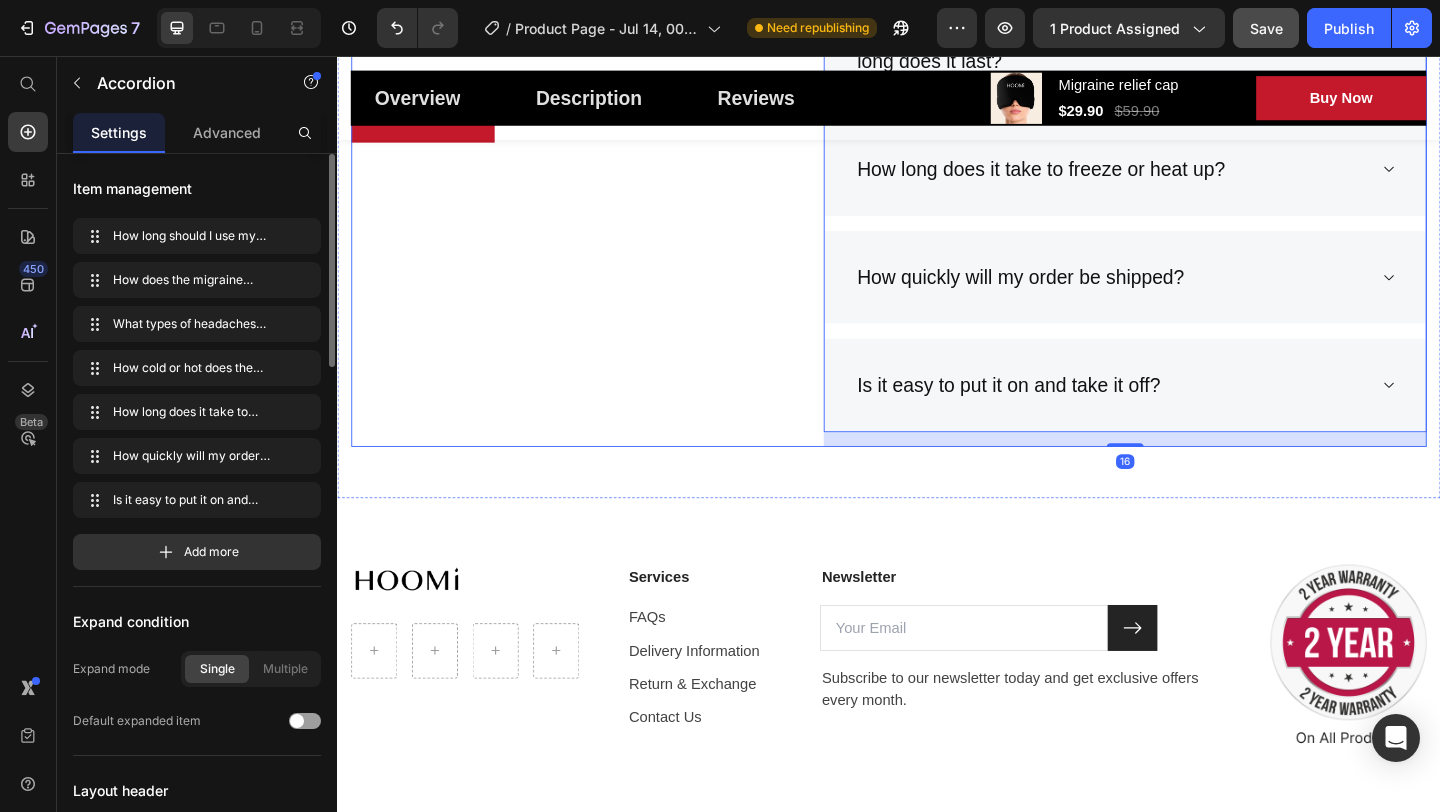 scroll, scrollTop: 4882, scrollLeft: 0, axis: vertical 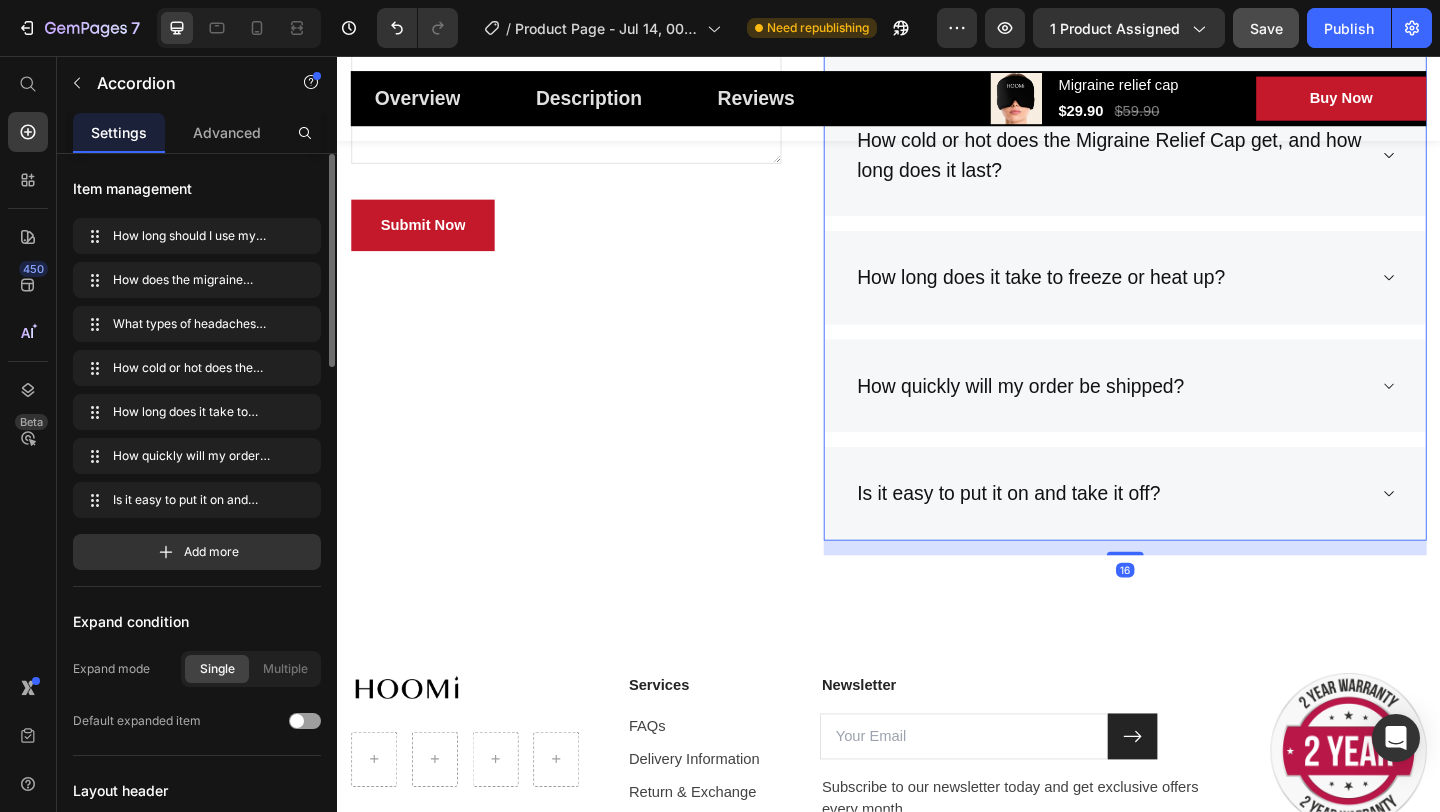 click on "Is it easy to put it on and take it off?" at bounding box center (1194, 532) 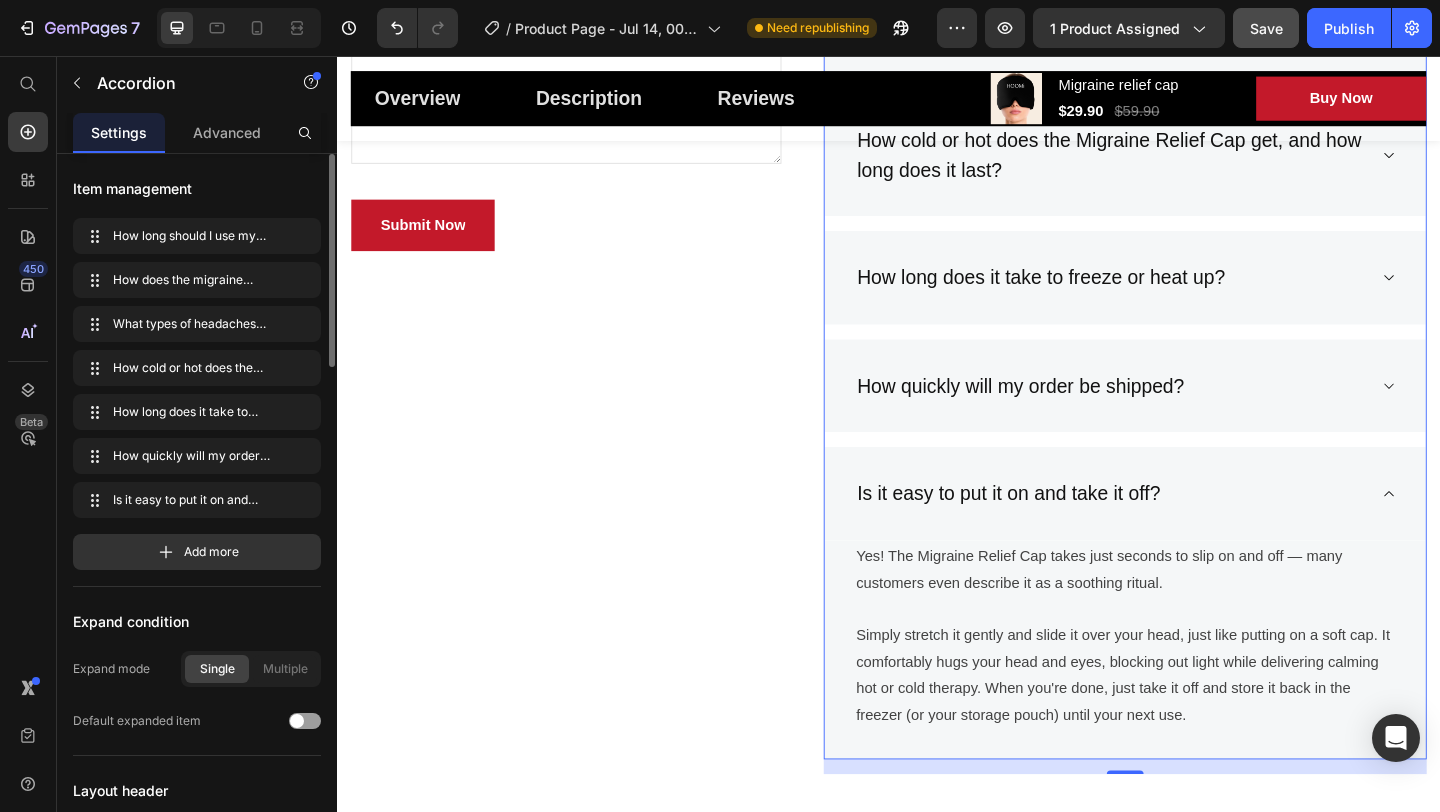 click on "Is it easy to put it on and take it off?" at bounding box center (1194, 532) 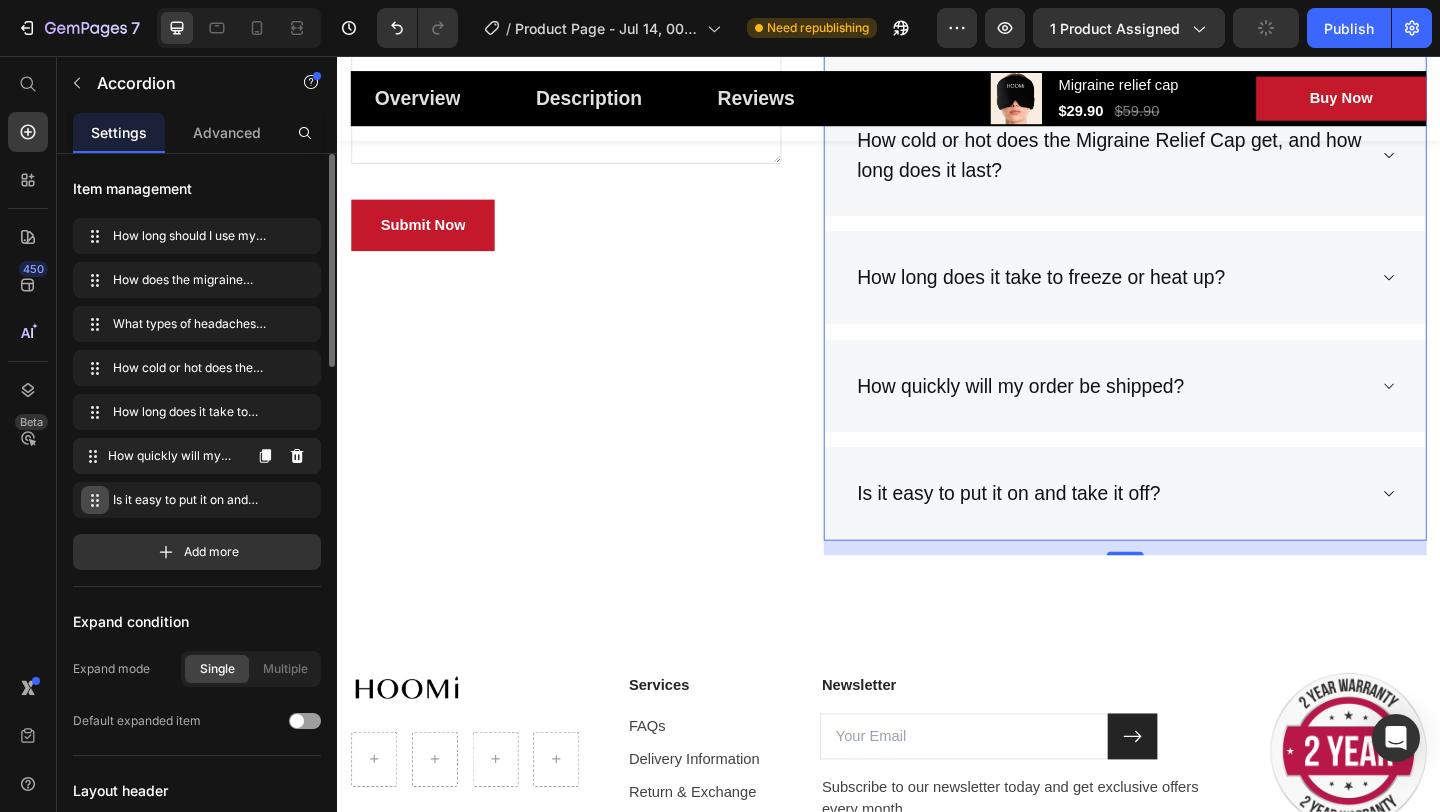 type 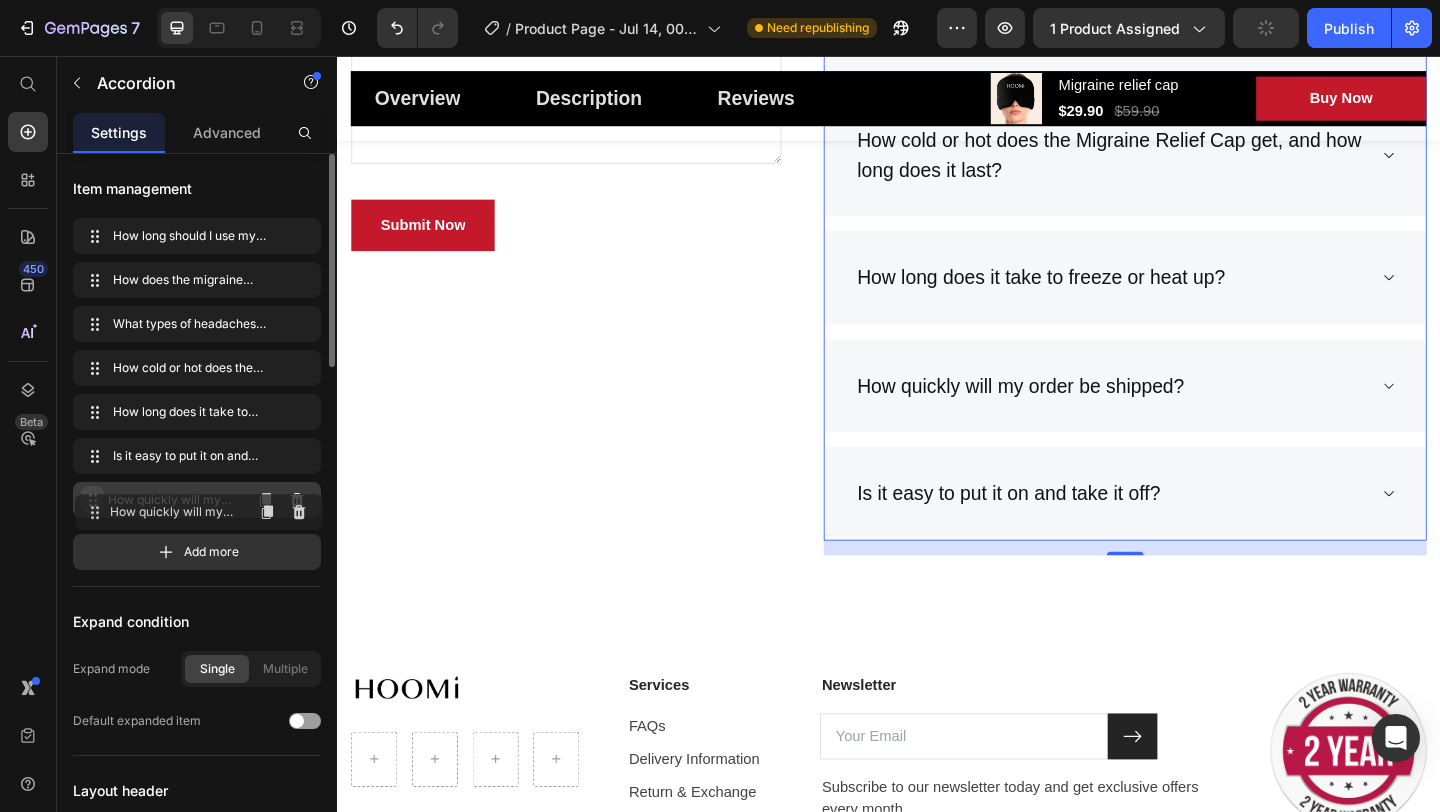 drag, startPoint x: 91, startPoint y: 456, endPoint x: 93, endPoint y: 512, distance: 56.0357 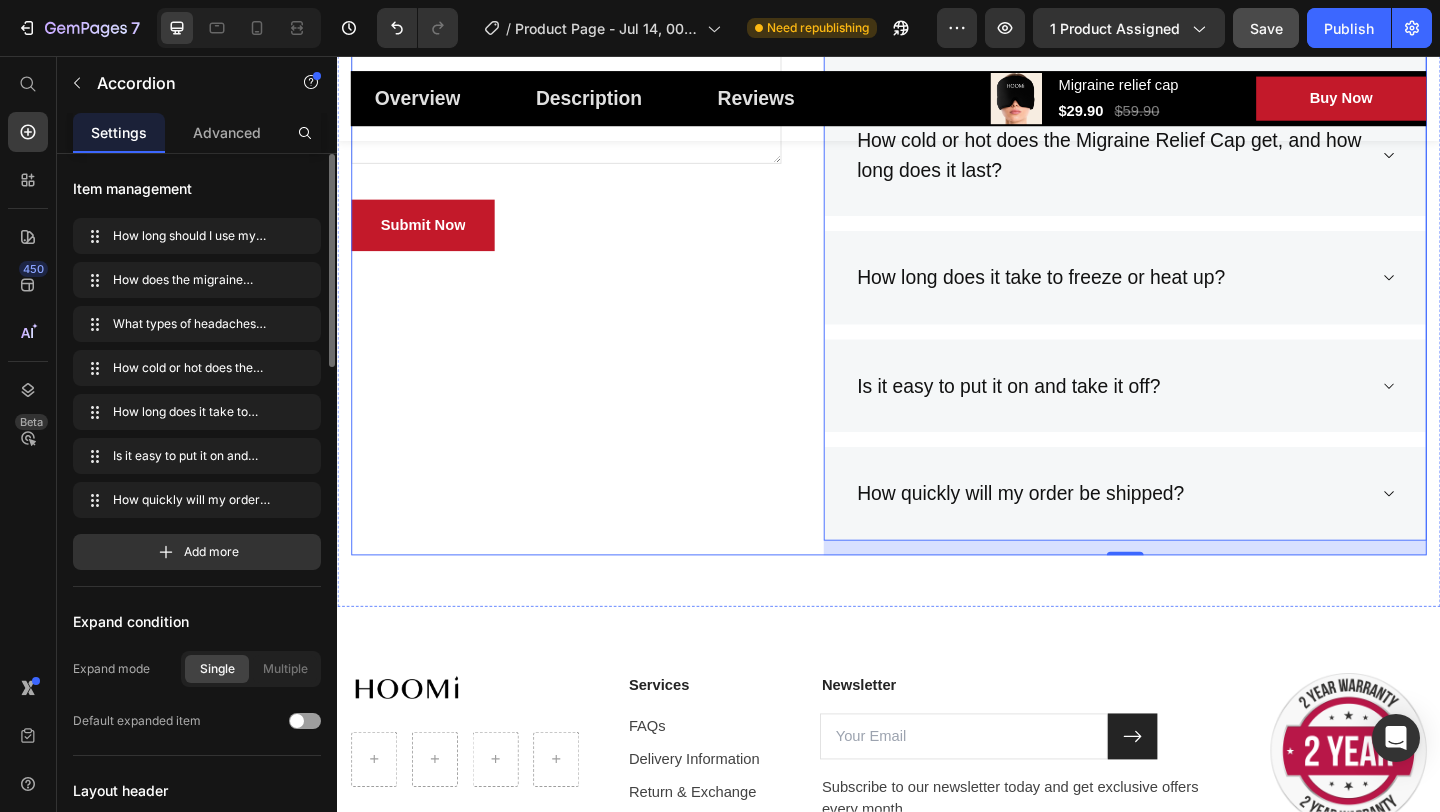 click on "Frequently Asked Questions Heading Still have questions? Send us your question by filling out the form below, we will be happy to assist you. Text block Email  * Text block Email Field Question  * Text block Text Area Submit Now Submit Button Contact Form" at bounding box center [586, 140] 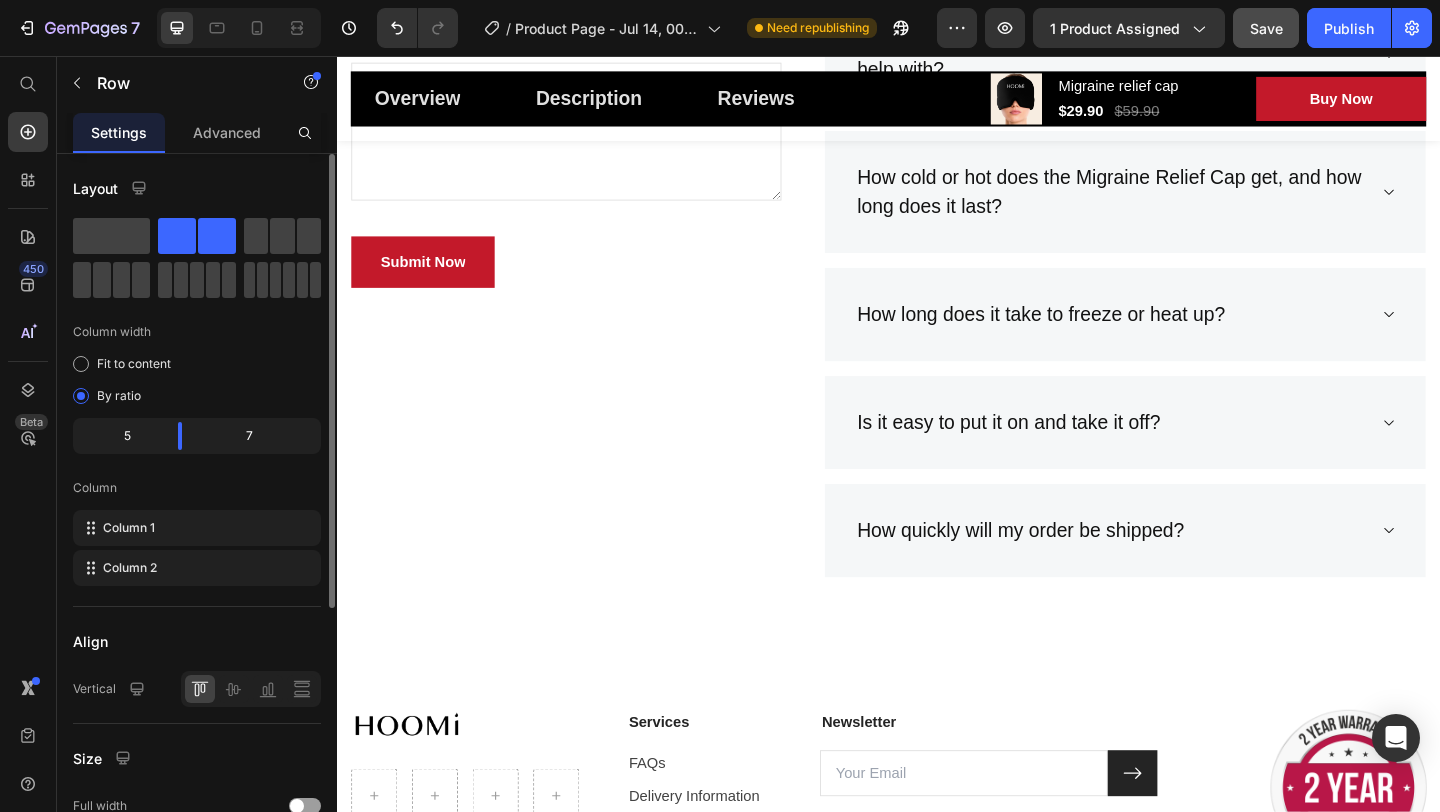 scroll, scrollTop: 5316, scrollLeft: 0, axis: vertical 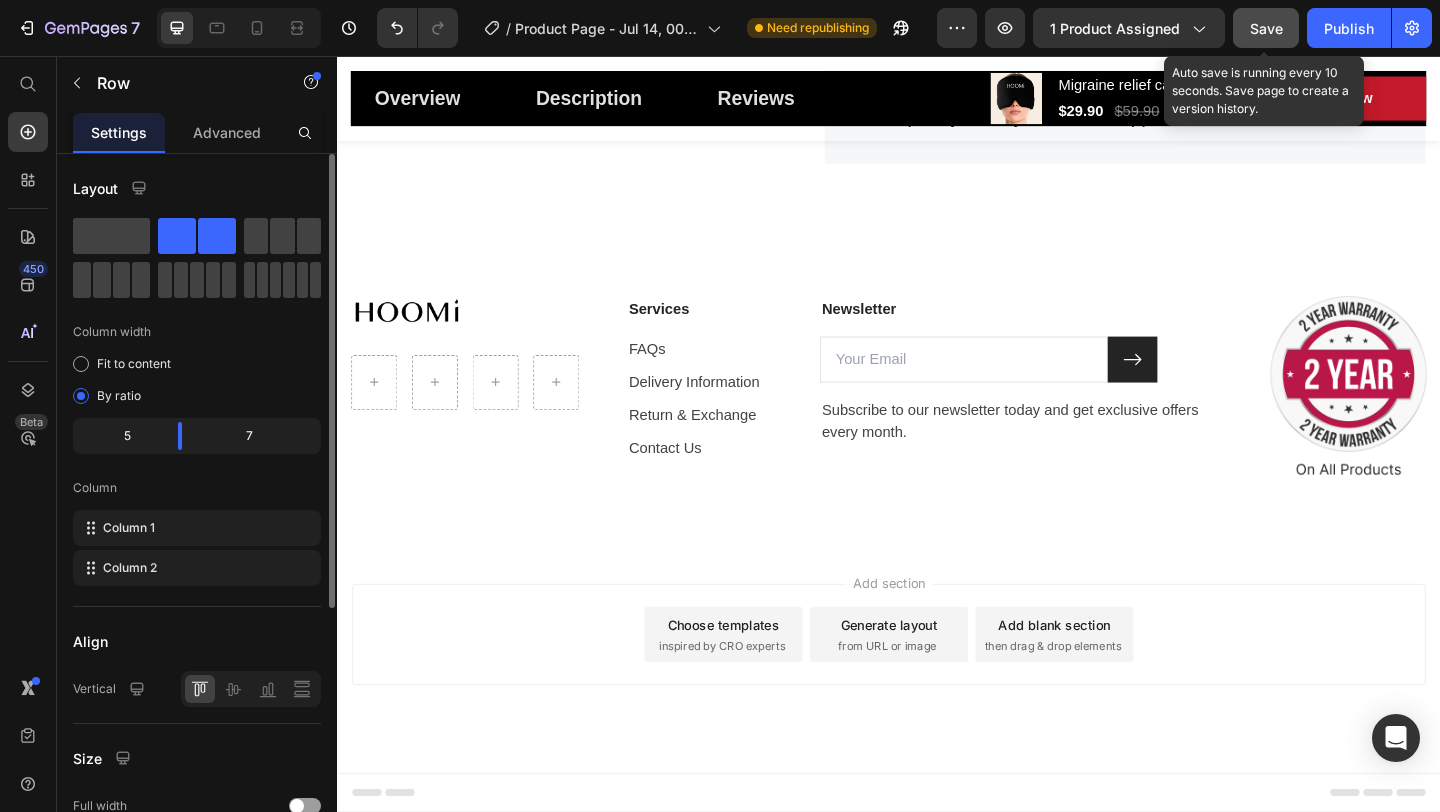 click on "Save" at bounding box center [1266, 28] 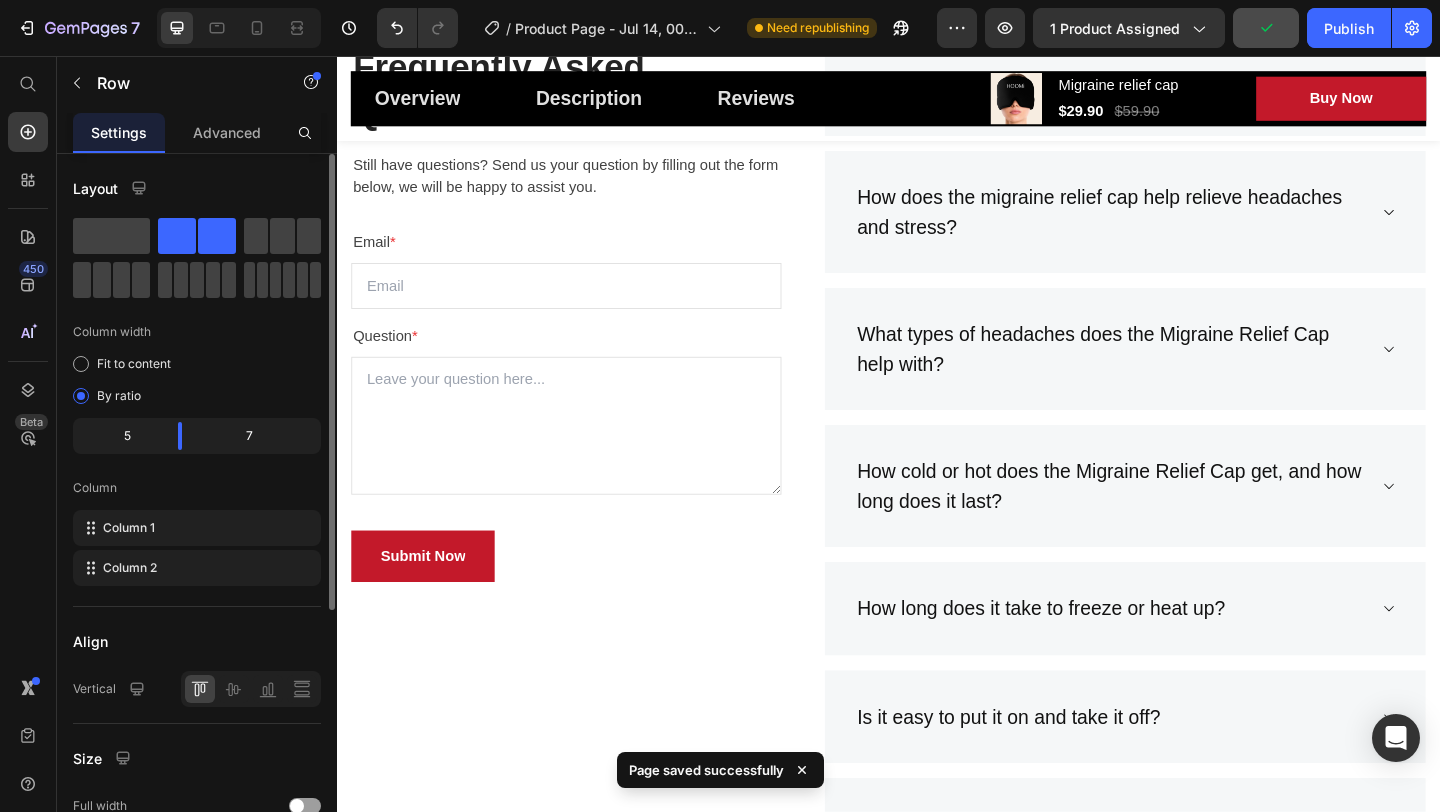 scroll, scrollTop: 4487, scrollLeft: 0, axis: vertical 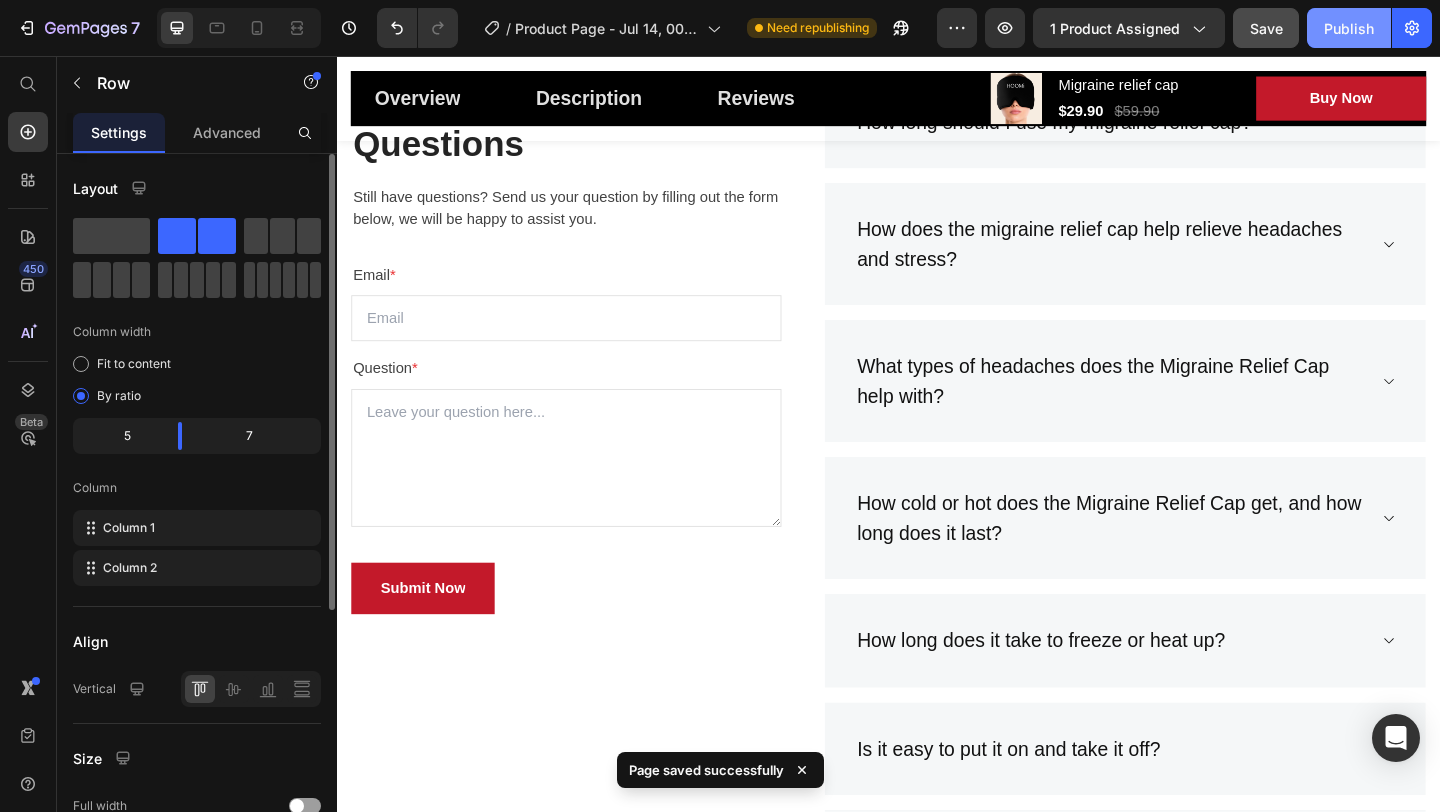 click on "Publish" 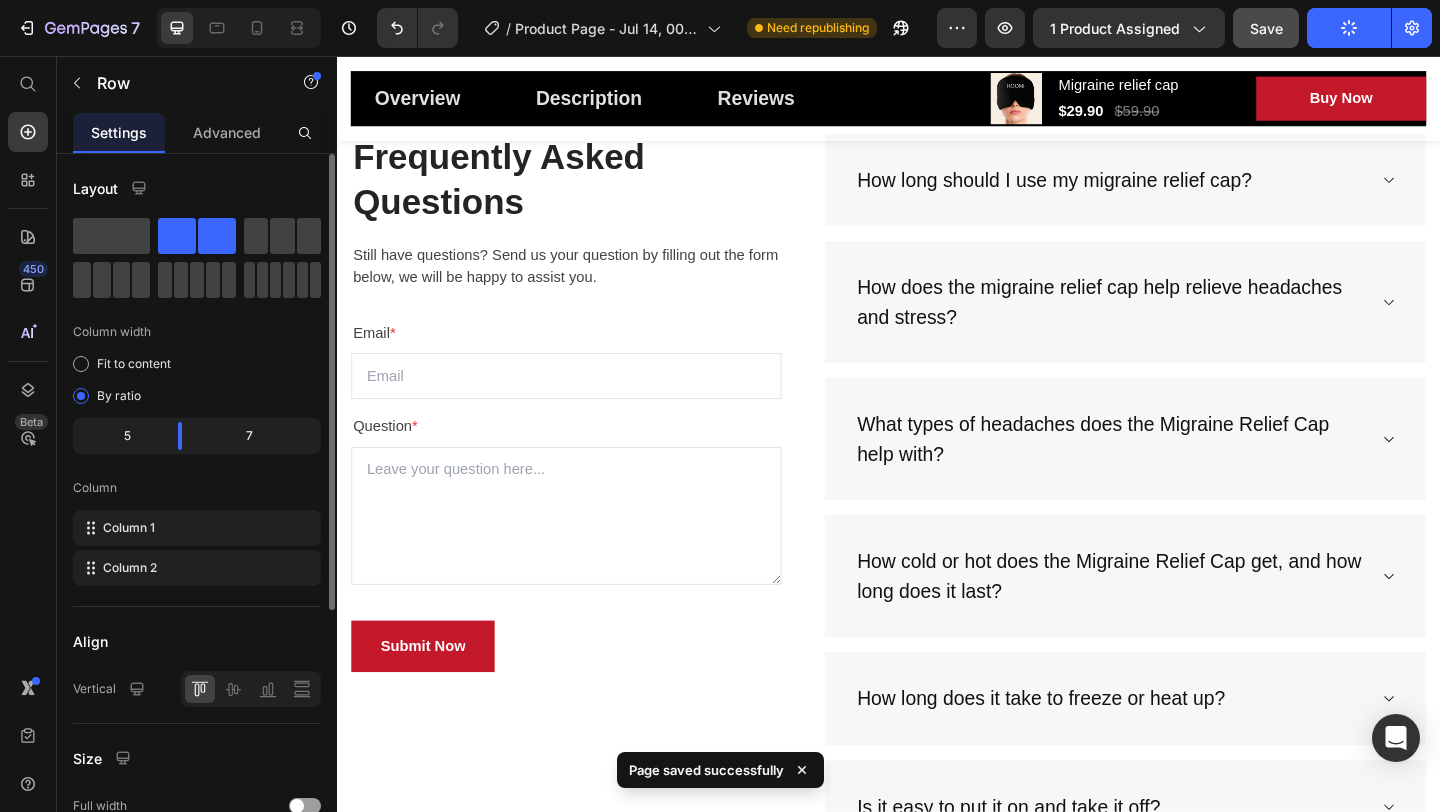 scroll, scrollTop: 4426, scrollLeft: 0, axis: vertical 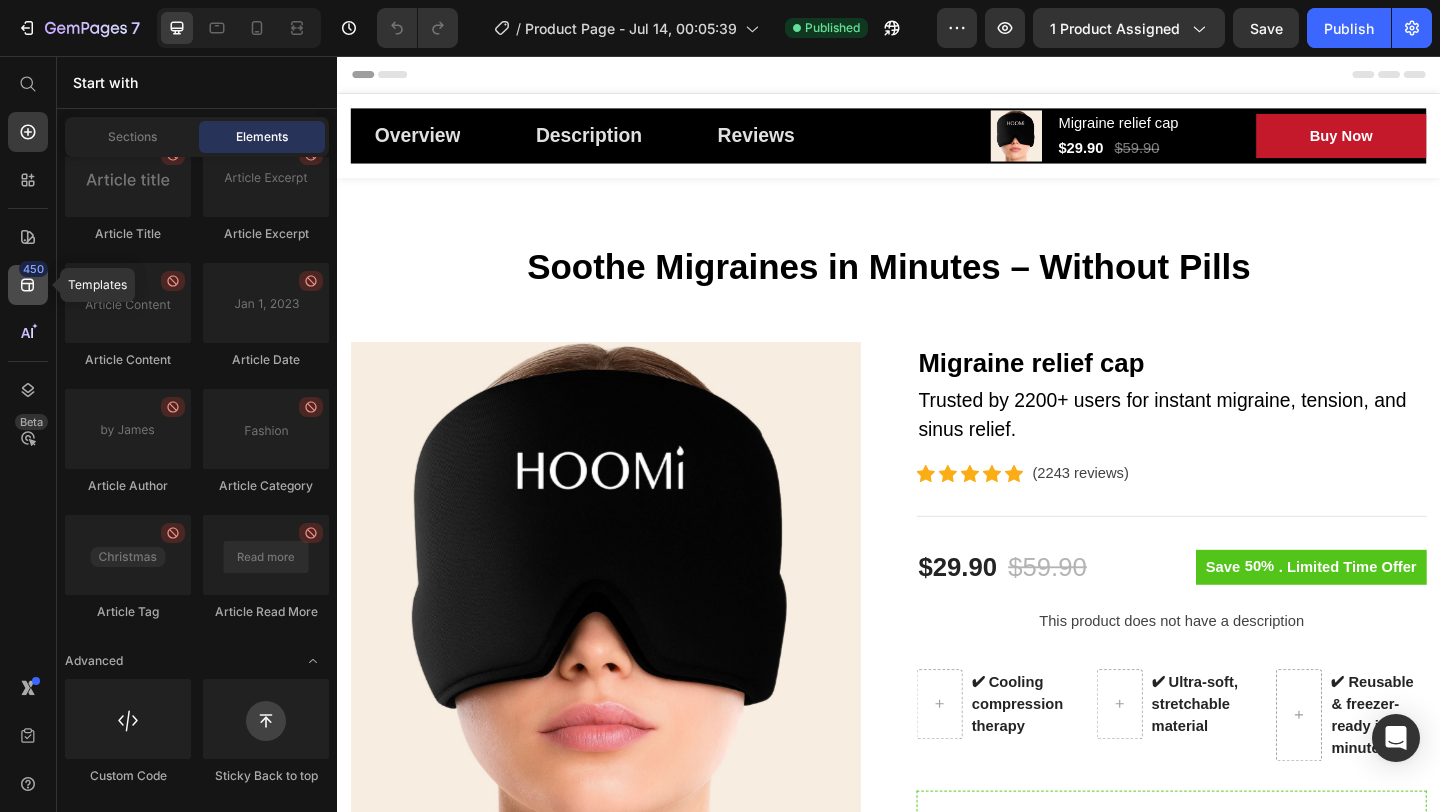 click 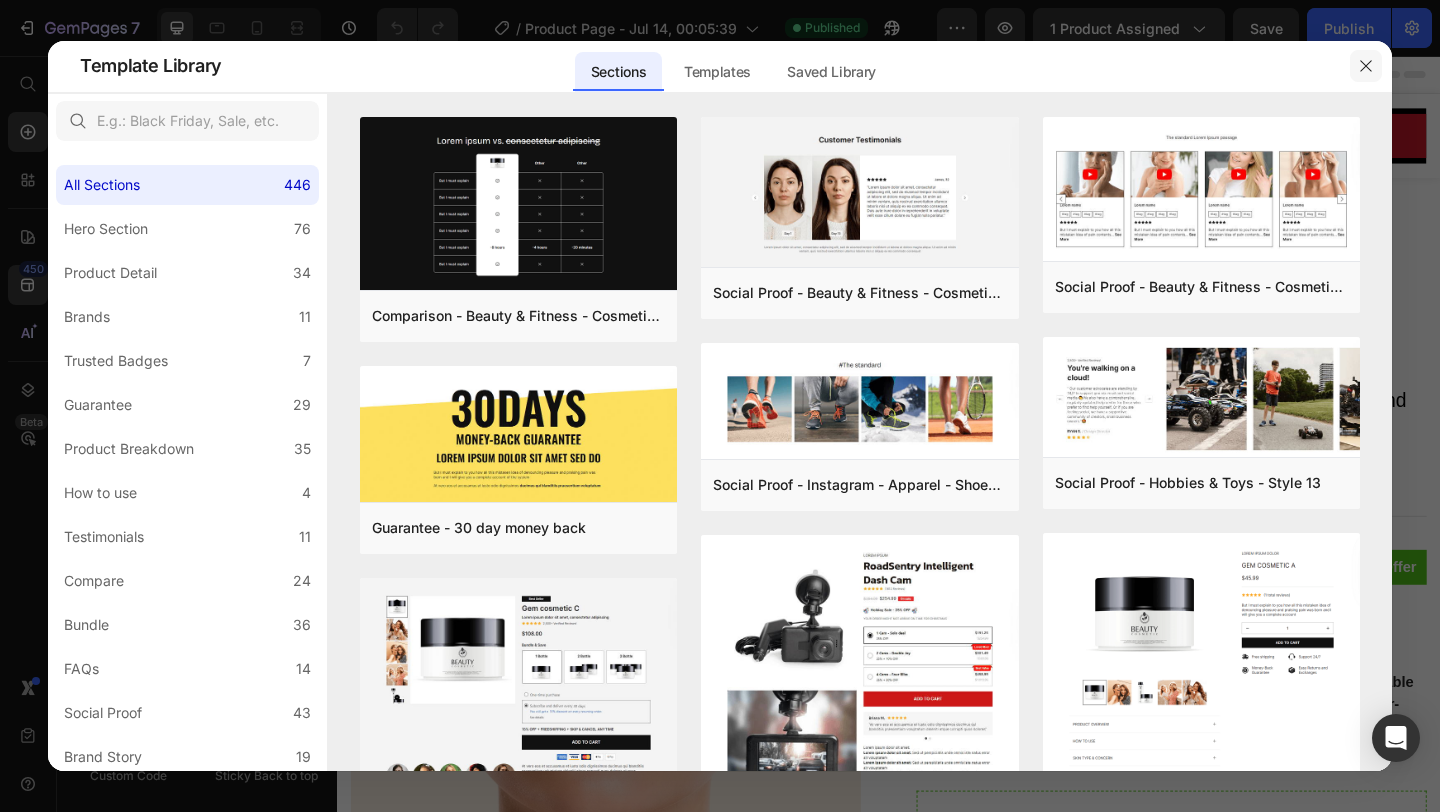 click 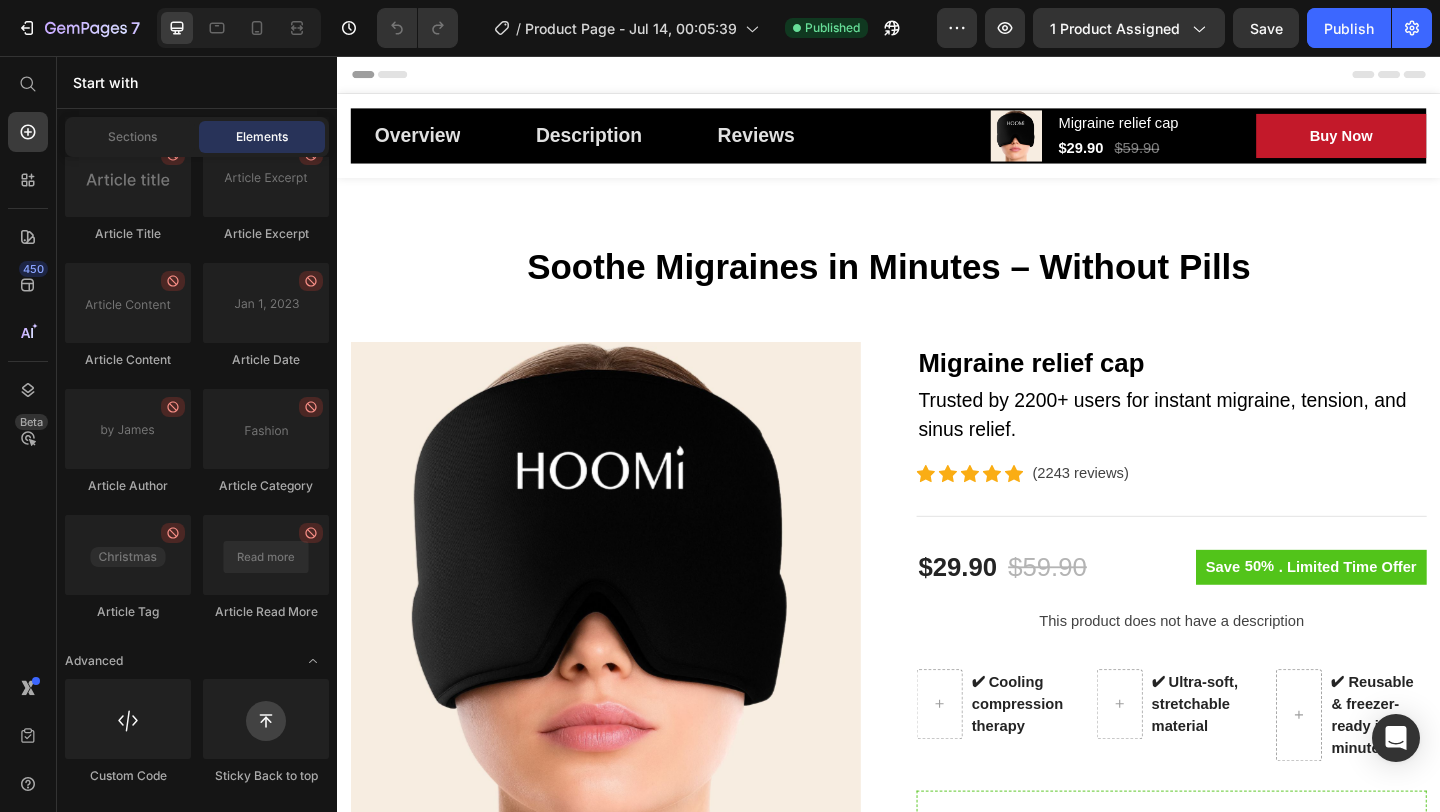 click on "Start with" at bounding box center (197, 82) 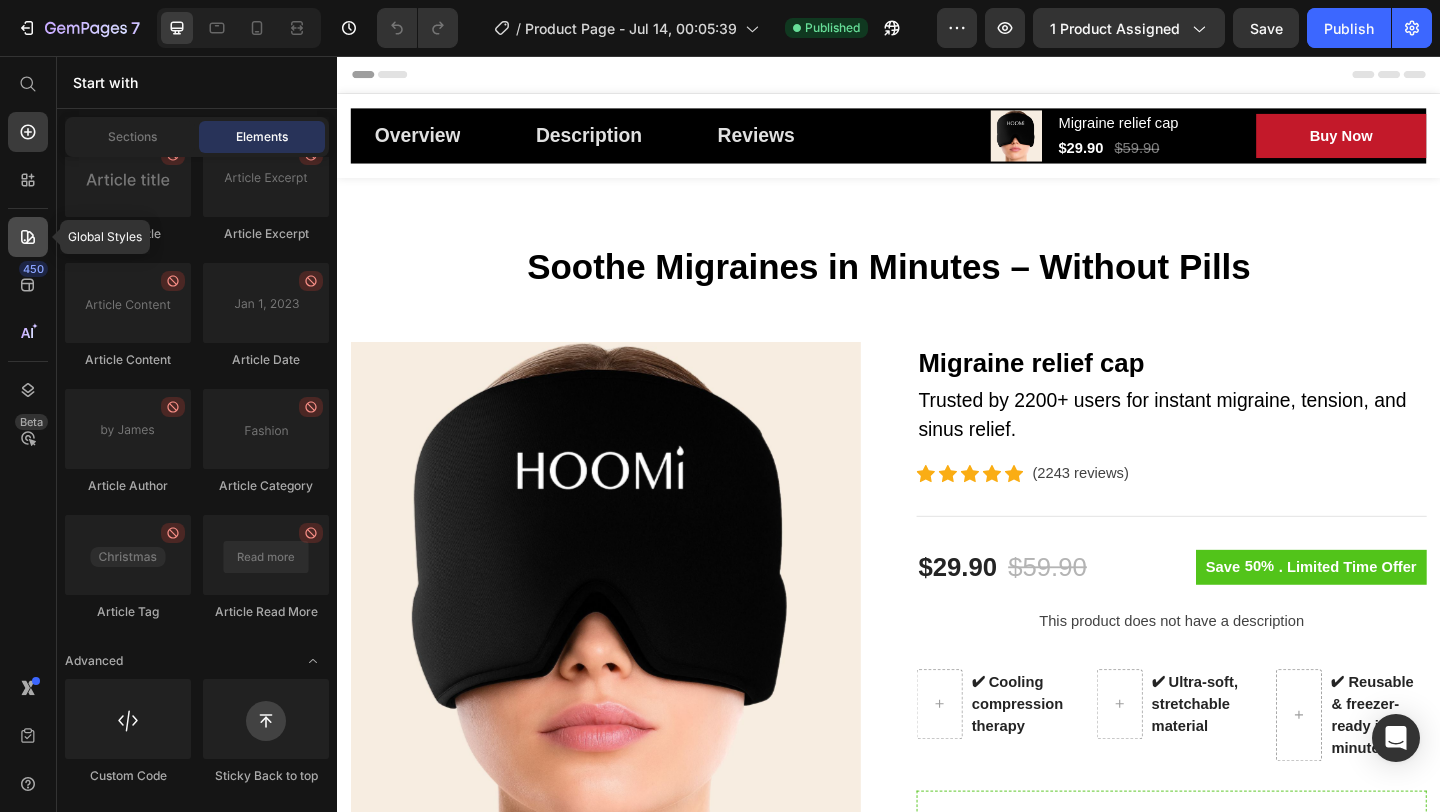 click 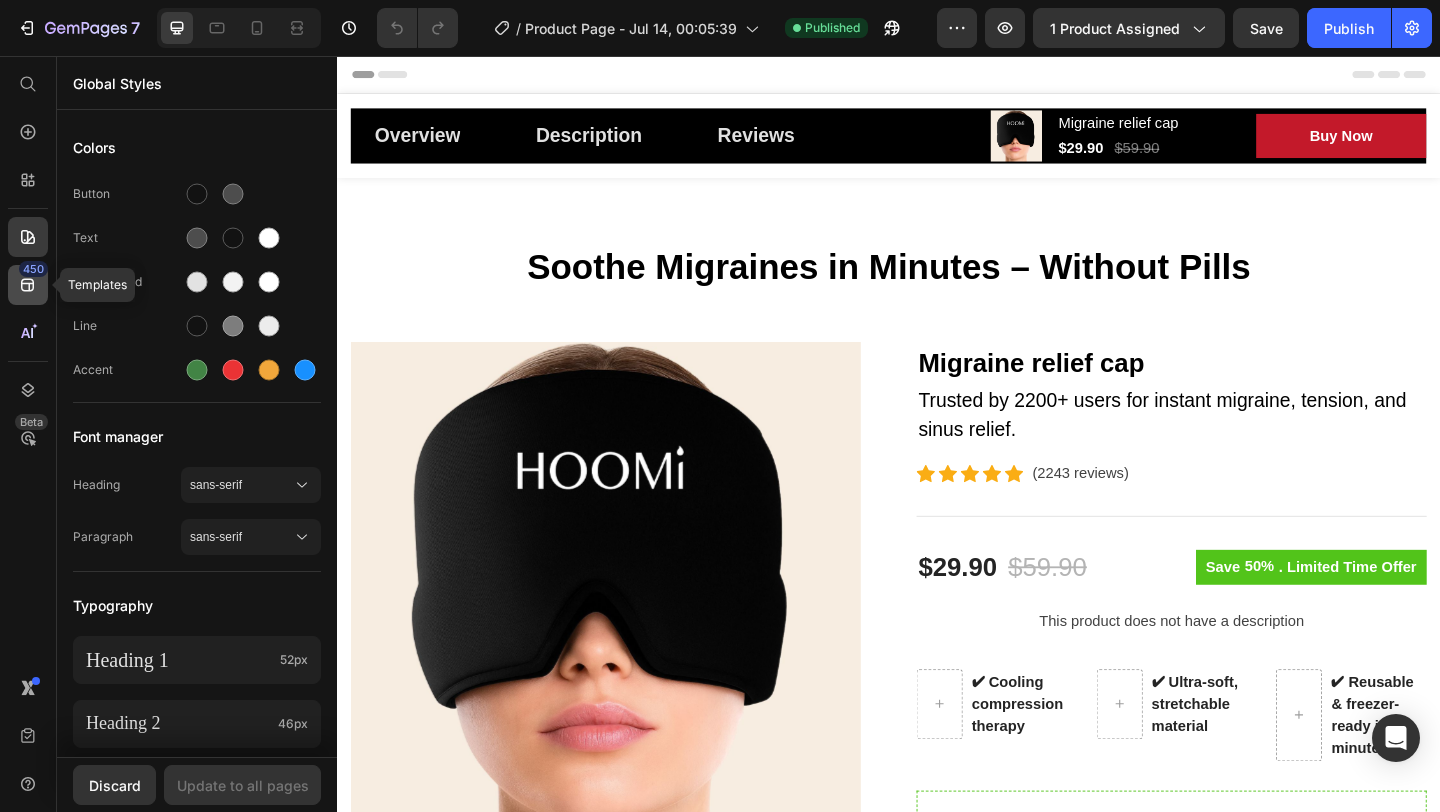 click 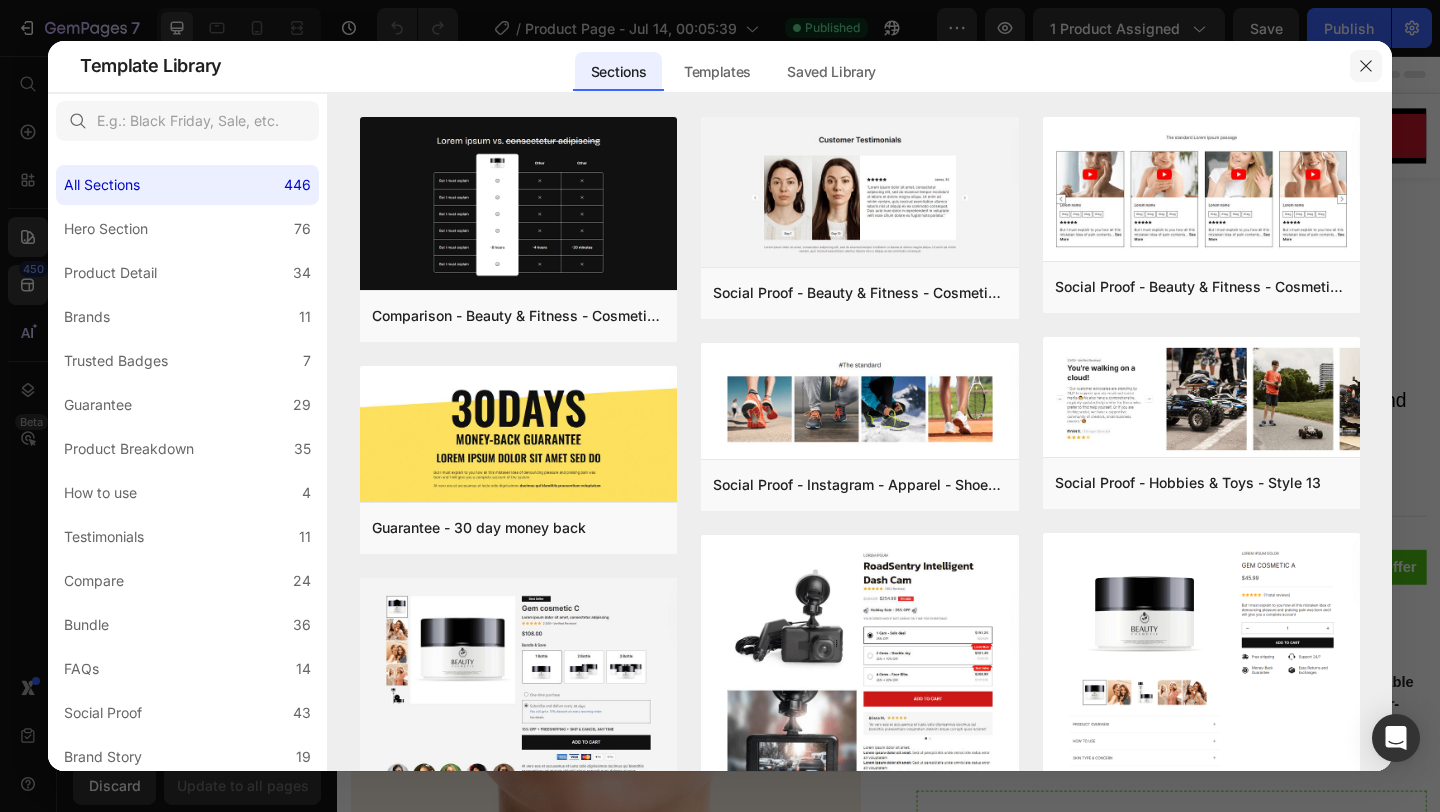 click 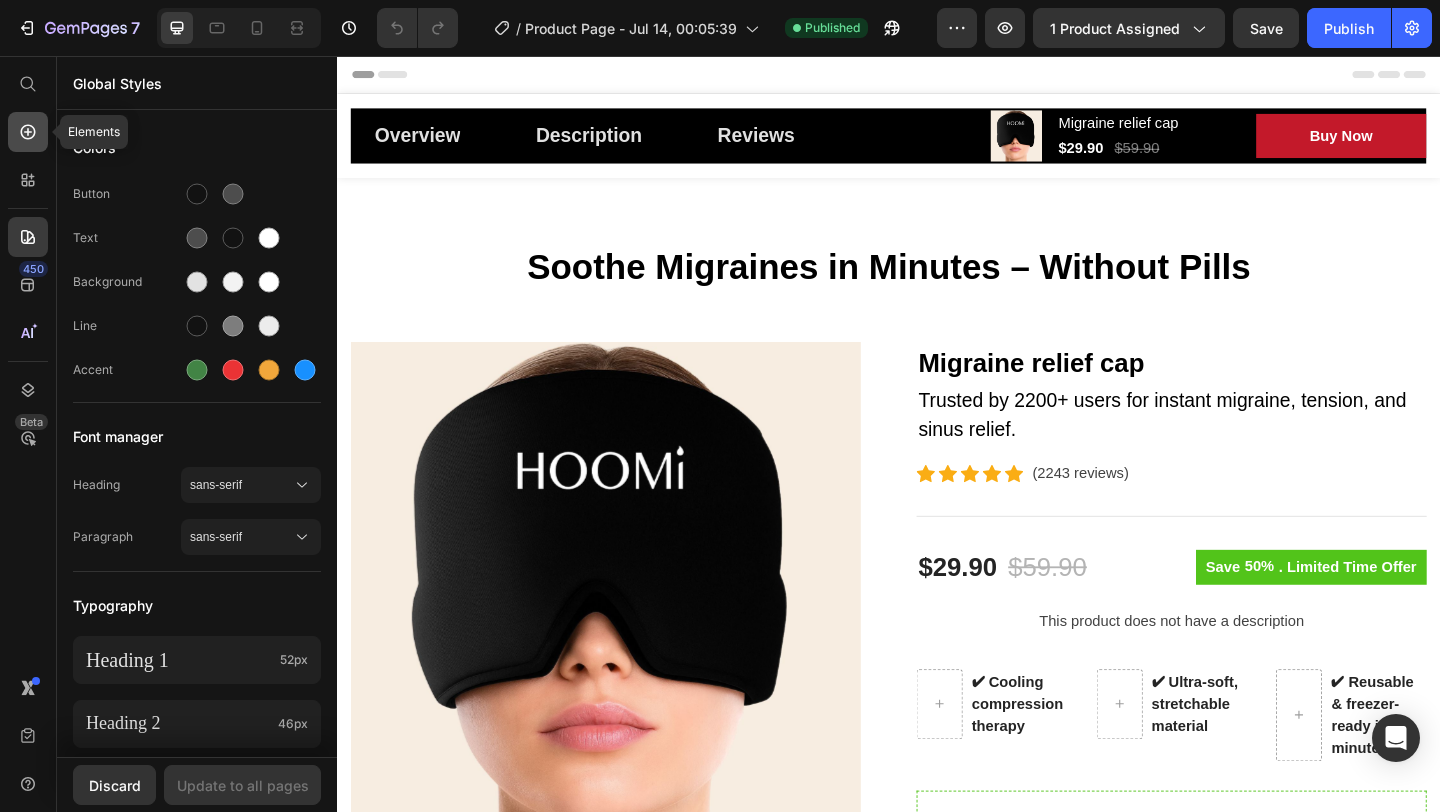 click 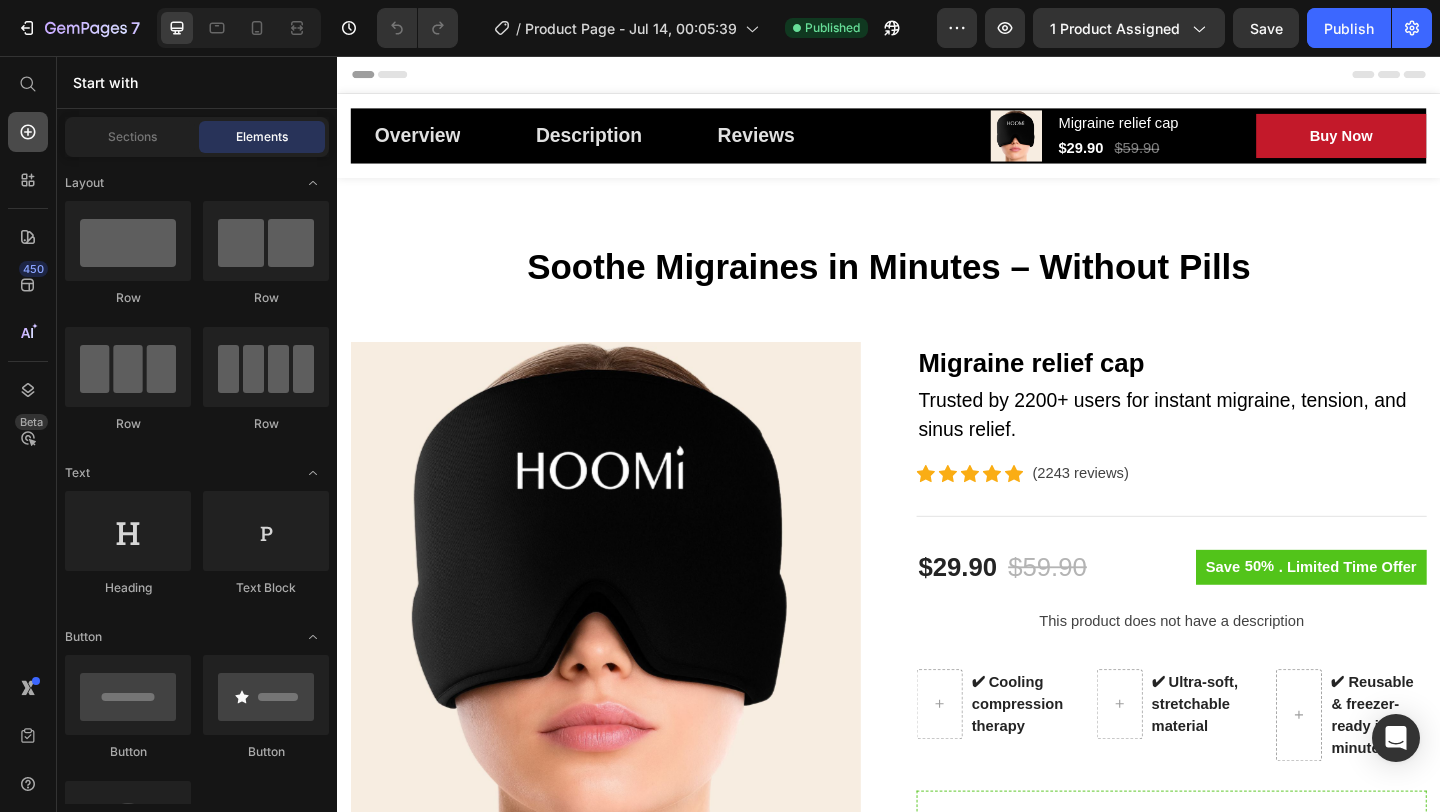 scroll, scrollTop: 5538, scrollLeft: 0, axis: vertical 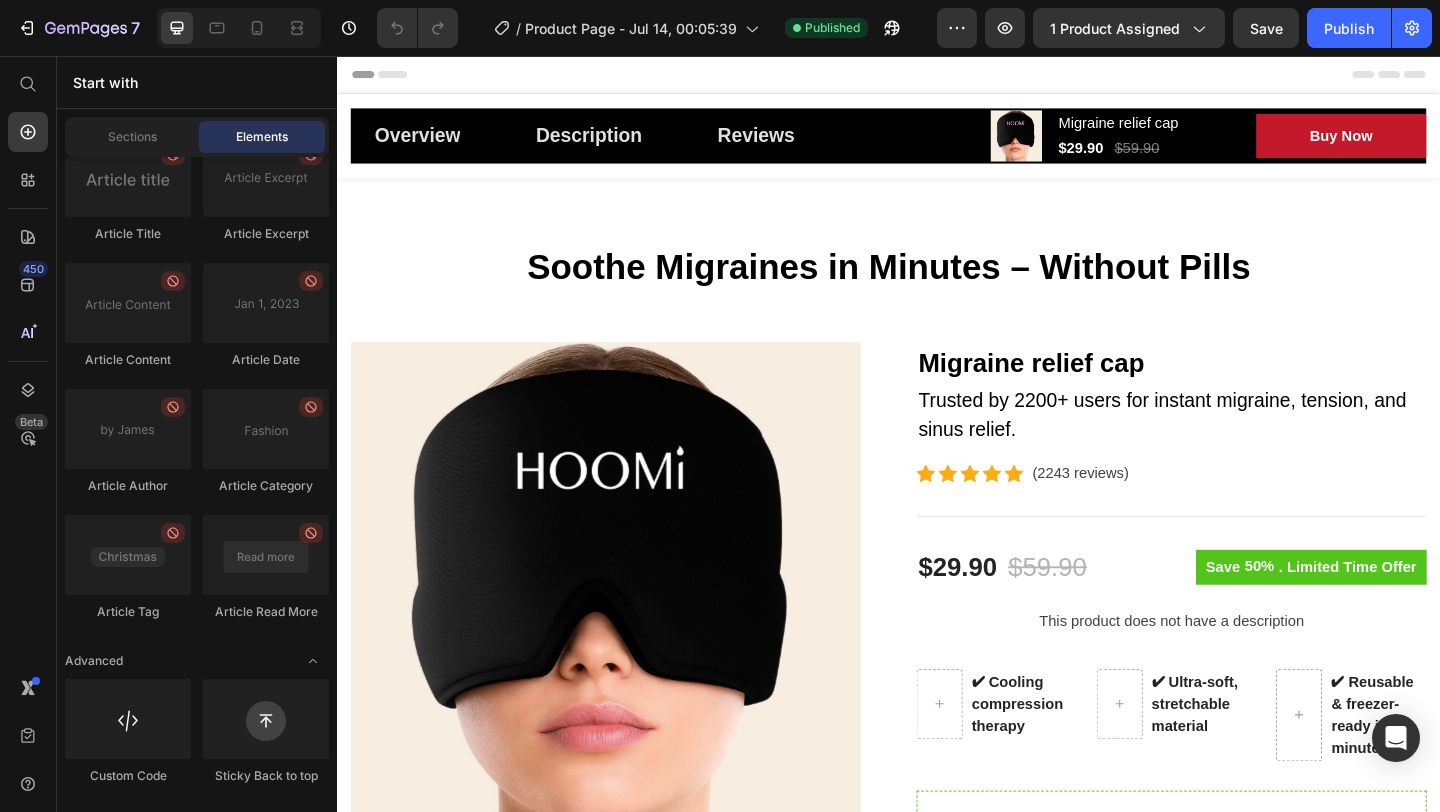 click on "Start with" at bounding box center (197, 82) 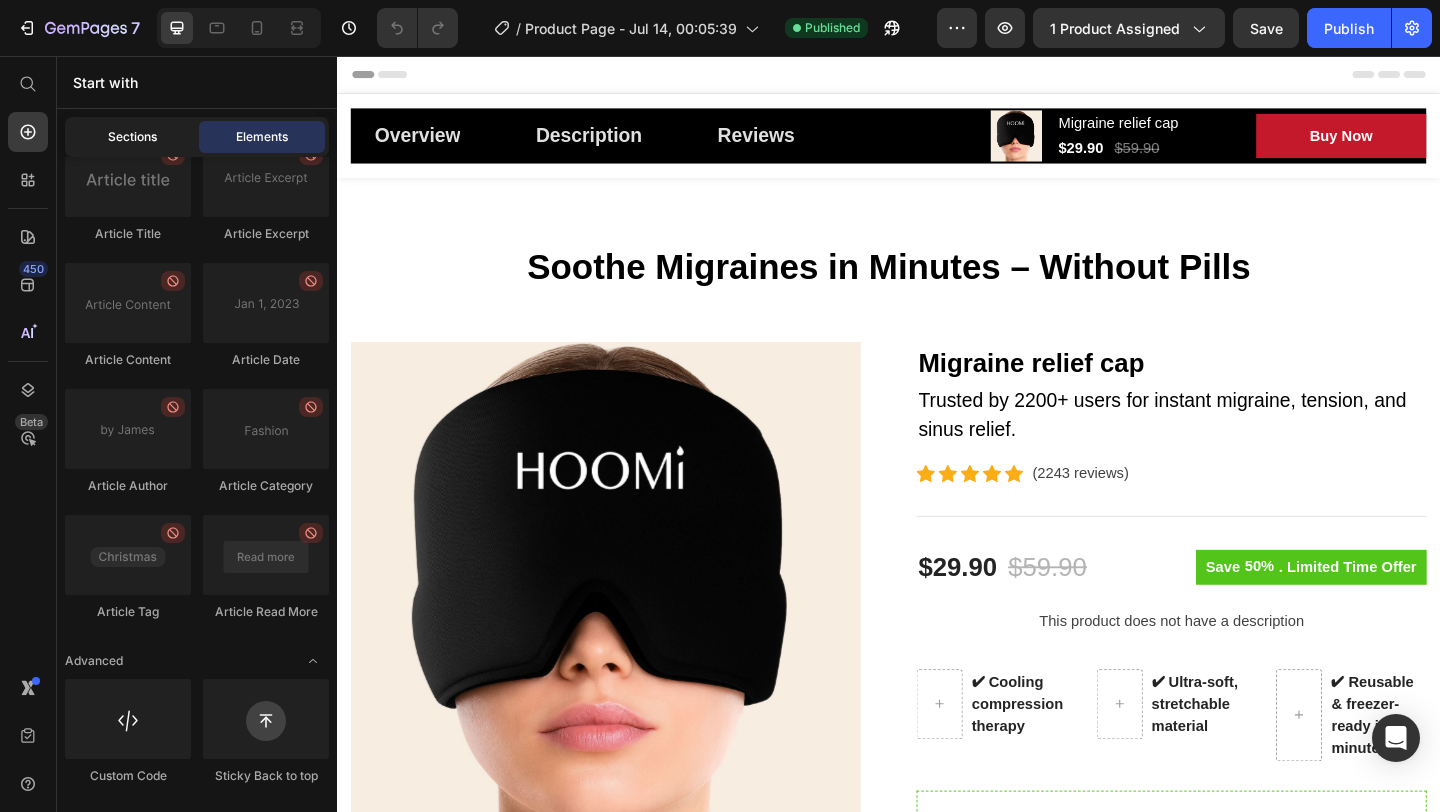 click on "Sections" at bounding box center (132, 137) 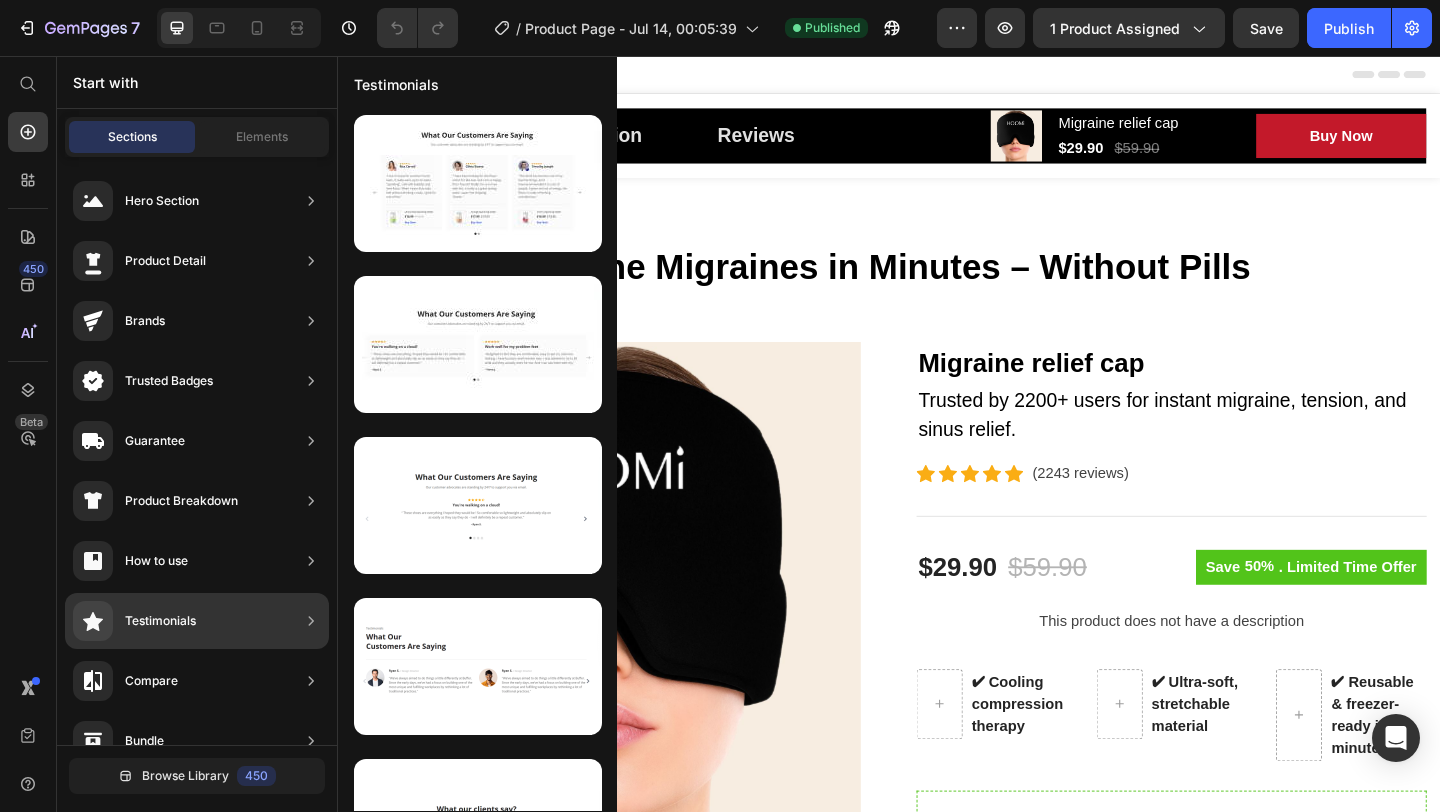 click on "Testimonials" 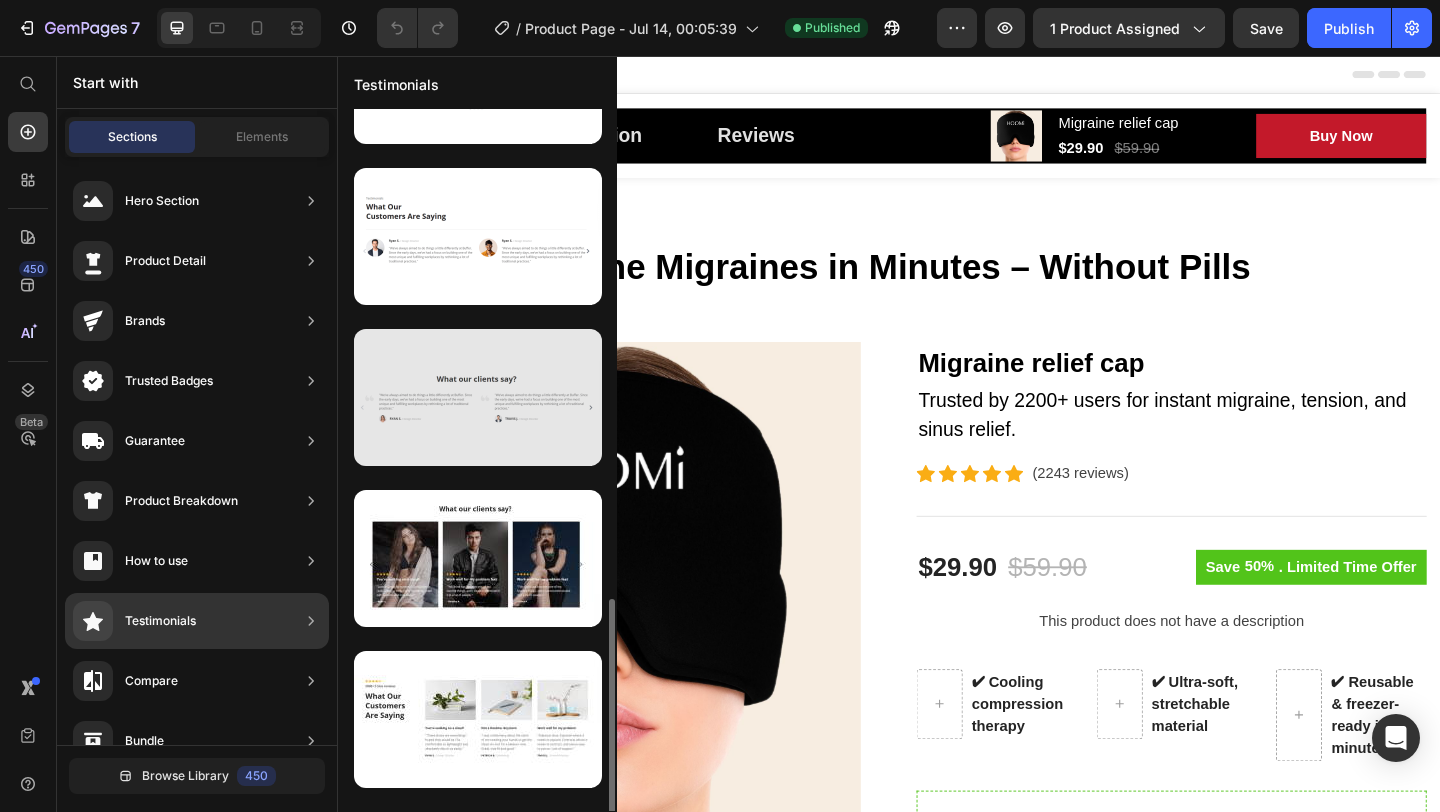 scroll, scrollTop: 0, scrollLeft: 0, axis: both 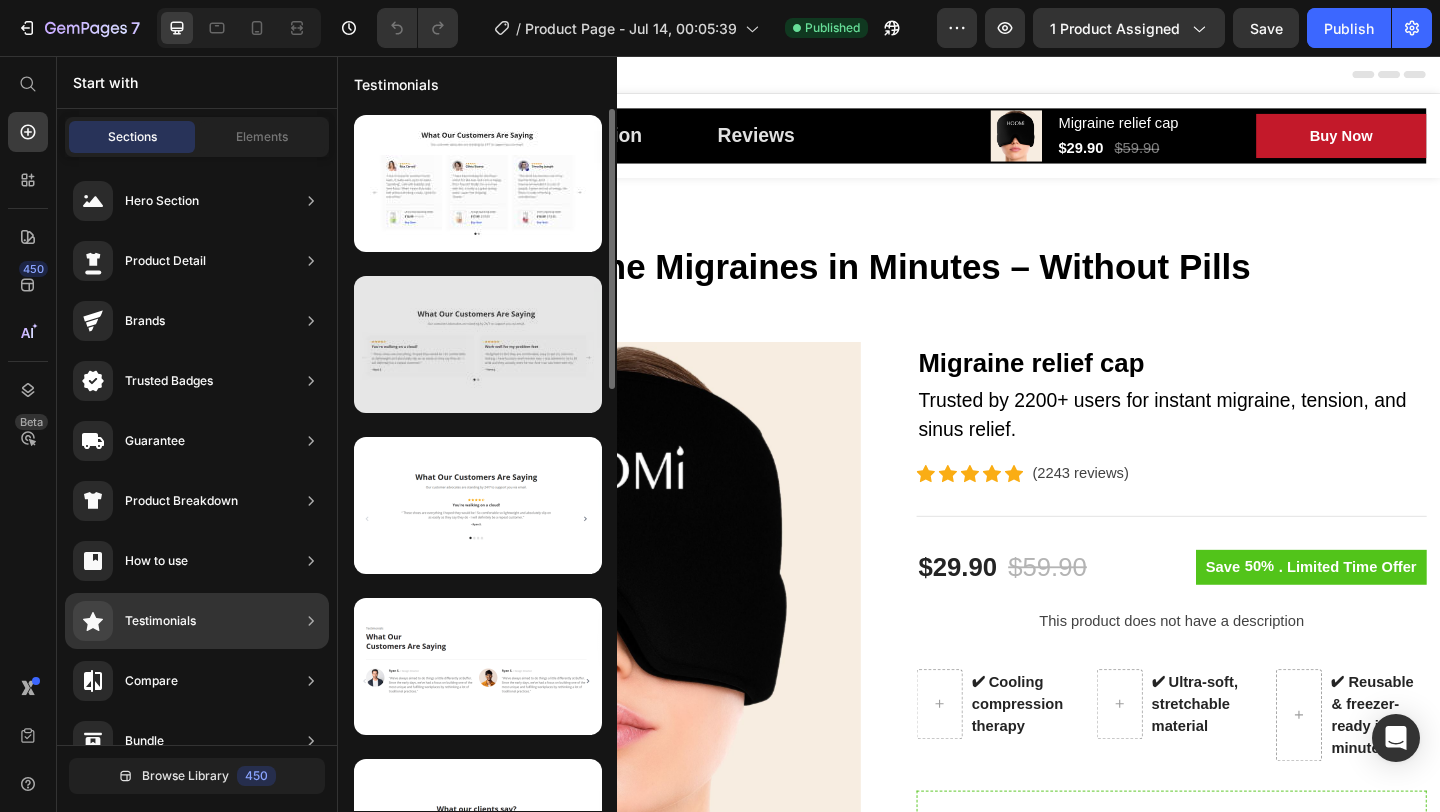click at bounding box center (478, 344) 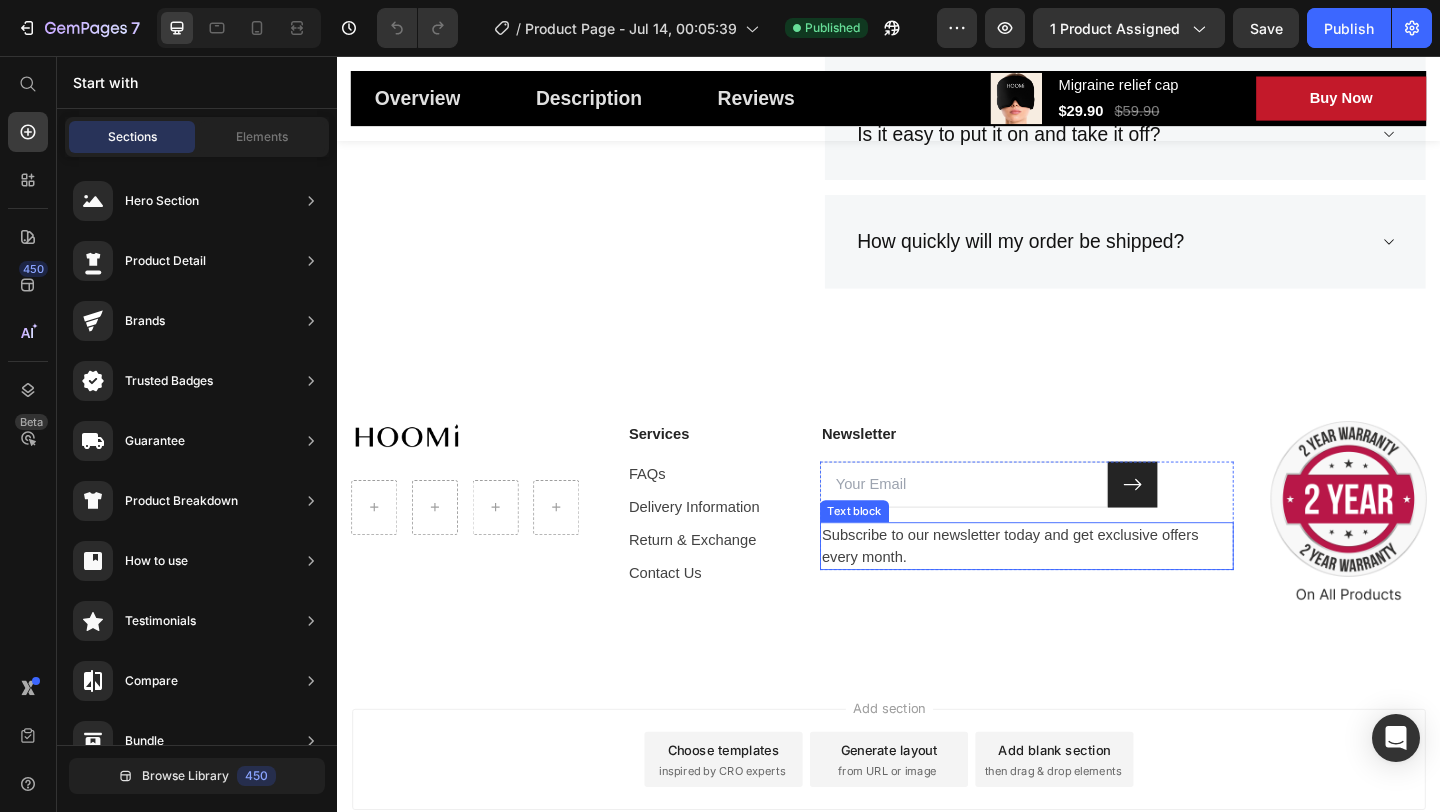 scroll, scrollTop: 5141, scrollLeft: 0, axis: vertical 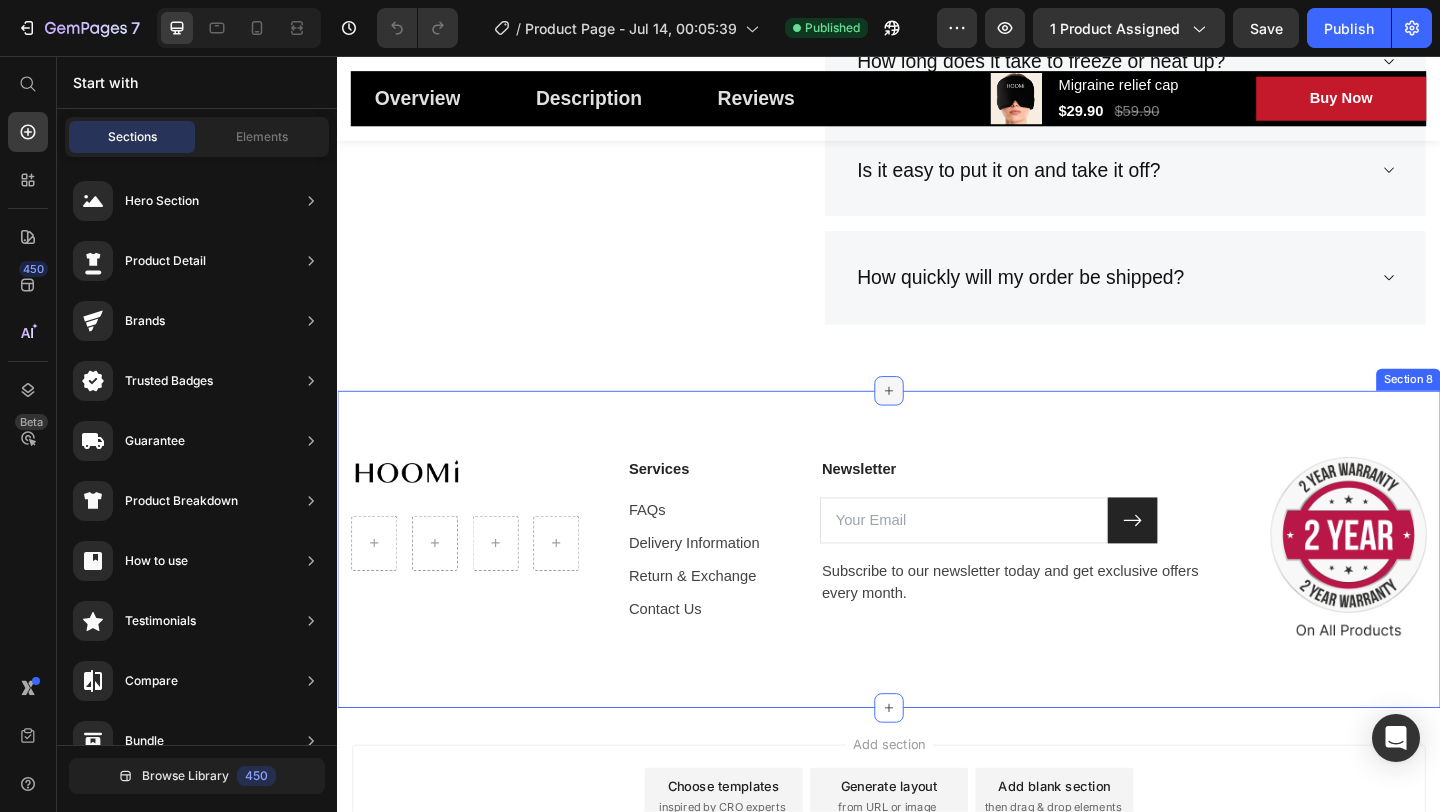 click 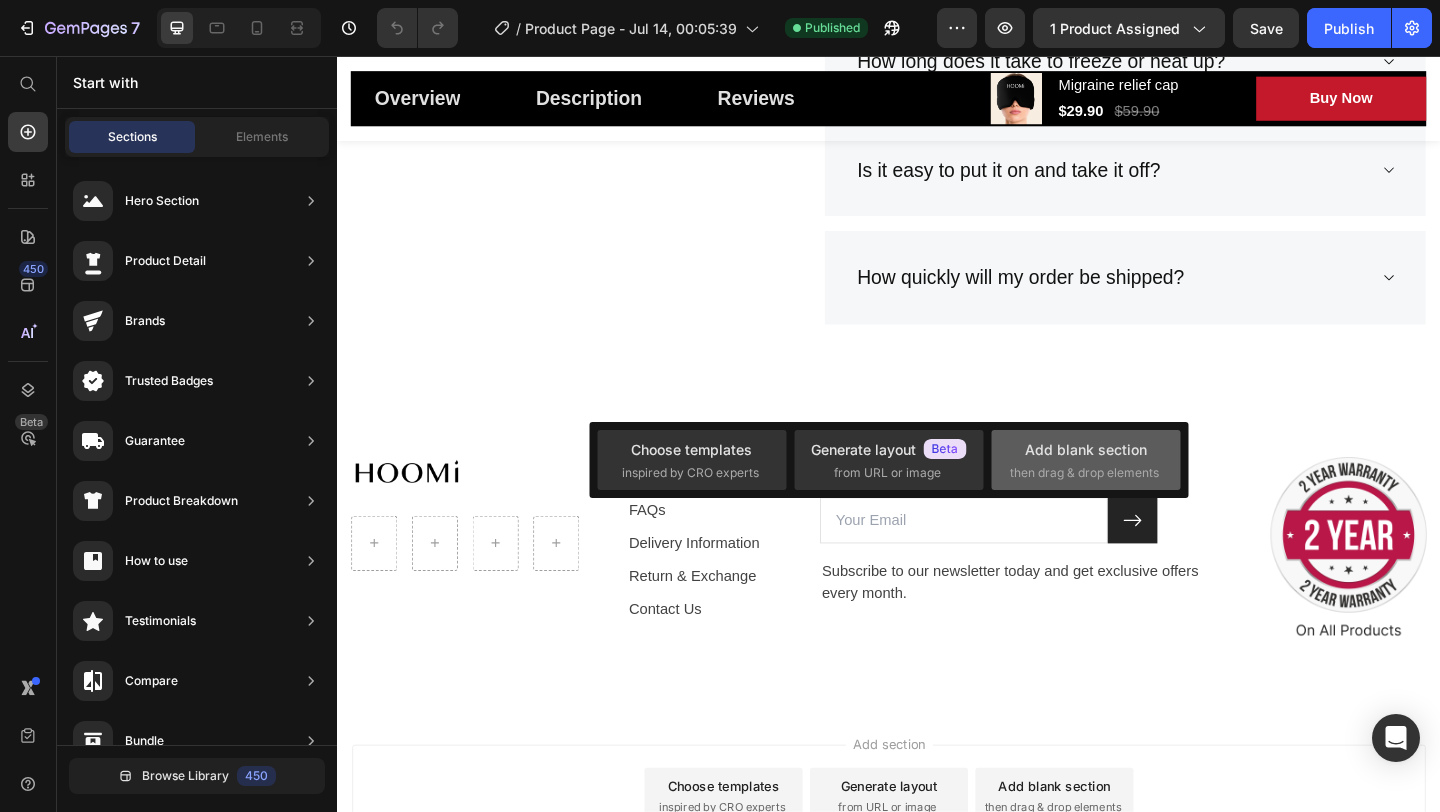 click on "then drag & drop elements" at bounding box center (1084, 473) 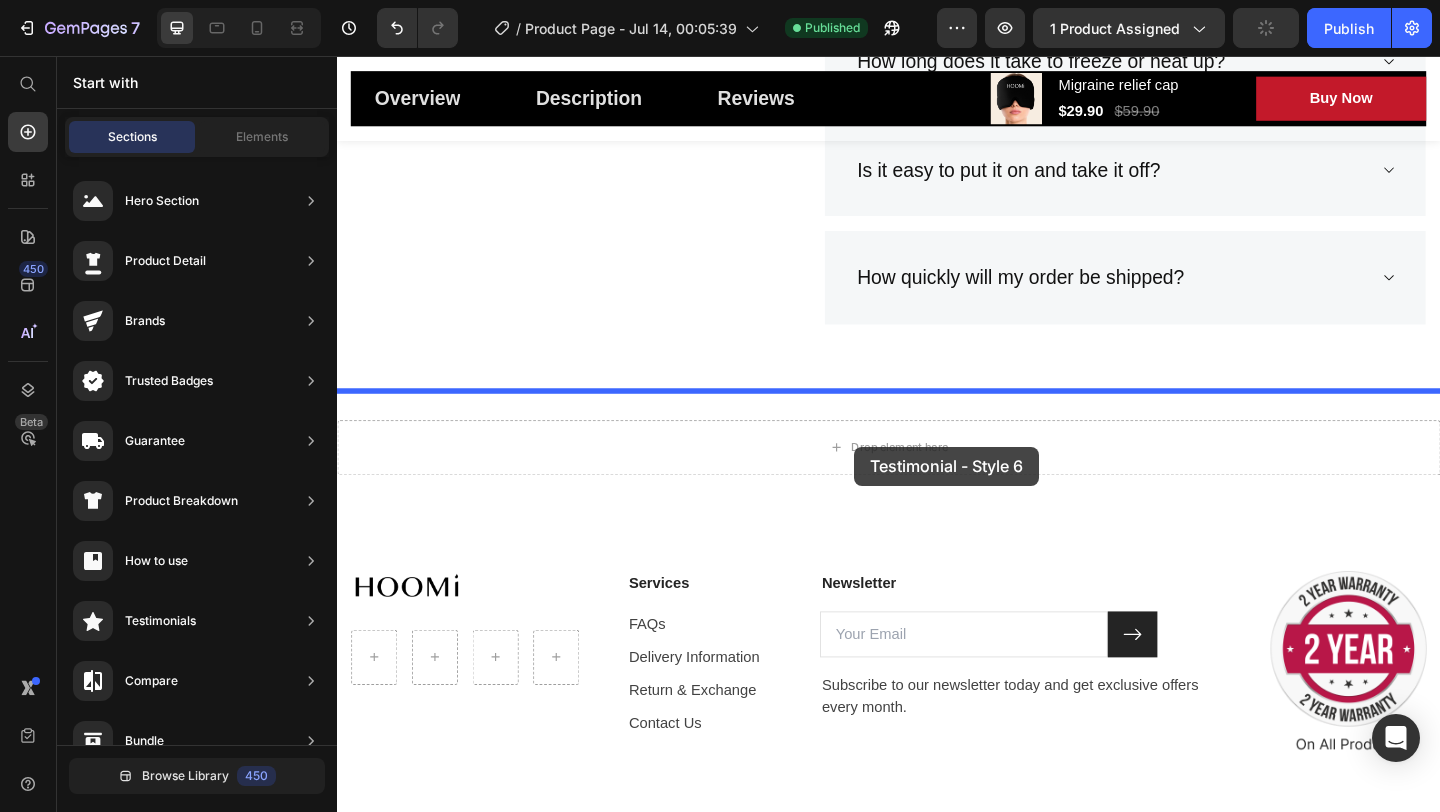 drag, startPoint x: 774, startPoint y: 570, endPoint x: 899, endPoint y: 478, distance: 155.20631 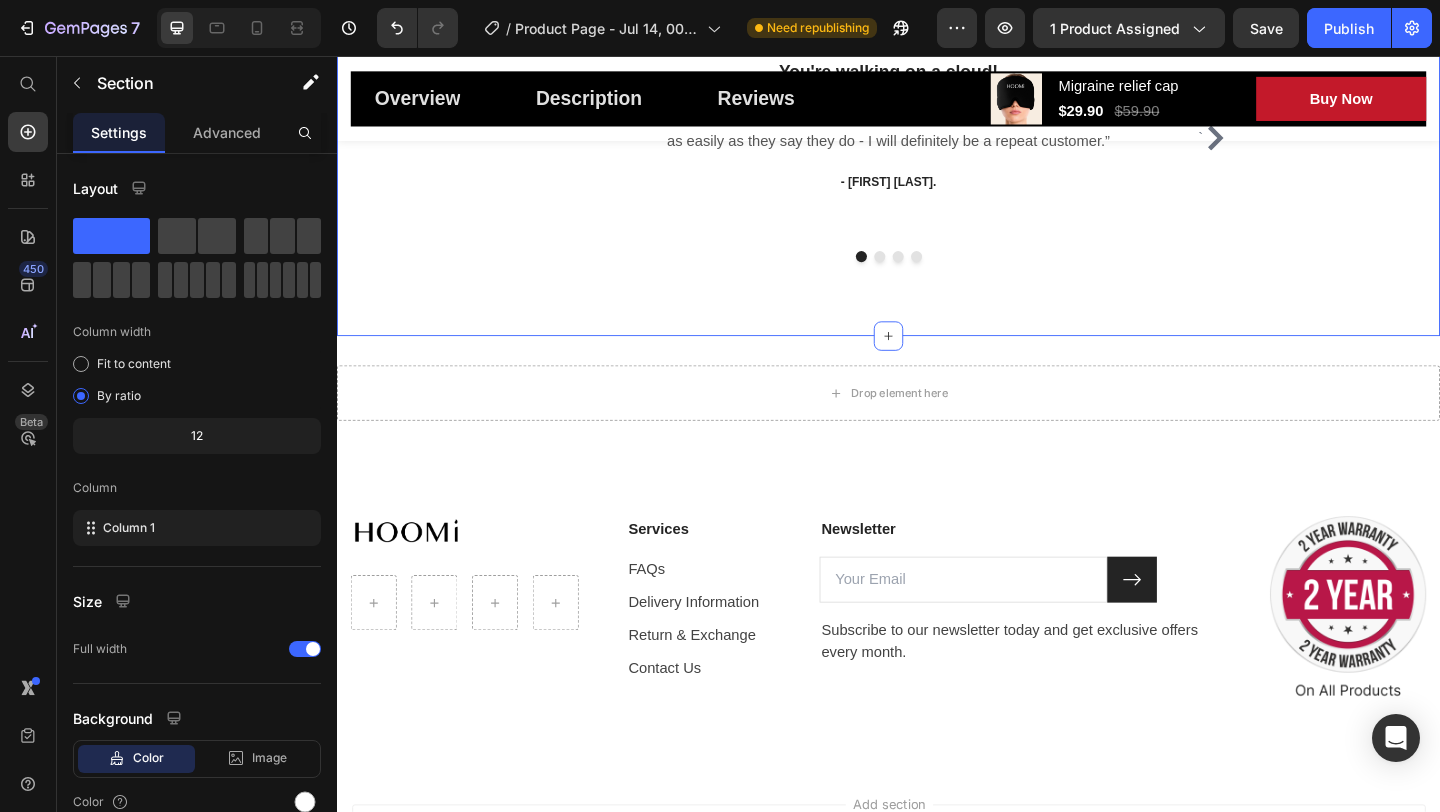 scroll, scrollTop: 5828, scrollLeft: 0, axis: vertical 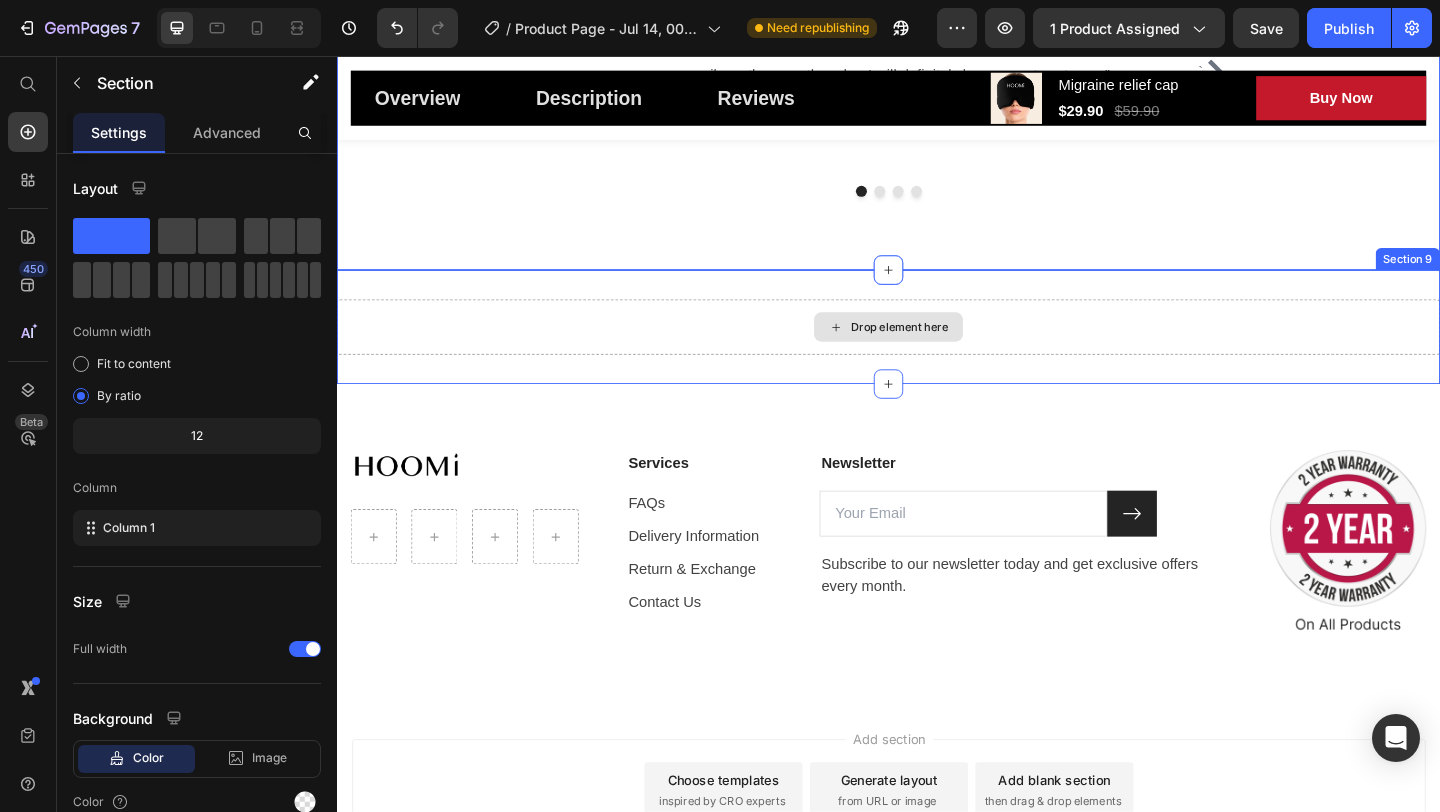 click on "Drop element here" at bounding box center (937, 351) 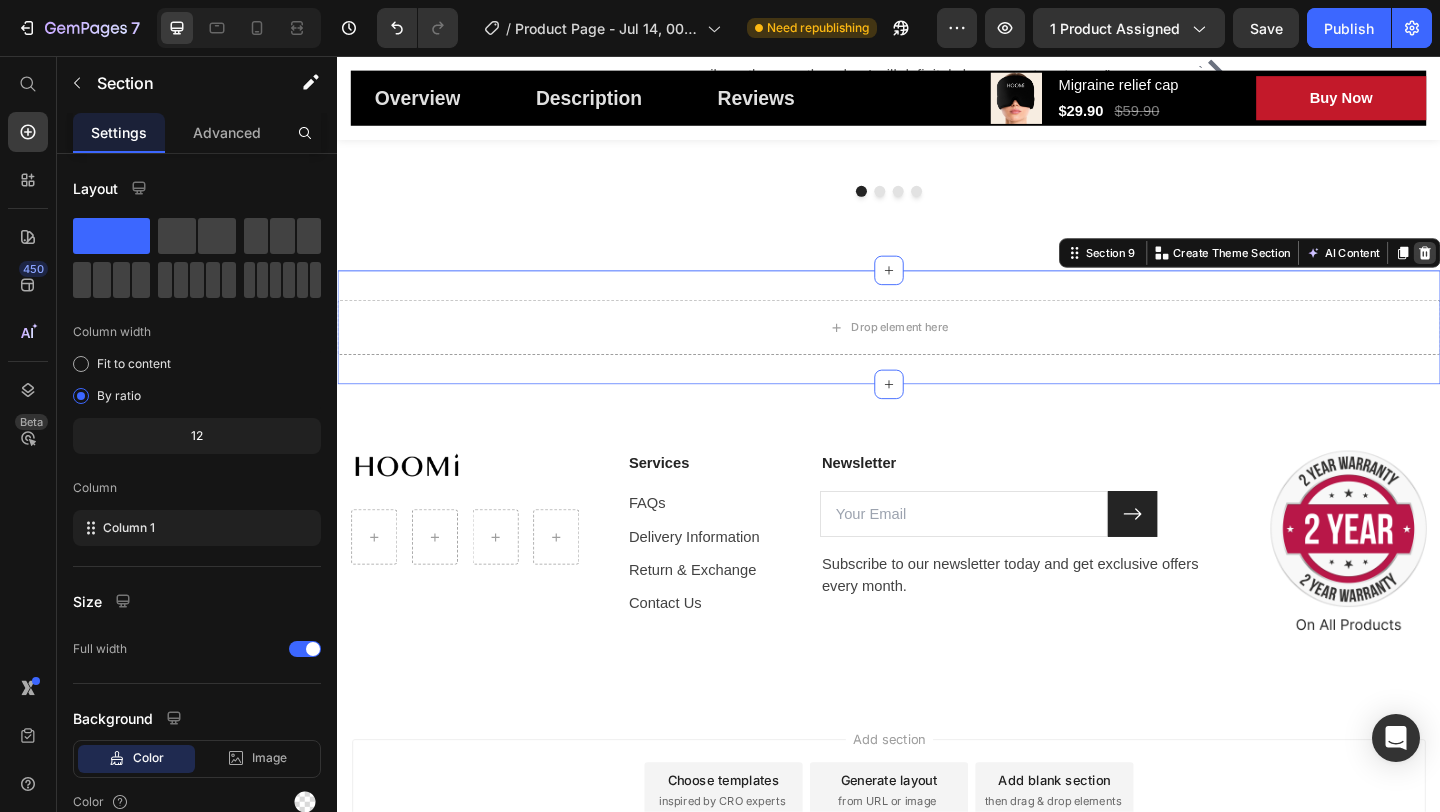 click 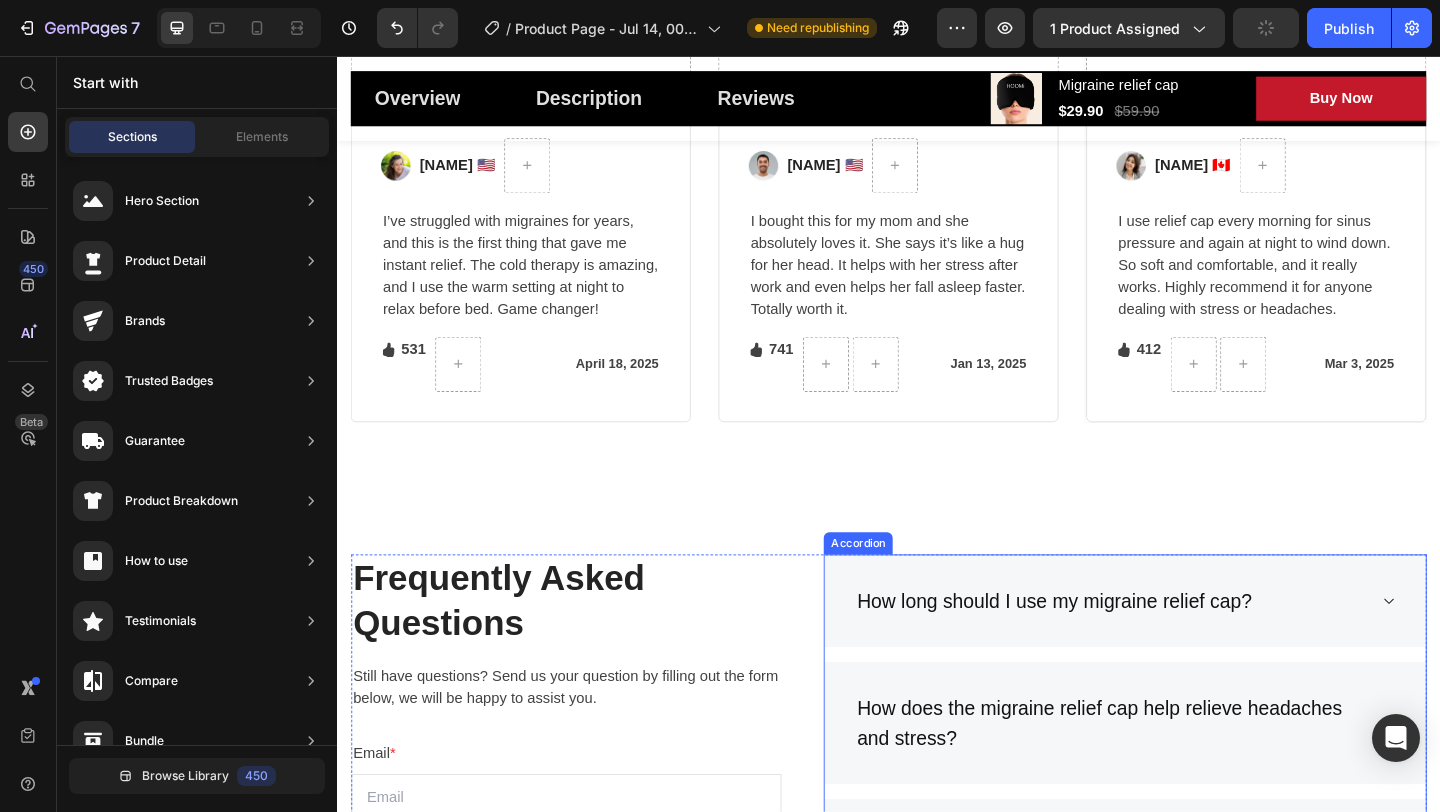 scroll, scrollTop: 4139, scrollLeft: 0, axis: vertical 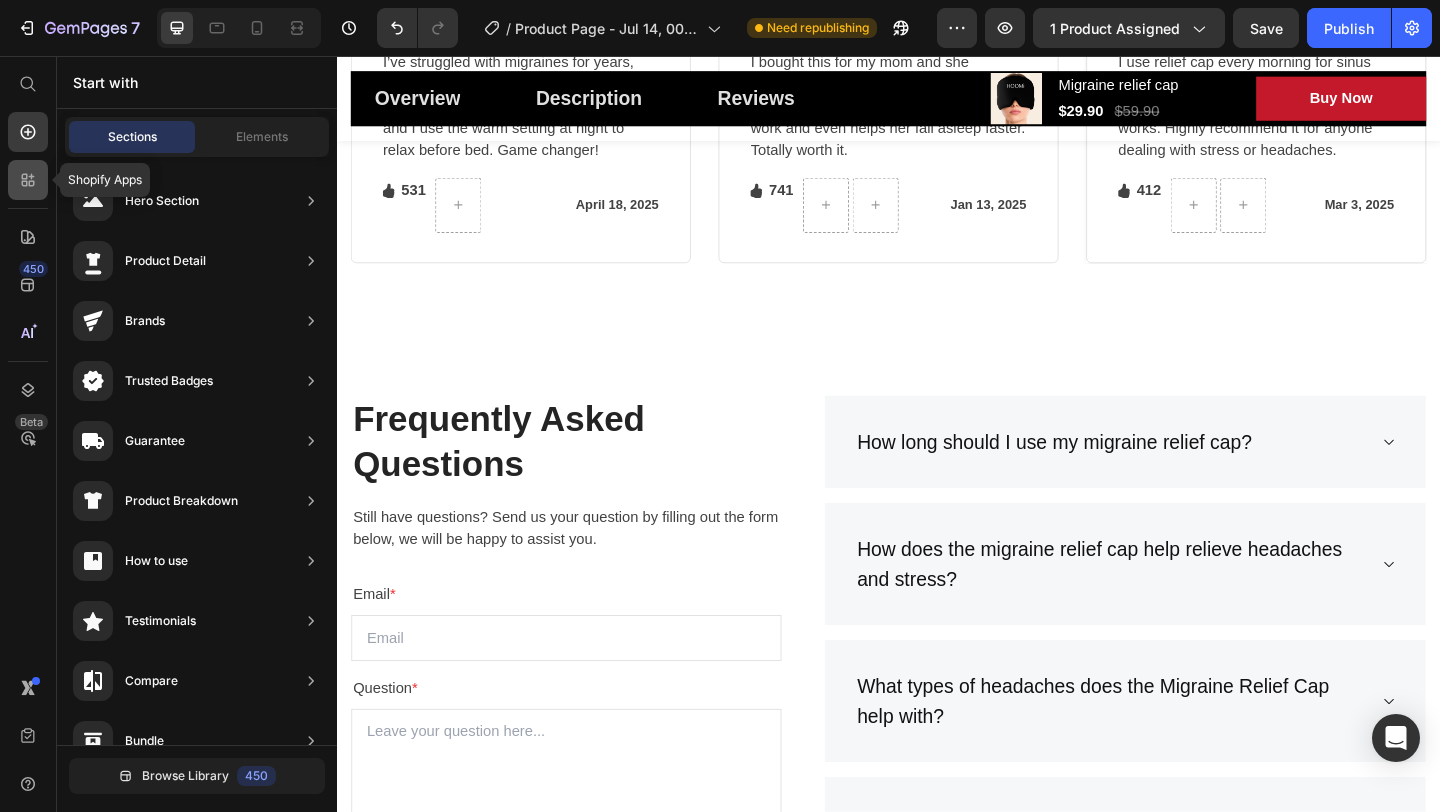 click 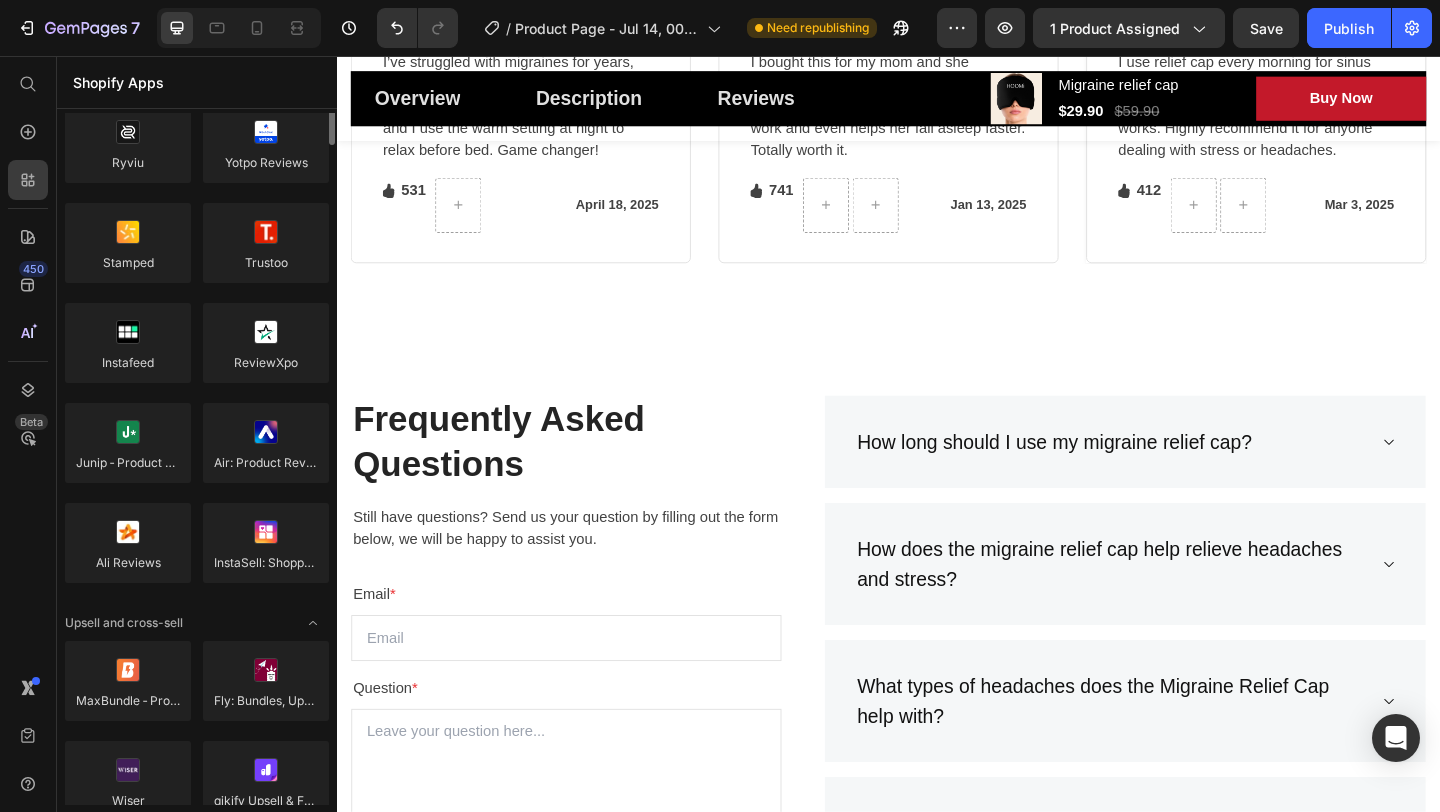 scroll, scrollTop: 0, scrollLeft: 0, axis: both 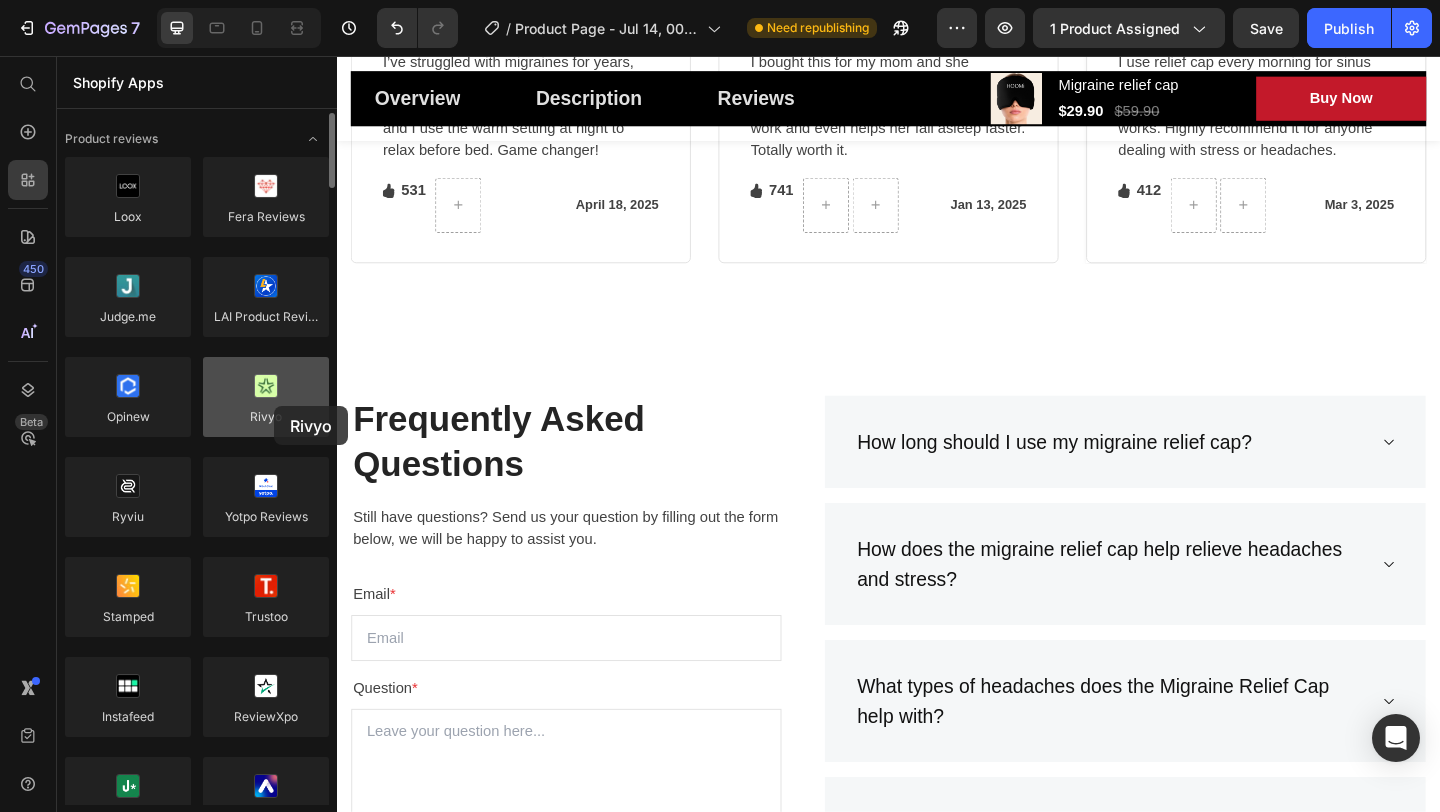 click at bounding box center (266, 397) 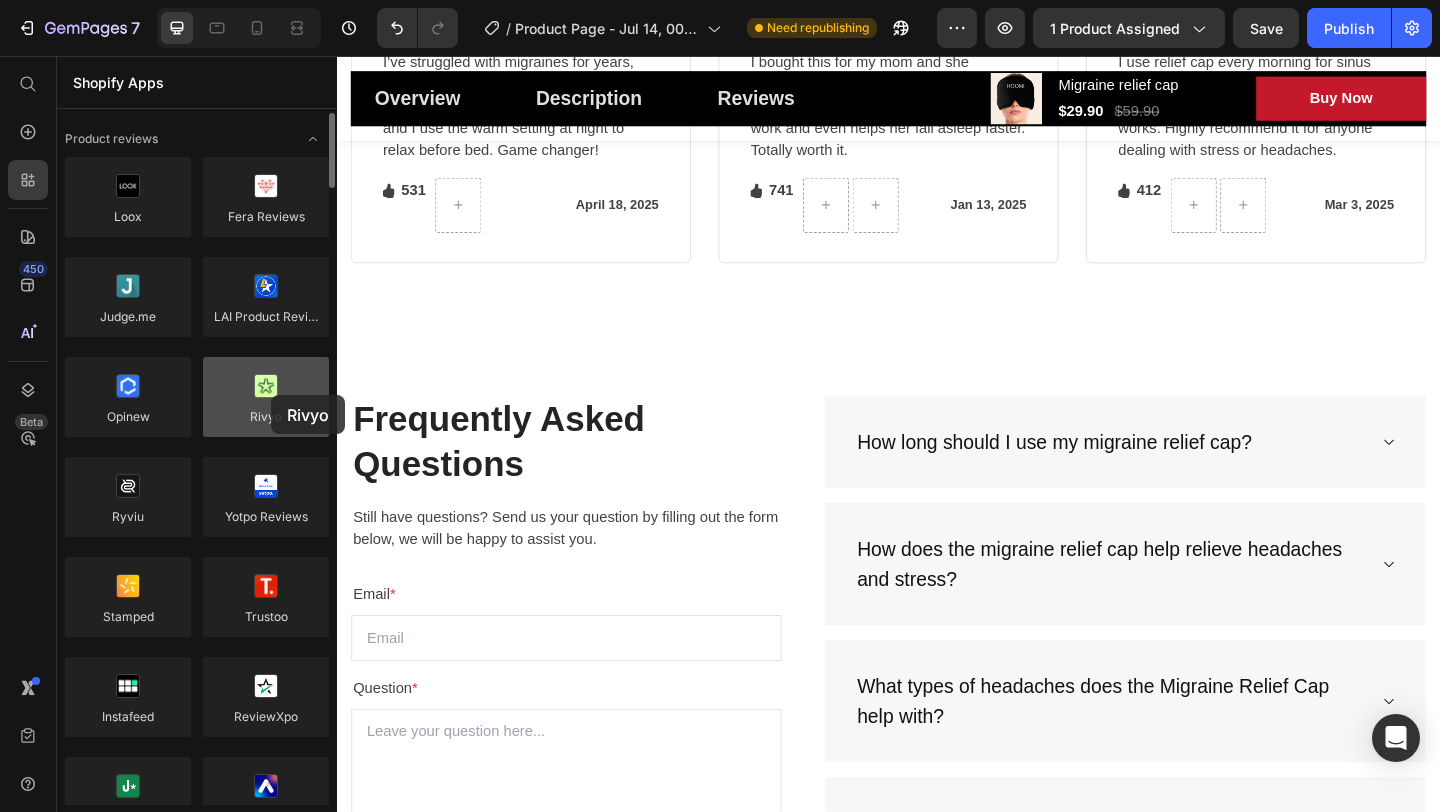 click at bounding box center (266, 397) 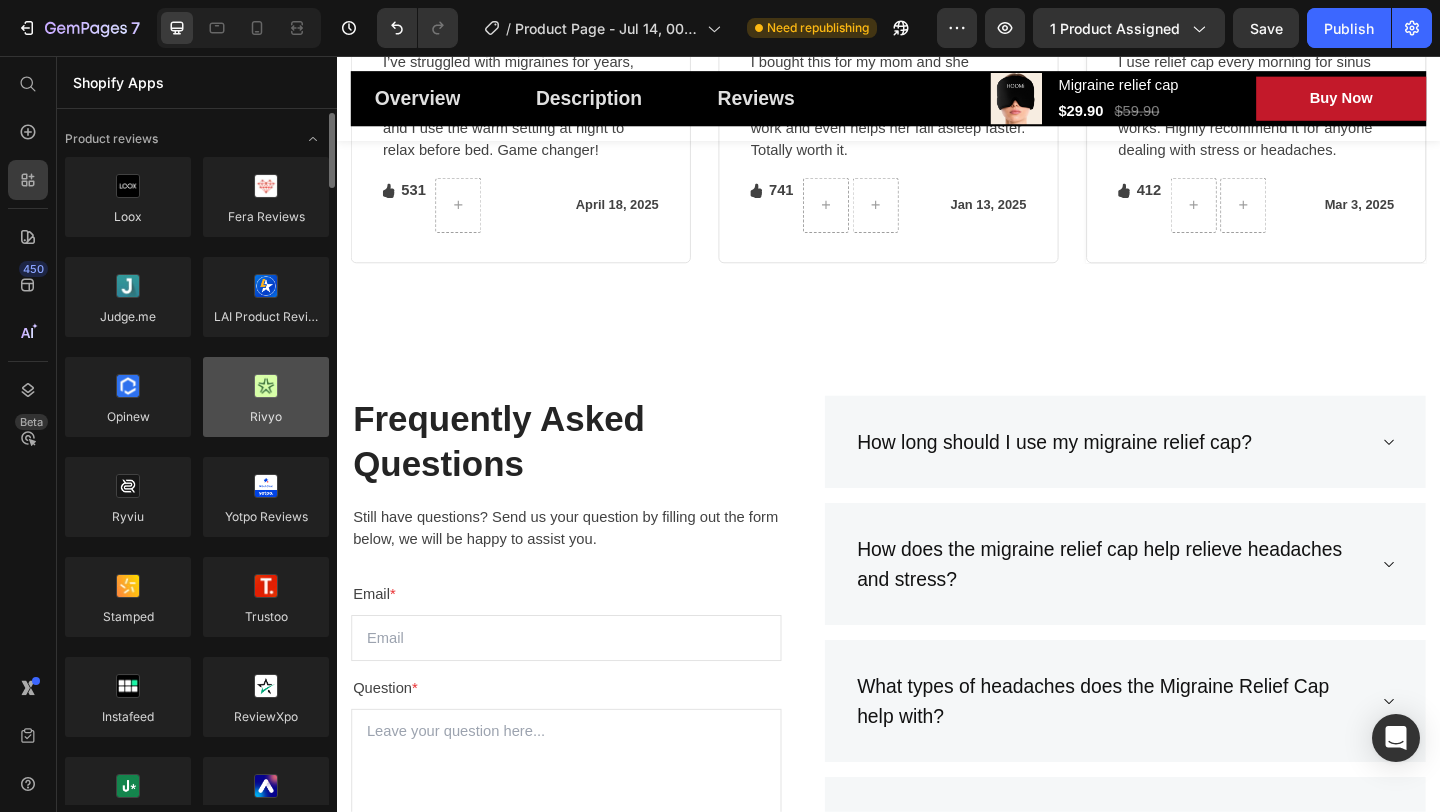 click at bounding box center [266, 397] 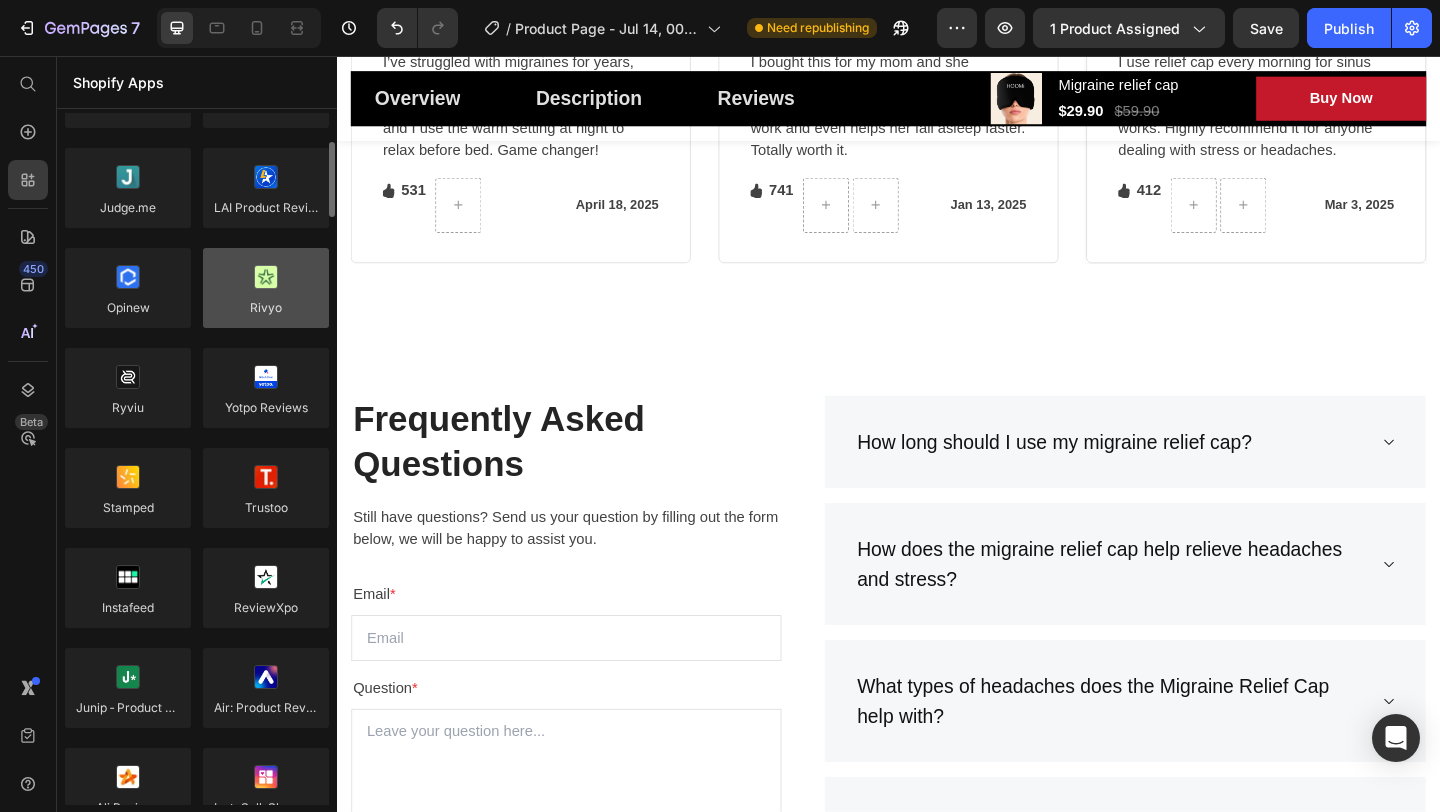 scroll, scrollTop: 125, scrollLeft: 0, axis: vertical 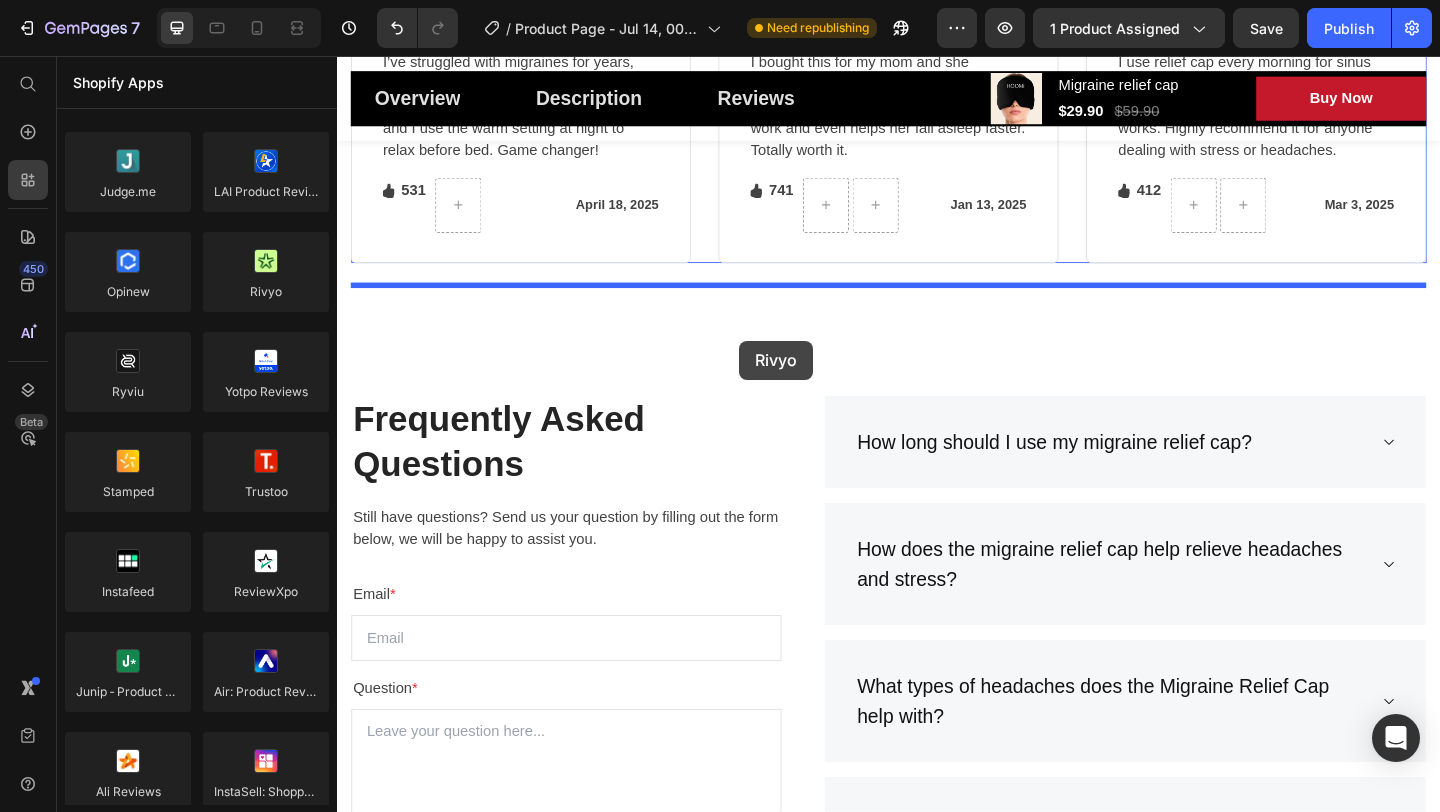 drag, startPoint x: 570, startPoint y: 328, endPoint x: 774, endPoint y: 362, distance: 206.81392 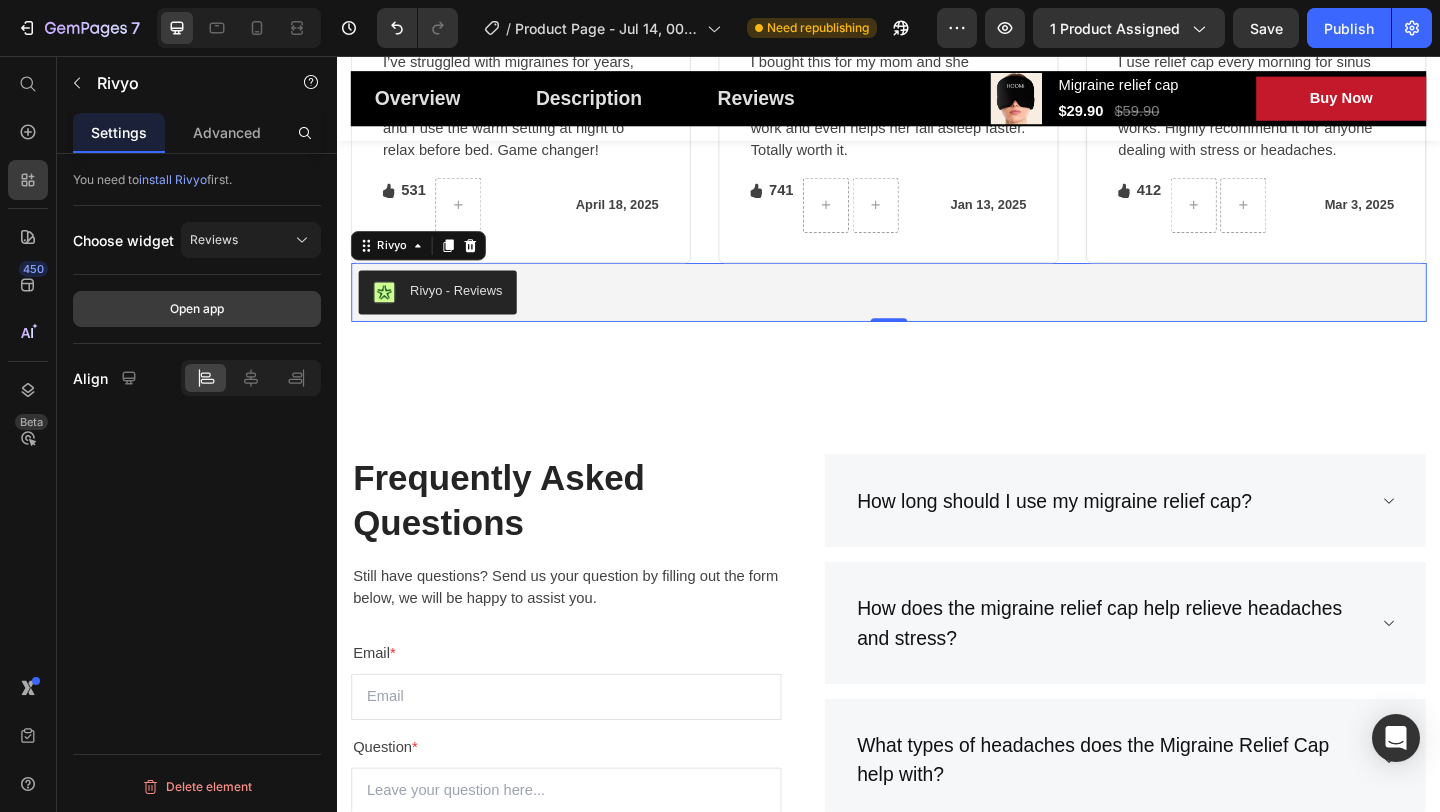 click on "Open app" at bounding box center [197, 309] 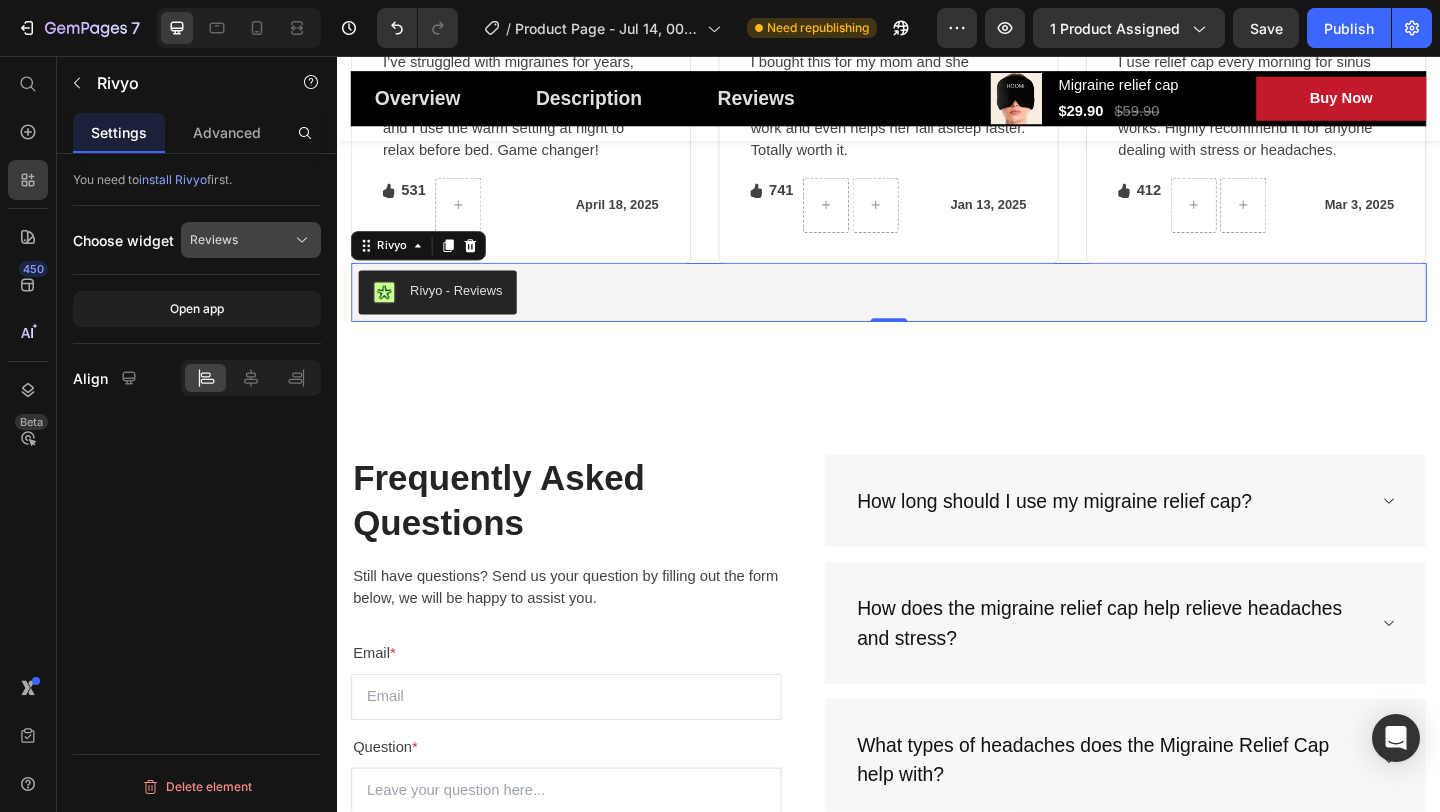 click on "Reviews" at bounding box center (214, 240) 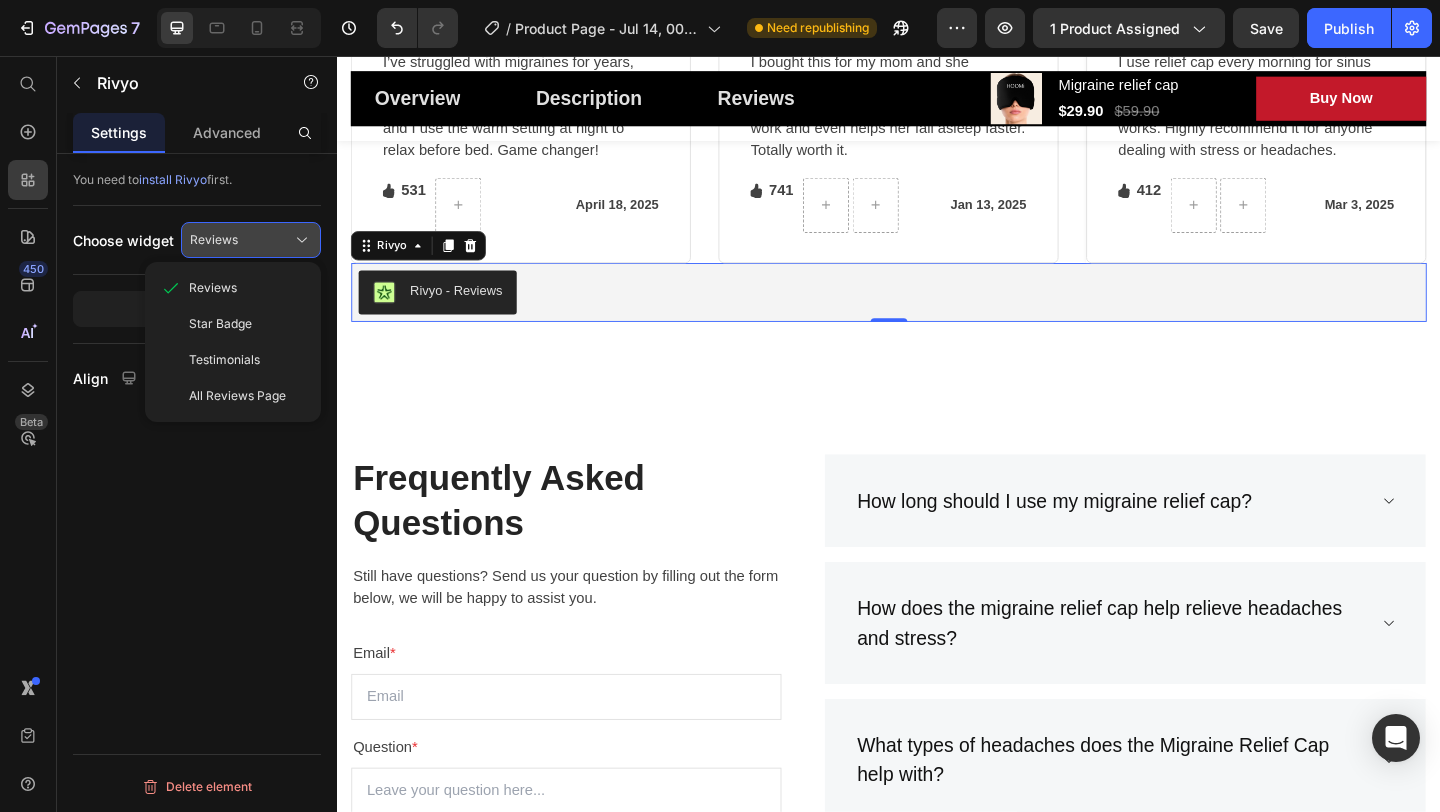 click on "Reviews" 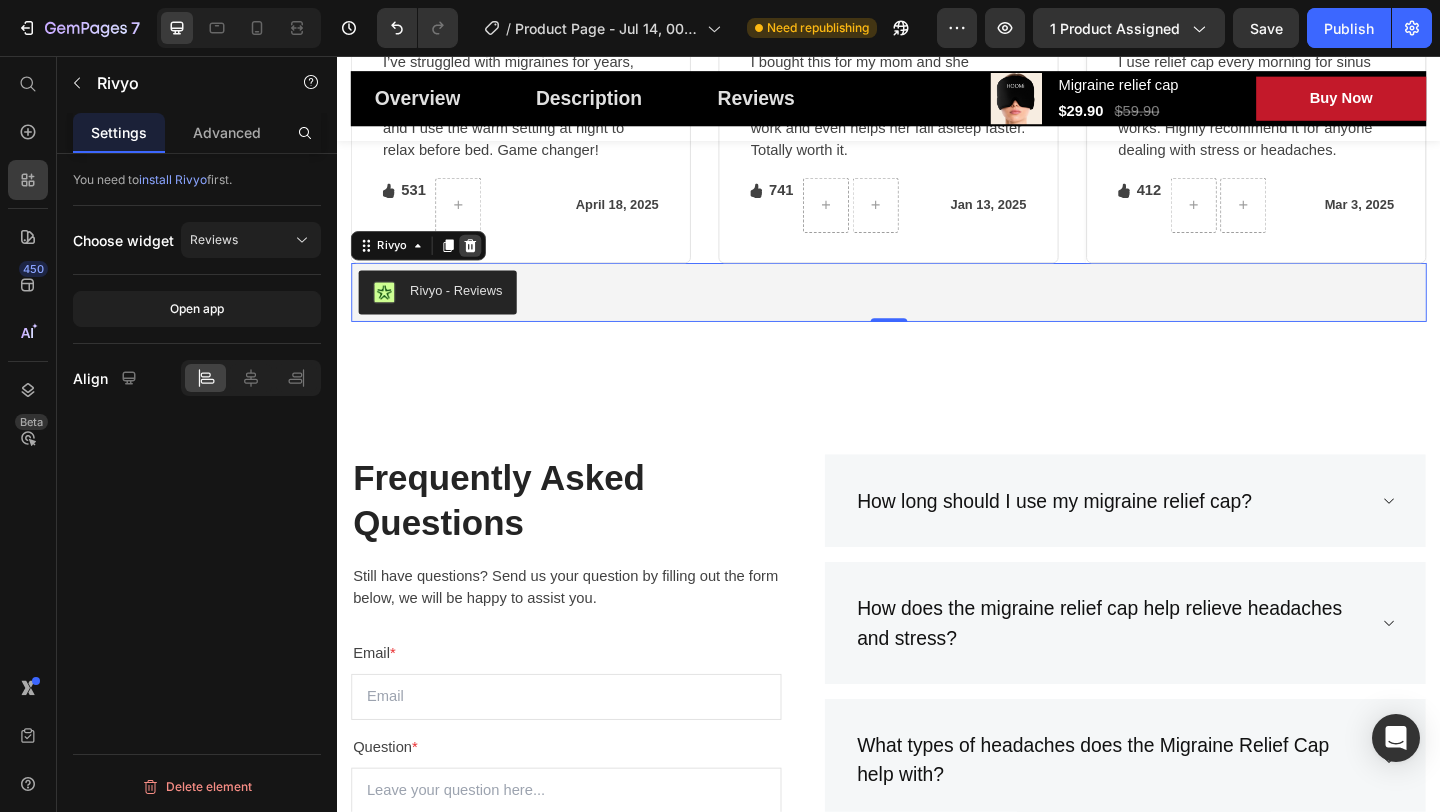 click 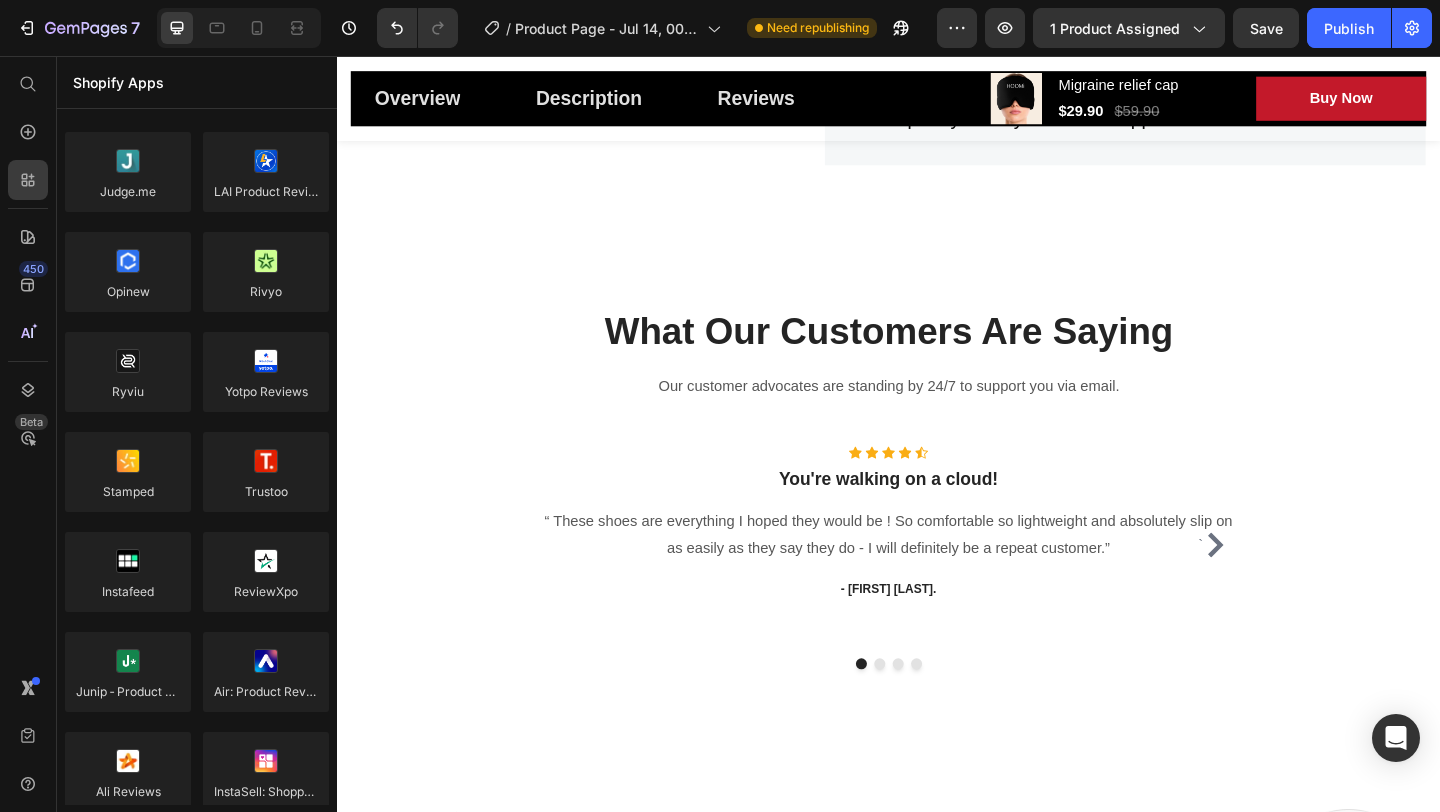 scroll, scrollTop: 5287, scrollLeft: 0, axis: vertical 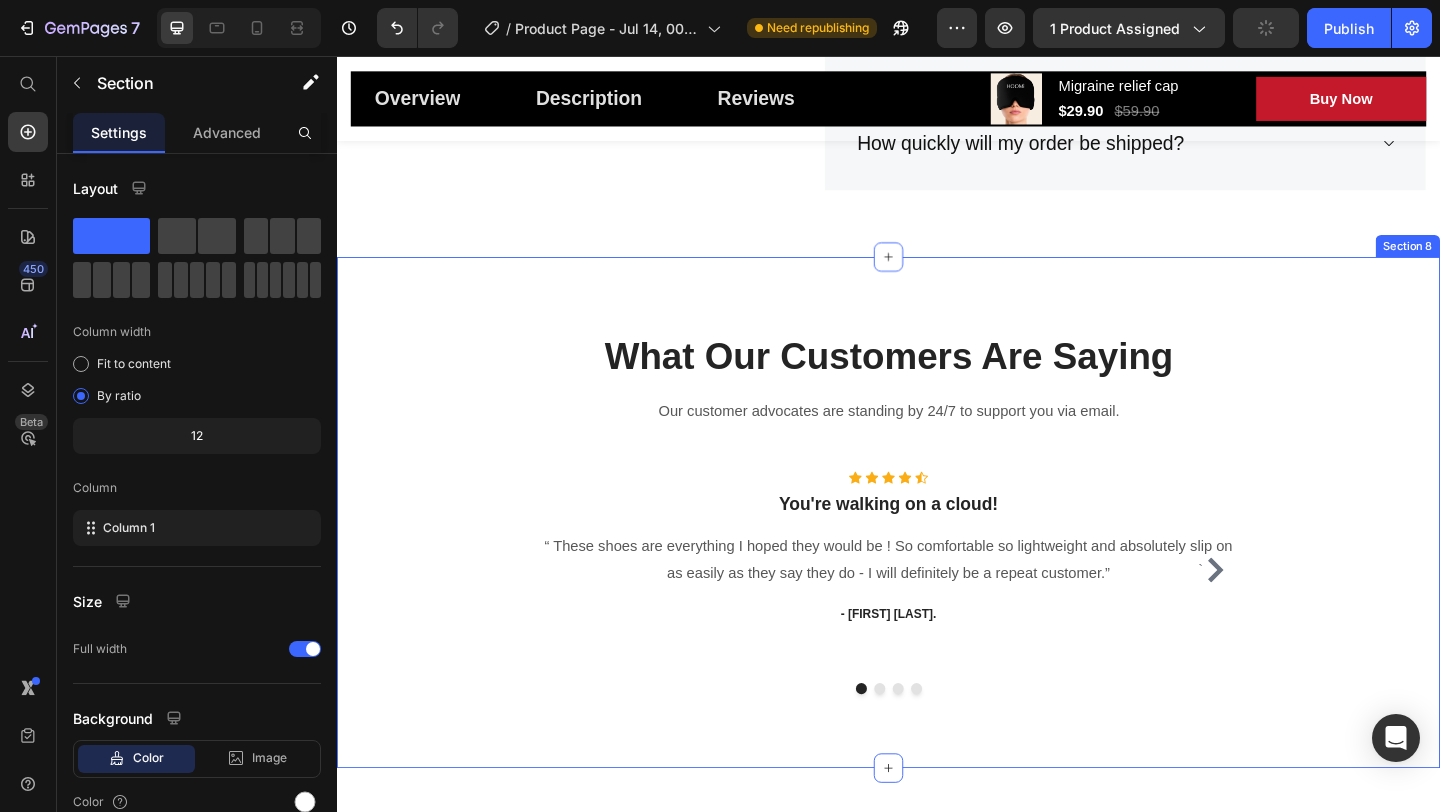 click on "What Our Customers Are Saying Heading Our customer advocates are standing by 24/7 to support you via email. Text block Row `                Icon                Icon                Icon                Icon
Icon Icon List Hoz You're walking on a cloud! Heading “ These shoes are everything I hoped they would be ! So comfortable so lightweight and absolutely slip on as easily as they say they do - I will definitely be a repeat customer.” Text block - [FIRST] [LAST]. Text block                Icon                Icon                Icon                Icon
Icon Icon List Hoz You're walking on a cloud! Heading “ These shoes are everything I hoped they would be ! So comfortable so lightweight and absolutely slip on as easily as they say they do - I will definitely be a repeat customer.” Text block - [FIRST] [LAST]. Text block                Icon                Icon                Icon                Icon
Icon Icon List Hoz You're walking on a cloud! Heading Text block Icon `" at bounding box center [937, 552] 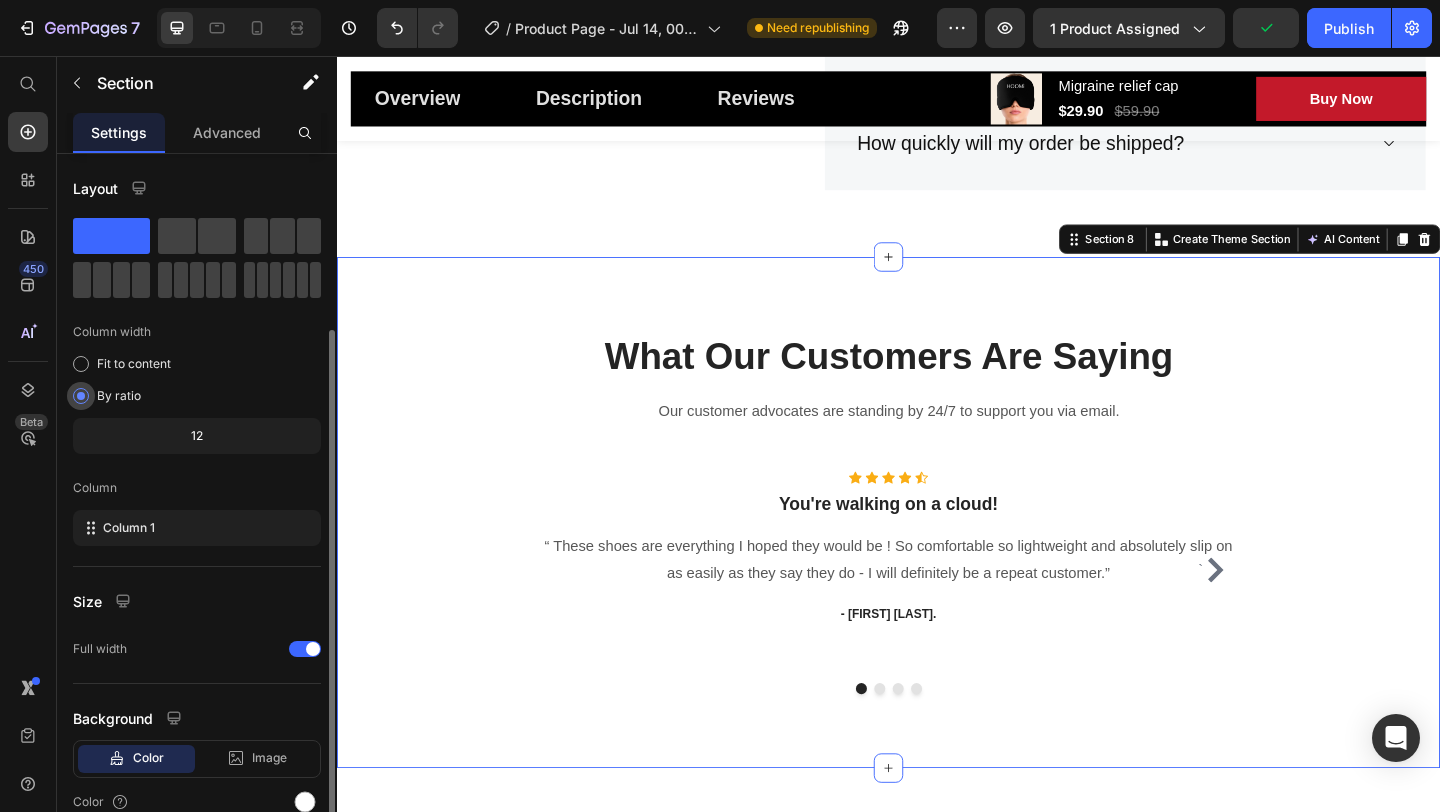 scroll, scrollTop: 93, scrollLeft: 0, axis: vertical 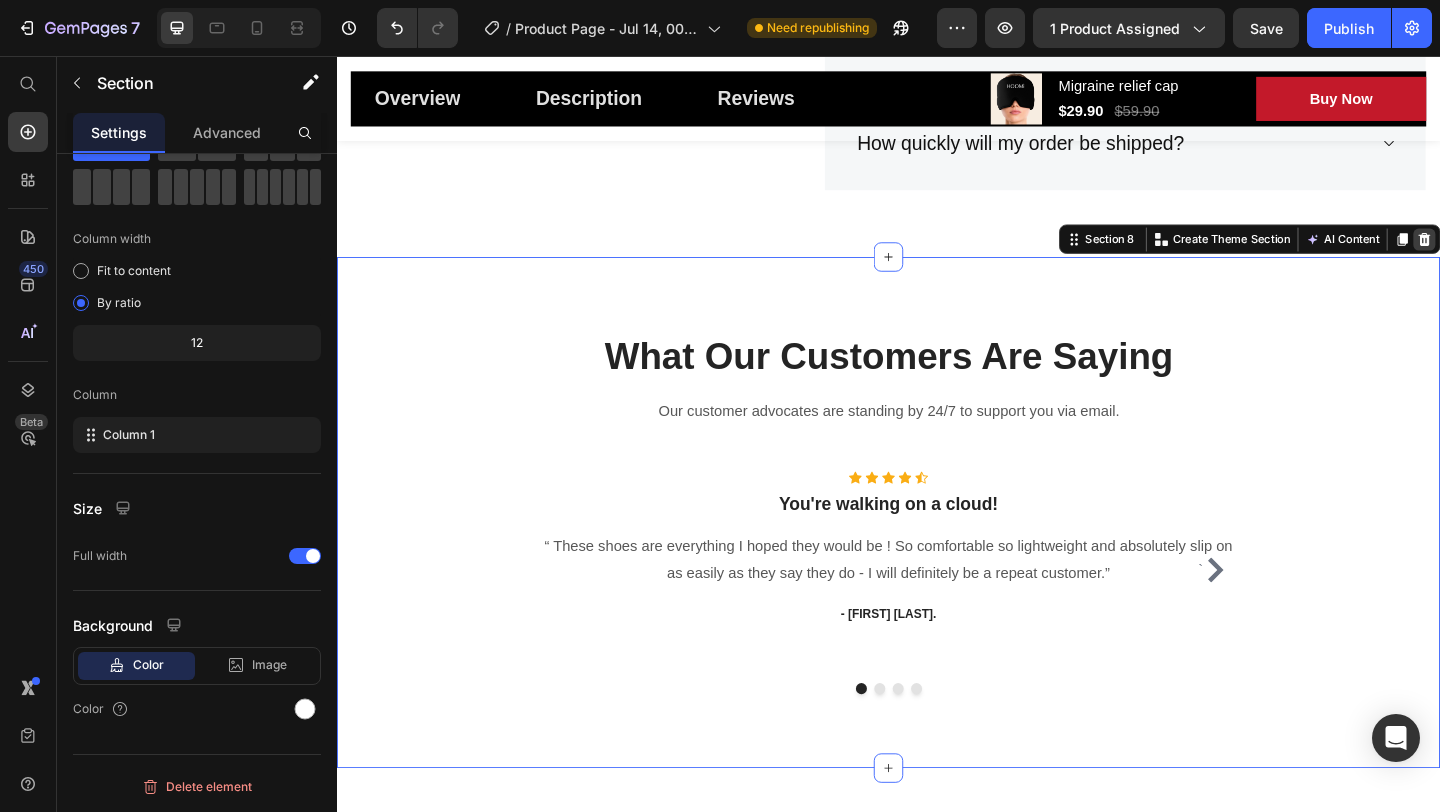 click 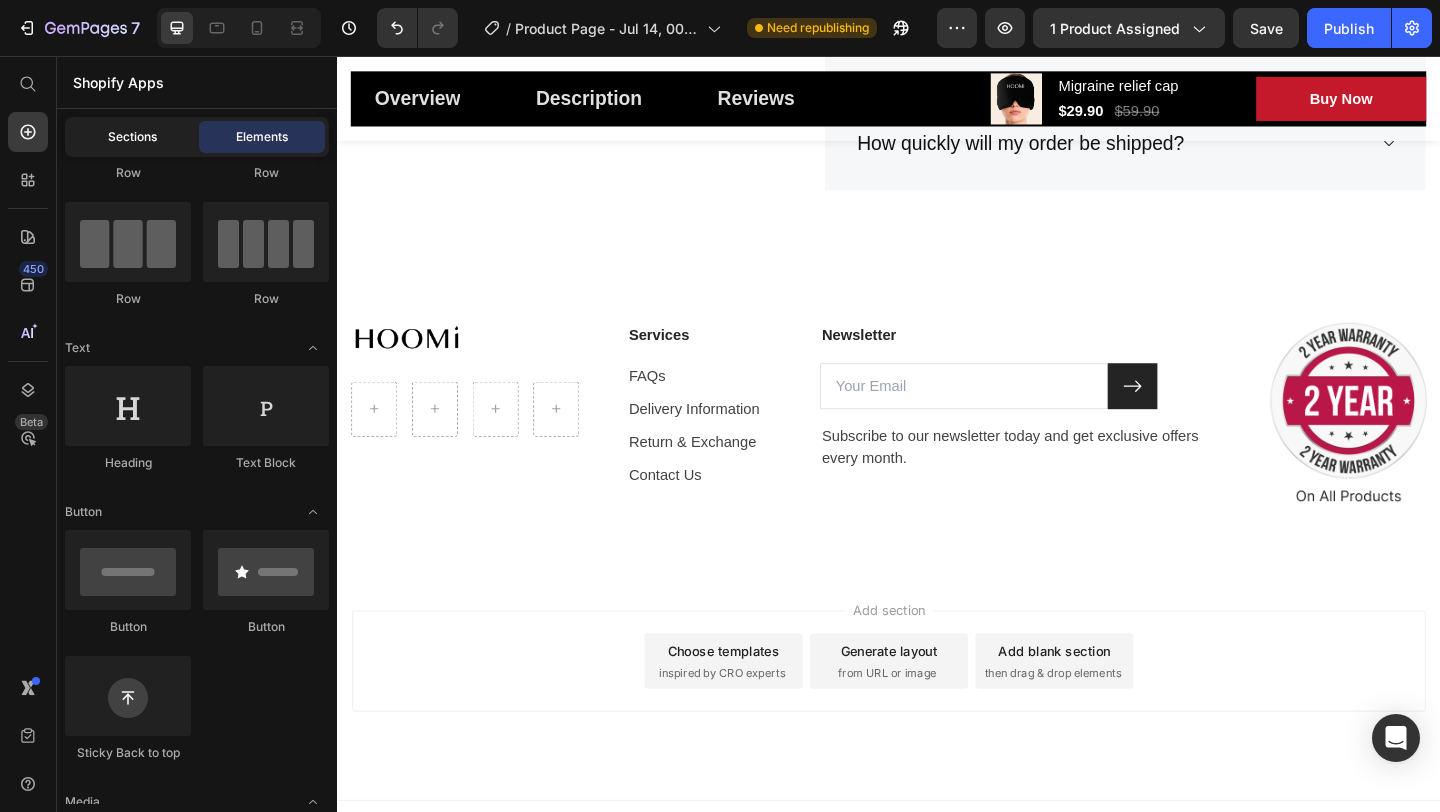 click on "Sections" 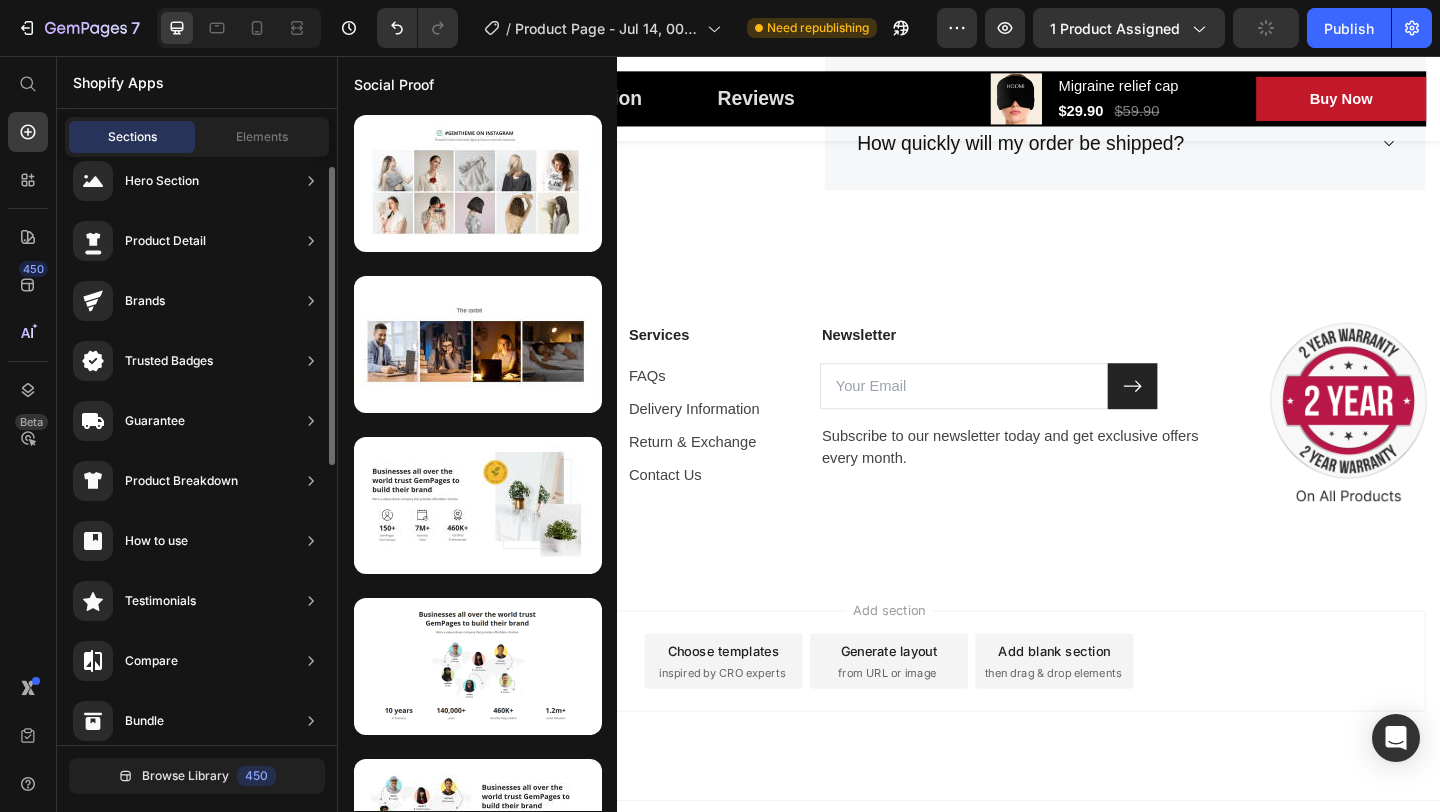 scroll, scrollTop: 0, scrollLeft: 0, axis: both 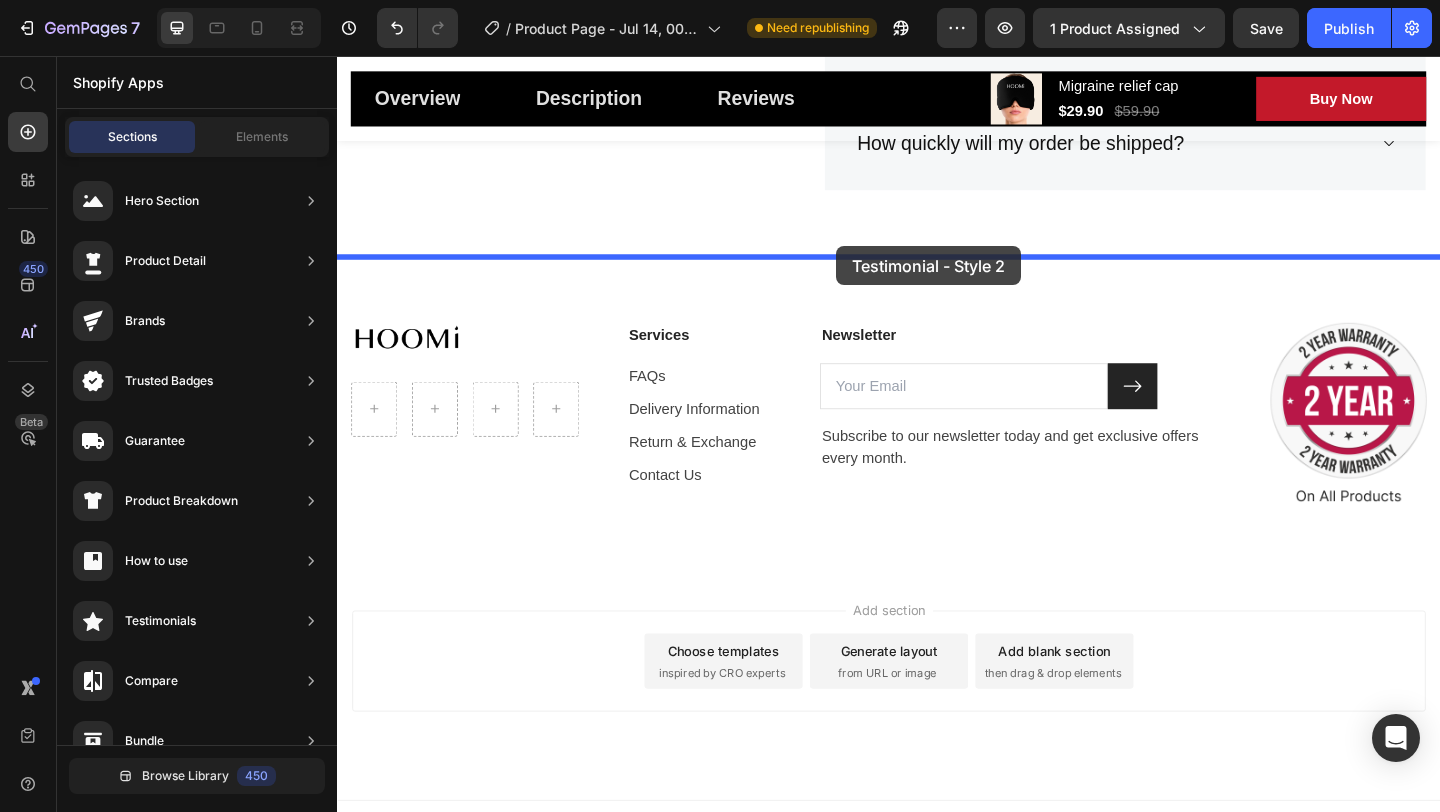 drag, startPoint x: 778, startPoint y: 396, endPoint x: 862, endPoint y: 263, distance: 157.30544 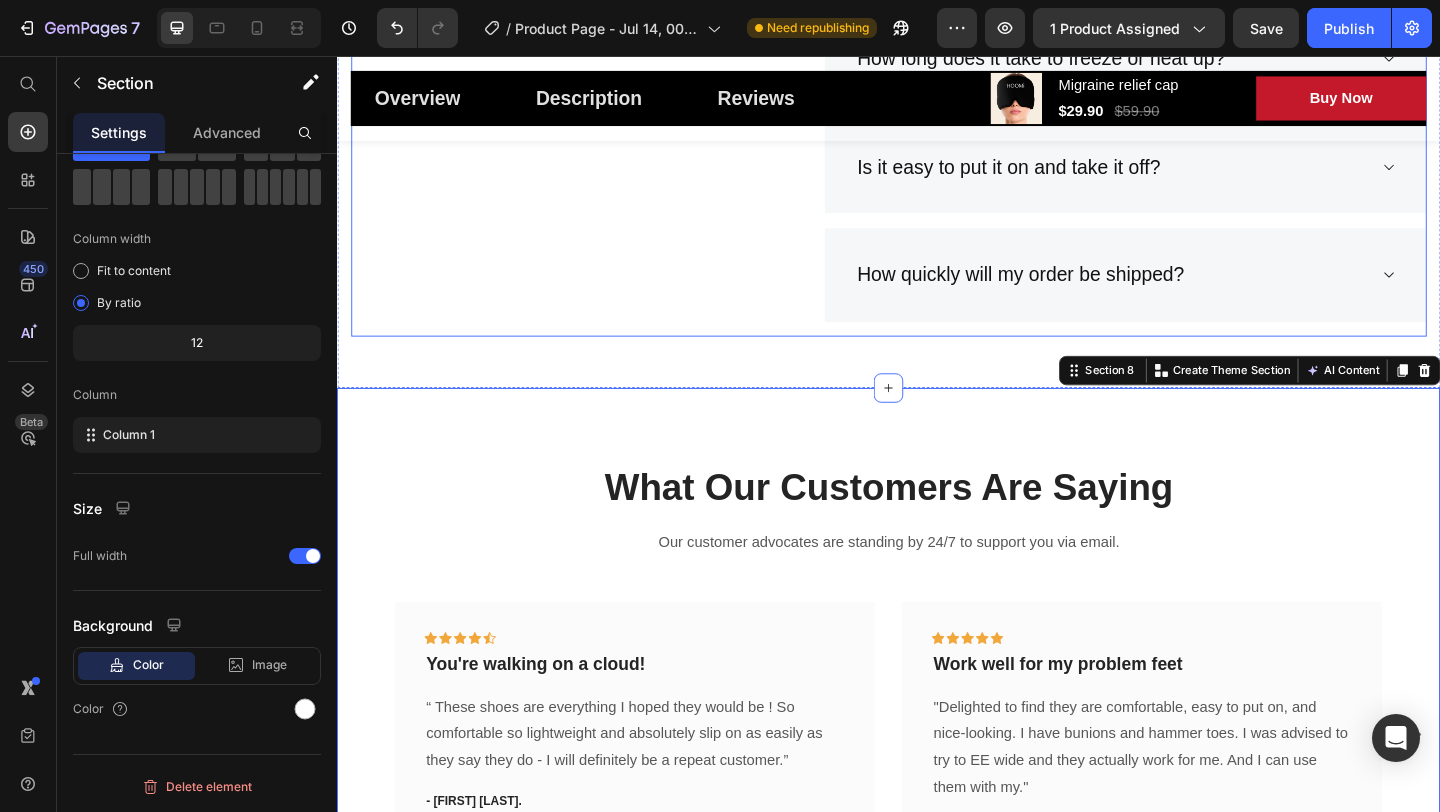 scroll, scrollTop: 5139, scrollLeft: 0, axis: vertical 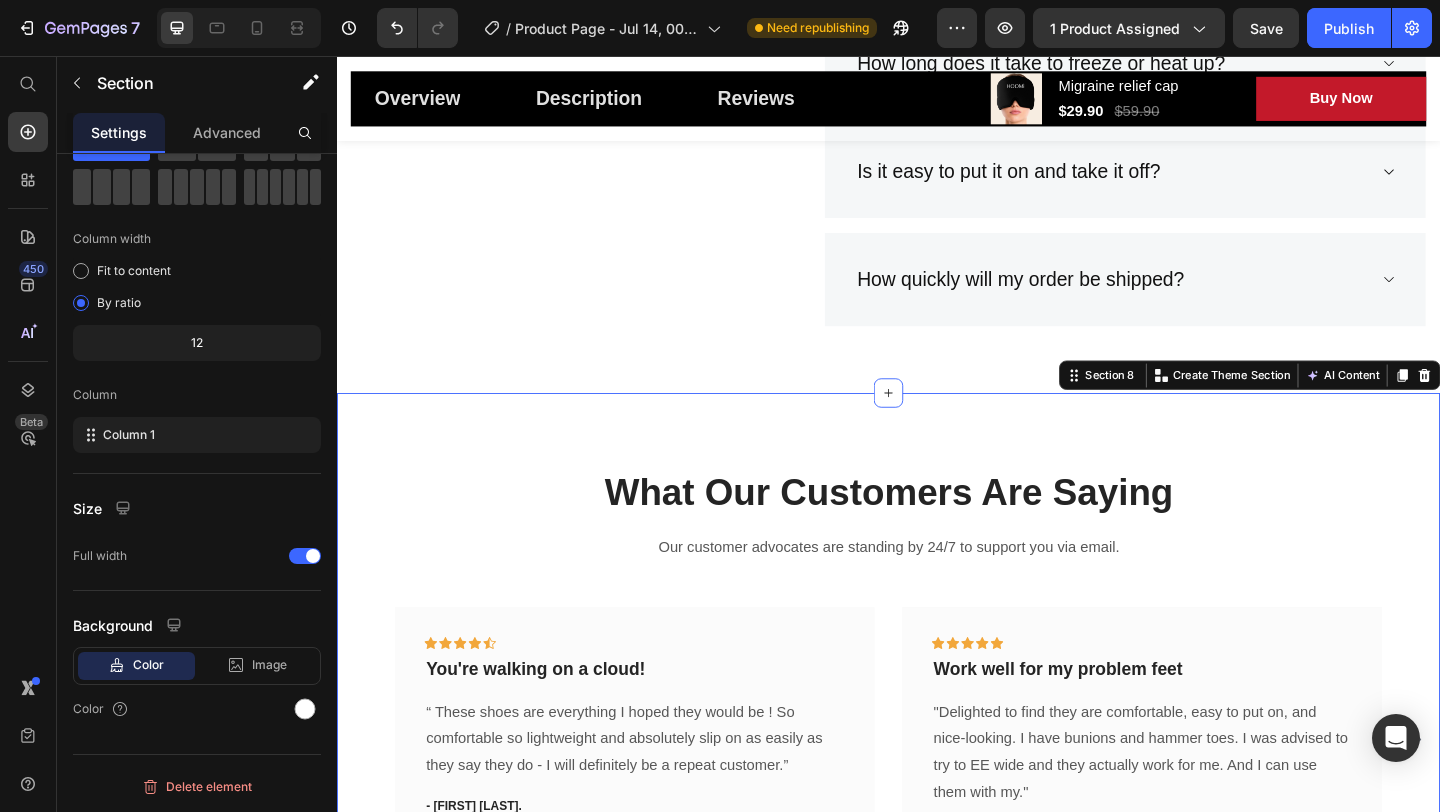 click on "What Our Customers Are Saying Heading Our customer advocates are standing by 24/7 to support you via email. Text block
Icon
Icon
Icon
Icon
Icon Row You're walking on a cloud! Text block “ These shoes are everything I hoped they would be ! So comfortable so lightweight and absolutely slip on as easily as they say they do - I will definitely be a repeat customer.” Text block - [NAME]. Text block Row
Icon
Icon
Icon
Icon
Icon Row Work well for my problem feet Text block "Delighted to find they are comfortable, easy to put on, and nice-looking. I have bunions and hammer toes. I was advised to try to EE wide and they actually work for me. And I can use them with my." Text block - [NAME]. Text block Row
Icon
Icon
Icon
Icon
Icon Row You're walking on a cloud!" at bounding box center [937, 737] 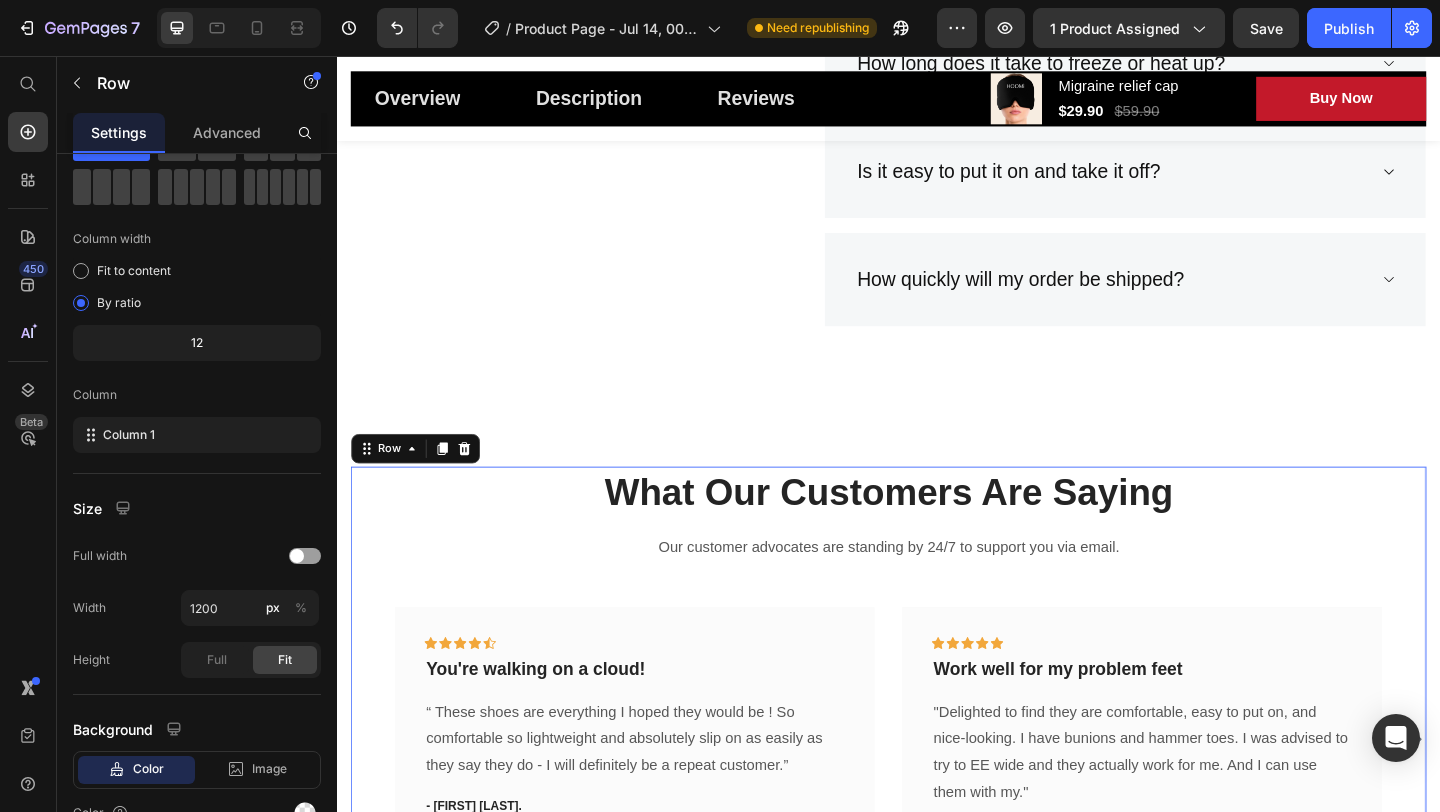 click on "What Our Customers Are Saying Heading Our customer advocates are standing by 24/7 to support you via email. Text block
Icon
Icon
Icon
Icon
Icon Row You're walking on a cloud! Text block “ These shoes are everything I hoped they would be ! So comfortable so lightweight and absolutely slip on as easily as they say they do - I will definitely be a repeat customer.” Text block - [NAME]. Text block Row
Icon
Icon
Icon
Icon
Icon Row Work well for my problem feet Text block "Delighted to find they are comfortable, easy to put on, and nice-looking. I have bunions and hammer toes. I was advised to try to EE wide and they actually work for me. And I can use them with my." Text block - [NAME]. Text block Row
Icon
Icon
Icon
Icon
Icon Row You're walking on a cloud!" at bounding box center (937, 737) 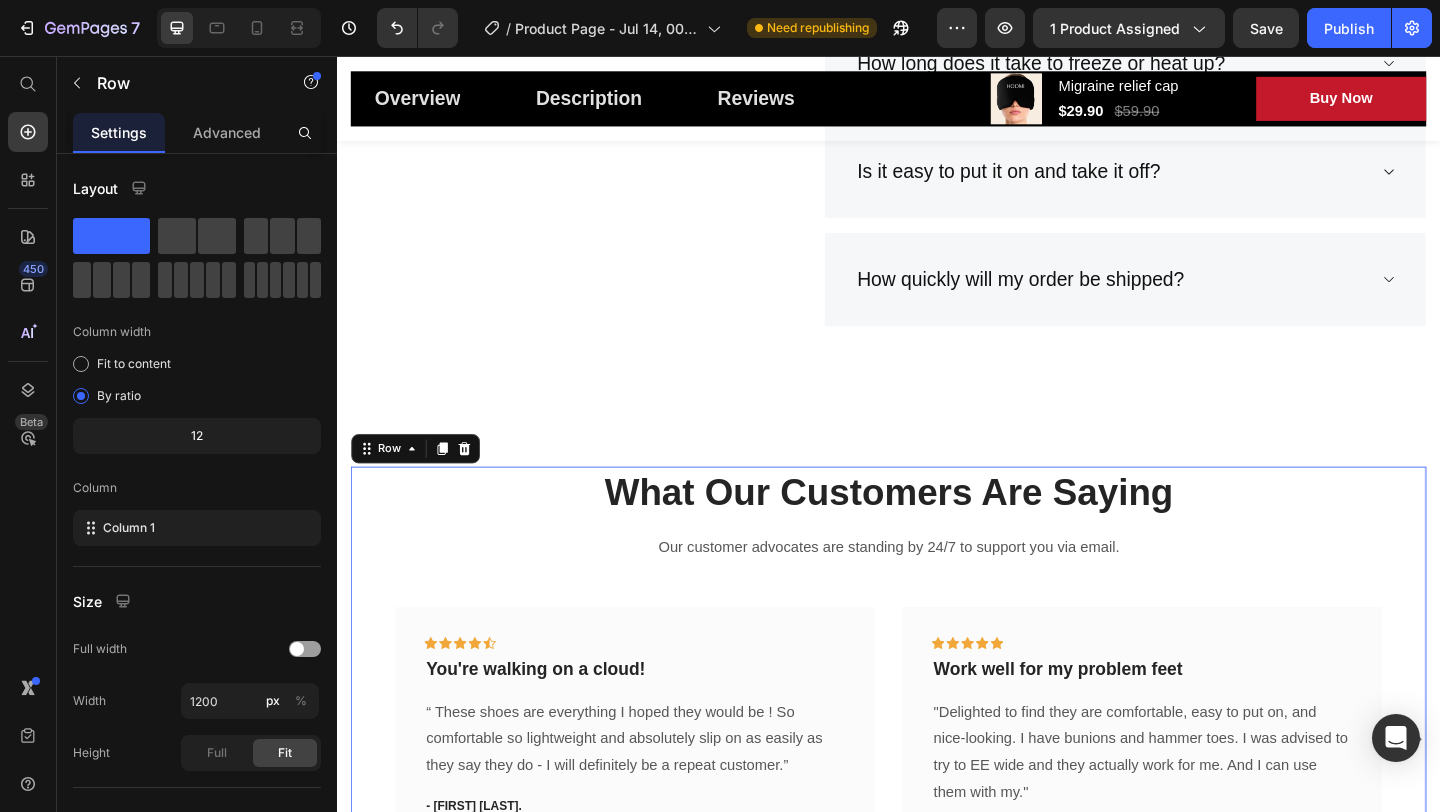 click on "What Our Customers Are Saying Heading Our customer advocates are standing by 24/7 to support you via email. Text block
Icon
Icon
Icon
Icon
Icon Row You're walking on a cloud! Text block “ These shoes are everything I hoped they would be ! So comfortable so lightweight and absolutely slip on as easily as they say they do - I will definitely be a repeat customer.” Text block - [NAME]. Text block Row
Icon
Icon
Icon
Icon
Icon Row Work well for my problem feet Text block "Delighted to find they are comfortable, easy to put on, and nice-looking. I have bunions and hammer toes. I was advised to try to EE wide and they actually work for me. And I can use them with my." Text block - [NAME]. Text block Row
Icon
Icon
Icon
Icon
Icon Row You're walking on a cloud!" at bounding box center (937, 737) 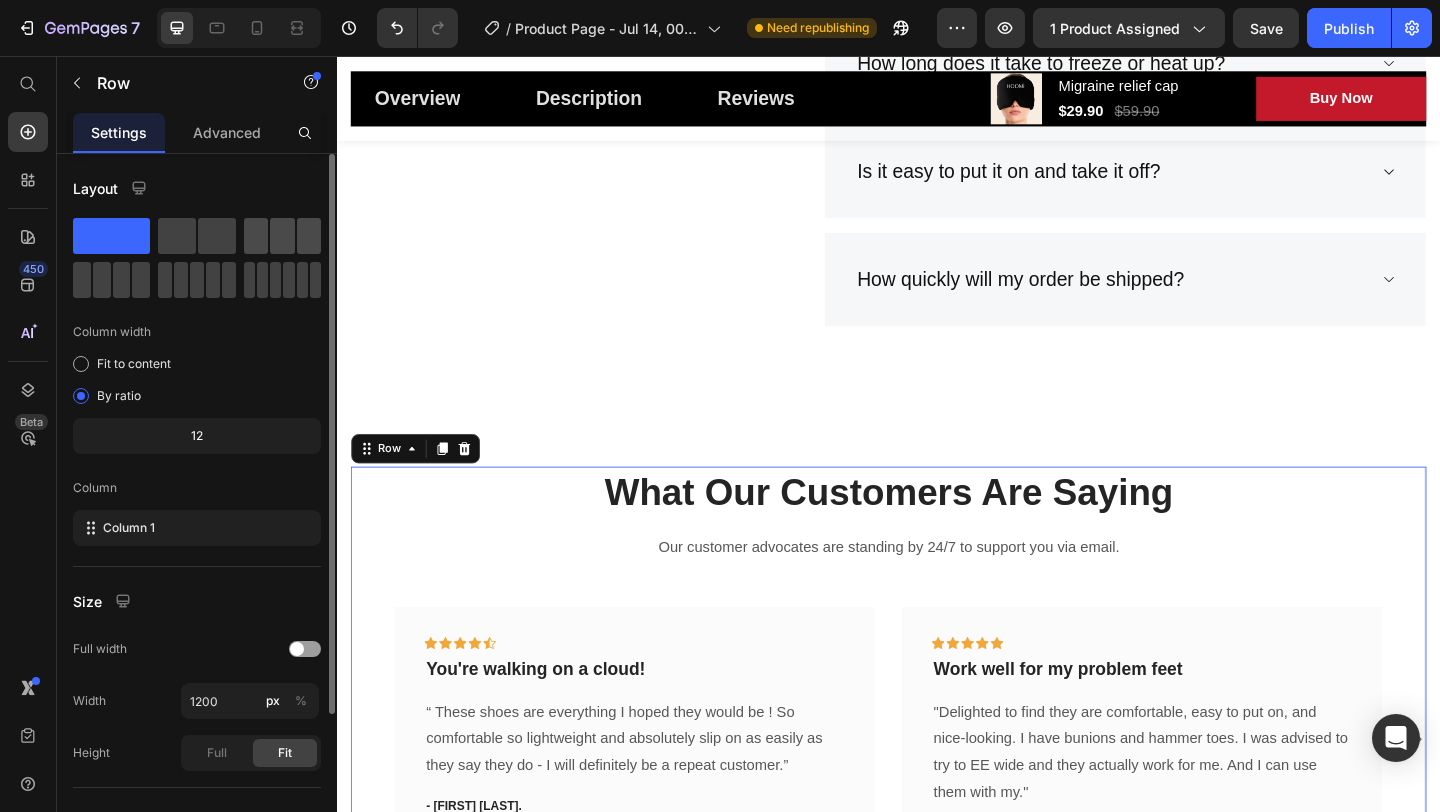 click 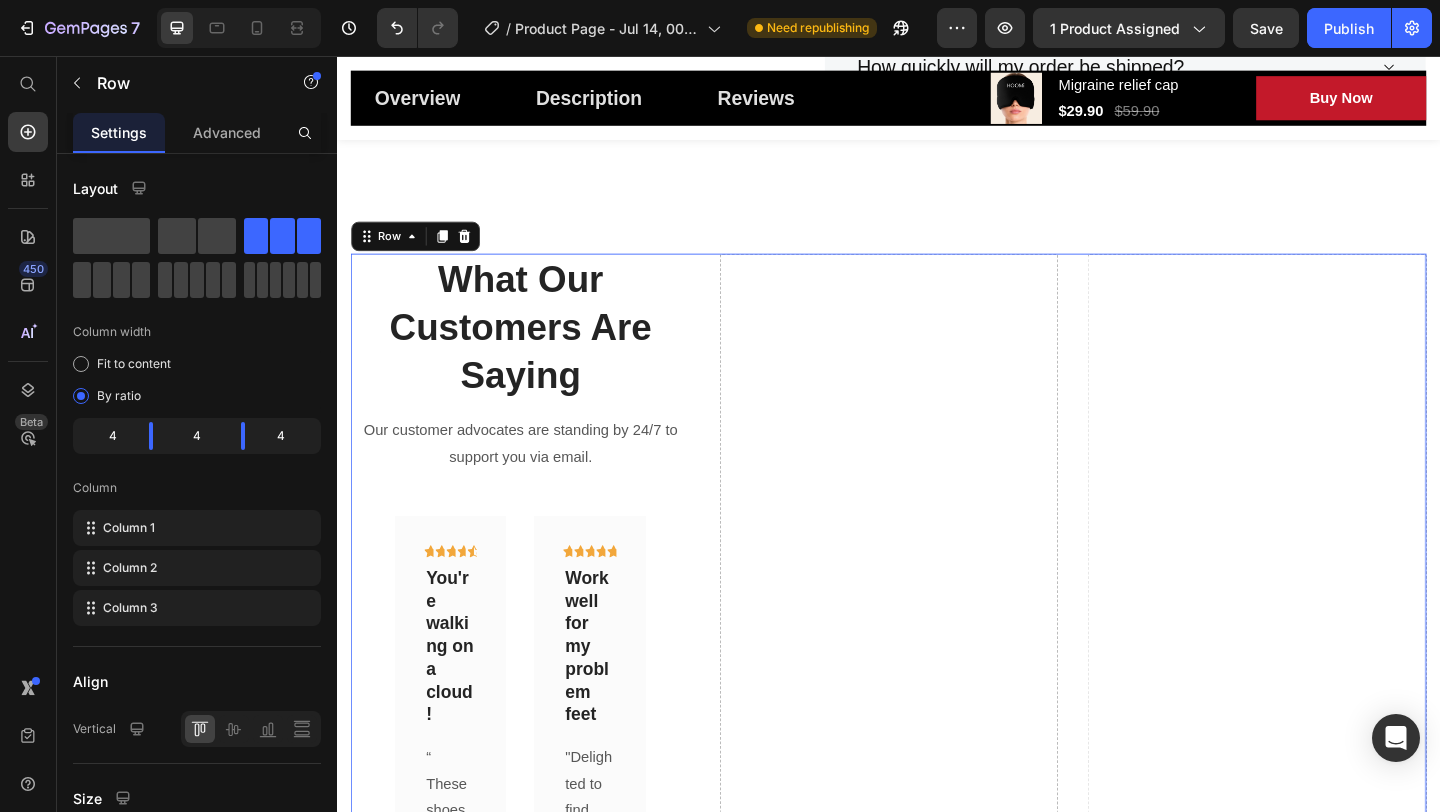 scroll, scrollTop: 5442, scrollLeft: 0, axis: vertical 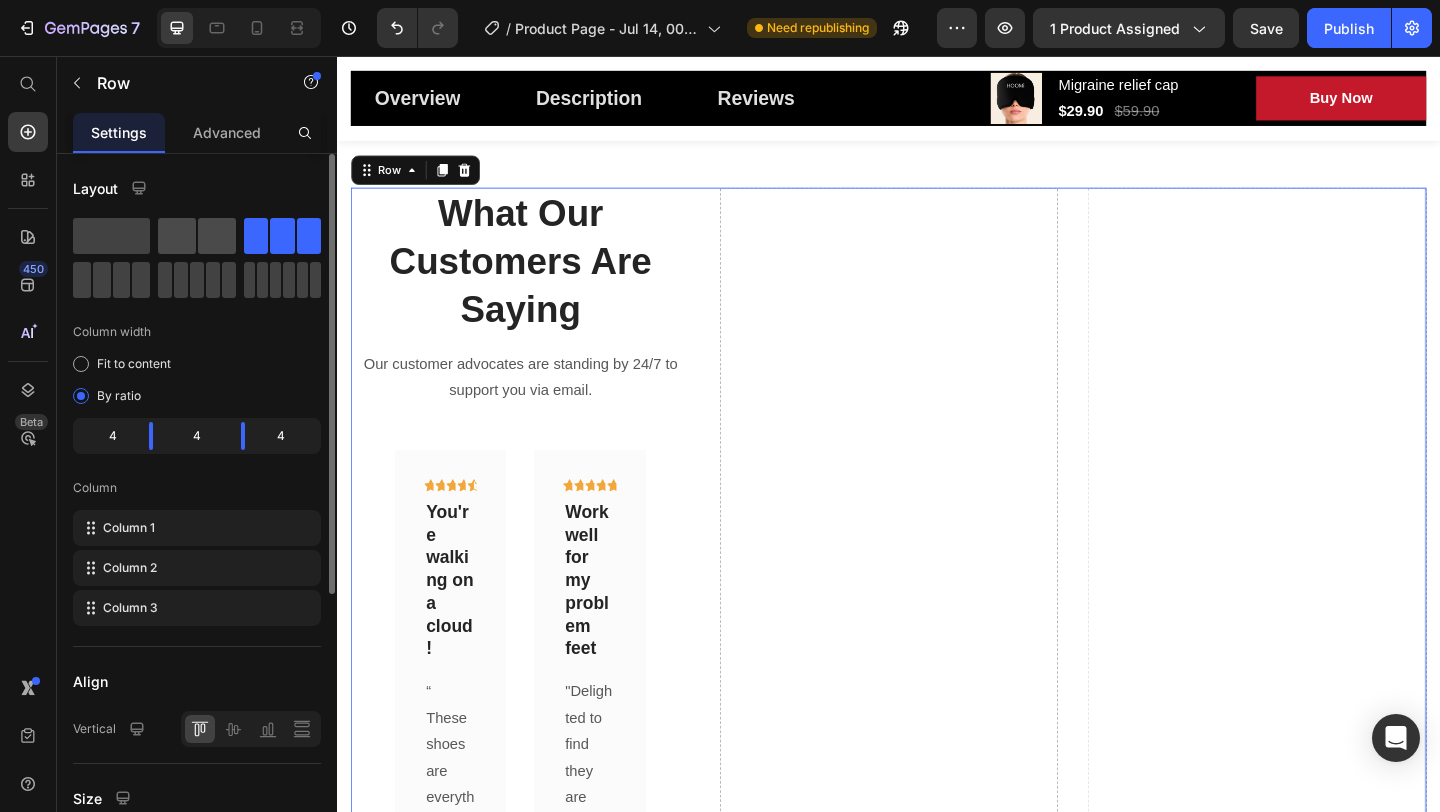 click 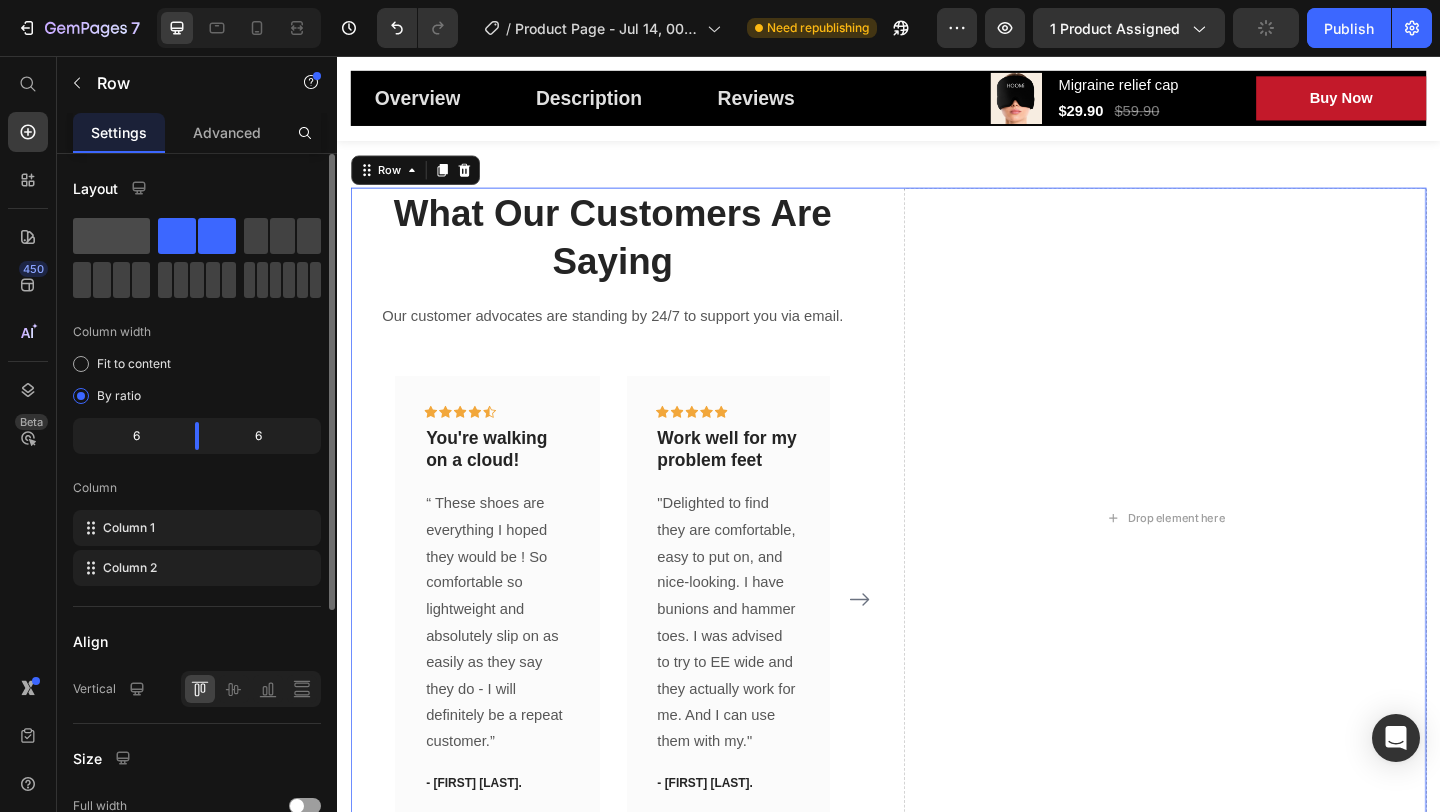 click 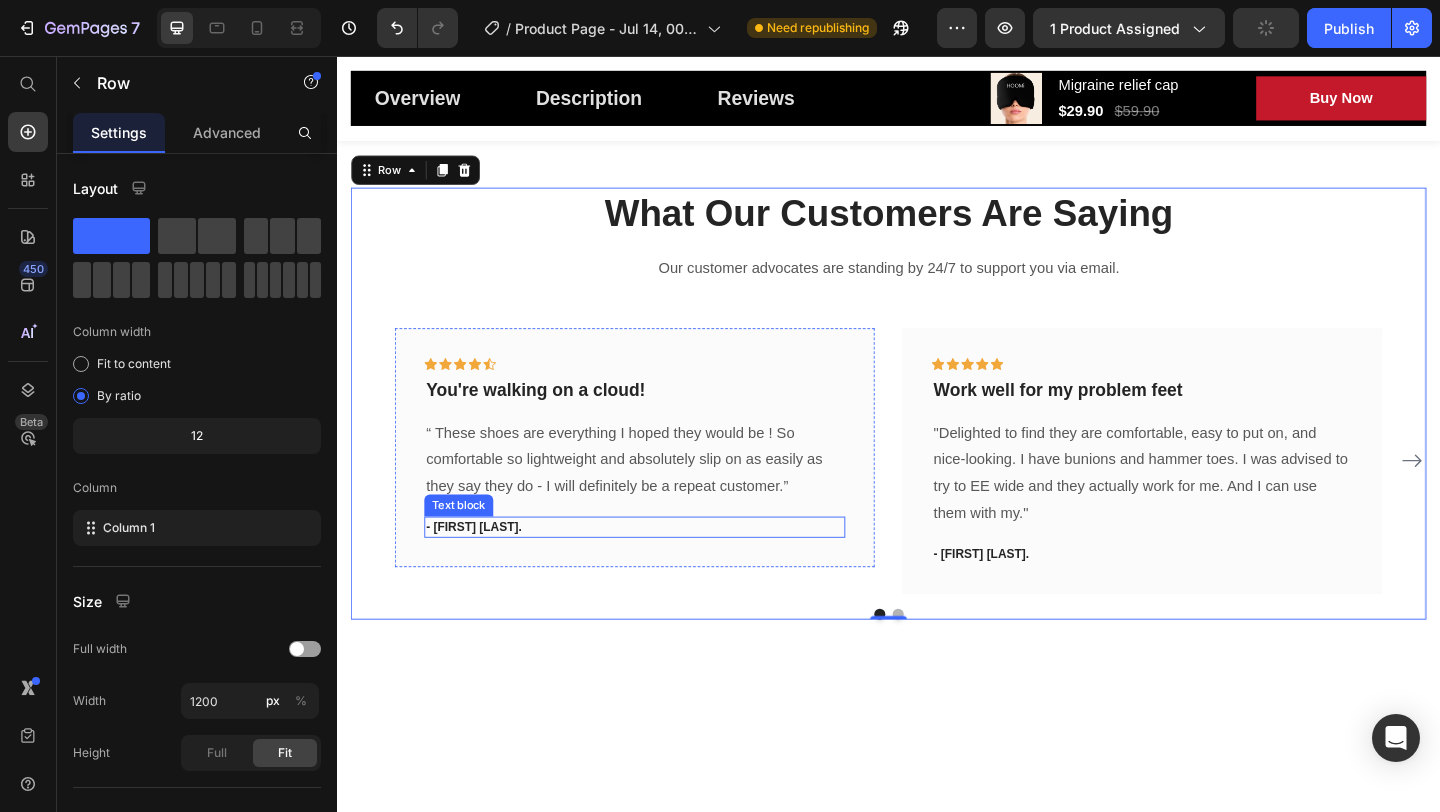 click on "- [FIRST] [LAST]." at bounding box center [661, 569] 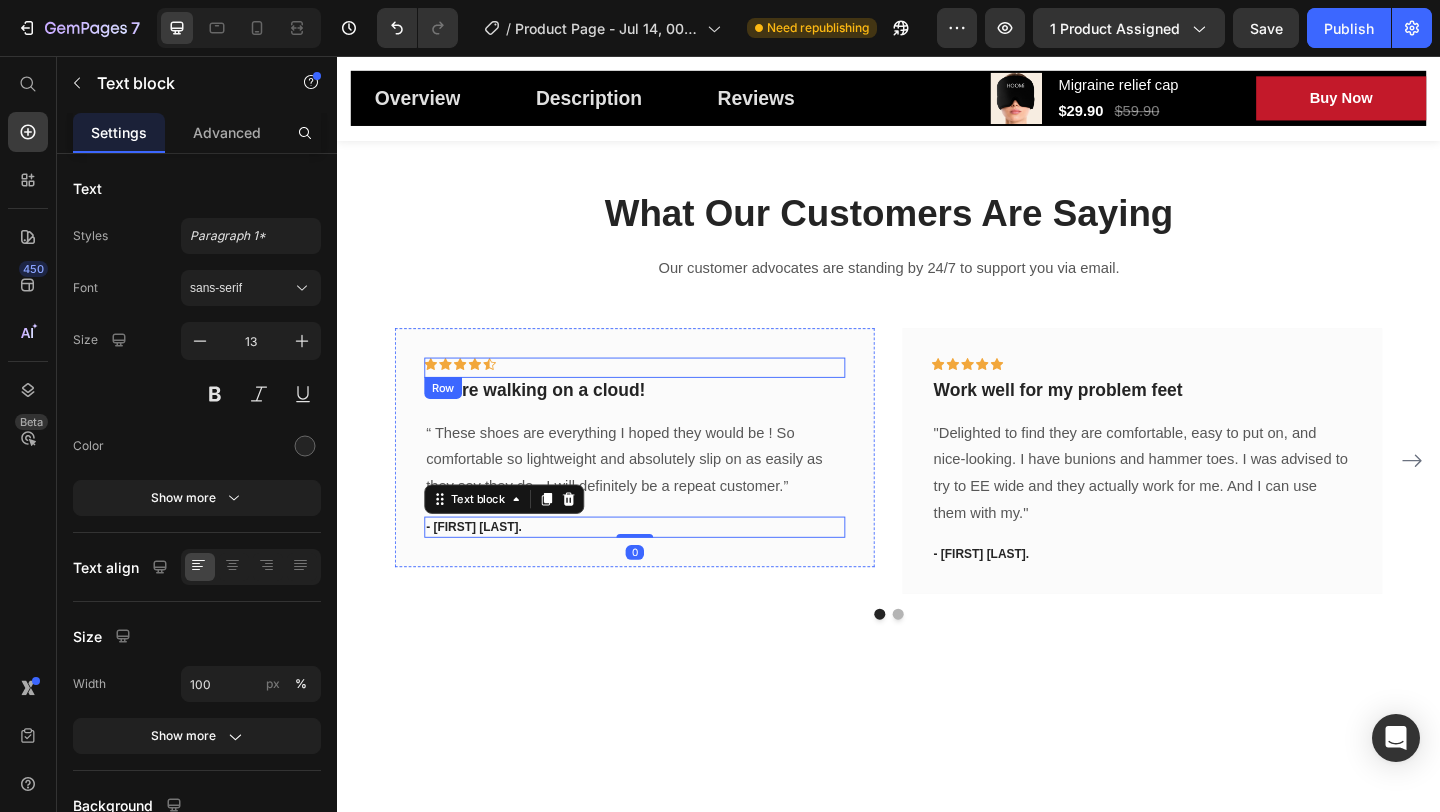 click on "Icon
Icon
Icon
Icon
Icon Row" at bounding box center (661, 395) 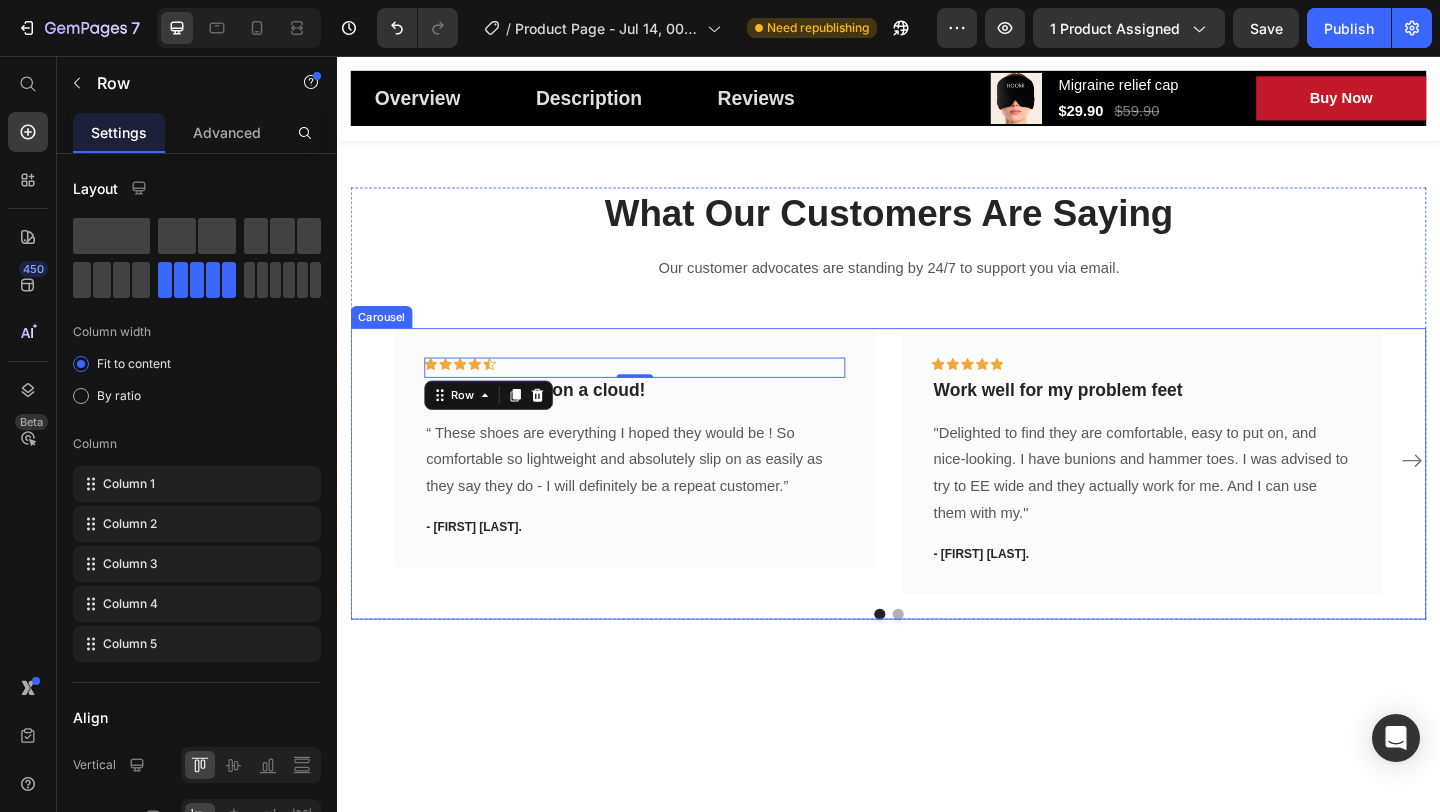 click on "Icon
Icon
Icon
Icon
Icon Row   0 You're walking on a cloud! Text block “ These shoes are everything I hoped they would be ! So comfortable so lightweight and absolutely slip on as easily as they say they do - I will definitely be a repeat customer.” Text block - [NAME] [LAST] Text block Row
Icon
Icon
Icon
Icon
Icon Row Work well for my problem feet Text block "Delighted to find they are comfortable, easy to put on, and nice-looking. I have bunions and hammer toes. I was advised to try to EE wide and they actually work for me. And I can use them with my." Text block - [NAME] [LAST] Text block Row
Icon
Icon
Icon
Icon
Icon Row You're walking on a cloud! Text block Text block - [NAME] [LAST] Text block Row
Icon
Icon
Icon Icon" at bounding box center [937, 510] 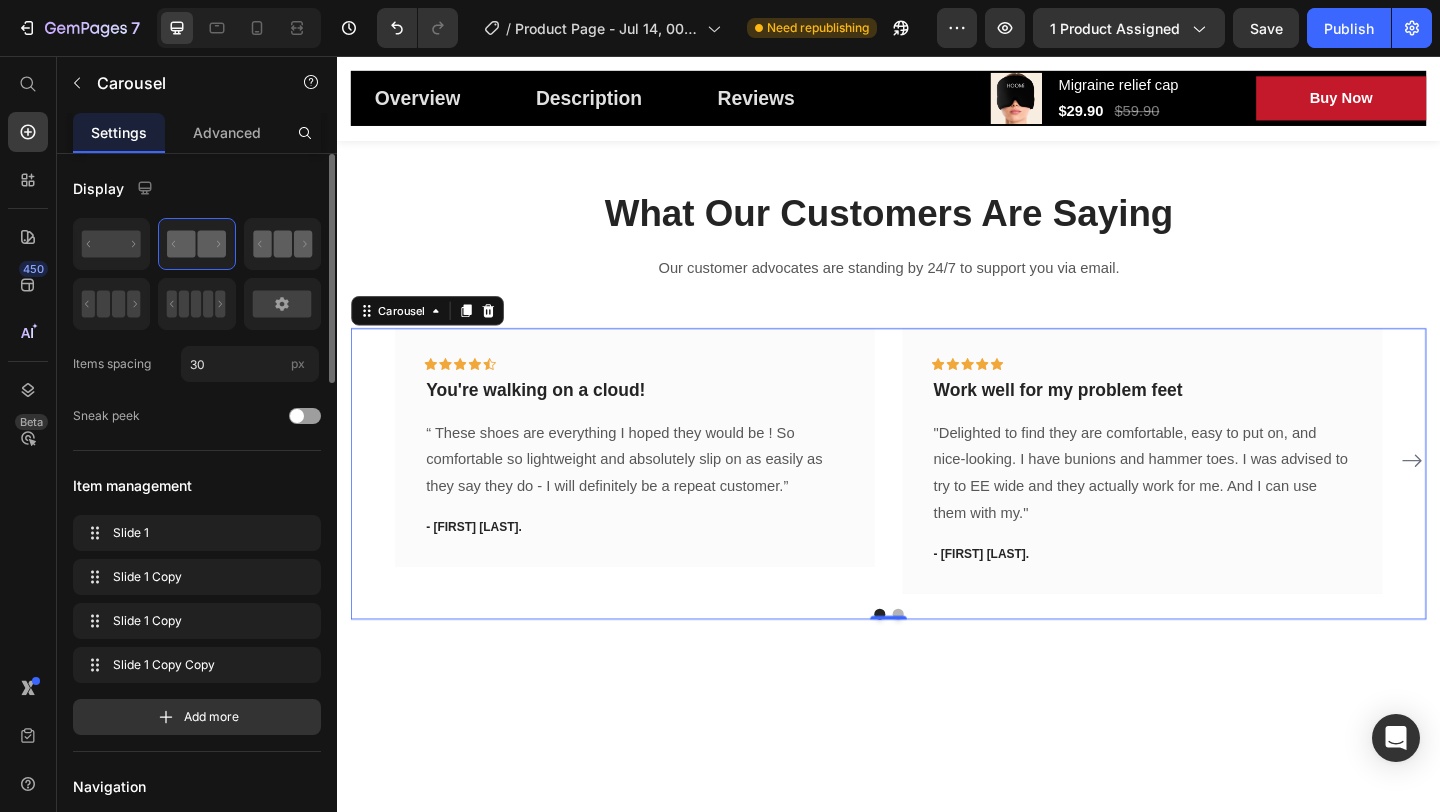 click 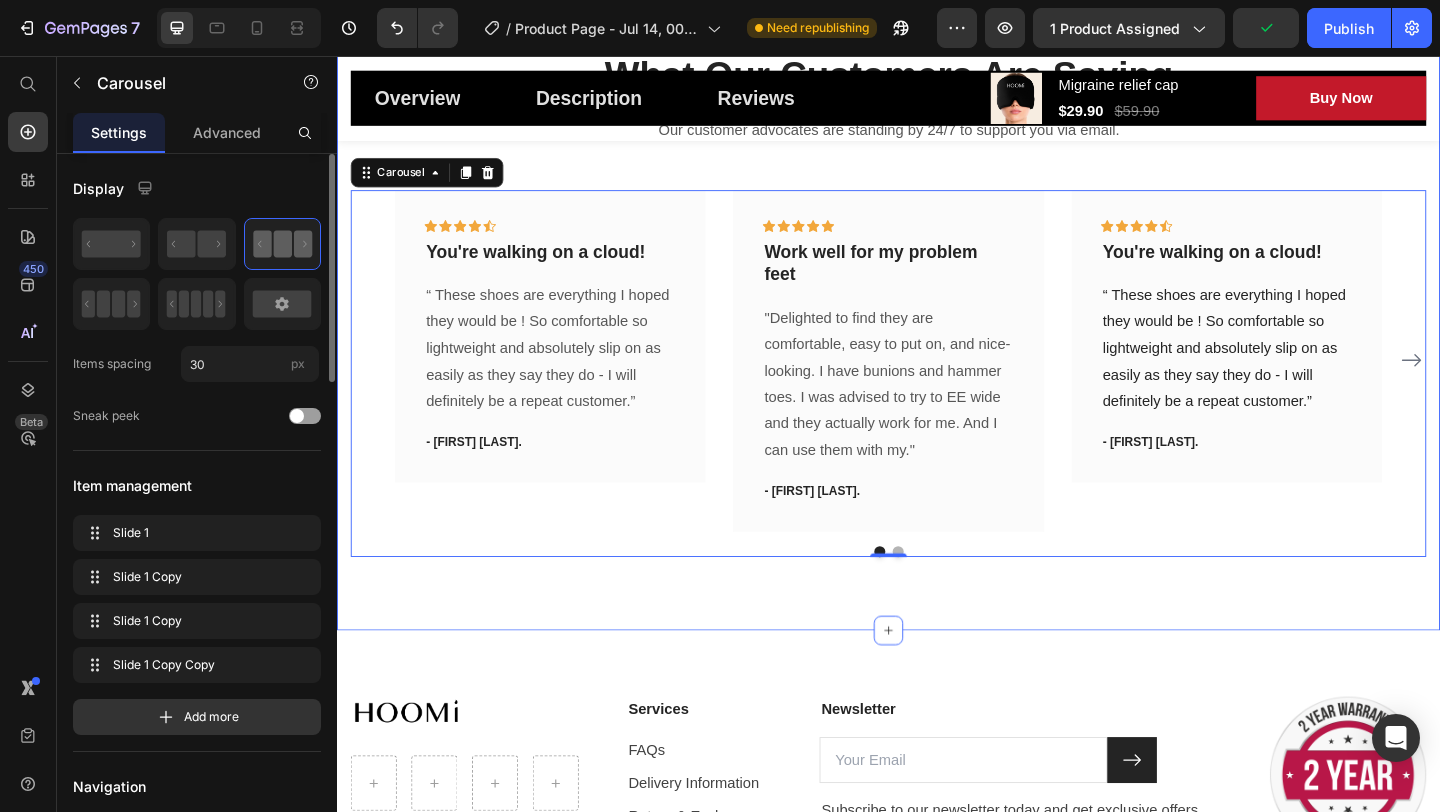 scroll, scrollTop: 5603, scrollLeft: 0, axis: vertical 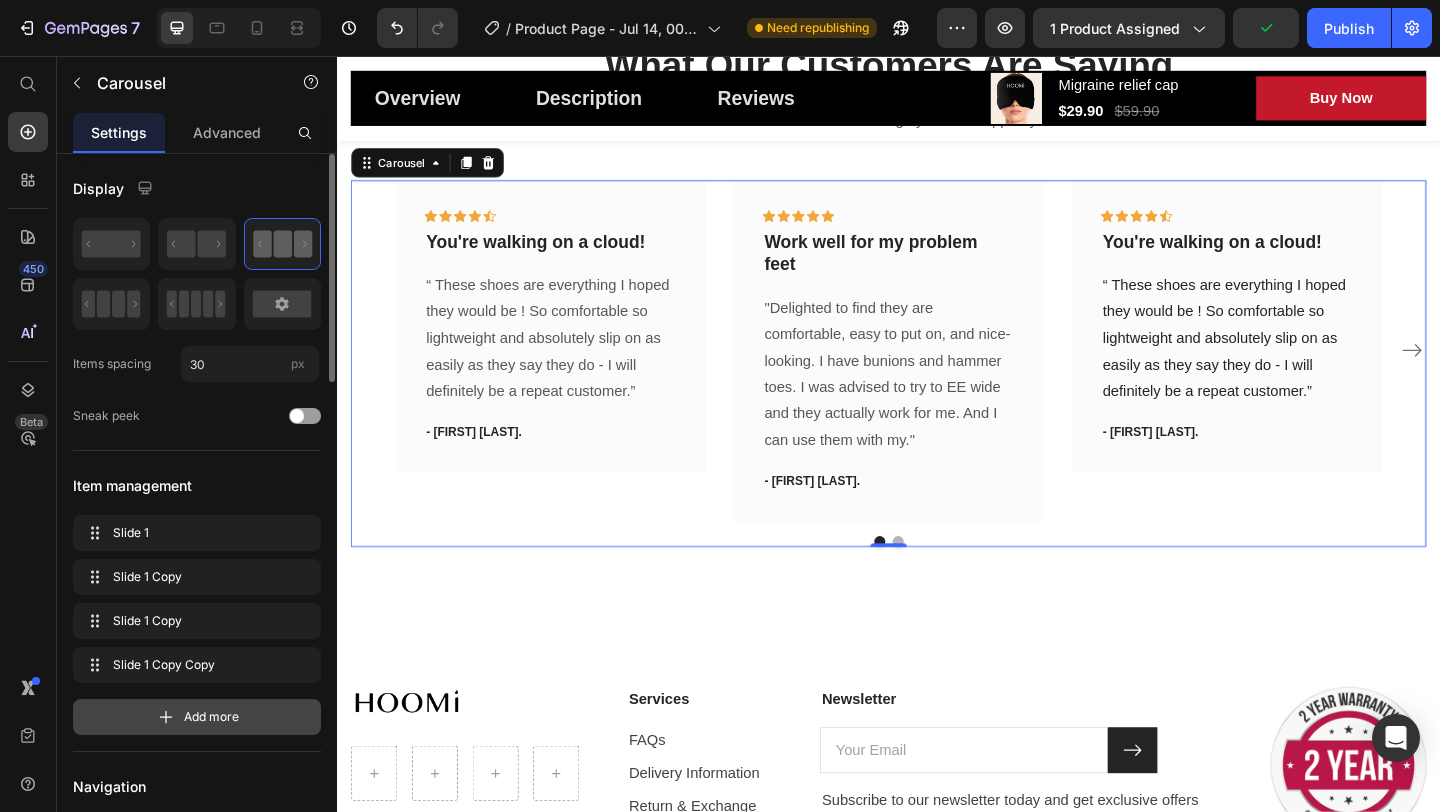 click on "Add more" at bounding box center (211, 717) 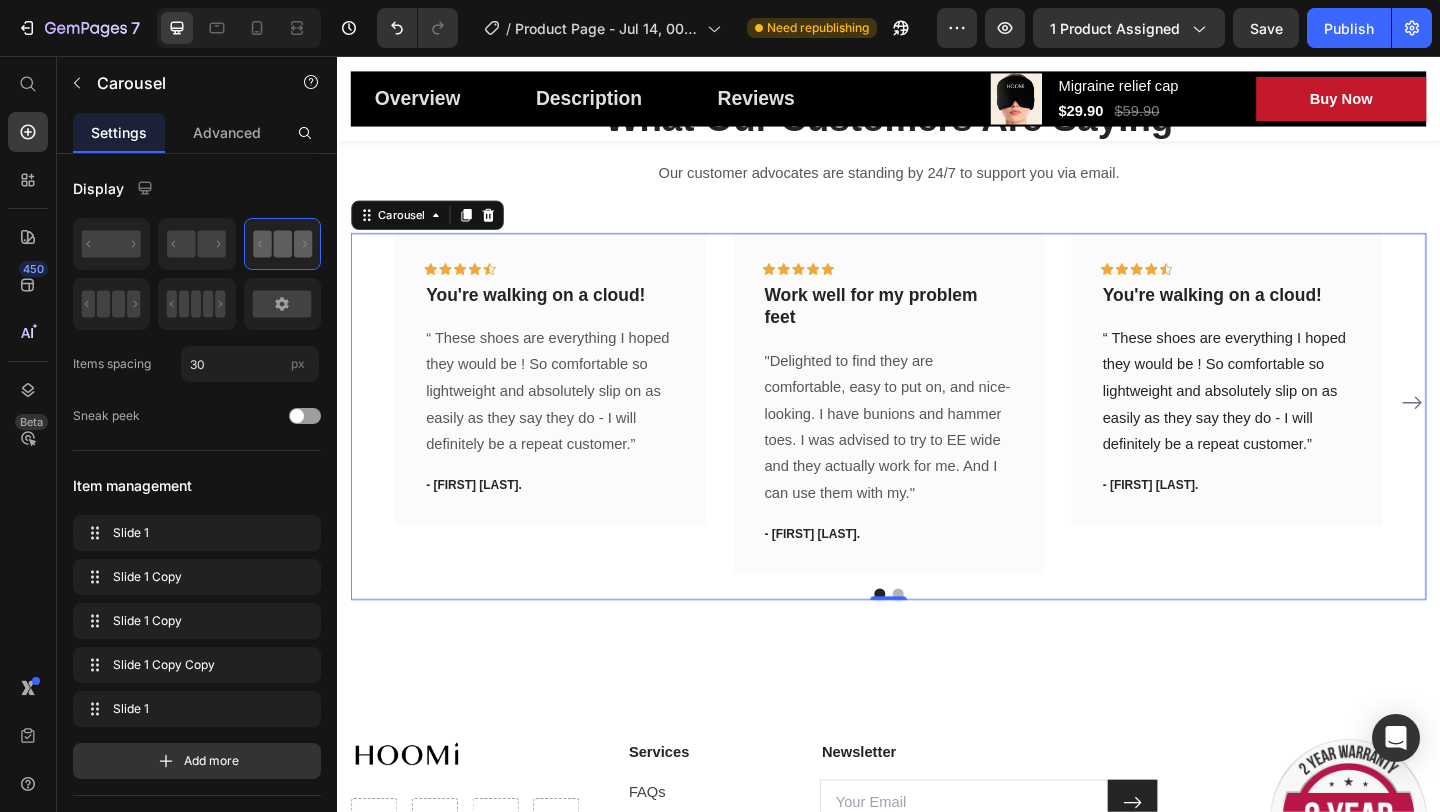 scroll, scrollTop: 5506, scrollLeft: 0, axis: vertical 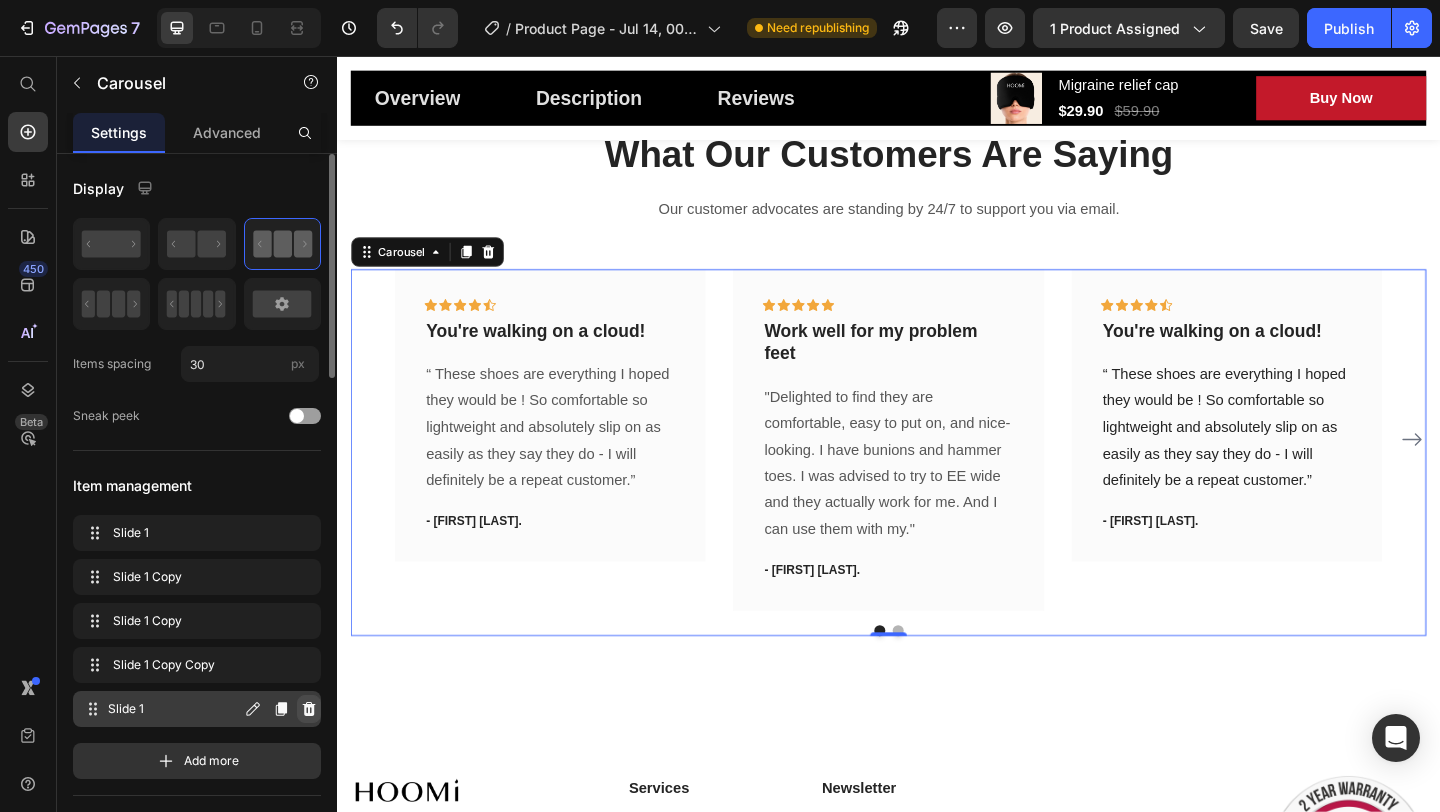 click 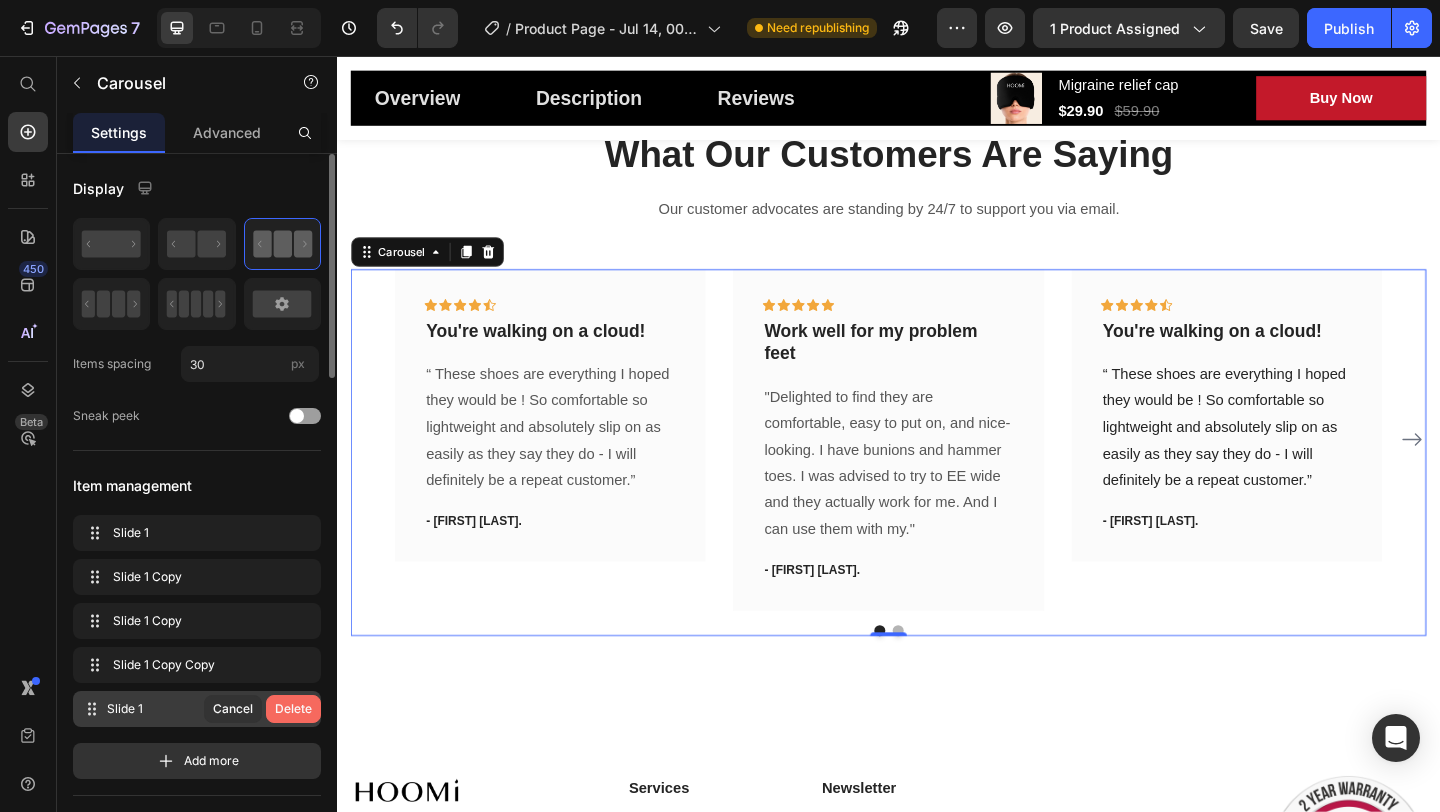 click on "Delete" at bounding box center [293, 709] 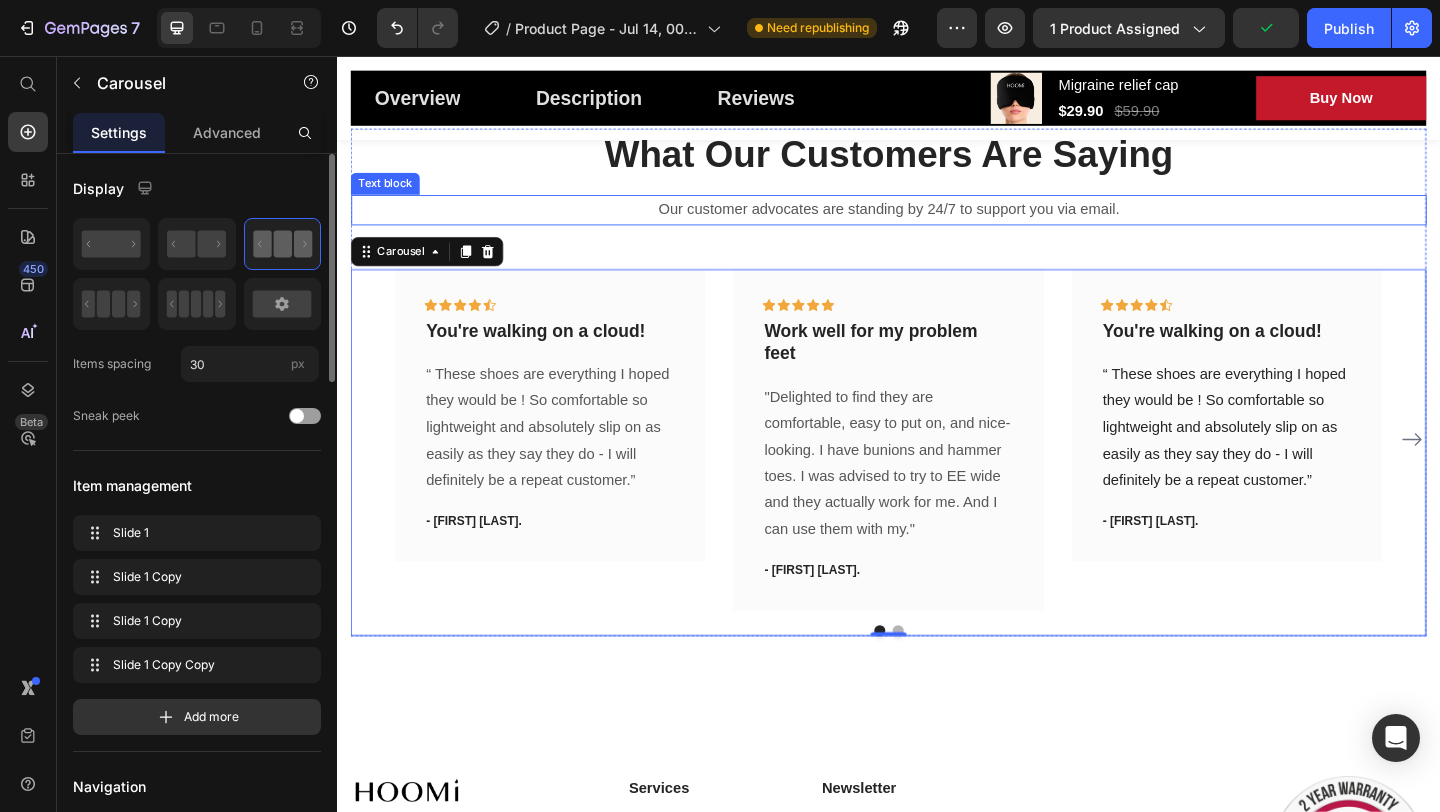 click on "Our customer advocates are standing by 24/7 to support you via email." at bounding box center (937, 223) 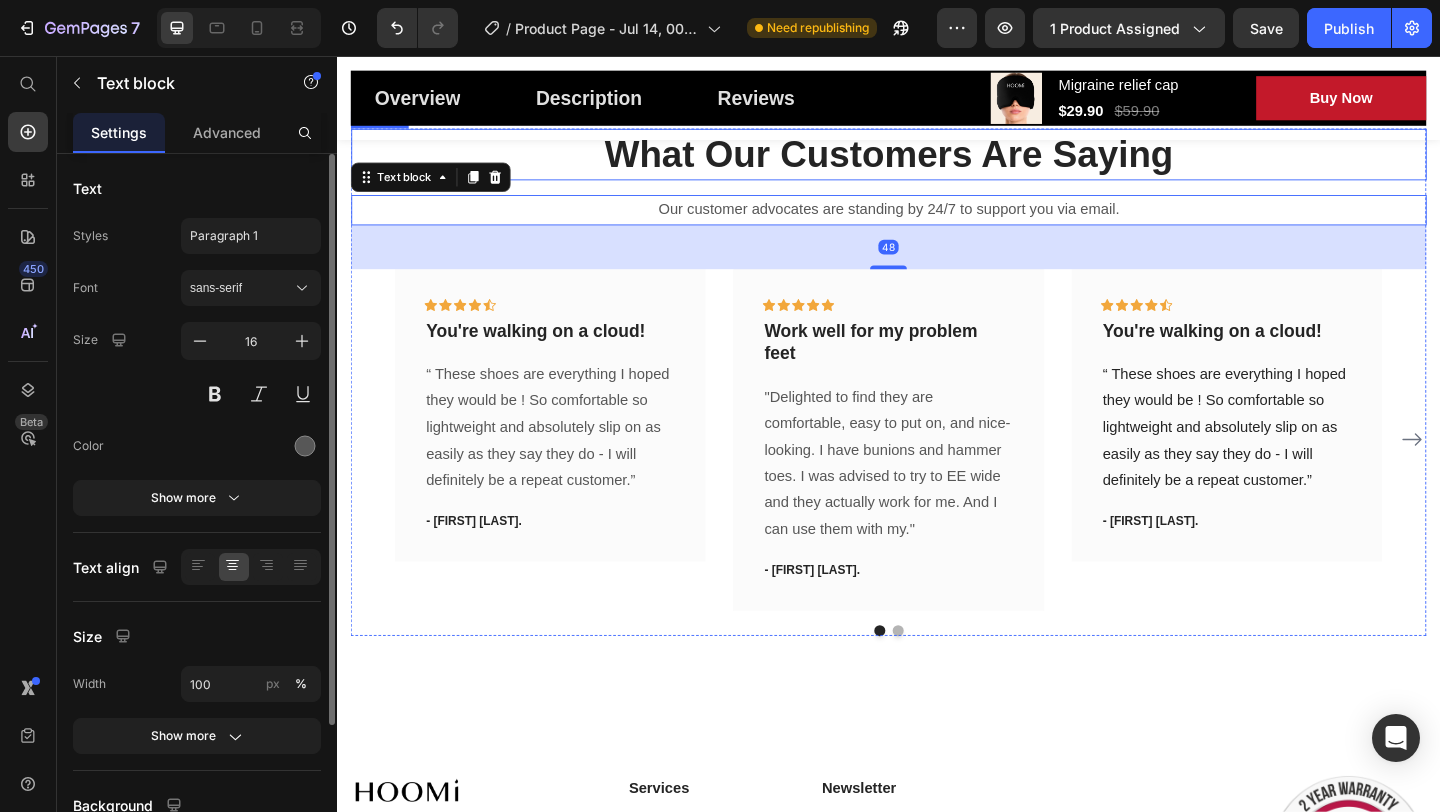 click on "What Our Customers Are Saying" at bounding box center [937, 163] 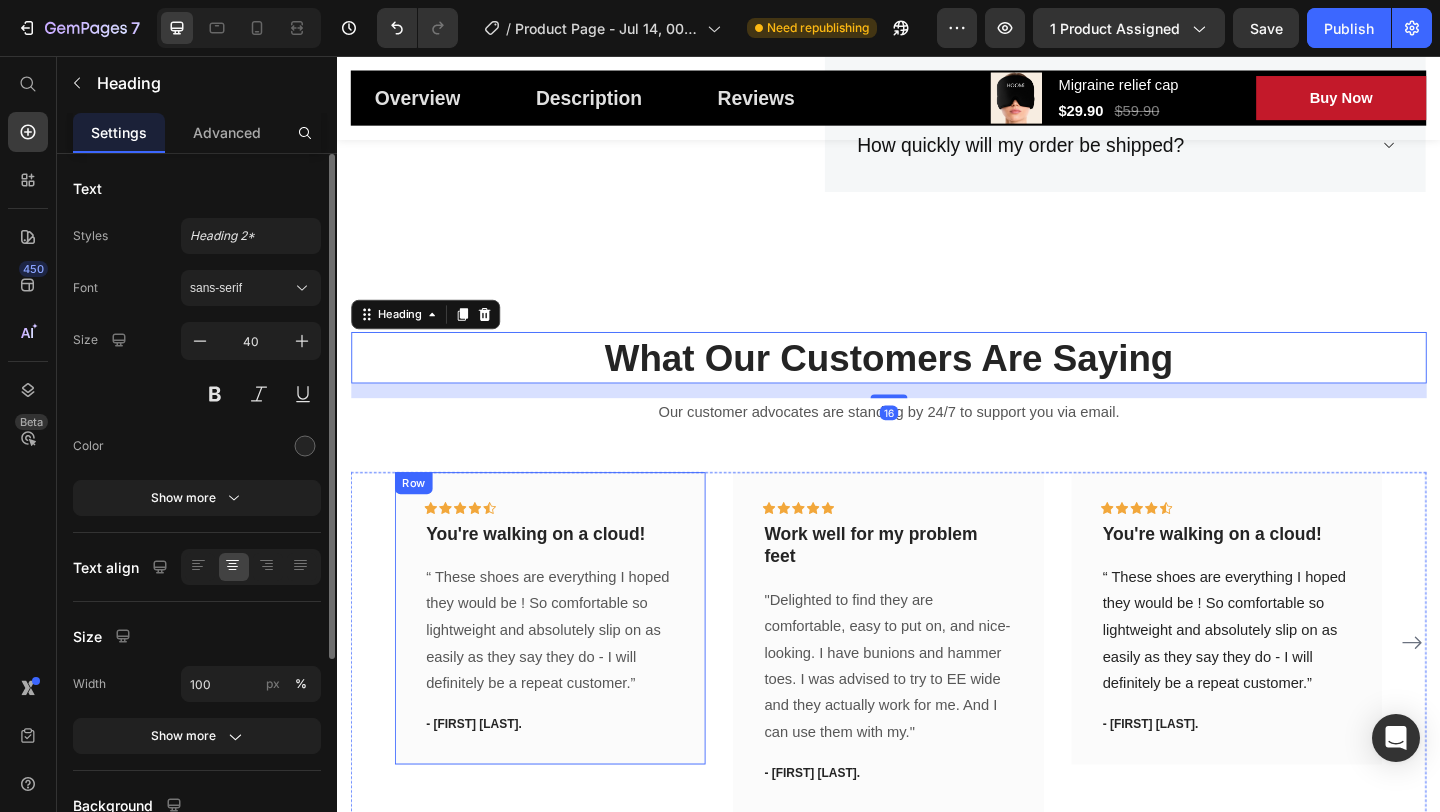 scroll, scrollTop: 5172, scrollLeft: 0, axis: vertical 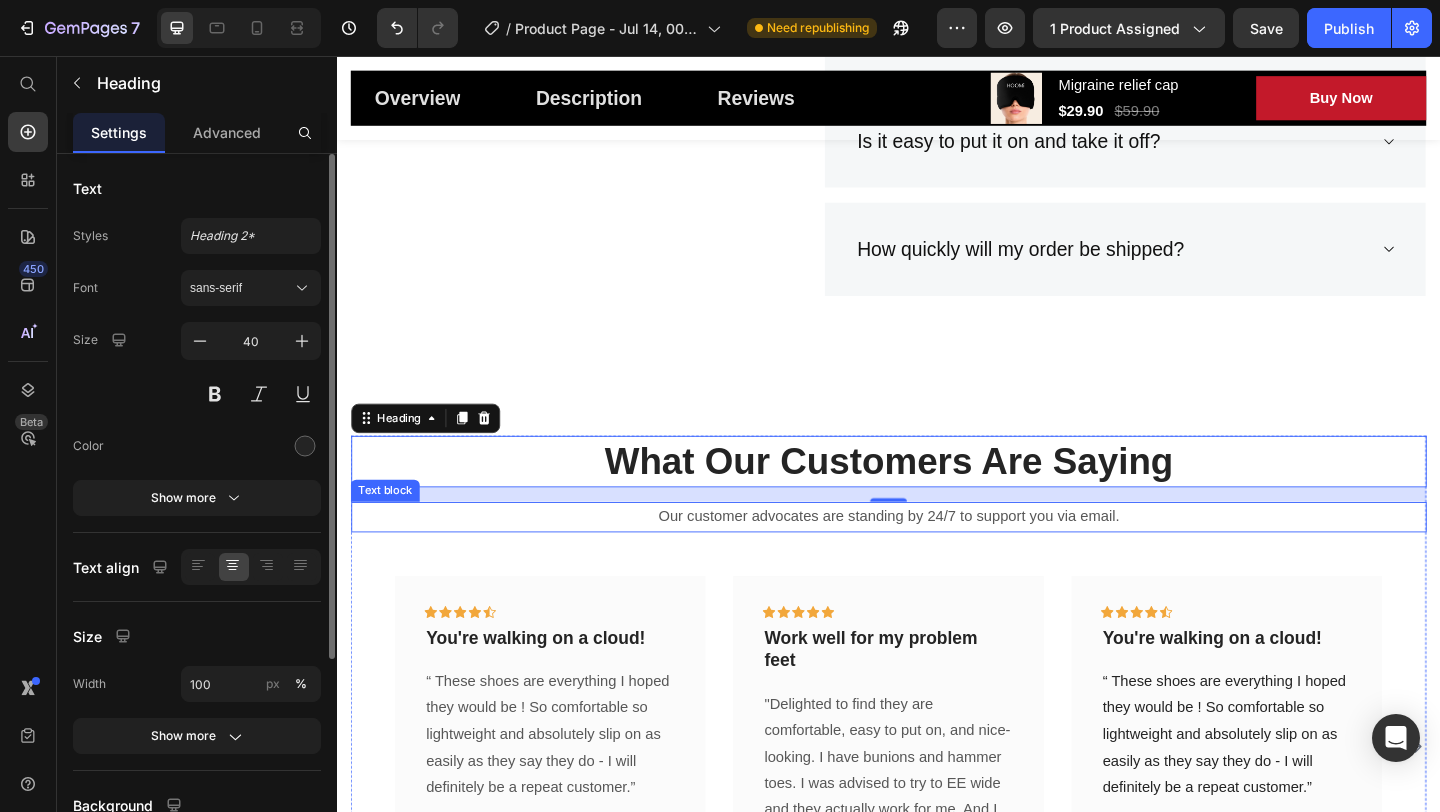 click on "Our customer advocates are standing by 24/7 to support you via email." at bounding box center (937, 557) 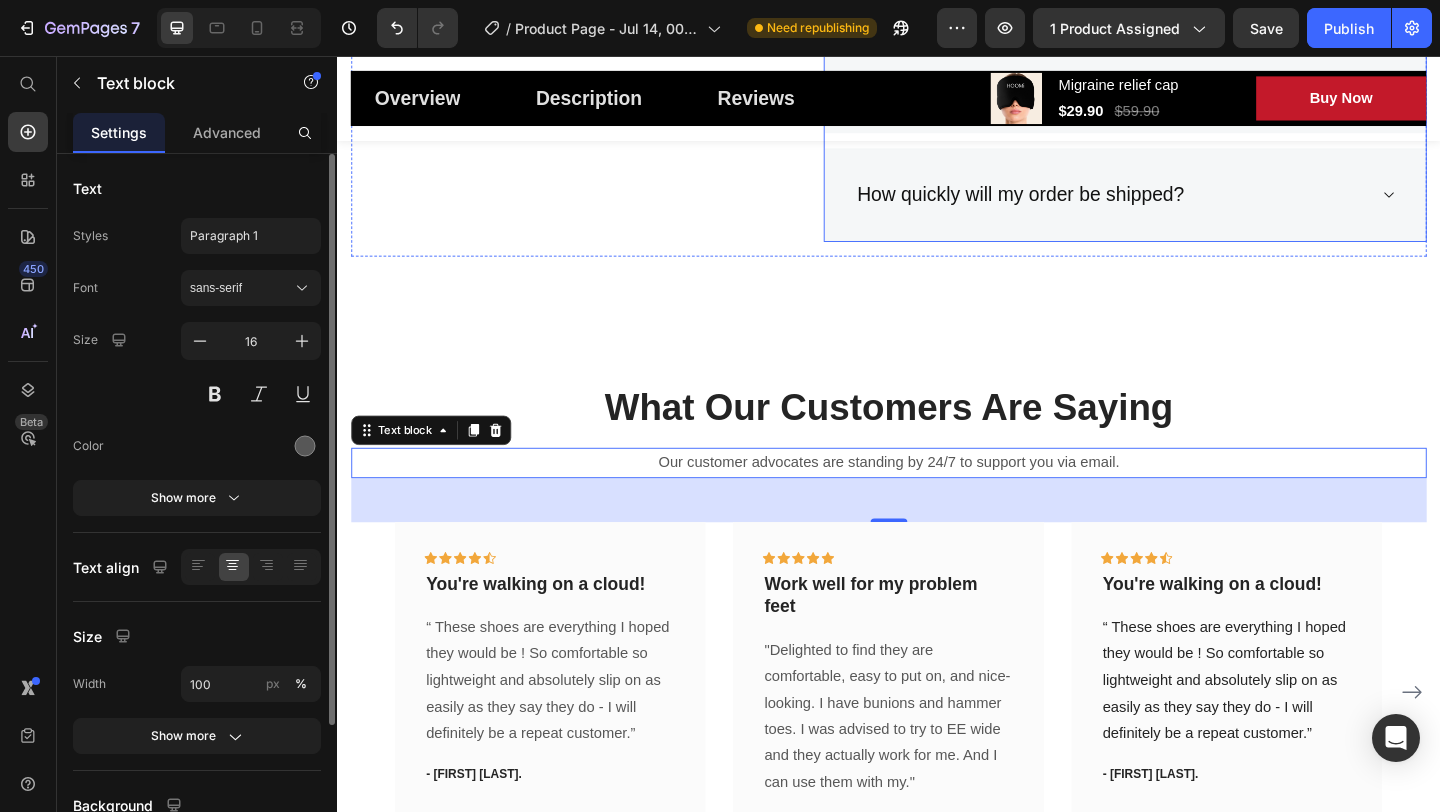 scroll, scrollTop: 5369, scrollLeft: 0, axis: vertical 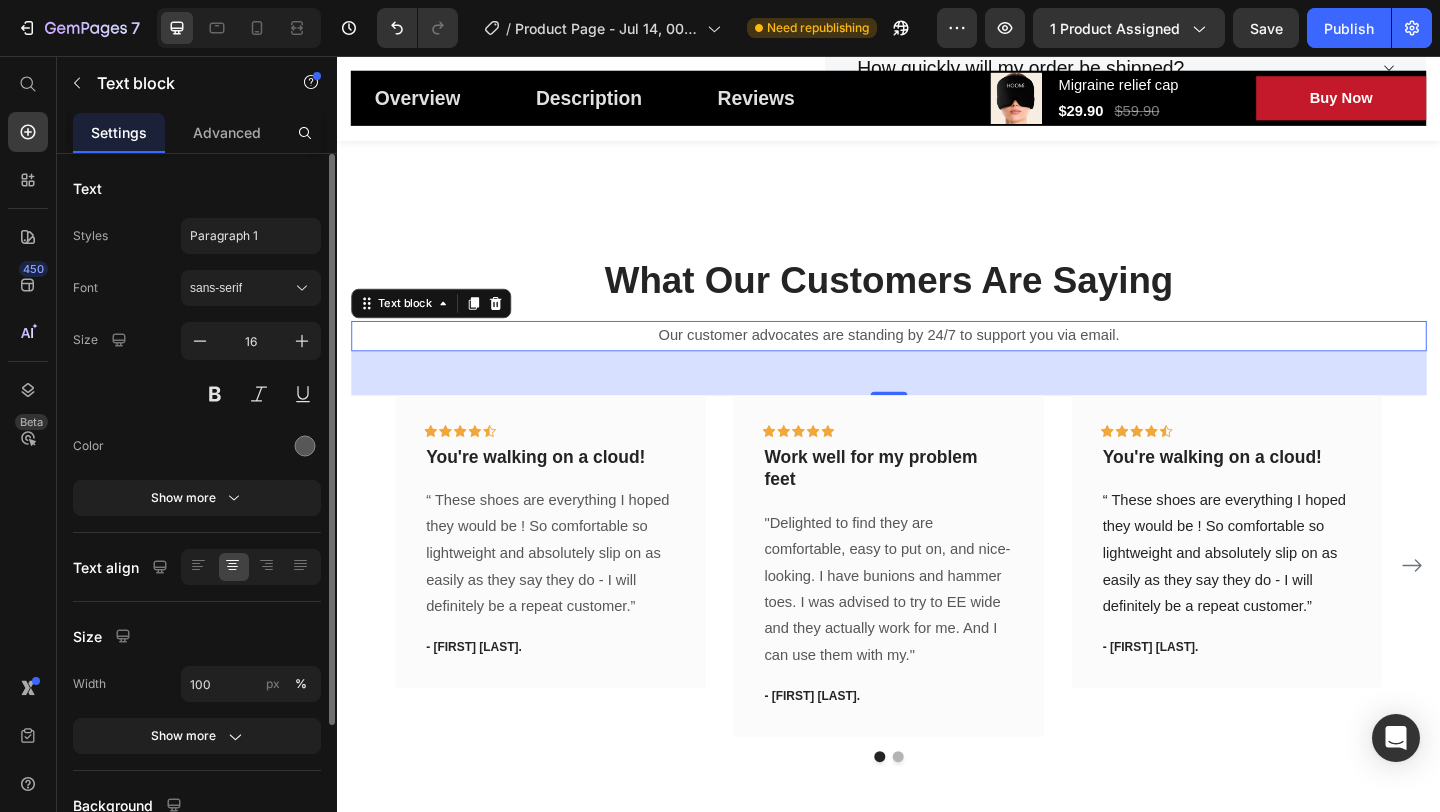 click on "Our customer advocates are standing by 24/7 to support you via email." at bounding box center [937, 360] 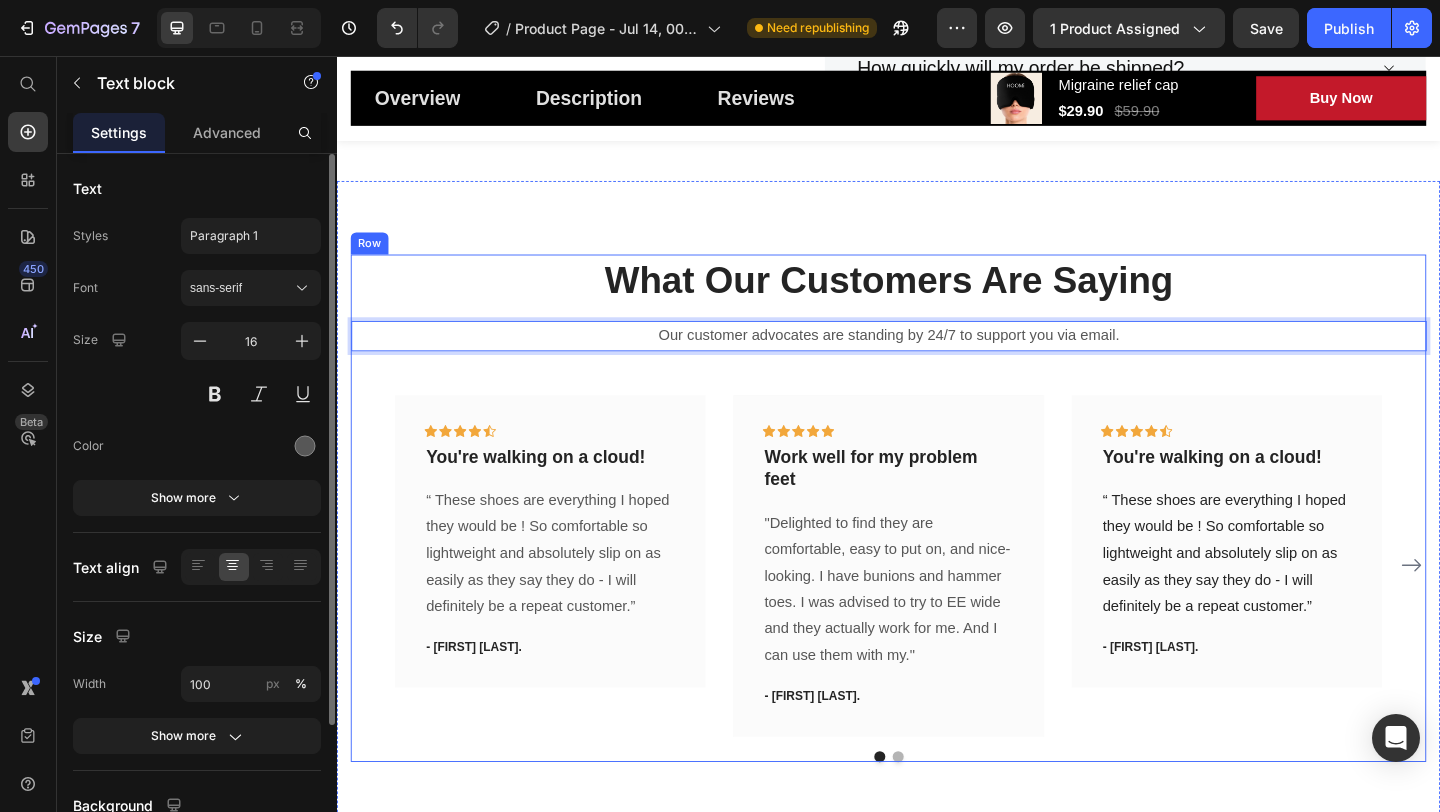 click on "Icon
Icon
Icon
Icon
Icon Row You're walking on a cloud! Text block “ These shoes are everything I hoped they would be ! So comfortable so lightweight and absolutely slip on as easily as they say they do - I will definitely be a repeat customer.” Text block - [NAME]. Text block Row
Icon
Icon
Icon
Icon
Icon Row Work well for my problem feet Text block "Delighted to find they are comfortable, easy to put on, and nice-looking. I have bunions and hammer toes. I was advised to try to EE wide and they actually work for me. And I can use them with my." Text block - [NAME]. Text block Row
Icon
Icon
Icon
Icon
Icon Row Text block Text block" at bounding box center [937, 548] 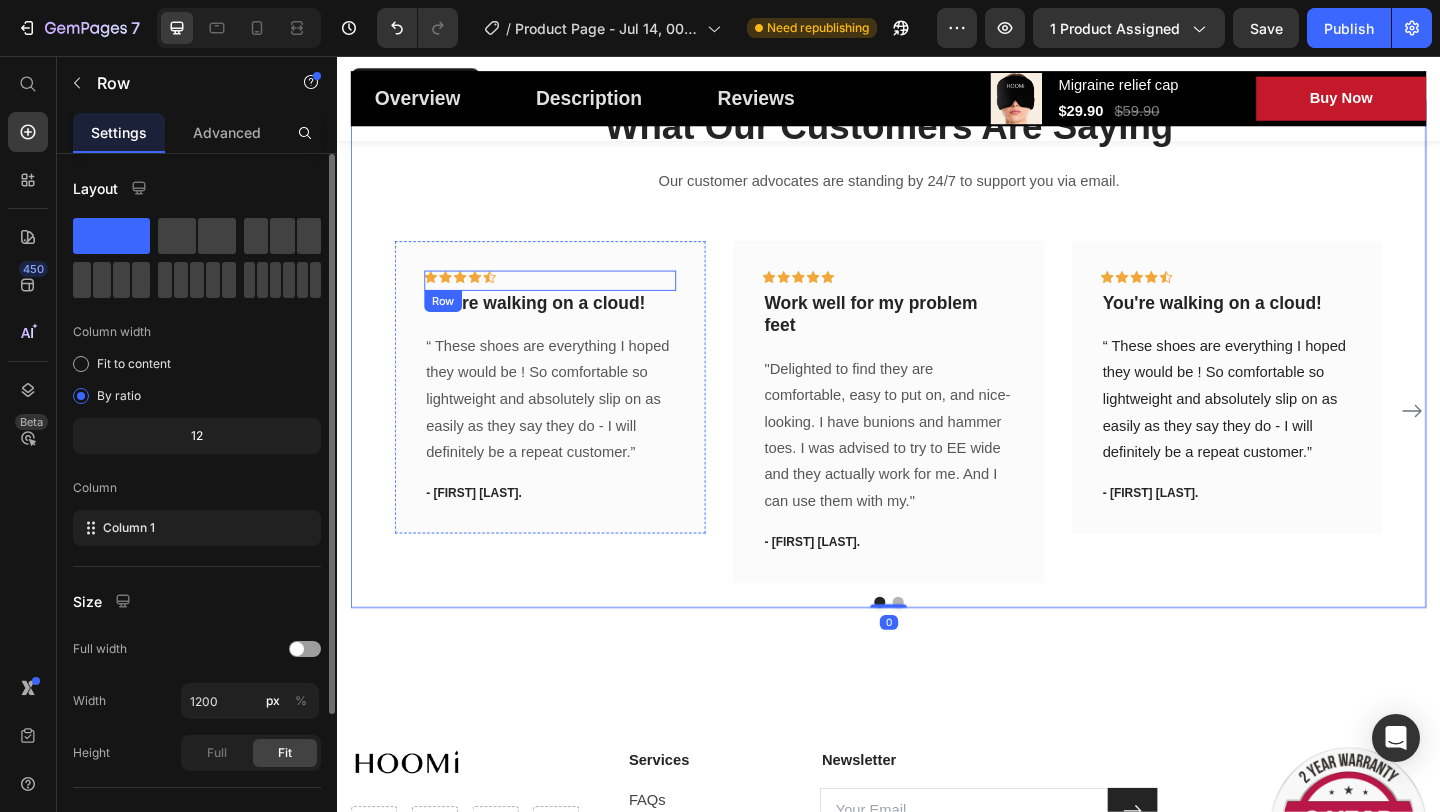 scroll, scrollTop: 5544, scrollLeft: 0, axis: vertical 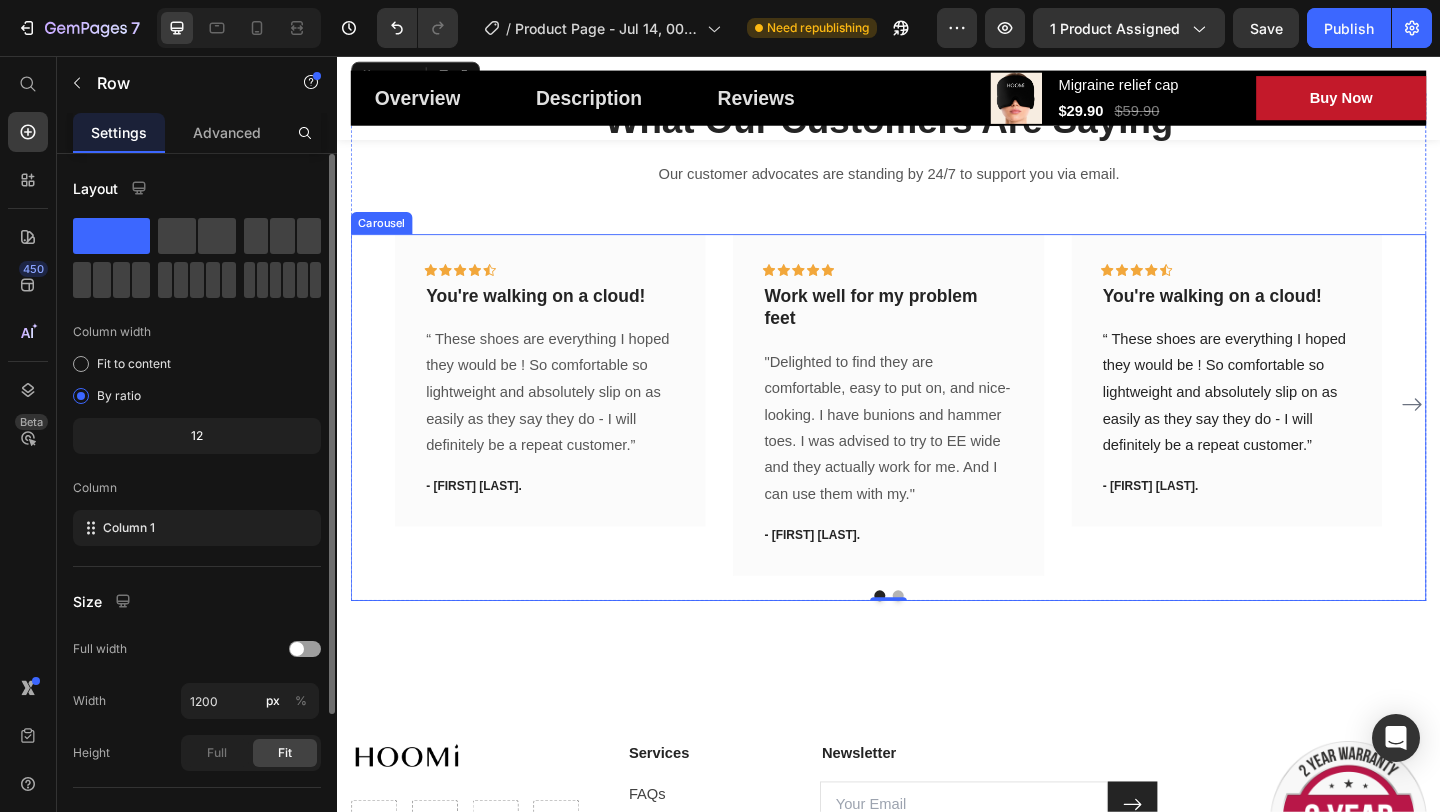 click on "Icon
Icon
Icon
Icon
Icon Row You're walking on a cloud! Text block “ These shoes are everything I hoped they would be ! So comfortable so lightweight and absolutely slip on as easily as they say they do - I will definitely be a repeat customer.” Text block - [NAME] [LAST] Text block Row" at bounding box center (569, 436) 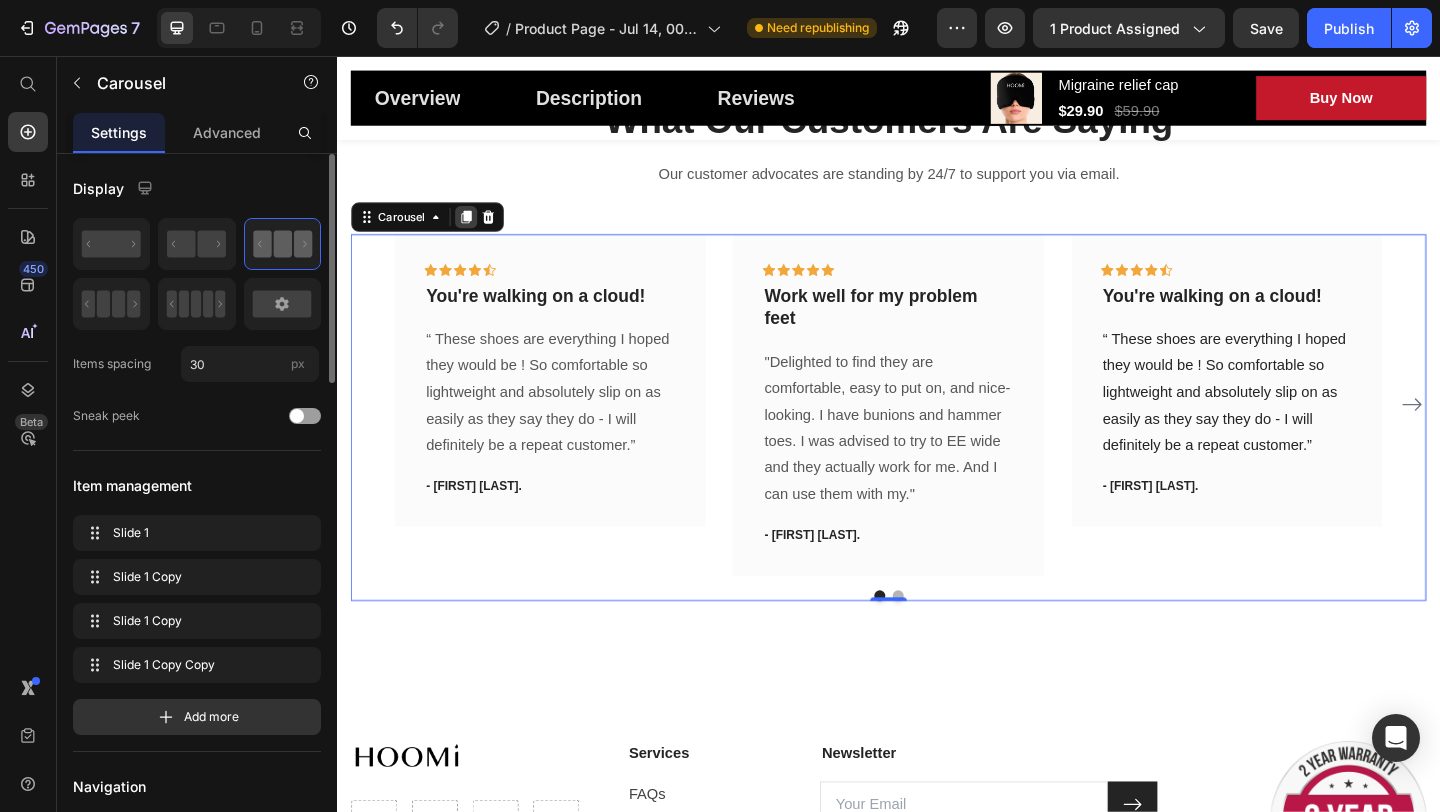 click 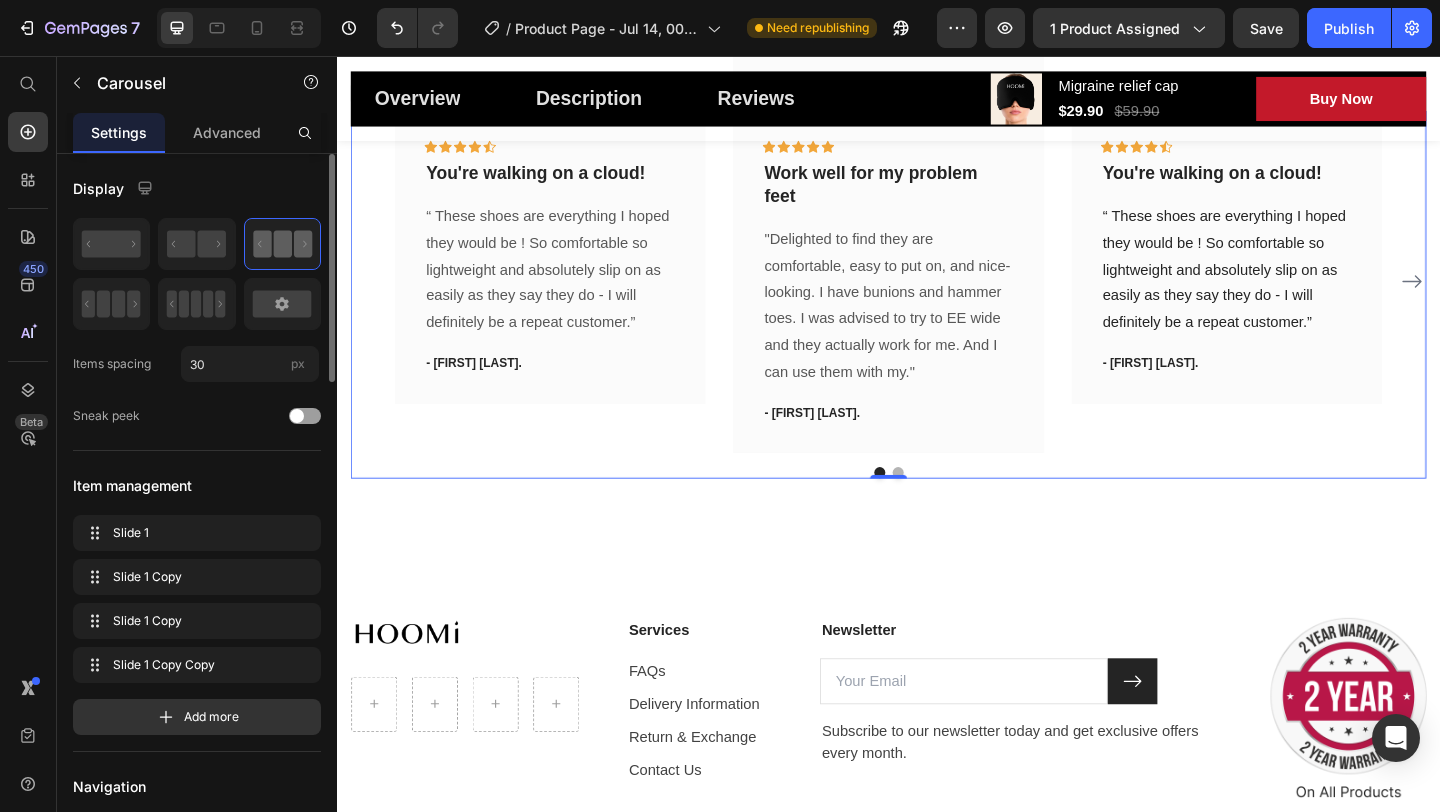 scroll, scrollTop: 6096, scrollLeft: 0, axis: vertical 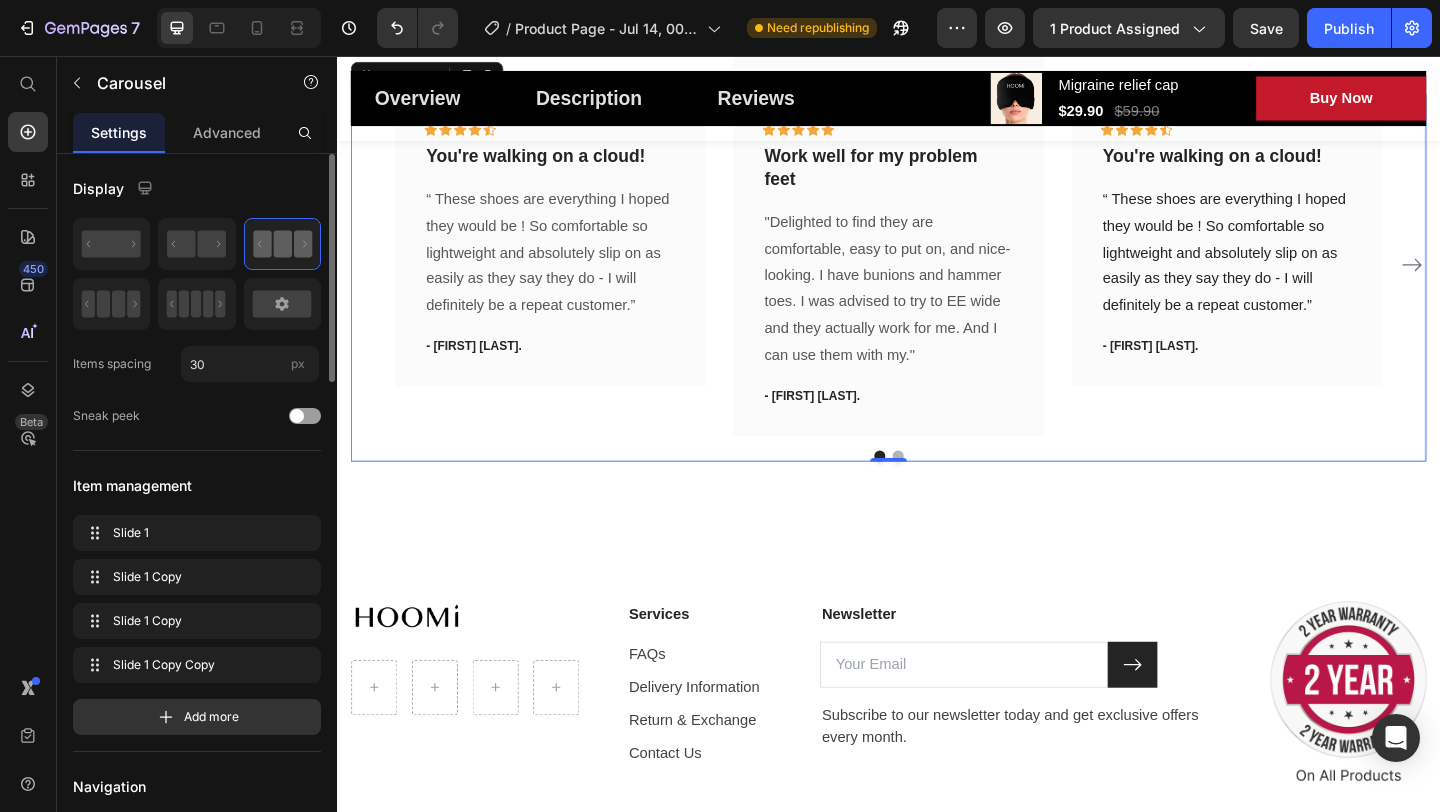 click on "Icon
Icon
Icon
Icon
Icon Row You're walking on a cloud! Text block “ These shoes are everything I hoped they would be ! So comfortable so lightweight and absolutely slip on as easily as they say they do - I will definitely be a repeat customer.” Text block - [NAME]. Text block Row
Icon
Icon
Icon
Icon
Icon Row Work well for my problem feet Text block "Delighted to find they are comfortable, easy to put on, and nice-looking. I have bunions and hammer toes. I was advised to try to EE wide and they actually work for me. And I can use them with my." Text block - [NAME]. Text block Row
Icon
Icon
Icon
Icon
Icon Row You're walking on a cloud! Text block Text block - [NAME]. Text block Row
Icon
Icon Icon Icon" at bounding box center [937, 283] 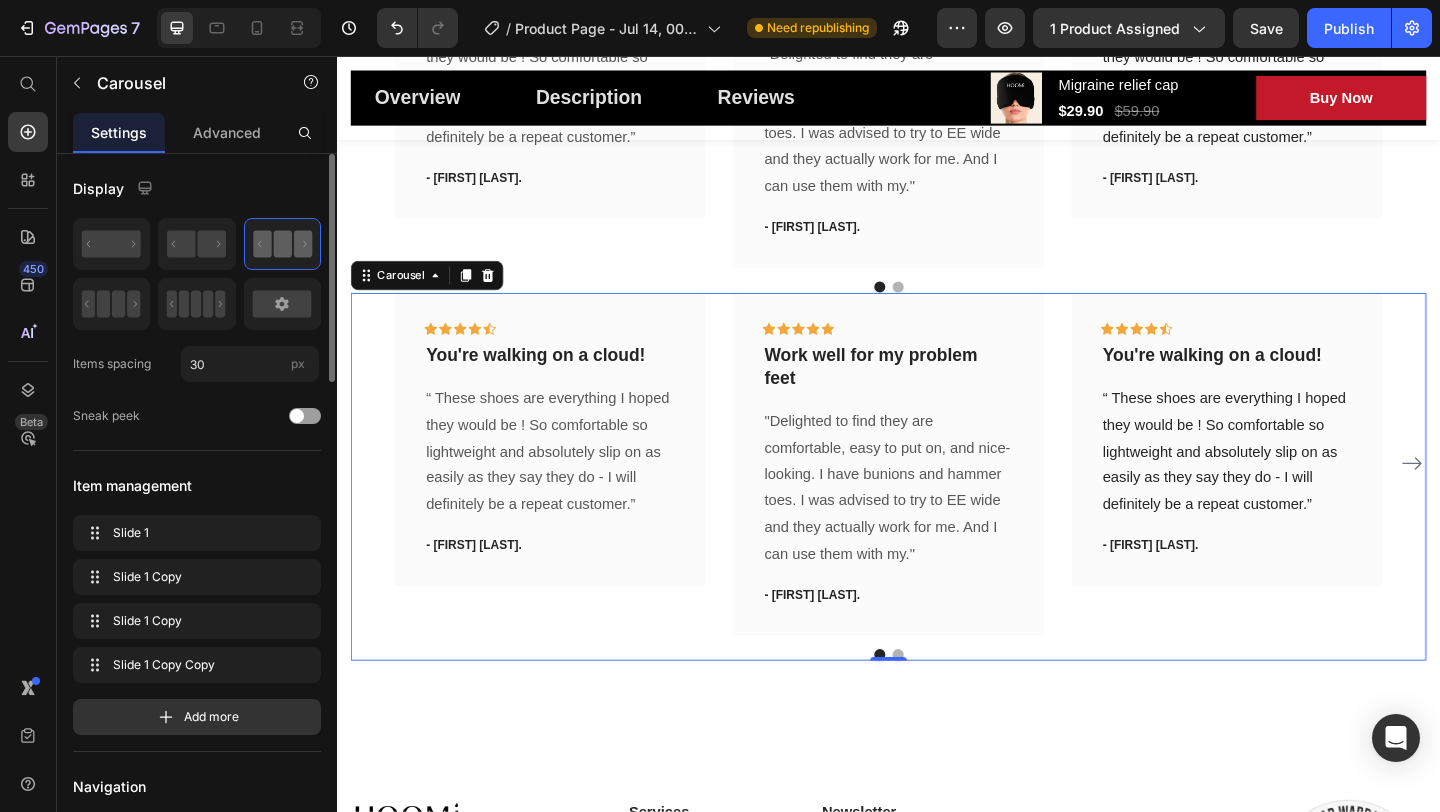 scroll, scrollTop: 5794, scrollLeft: 0, axis: vertical 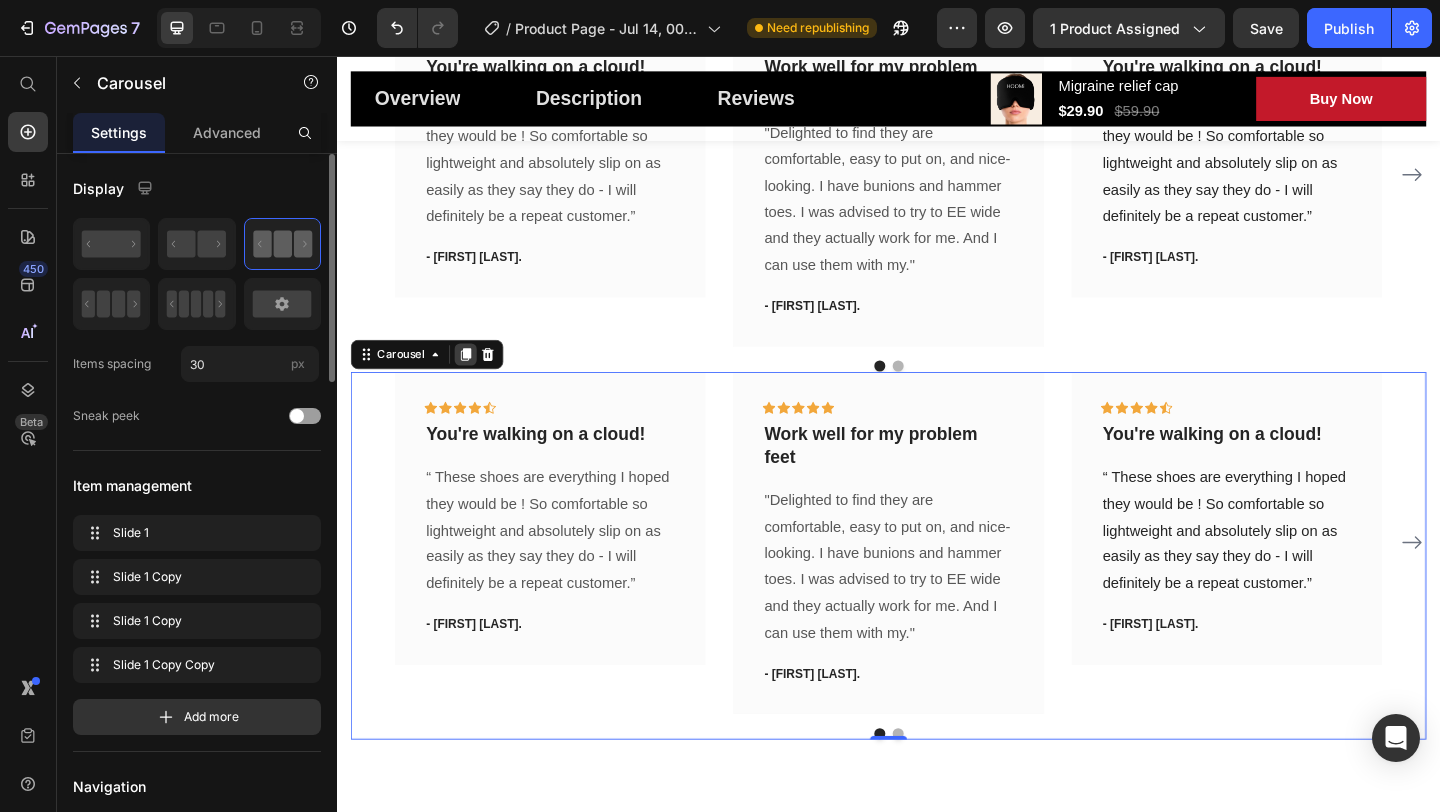 click 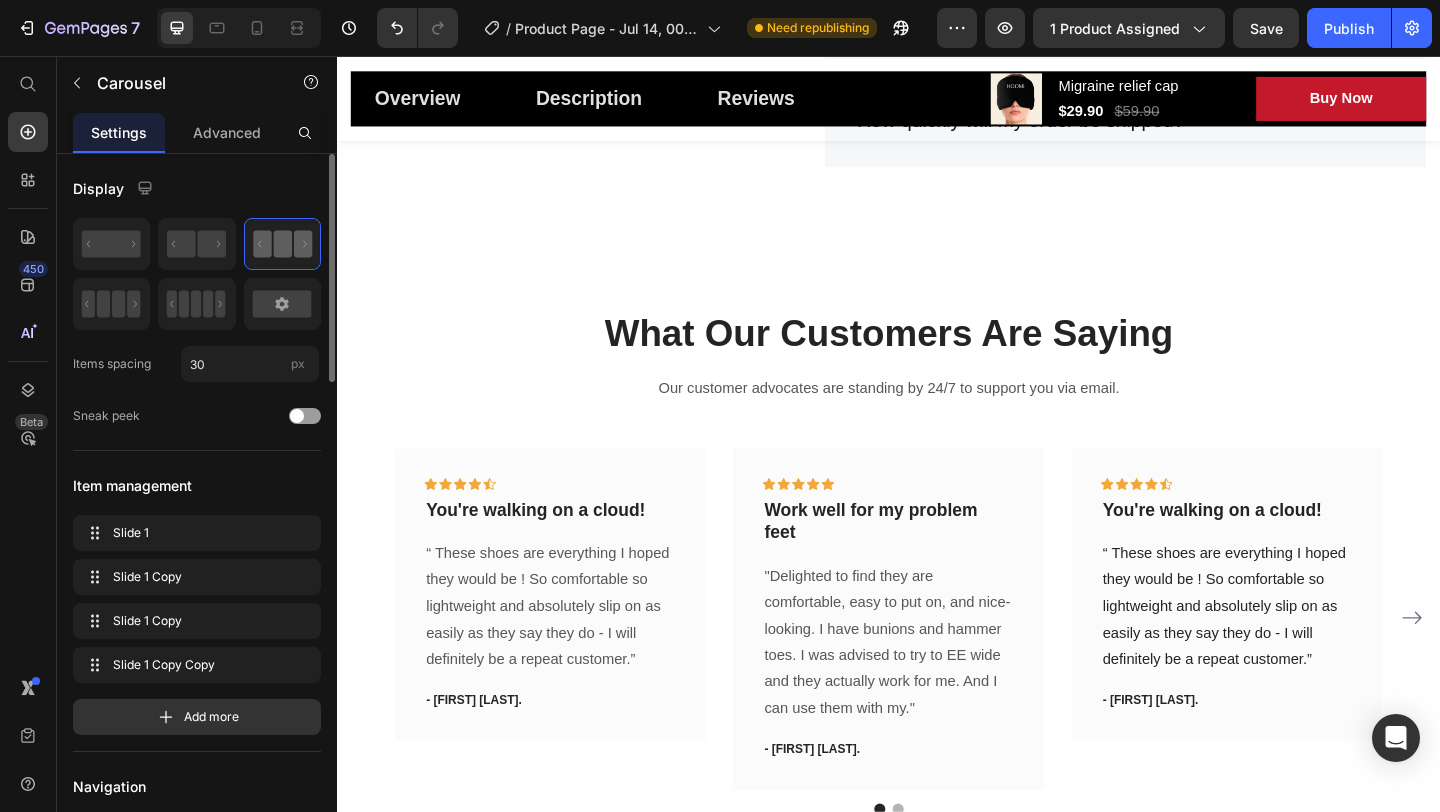 scroll, scrollTop: 5292, scrollLeft: 0, axis: vertical 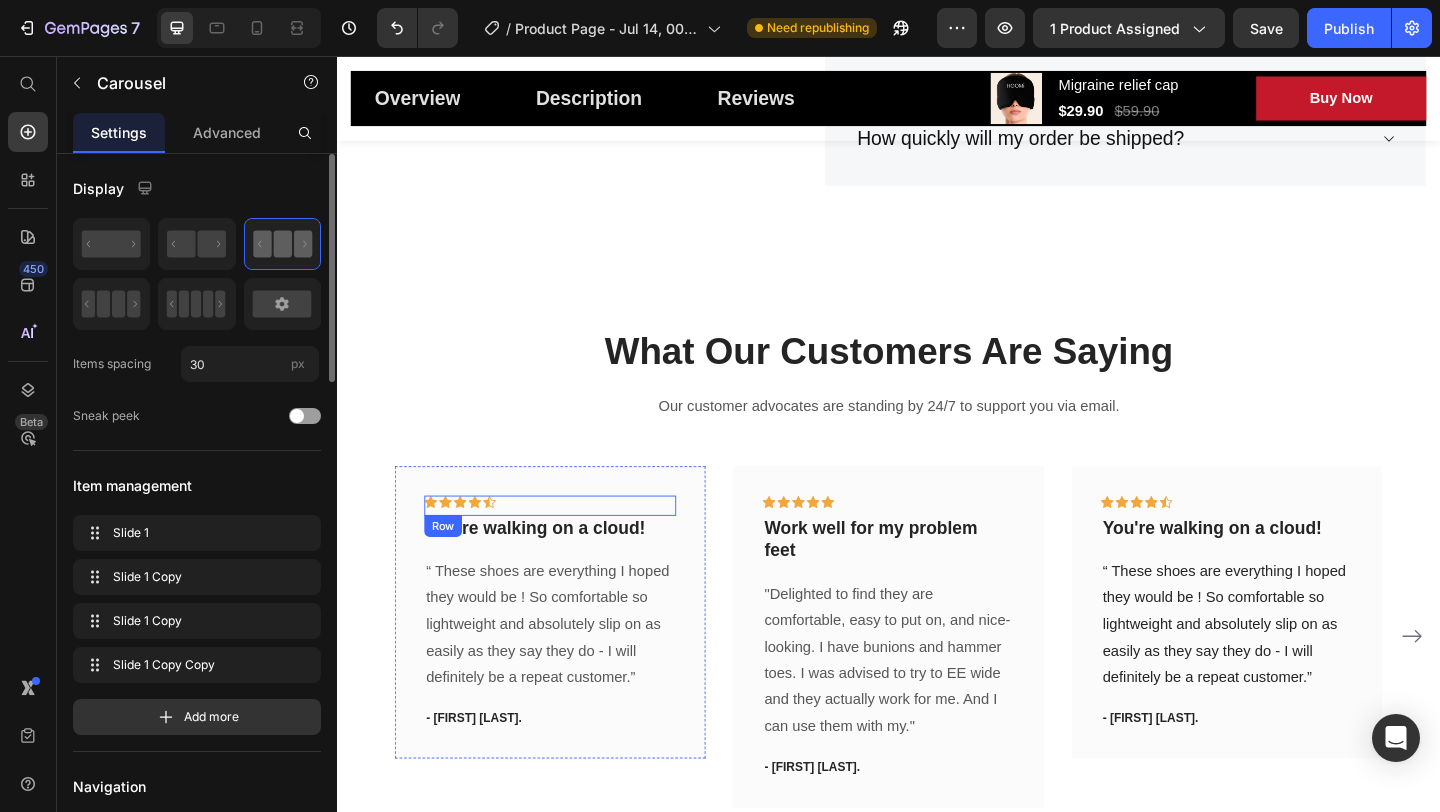 click on "Icon
Icon
Icon
Icon
Icon Row" at bounding box center [569, 545] 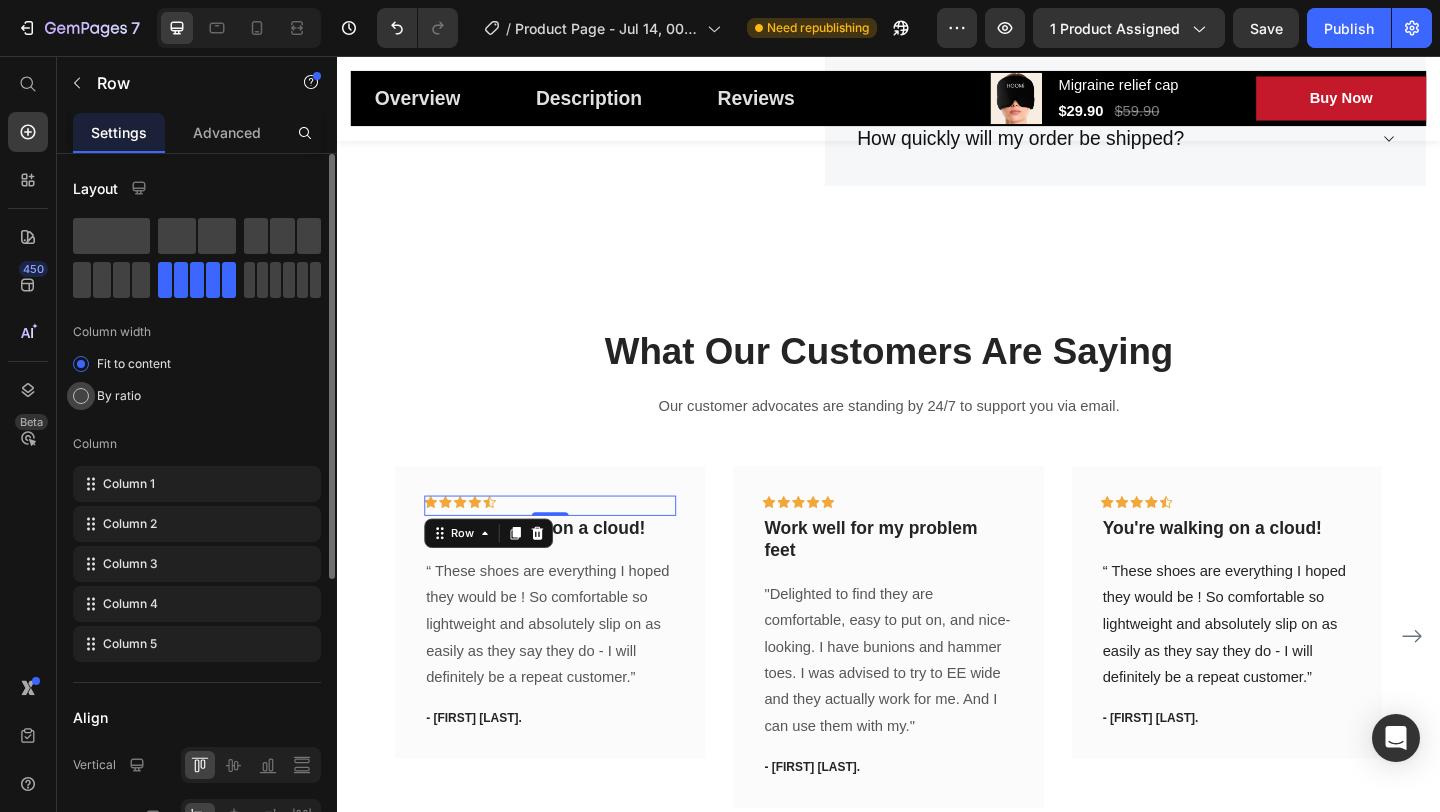 click on "By ratio" at bounding box center (119, 396) 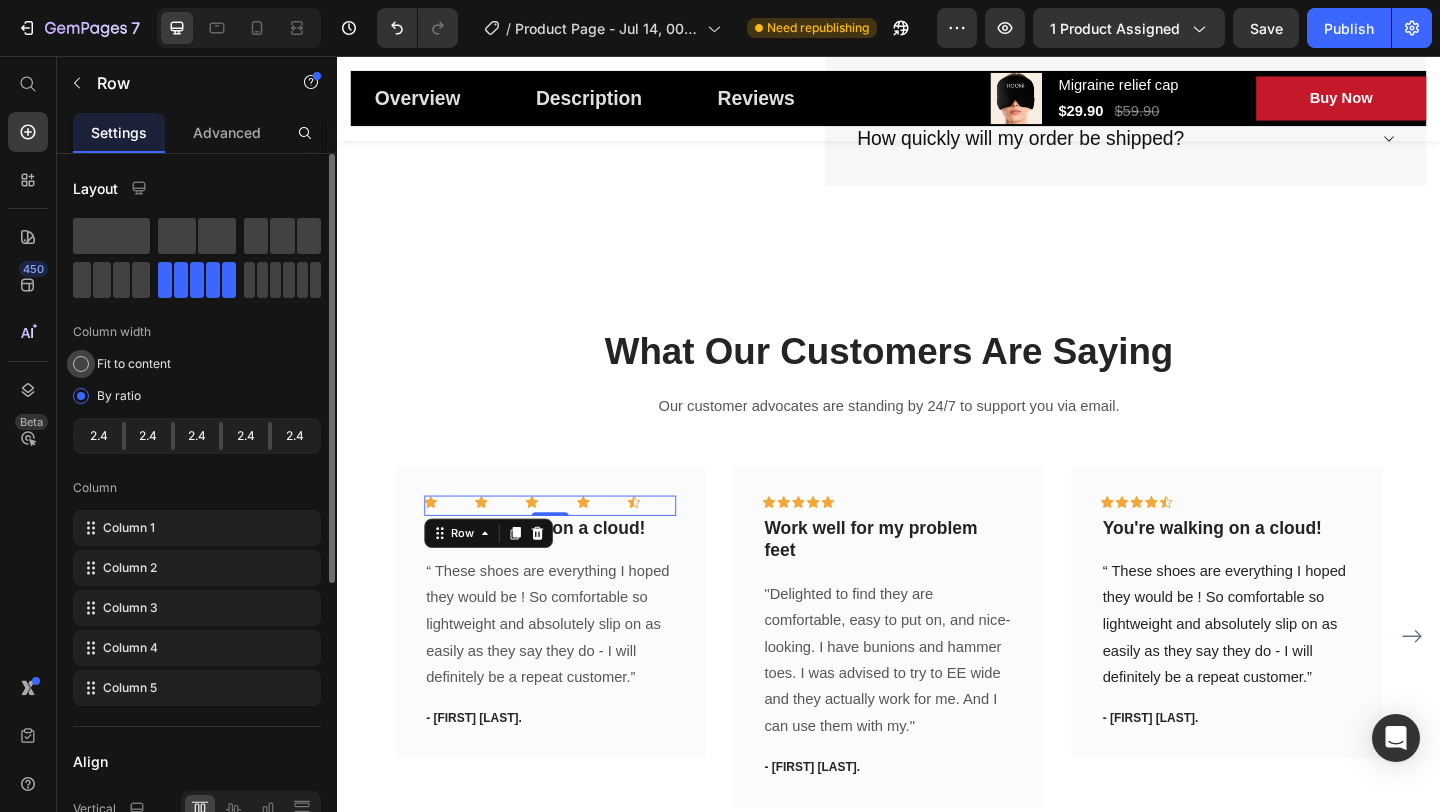 click on "Fit to content" at bounding box center [134, 364] 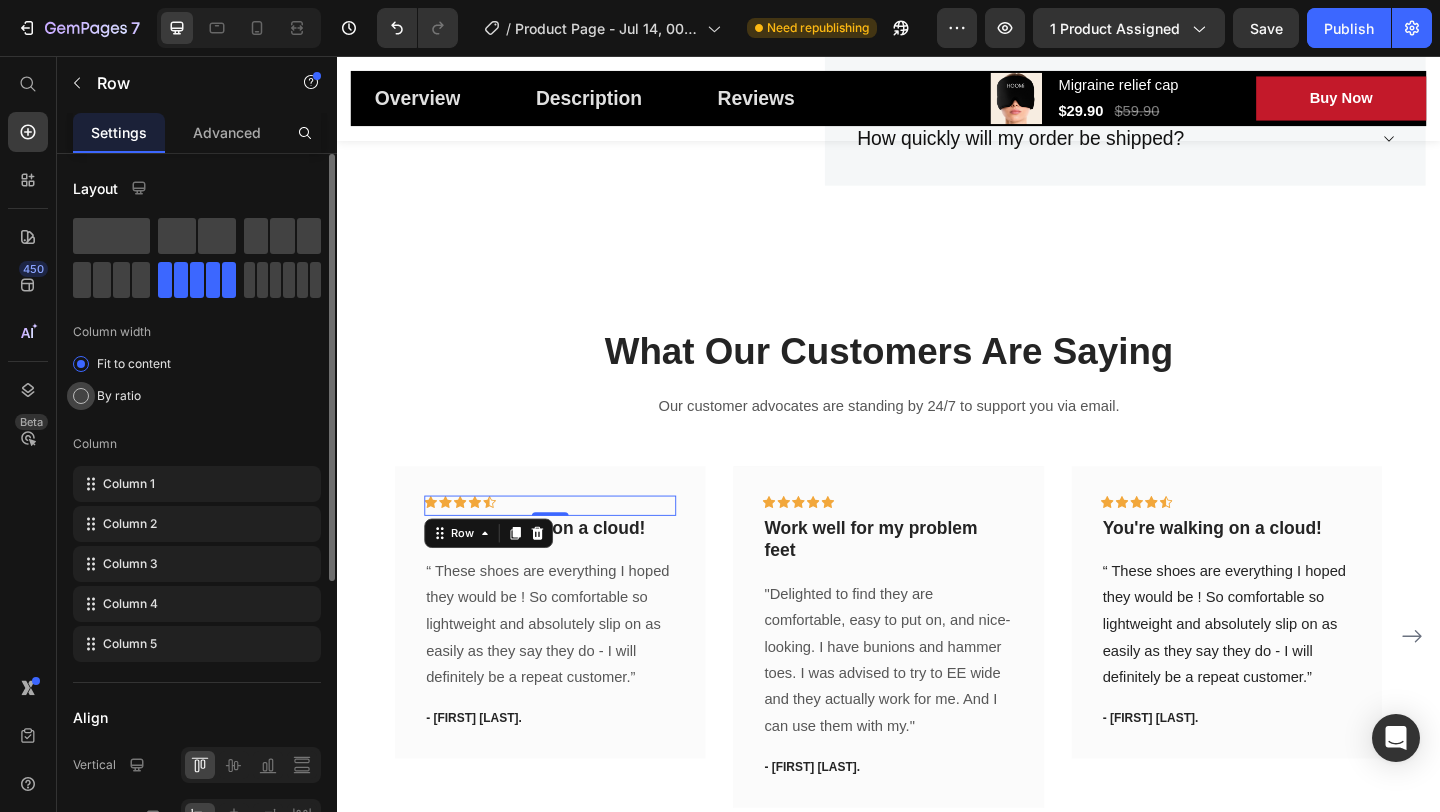 click on "By ratio" at bounding box center [119, 396] 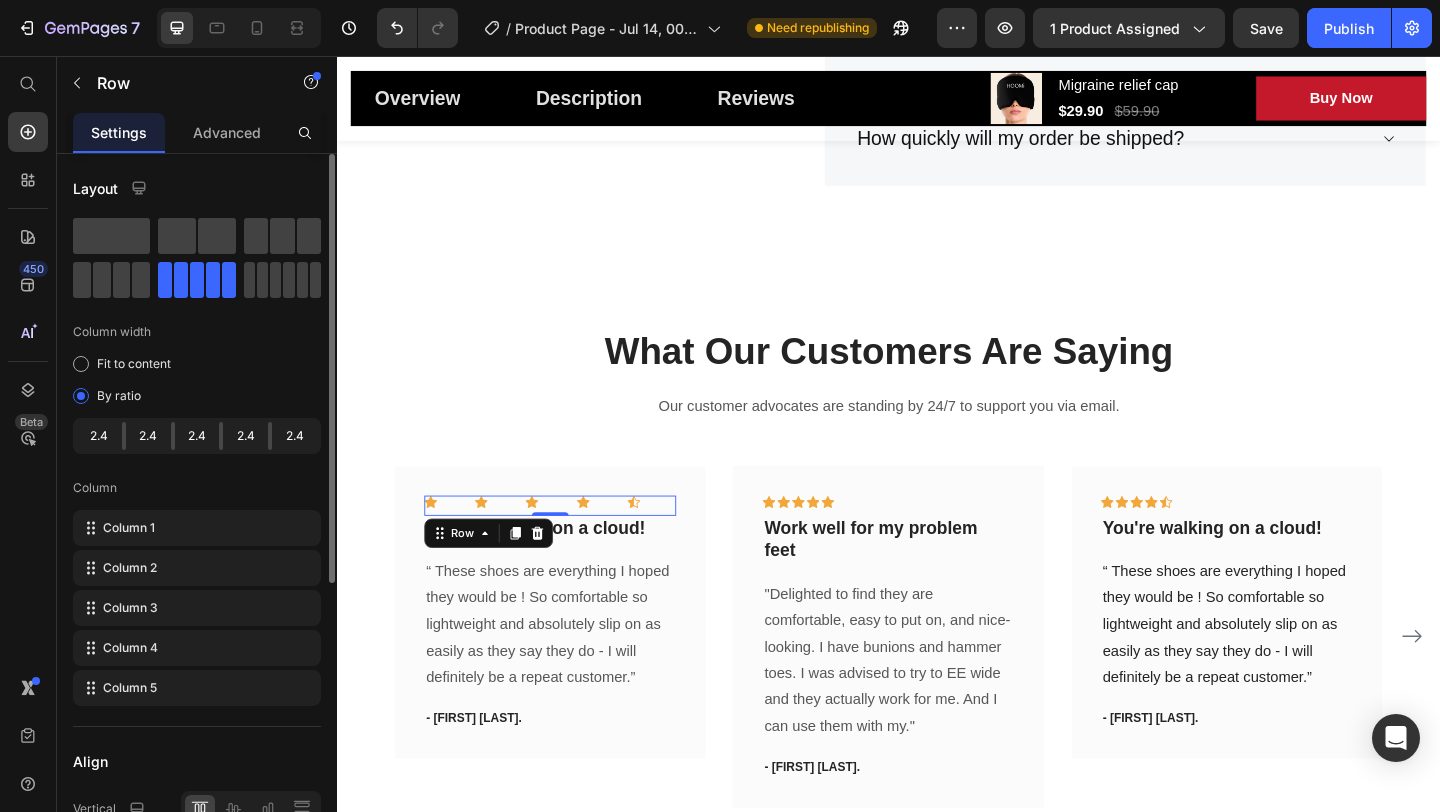 click on "2.4" 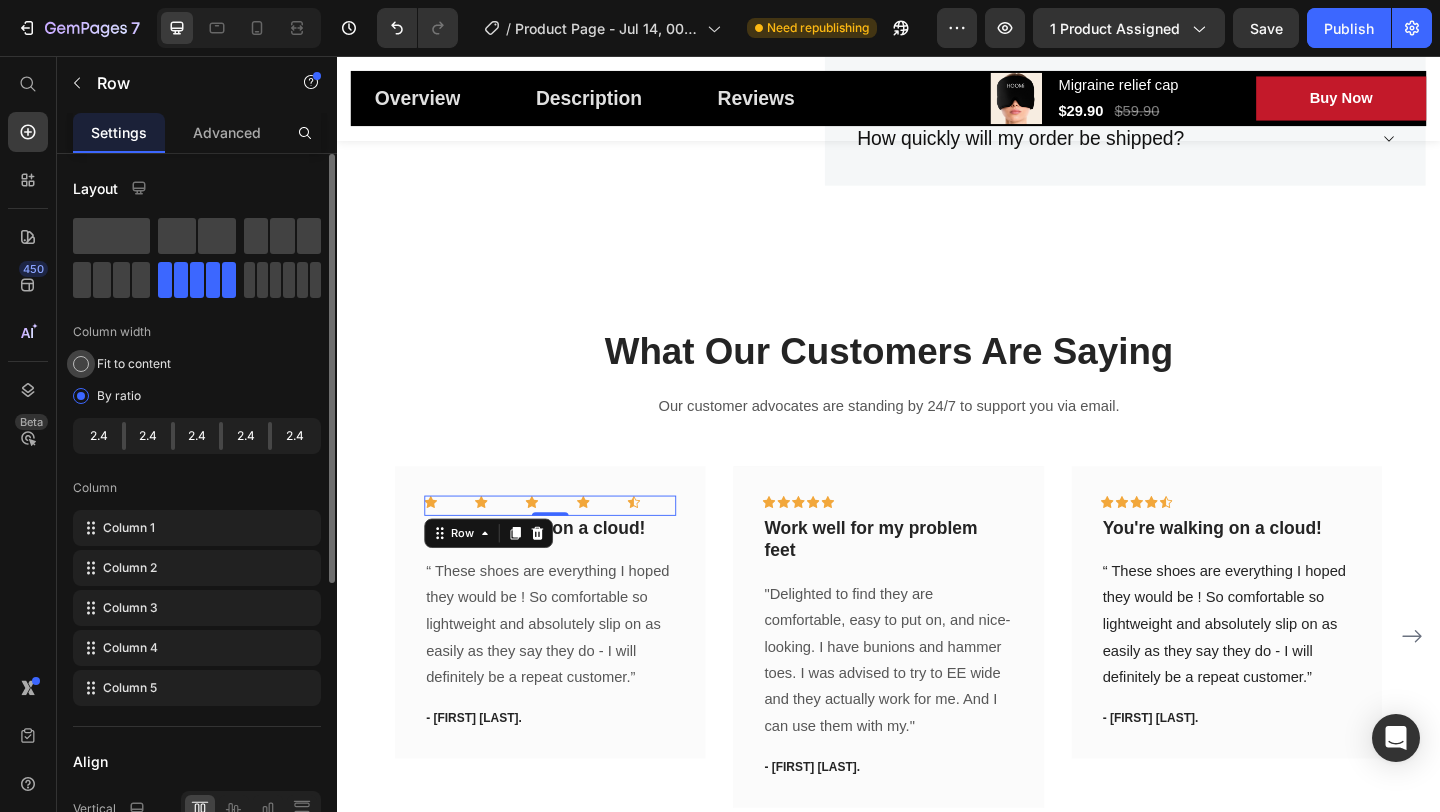 click on "Fit to content" 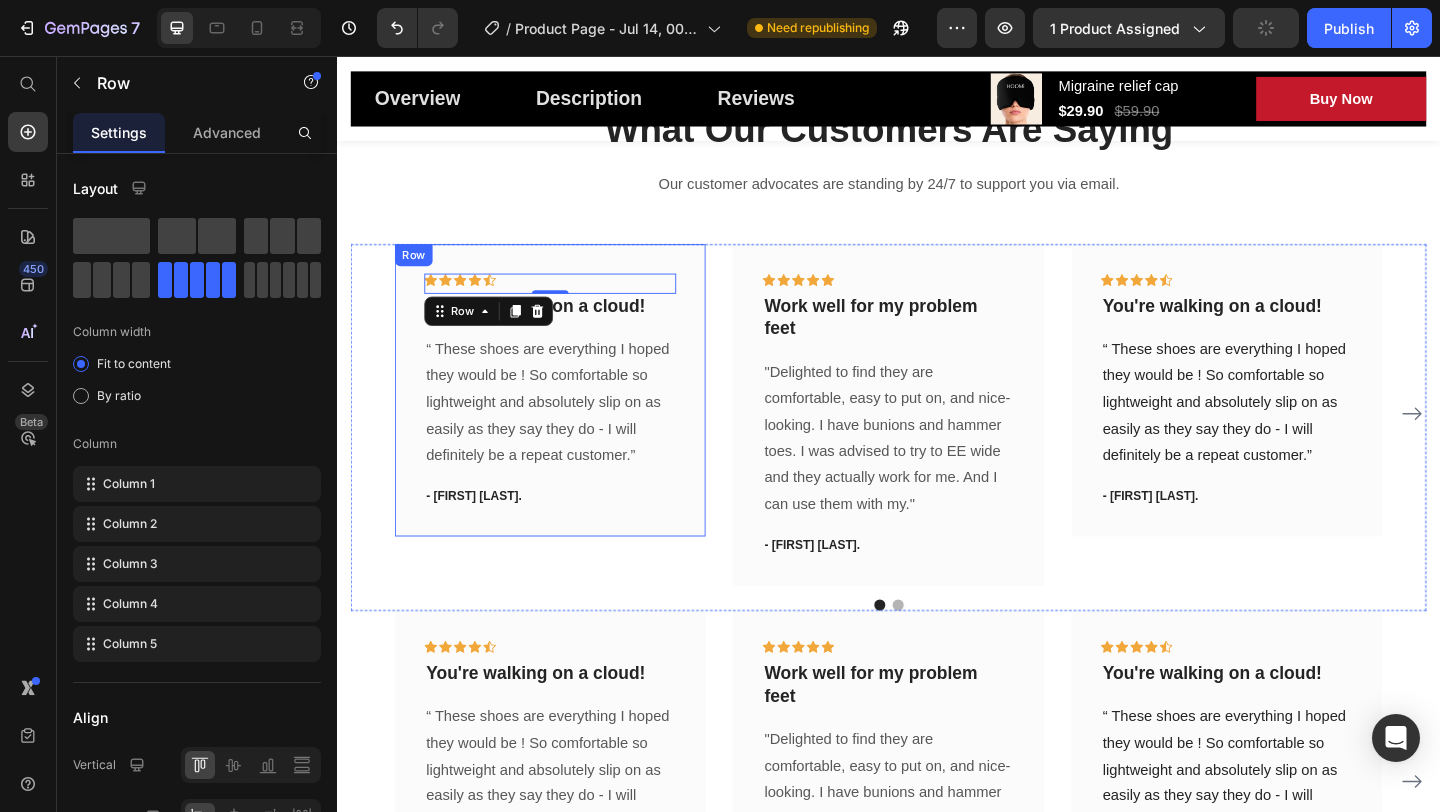 scroll, scrollTop: 5544, scrollLeft: 0, axis: vertical 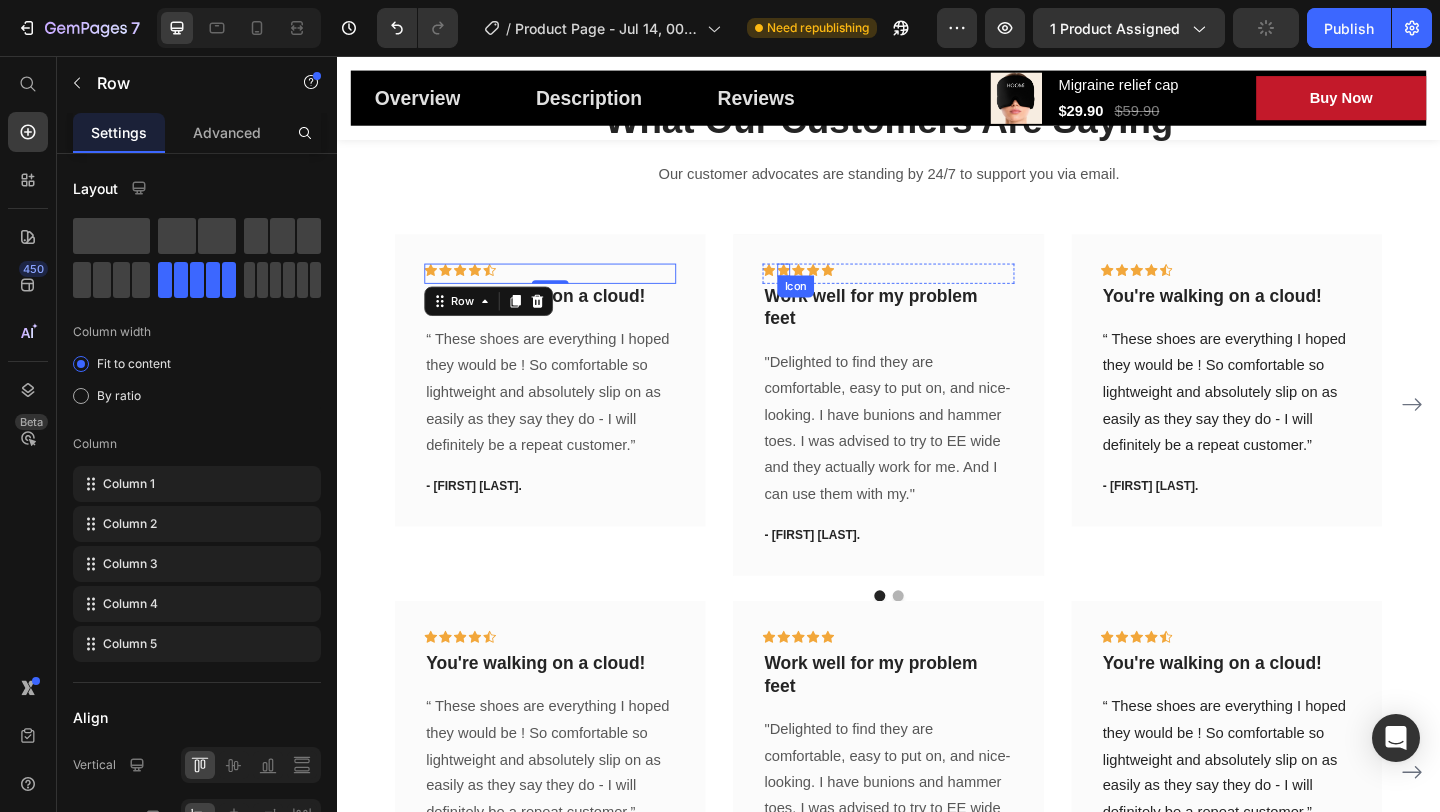 click 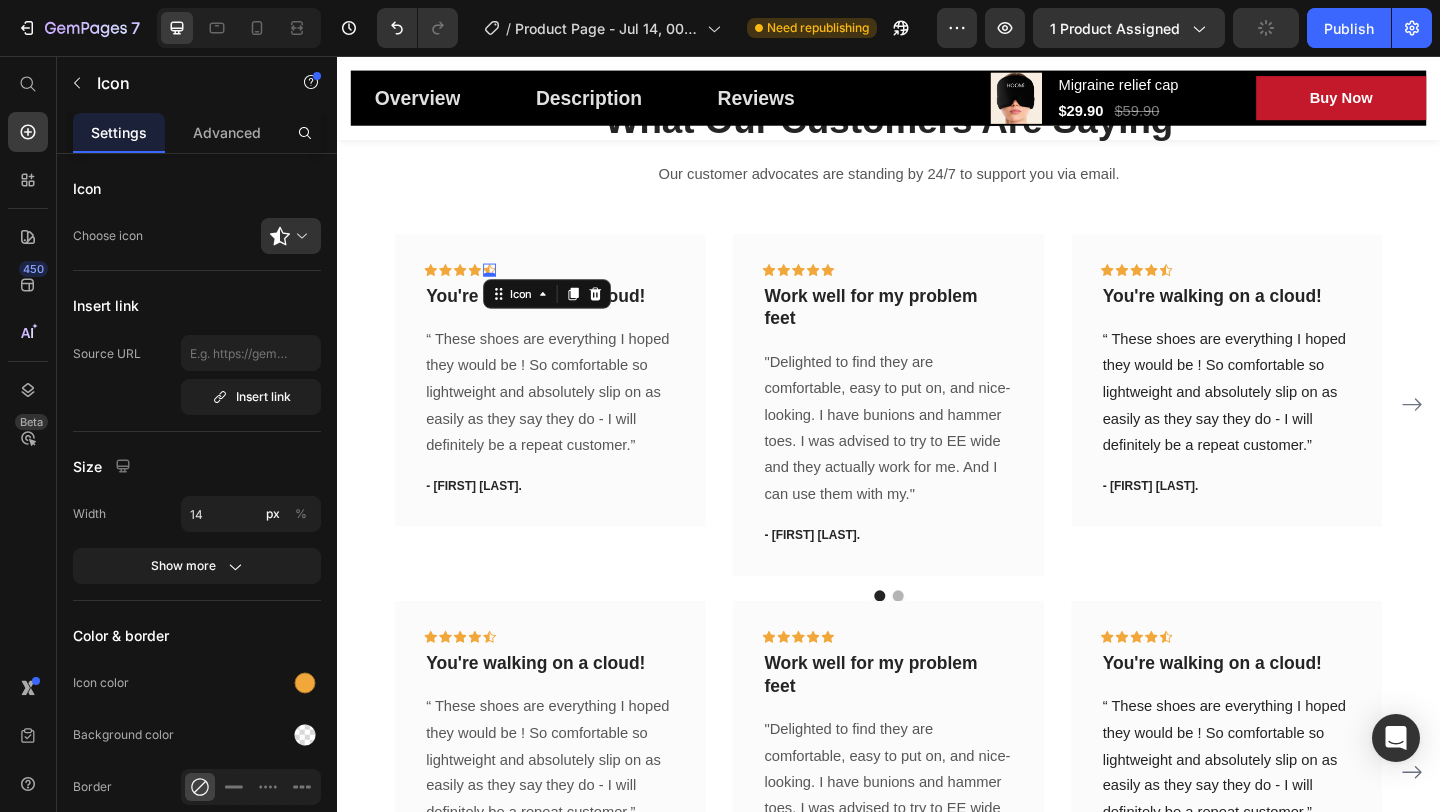 click on "Icon   0" at bounding box center (503, 289) 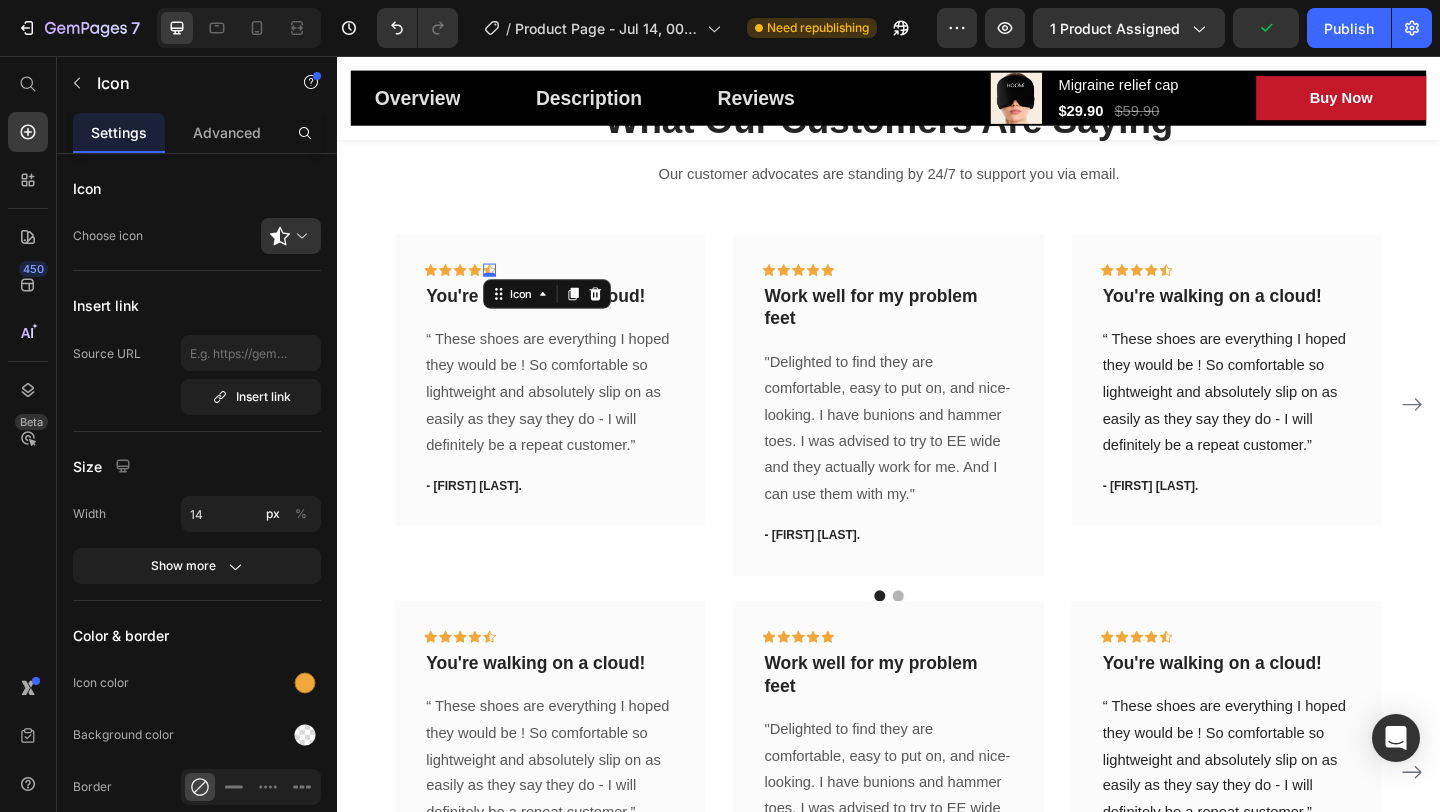 click on "0" at bounding box center [503, 296] 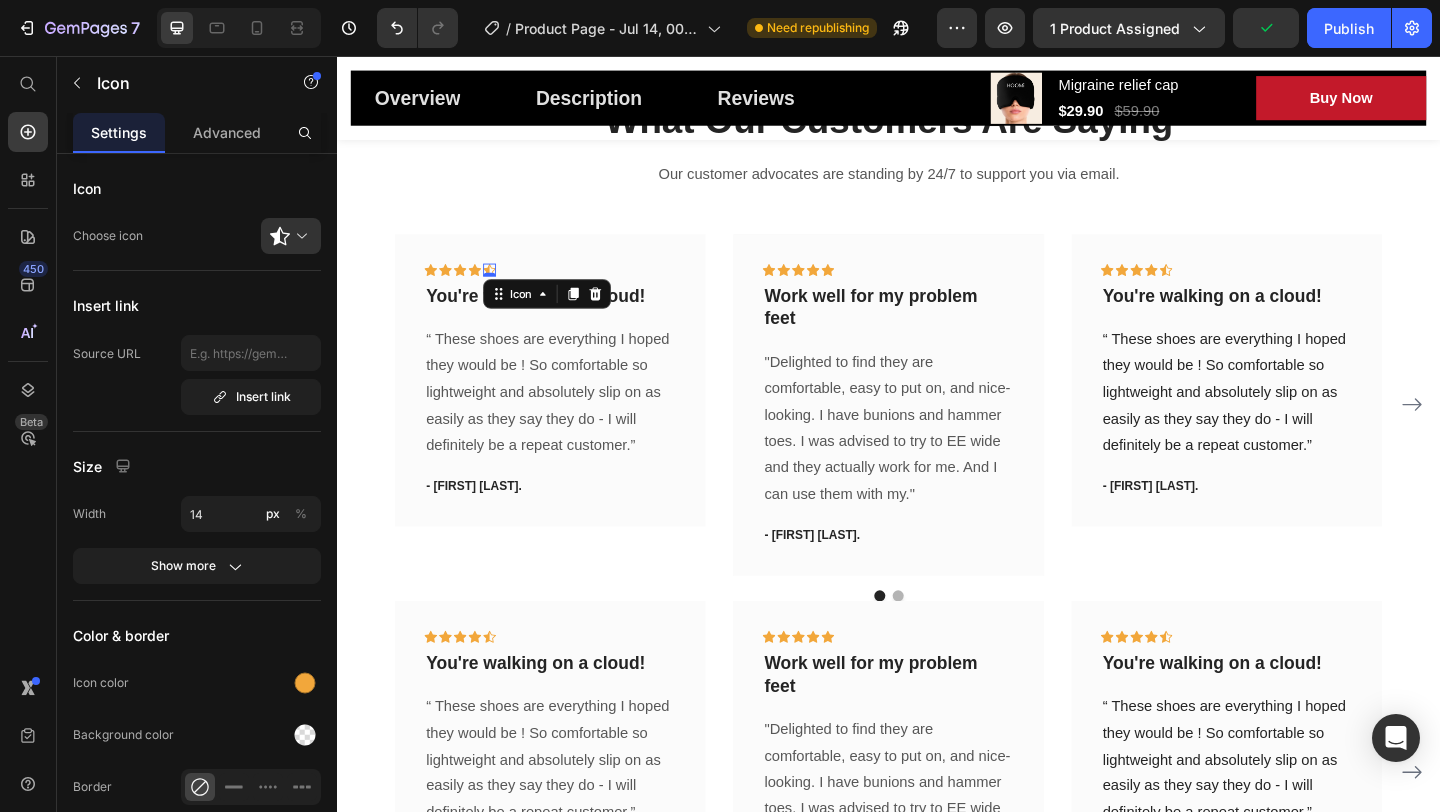 click at bounding box center (299, 236) 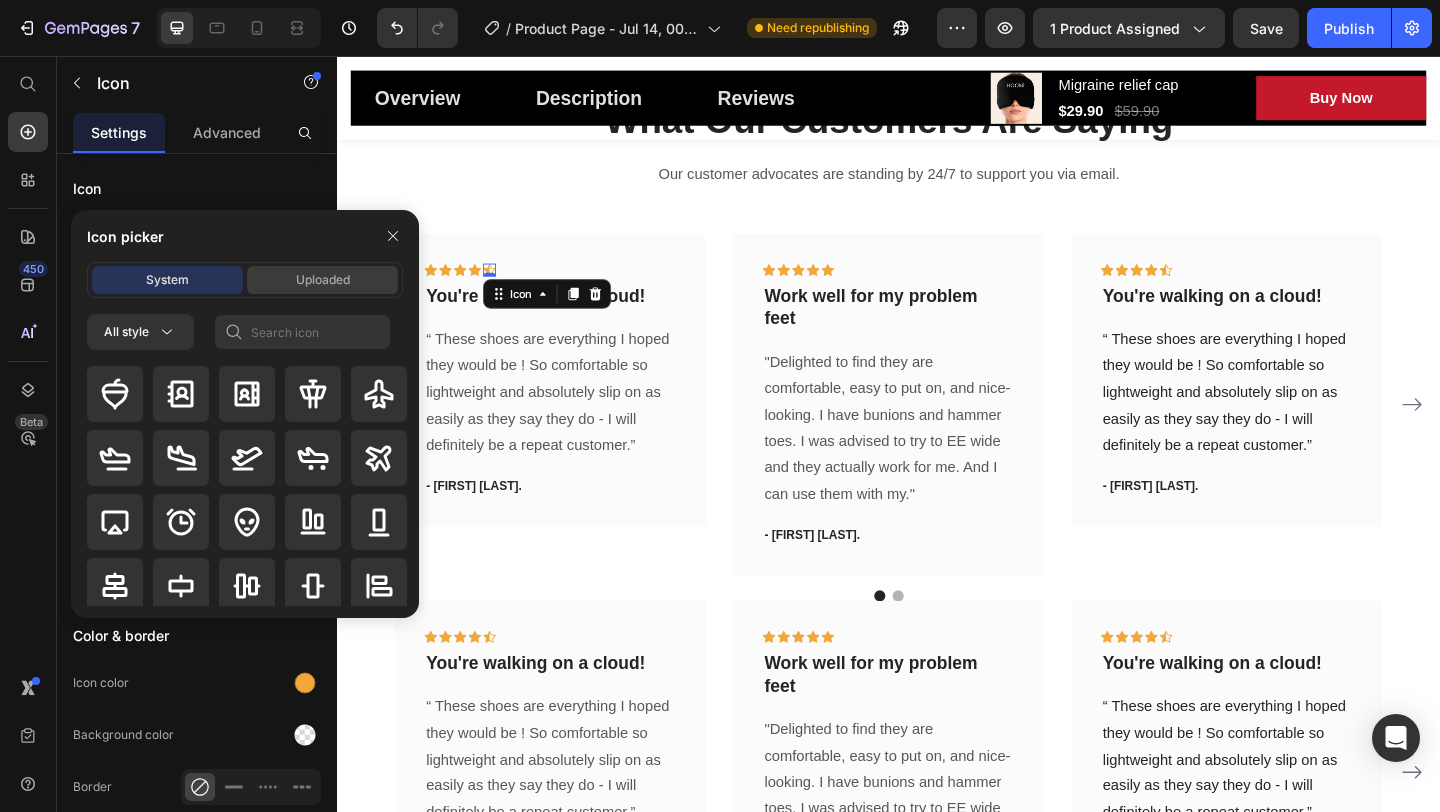 click on "Uploaded" at bounding box center (322, 280) 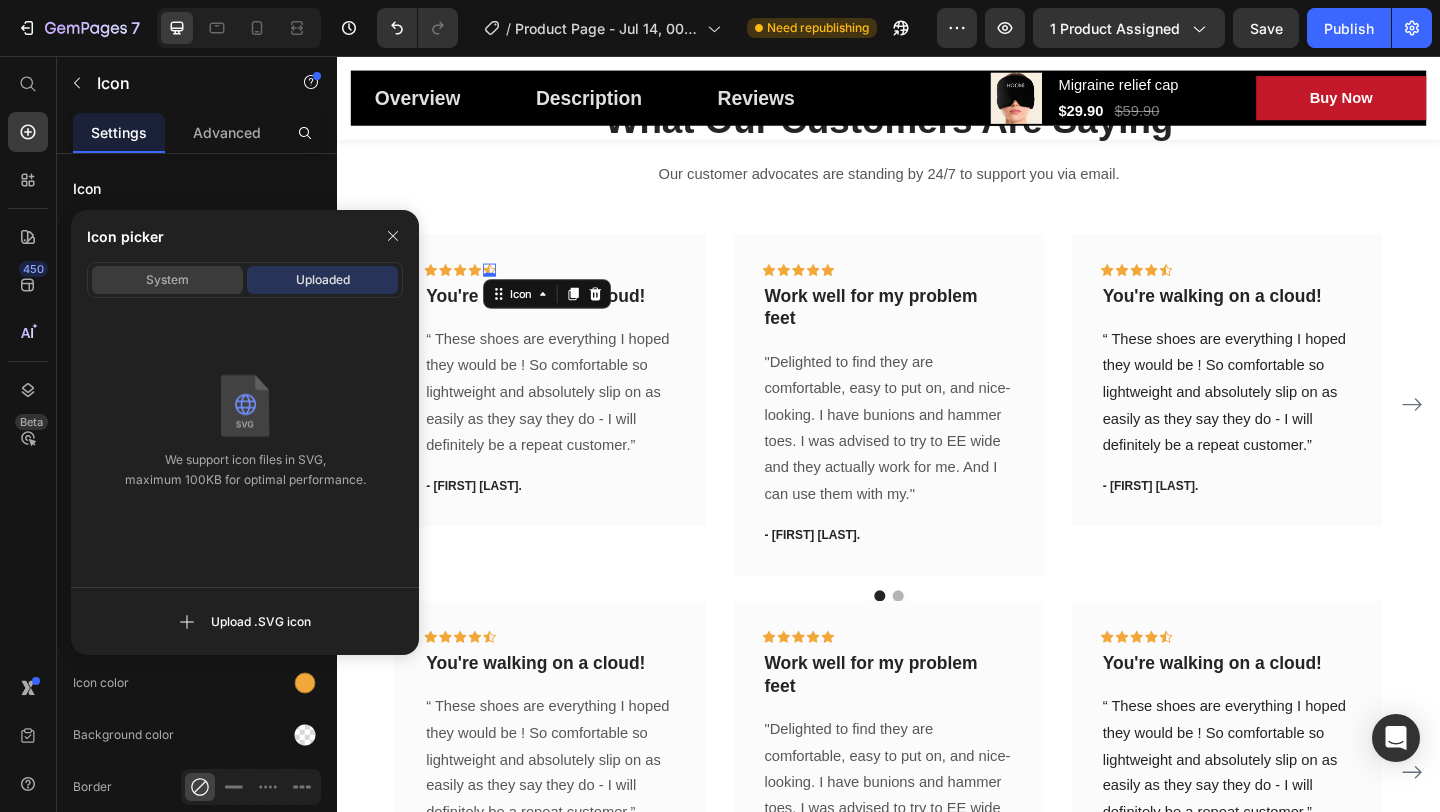 click on "System" at bounding box center (167, 280) 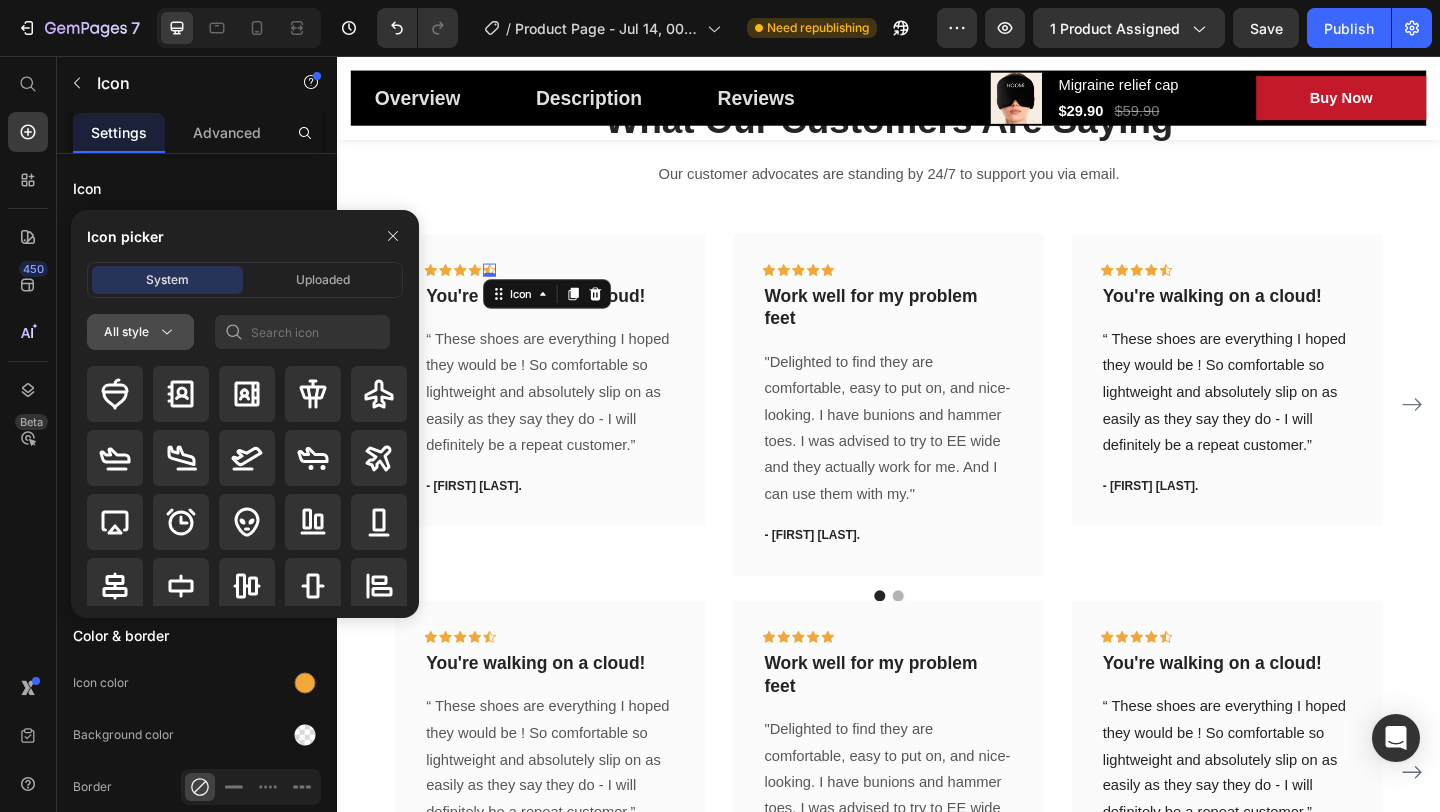 click on "All style" at bounding box center [140, 332] 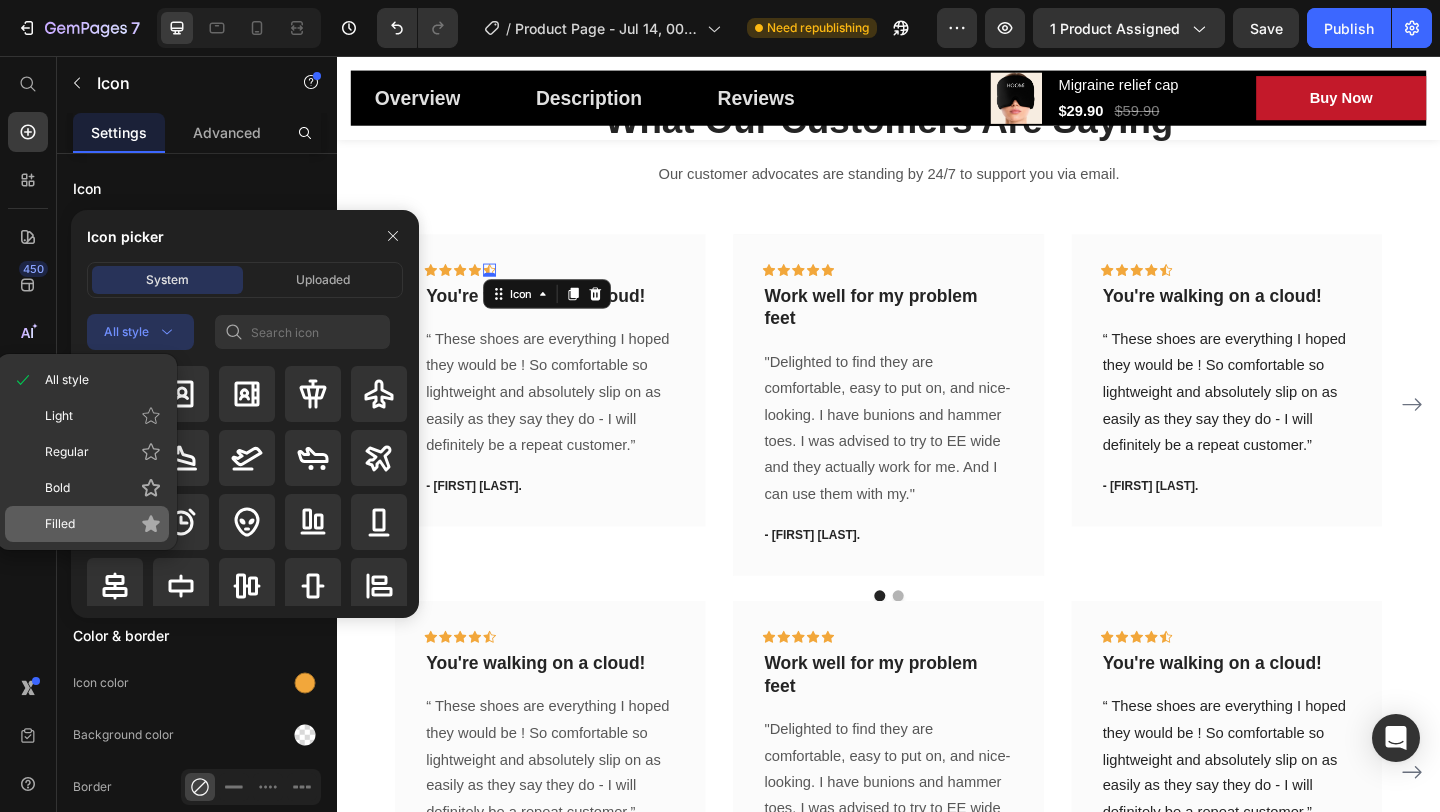 click on "Filled" at bounding box center [103, 524] 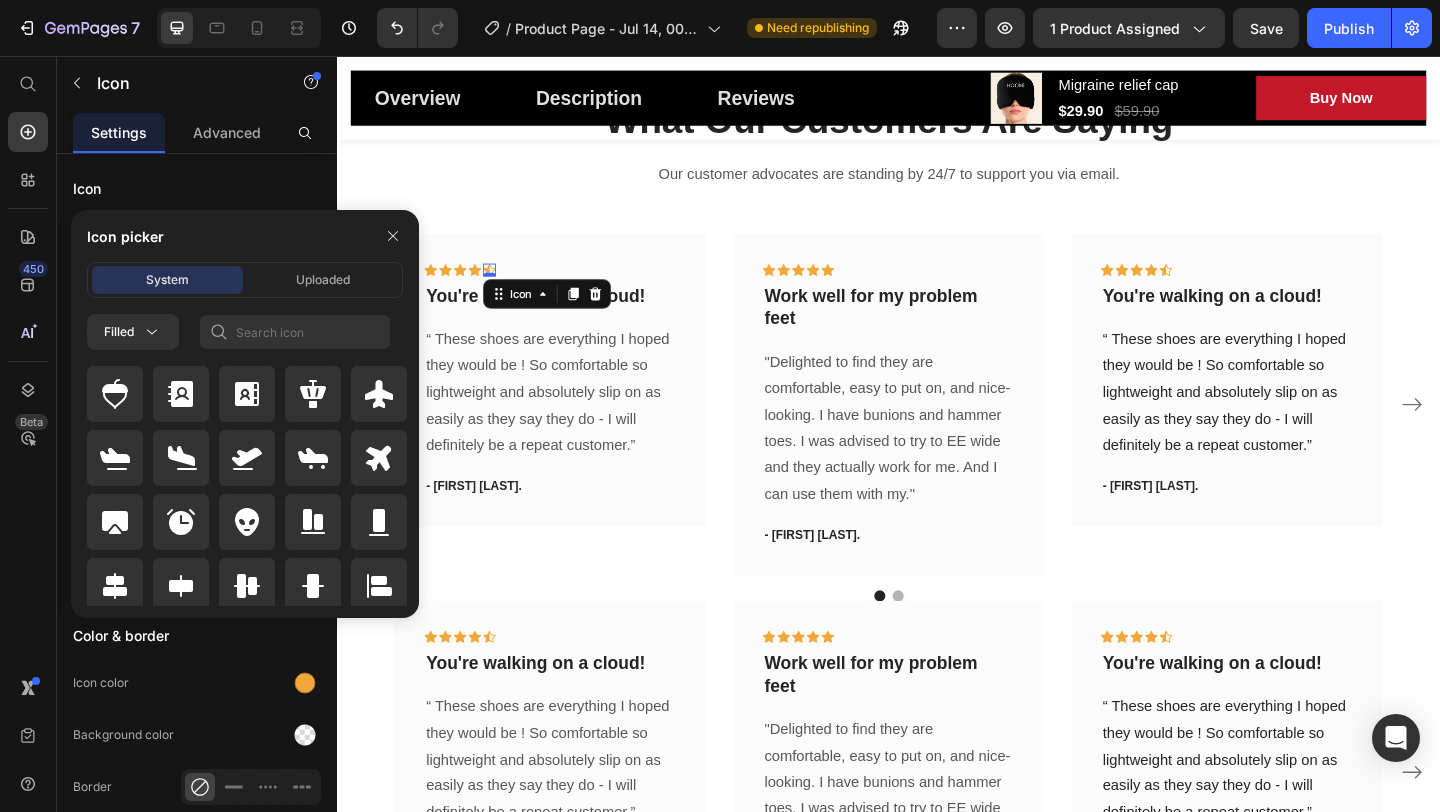 click on "0" at bounding box center (503, 296) 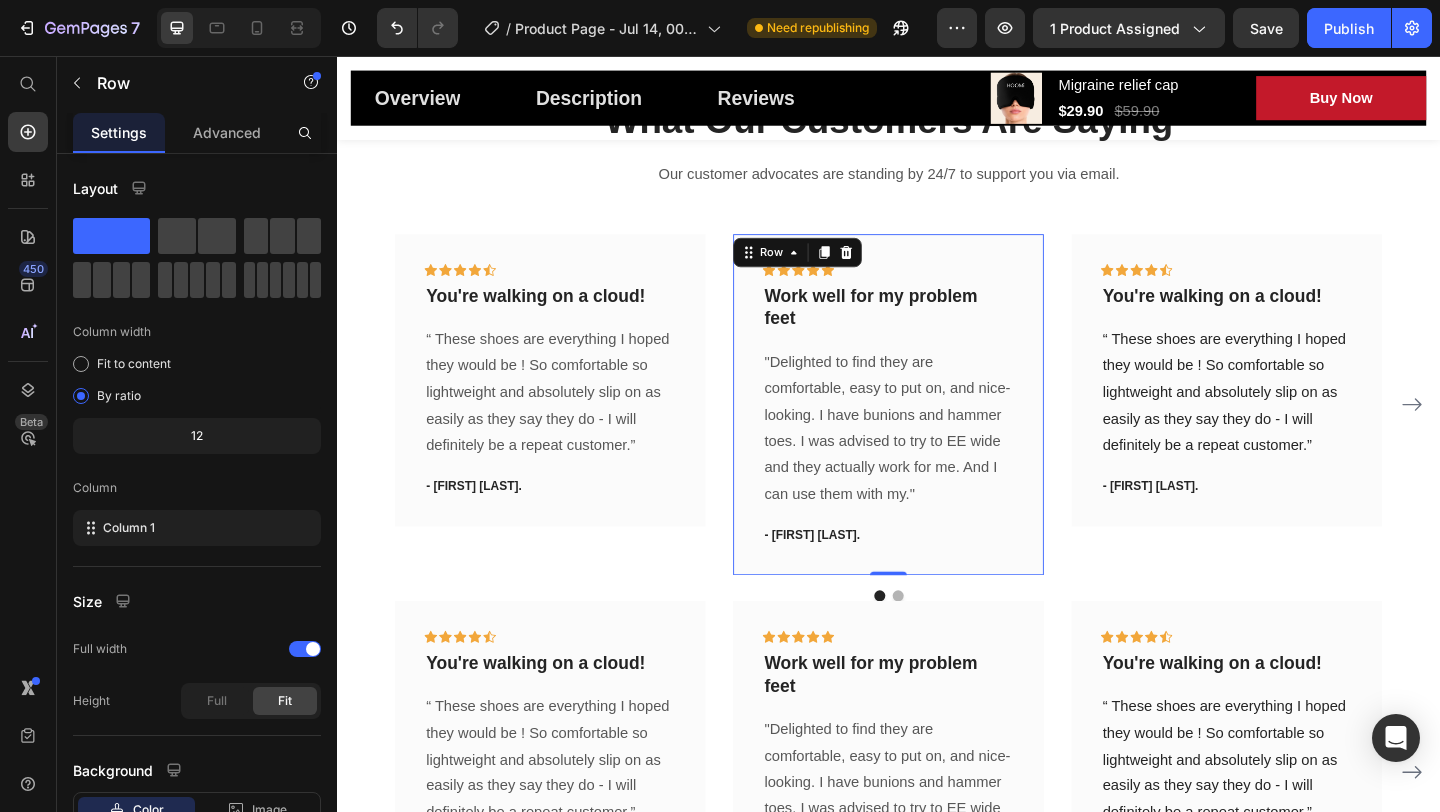 click on "Icon
Icon
Icon
Icon
Icon Row Work well for my problem feet Text block "Delighted to find they are comfortable, easy to put on, and nice-looking. I have bunions and hammer toes. I was advised to try to EE wide and they actually work for me. And I can use them with my." Text block - [NAME]. Text block Row   0" at bounding box center (937, 436) 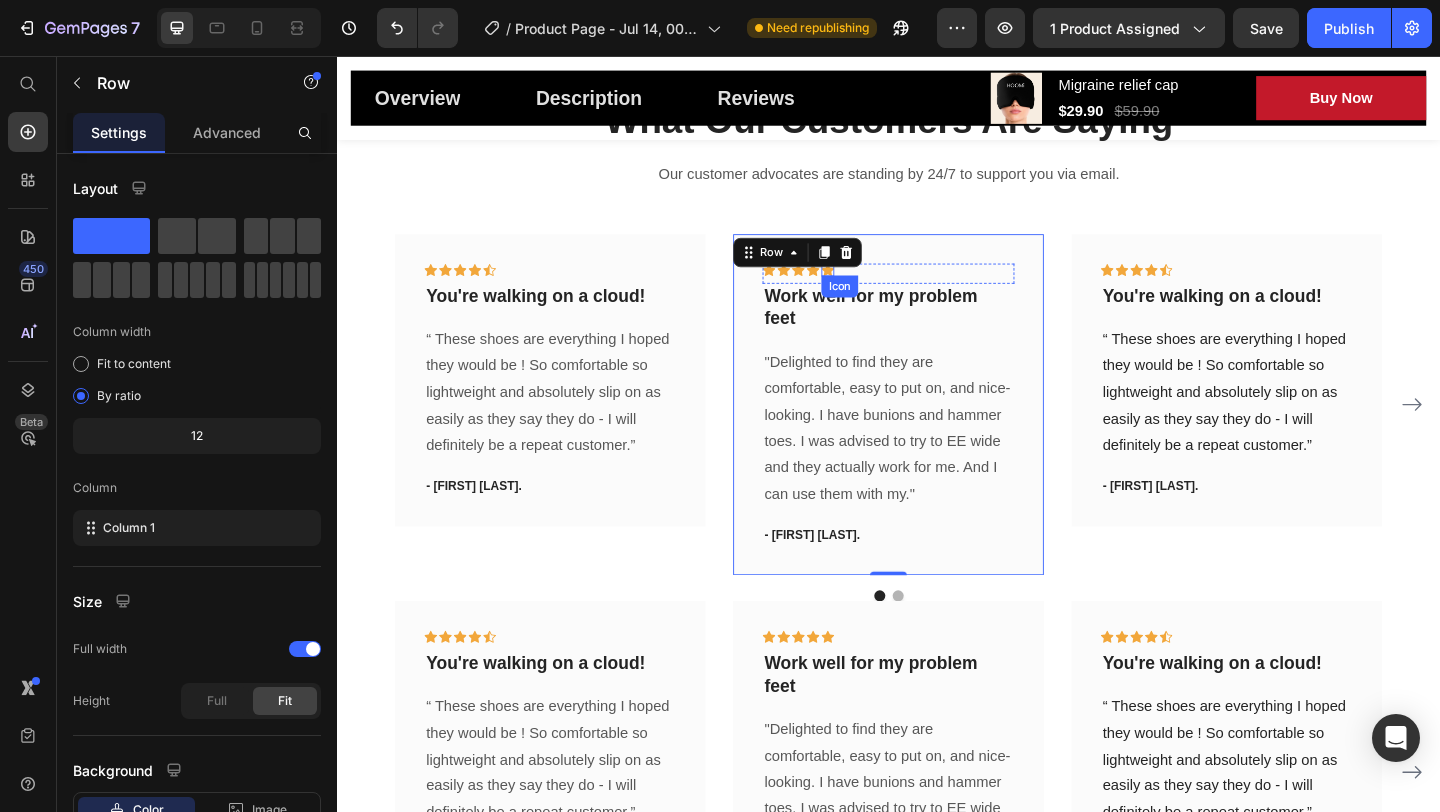 click 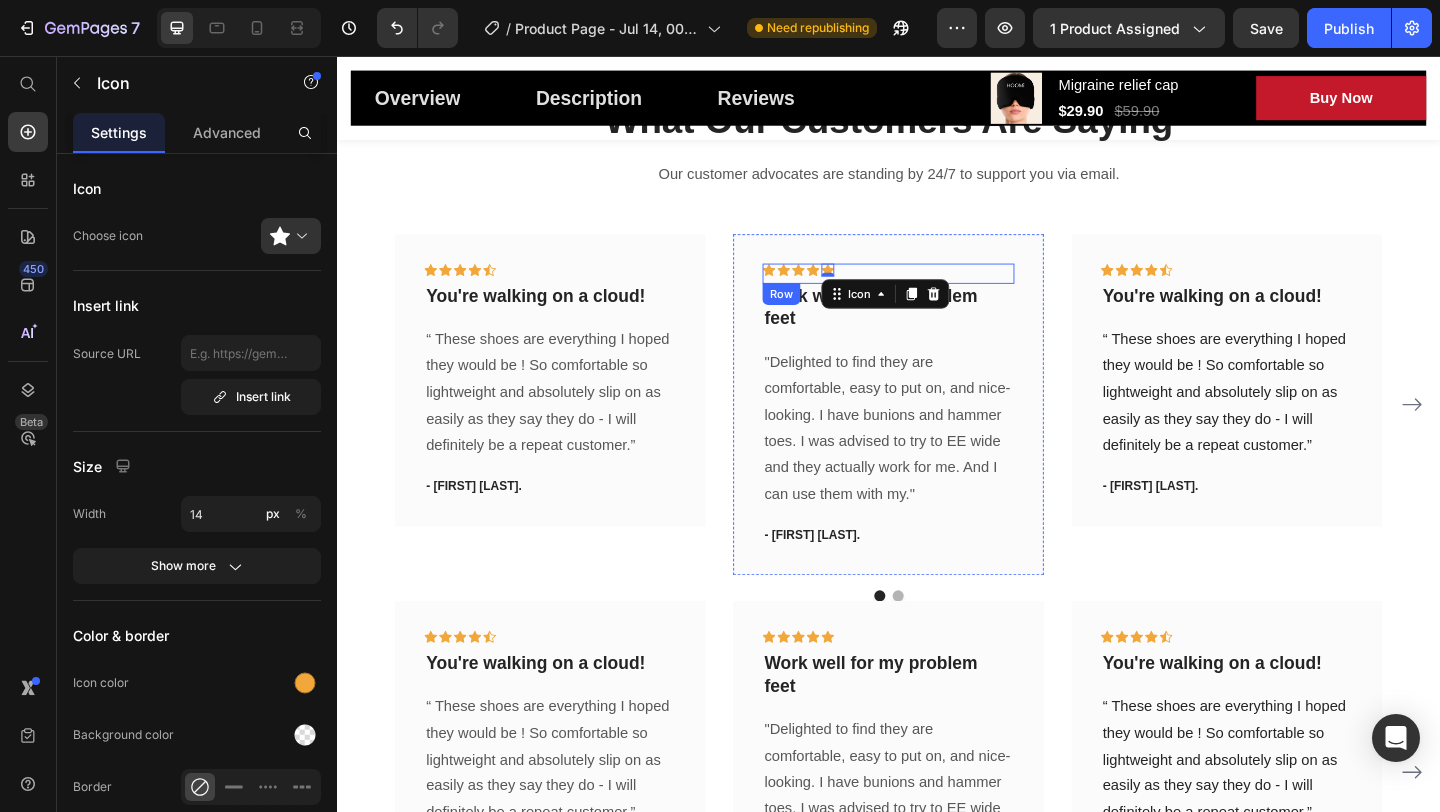 click on "Icon
Icon
Icon
Icon
Icon   0 Row" at bounding box center [937, 293] 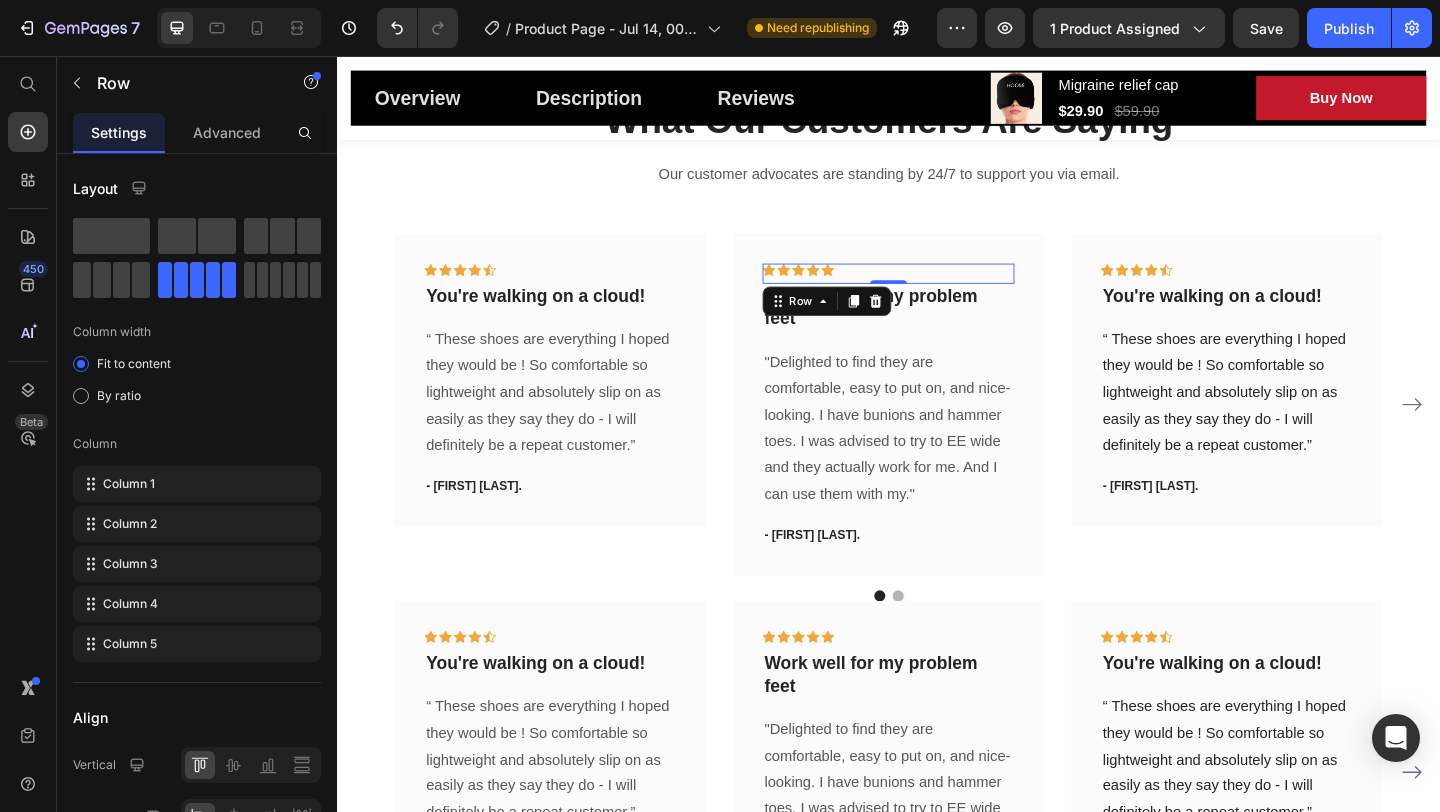 click on "Icon
Icon
Icon
Icon
Icon Row   0" at bounding box center (937, 293) 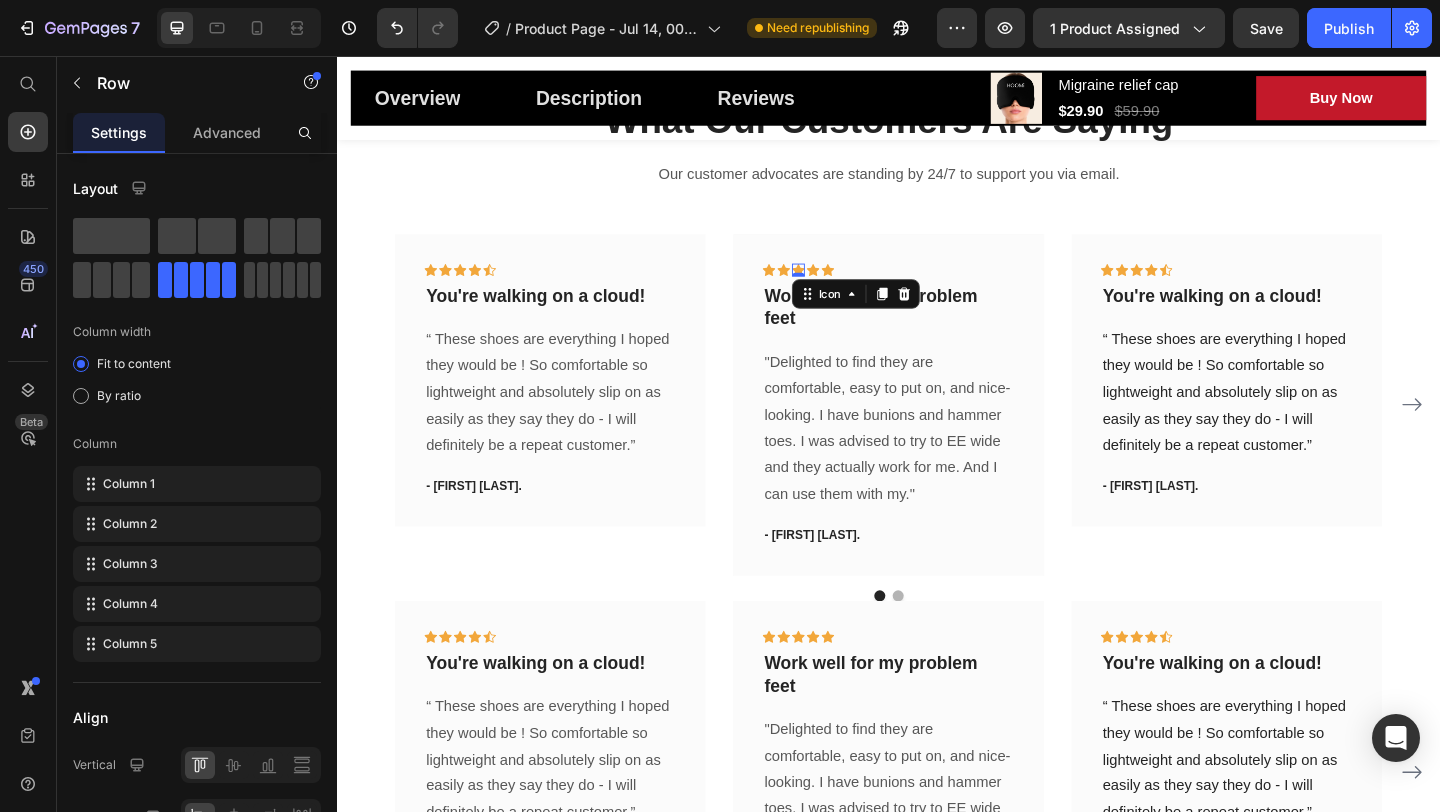 click on "Icon   0" at bounding box center (839, 289) 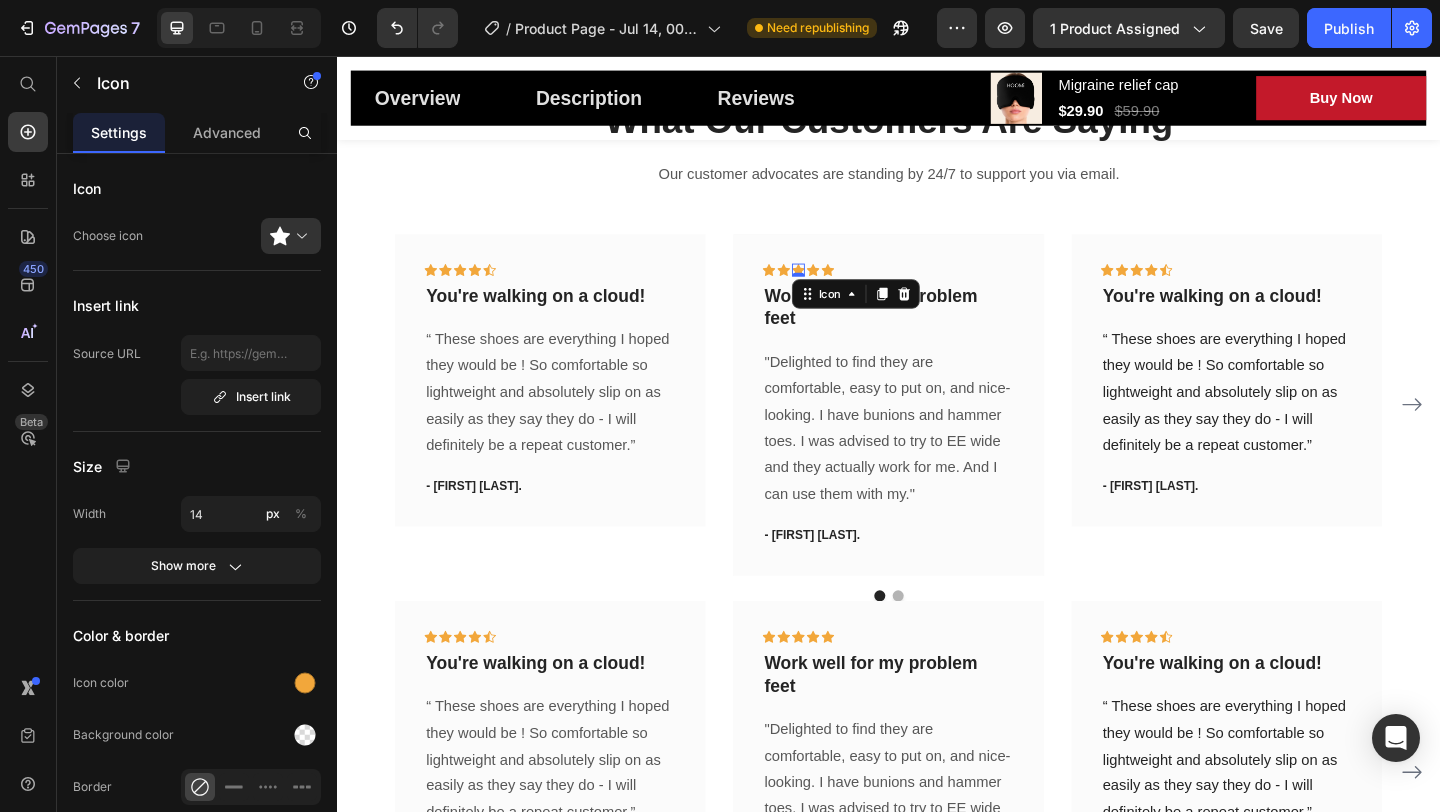 click on "0" at bounding box center [839, 296] 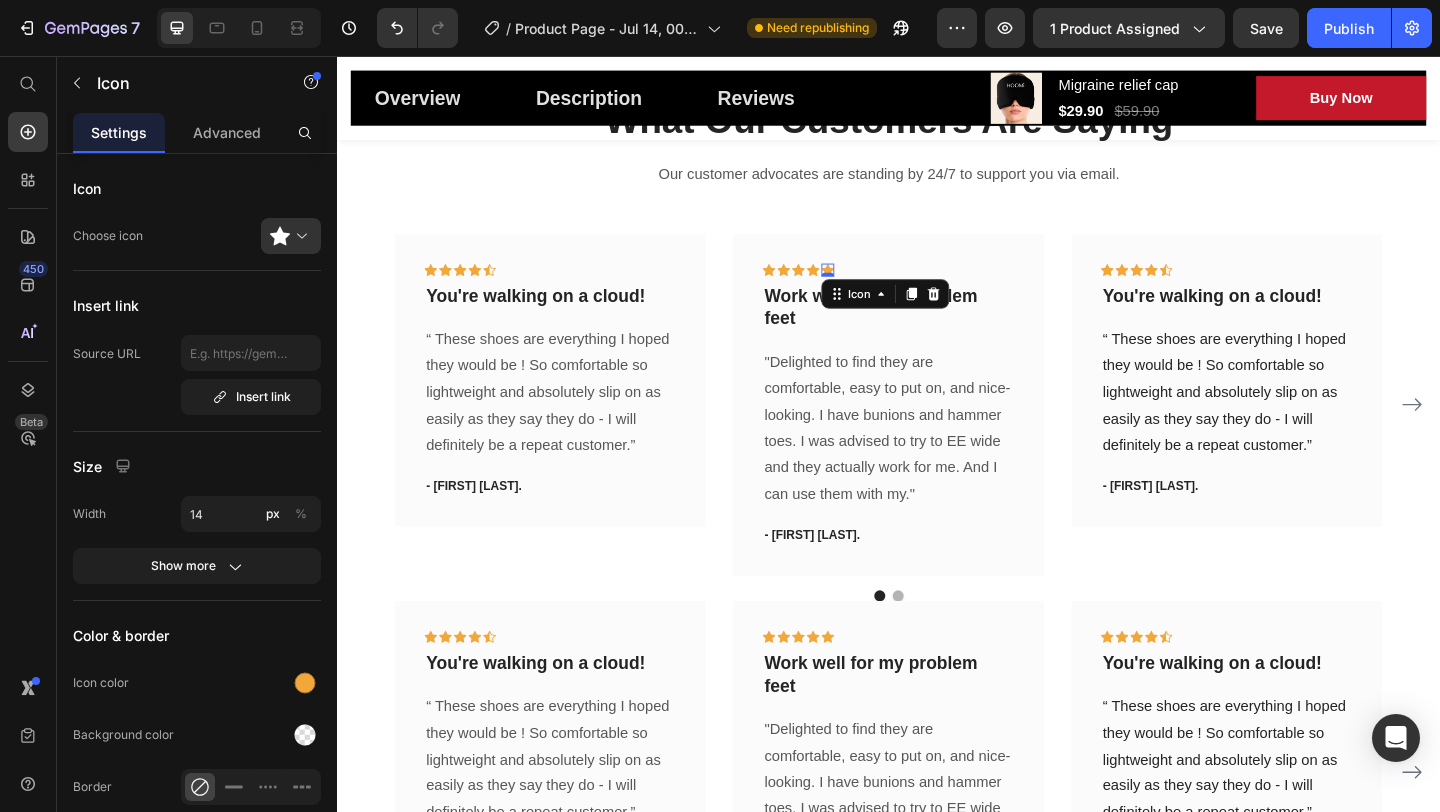 click on "Icon   0" at bounding box center (871, 289) 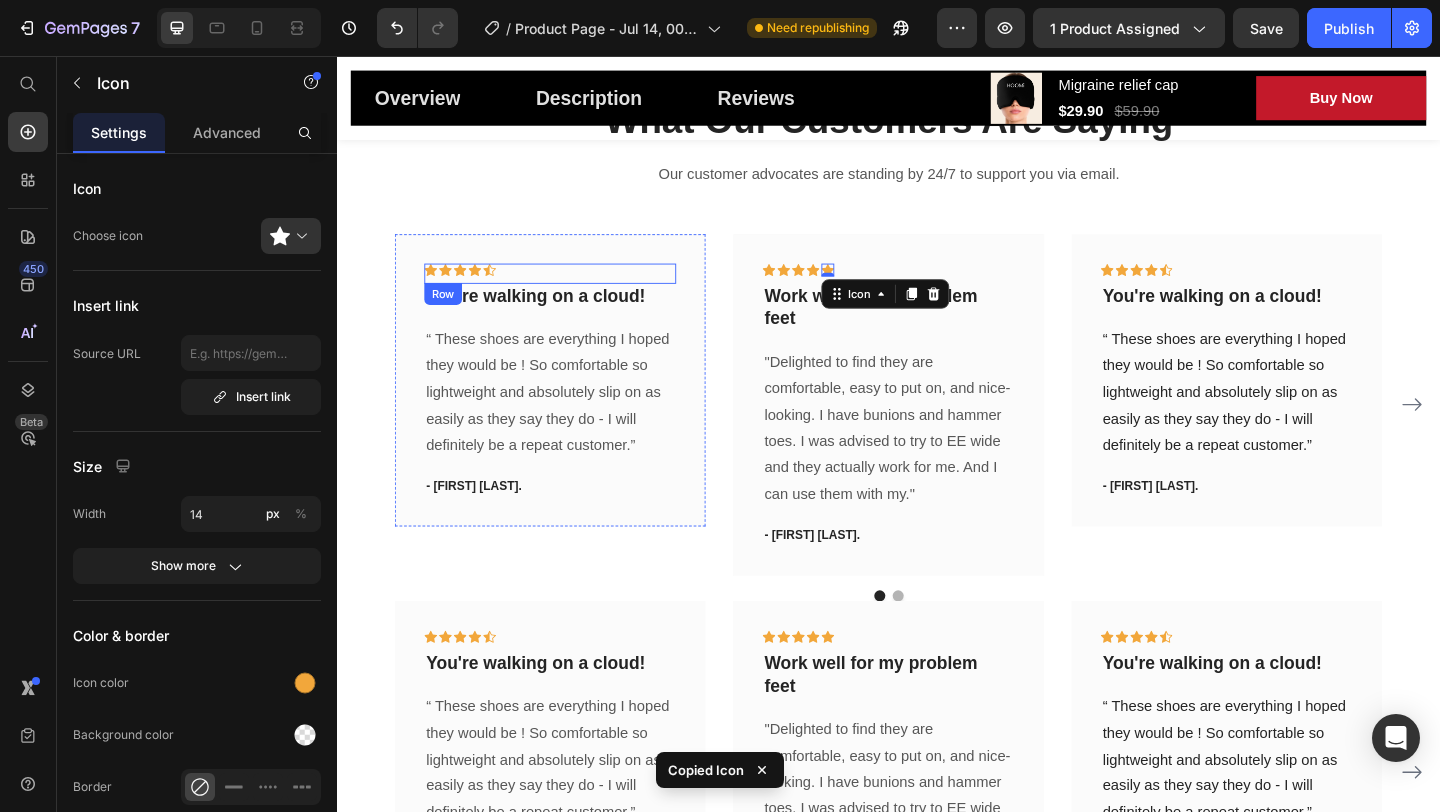 click on "Icon
Icon
Icon
Icon
Icon Row" at bounding box center (569, 293) 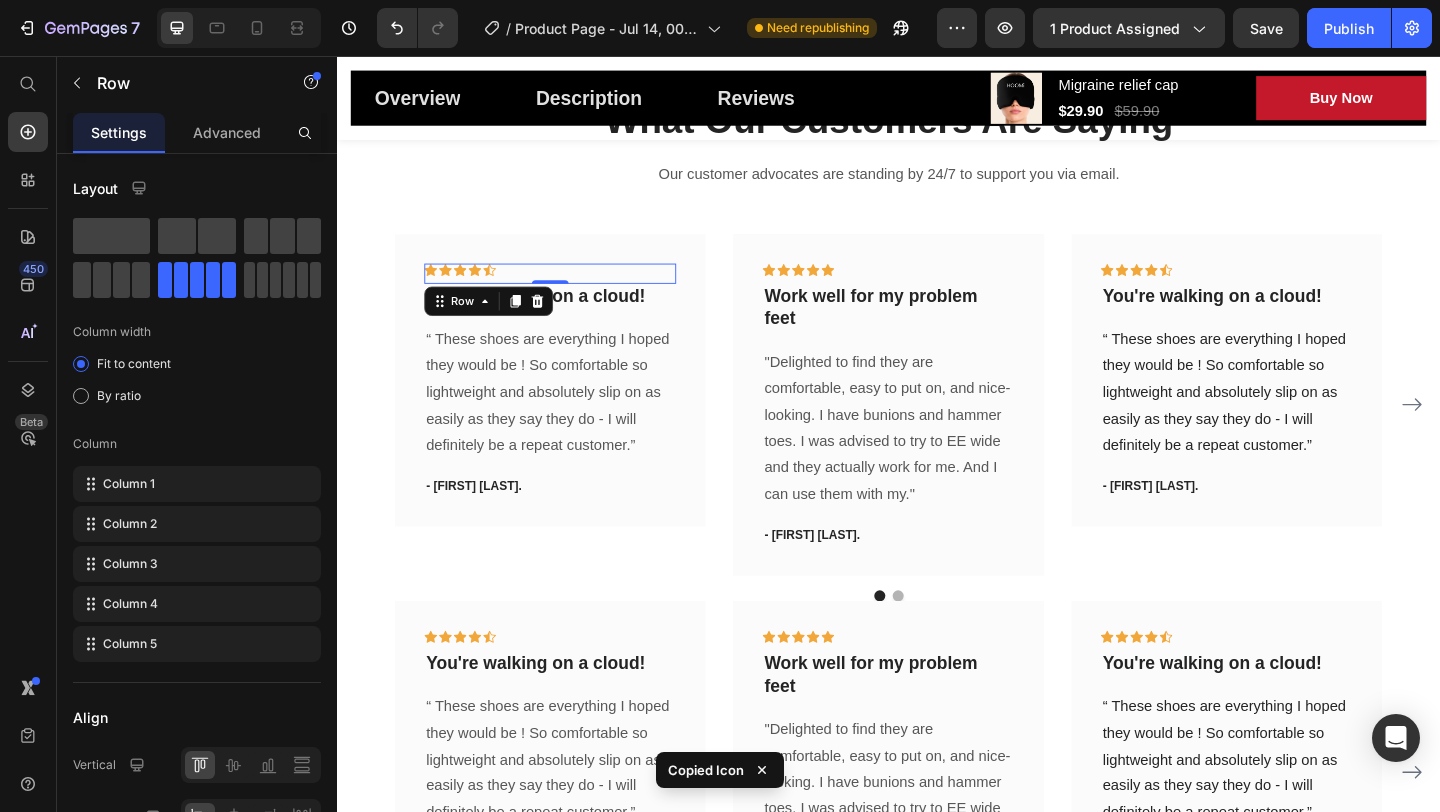 click on "Icon
Icon
Icon
Icon
Icon Row   0" at bounding box center (569, 293) 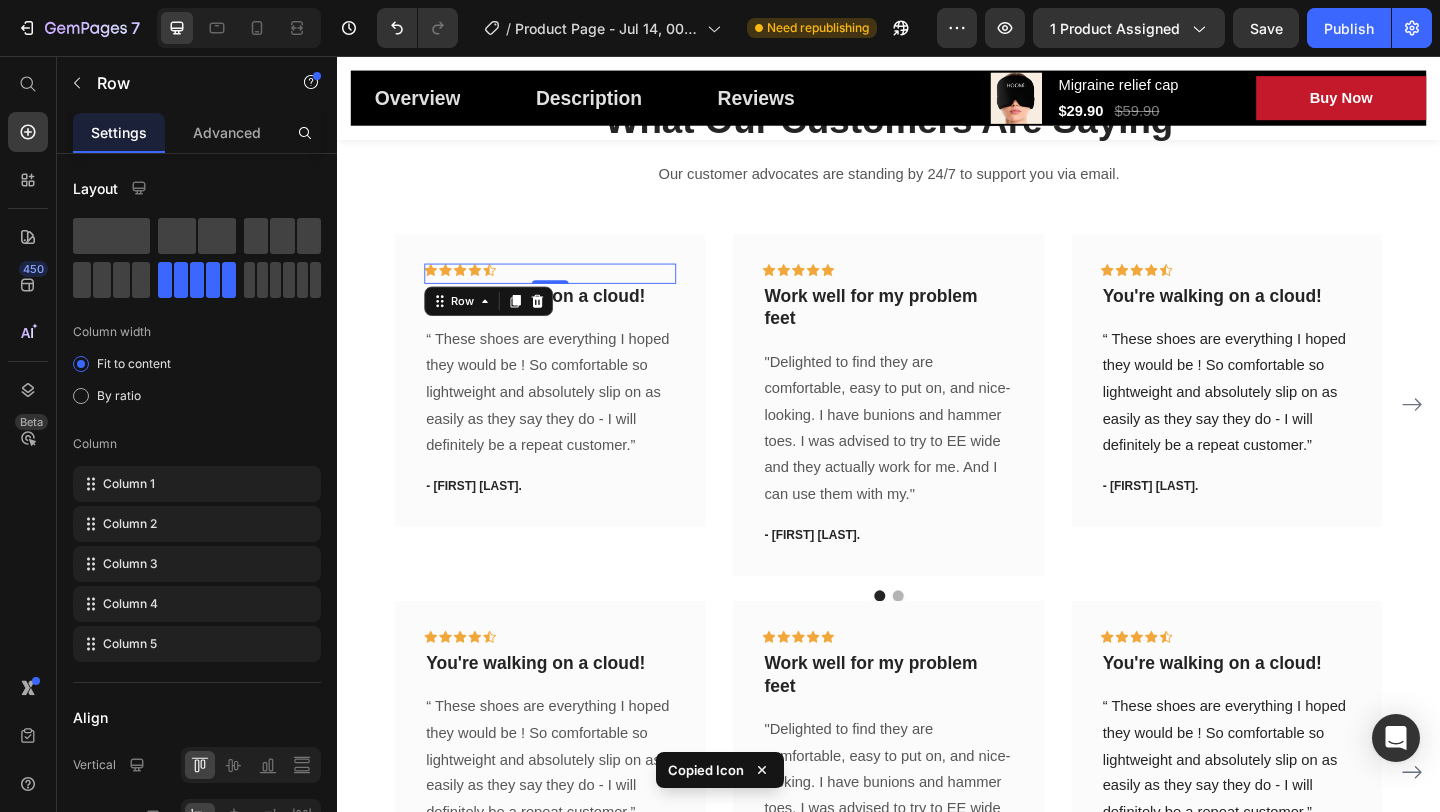click on "Icon
Icon
Icon
Icon
Icon Row   0" at bounding box center (569, 293) 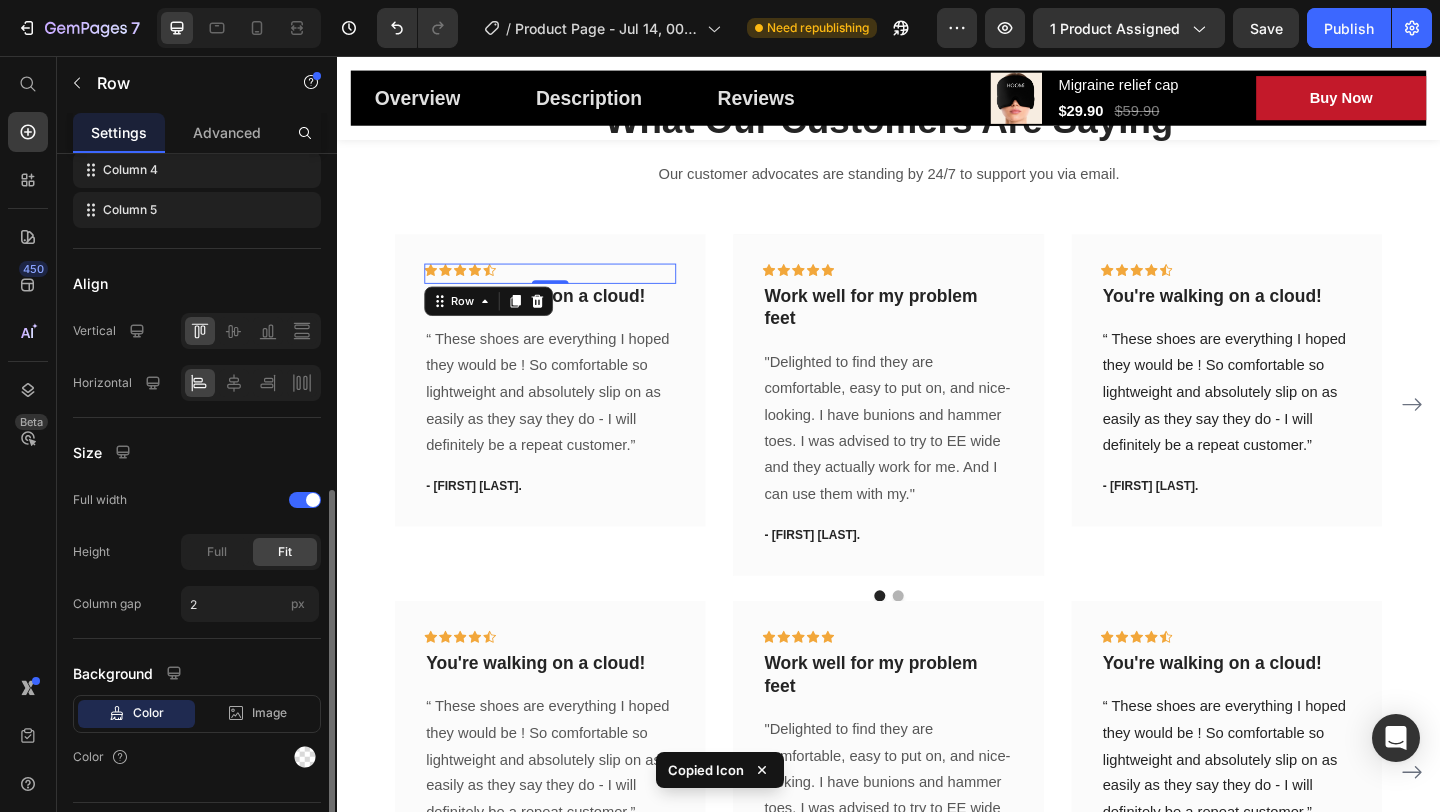 scroll, scrollTop: 482, scrollLeft: 0, axis: vertical 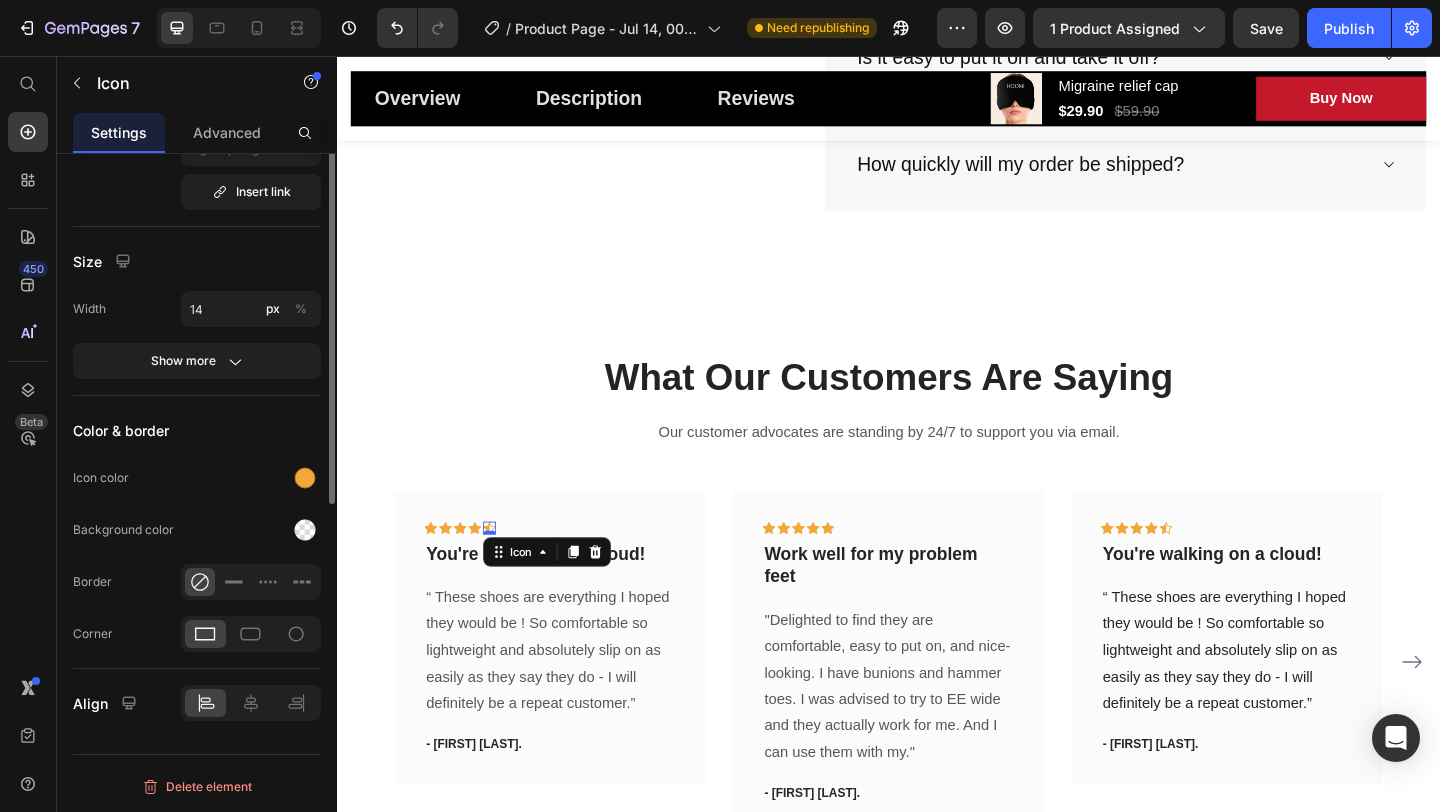 click on "Icon   0" at bounding box center [503, 569] 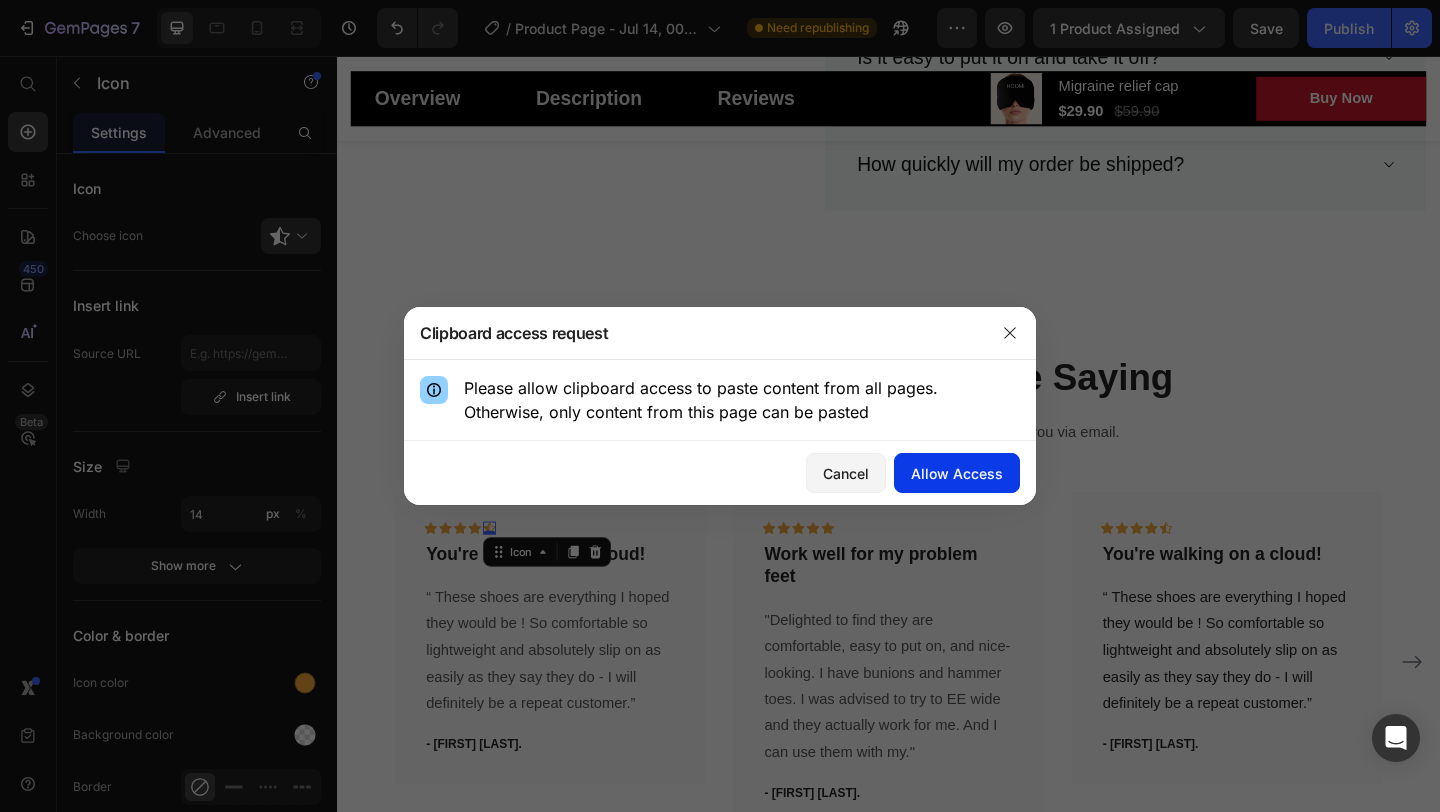 click on "Allow Access" at bounding box center (957, 473) 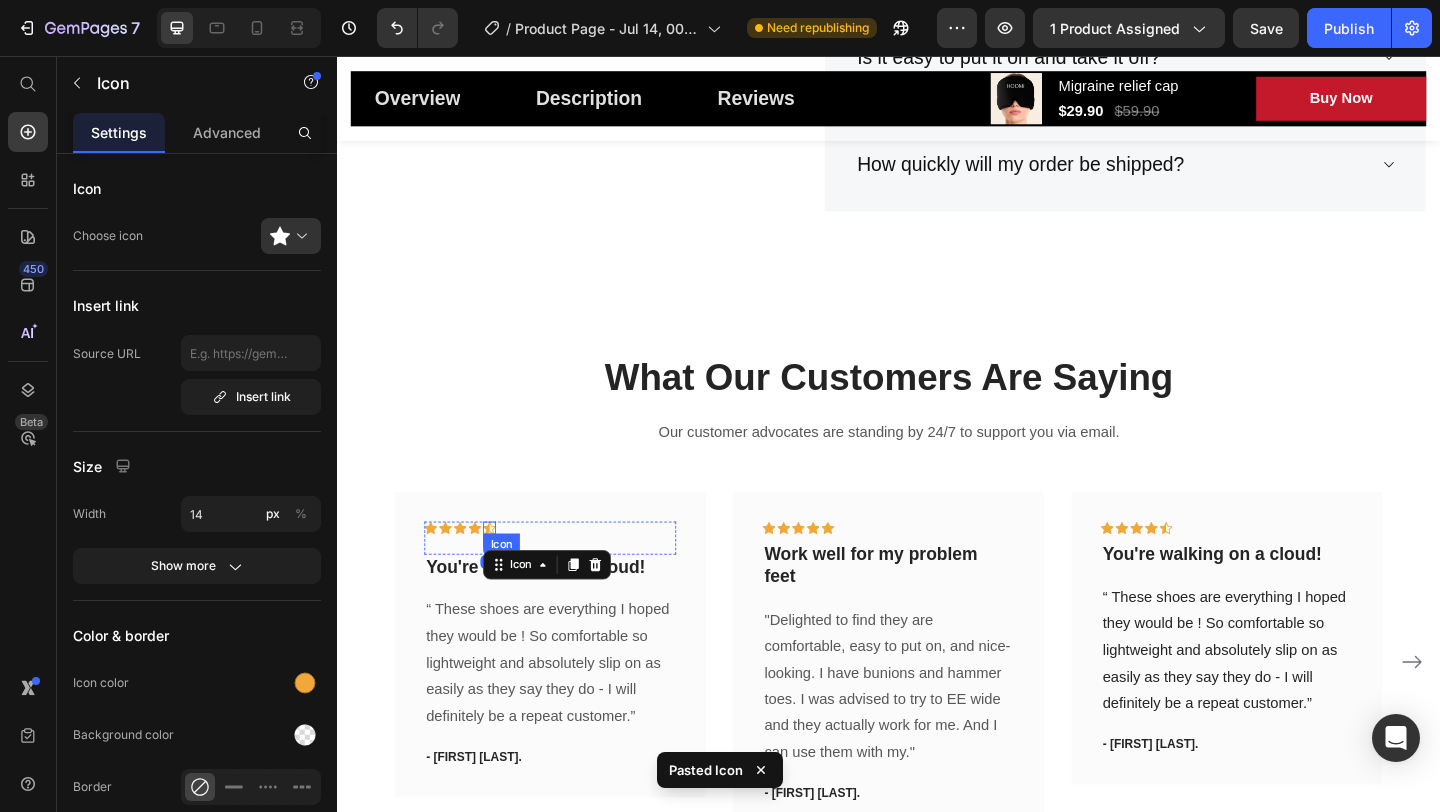 click on "Icon" at bounding box center [503, 569] 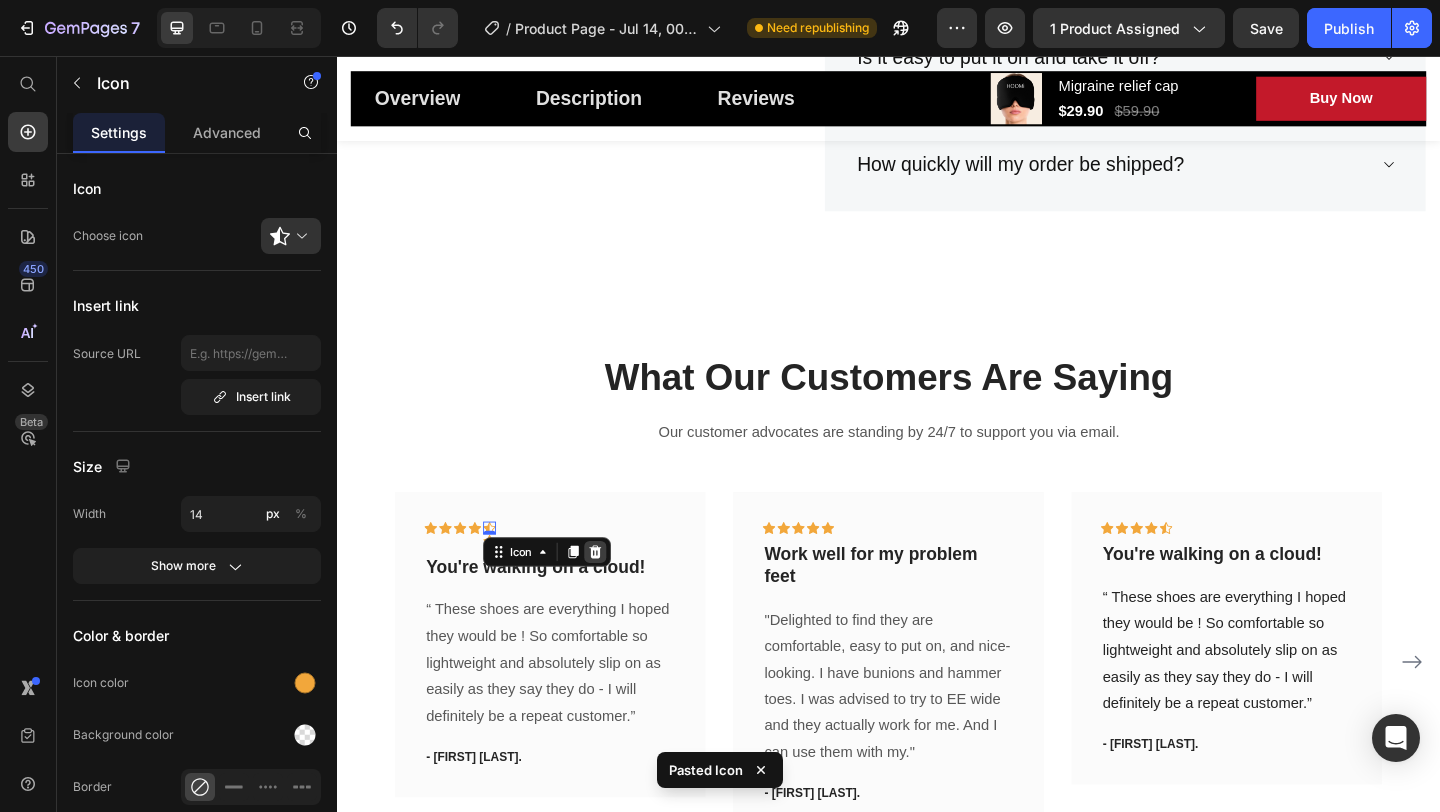 click 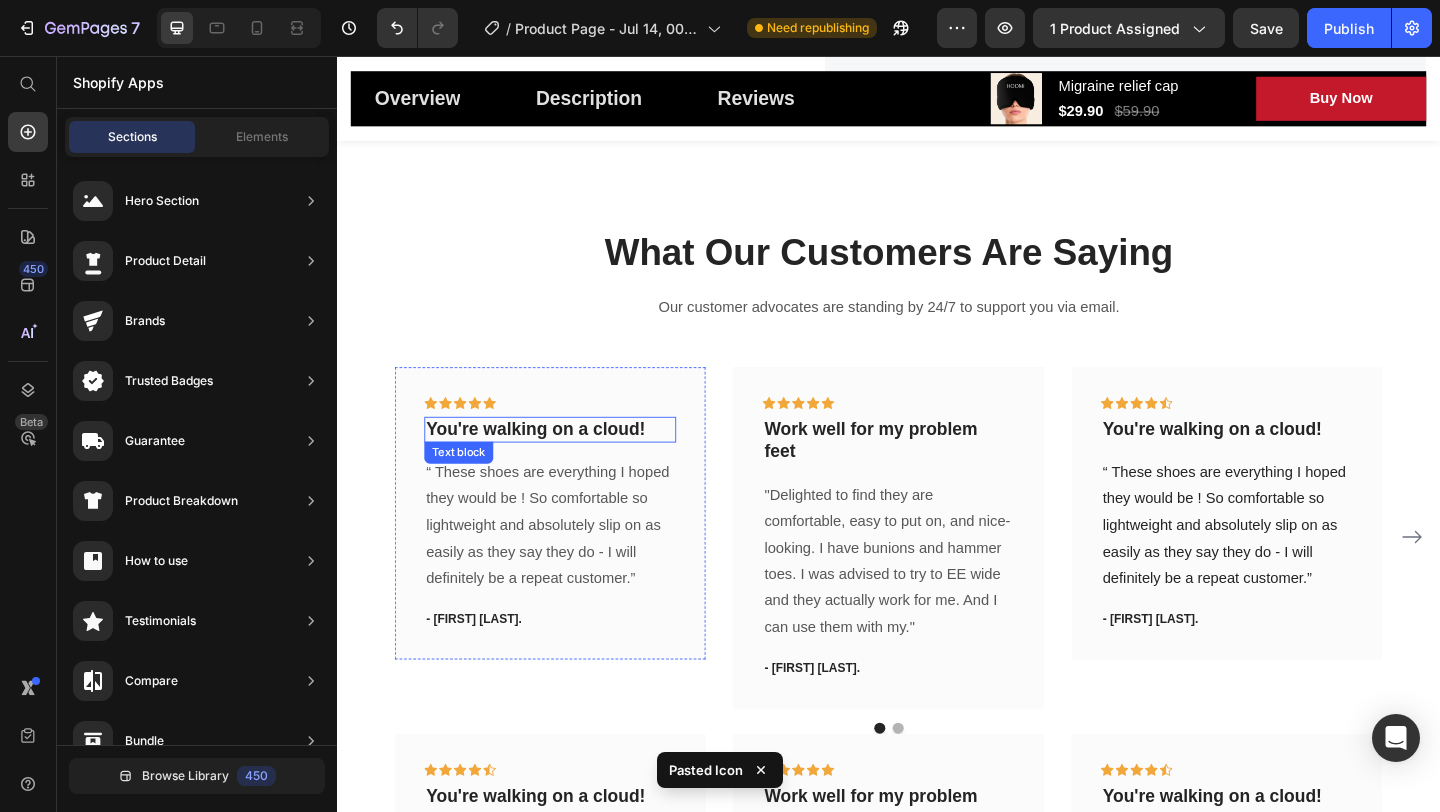 scroll, scrollTop: 5470, scrollLeft: 0, axis: vertical 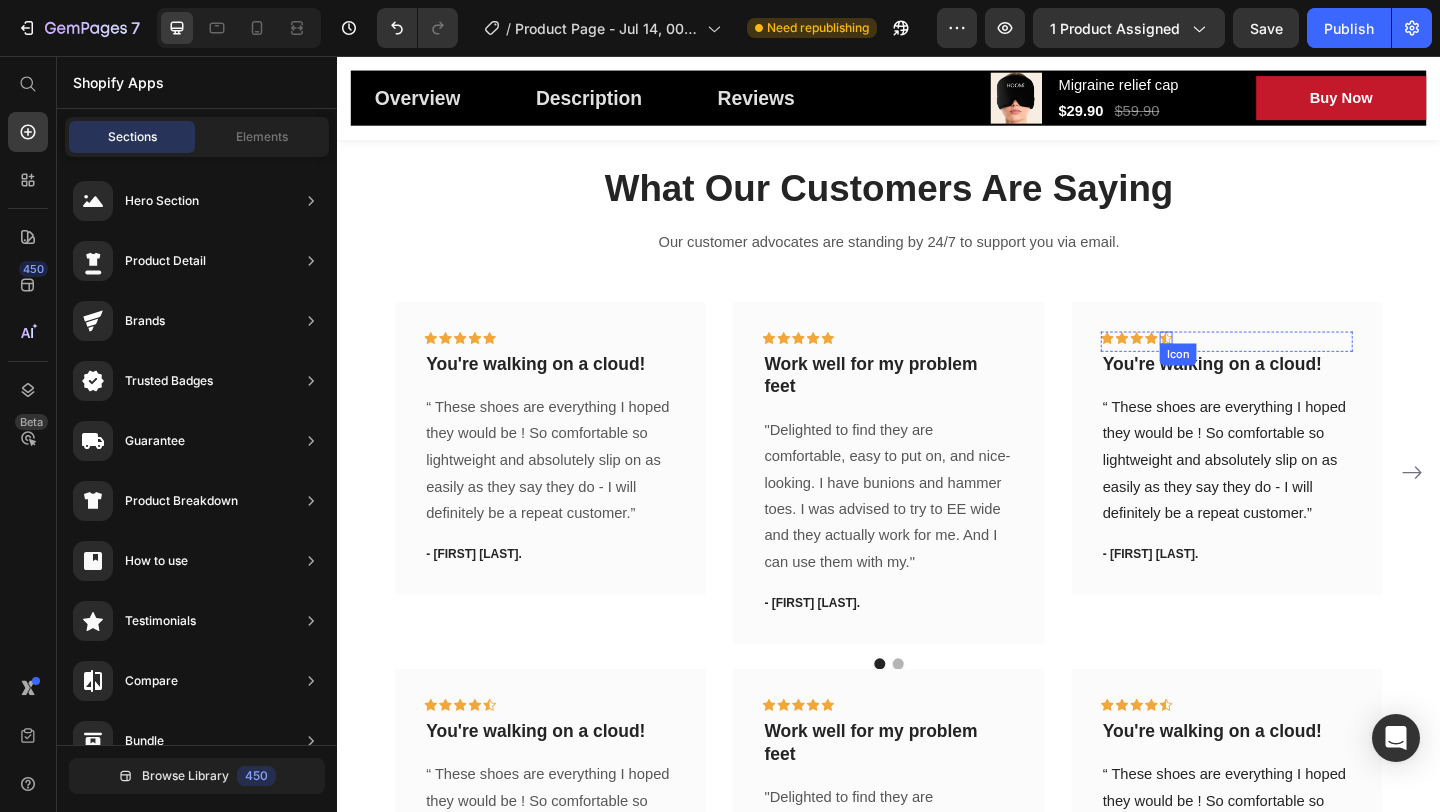 click 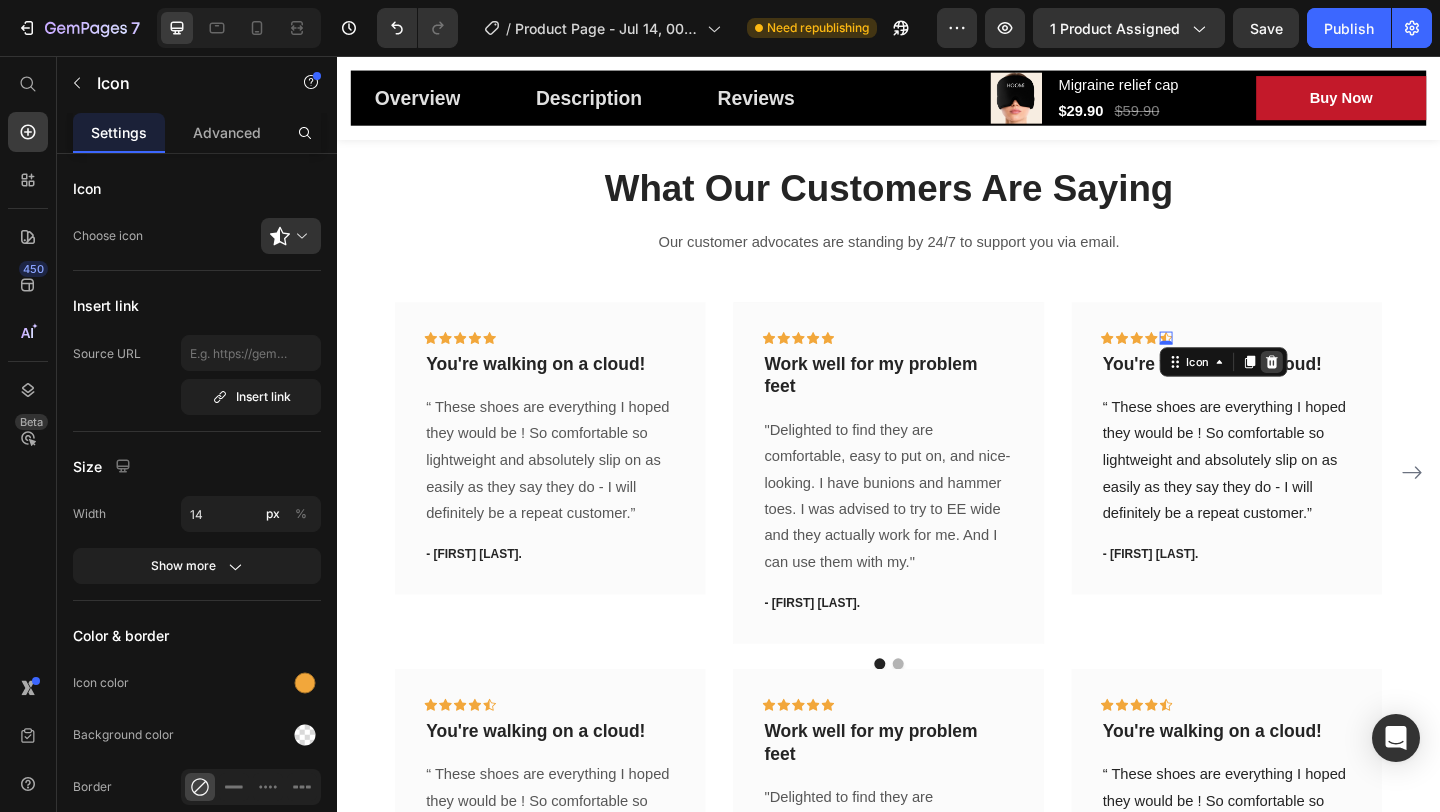 click 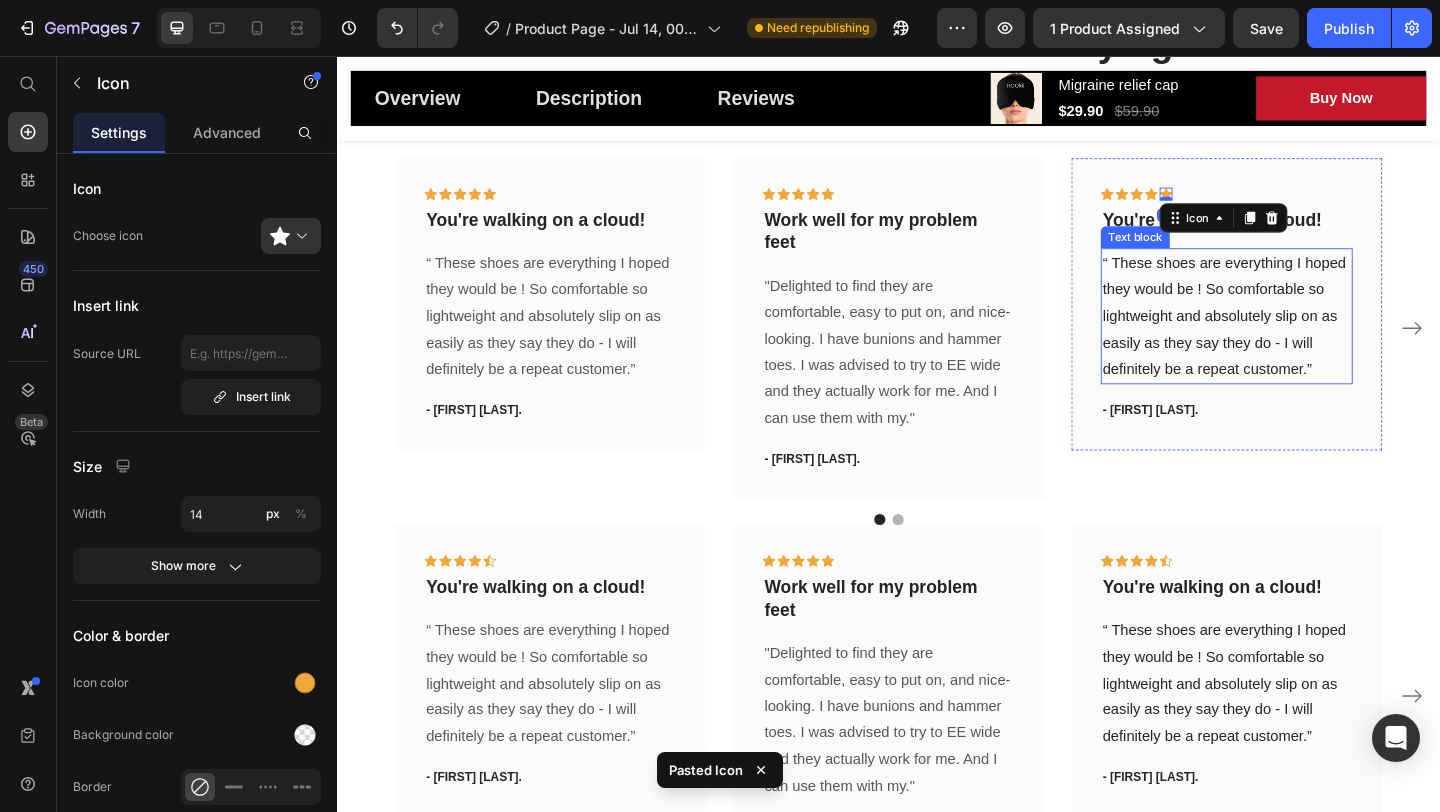 scroll, scrollTop: 5643, scrollLeft: 0, axis: vertical 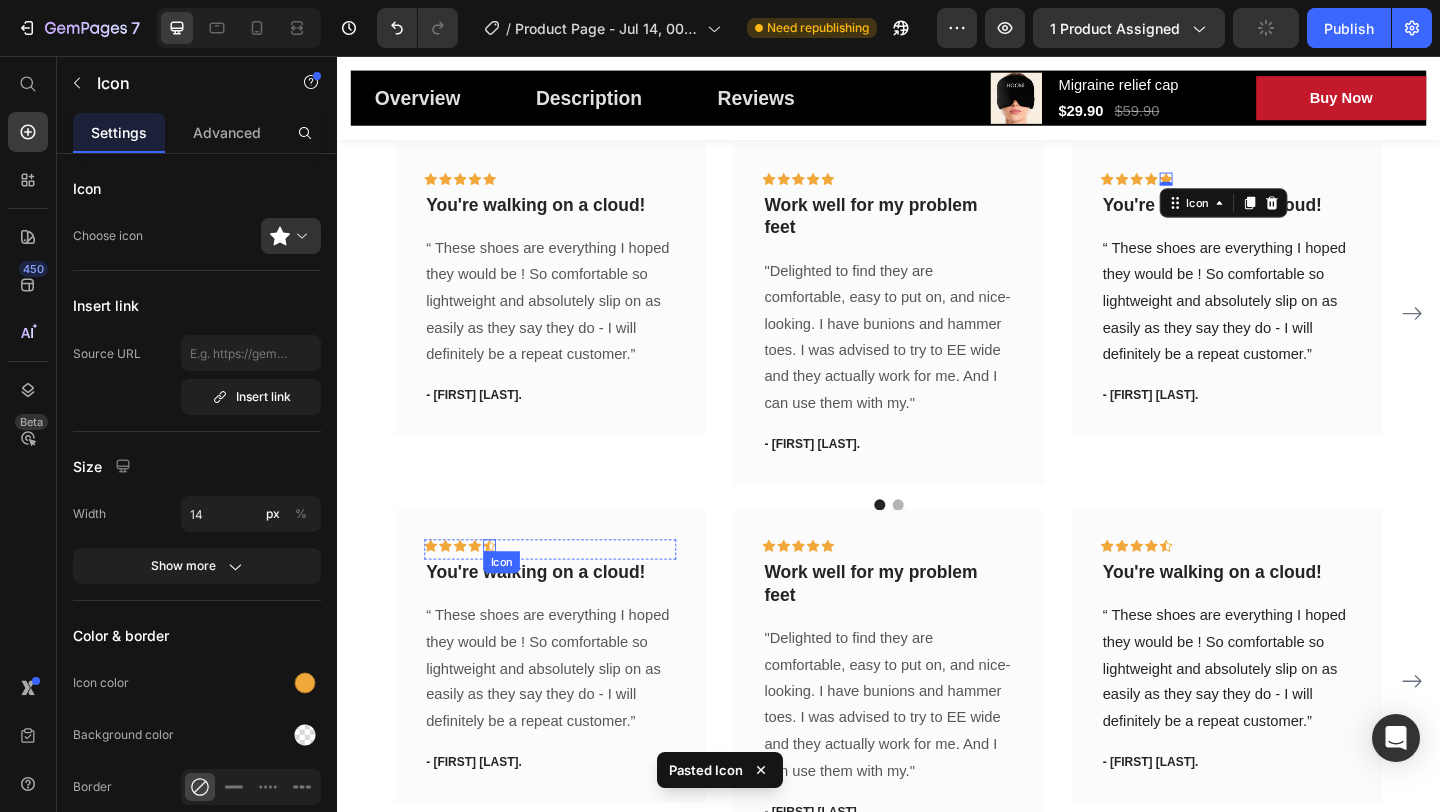click on "Icon" at bounding box center [503, 589] 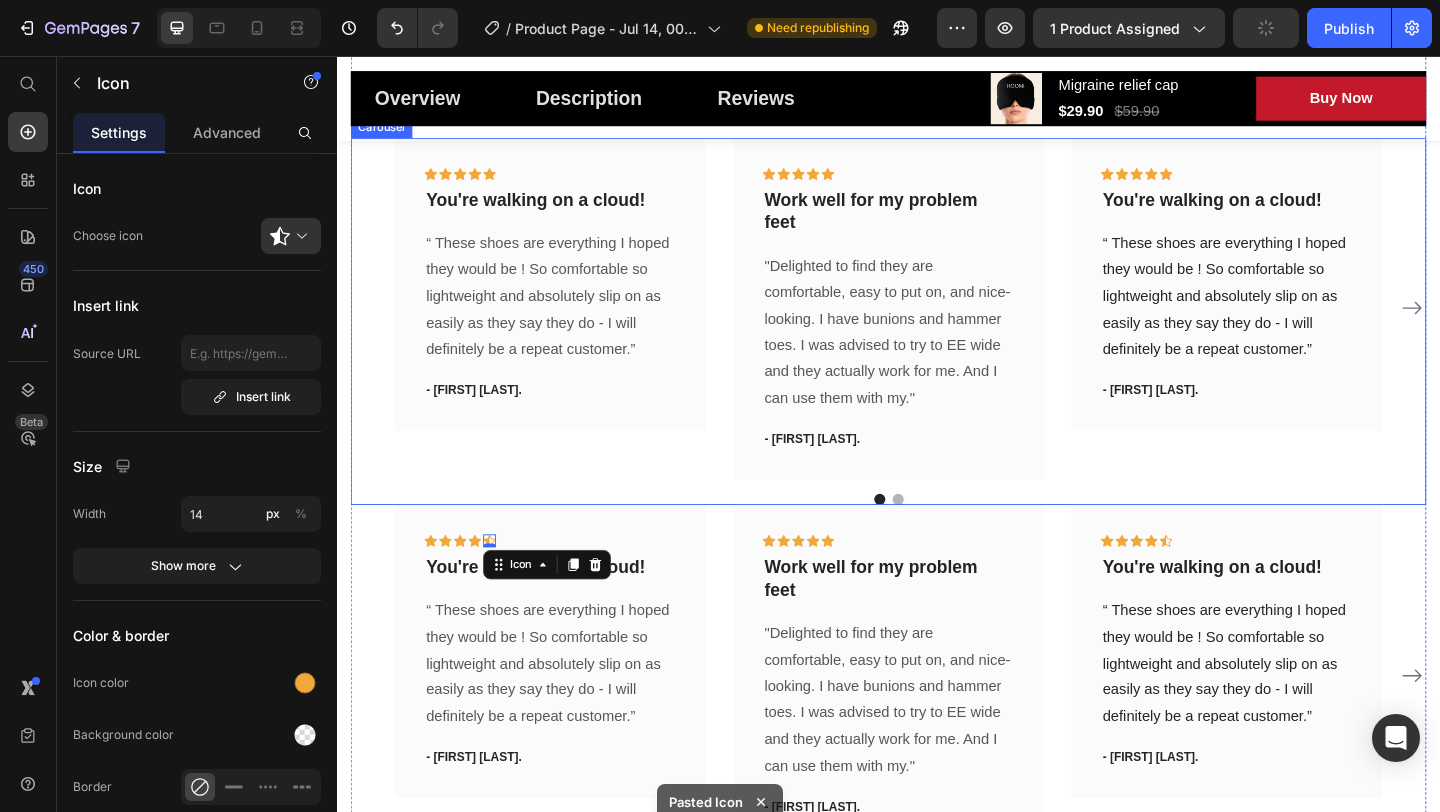 scroll, scrollTop: 5707, scrollLeft: 0, axis: vertical 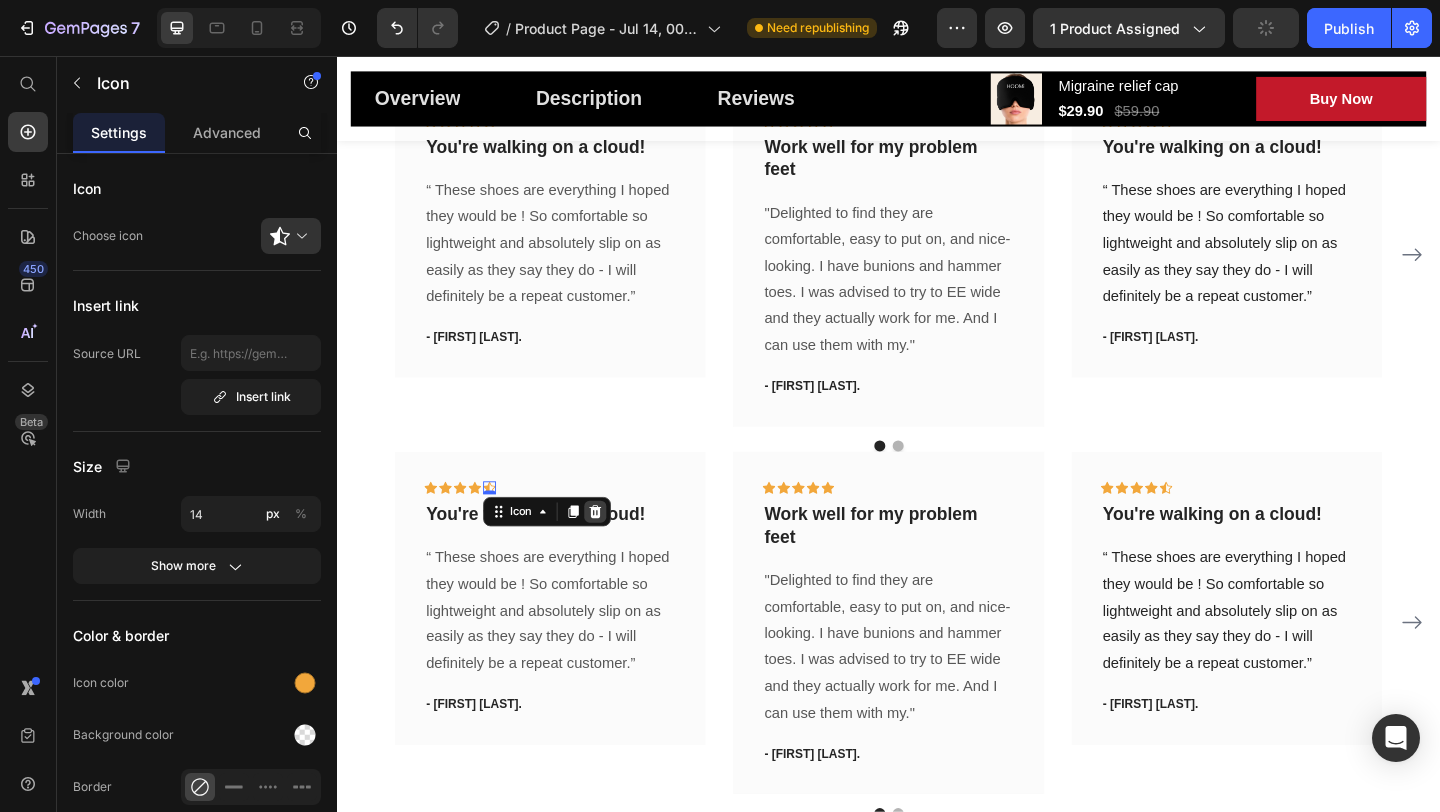 click 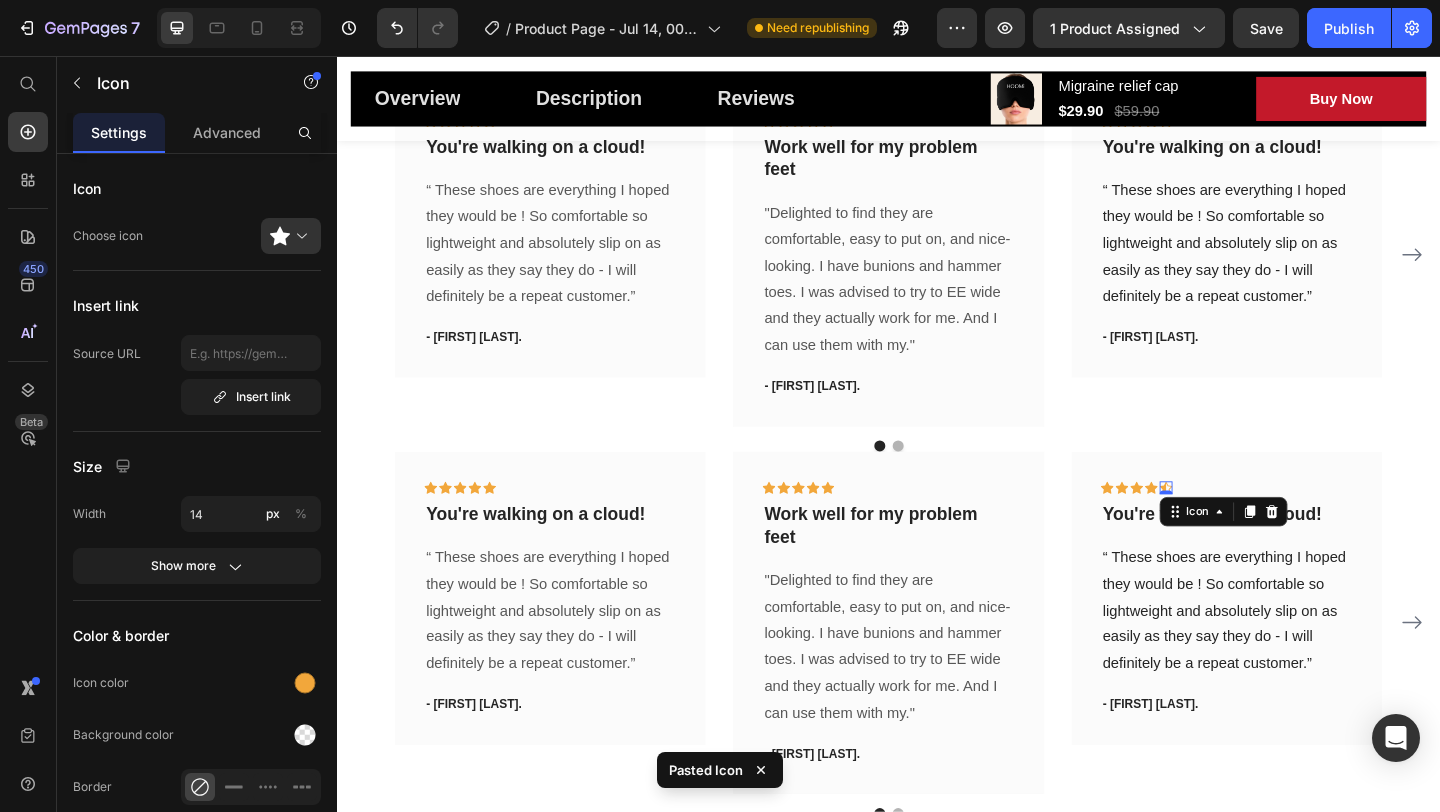 click on "Icon   0" at bounding box center (1239, 525) 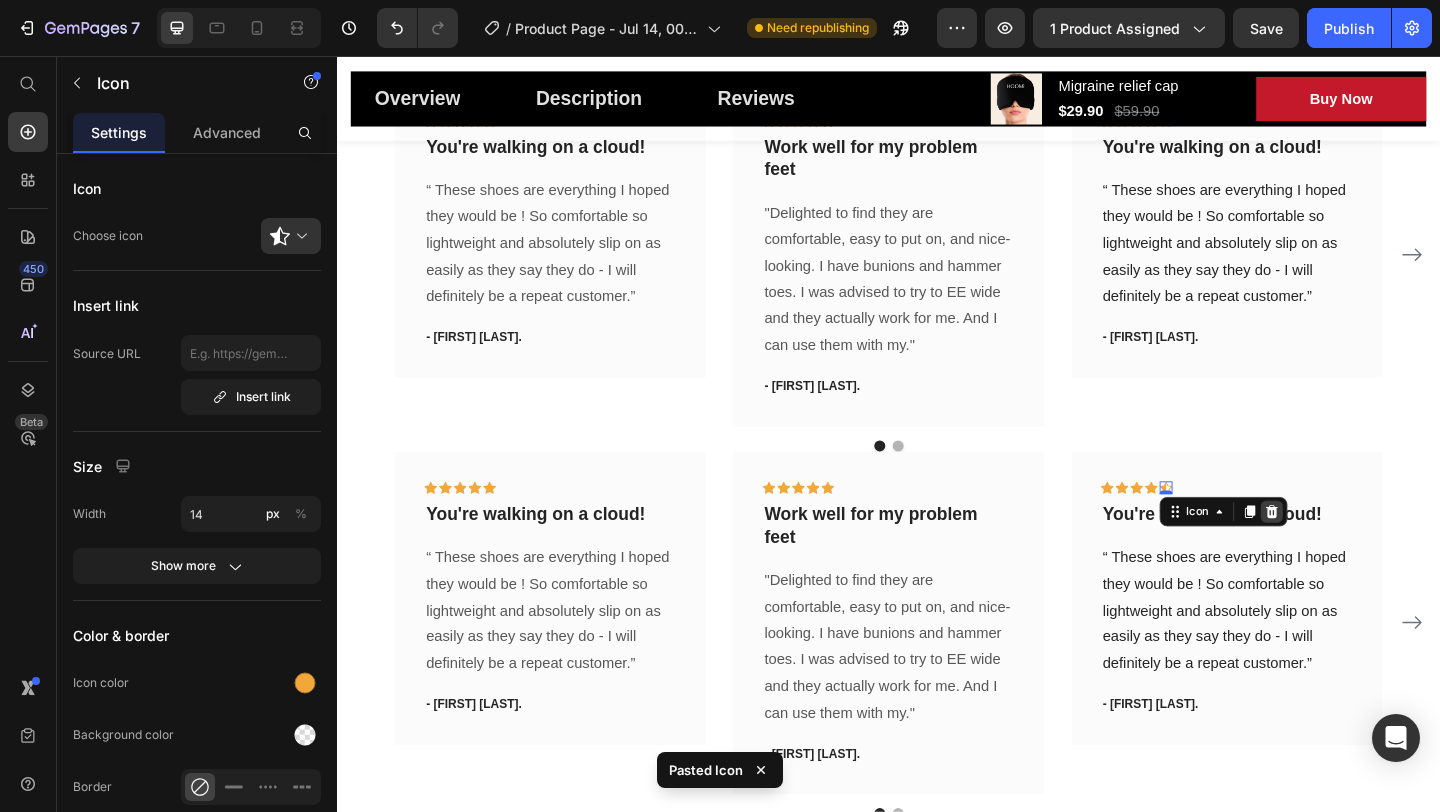 click 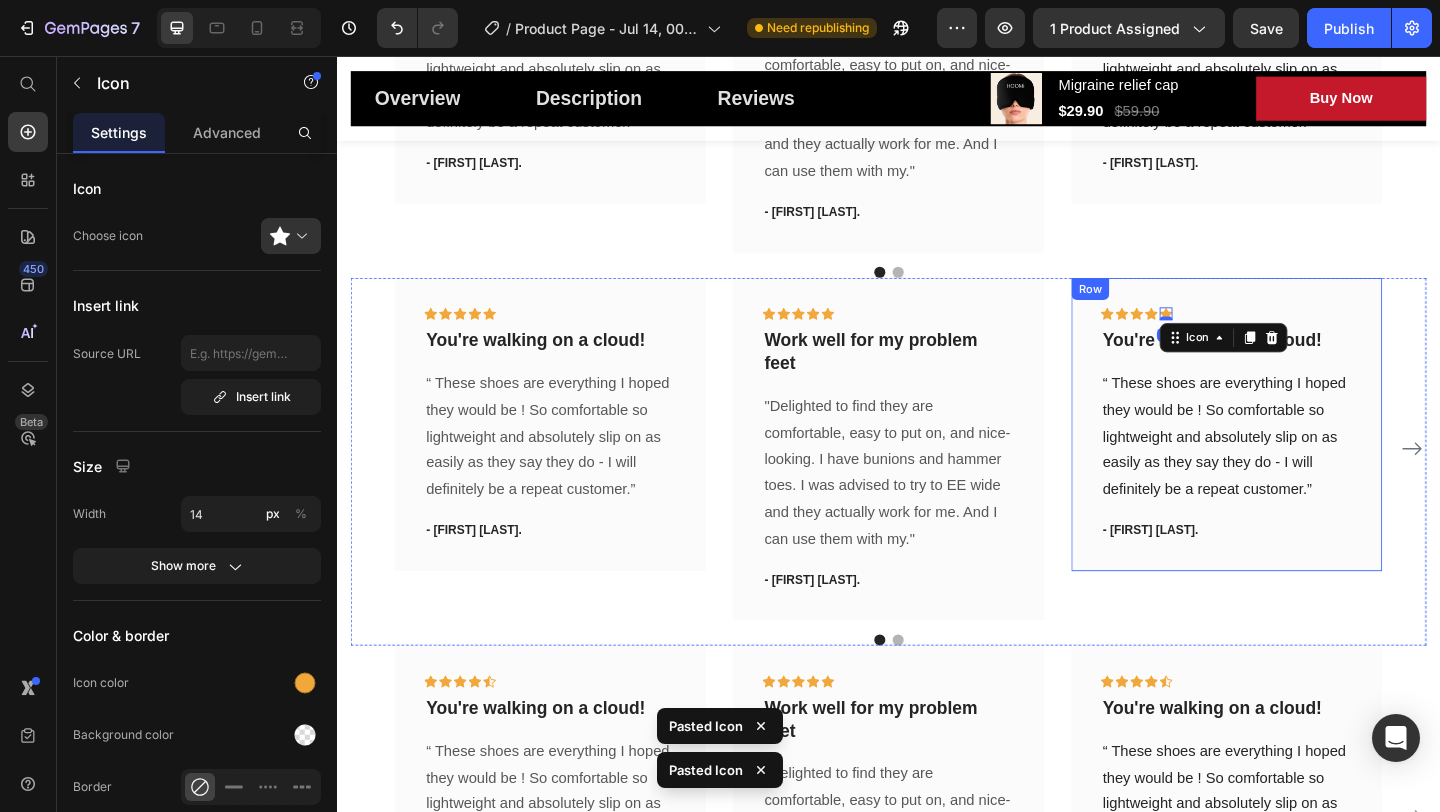 scroll, scrollTop: 5997, scrollLeft: 0, axis: vertical 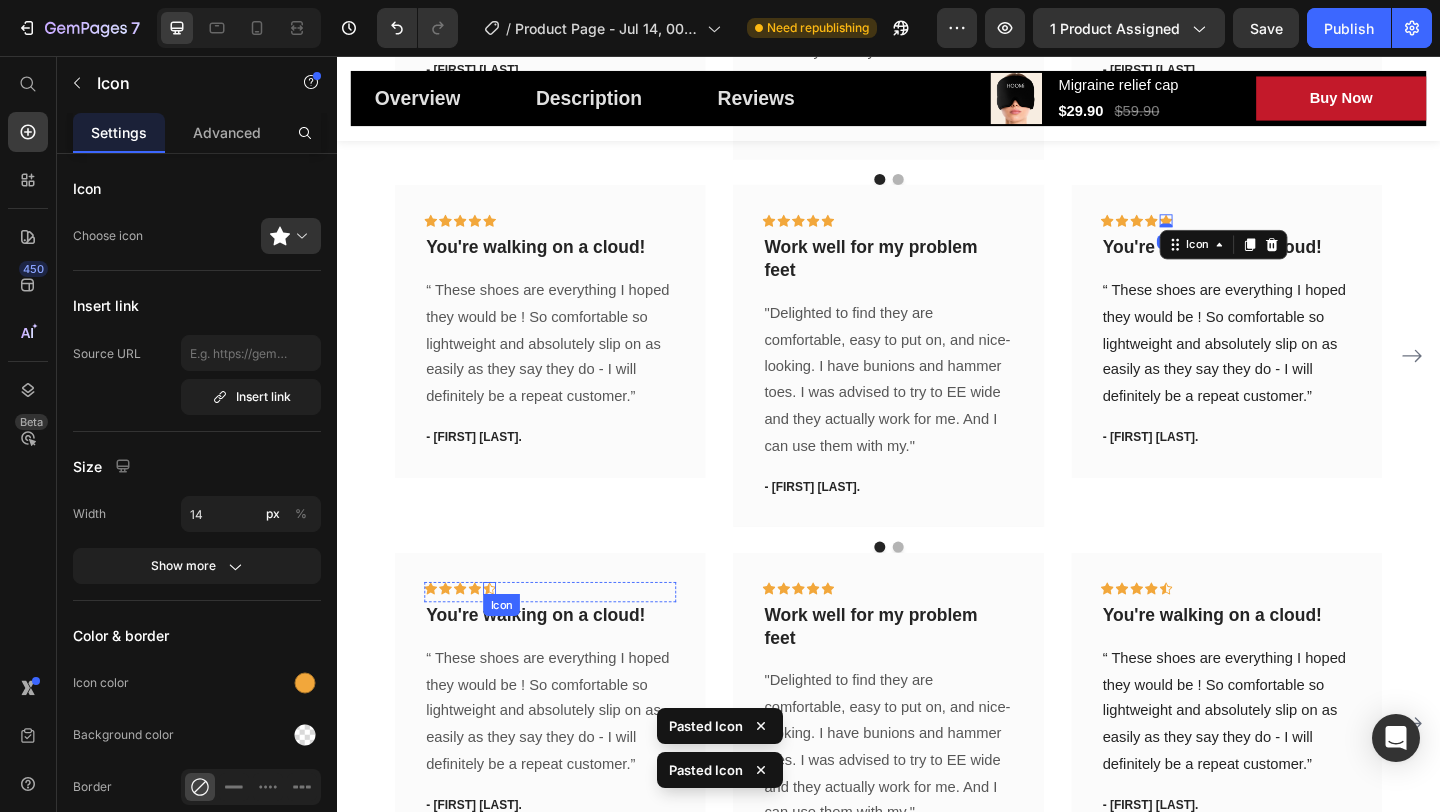 click on "Icon" at bounding box center [503, 635] 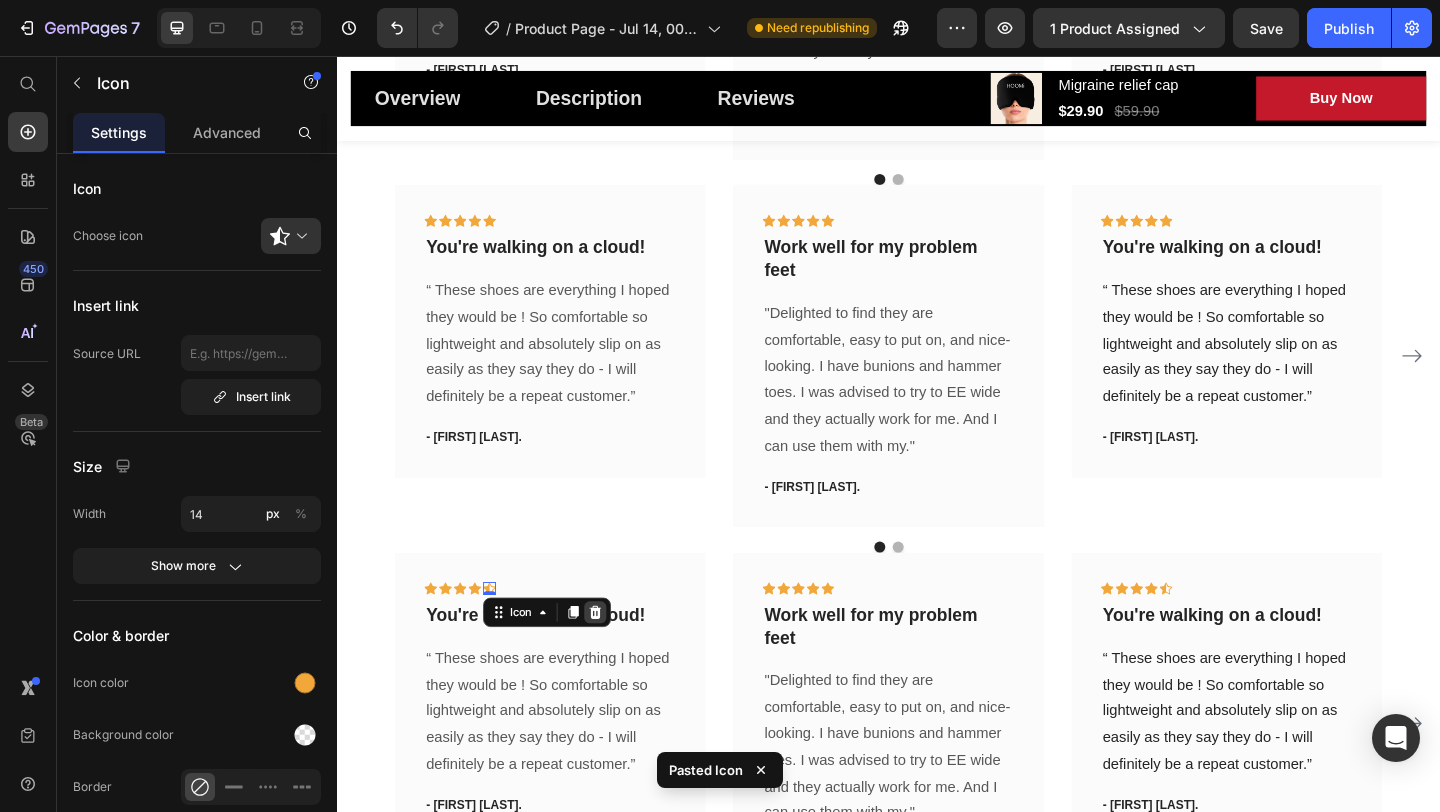 click 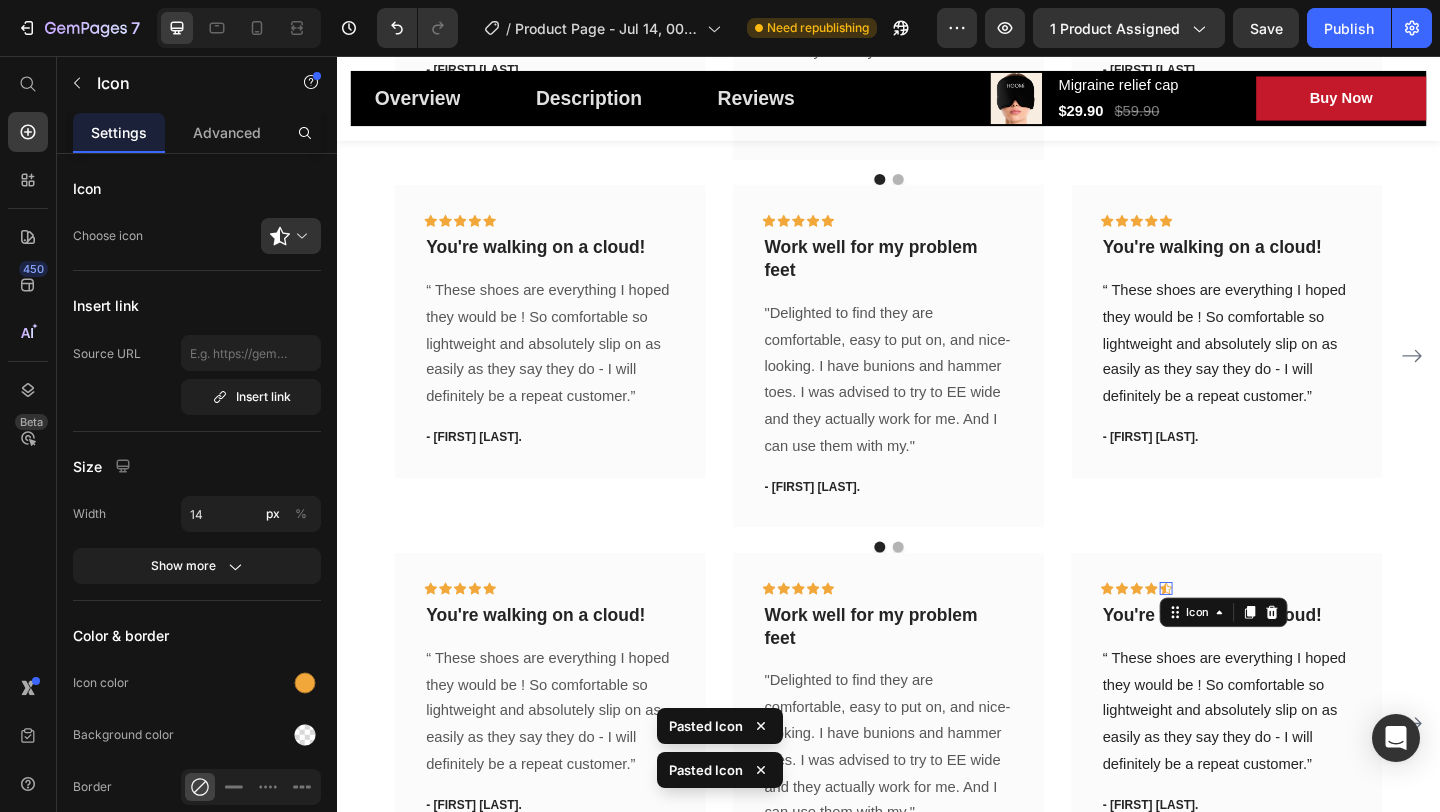 click on "Icon   0" at bounding box center (1239, 635) 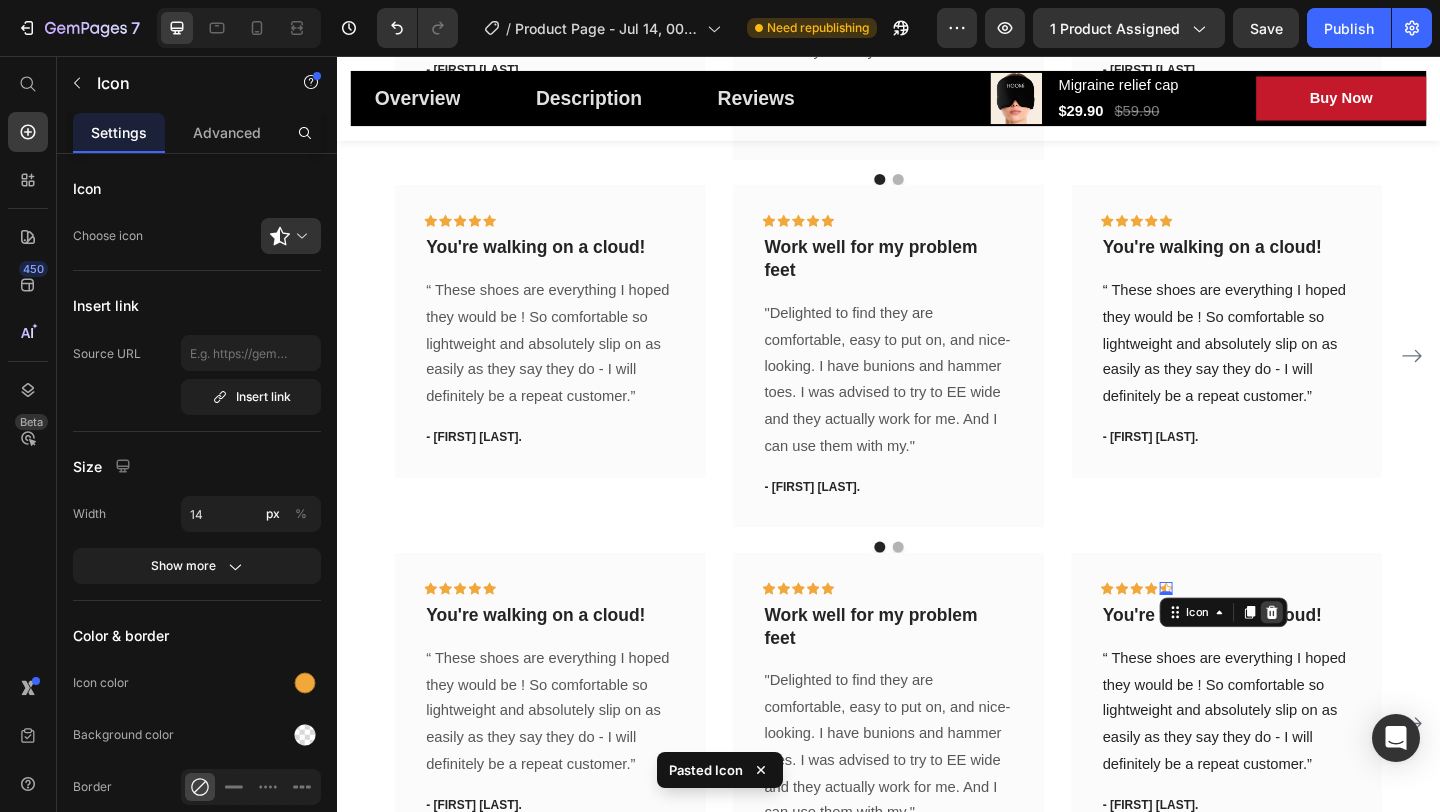click 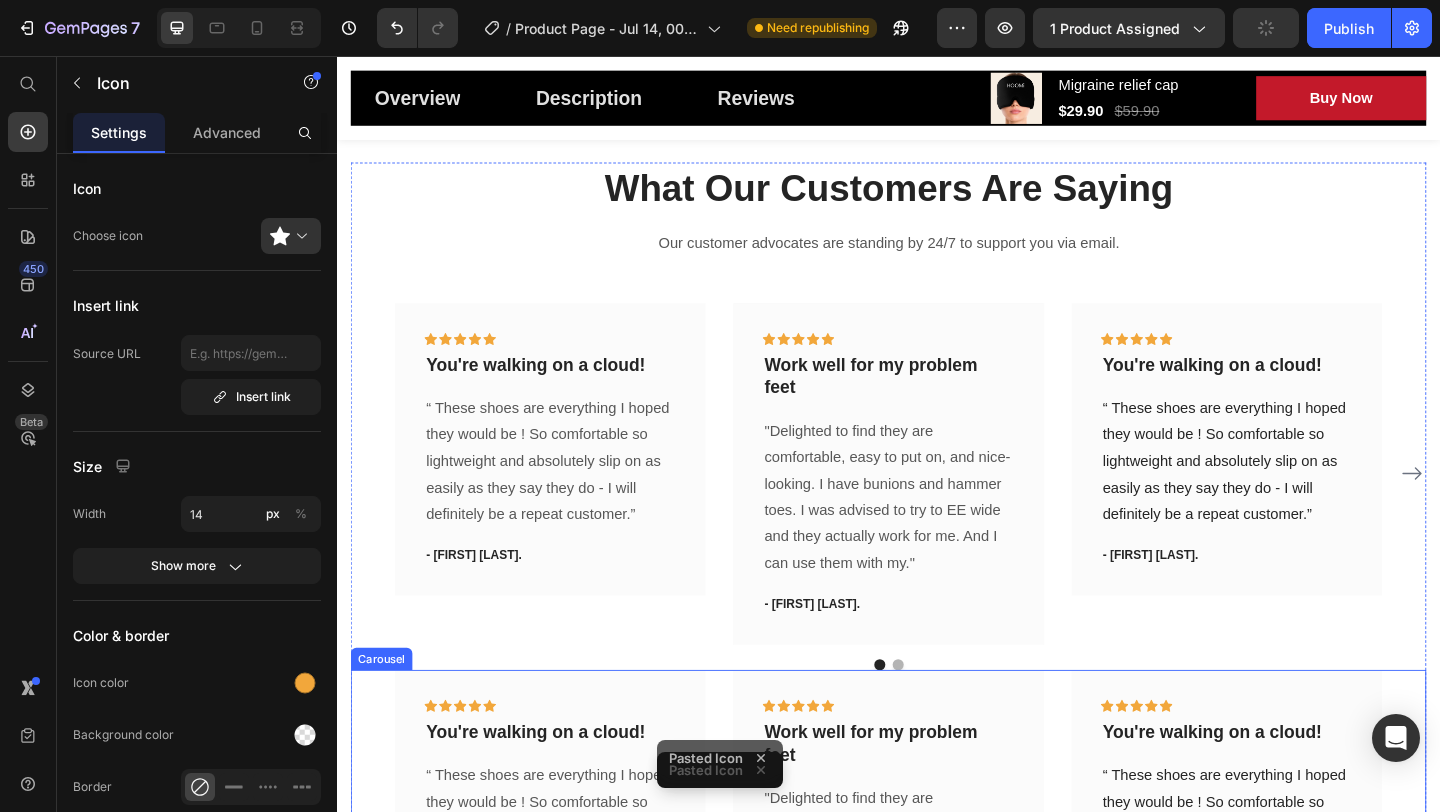 scroll, scrollTop: 5458, scrollLeft: 0, axis: vertical 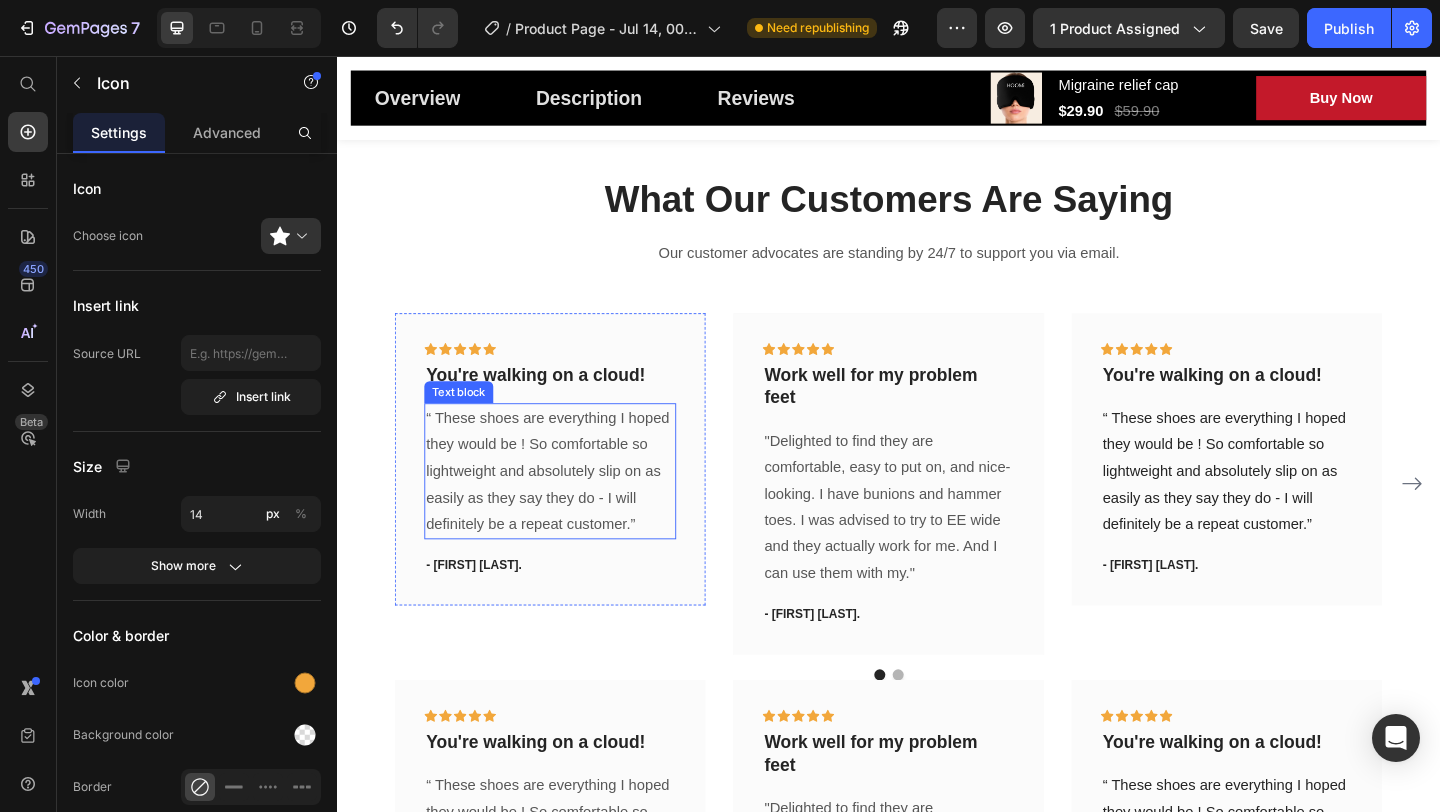 click on "“ These shoes are everything I hoped they would be ! So comfortable so lightweight and absolutely slip on as easily as they say they do - I will definitely be a repeat customer.”" at bounding box center [569, 508] 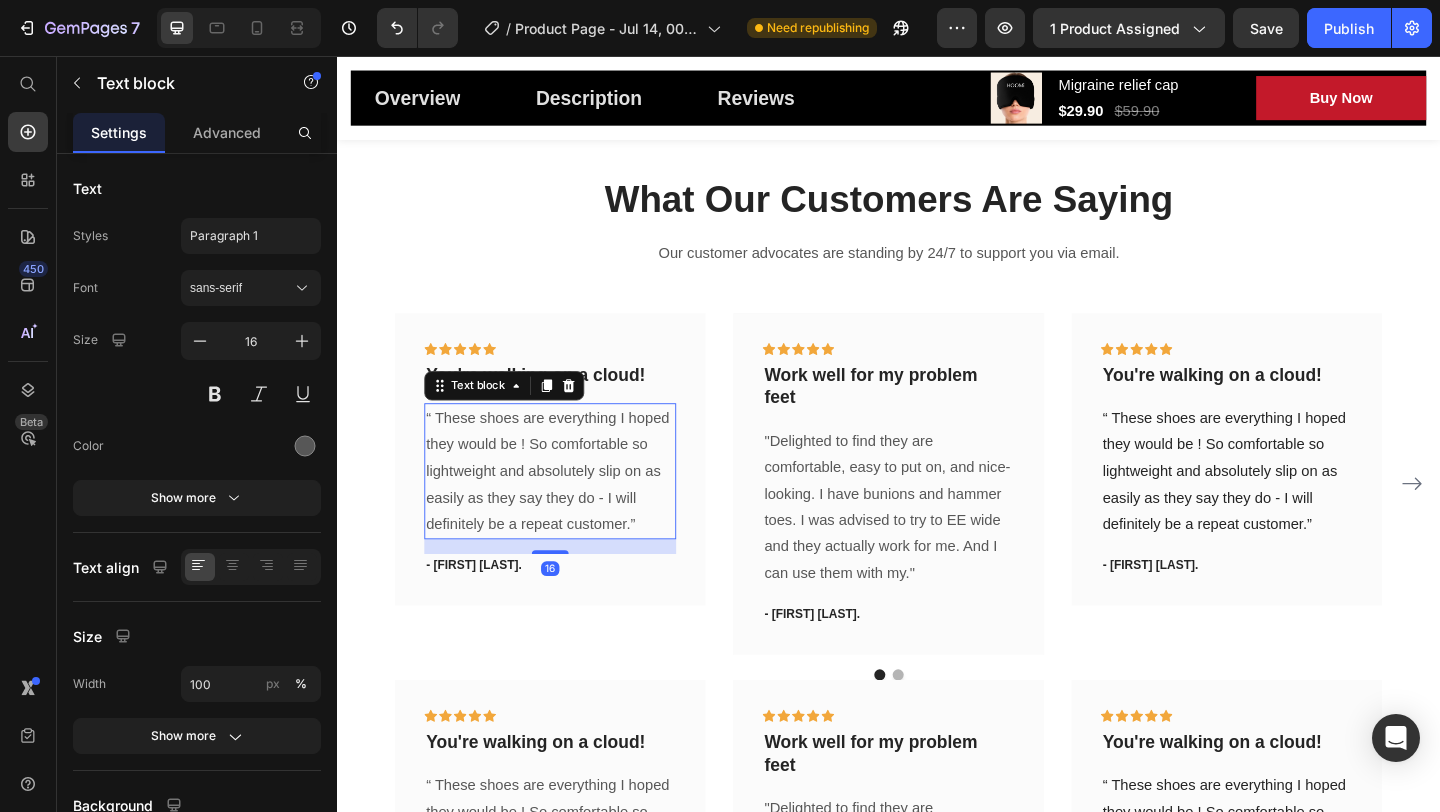 click on "“ These shoes are everything I hoped they would be ! So comfortable so lightweight and absolutely slip on as easily as they say they do - I will definitely be a repeat customer.”" at bounding box center (569, 508) 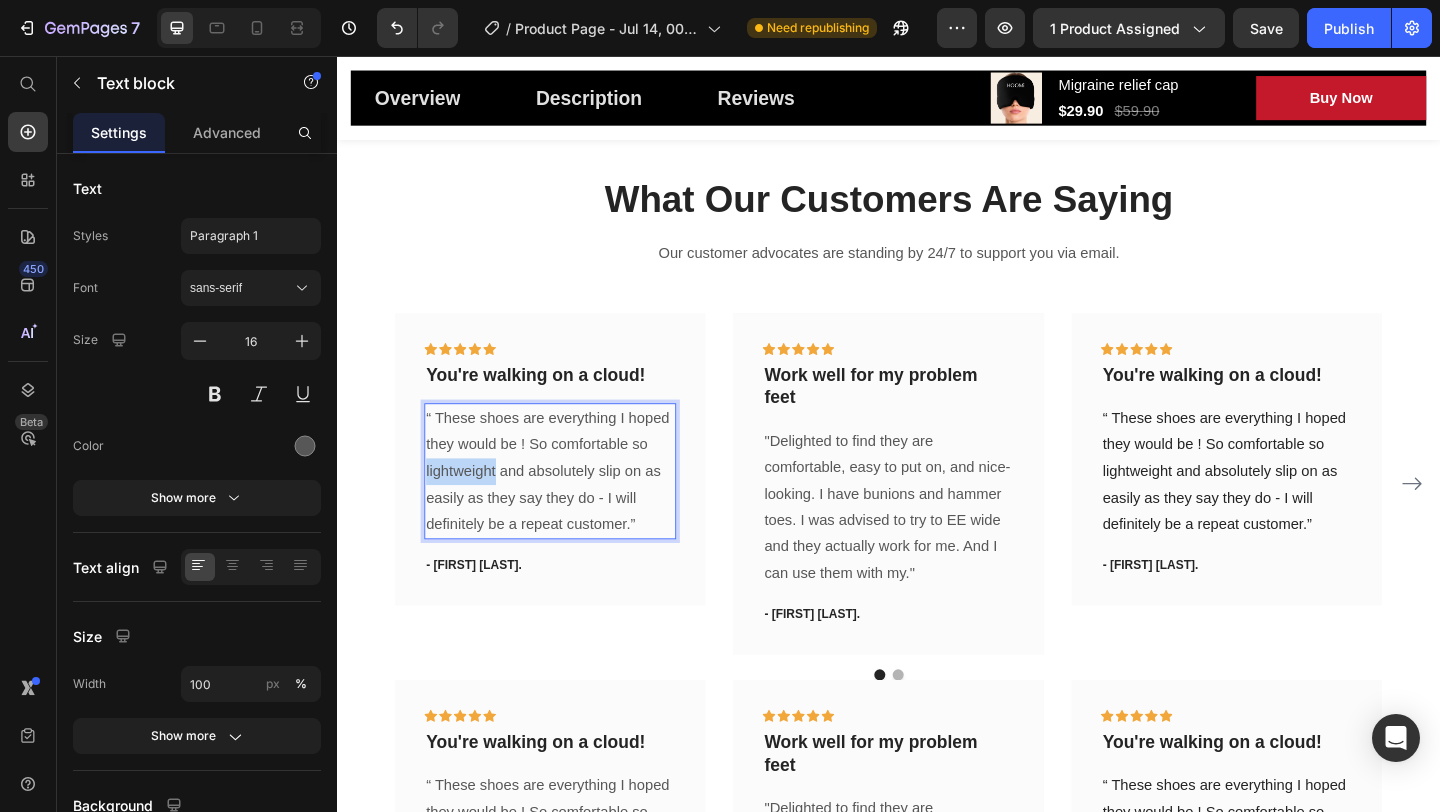 click on "“ These shoes are everything I hoped they would be ! So comfortable so lightweight and absolutely slip on as easily as they say they do - I will definitely be a repeat customer.”" at bounding box center (569, 508) 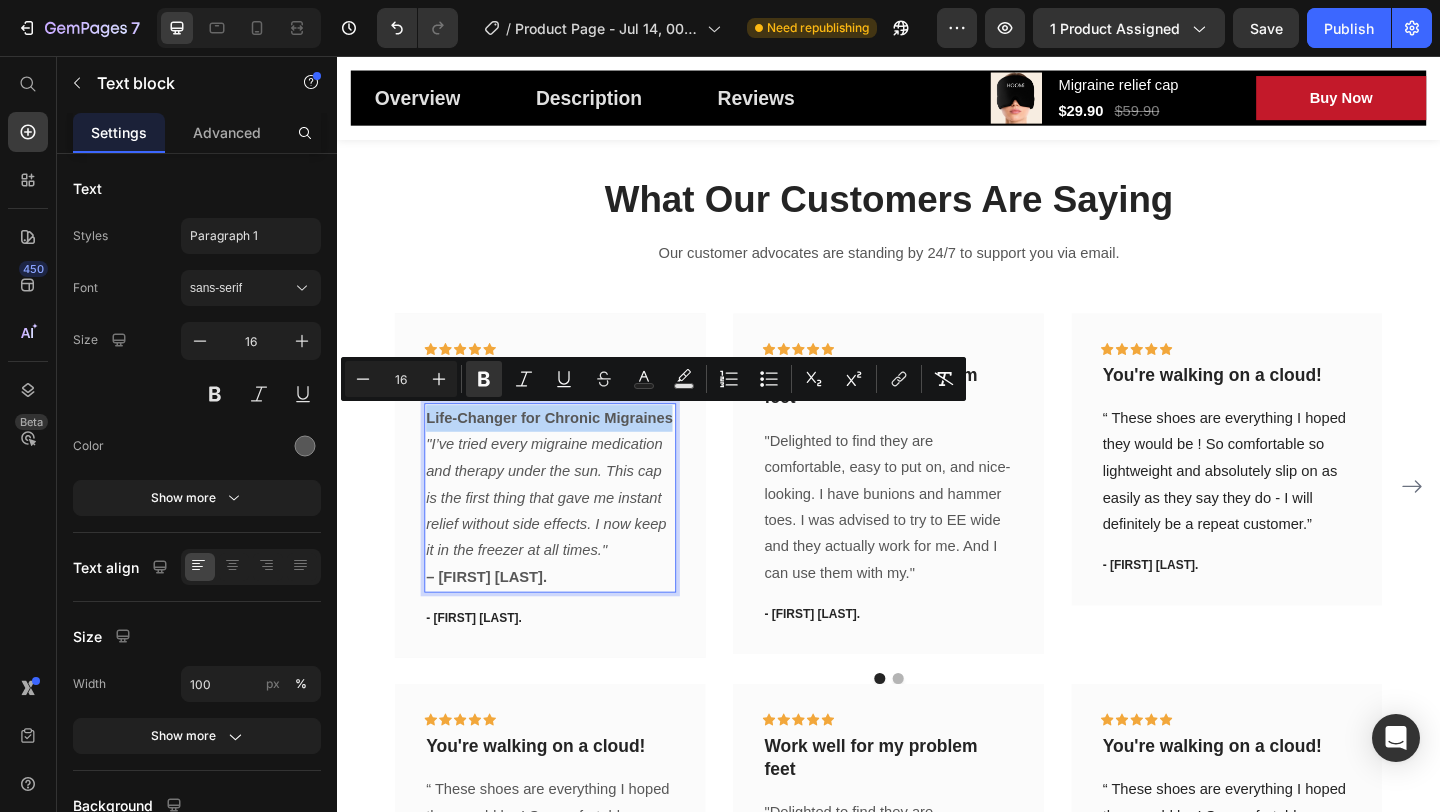 drag, startPoint x: 435, startPoint y: 445, endPoint x: 514, endPoint y: 477, distance: 85.23497 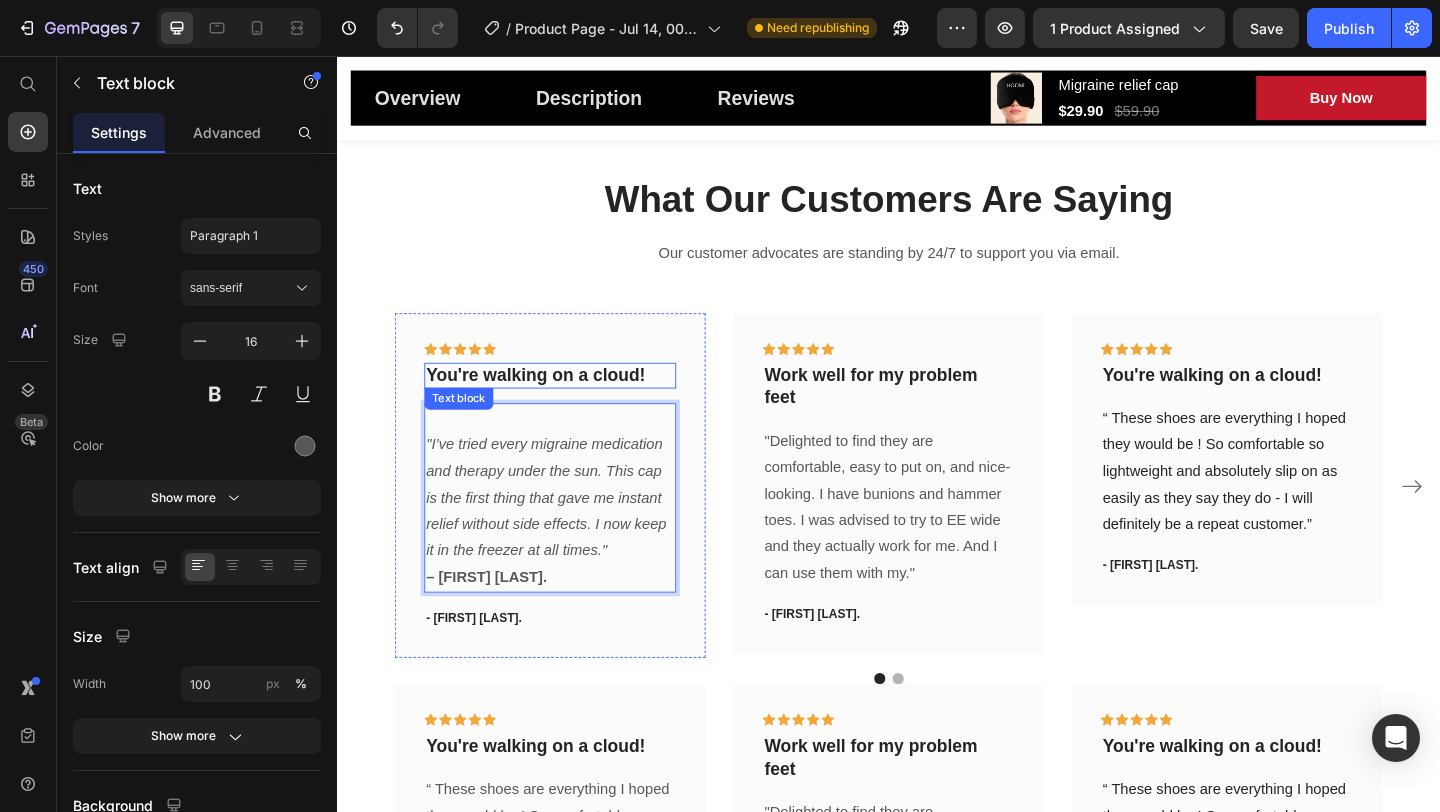 click on "You're walking on a cloud!" at bounding box center (569, 404) 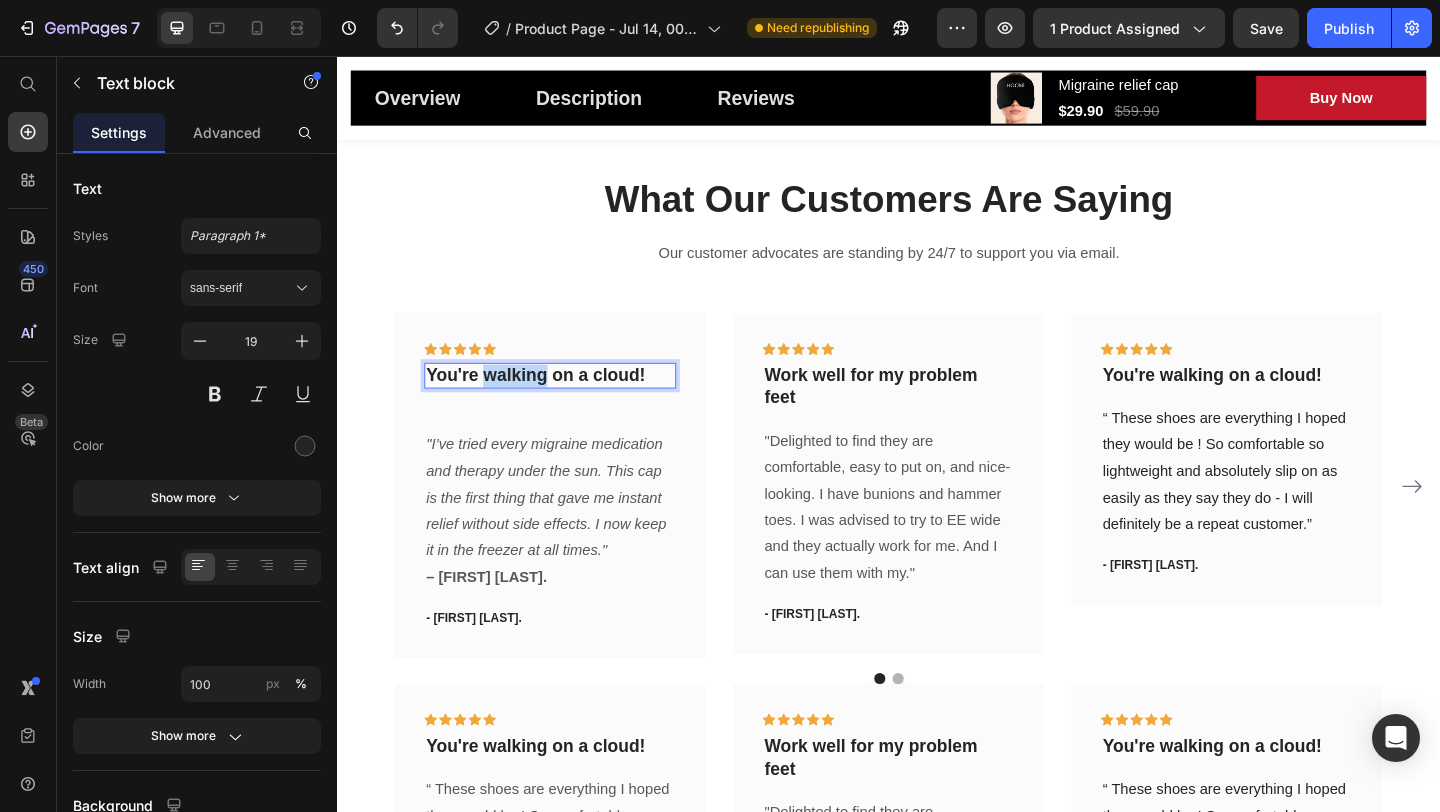 click on "You're walking on a cloud!" at bounding box center [569, 404] 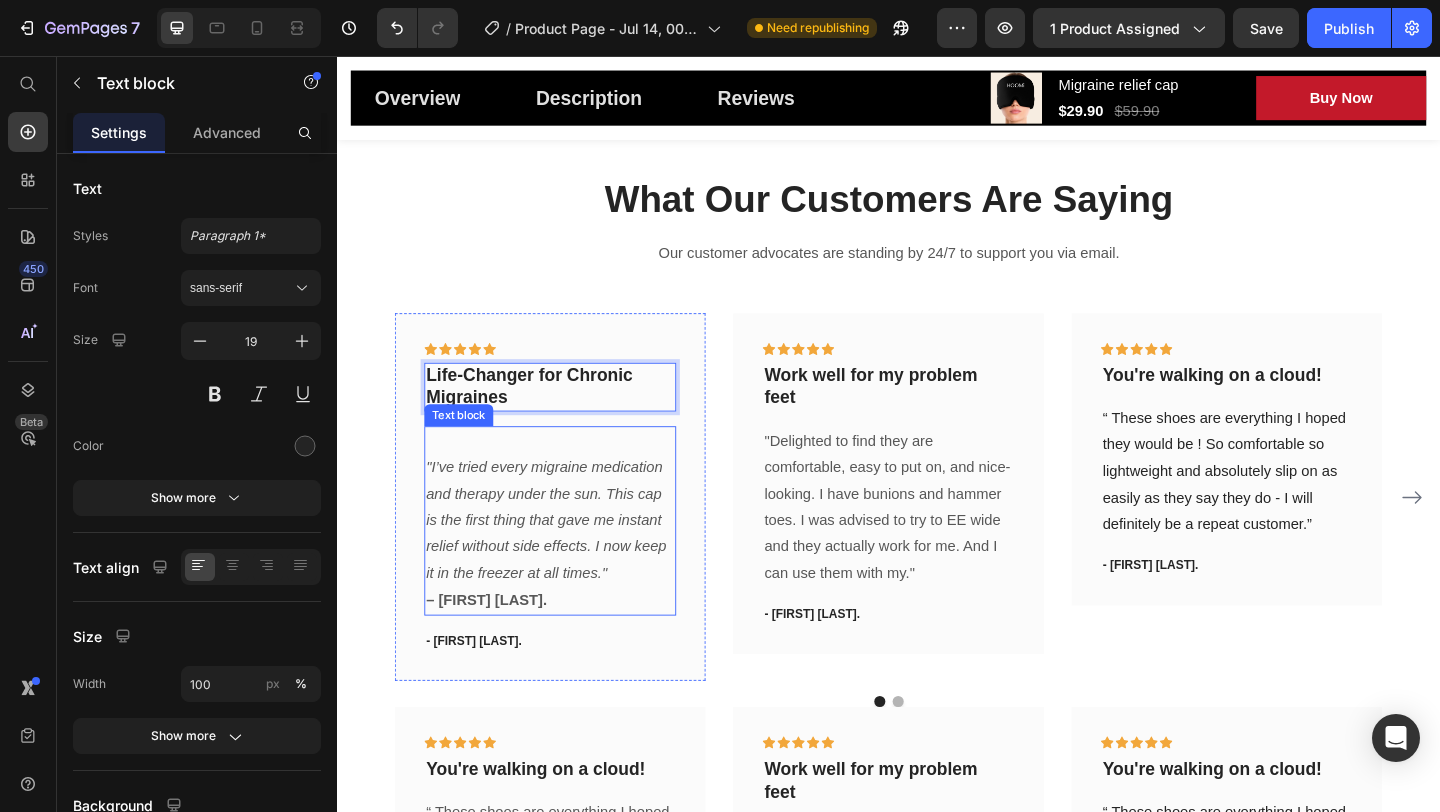 click on "⁠⁠⁠⁠⁠⁠⁠ "I’ve tried every migraine medication and therapy under the sun. This cap is the first thing that gave me instant relief without side effects. I now keep it in the freezer at all times." – [NAME]." at bounding box center [569, 562] 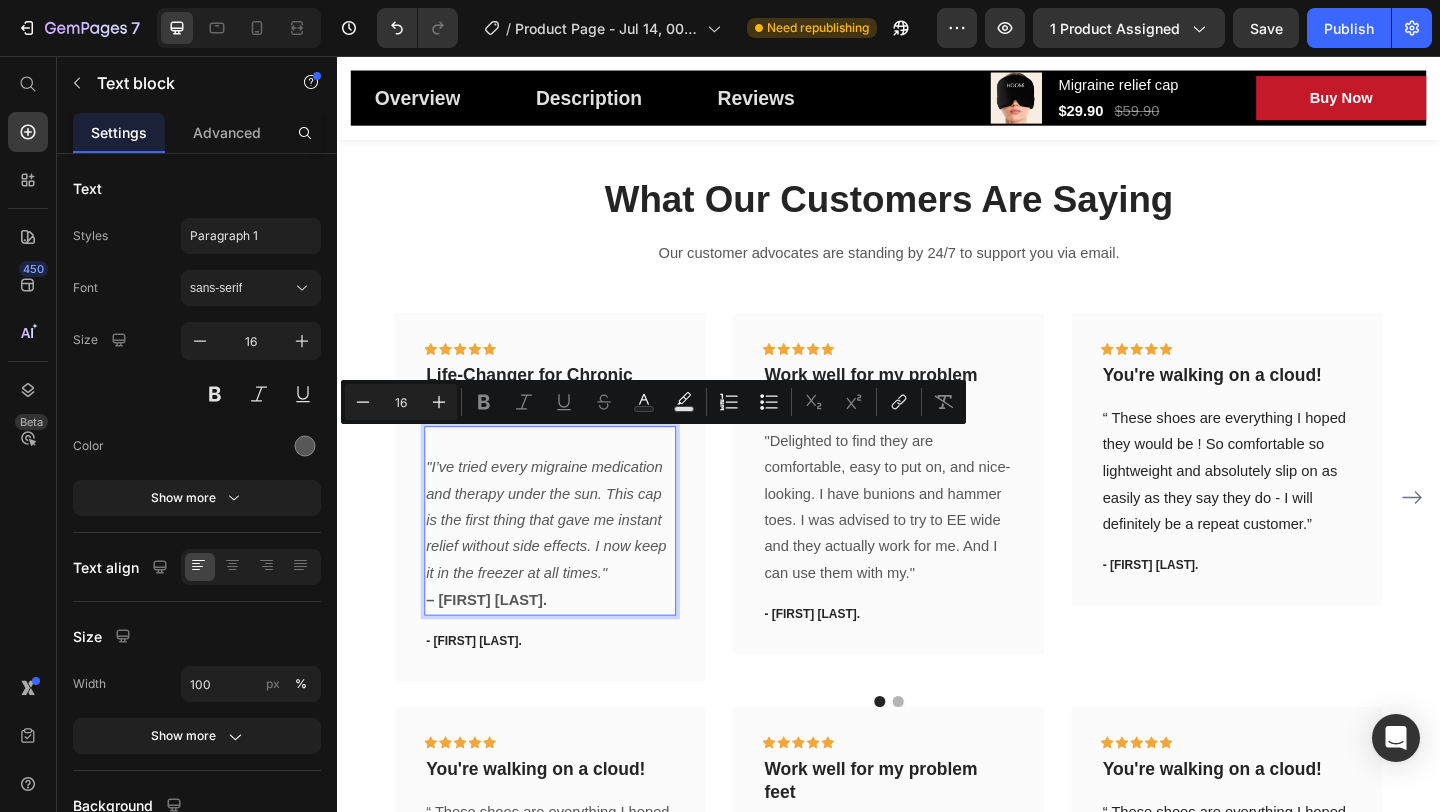click on ""I’ve tried every migraine medication and therapy under the sun. This cap is the first thing that gave me instant relief without side effects. I now keep it in the freezer at all times." – [NAME]." at bounding box center [569, 562] 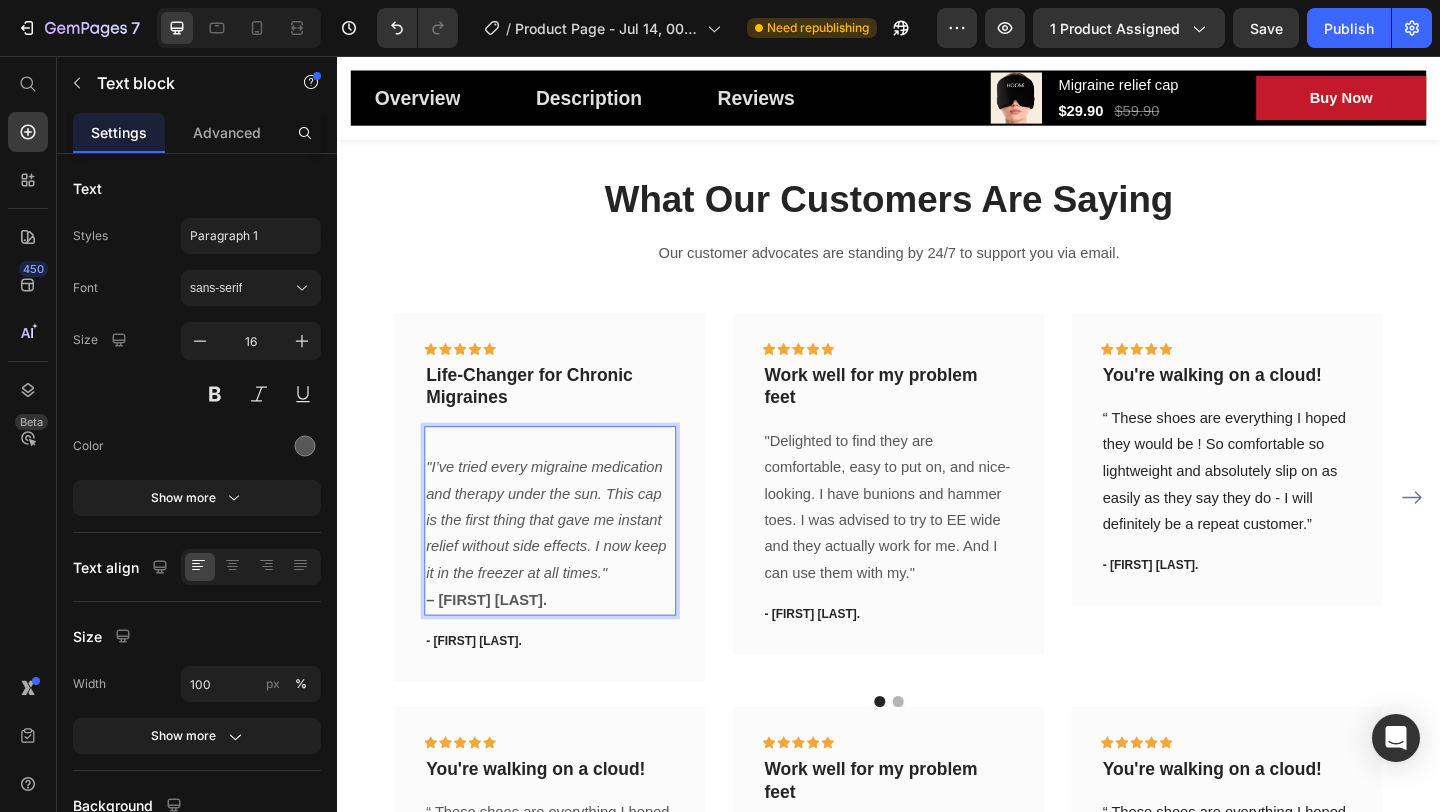 click on ""I’ve tried every migraine medication and therapy under the sun. This cap is the first thing that gave me instant relief without side effects. I now keep it in the freezer at all times." – [NAME]." at bounding box center (569, 562) 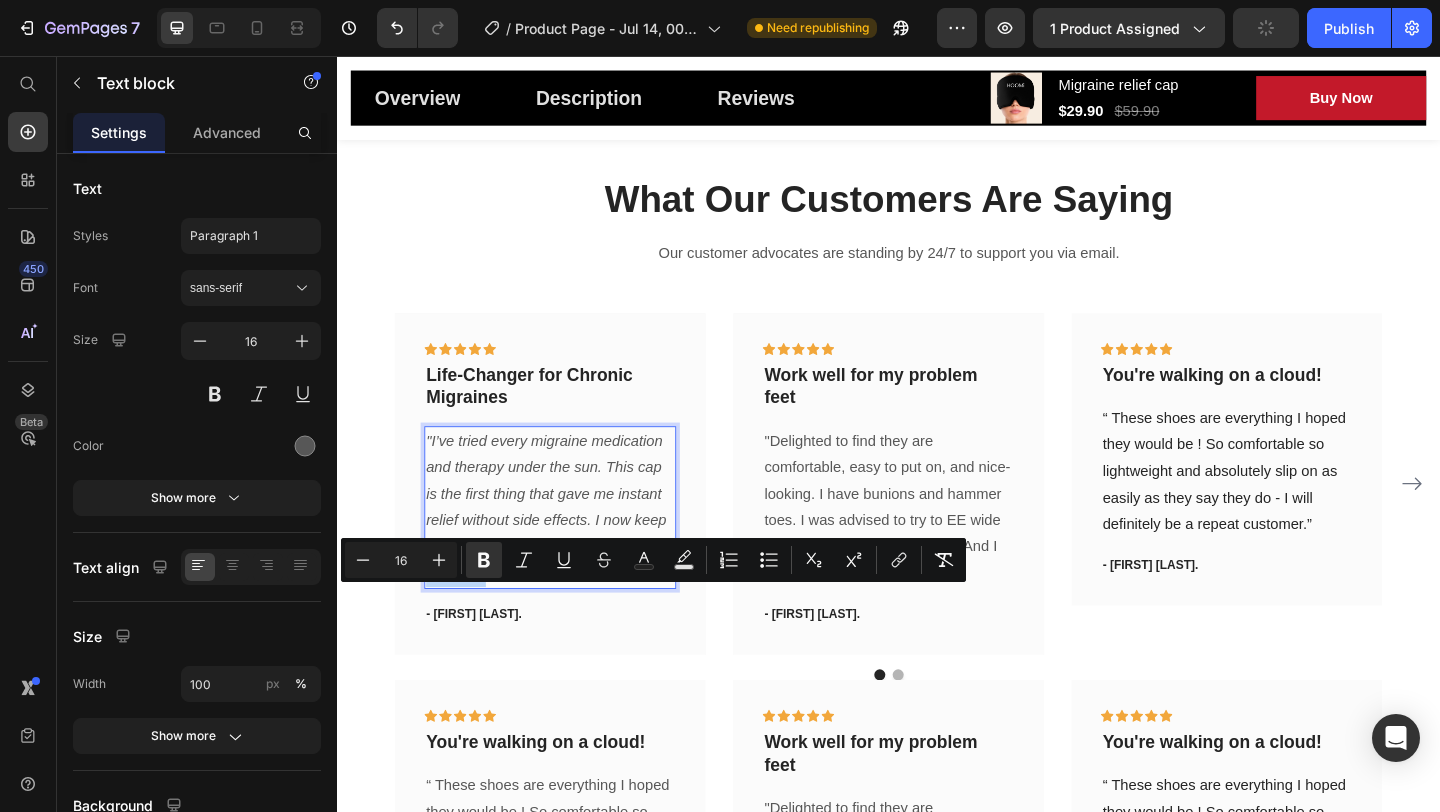 drag, startPoint x: 515, startPoint y: 646, endPoint x: 436, endPoint y: 645, distance: 79.00633 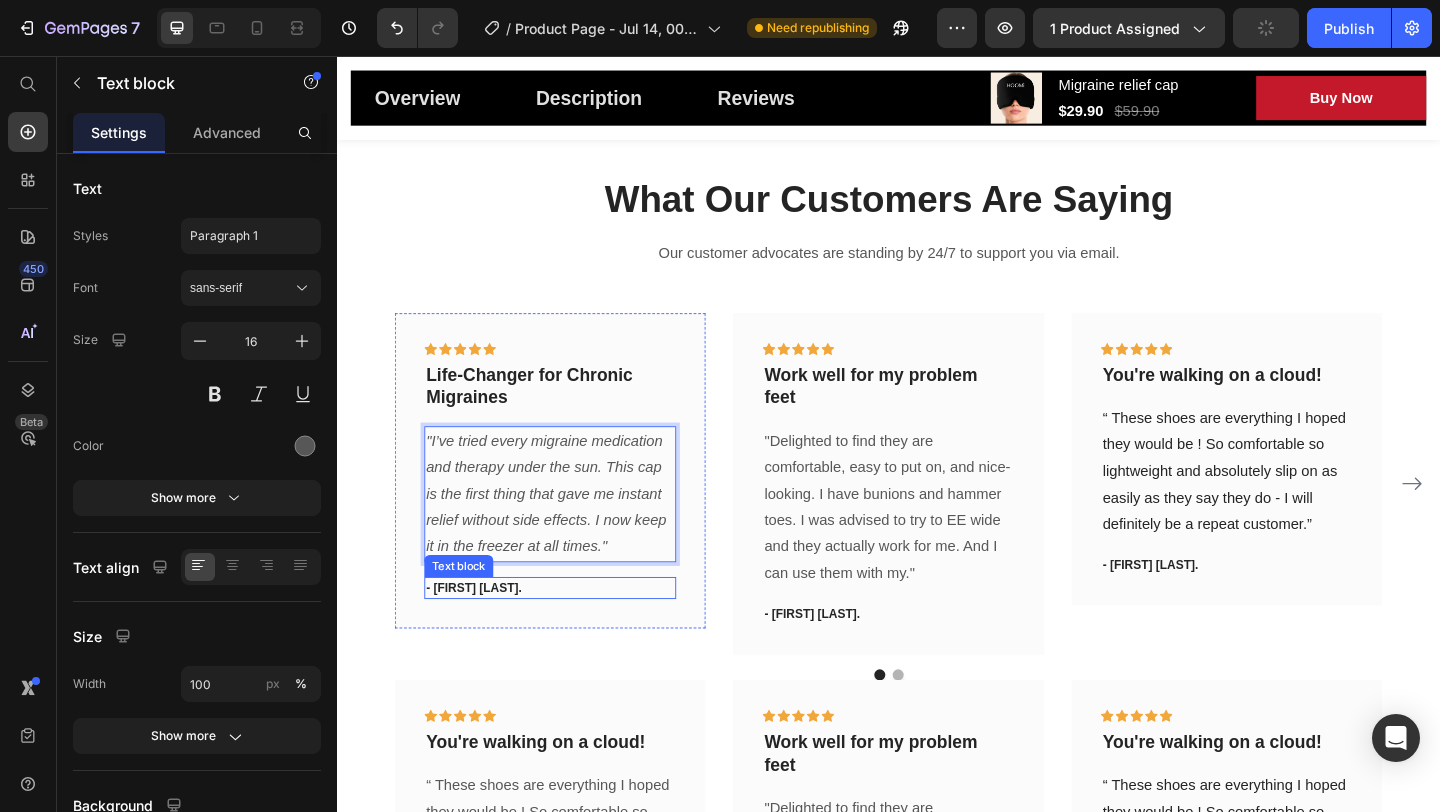 click on "- [FIRST] [LAST]." at bounding box center (569, 635) 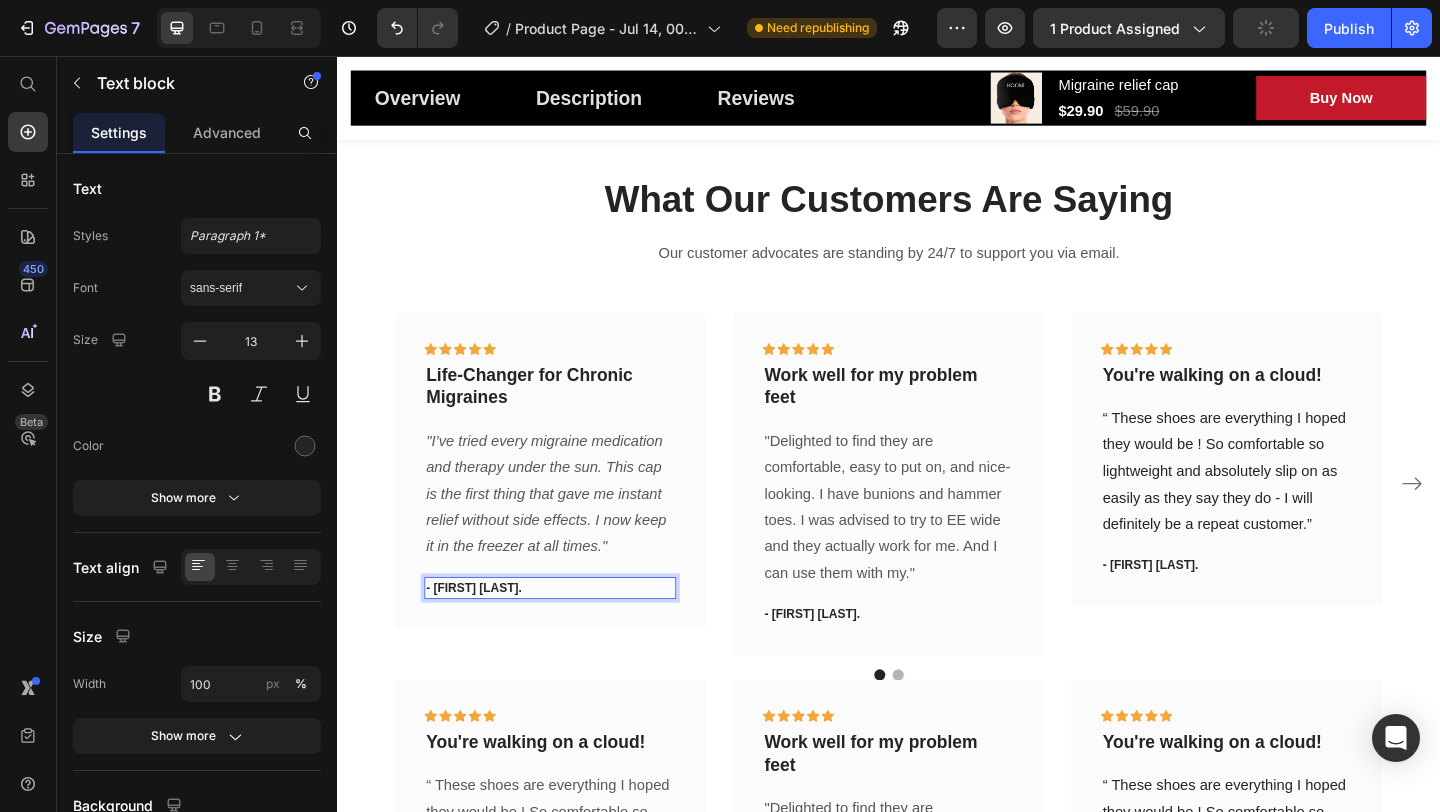 click on "- [FIRST] [LAST]." at bounding box center (569, 635) 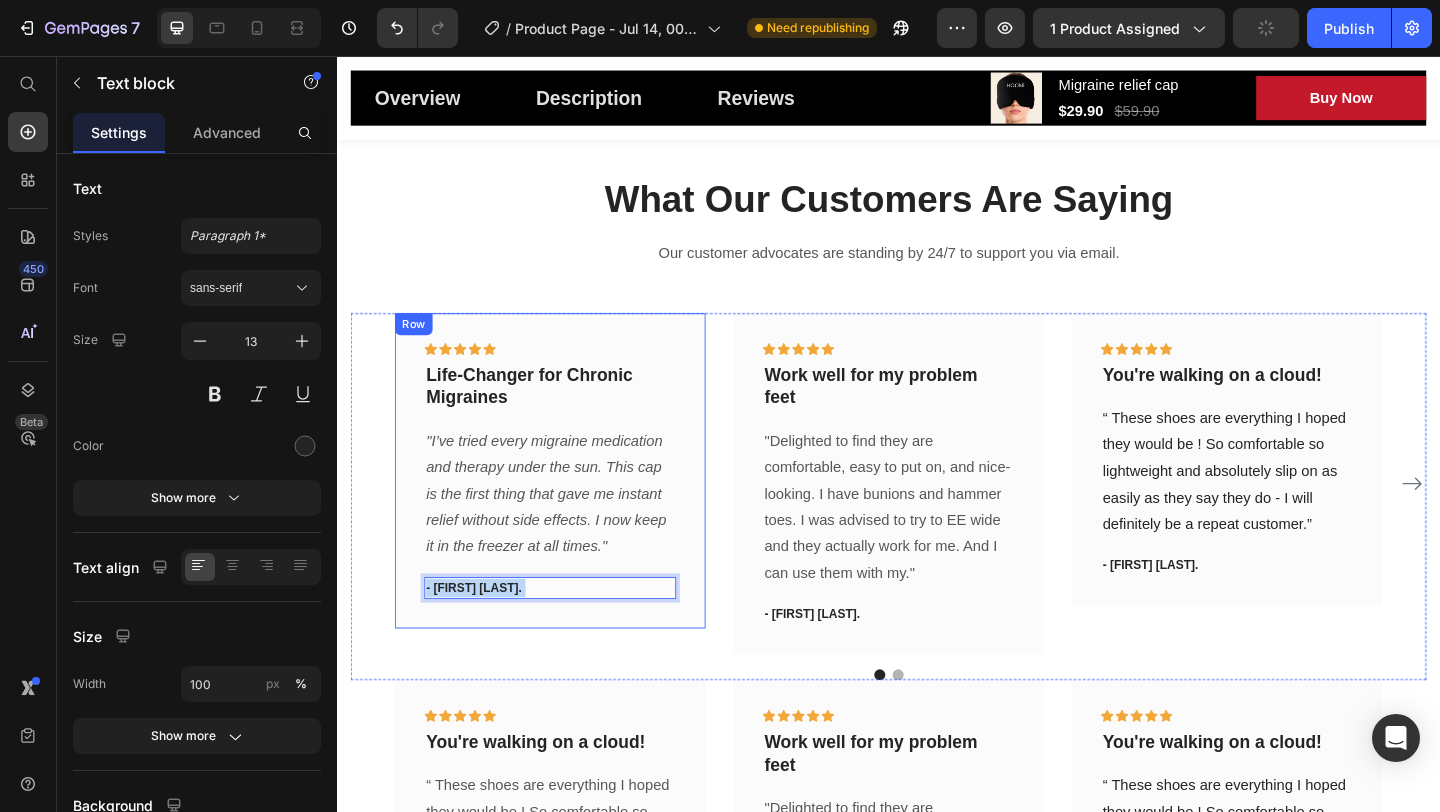 drag, startPoint x: 503, startPoint y: 661, endPoint x: 416, endPoint y: 661, distance: 87 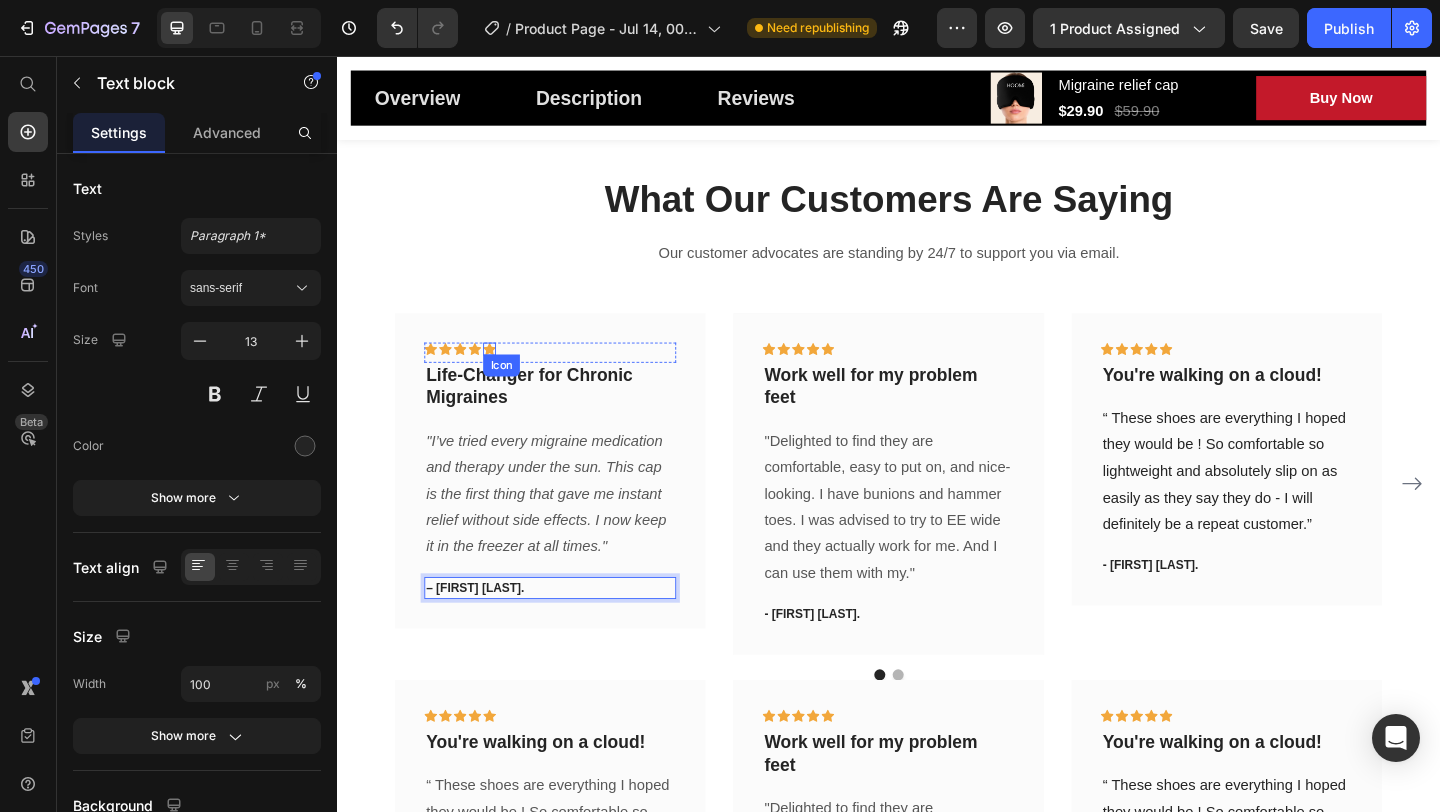 click 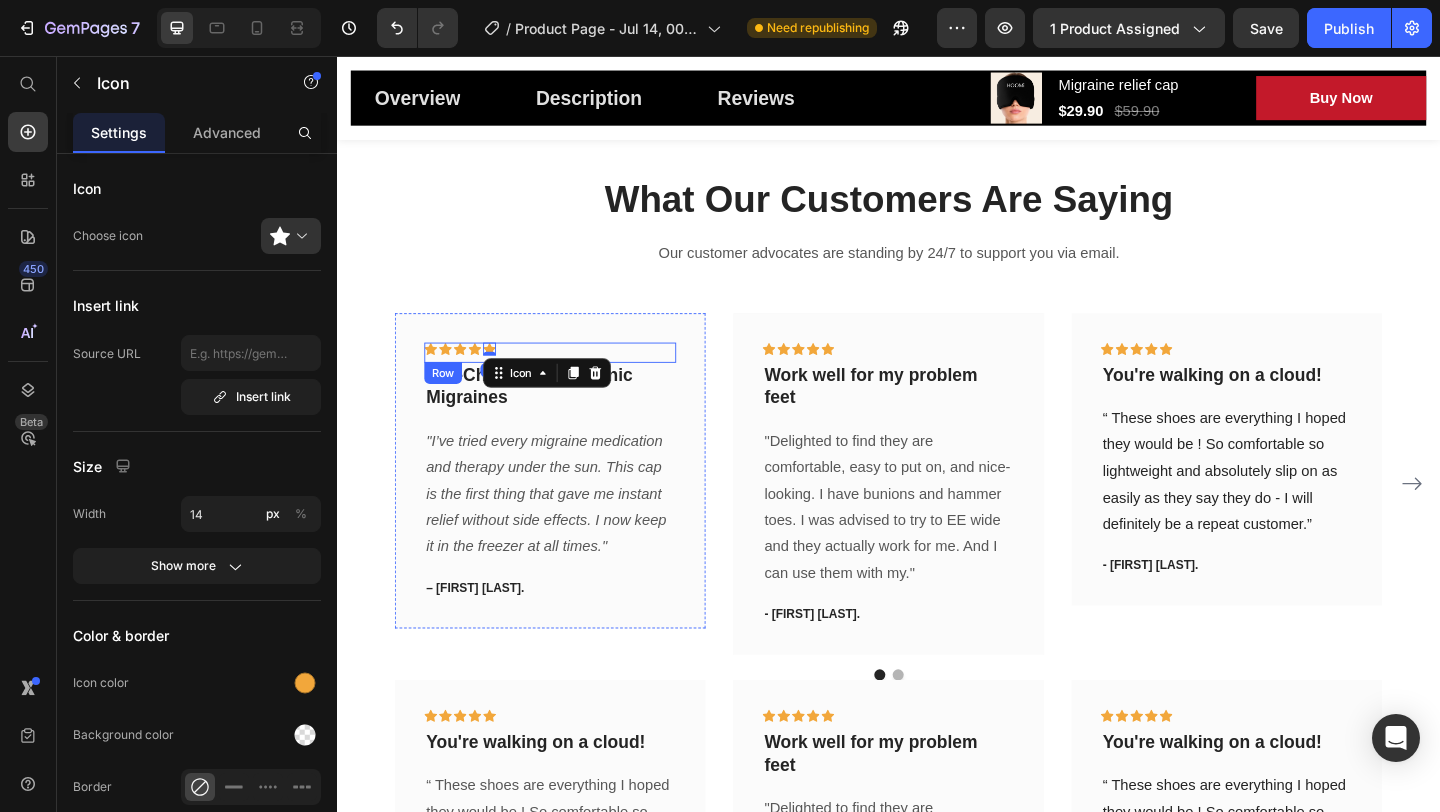 click on "Icon
Icon
Icon
Icon
Icon   0 Row" at bounding box center (569, 379) 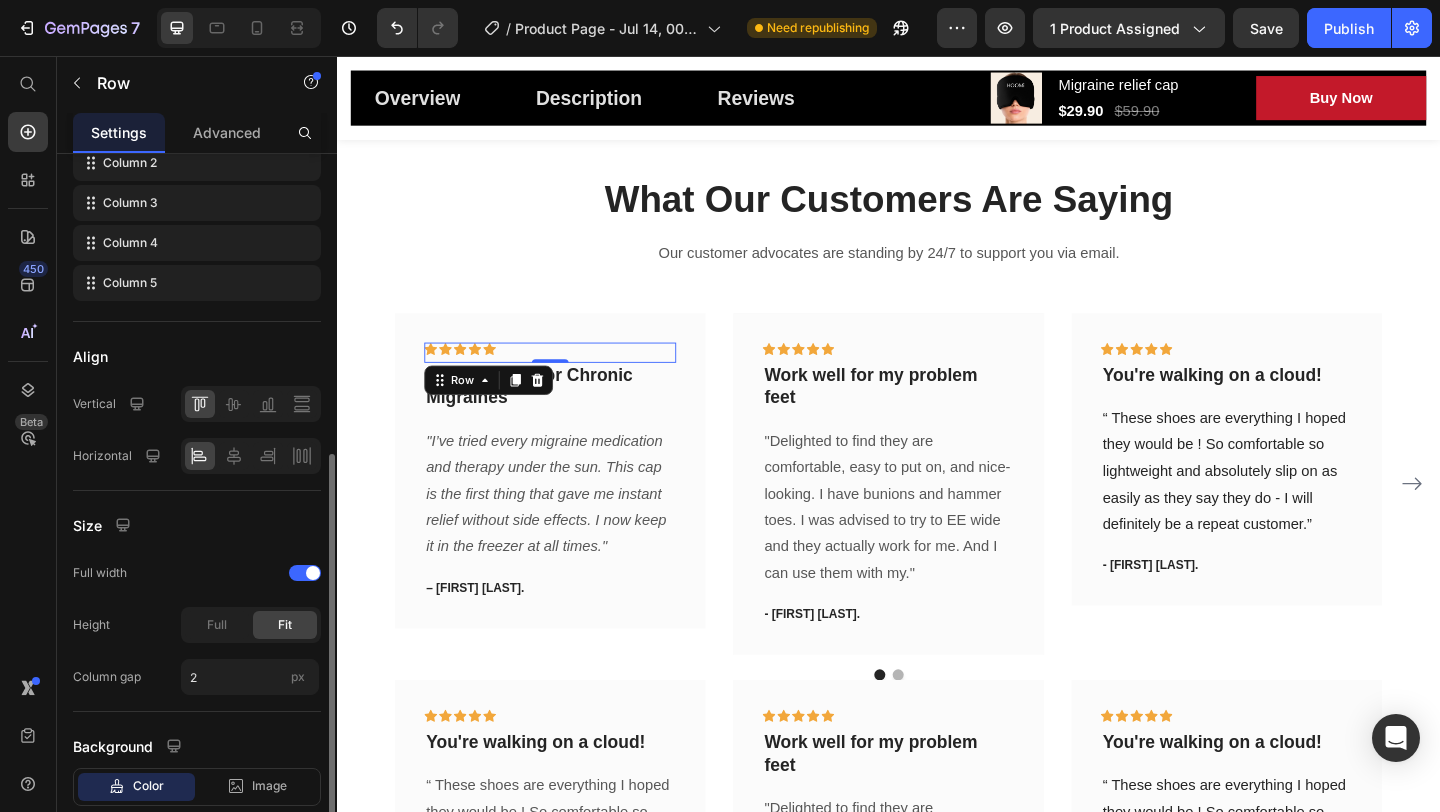 scroll, scrollTop: 482, scrollLeft: 0, axis: vertical 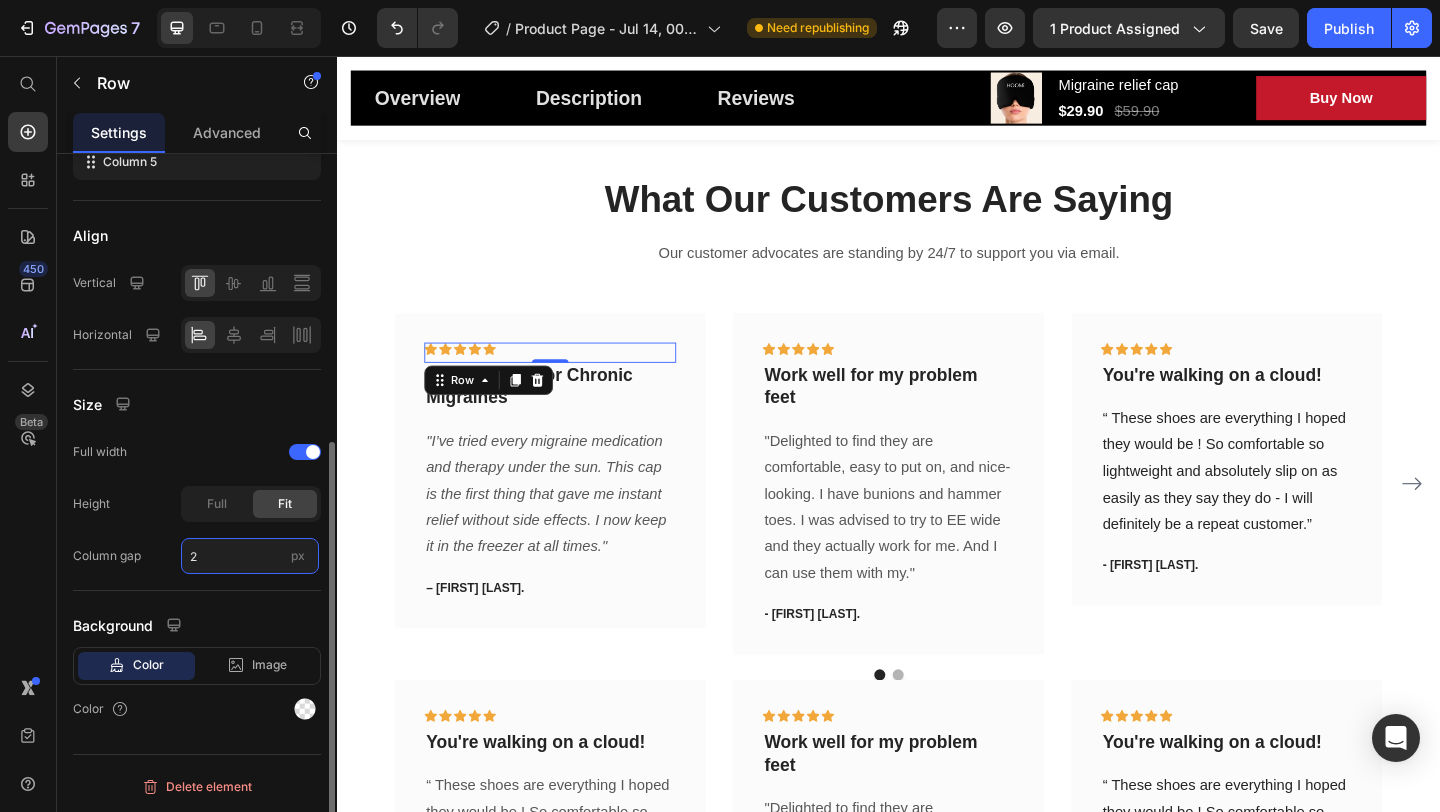 click on "2" at bounding box center [250, 556] 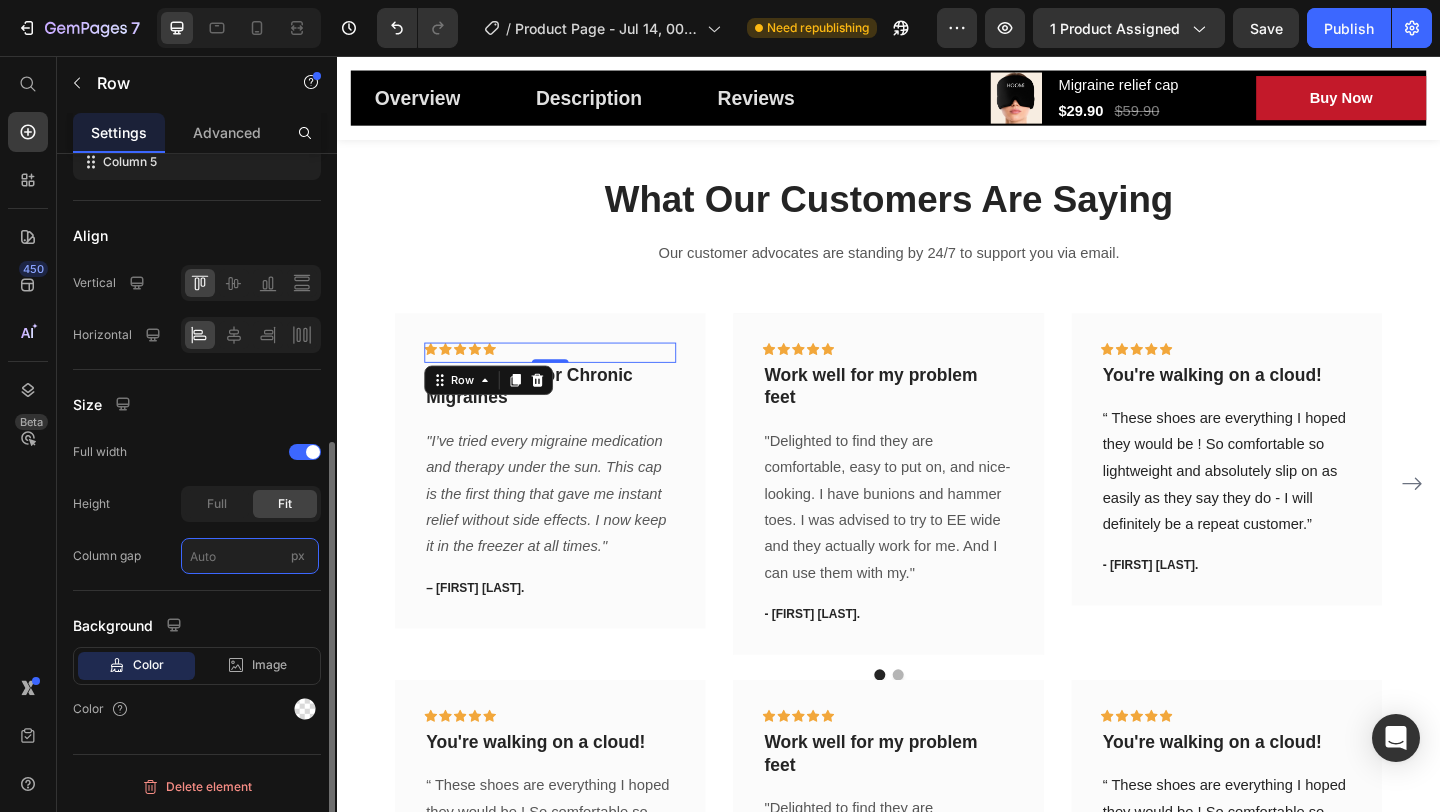 type on "5" 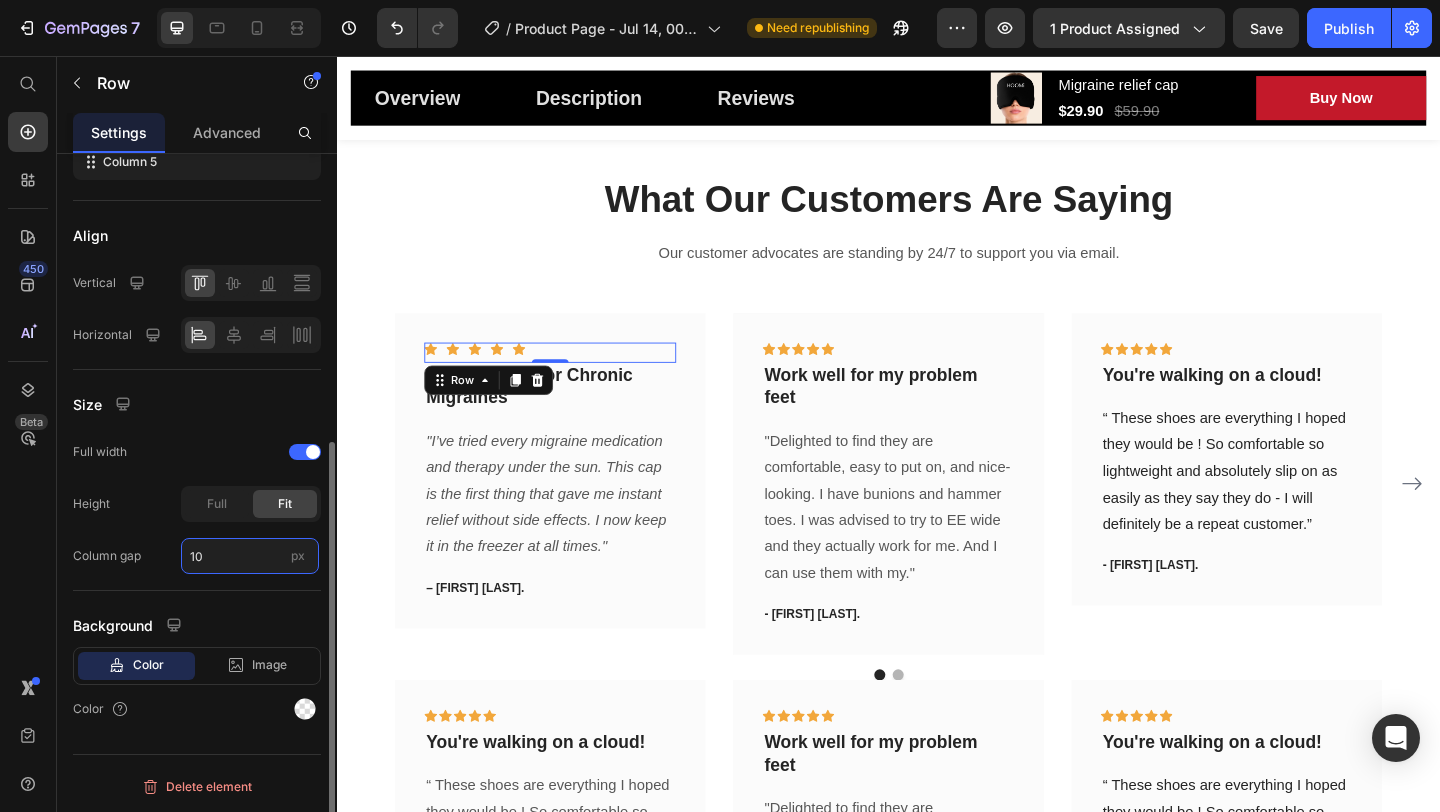 type on "1" 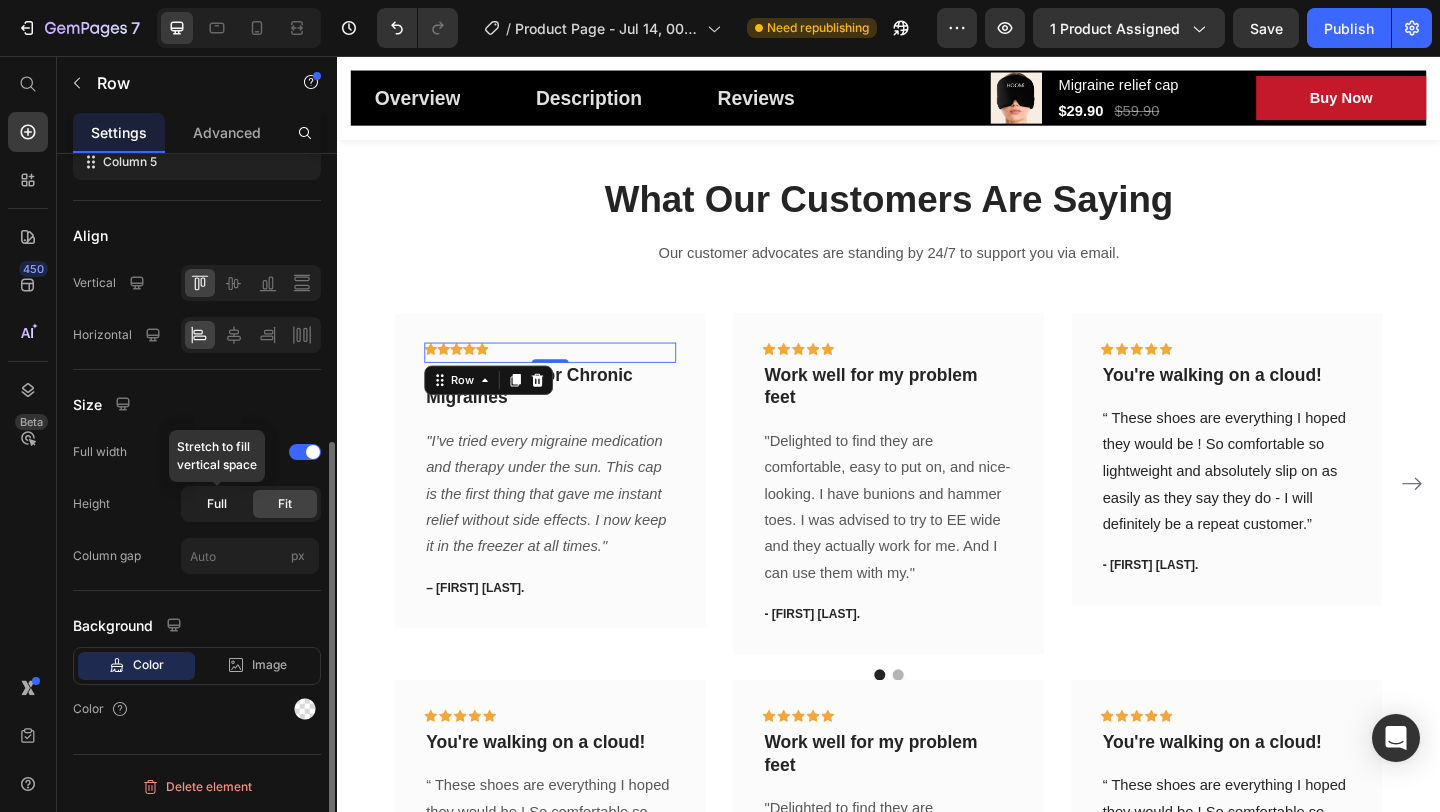 type on "2" 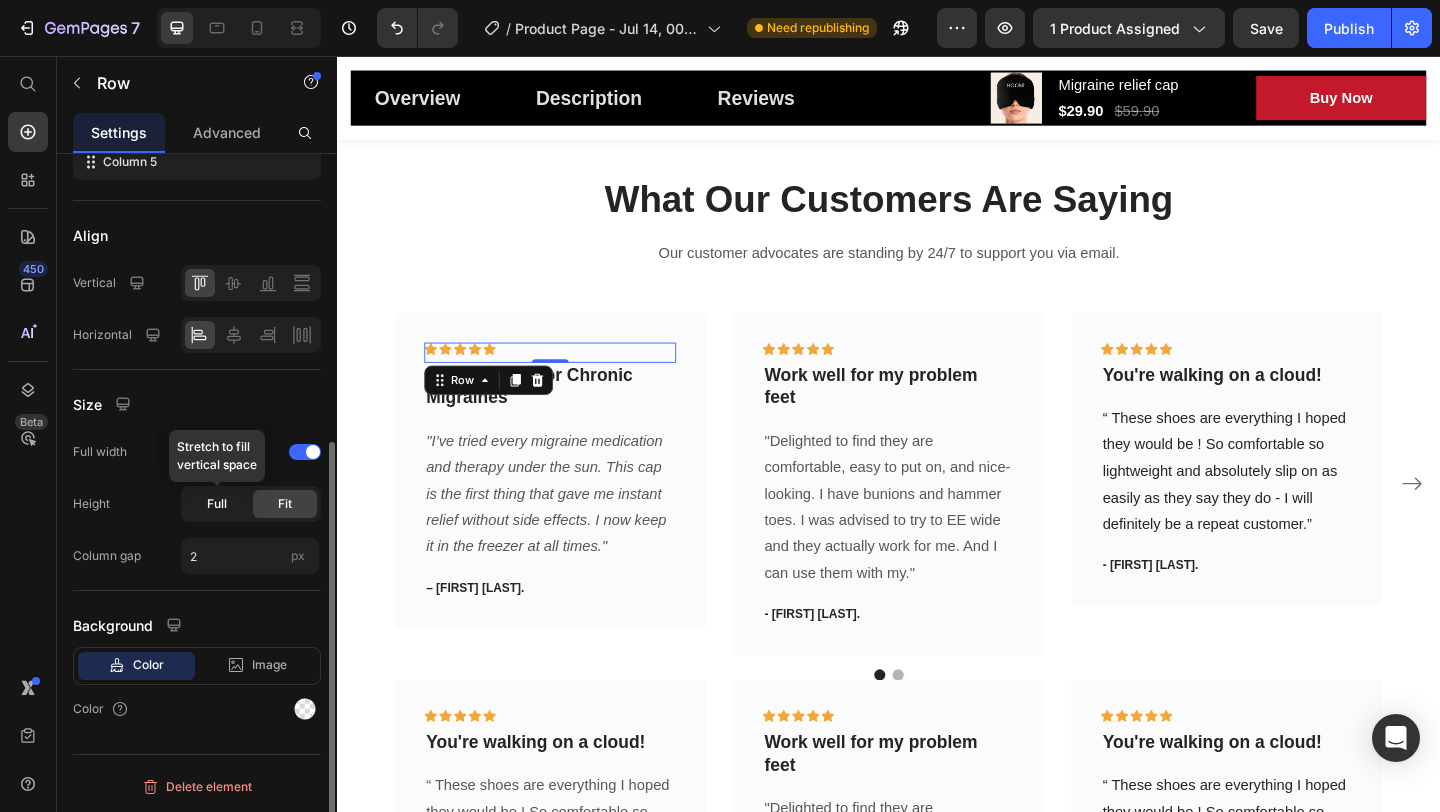 click on "Full" 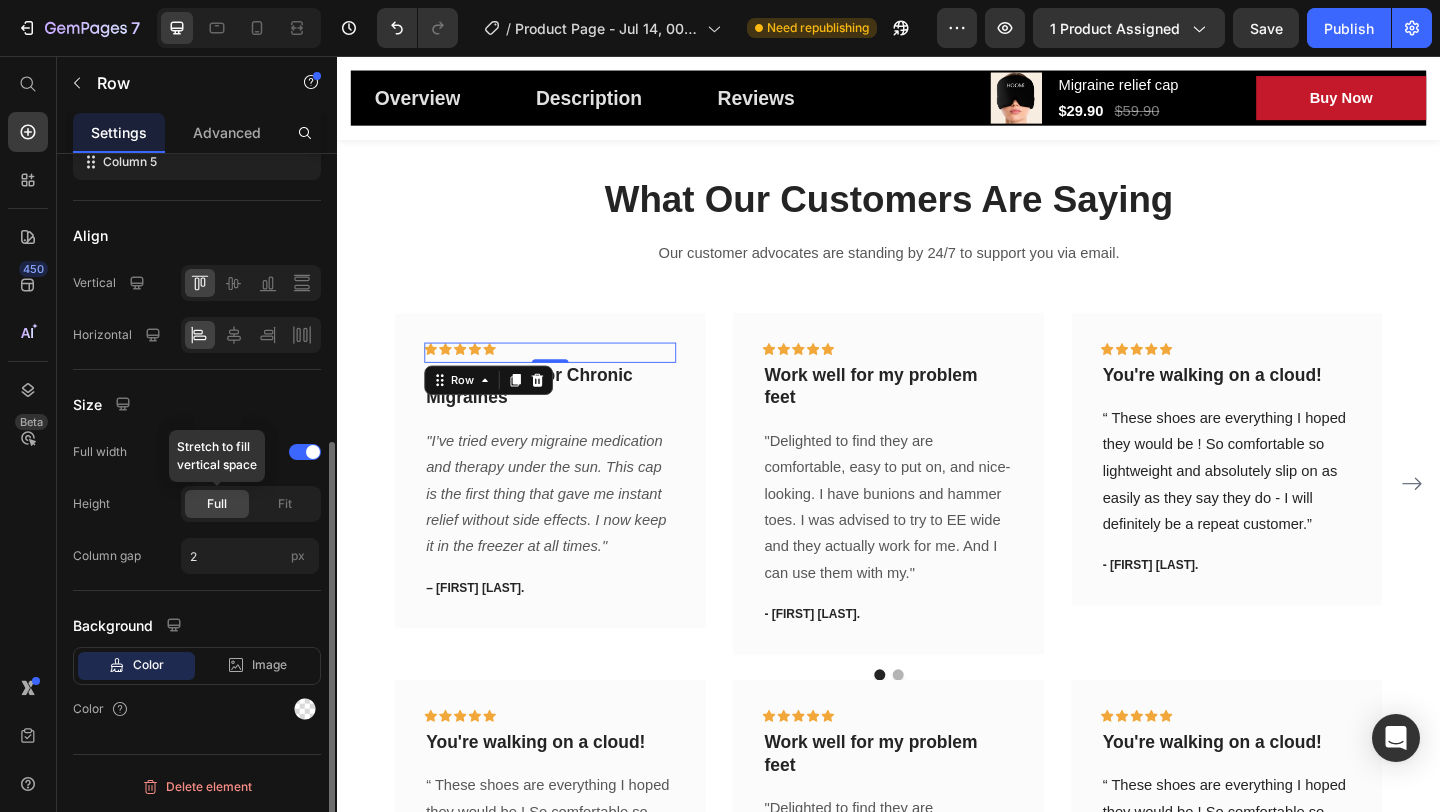 click on "Full" 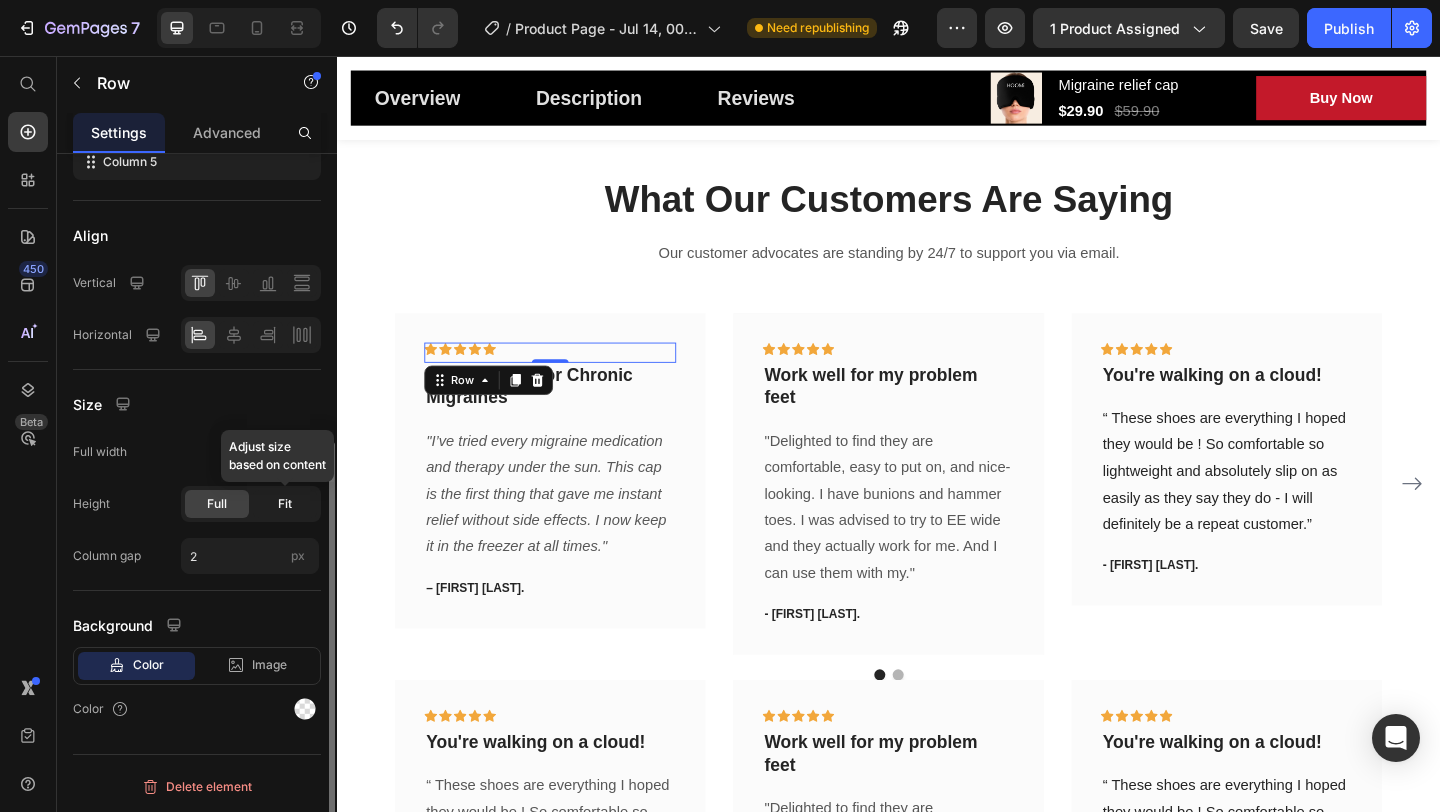 click on "Fit" 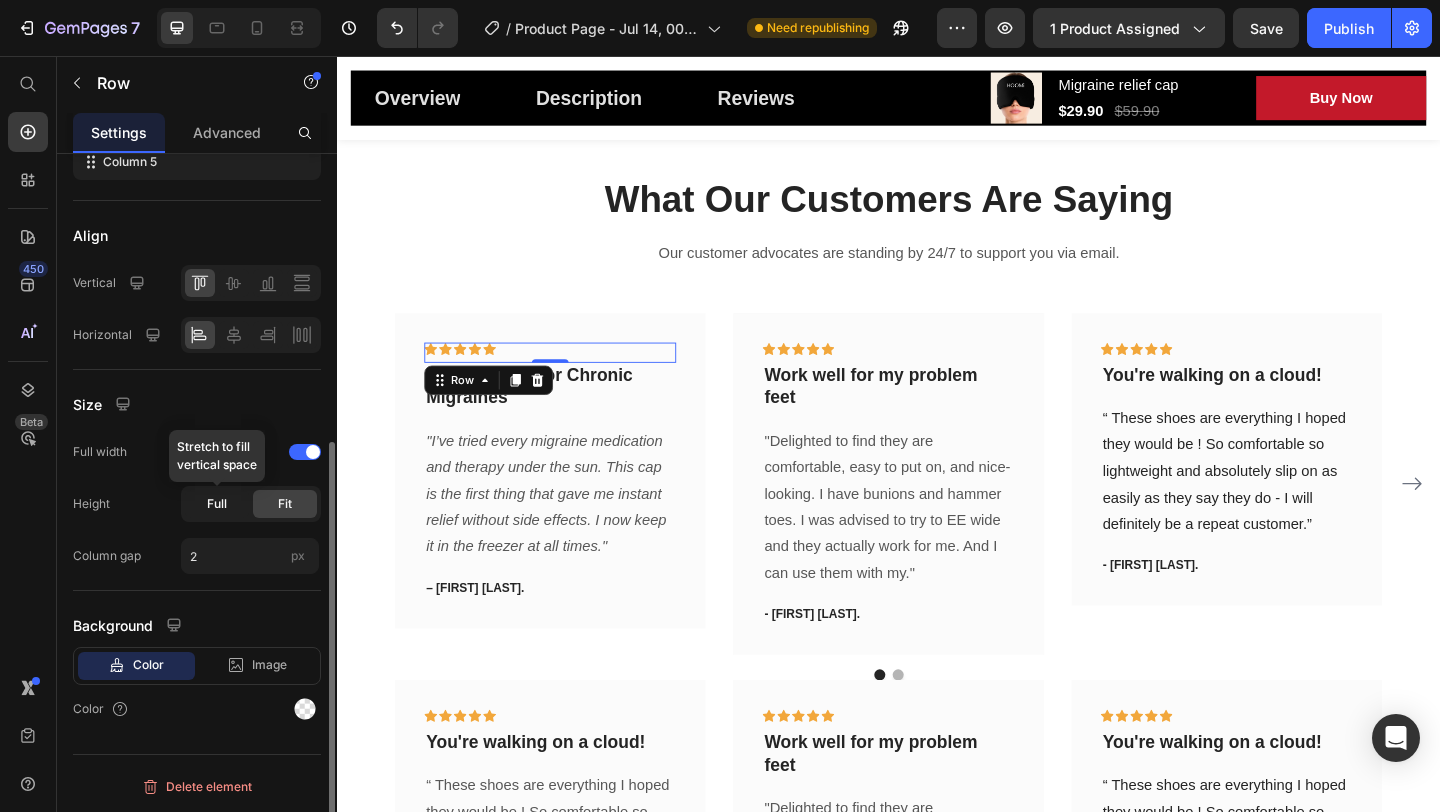 click on "Full" 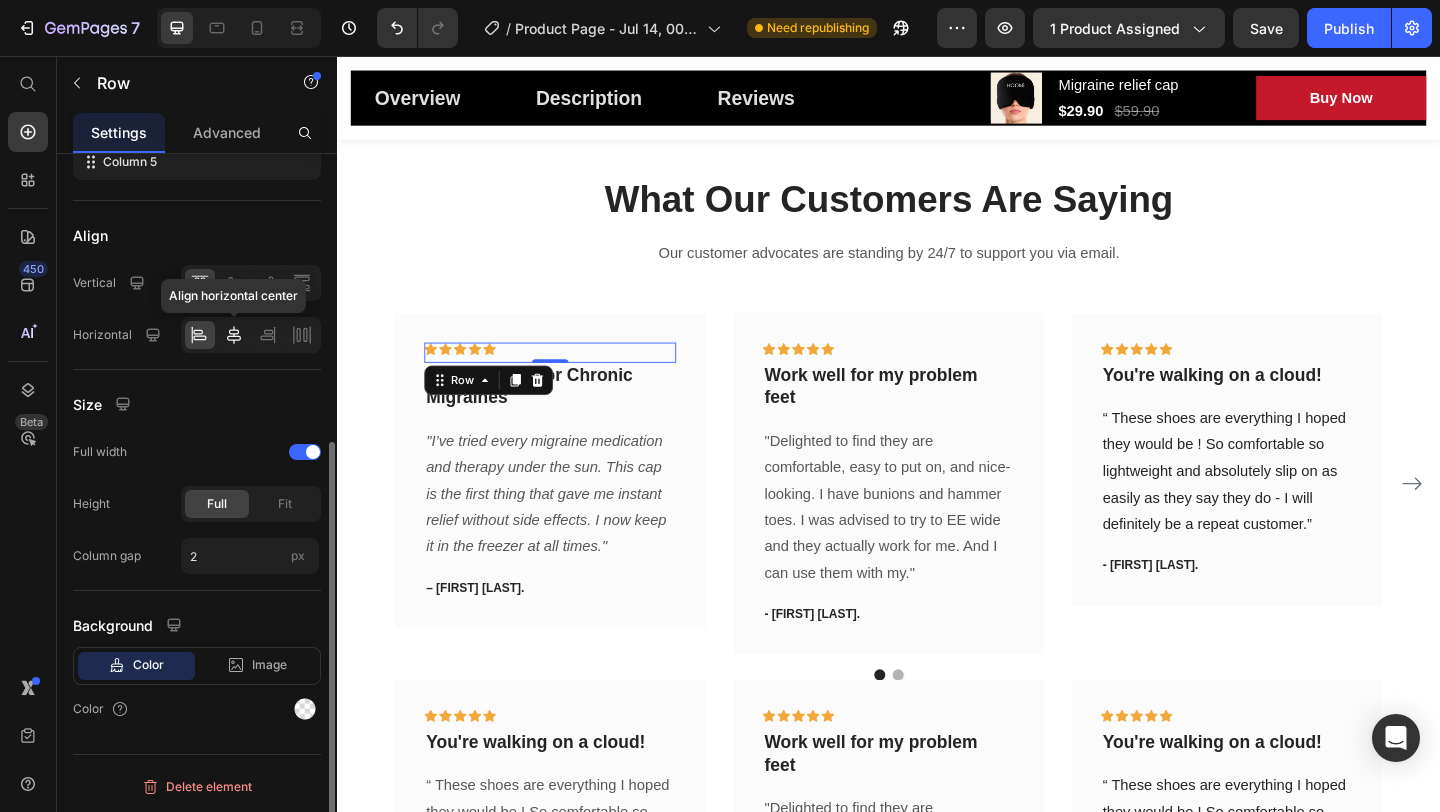 click 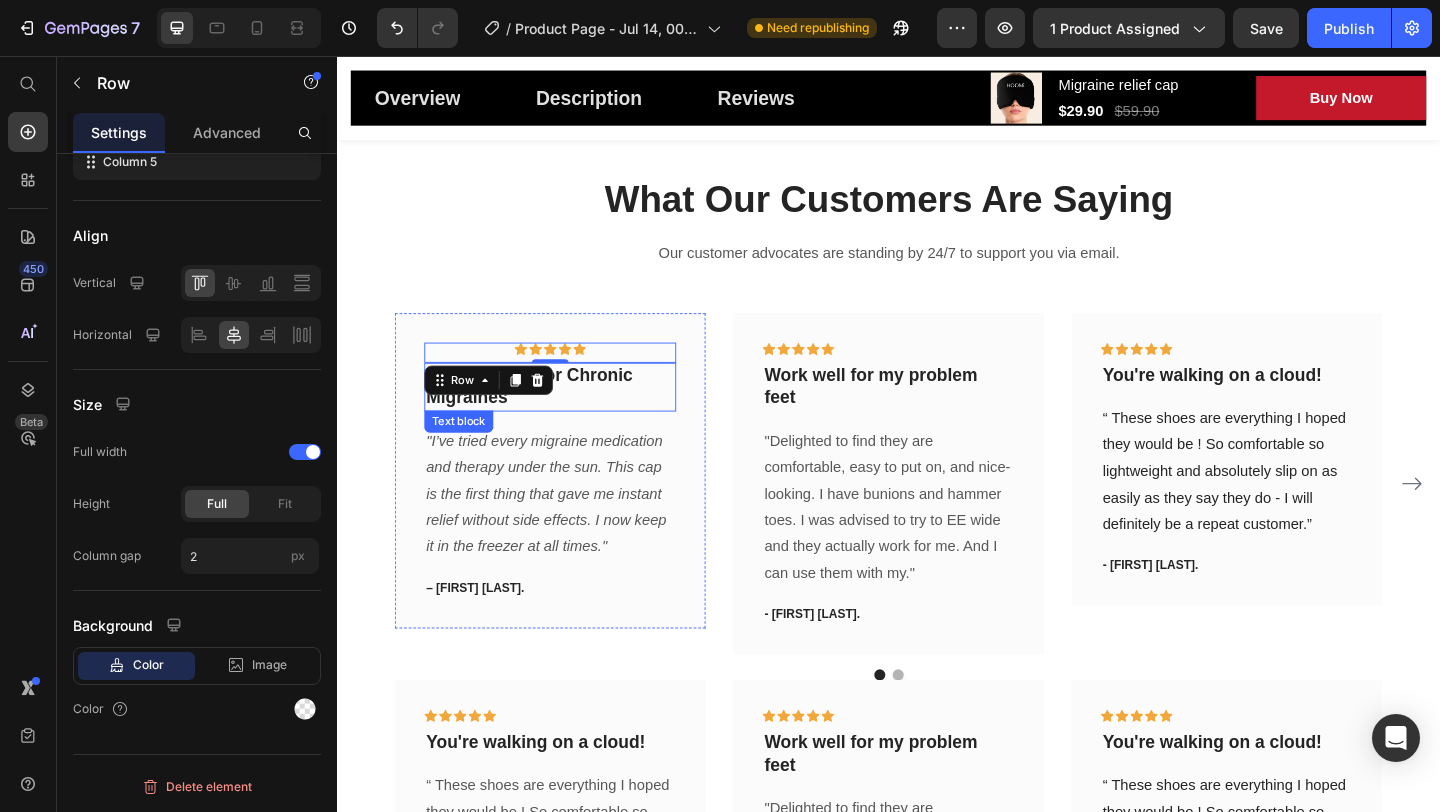 click on "Life-Changer for Chronic Migraines" at bounding box center [569, 416] 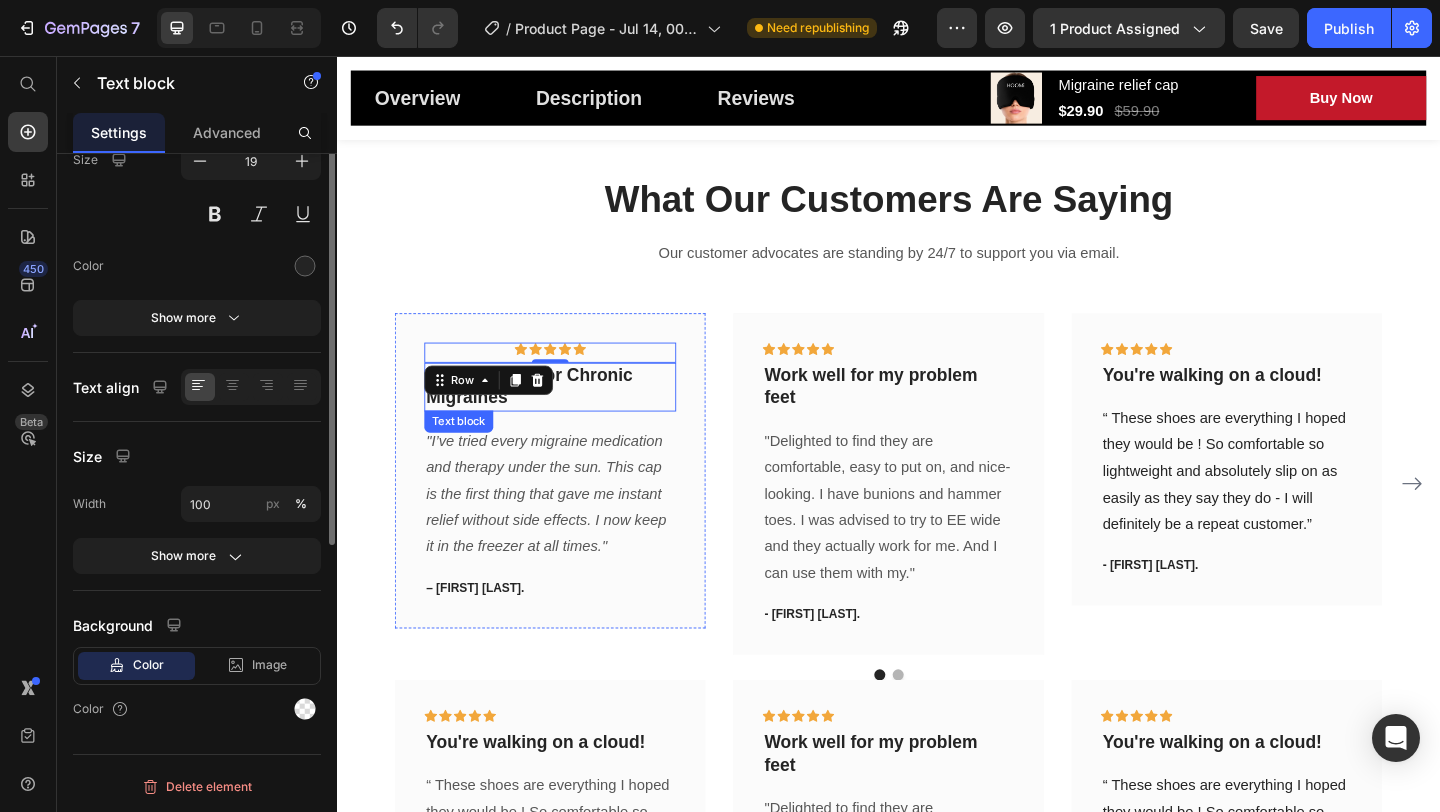 scroll, scrollTop: 0, scrollLeft: 0, axis: both 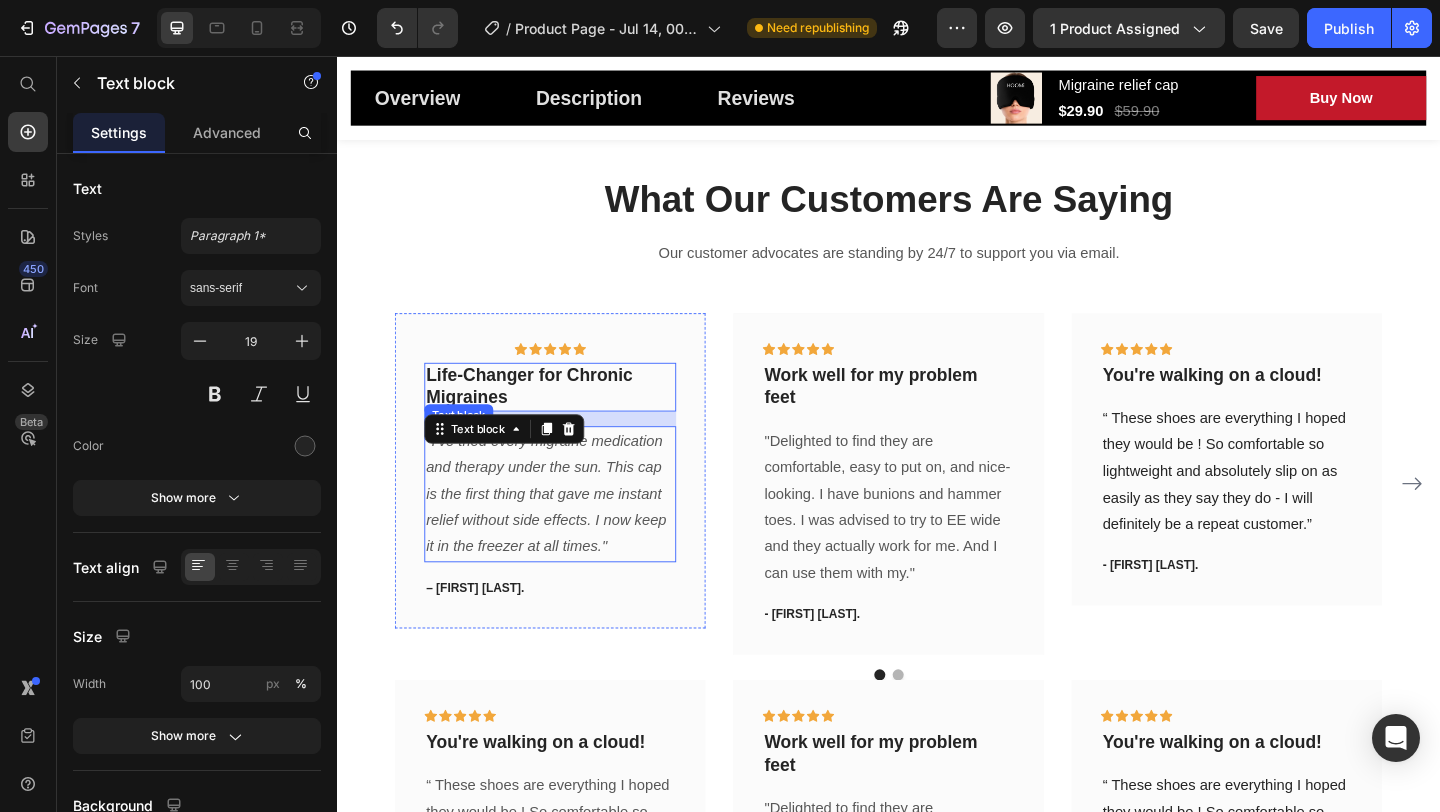 click on ""I’ve tried every migraine medication and therapy under the sun. This cap is the first thing that gave me instant relief without side effects. I now keep it in the freezer at all times."" at bounding box center [569, 533] 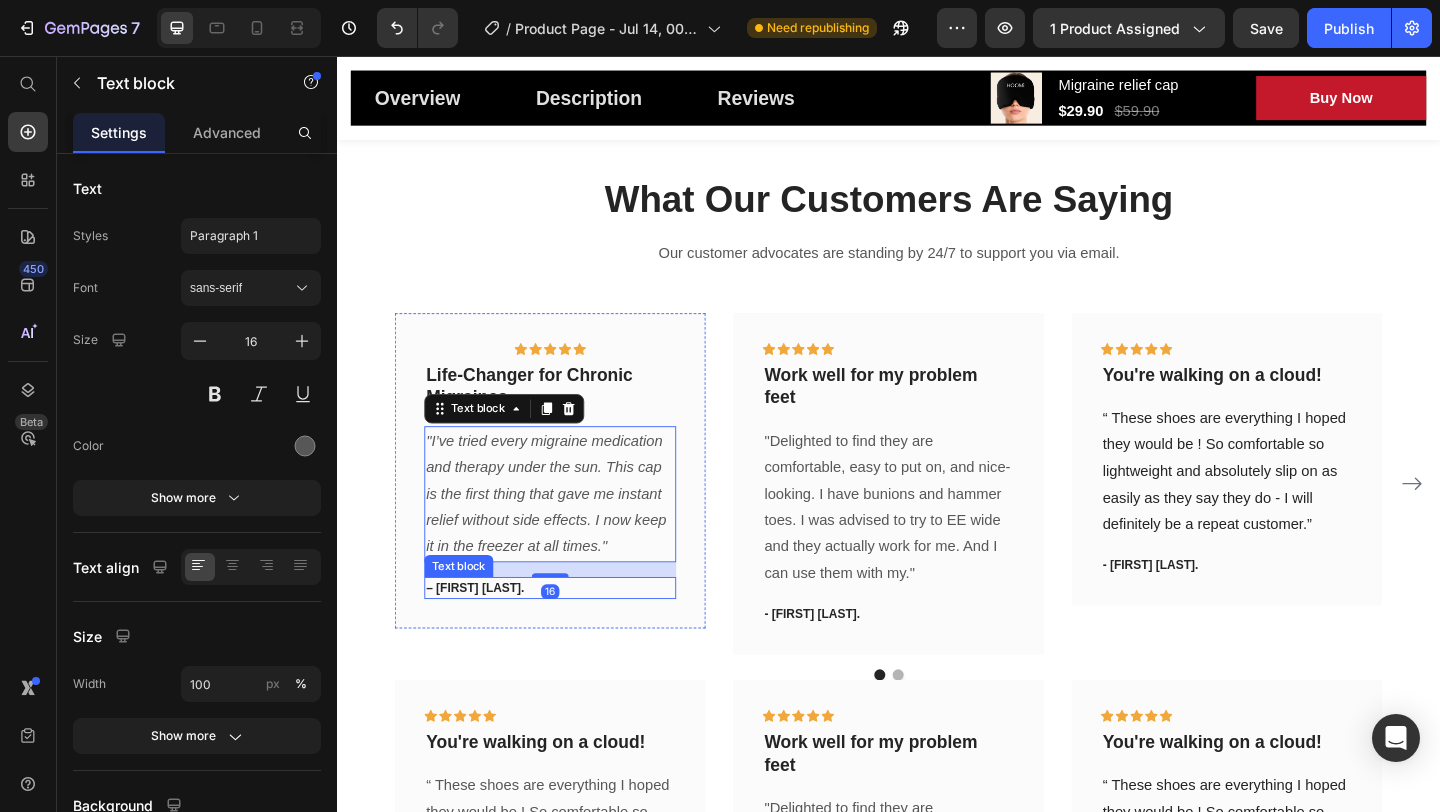 click on "– [FIRST] [LAST]." at bounding box center [487, 634] 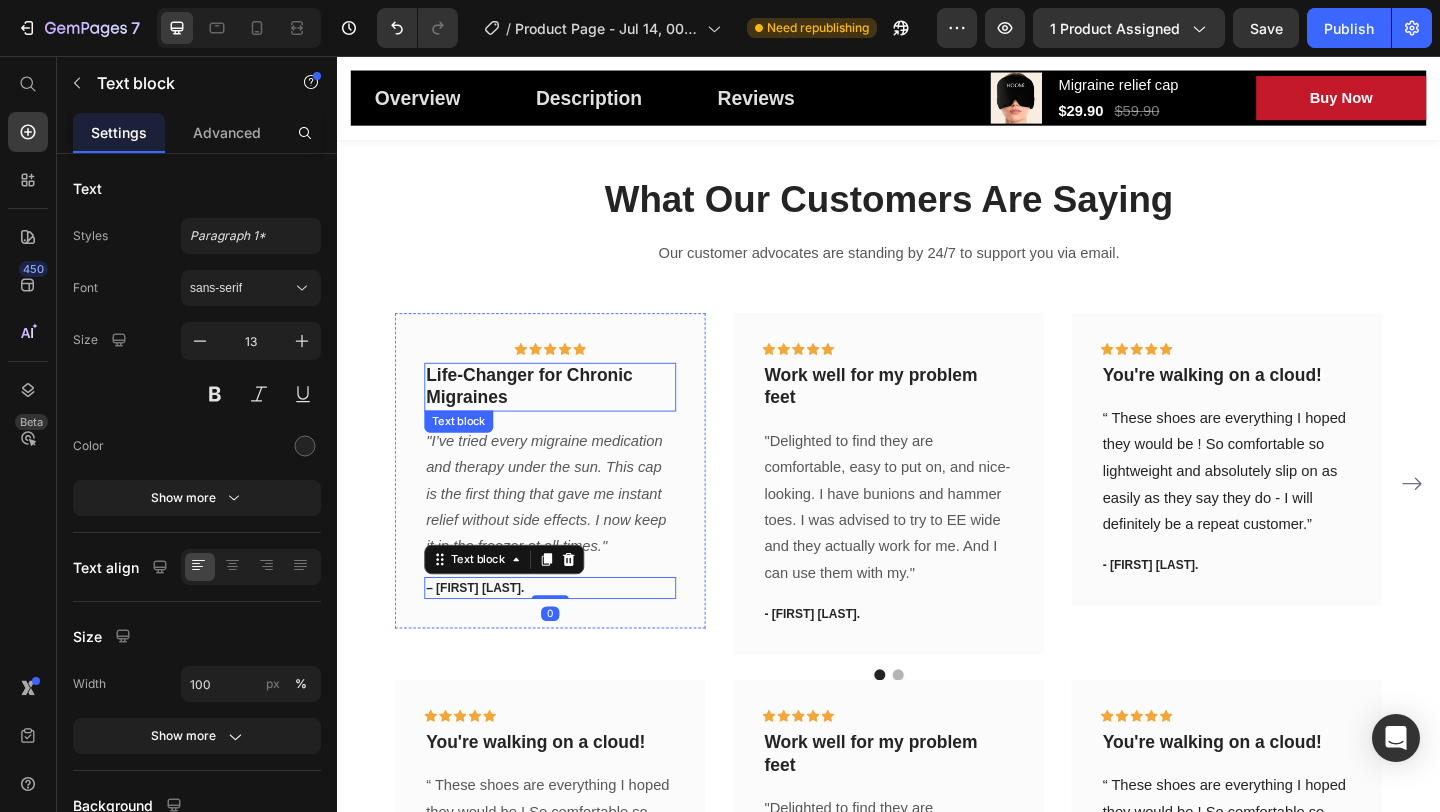 click on "Life-Changer for Chronic Migraines" at bounding box center (546, 416) 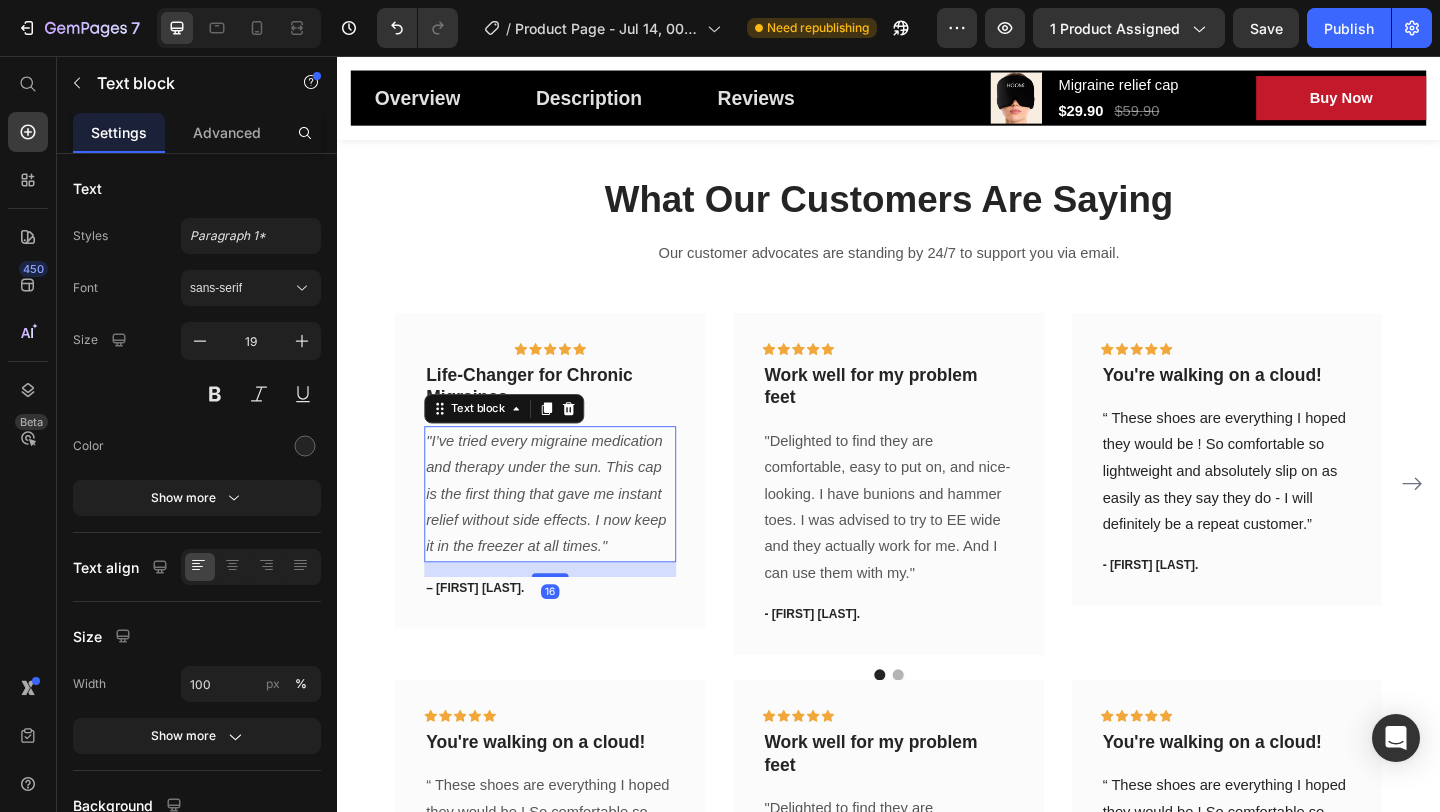 click on ""I’ve tried every migraine medication and therapy under the sun. This cap is the first thing that gave me instant relief without side effects. I now keep it in the freezer at all times."" at bounding box center [564, 532] 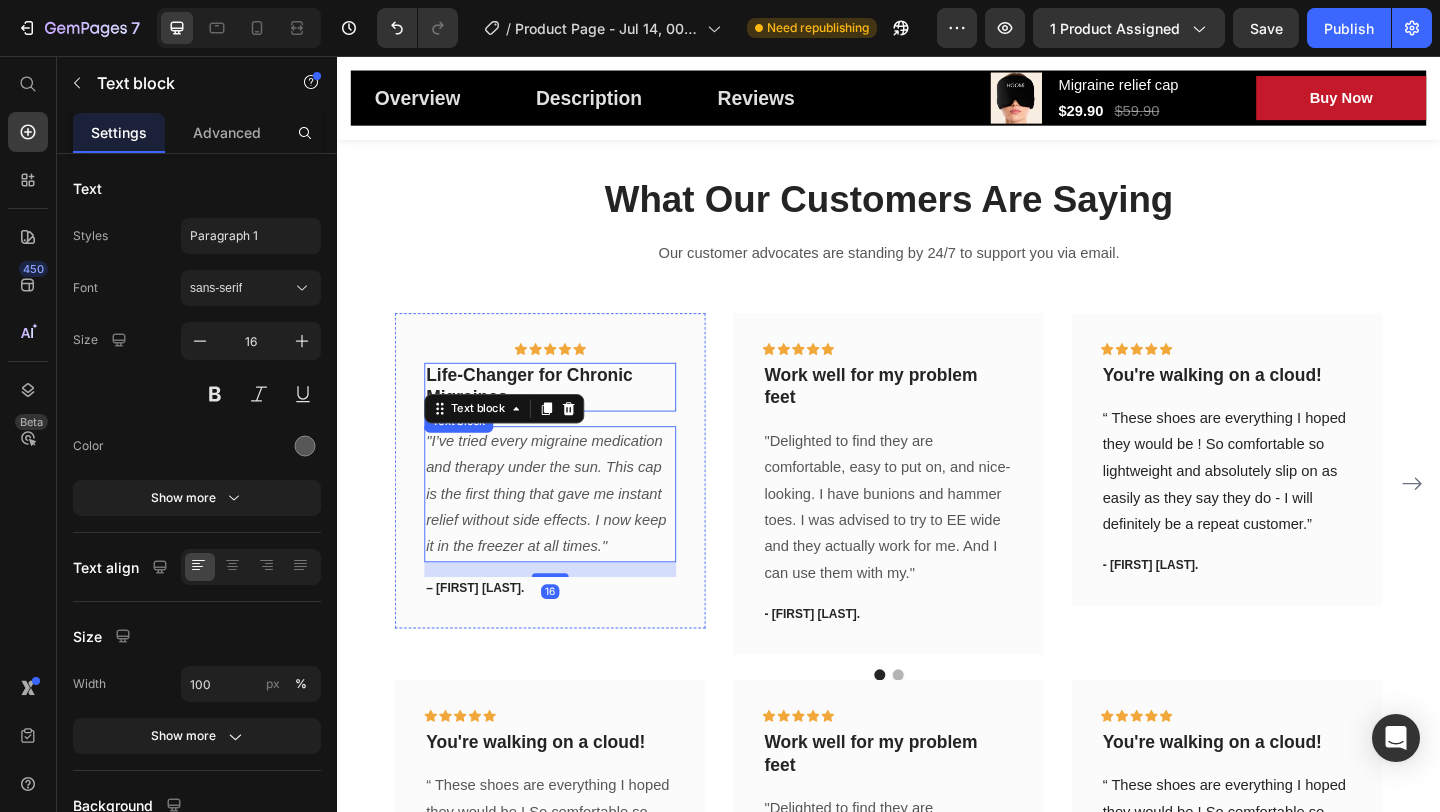 click on "Life-Changer for Chronic Migraines" at bounding box center (546, 416) 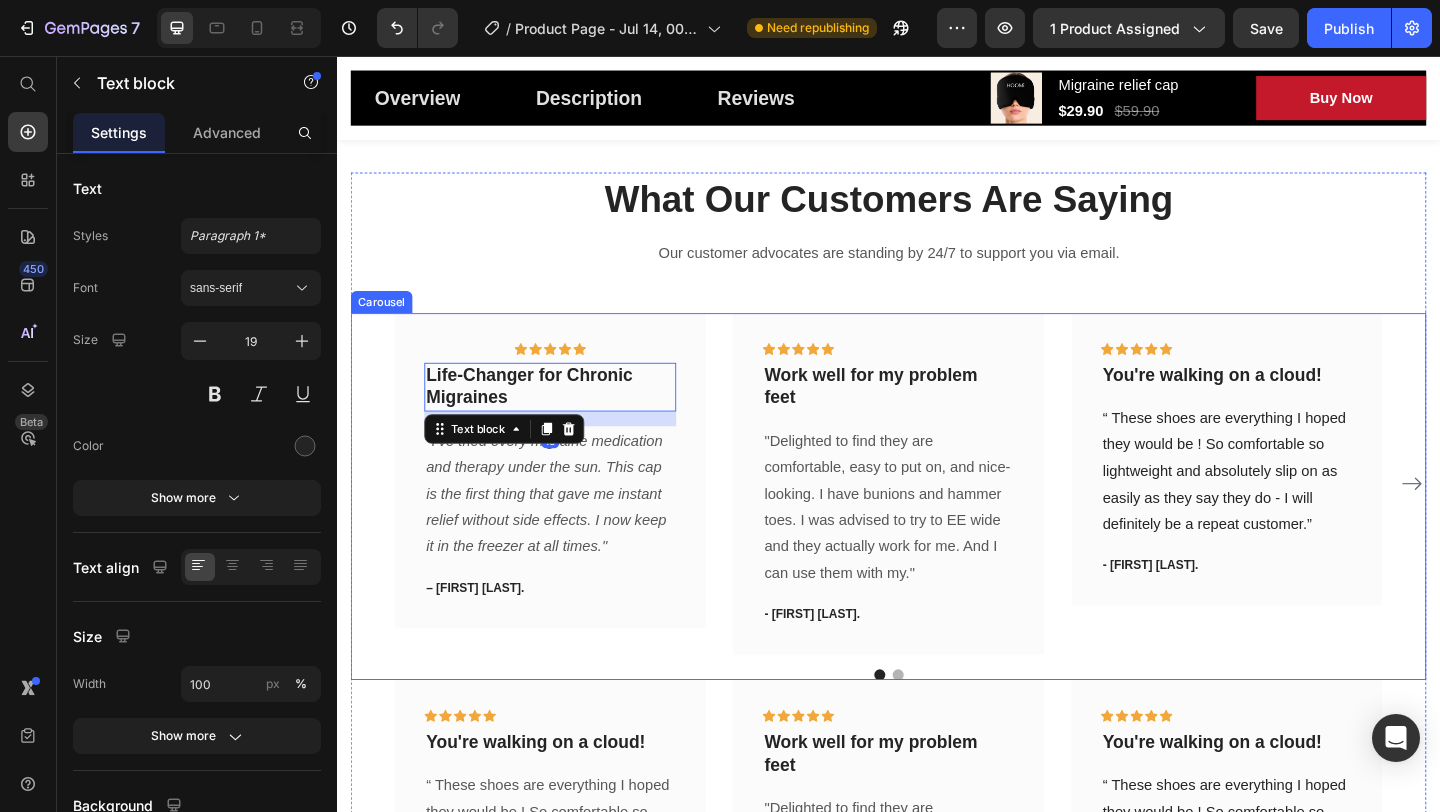 click on "Icon
Icon
Icon
Icon
Icon Row Life-Changer for Chronic Migraines Text block   16 "I’ve tried every migraine medication and therapy under the sun. This cap is the first thing that gave me instant relief without side effects. I now keep it in the freezer at all times." Text block – [NAME]. Text block Row
Icon
Icon
Icon
Icon
Icon Row Work well for my problem feet Text block "Delighted to find they are comfortable, easy to put on, and nice-looking. I have bunions and hammer toes. I was advised to try to EE wide and they actually work for me. And I can use them with my." Text block - [NAME]. Text block Row
Icon
Icon
Icon
Icon
Icon Row You're walking on a cloud! Text block Text block - [NAME]. Text block Row
Icon
Icon Icon Icon" at bounding box center (937, 522) 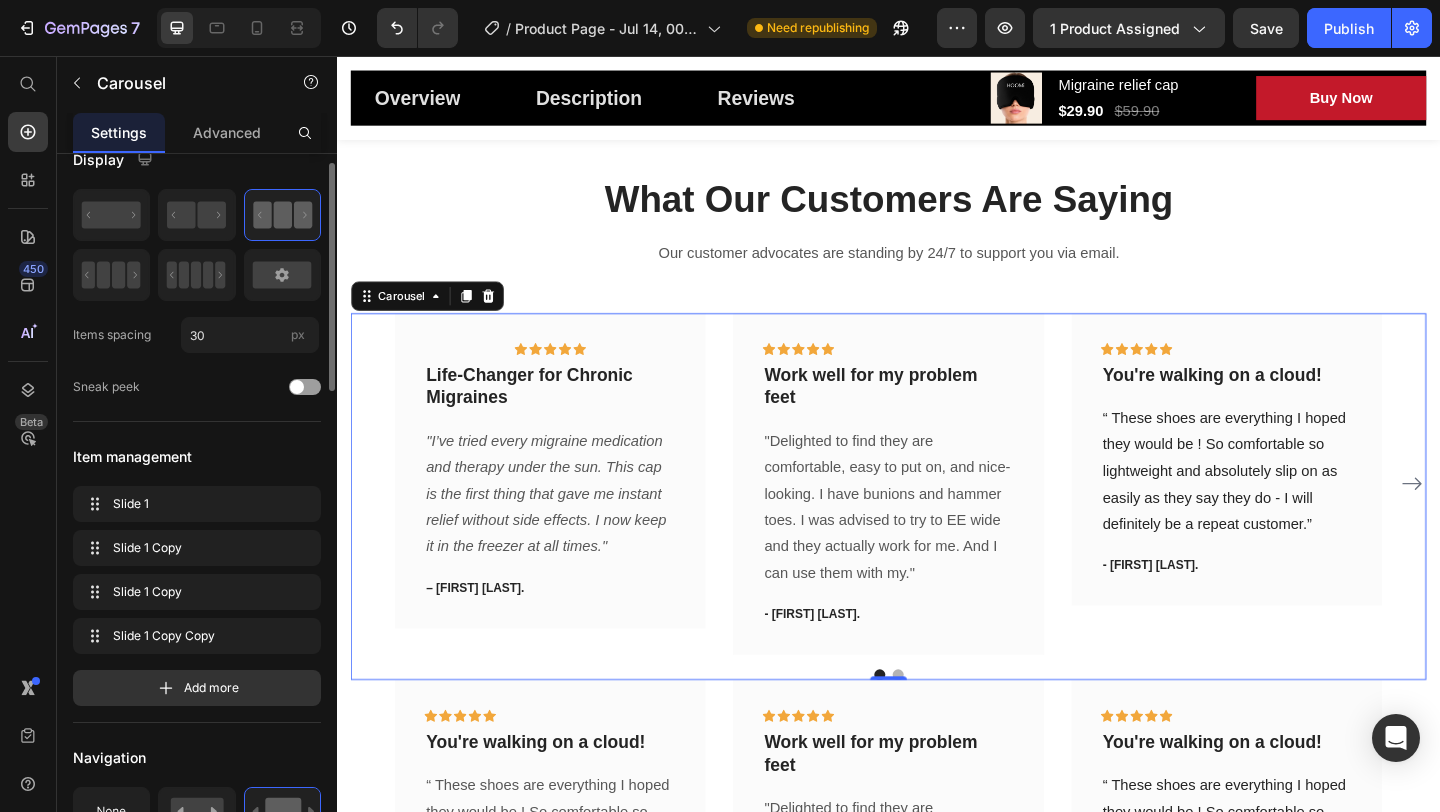 scroll, scrollTop: 0, scrollLeft: 0, axis: both 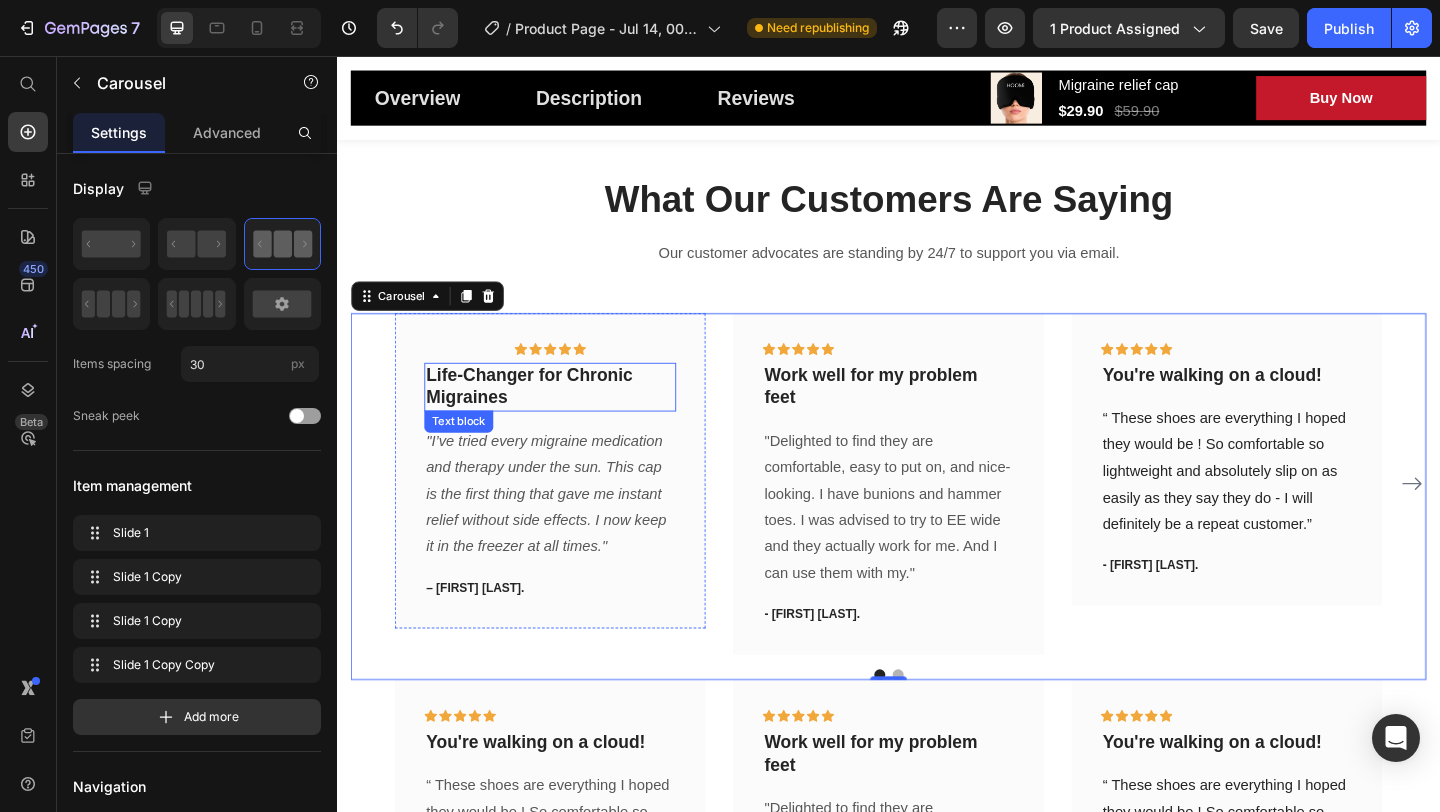 click on "Life-Changer for Chronic Migraines" at bounding box center [569, 416] 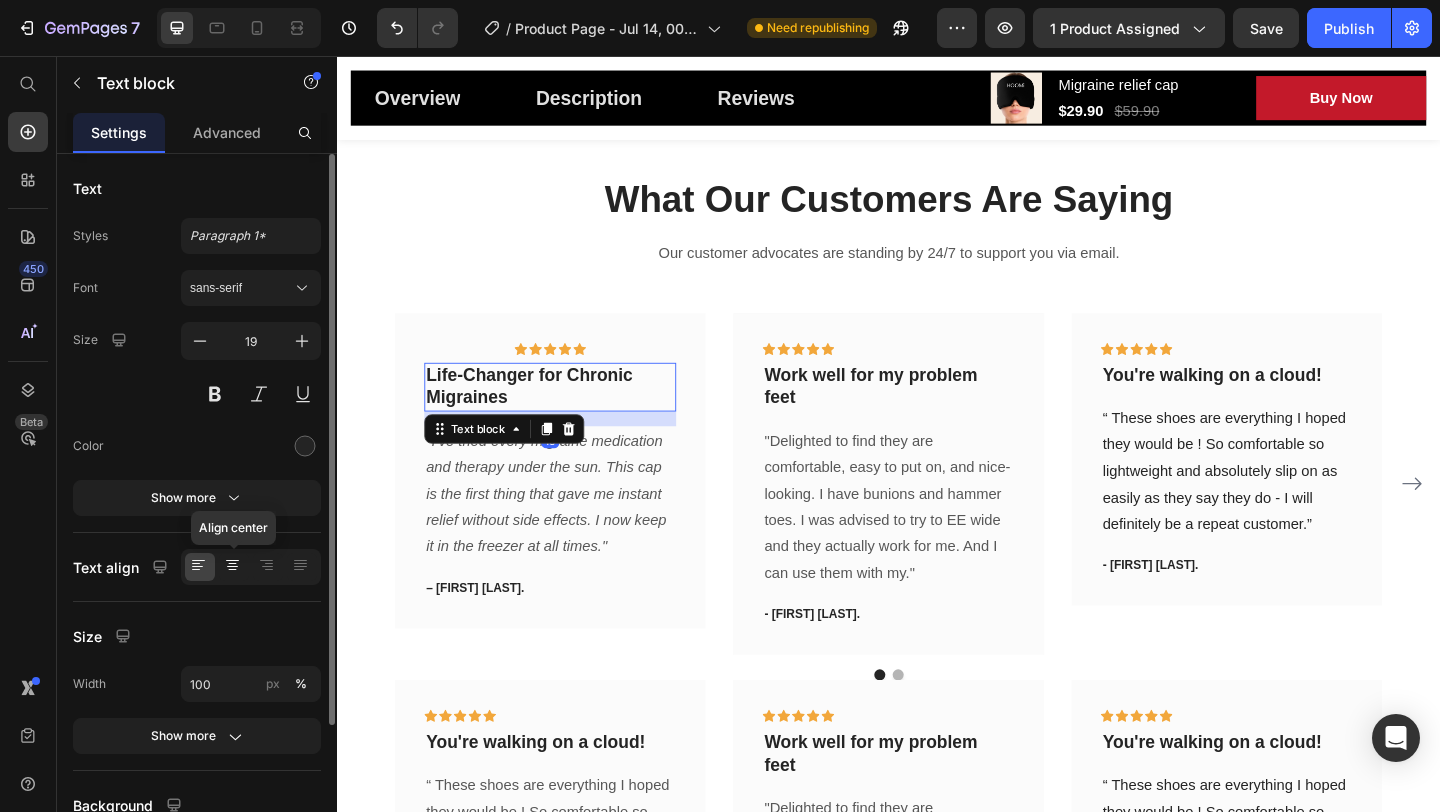 click 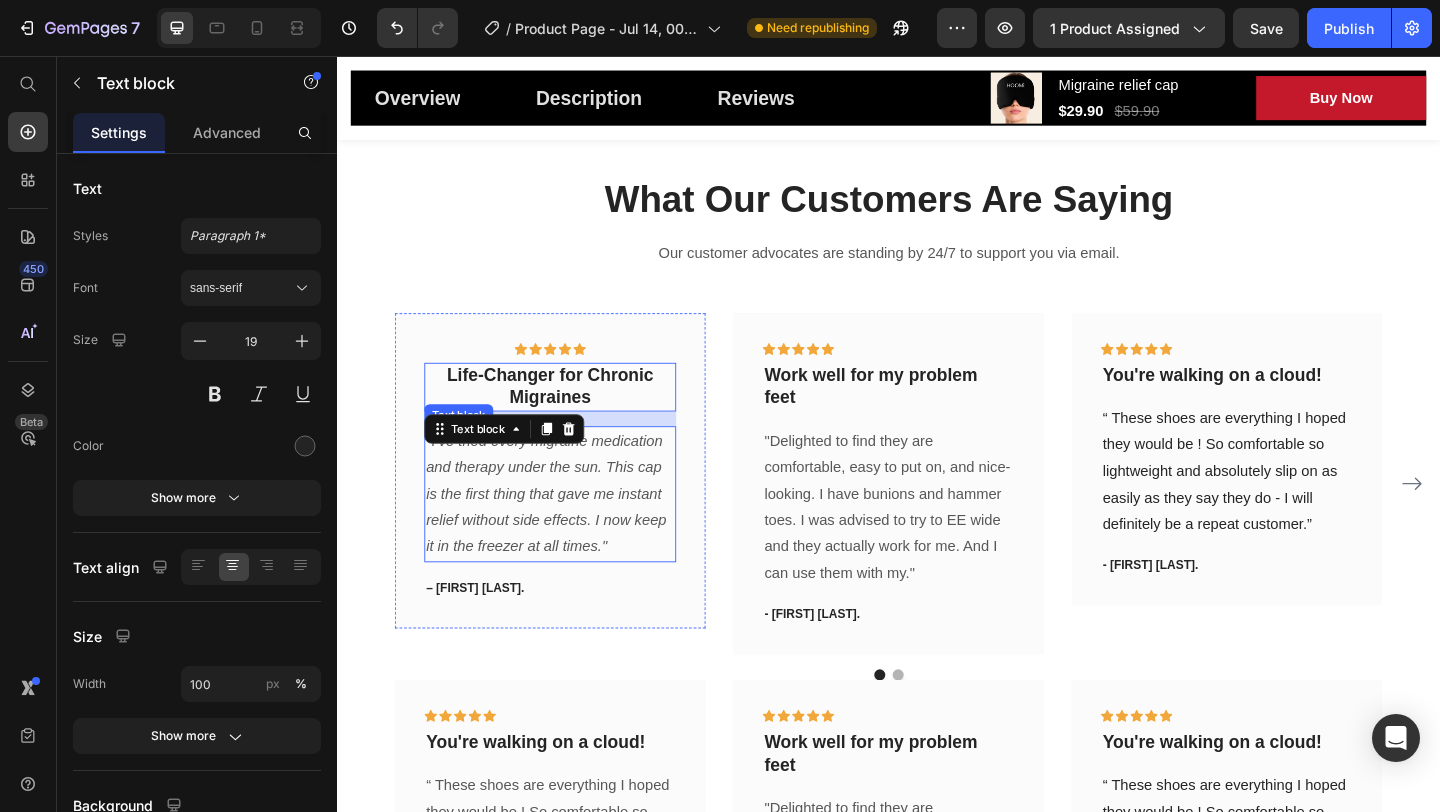 click on ""I’ve tried every migraine medication and therapy under the sun. This cap is the first thing that gave me instant relief without side effects. I now keep it in the freezer at all times."" at bounding box center [564, 532] 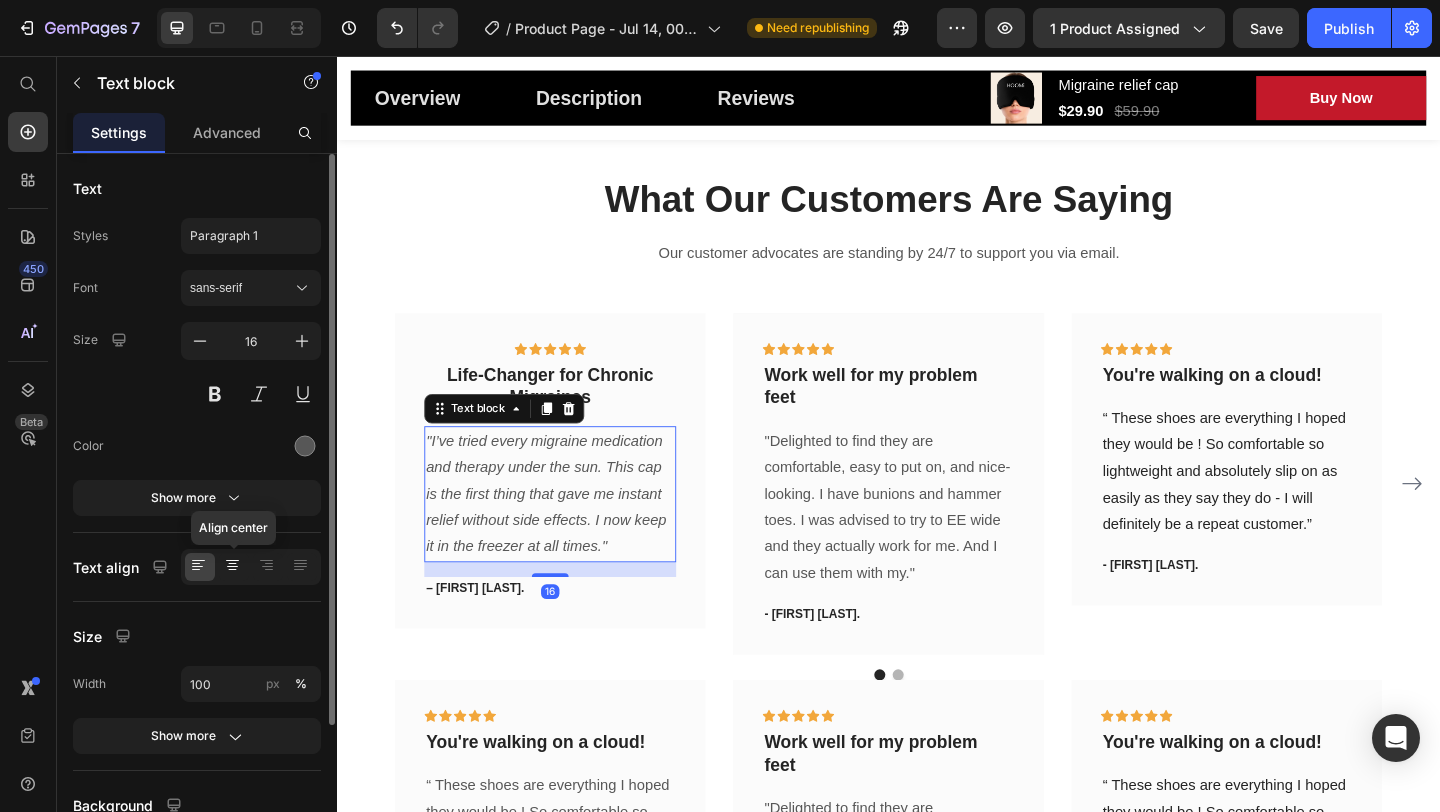 click 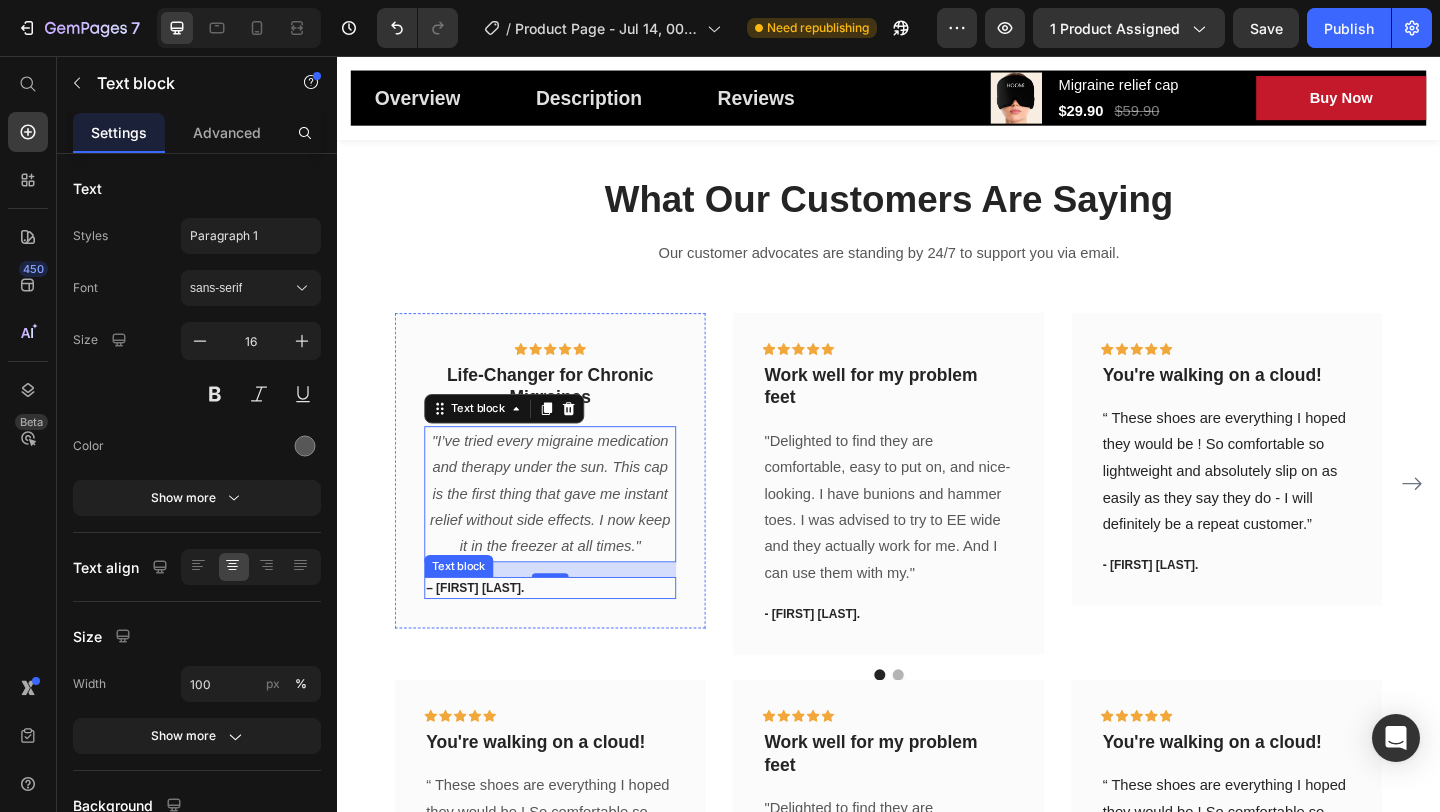 click on "– [FIRST] [LAST]." at bounding box center (569, 635) 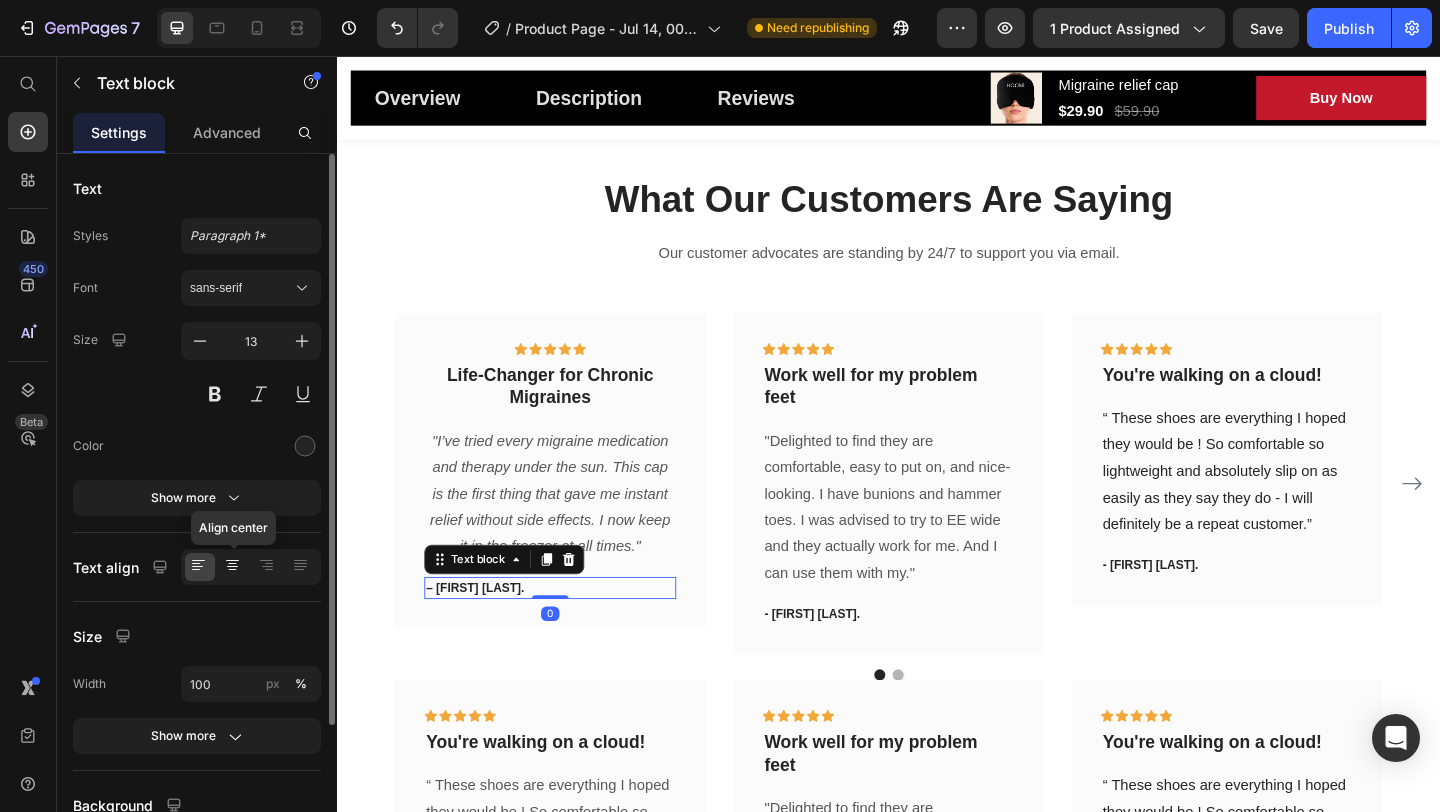click 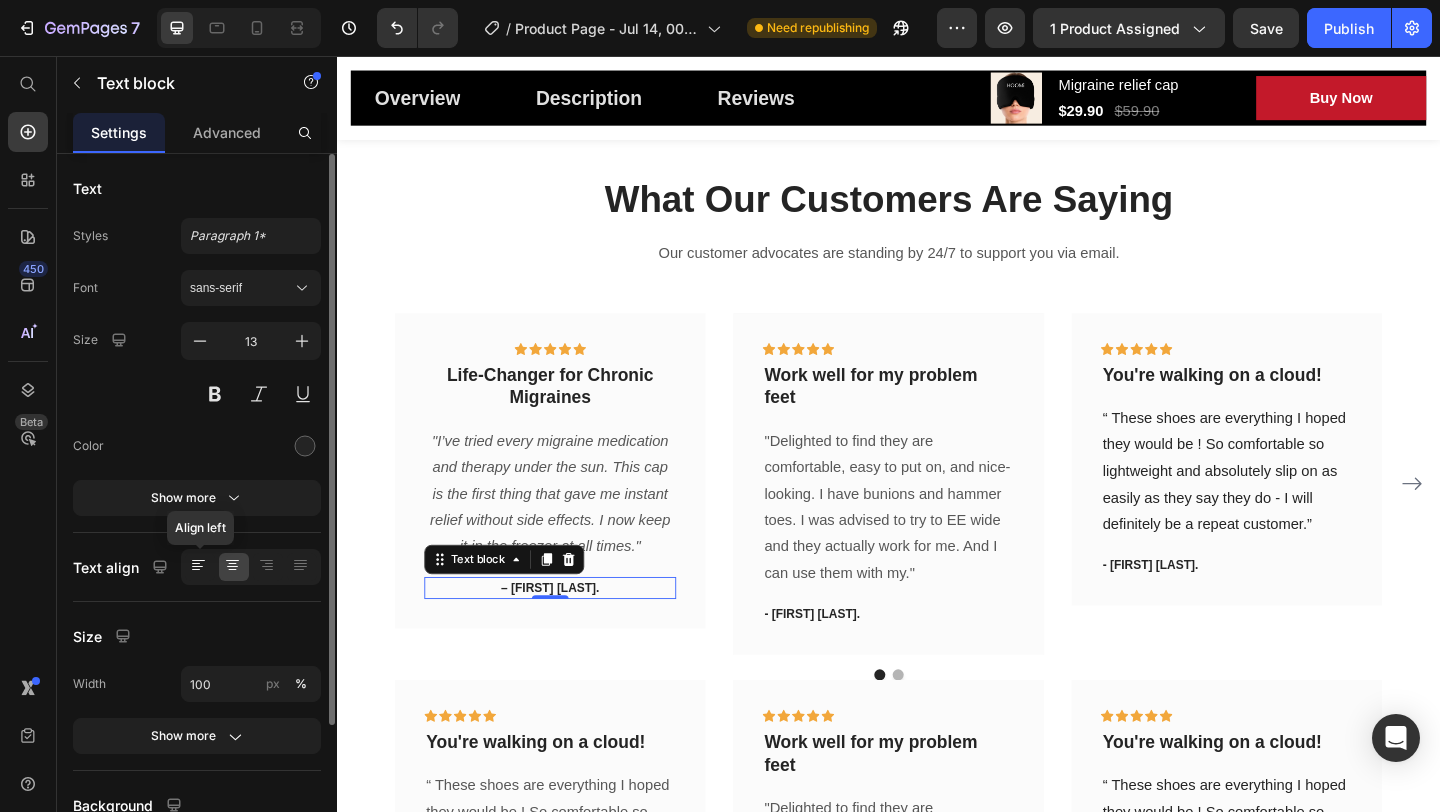 click 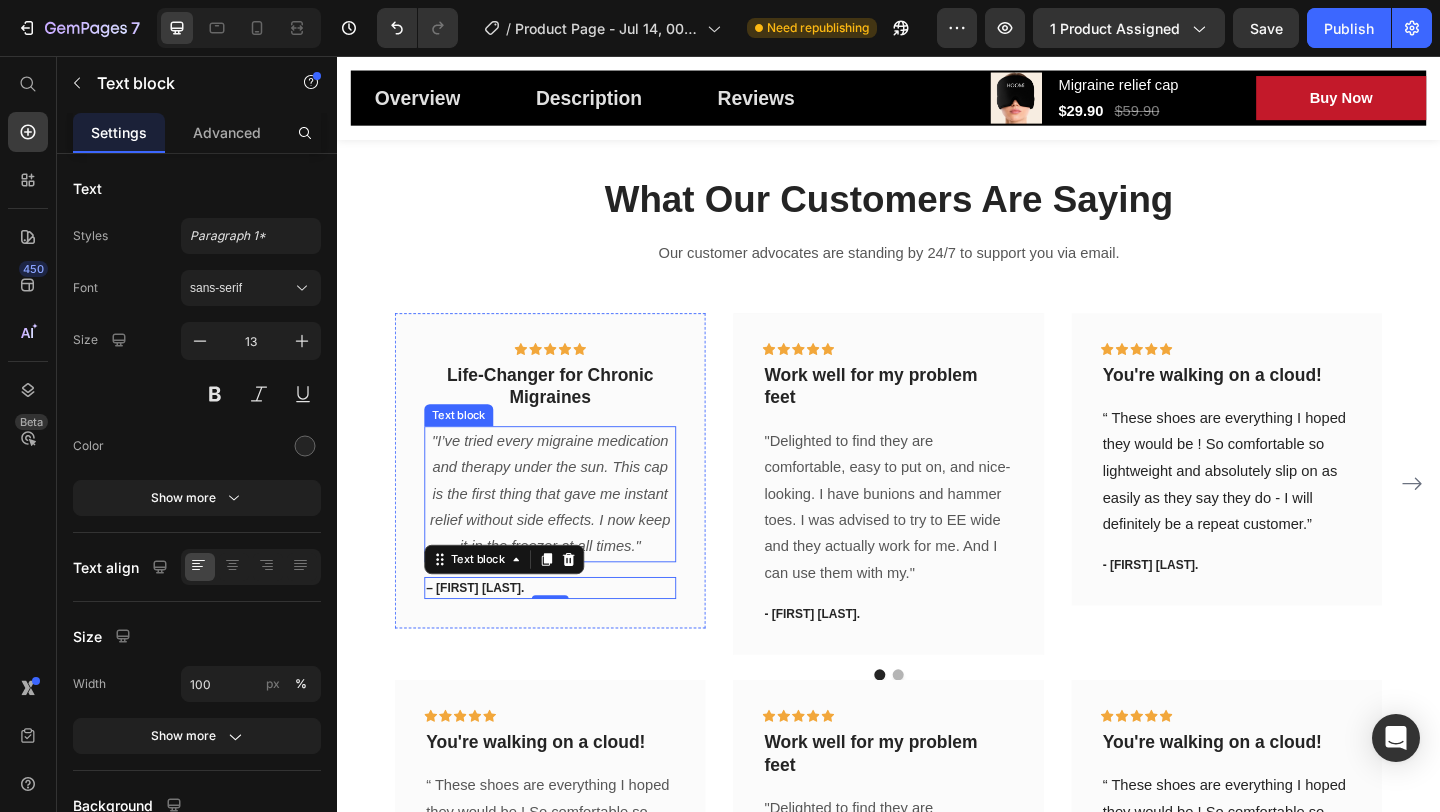 click on ""I’ve tried every migraine medication and therapy under the sun. This cap is the first thing that gave me instant relief without side effects. I now keep it in the freezer at all times."" at bounding box center (568, 532) 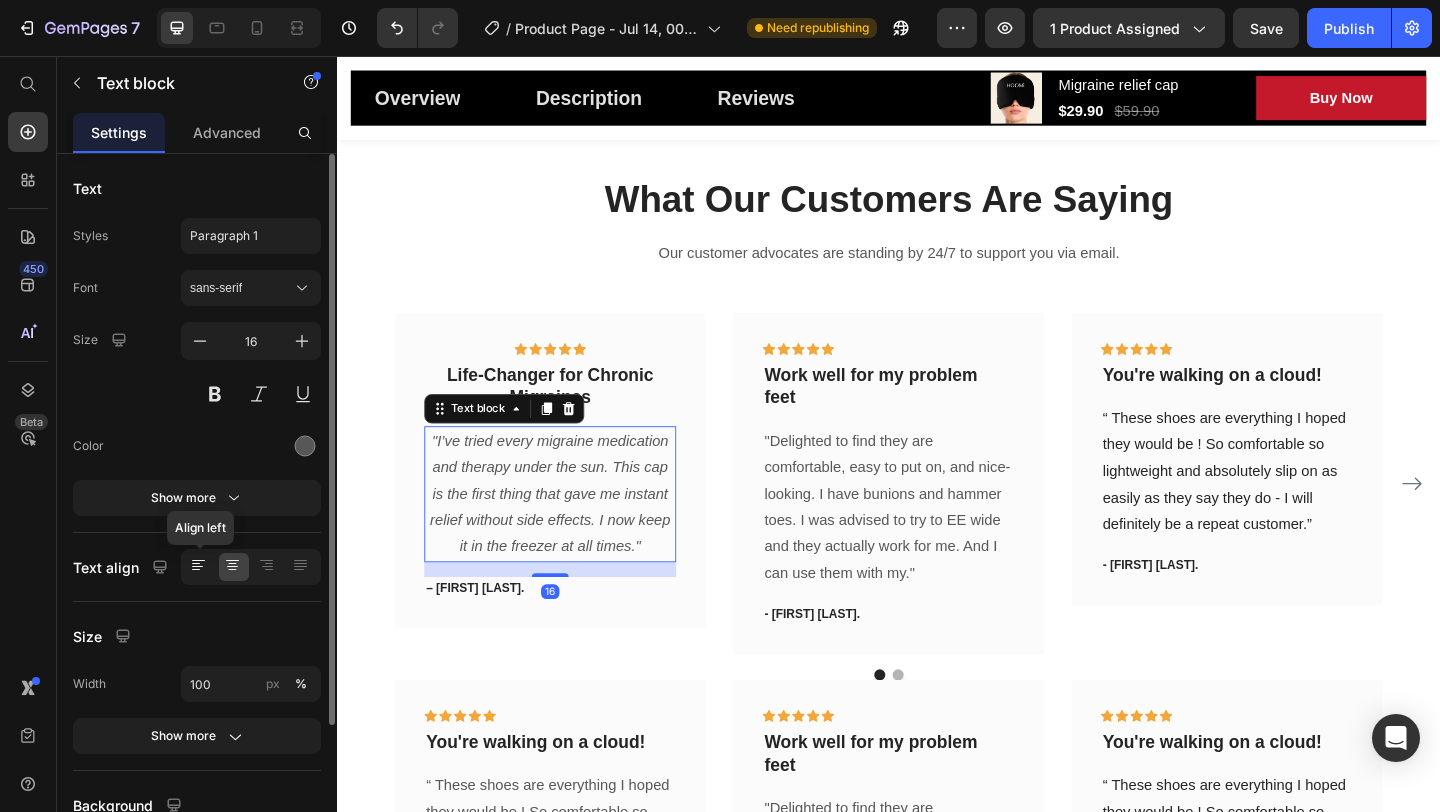 click 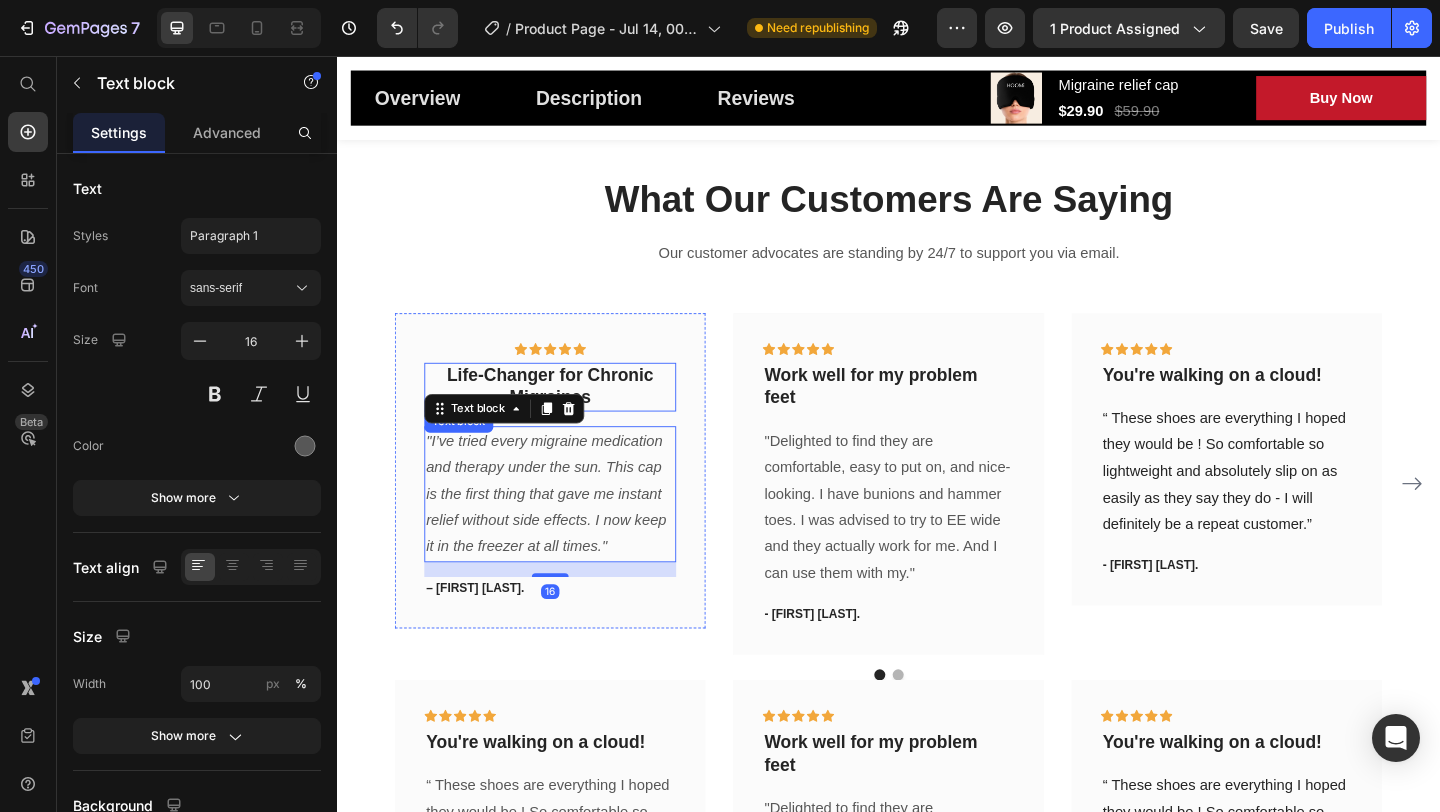 click on "Life-Changer for Chronic Migraines" at bounding box center (569, 416) 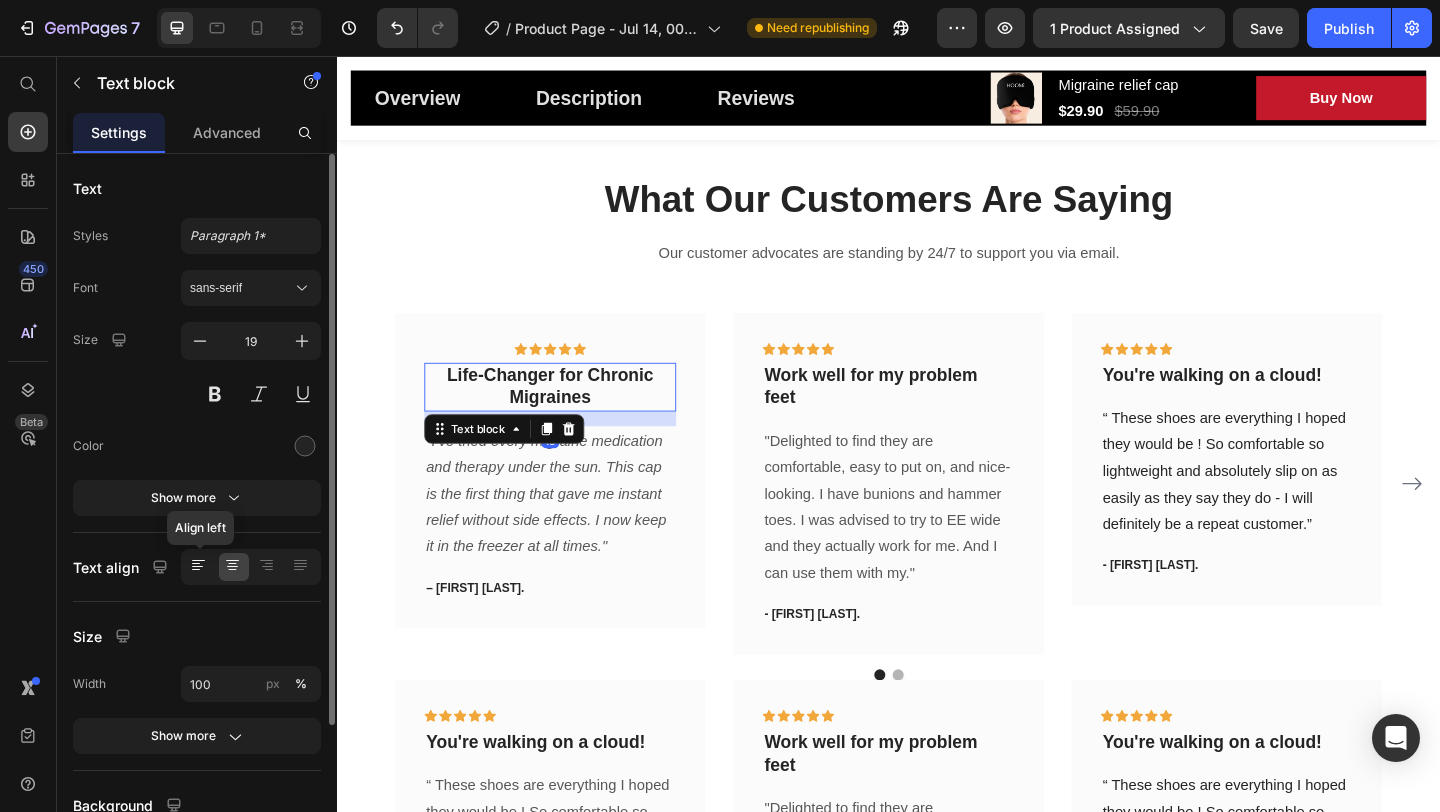 click 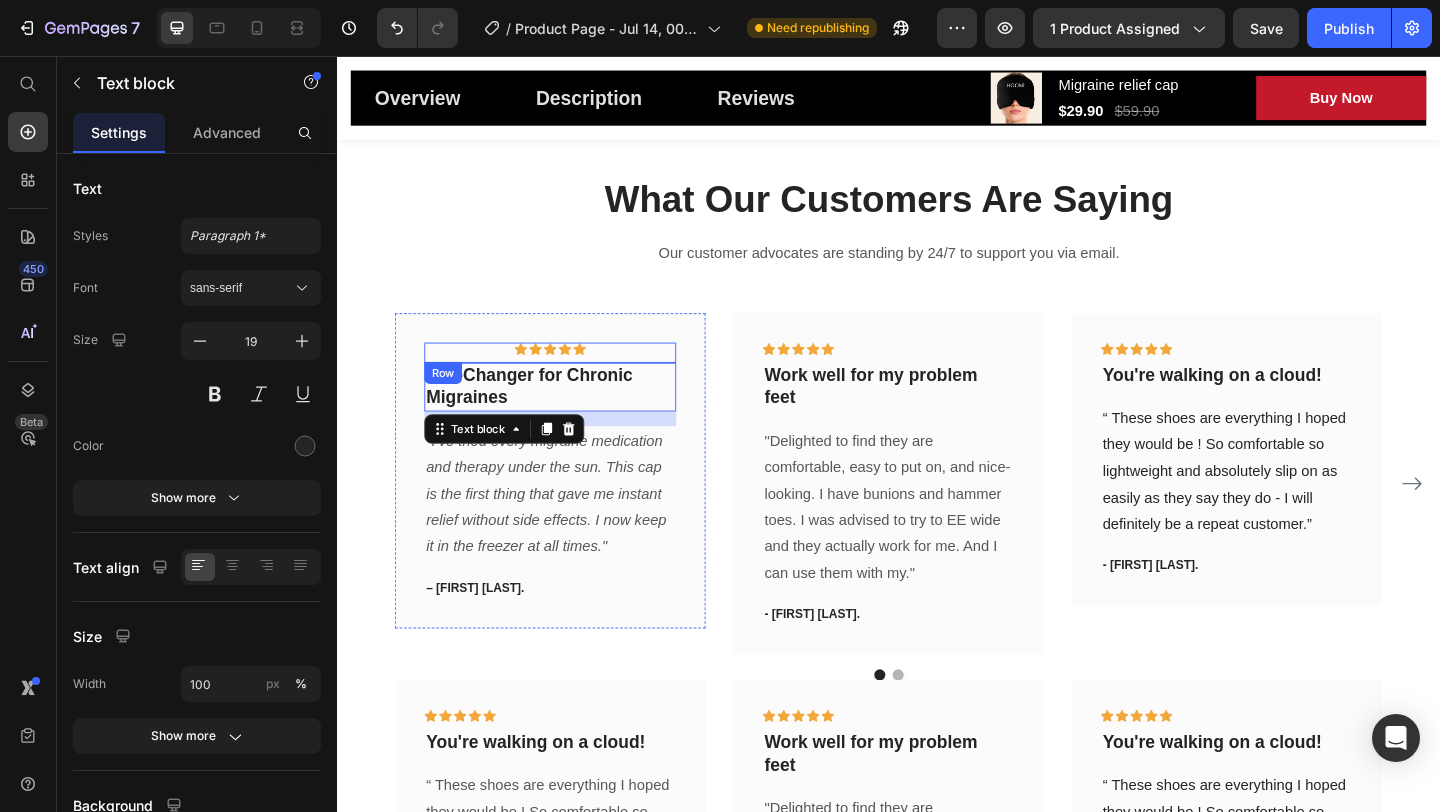 click on "Icon" at bounding box center (569, 375) 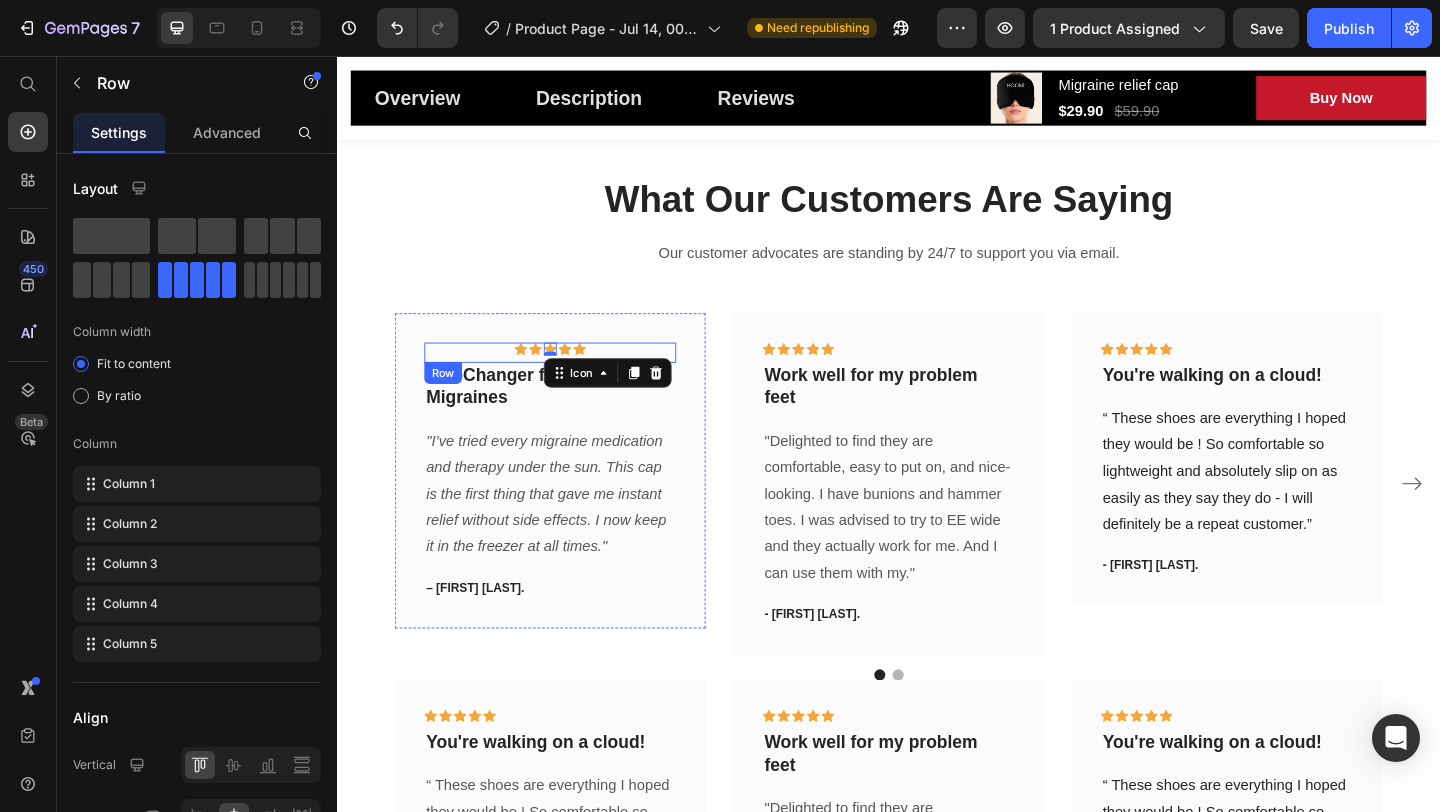 click on "Icon
Icon
Icon   0
Icon
Icon Row" at bounding box center [569, 379] 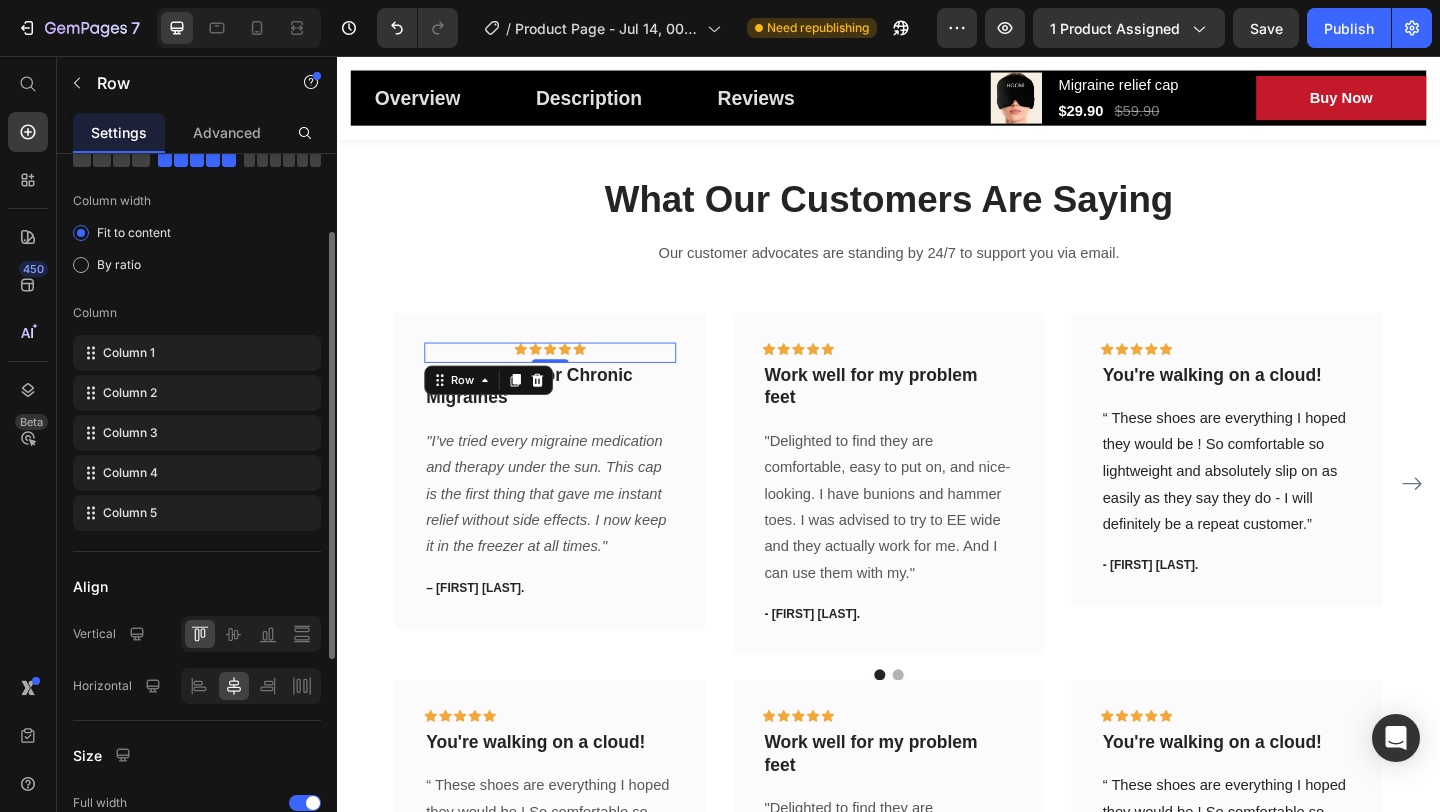 scroll, scrollTop: 154, scrollLeft: 0, axis: vertical 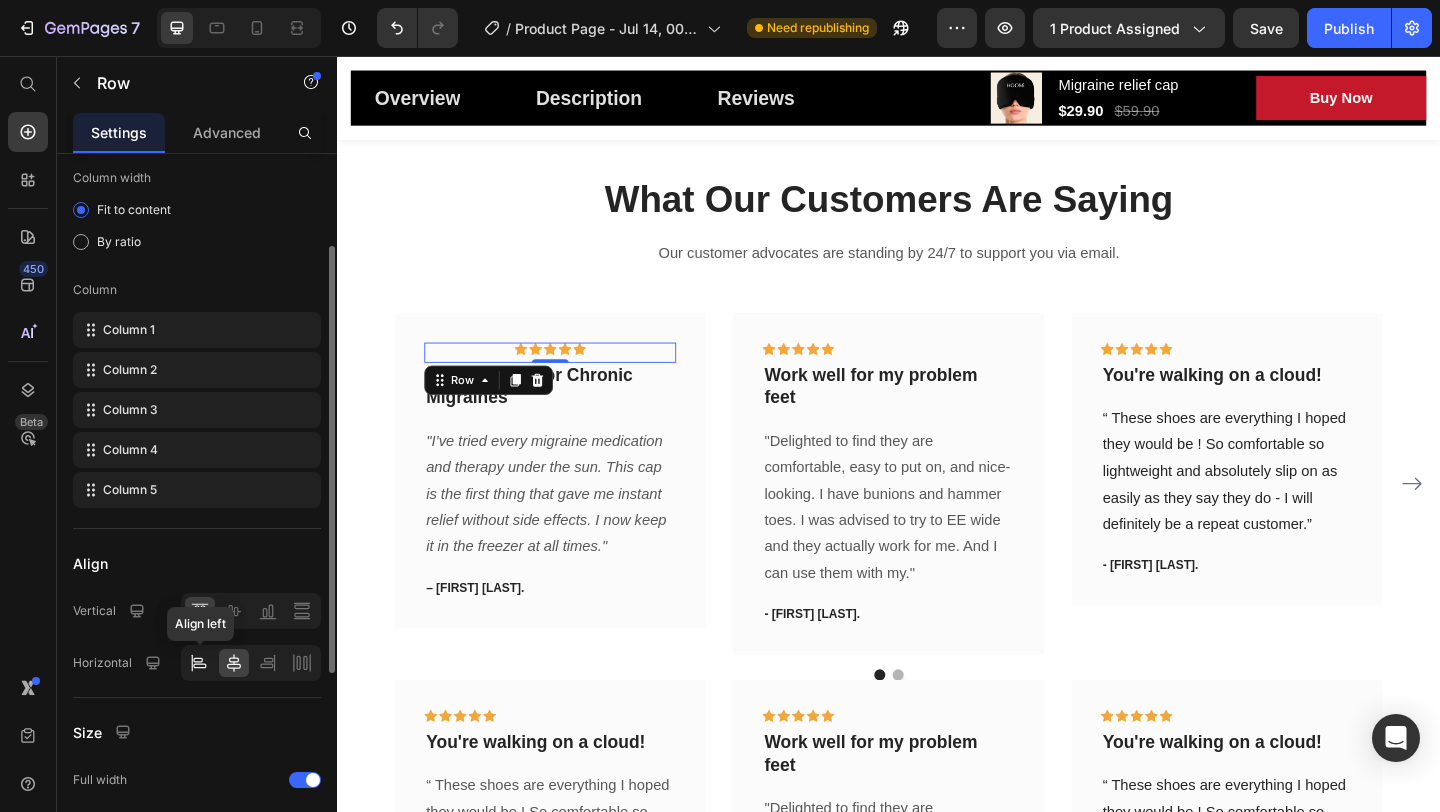 click 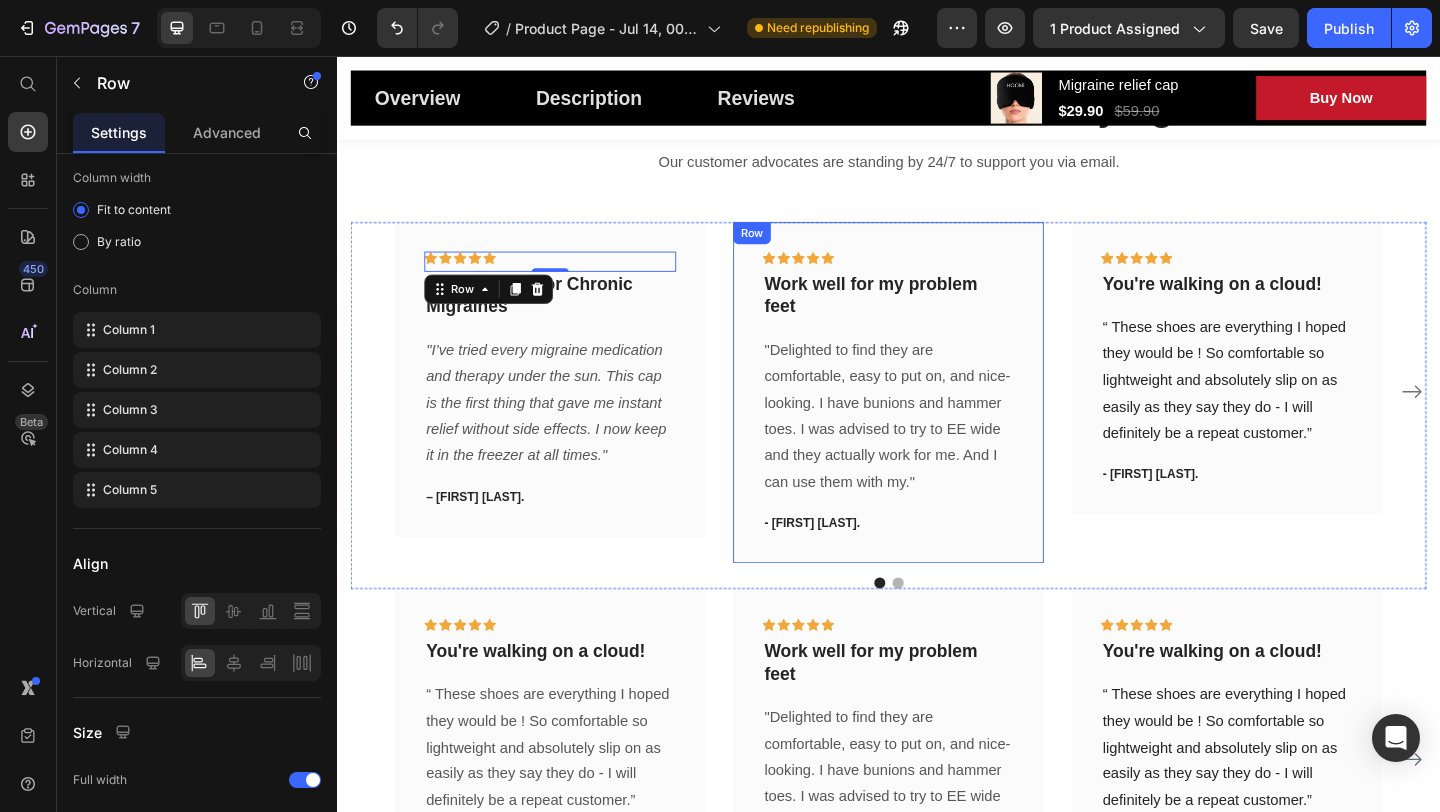 scroll, scrollTop: 5585, scrollLeft: 0, axis: vertical 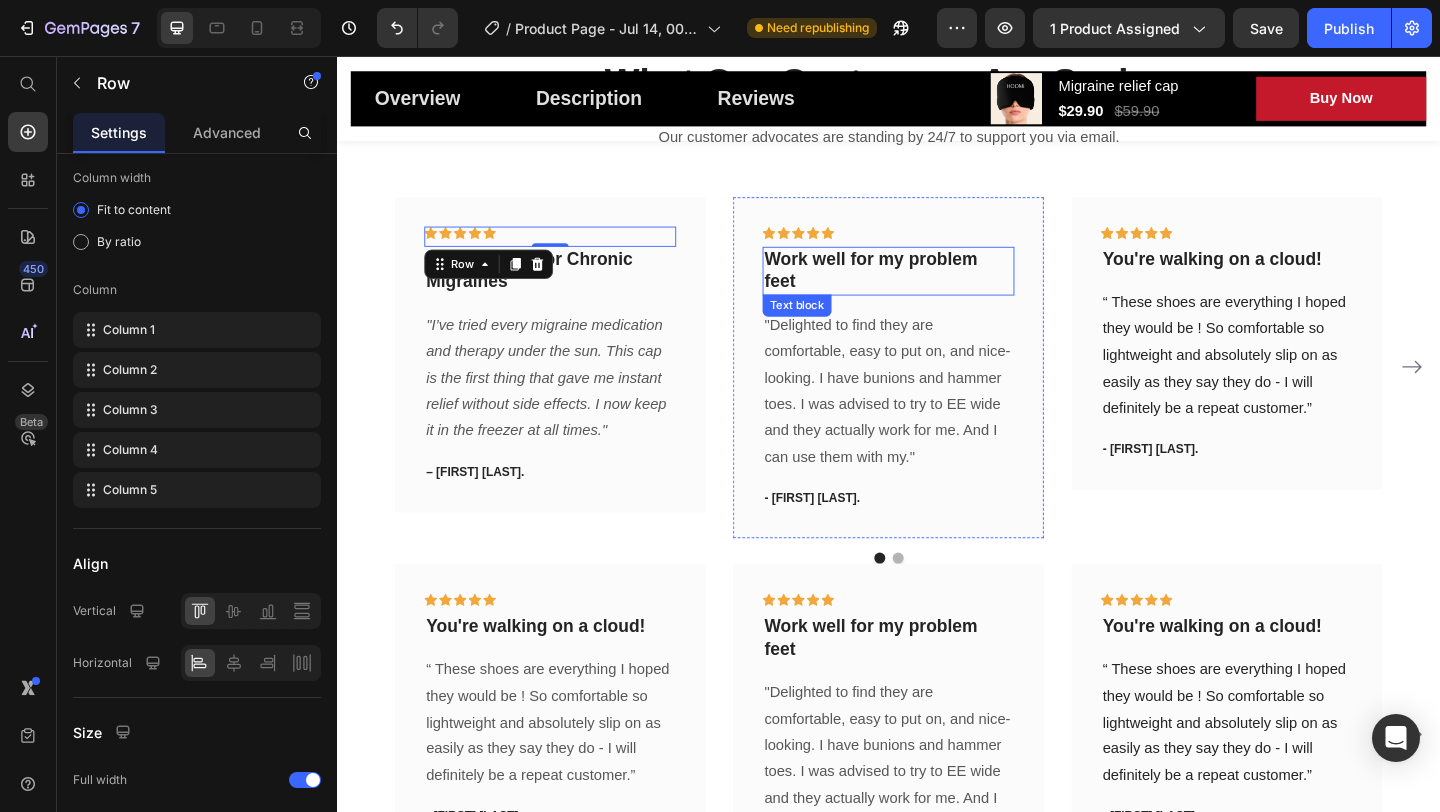 click on "Work well for my problem feet" at bounding box center (937, 289) 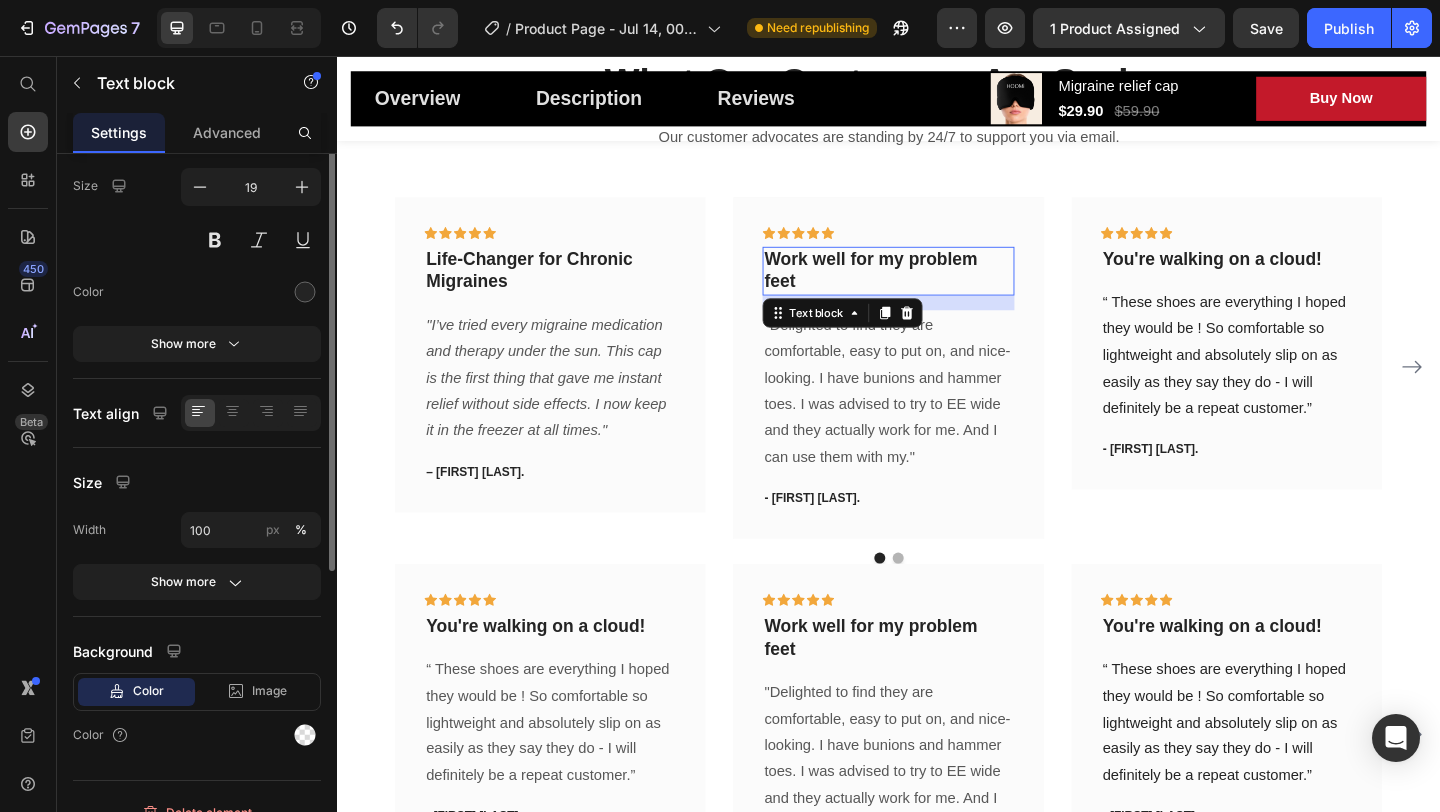 scroll, scrollTop: 0, scrollLeft: 0, axis: both 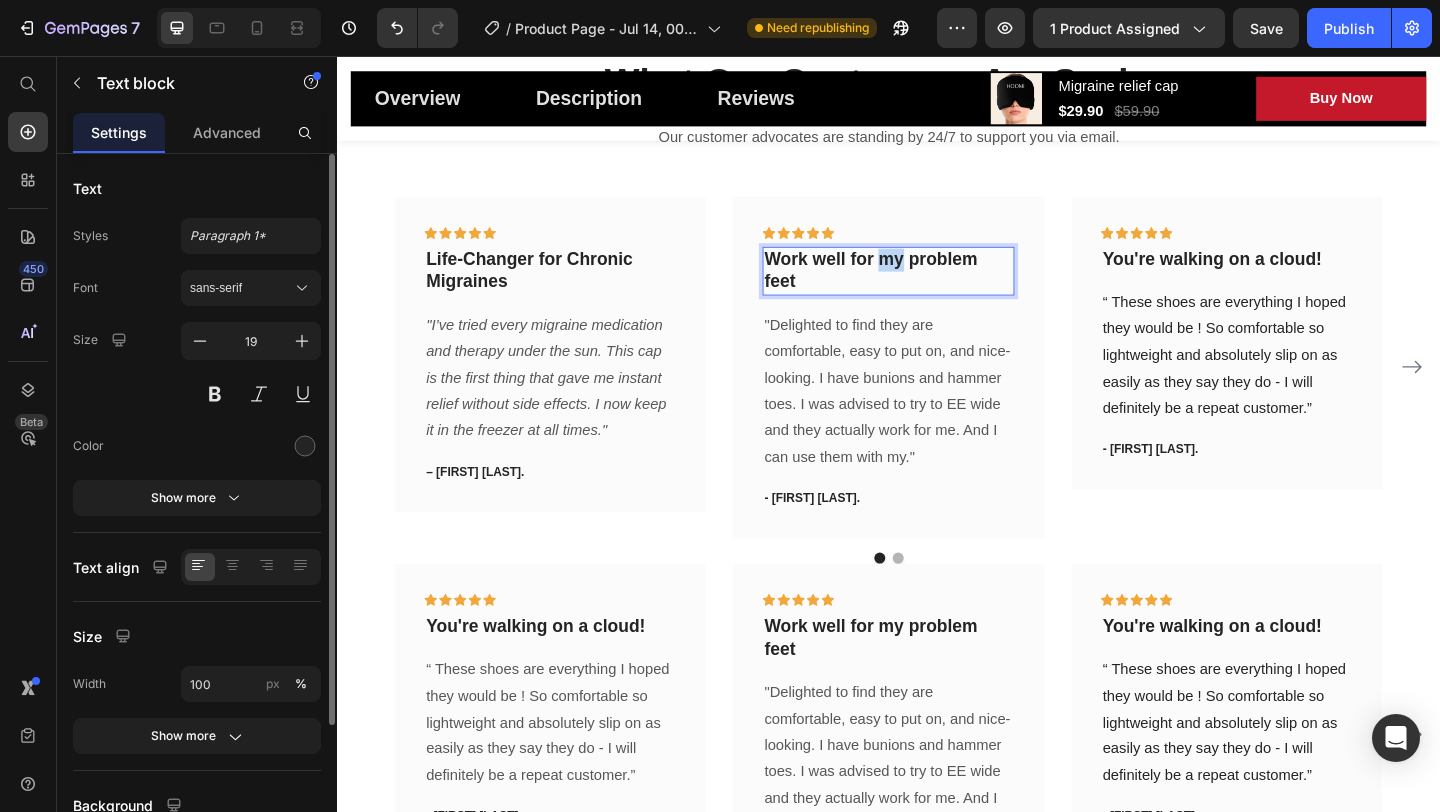 click on "Work well for my problem feet" at bounding box center [937, 289] 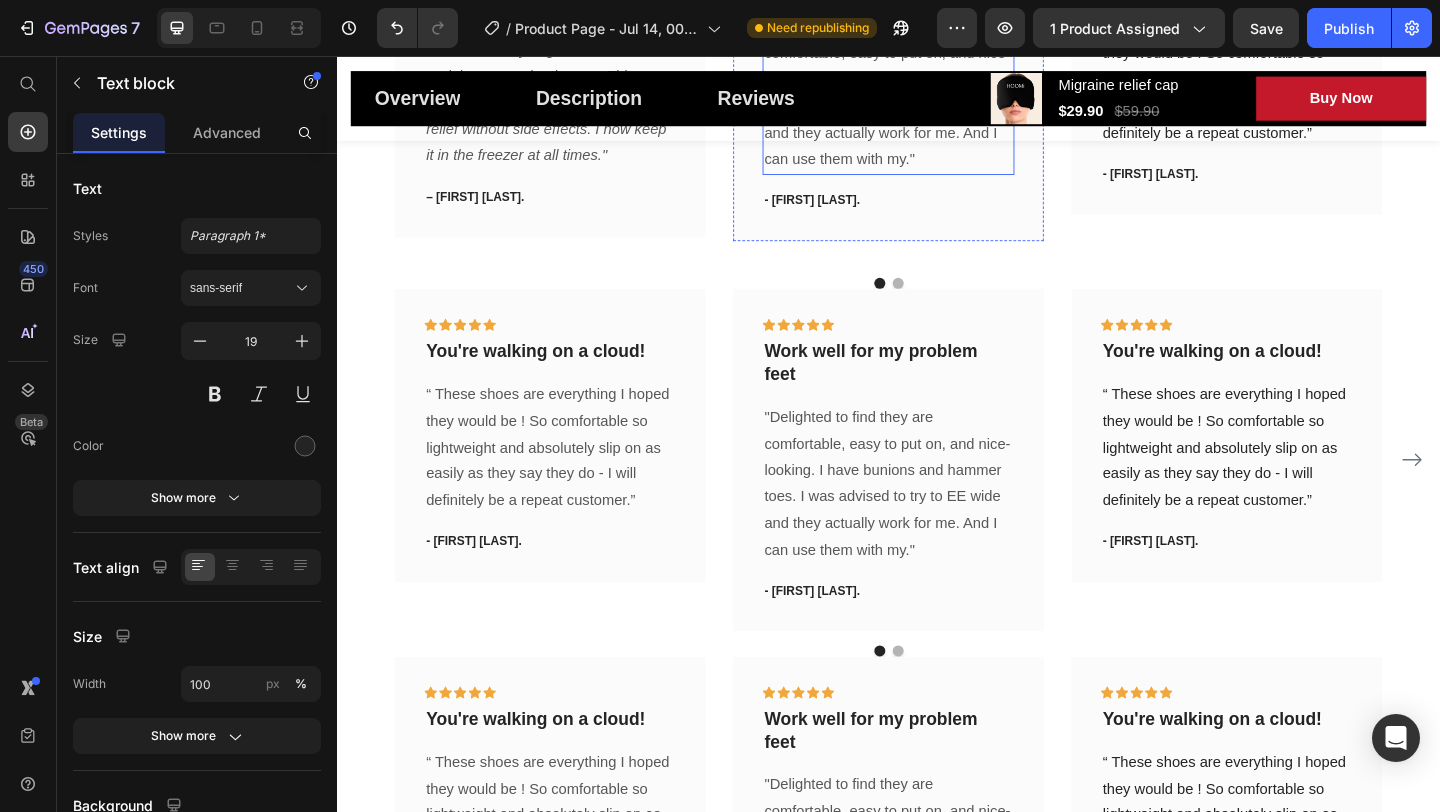 scroll, scrollTop: 5887, scrollLeft: 0, axis: vertical 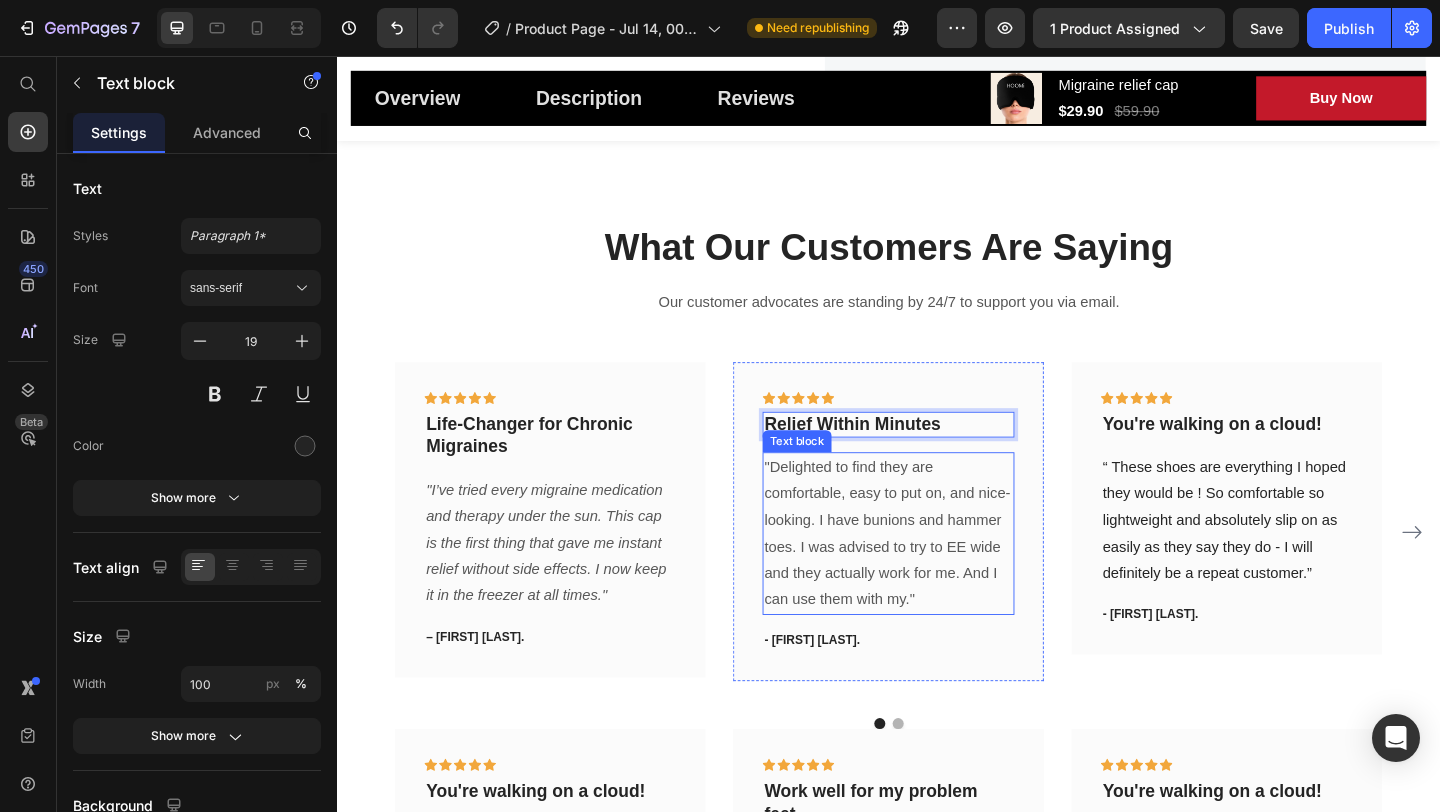 click on ""Delighted to find they are comfortable, easy to put on, and nice-looking. I have bunions and hammer toes. I was advised to try to EE wide and they actually work for me. And I can use them with my."" at bounding box center (937, 575) 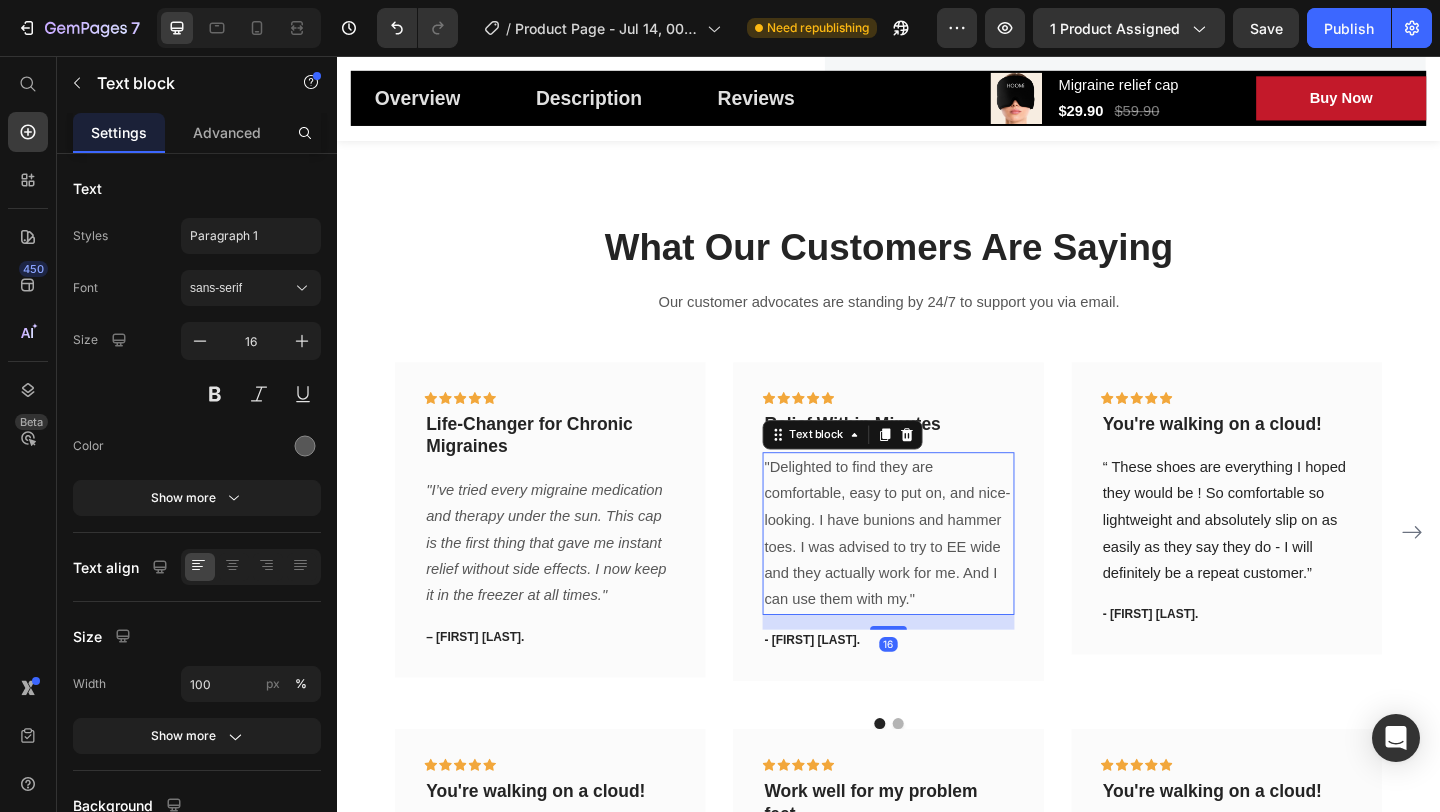 click on ""Delighted to find they are comfortable, easy to put on, and nice-looking. I have bunions and hammer toes. I was advised to try to EE wide and they actually work for me. And I can use them with my."" at bounding box center (937, 575) 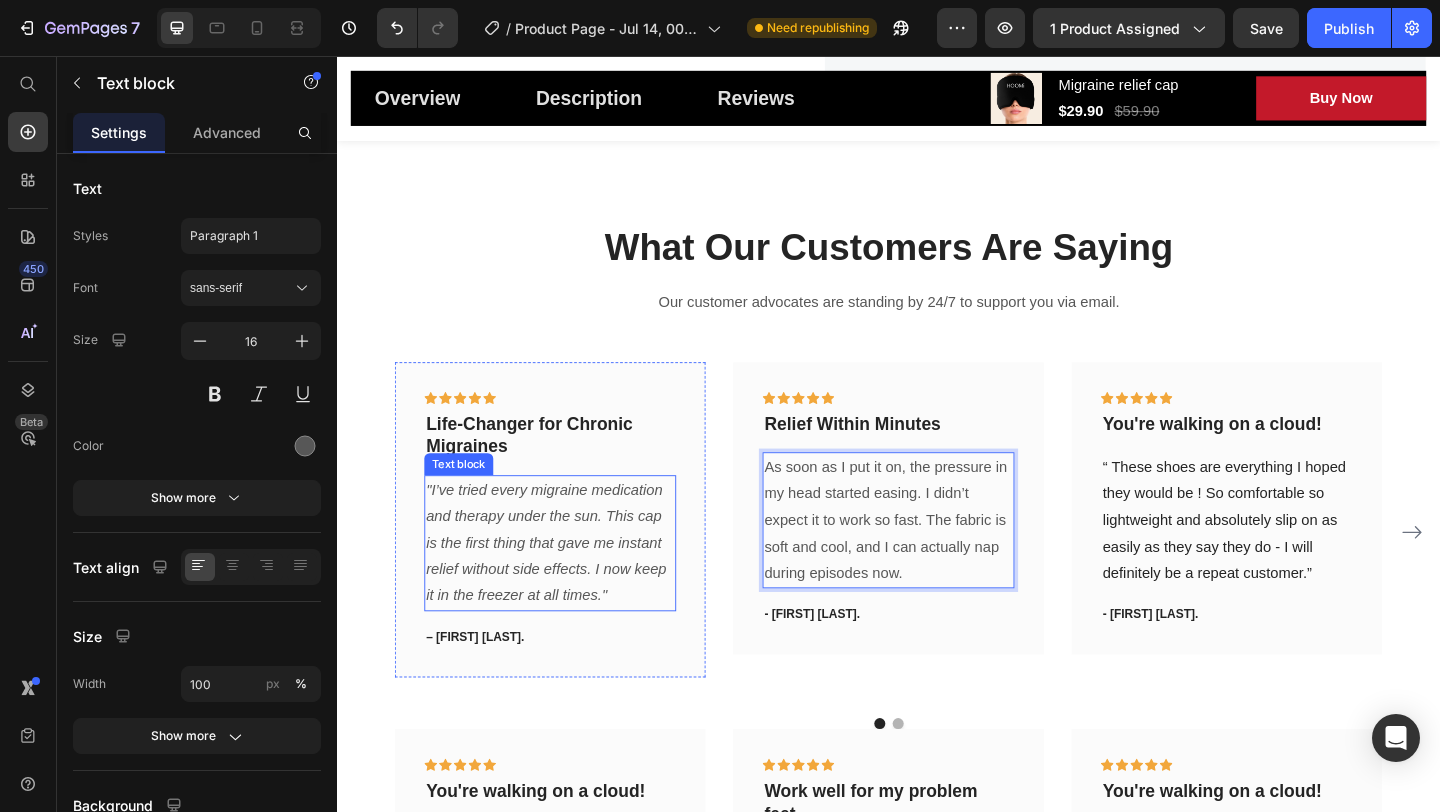 click on ""I’ve tried every migraine medication and therapy under the sun. This cap is the first thing that gave me instant relief without side effects. I now keep it in the freezer at all times."" at bounding box center [564, 585] 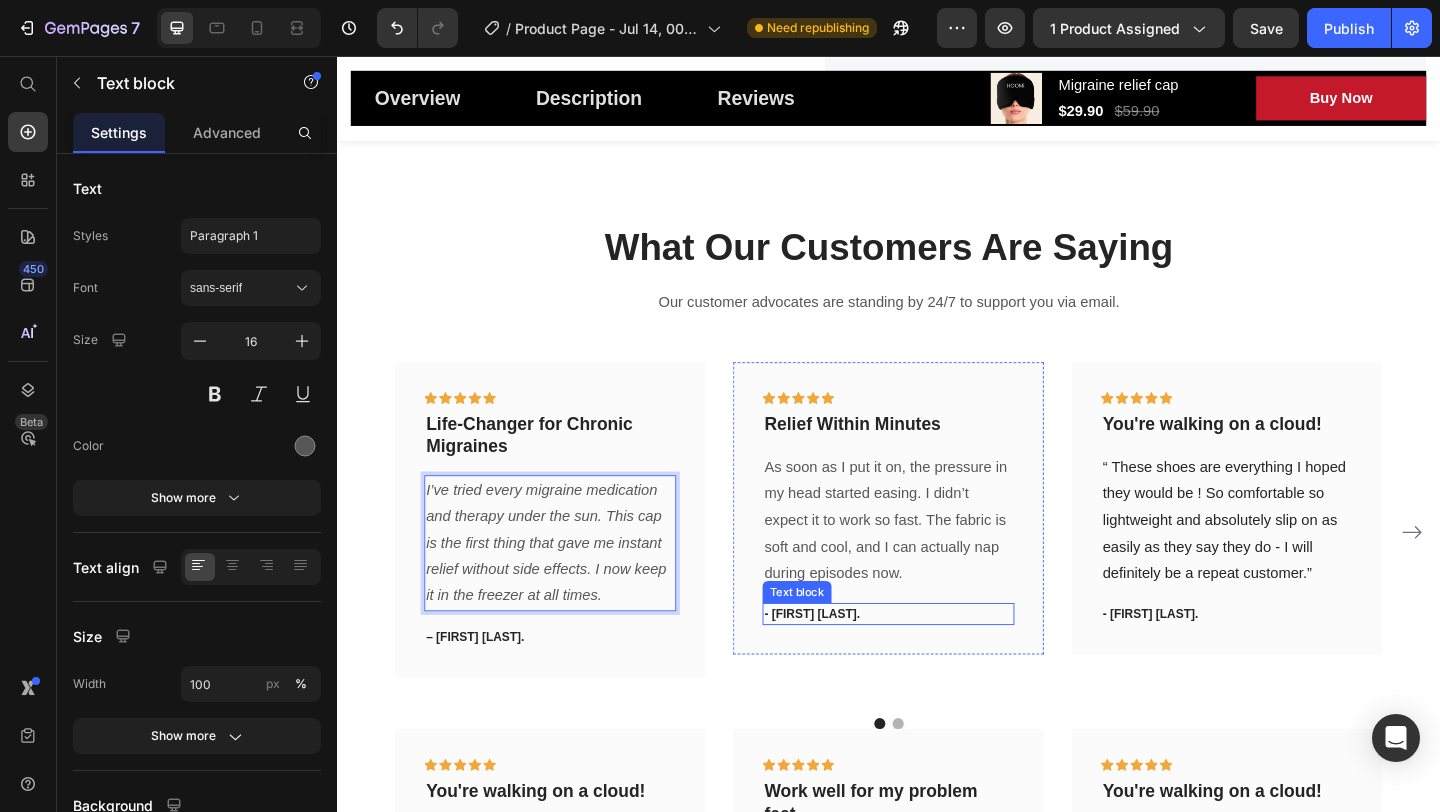 click on "- [FIRST] [LAST]." at bounding box center [937, 663] 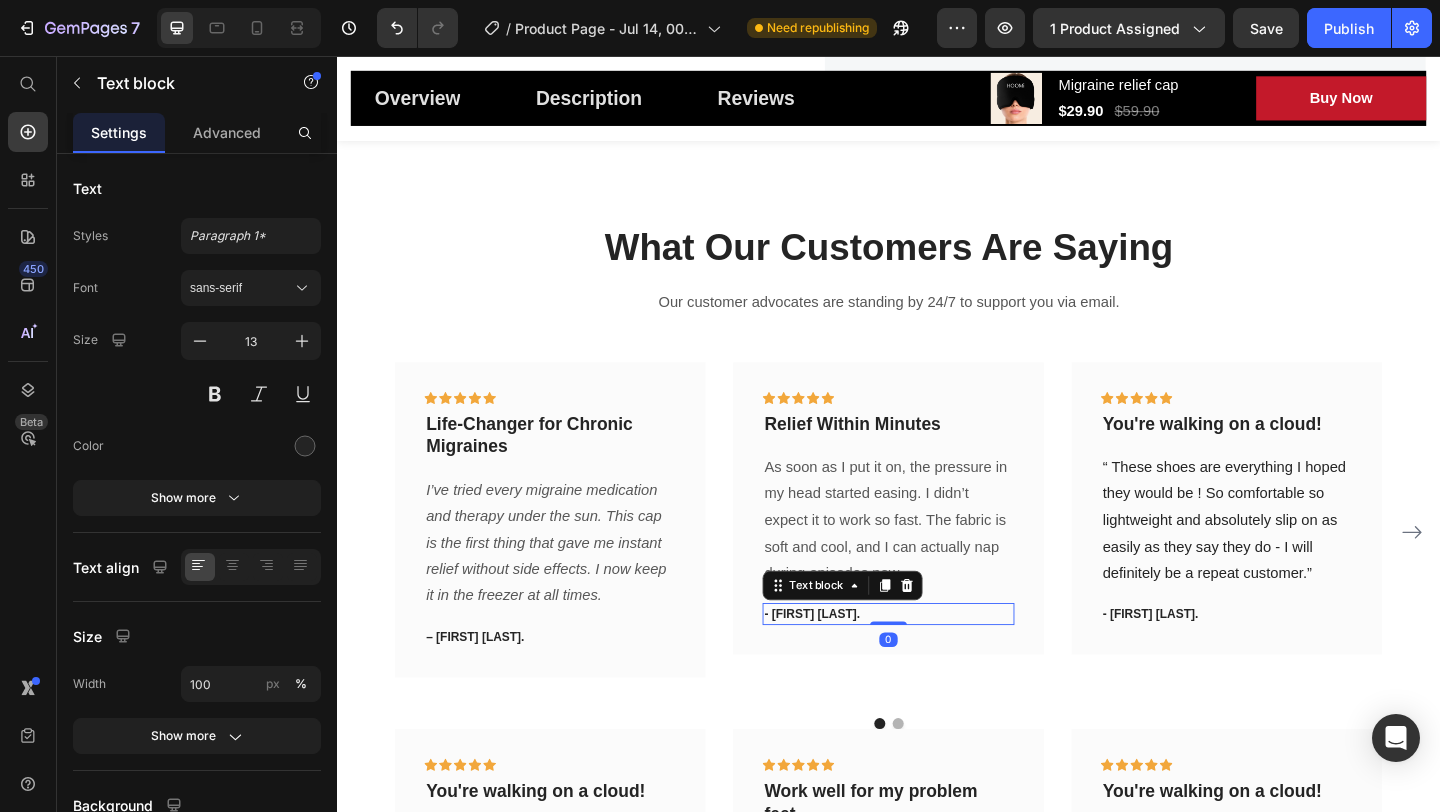 click on "- [FIRST] [LAST]." at bounding box center [937, 663] 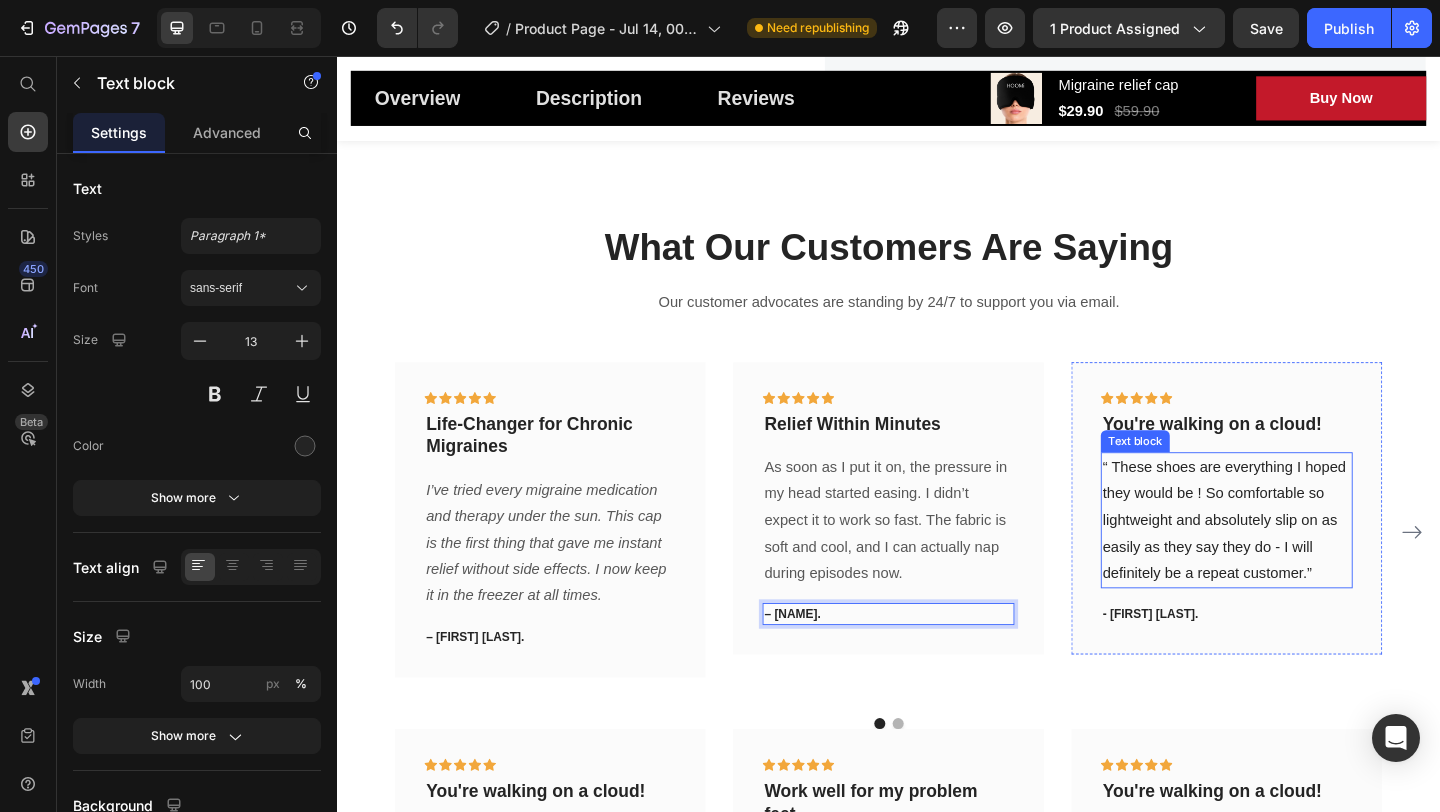 click on "“ These shoes are everything I hoped they would be ! So comfortable so lightweight and absolutely slip on as easily as they say they do - I will definitely be a repeat customer.”" at bounding box center [1305, 561] 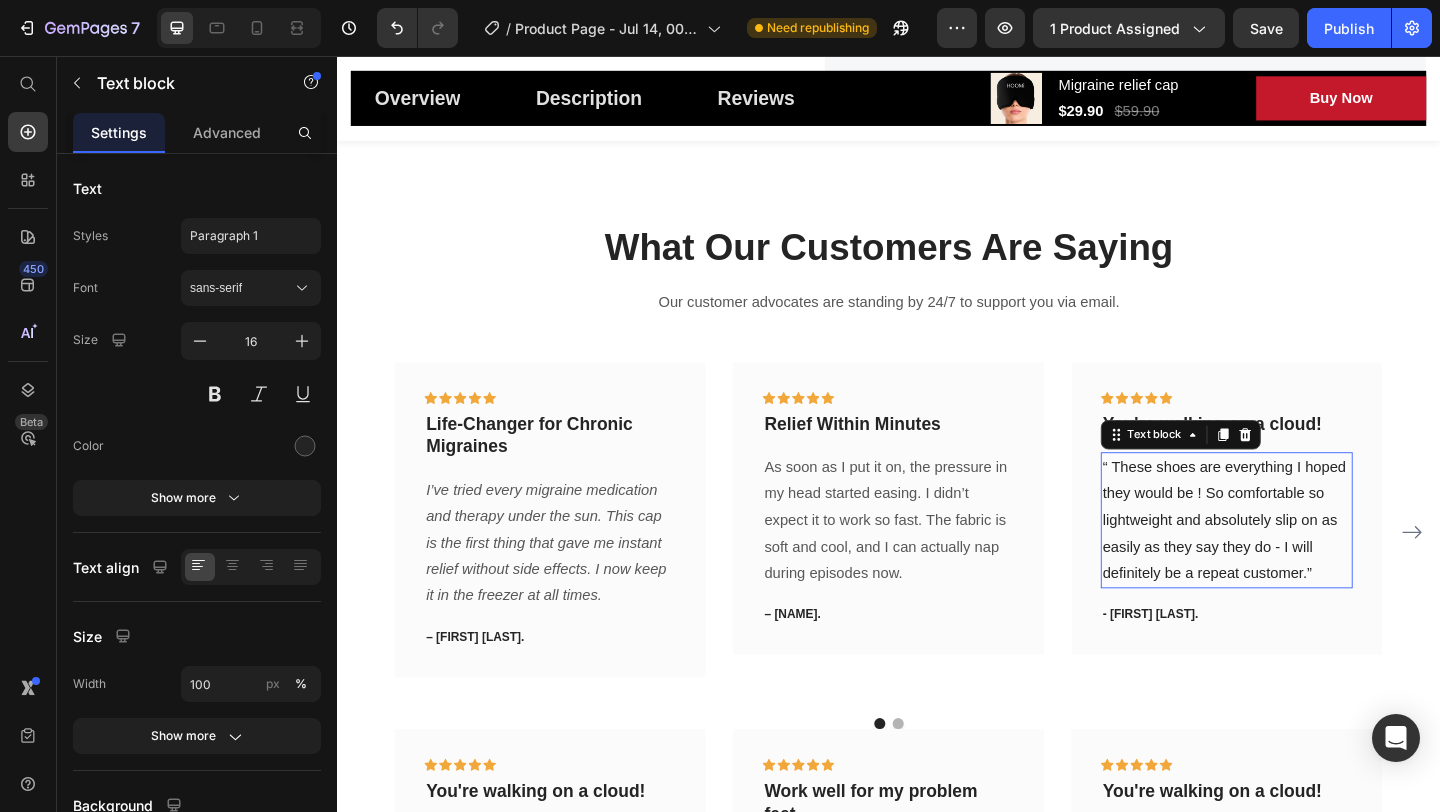 click on "“ These shoes are everything I hoped they would be ! So comfortable so lightweight and absolutely slip on as easily as they say they do - I will definitely be a repeat customer.”" at bounding box center (1305, 561) 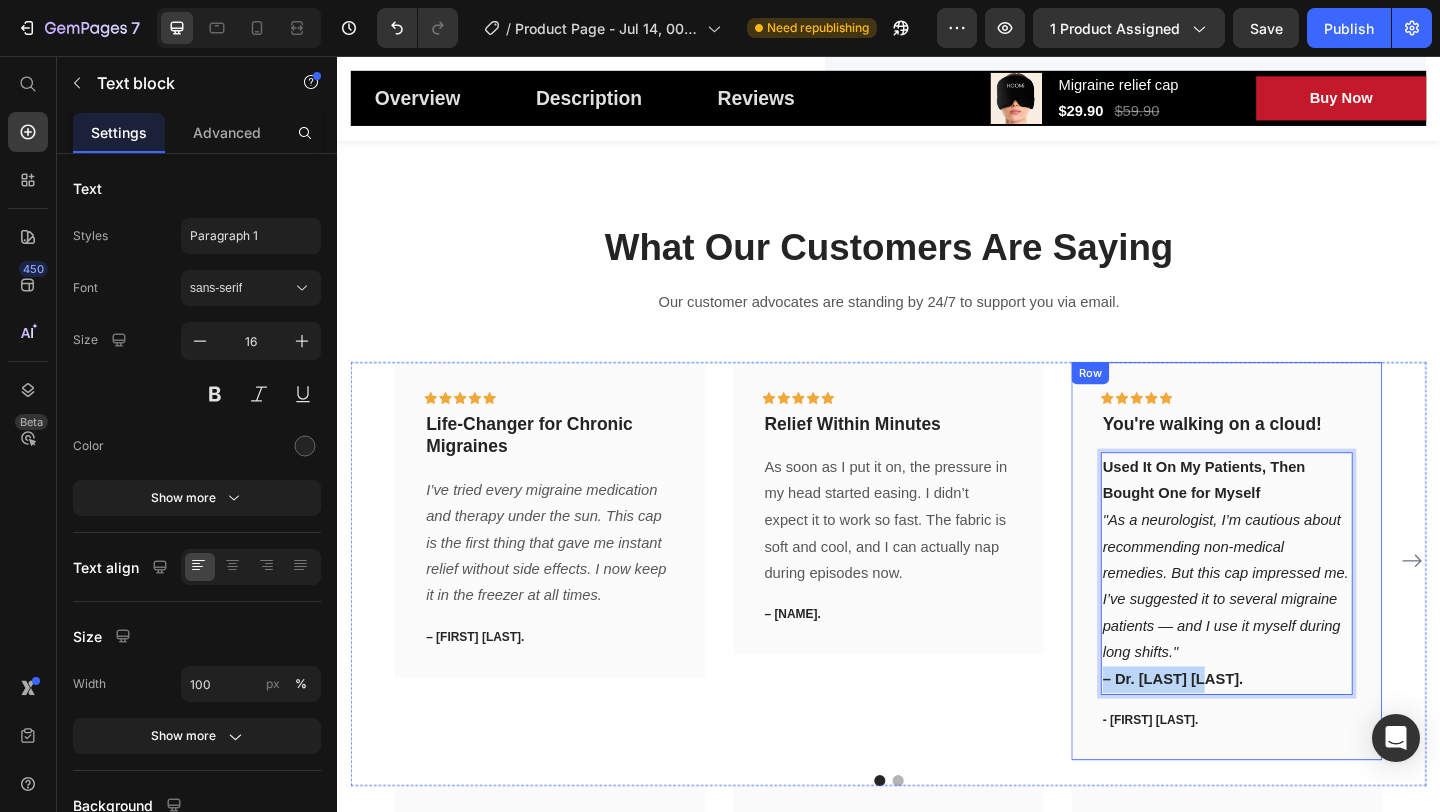 drag, startPoint x: 1304, startPoint y: 732, endPoint x: 1160, endPoint y: 732, distance: 144 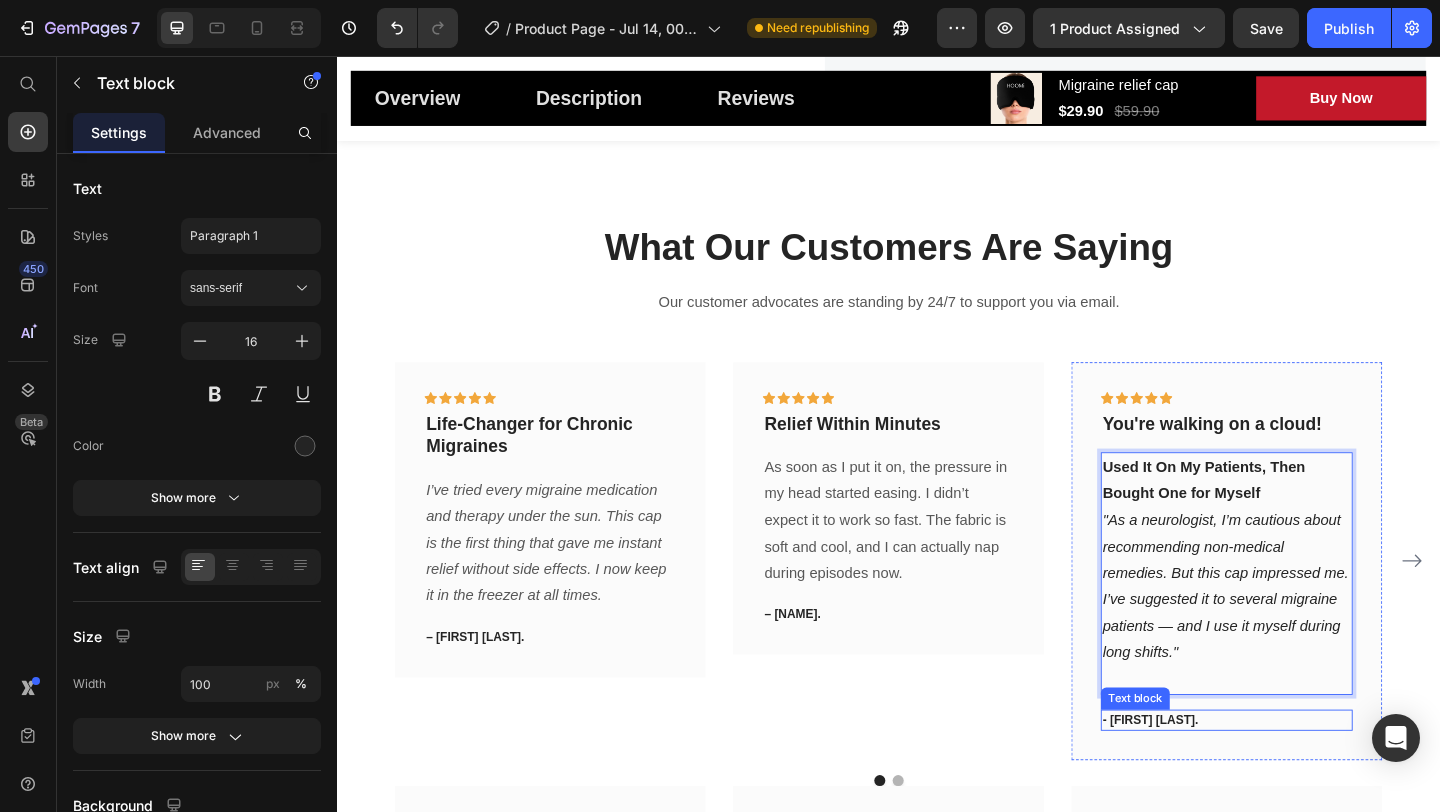 click on "- [FIRST] [LAST]." at bounding box center [1305, 779] 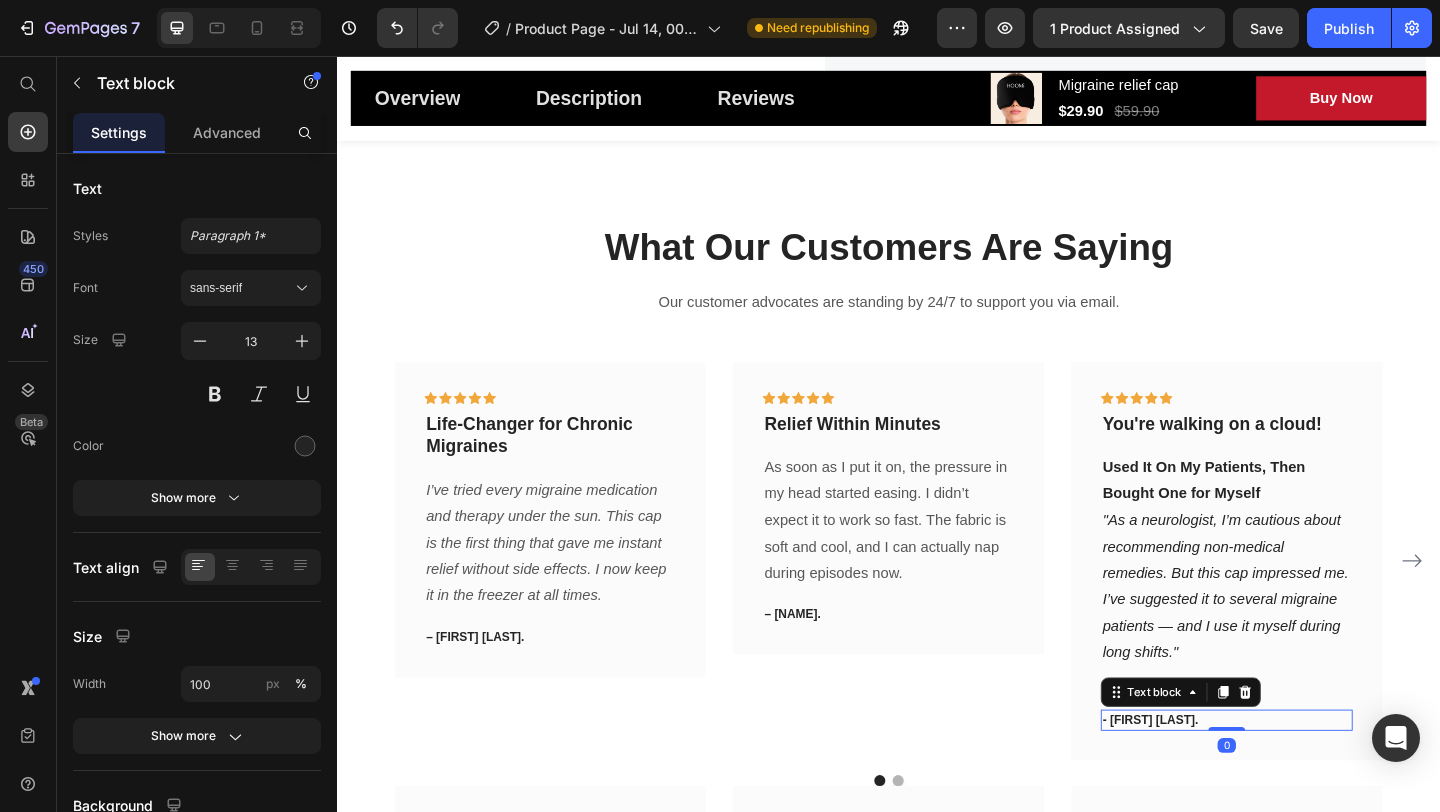 click on "- [FIRST] [LAST]." at bounding box center [1305, 779] 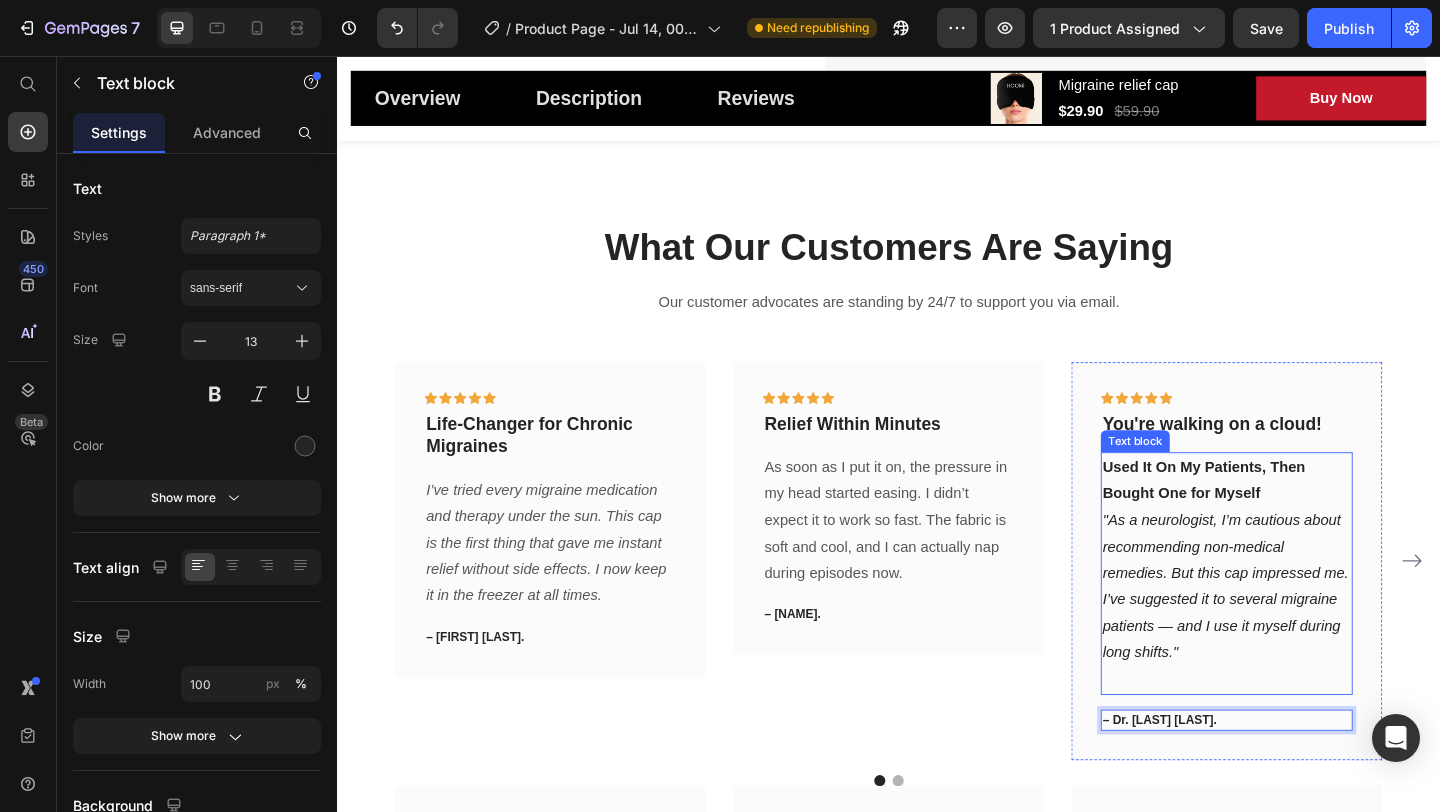 click on "Used It On My Patients, Then Bought One for Myself "As a neurologist, I’m cautious about recommending non-medical remedies. But this cap impressed me. I’ve suggested it to several migraine patients — and I use it myself during long shifts."" at bounding box center (1305, 618) 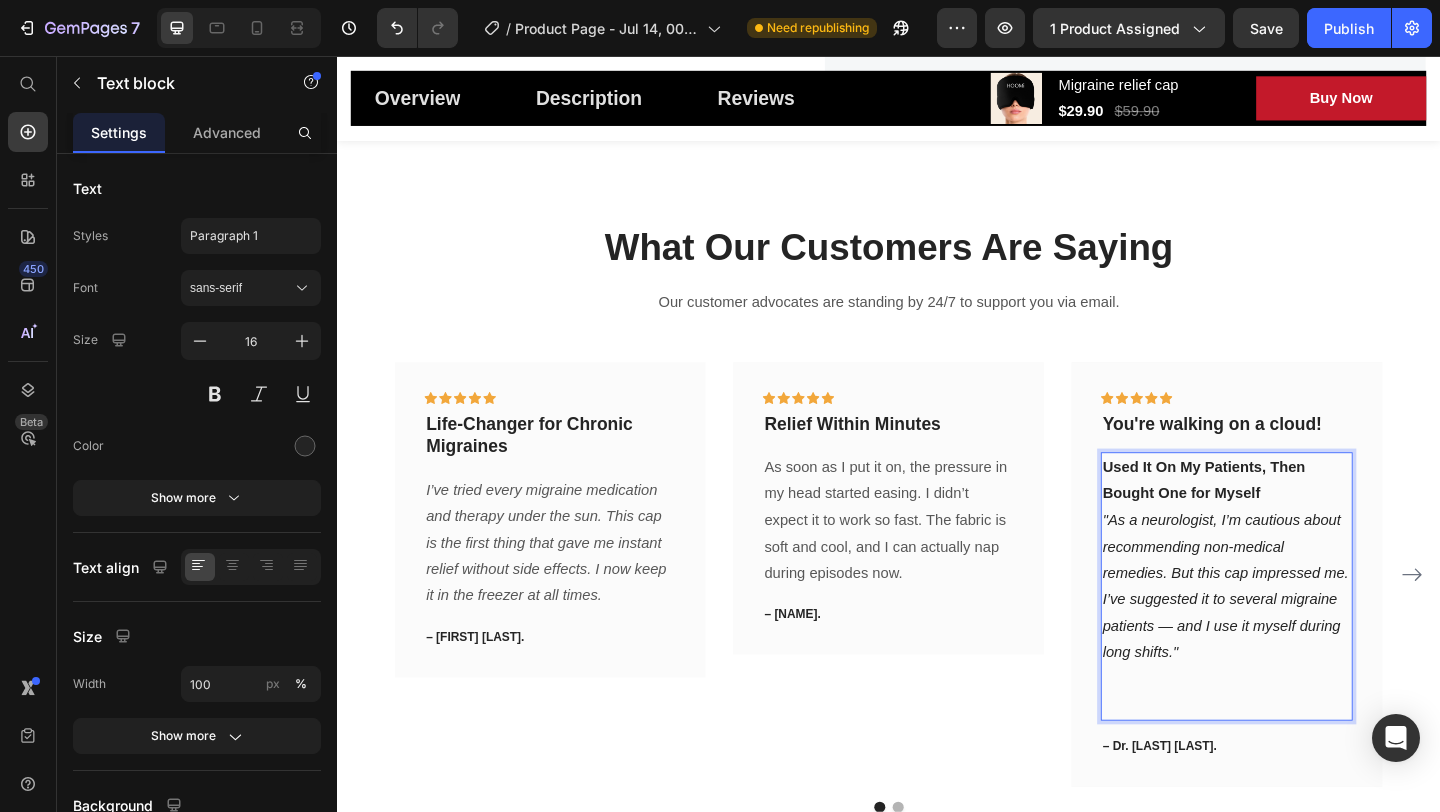 click on "Used It On My Patients, Then Bought One for Myself "As a neurologist, I’m cautious about recommending non-medical remedies. But this cap impressed me. I’ve suggested it to several migraine patients — and I use it myself during long shifts."" at bounding box center [1305, 633] 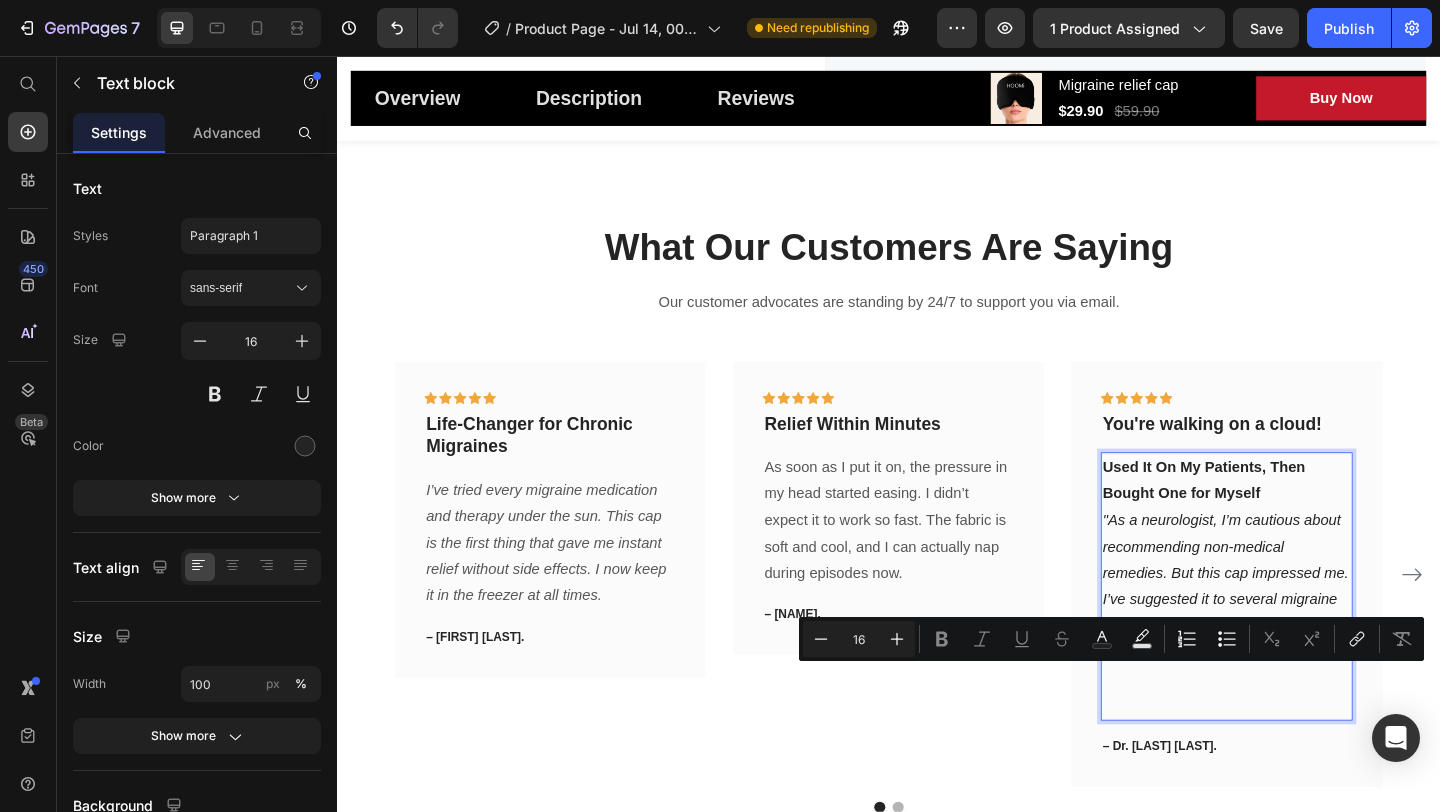 click on "Used It On My Patients, Then Bought One for Myself "As a neurologist, I’m cautious about recommending non-medical remedies. But this cap impressed me. I’ve suggested it to several migraine patients — and I use it myself during long shifts."" at bounding box center [1305, 633] 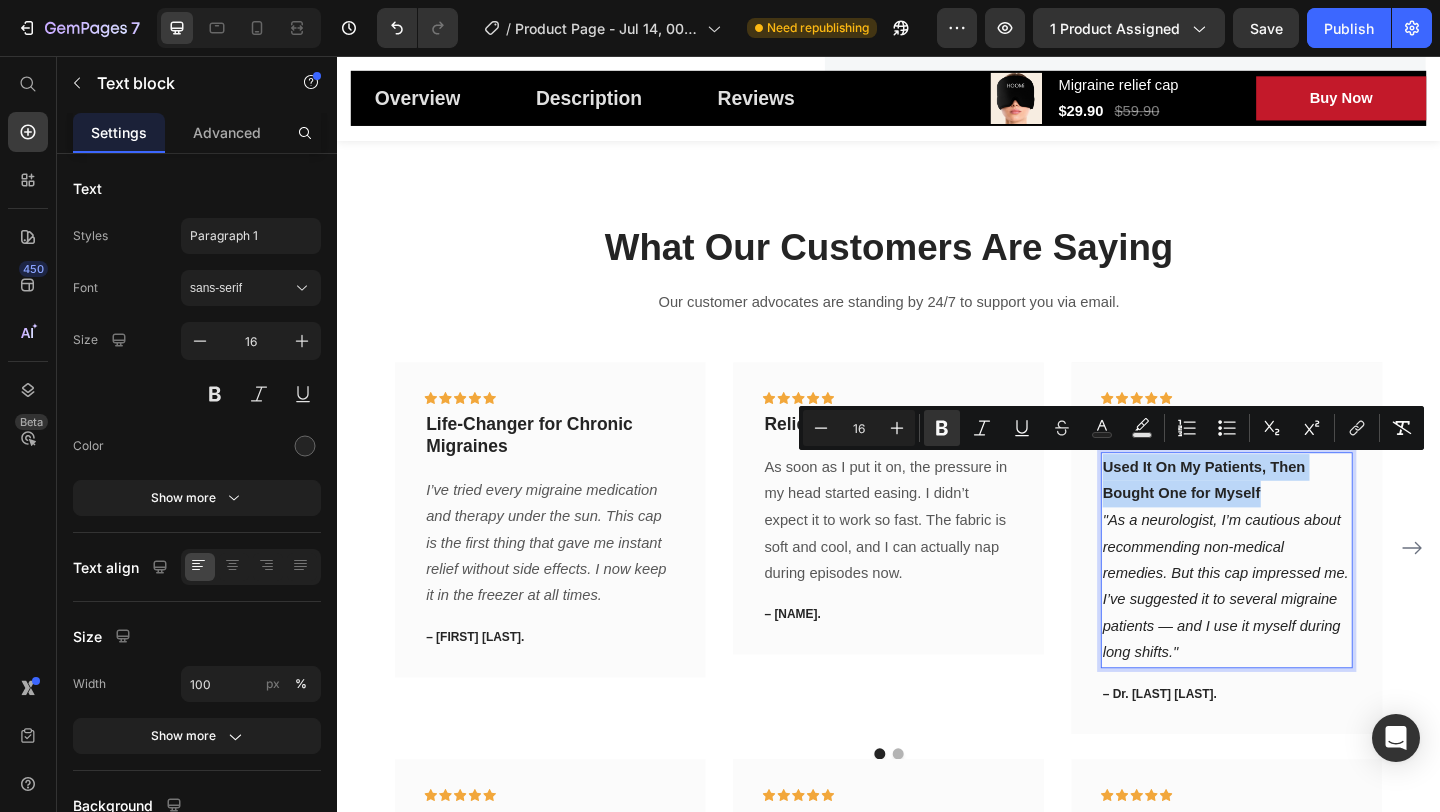 drag, startPoint x: 1170, startPoint y: 499, endPoint x: 1366, endPoint y: 541, distance: 200.4495 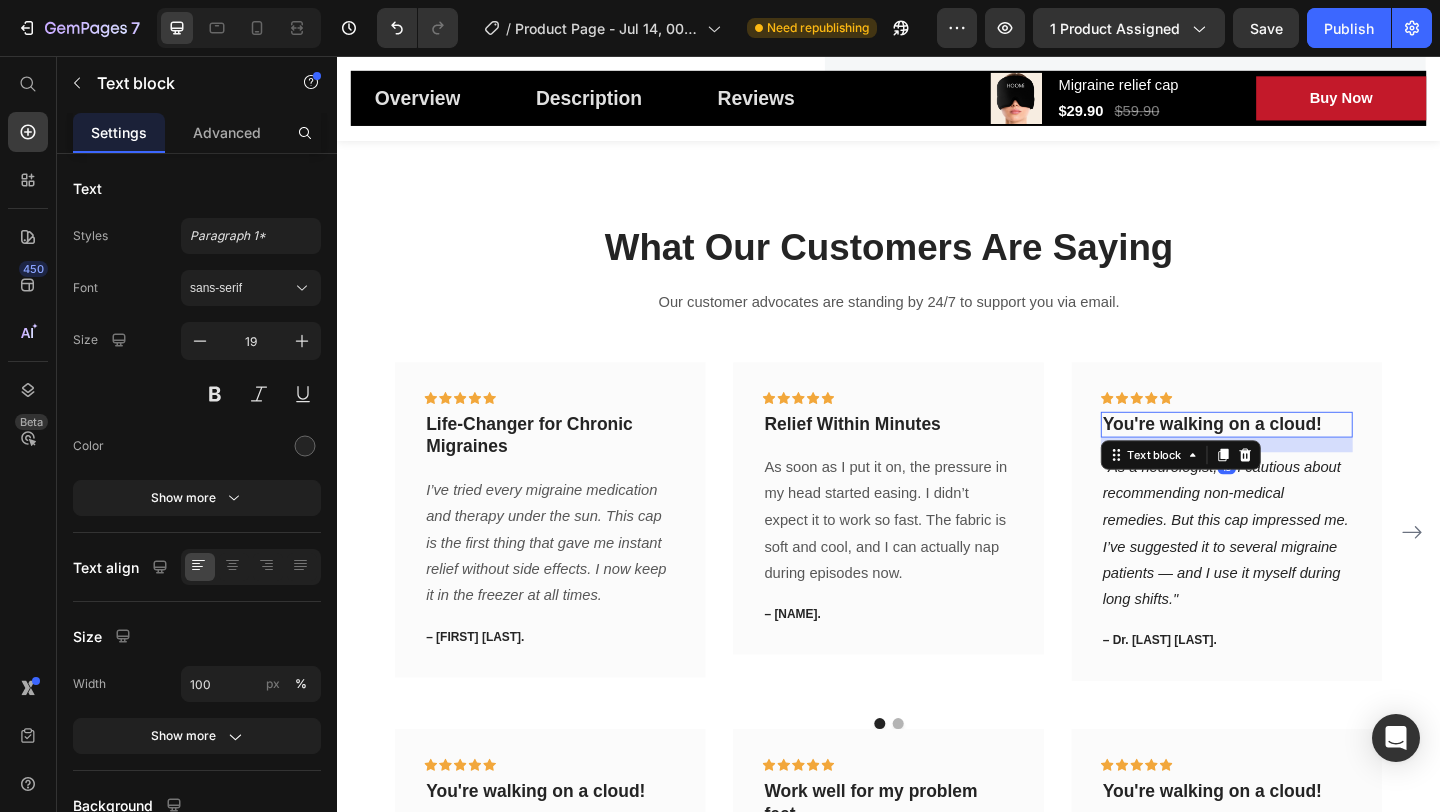click on "You're walking on a cloud!" at bounding box center [1305, 457] 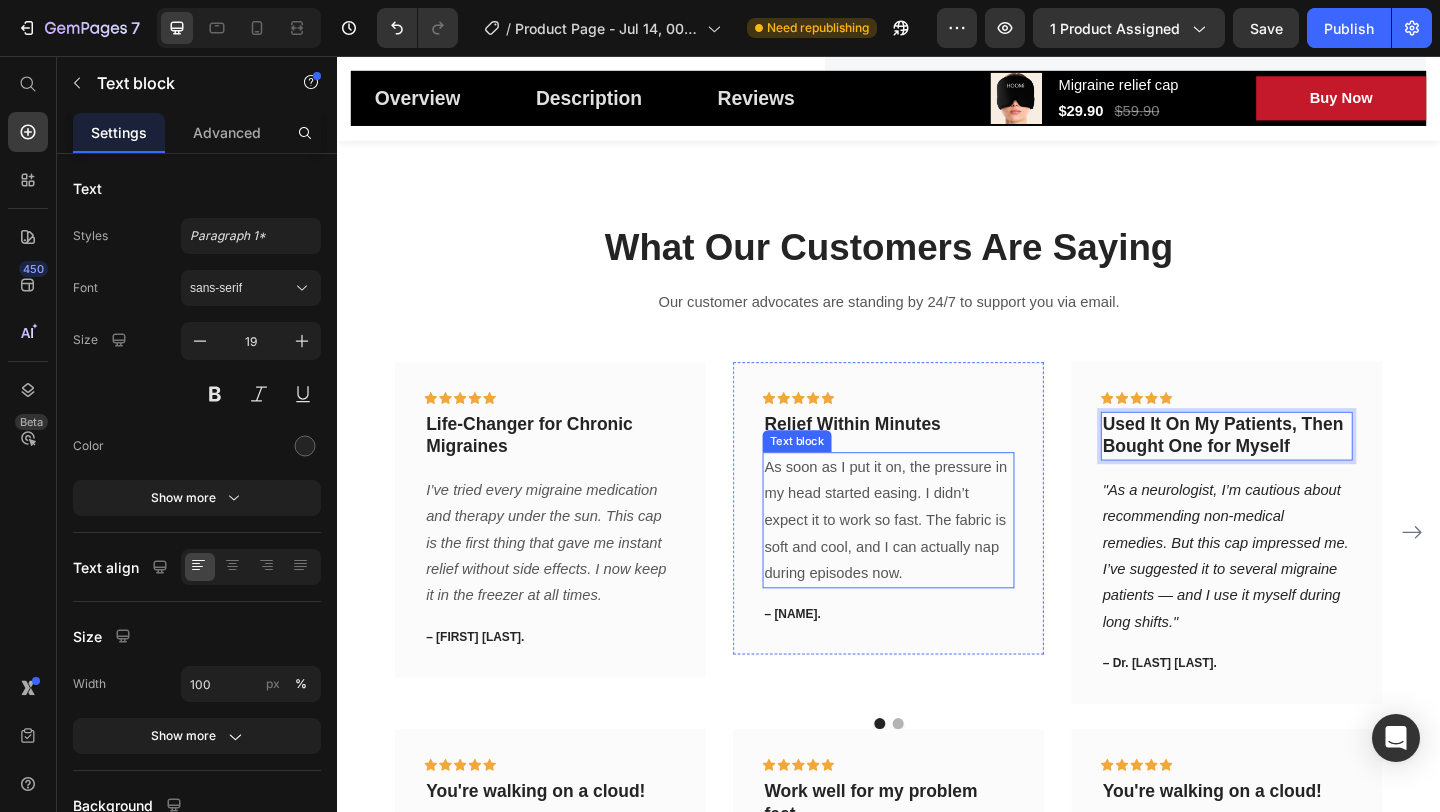 click on "As soon as I put it on, the pressure in my head started easing. I didn’t expect it to work so fast. The fabric is soft and cool, and I can actually nap during episodes now." at bounding box center (937, 561) 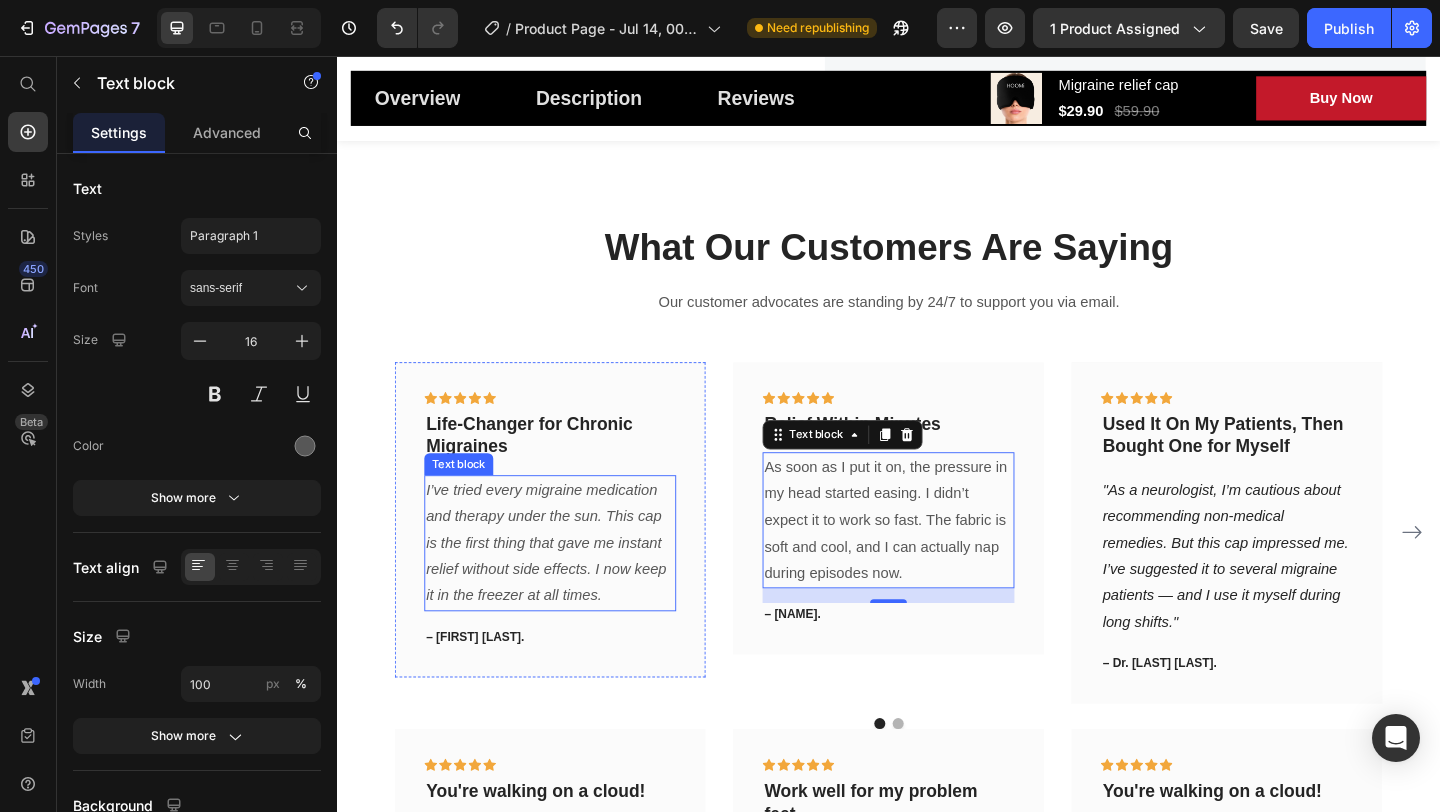click on "I’ve tried every migraine medication and therapy under the sun. This cap is the first thing that gave me instant relief without side effects. I now keep it in the freezer at all times." at bounding box center (564, 585) 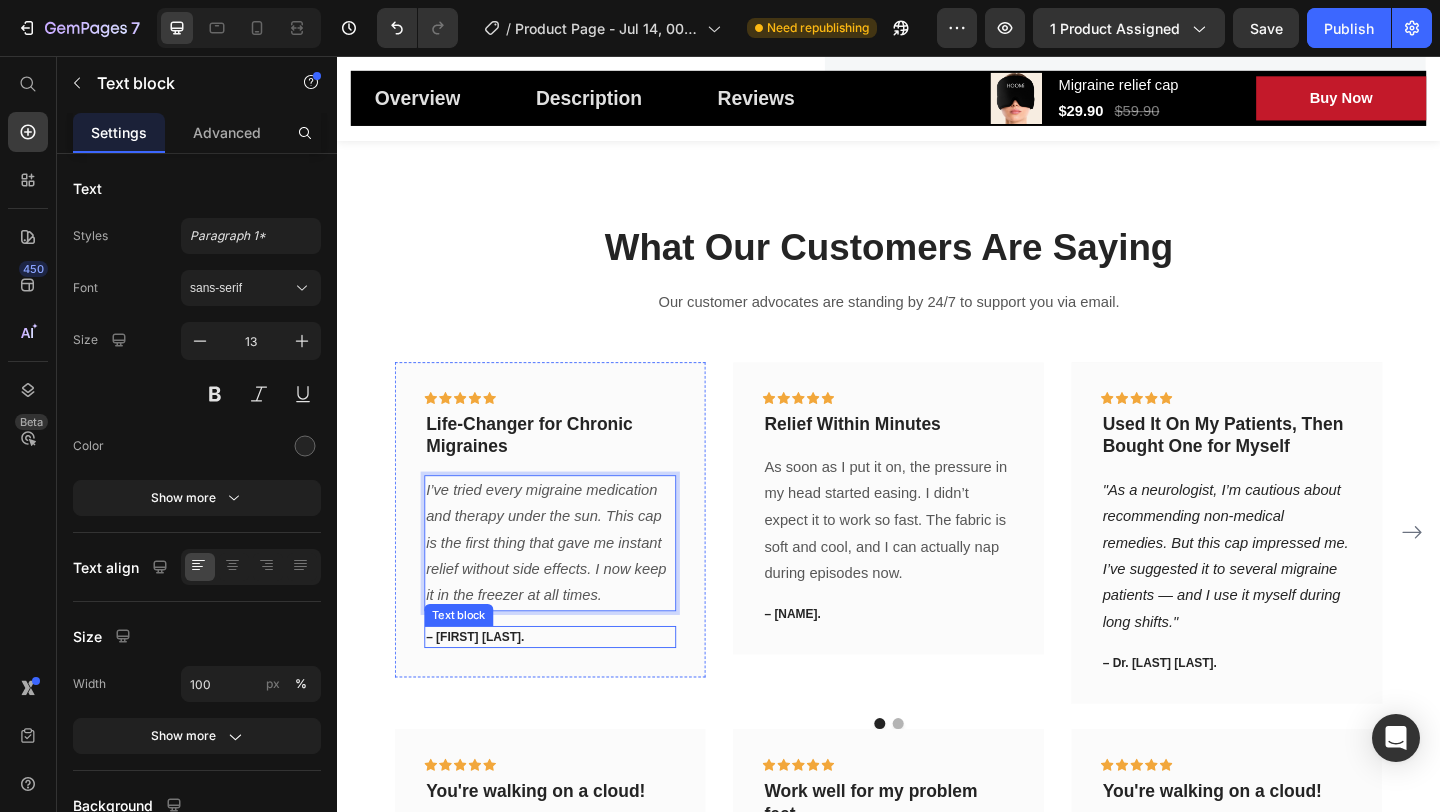 click on "– [FIRST] [LAST]." at bounding box center (487, 687) 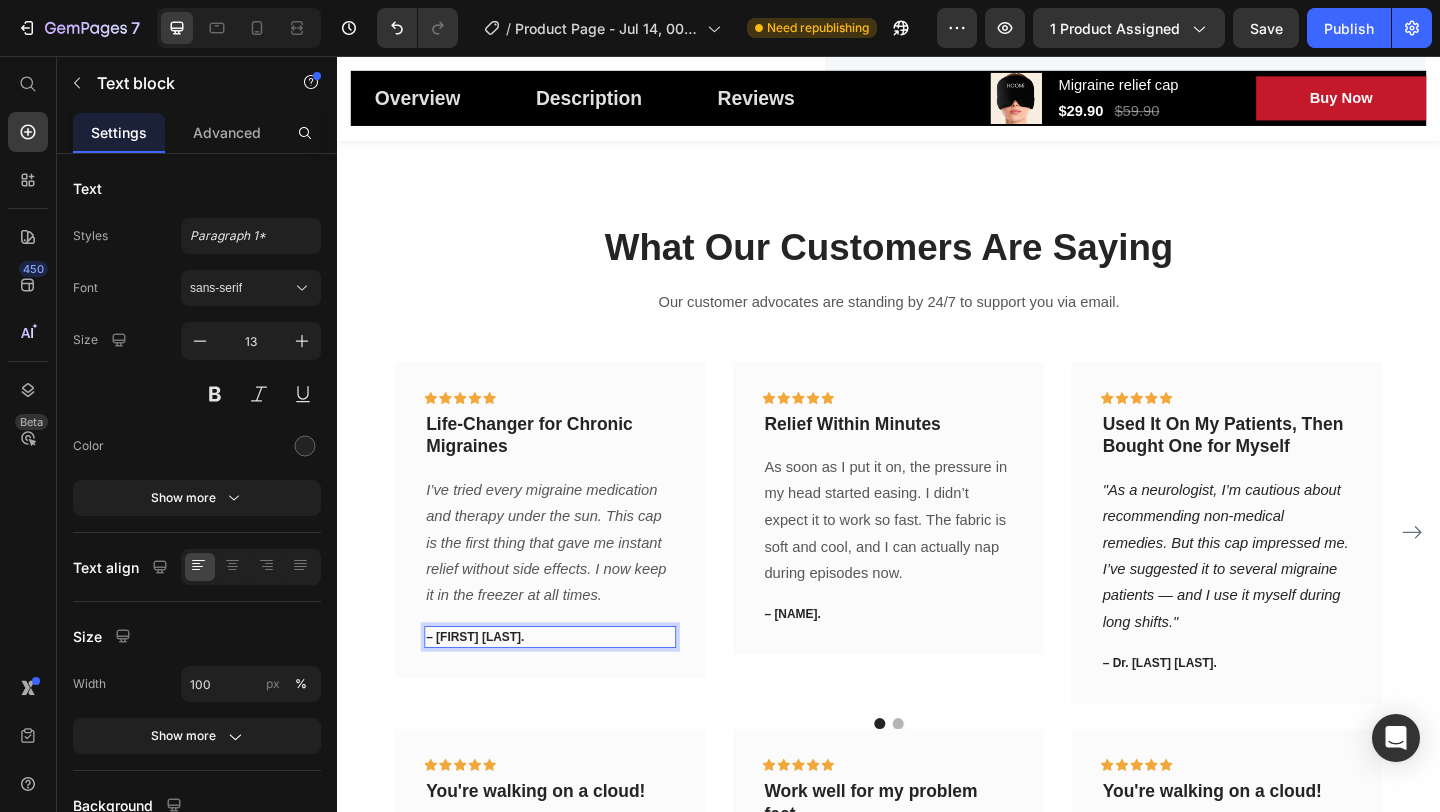 click on "– [FIRST] [LAST]." at bounding box center (487, 687) 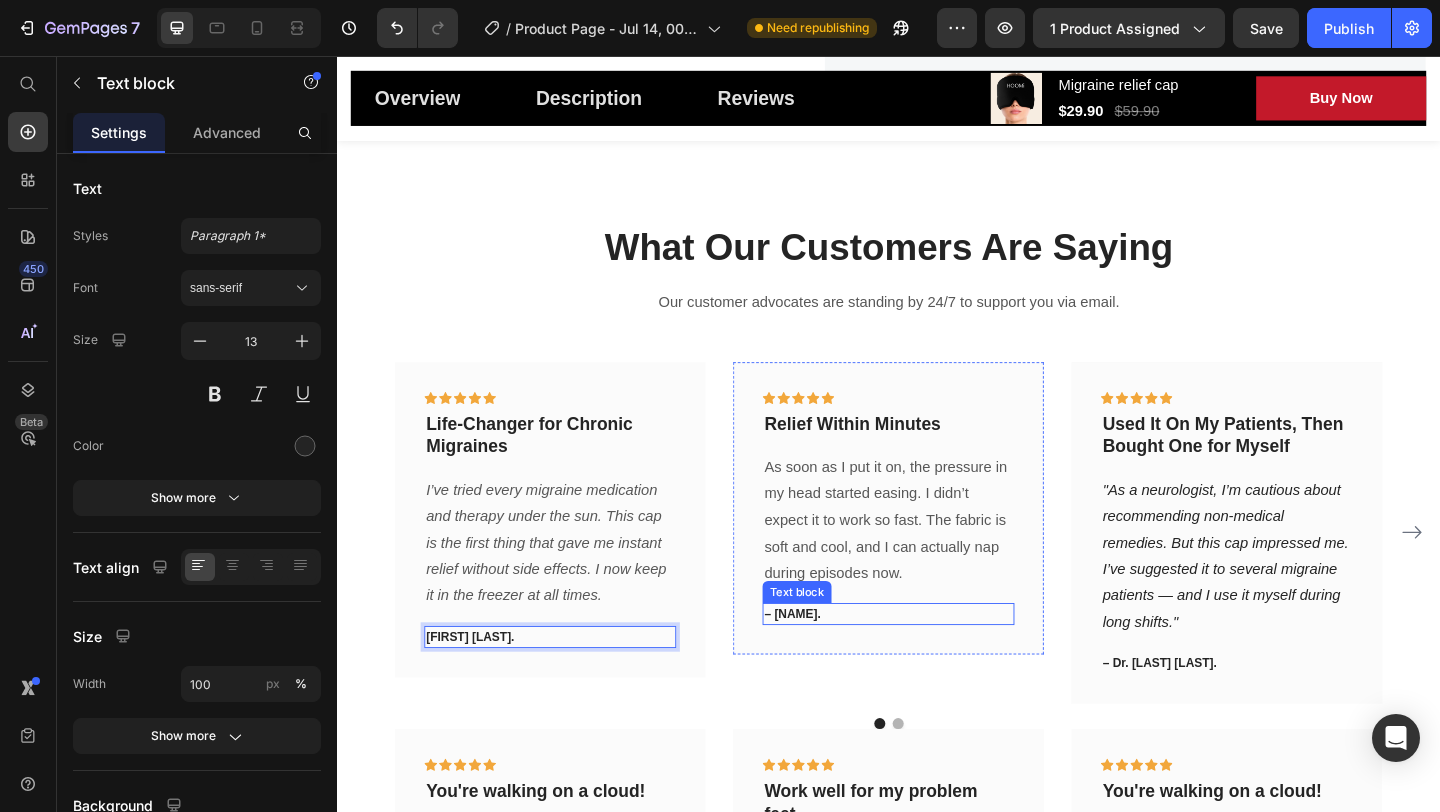 click on "– [NAME]." at bounding box center (937, 663) 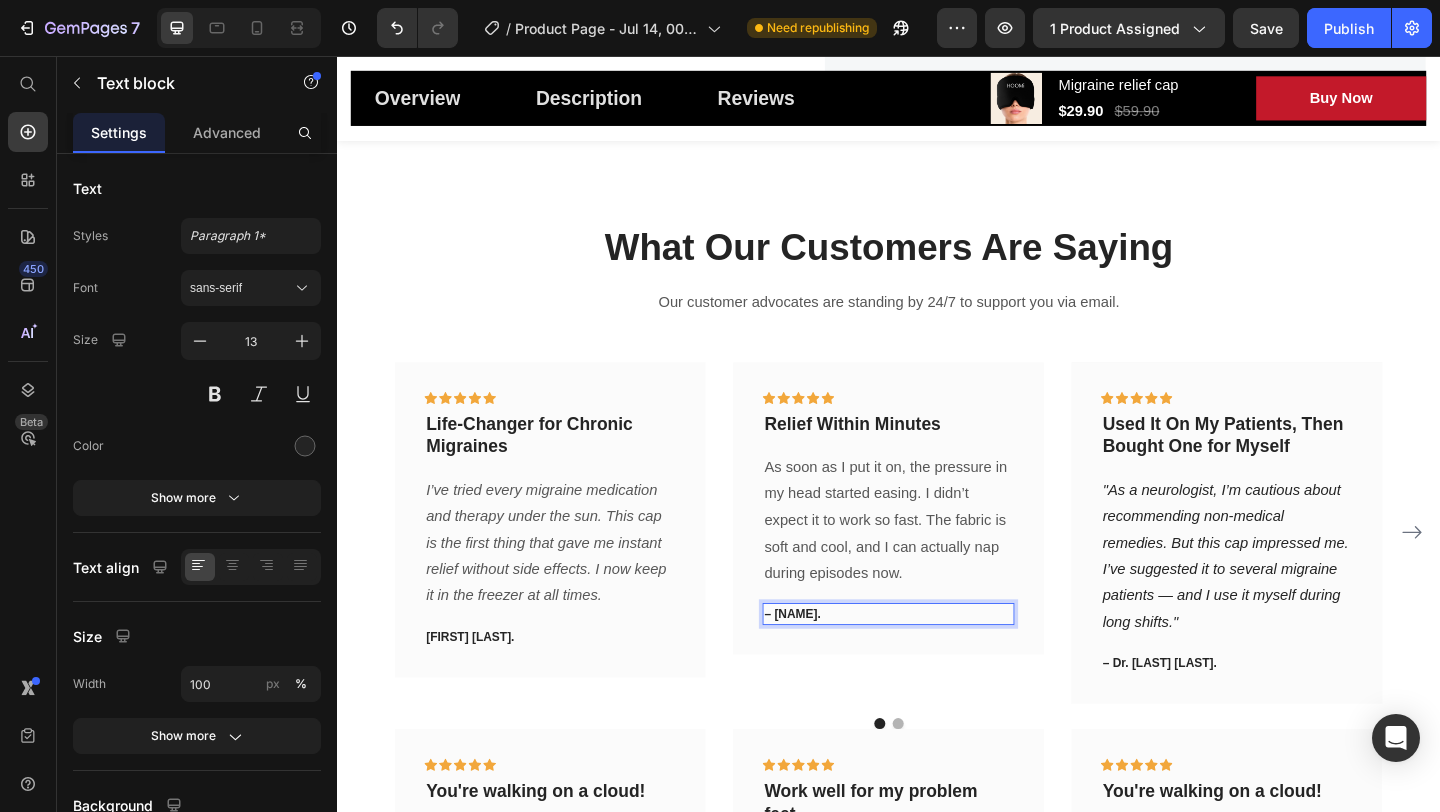 click on "– [NAME]." at bounding box center (937, 663) 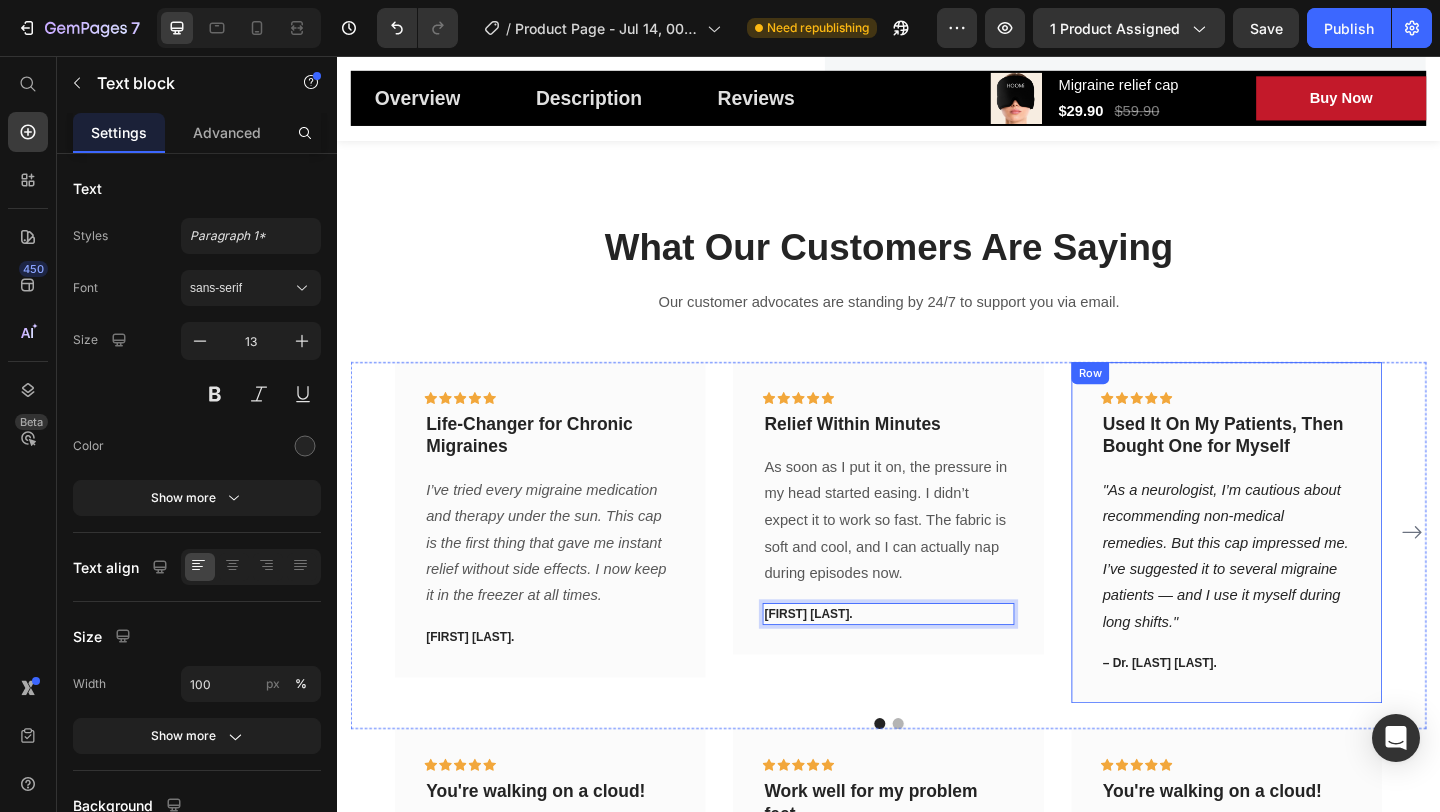 click on "Icon
Icon
Icon
Icon
Icon Row Used It On My Patients, Then Bought One for Myself Text block "As a neurologist, I’m cautious about recommending non-medical remedies. But this cap impressed me. I’ve suggested it to several migraine patients — and I use it myself during long shifts." Text block – Dr. [LAST] [LAST]. Text block Row" at bounding box center [1305, 575] 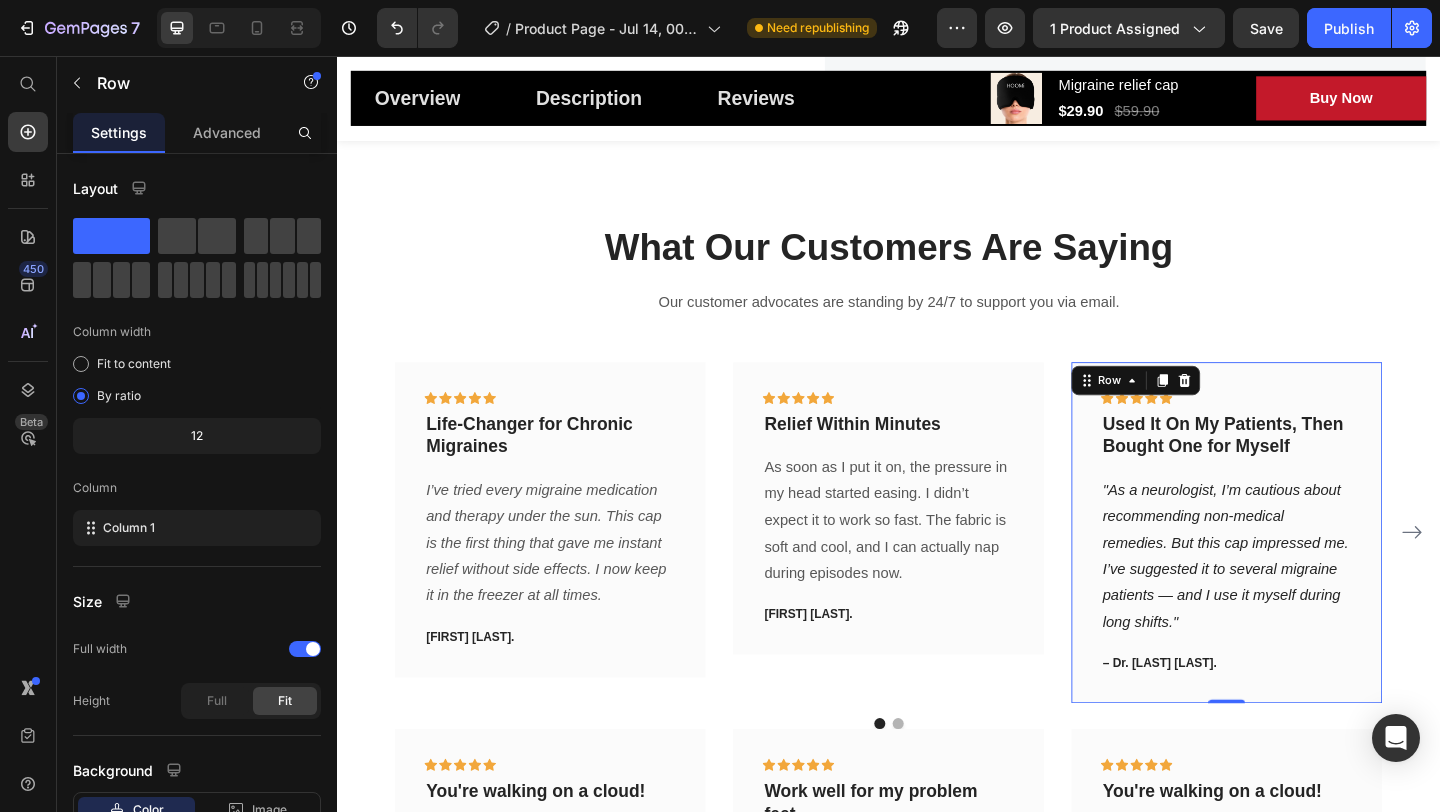 click on "Icon
Icon
Icon
Icon
Icon Row Used It On My Patients, Then Bought One for Myself Text block "As a neurologist, I’m cautious about recommending non-medical remedies. But this cap impressed me. I’ve suggested it to several migraine patients — and I use it myself during long shifts." Text block – Dr. [LAST] [LAST]. Text block Row   0" at bounding box center [1305, 575] 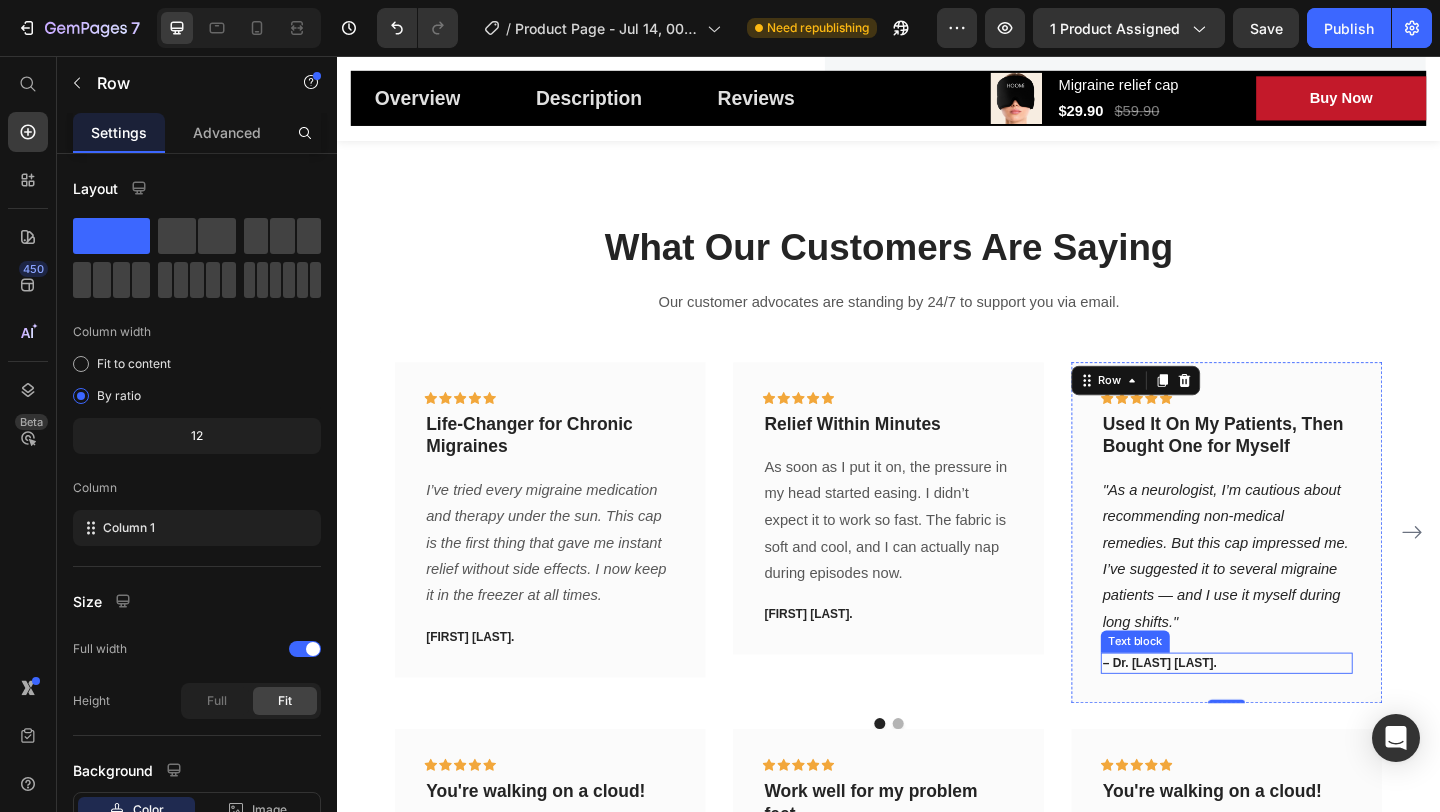 click on "– Dr. [LAST] [LAST]." at bounding box center [1232, 716] 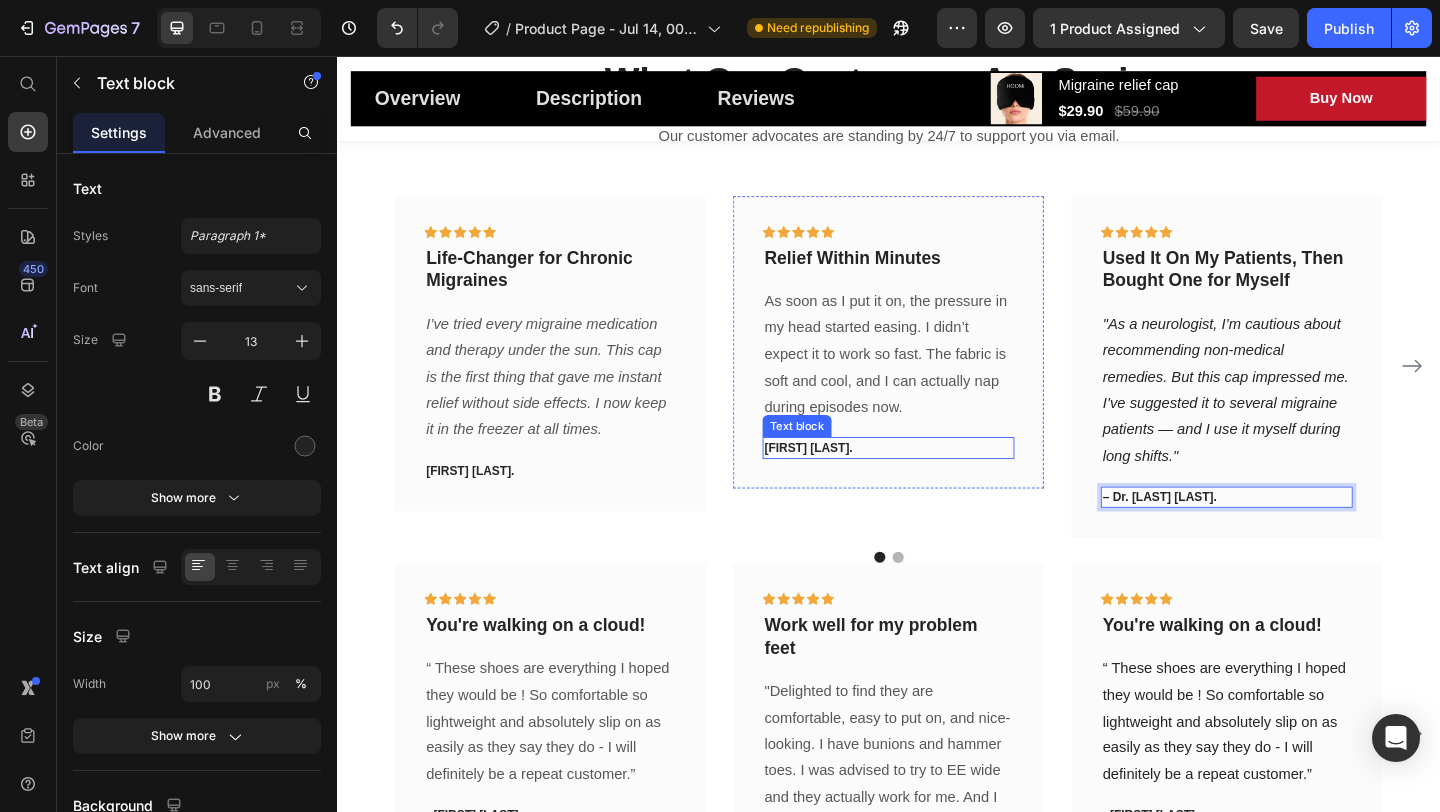 scroll, scrollTop: 5484, scrollLeft: 0, axis: vertical 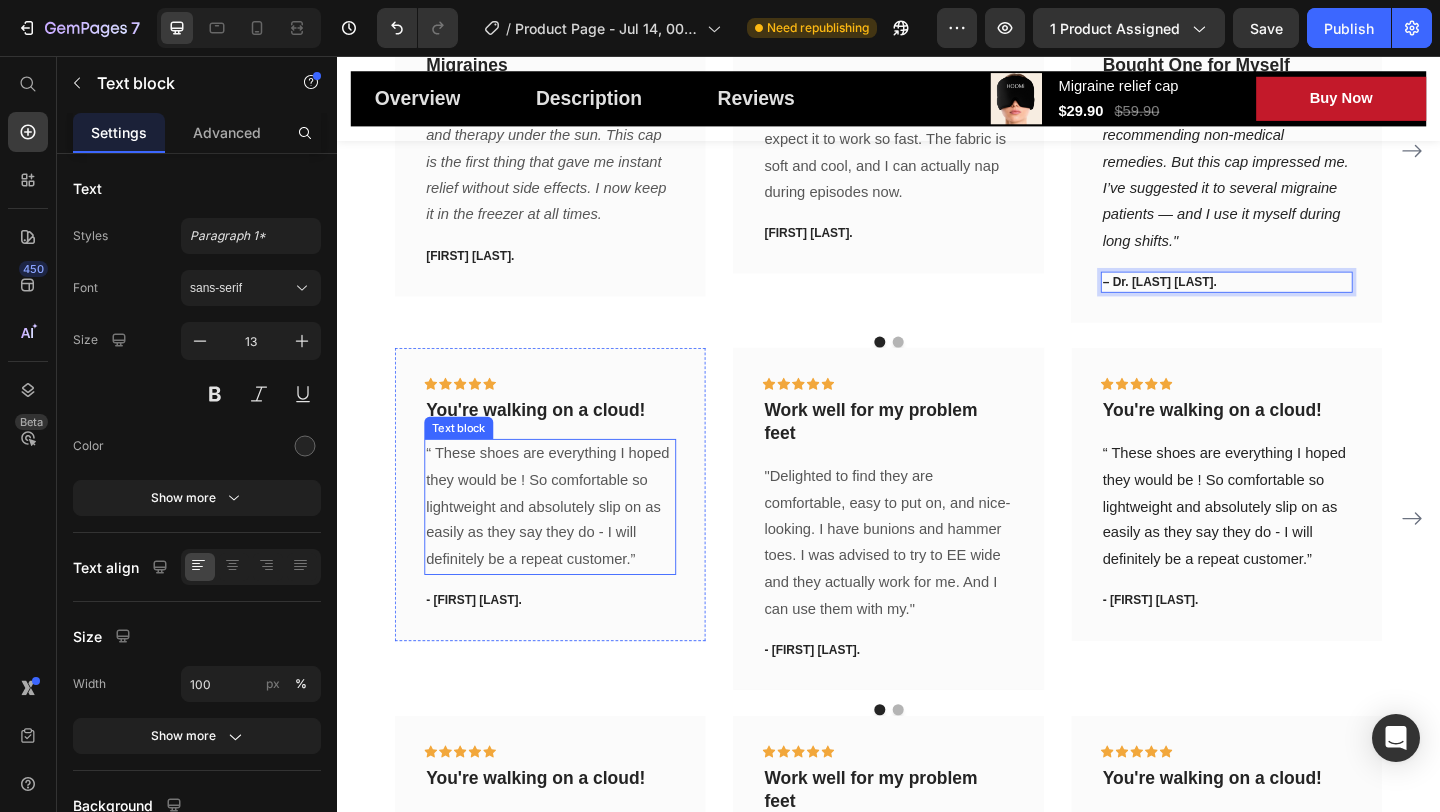 click on "“ These shoes are everything I hoped they would be ! So comfortable so lightweight and absolutely slip on as easily as they say they do - I will definitely be a repeat customer.”" at bounding box center (569, 546) 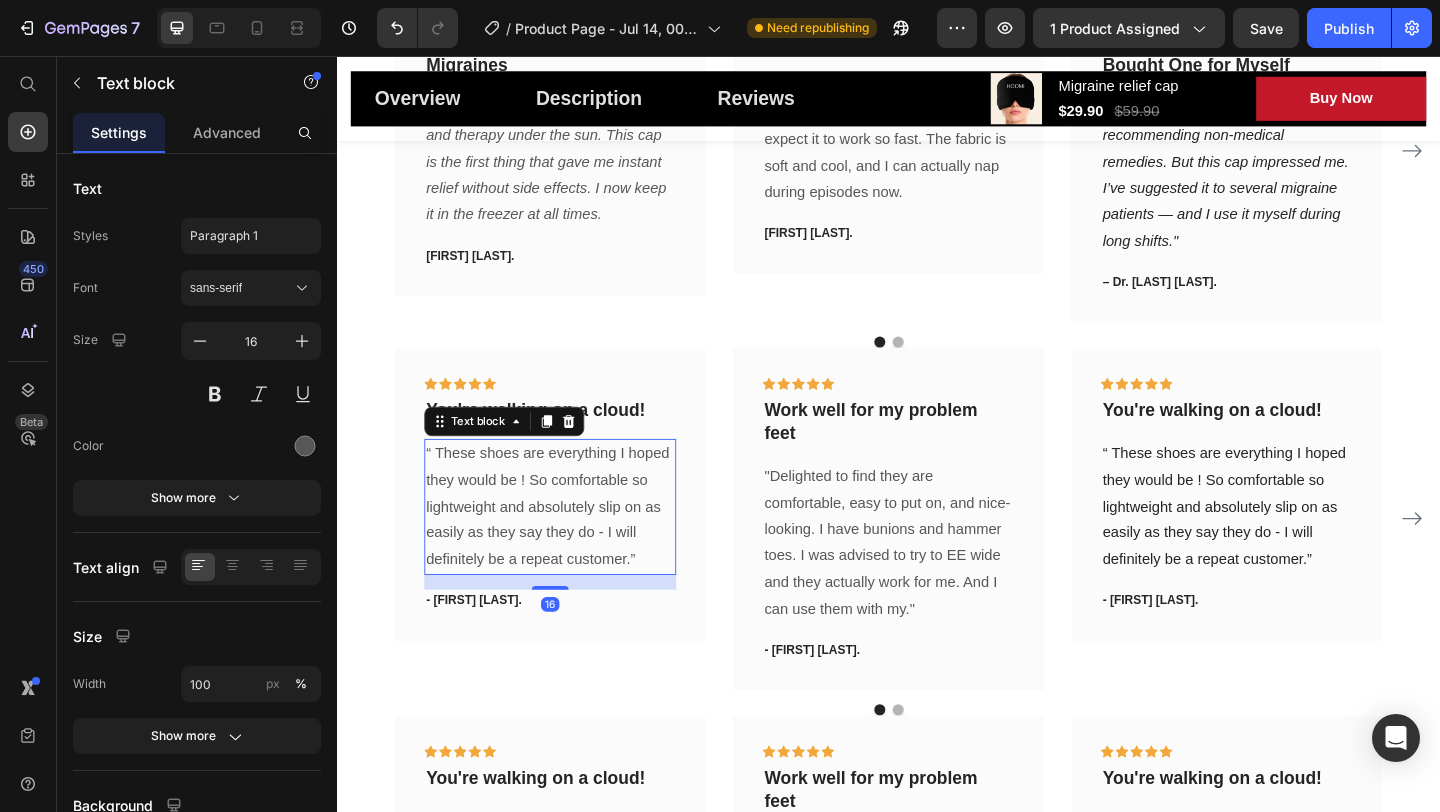 click on "“ These shoes are everything I hoped they would be ! So comfortable so lightweight and absolutely slip on as easily as they say they do - I will definitely be a repeat customer.”" at bounding box center [569, 546] 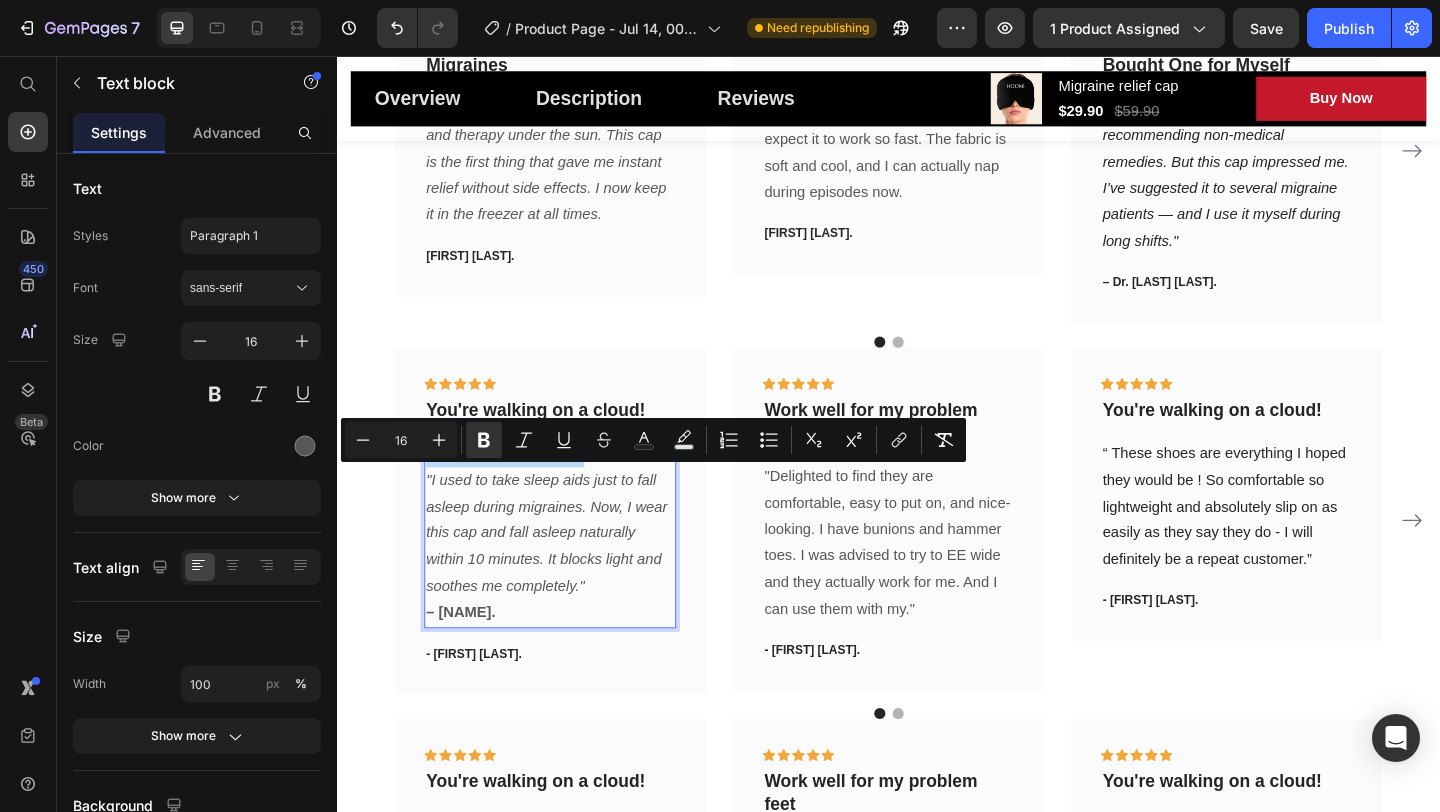 drag, startPoint x: 613, startPoint y: 517, endPoint x: 433, endPoint y: 515, distance: 180.01111 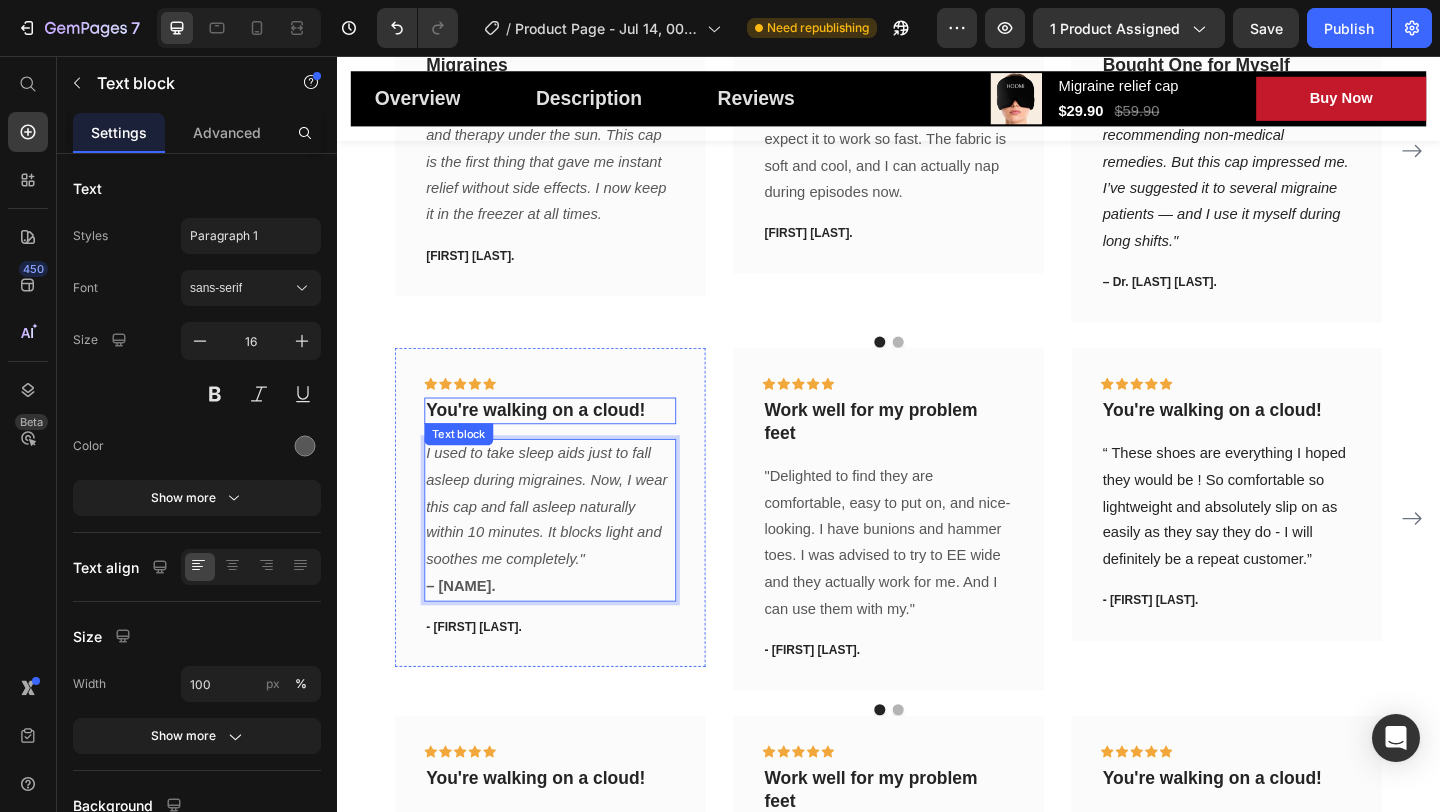 click on "You're walking on a cloud!" at bounding box center (569, 441) 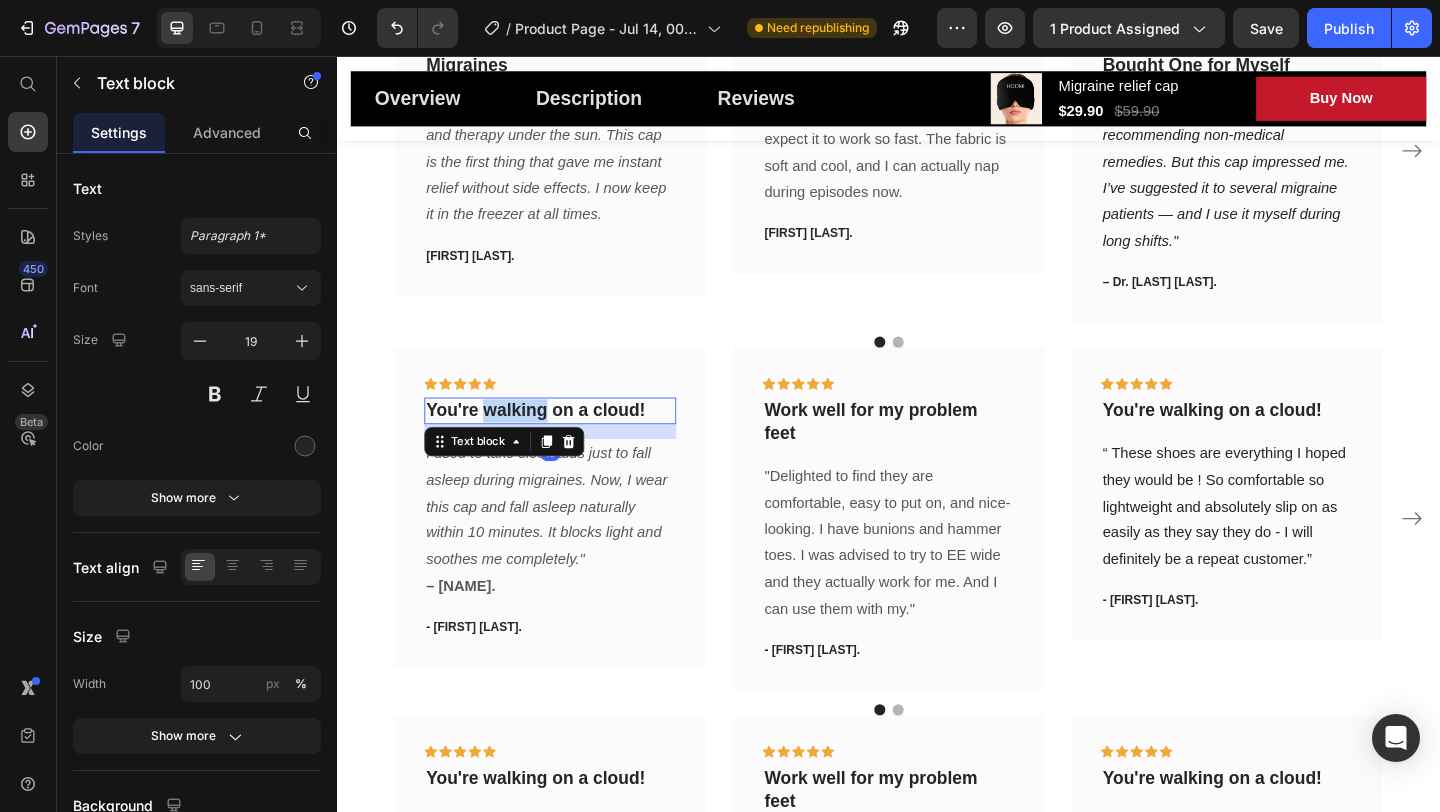 click on "You're walking on a cloud!" at bounding box center [569, 441] 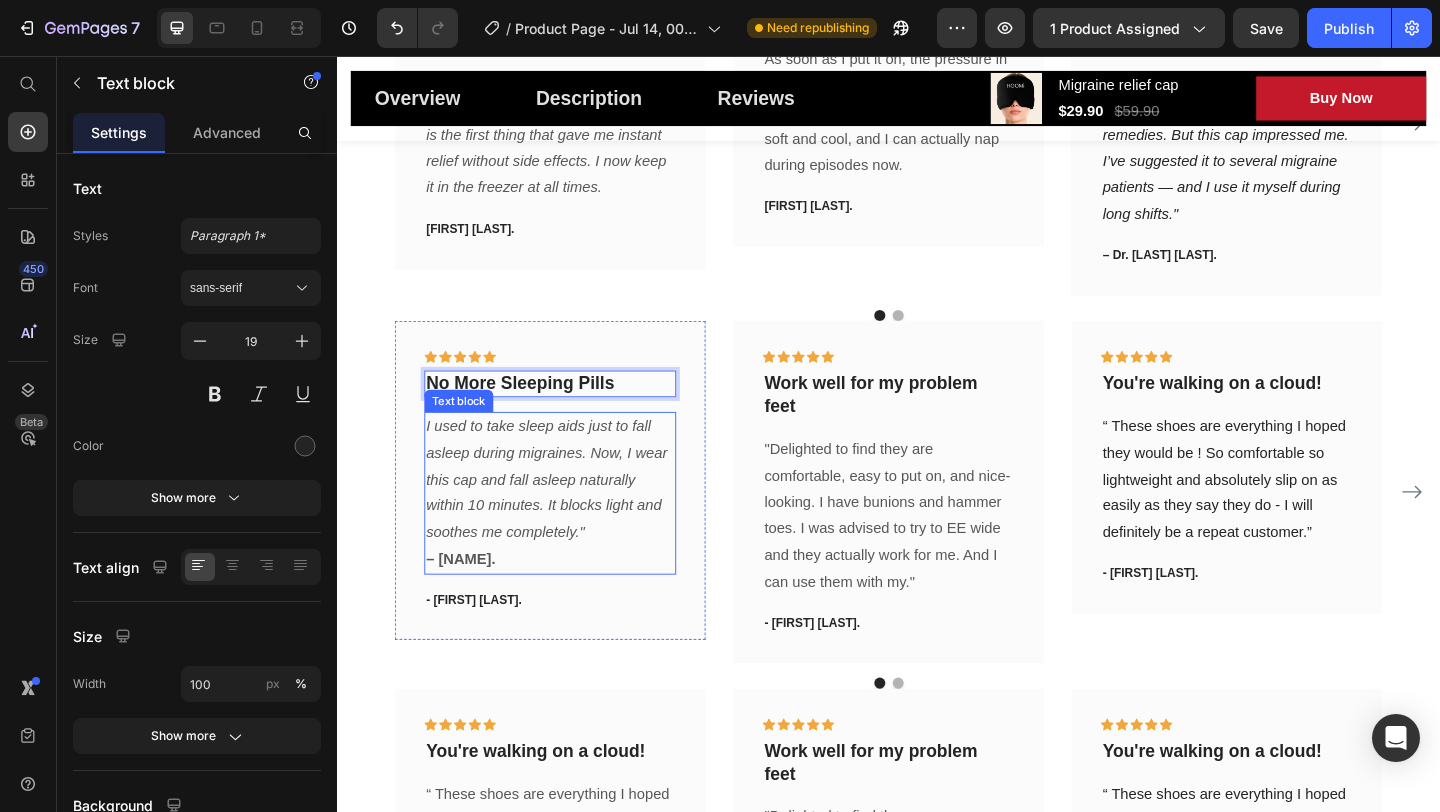 scroll, scrollTop: 5870, scrollLeft: 0, axis: vertical 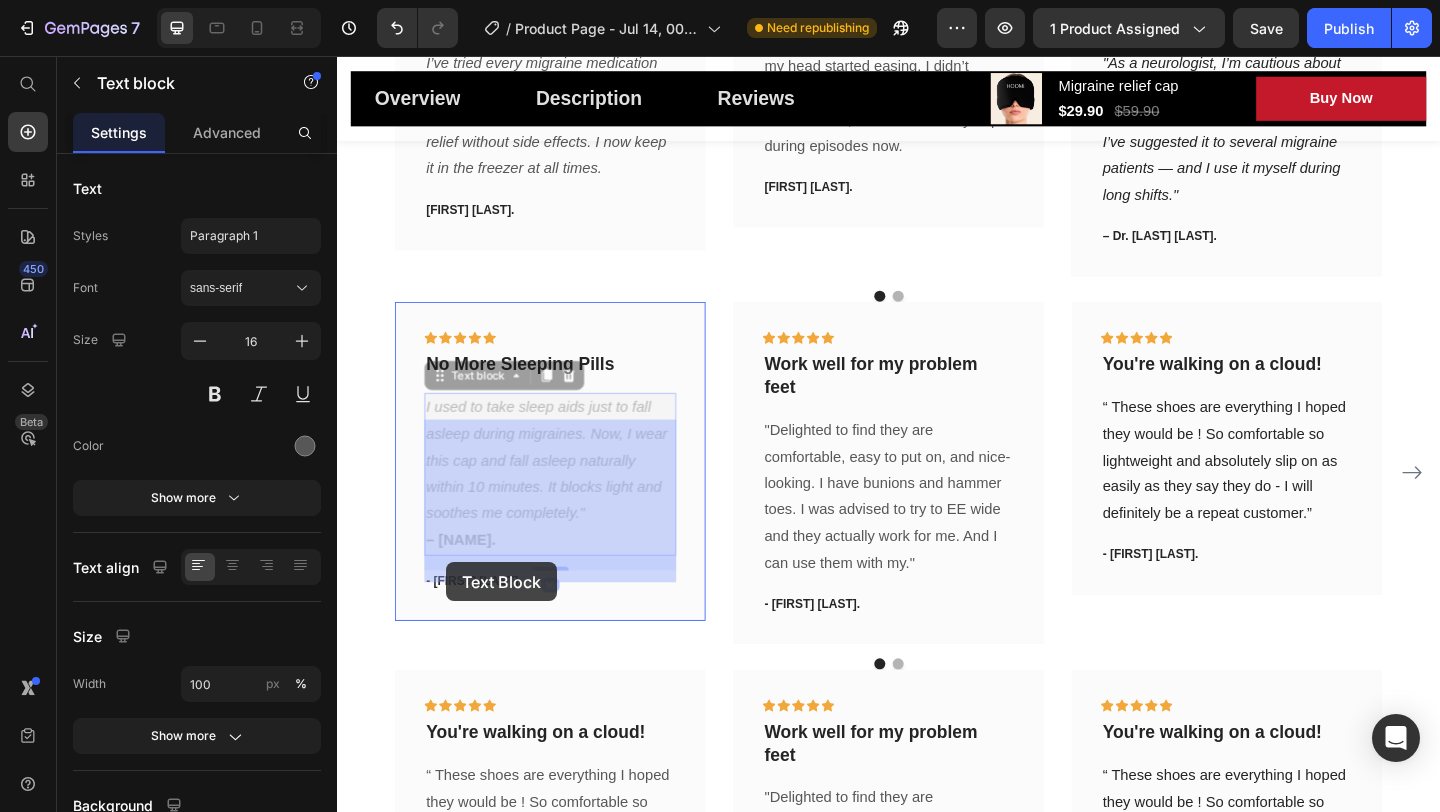 drag, startPoint x: 523, startPoint y: 607, endPoint x: 496, endPoint y: 607, distance: 27 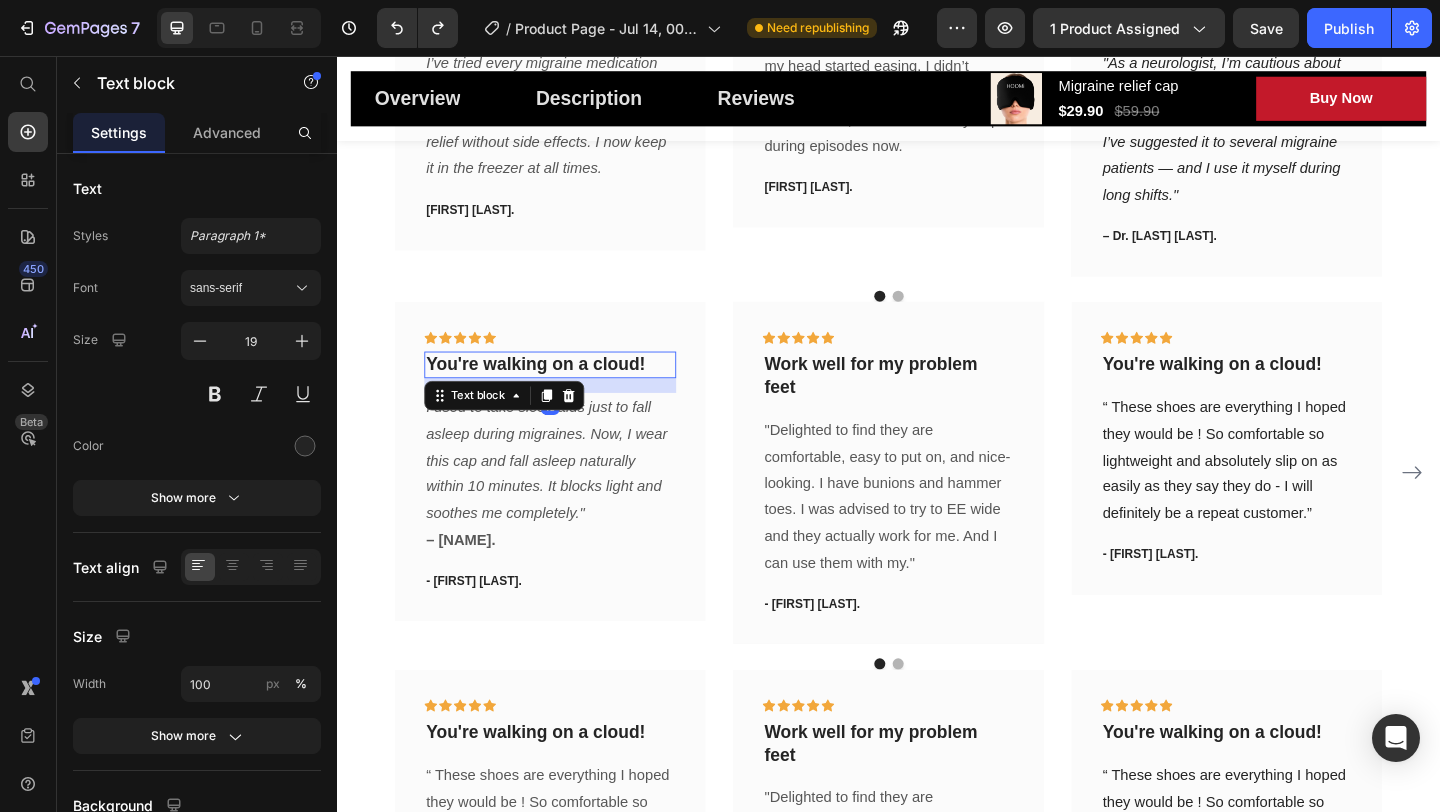 click on "You're walking on a cloud!" at bounding box center (569, 391) 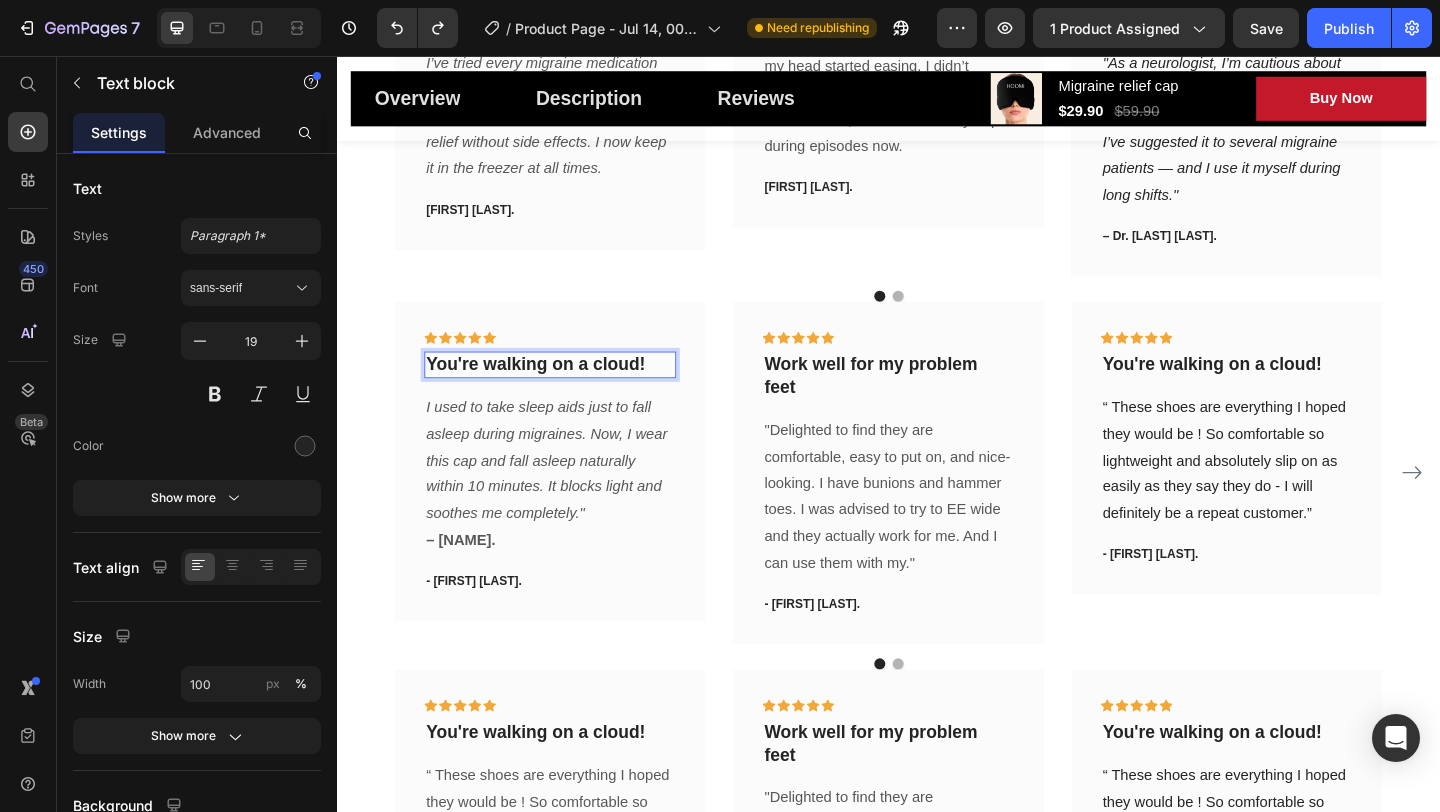 click on "You're walking on a cloud!" at bounding box center (569, 391) 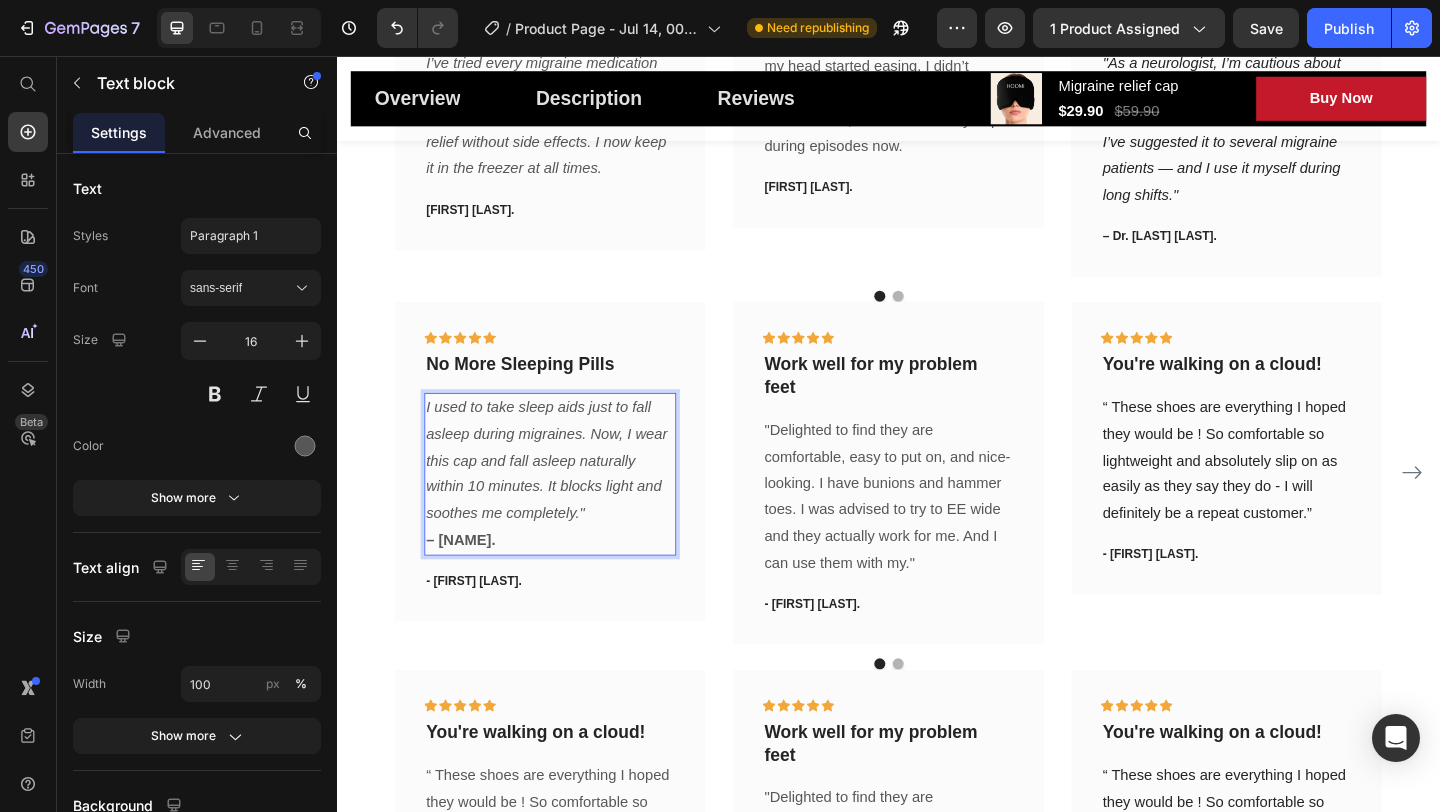 click on "I used to take sleep aids just to fall asleep during migraines. Now, I wear this cap and fall asleep naturally within 10 minutes. It blocks light and soothes me completely." – [NAME]." at bounding box center (569, 510) 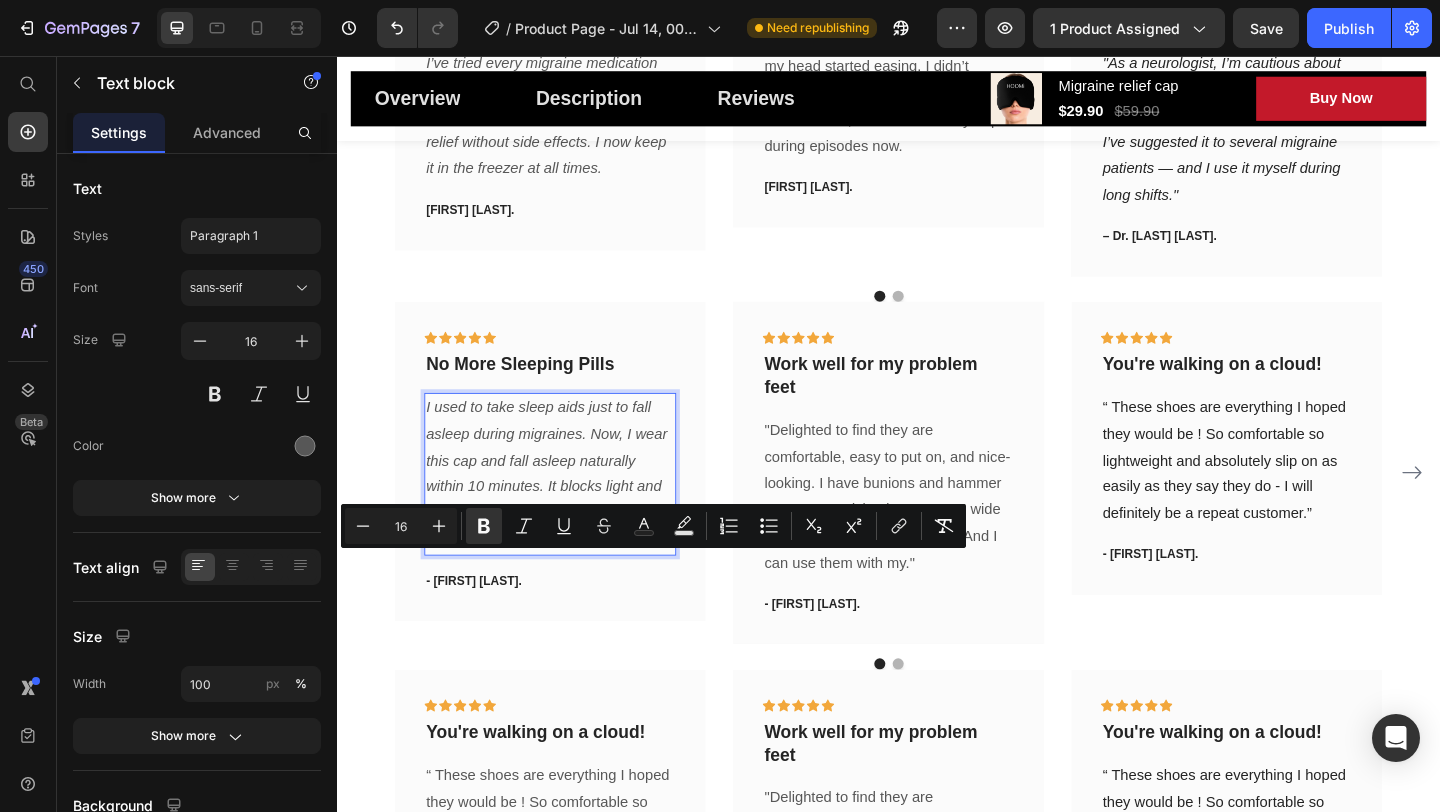 drag, startPoint x: 518, startPoint y: 610, endPoint x: 453, endPoint y: 610, distance: 65 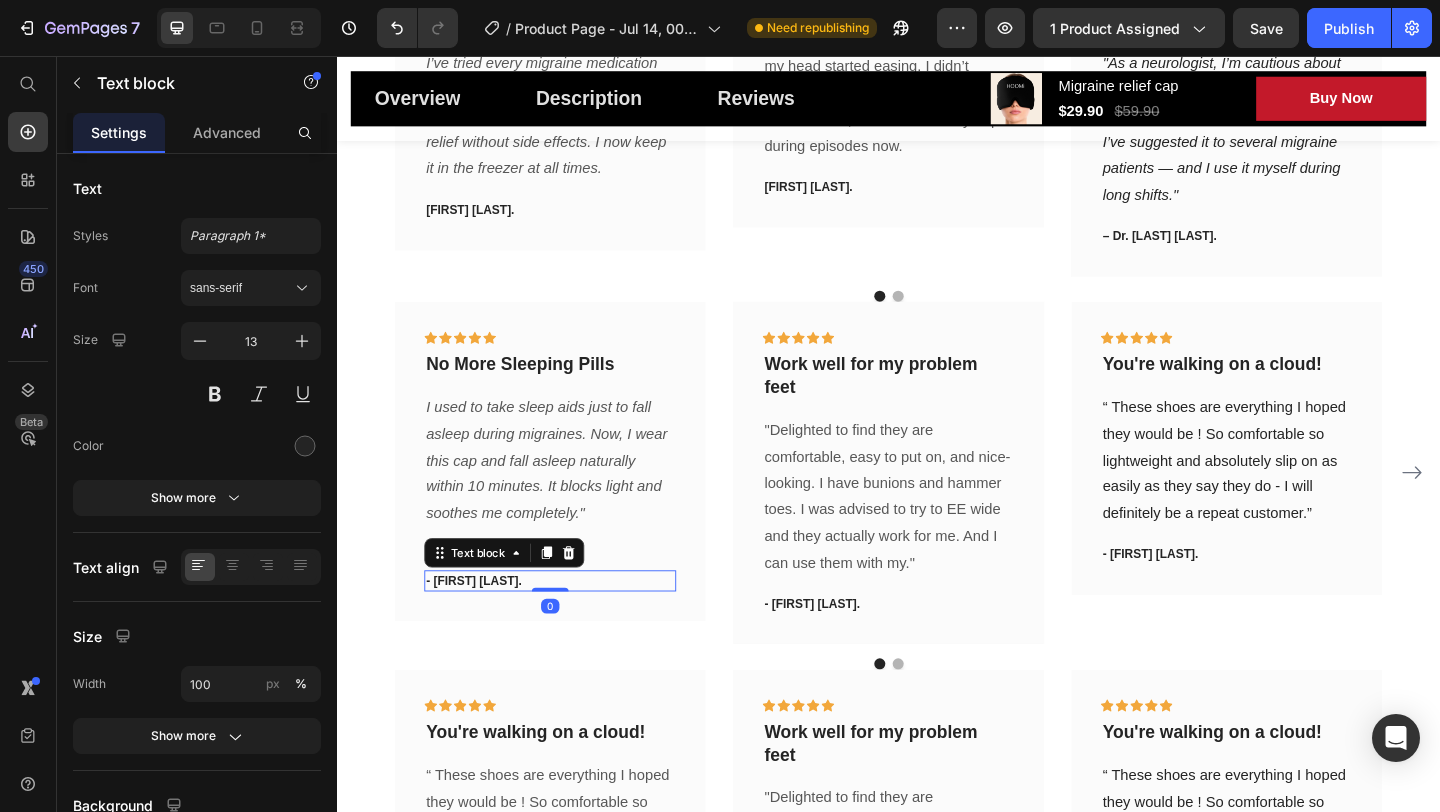 click on "- [FIRST] [LAST]." at bounding box center (569, 627) 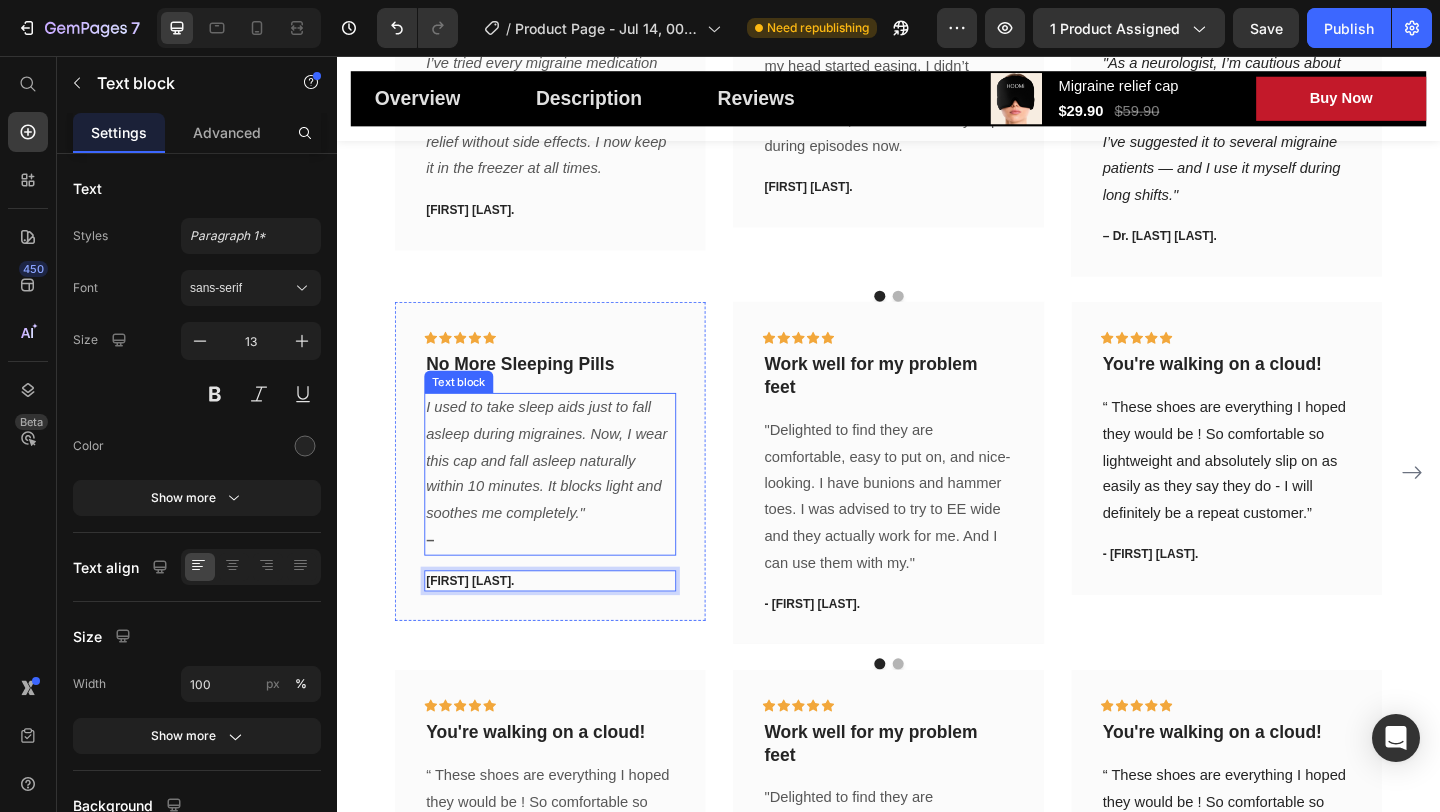 click on "I used to take sleep aids just to fall asleep during migraines. Now, I wear this cap and fall asleep naturally within 10 minutes. It blocks light and soothes me completely." – [NAME]" at bounding box center [569, 510] 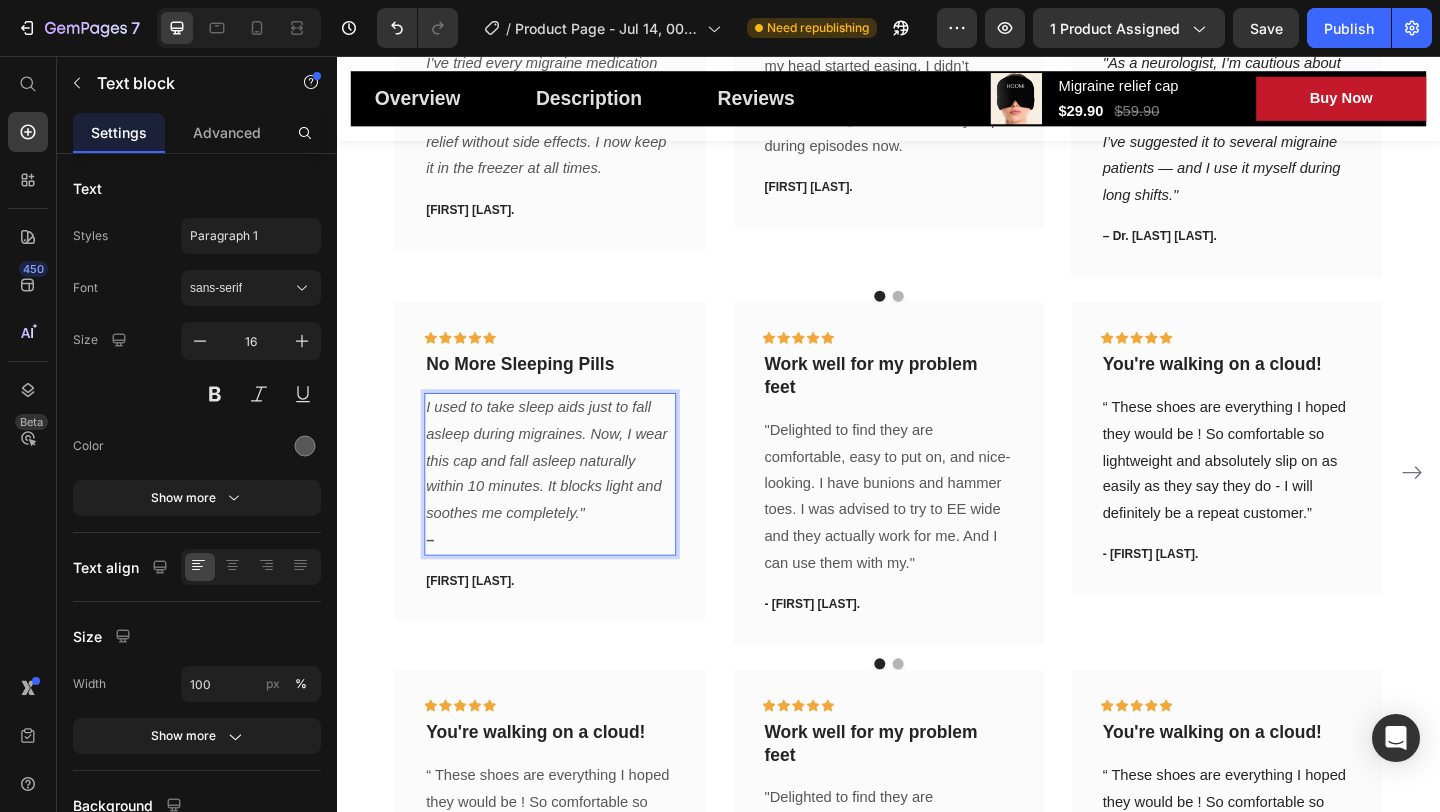 click on "I used to take sleep aids just to fall asleep during migraines. Now, I wear this cap and fall asleep naturally within 10 minutes. It blocks light and soothes me completely." – [NAME]" at bounding box center [569, 510] 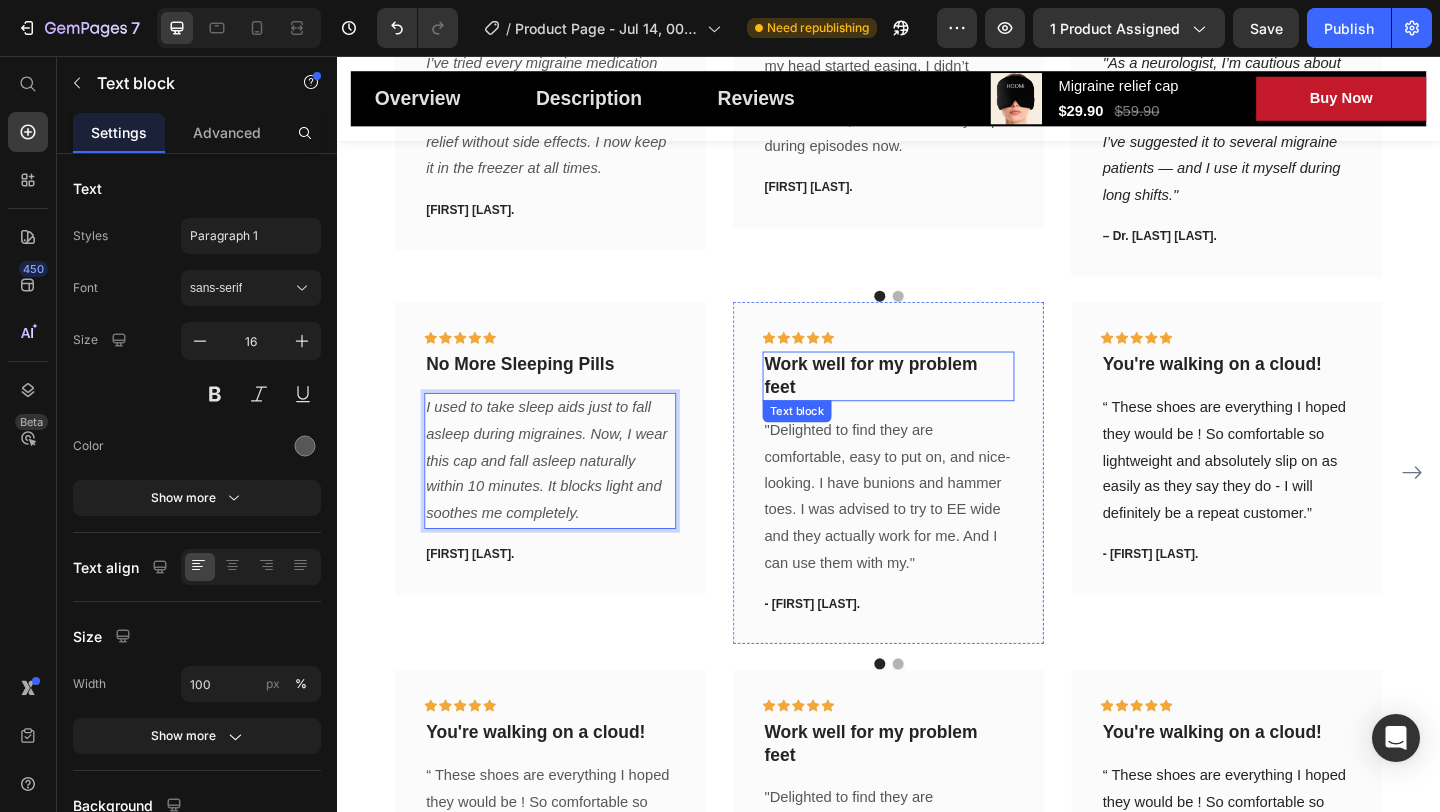 click on "Work well for my problem feet" at bounding box center [937, 403] 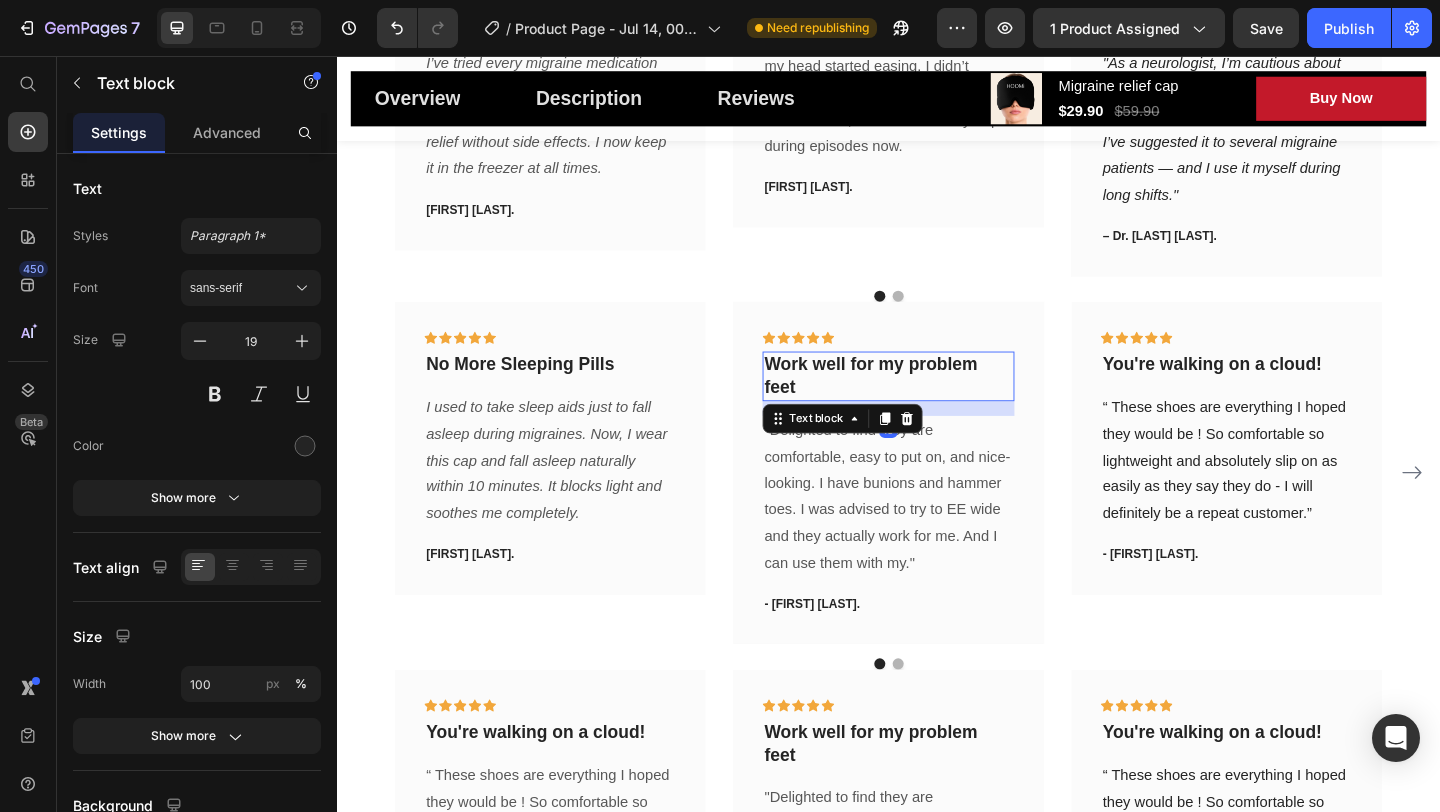 click on "Work well for my problem feet" at bounding box center [937, 403] 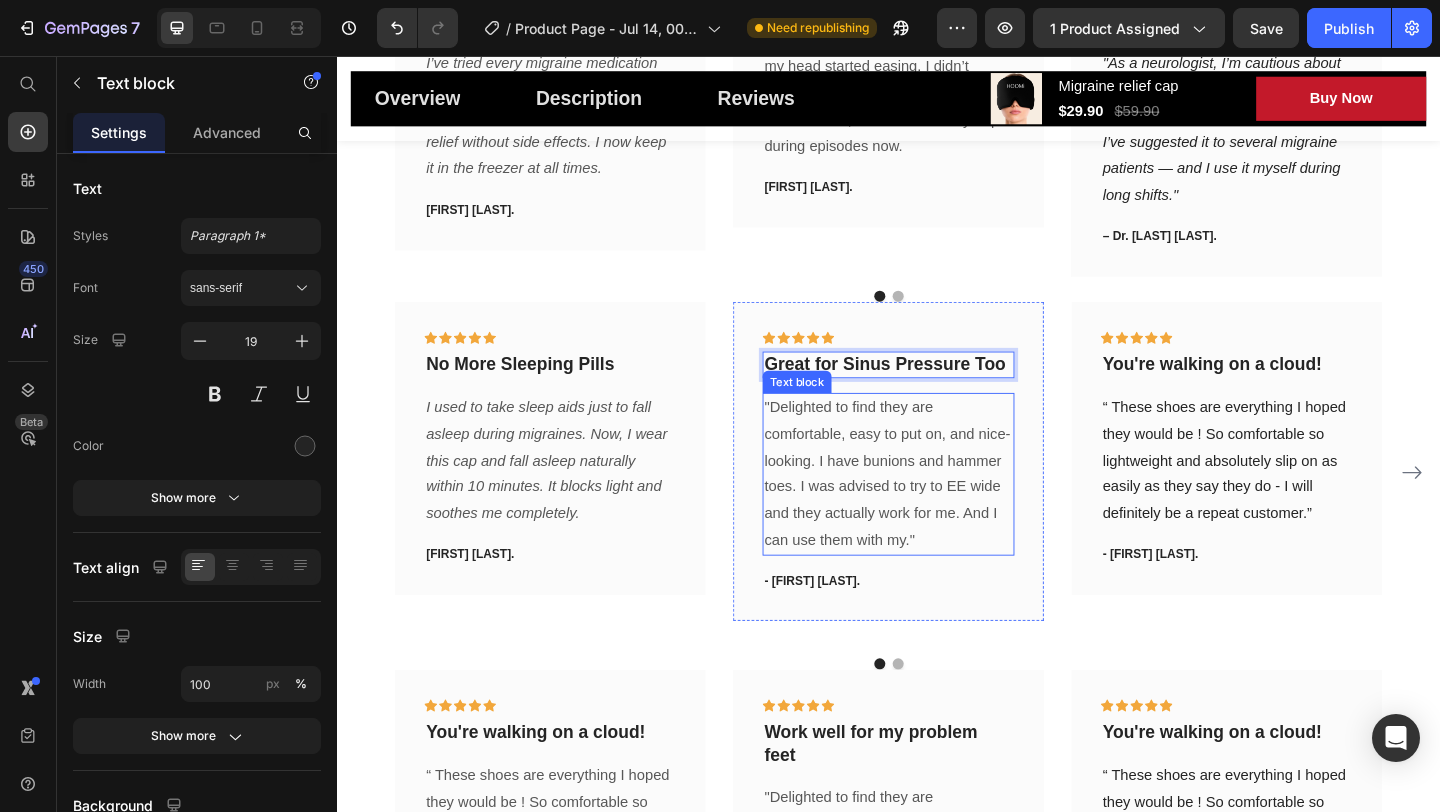 click on ""Delighted to find they are comfortable, easy to put on, and nice-looking. I have bunions and hammer toes. I was advised to try to EE wide and they actually work for me. And I can use them with my."" at bounding box center [937, 510] 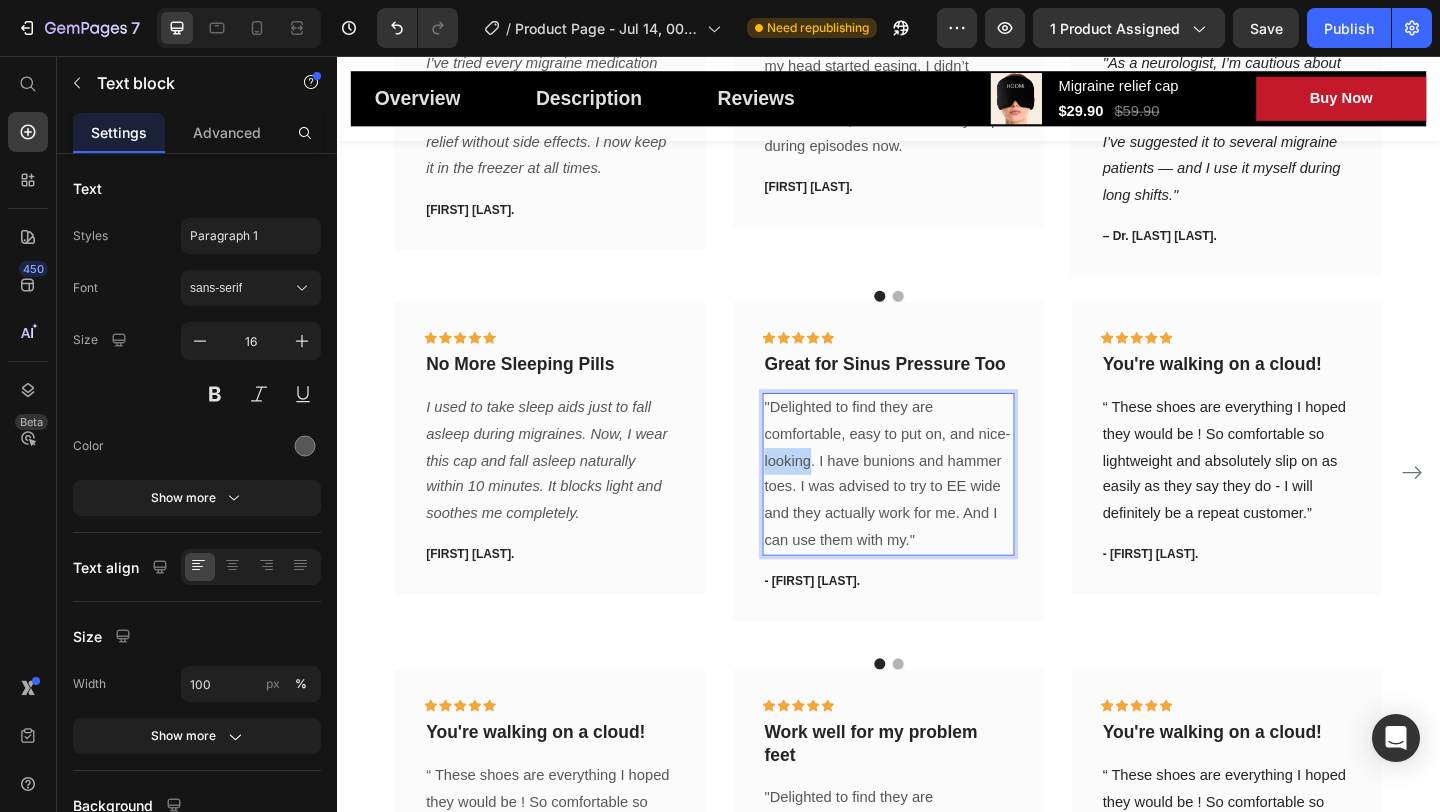 click on ""Delighted to find they are comfortable, easy to put on, and nice-looking. I have bunions and hammer toes. I was advised to try to EE wide and they actually work for me. And I can use them with my."" at bounding box center (937, 510) 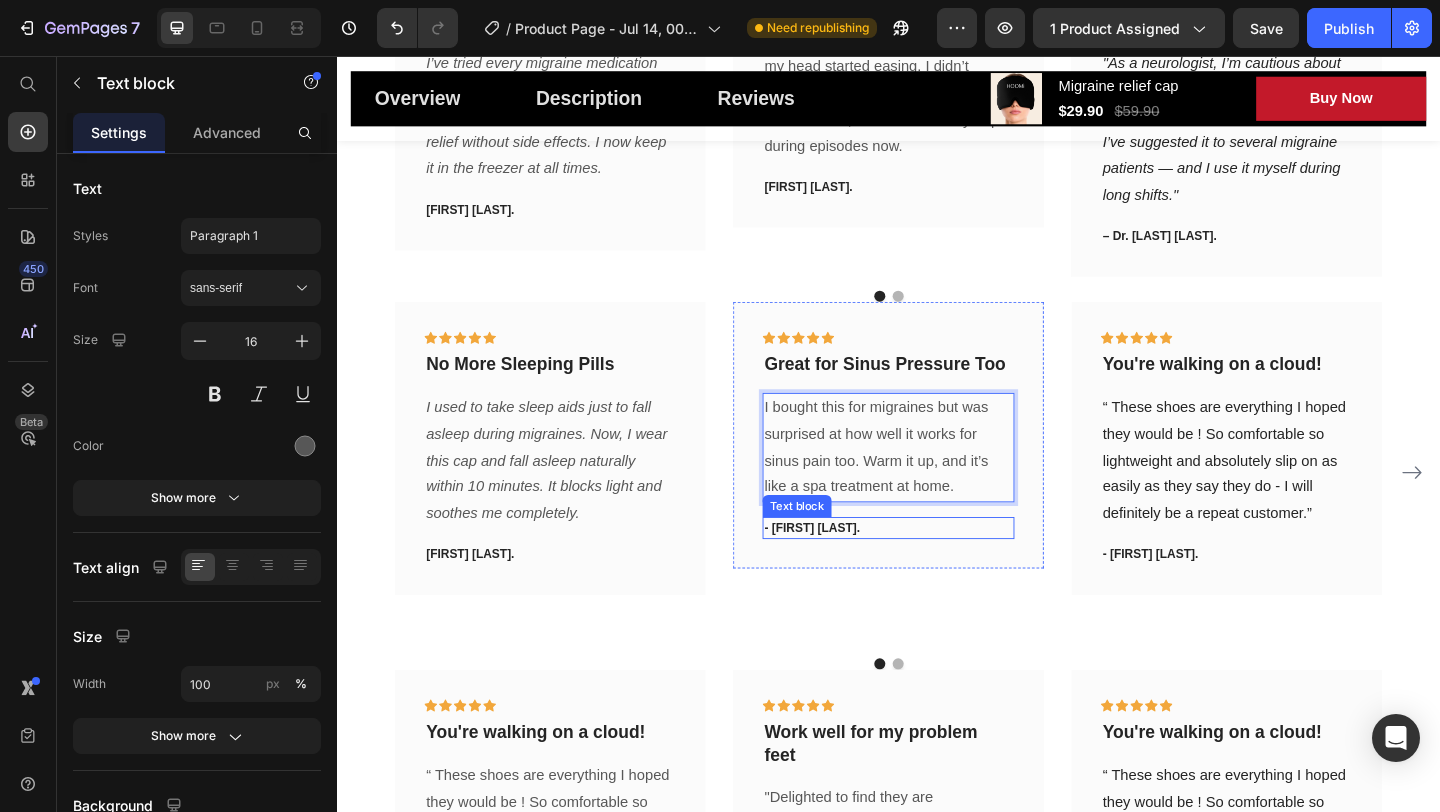 click on "- [FIRST] [LAST]." at bounding box center [937, 569] 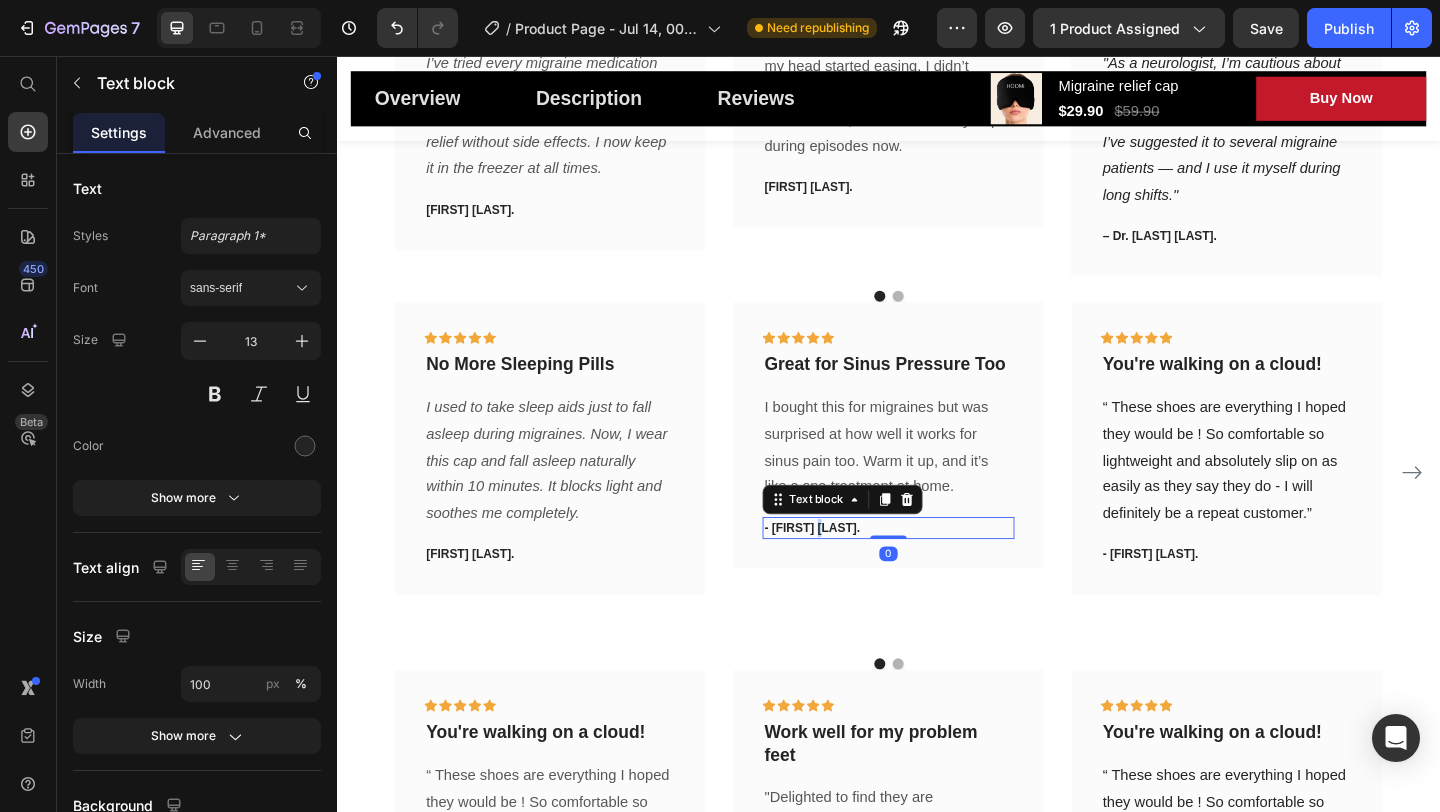 click on "- [FIRST] [LAST]." at bounding box center [937, 569] 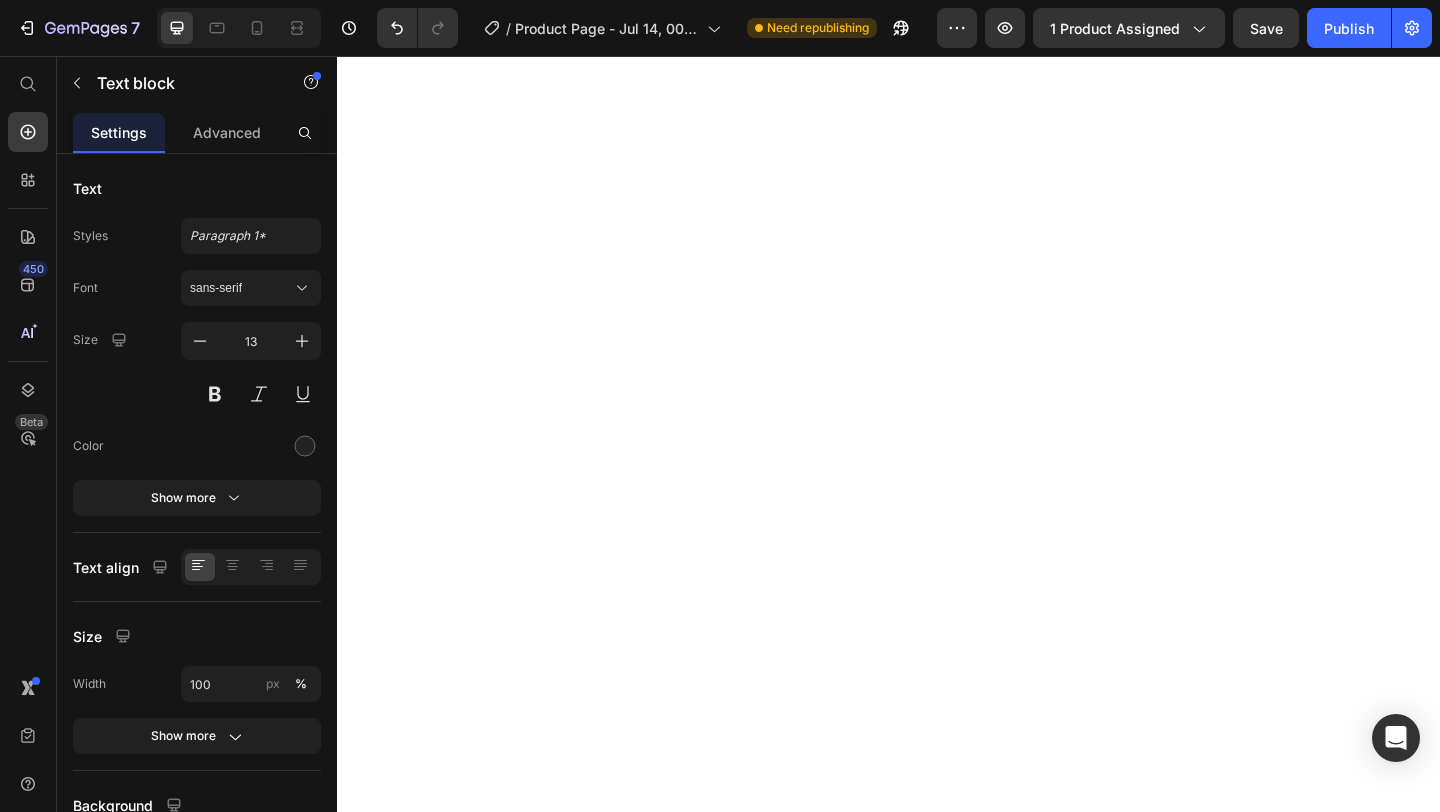 scroll, scrollTop: 0, scrollLeft: 0, axis: both 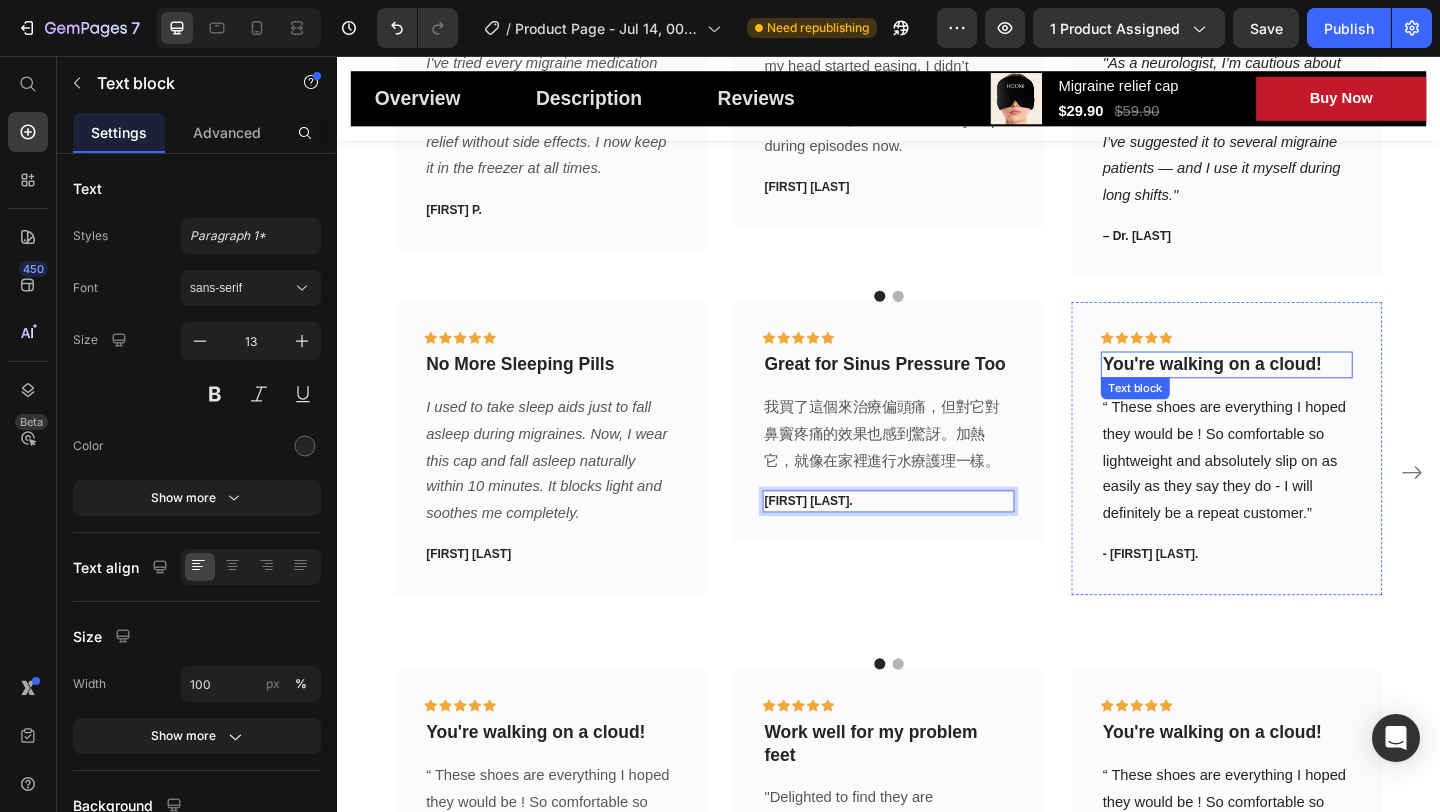 click on "You're walking on a cloud!" at bounding box center (1305, 391) 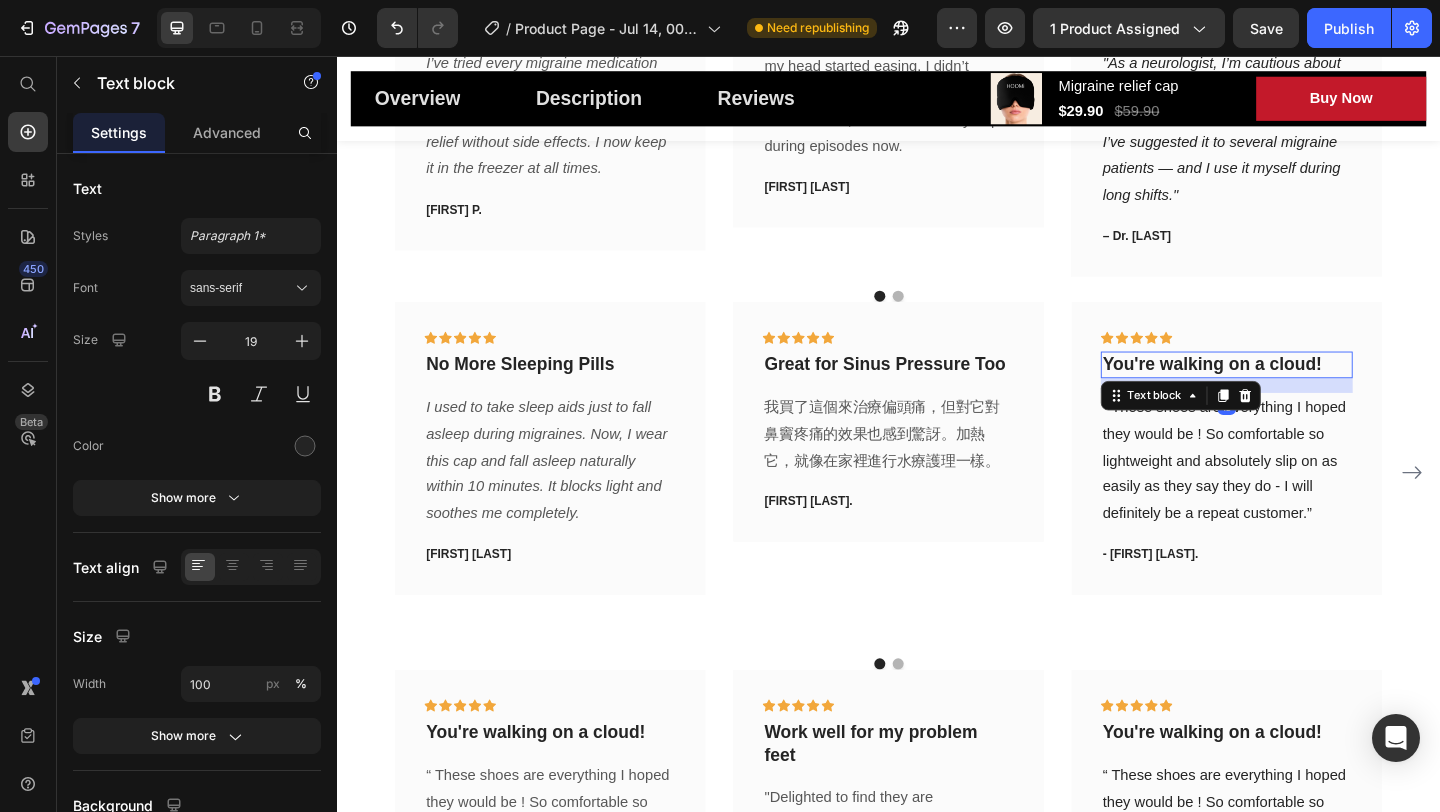 click on "You're walking on a cloud!" at bounding box center (1305, 391) 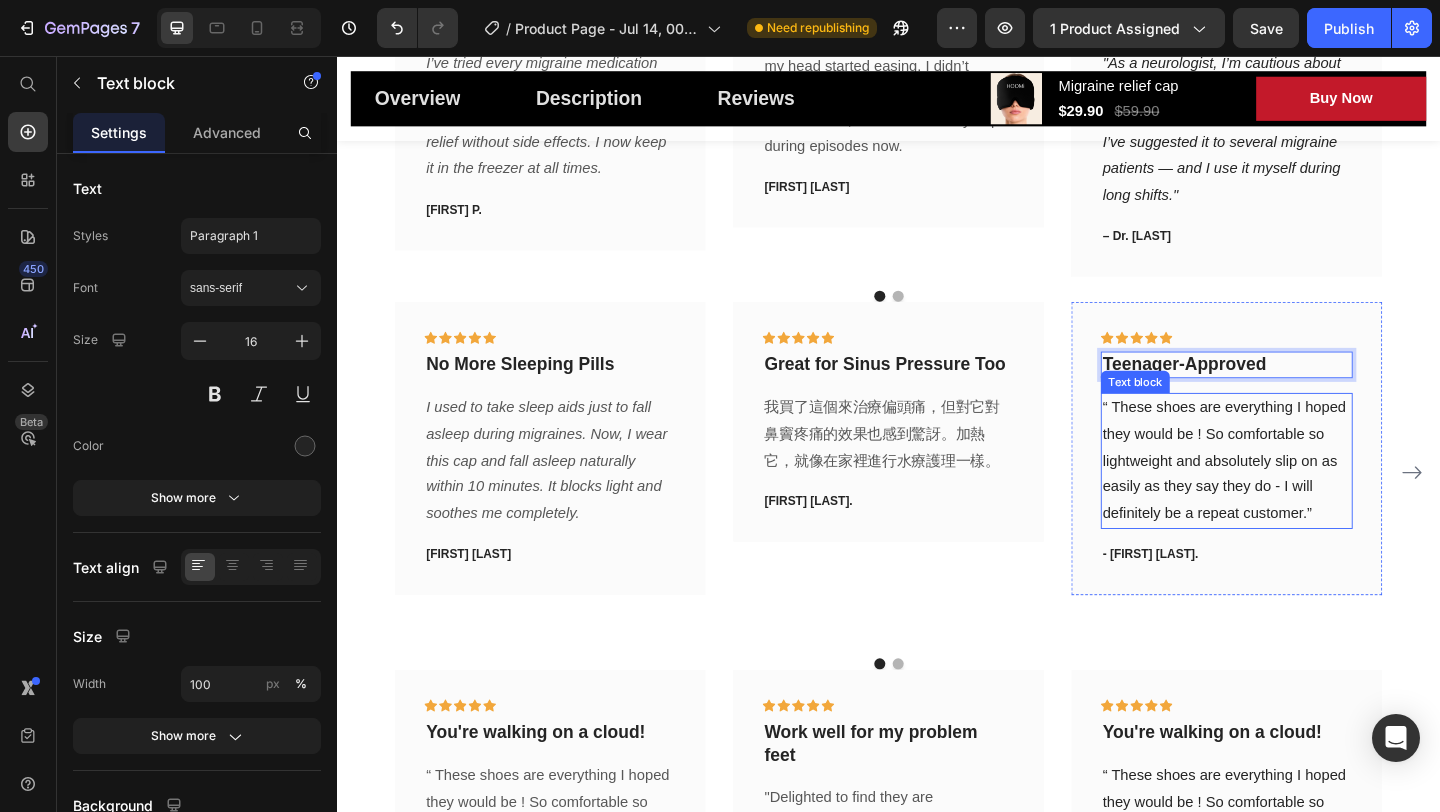 click on "“ These shoes are everything I hoped they would be ! So comfortable so lightweight and absolutely slip on as easily as they say they do - I will definitely be a repeat customer.”" at bounding box center (1305, 496) 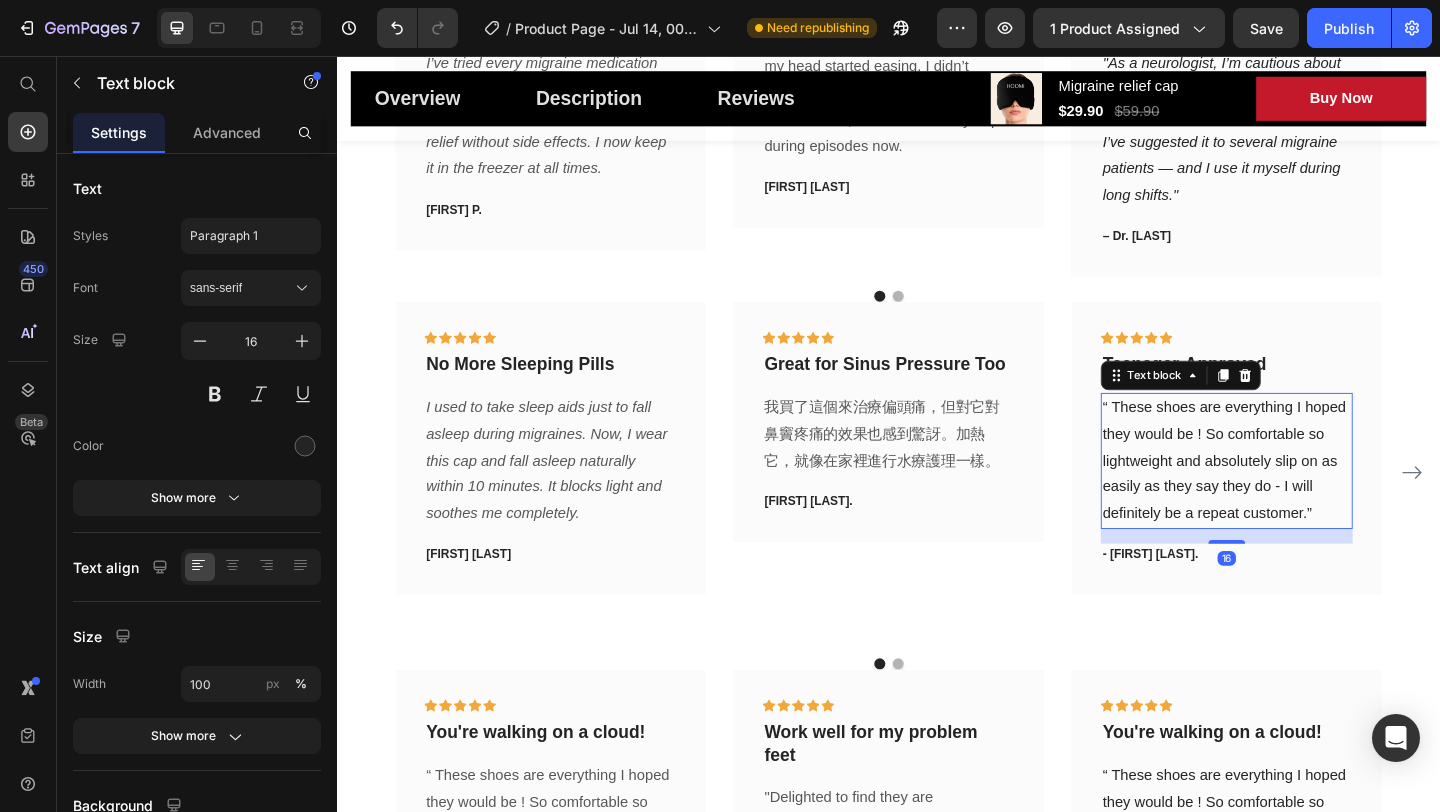 click on "“ These shoes are everything I hoped they would be ! So comfortable so lightweight and absolutely slip on as easily as they say they do - I will definitely be a repeat customer.”" at bounding box center (1305, 496) 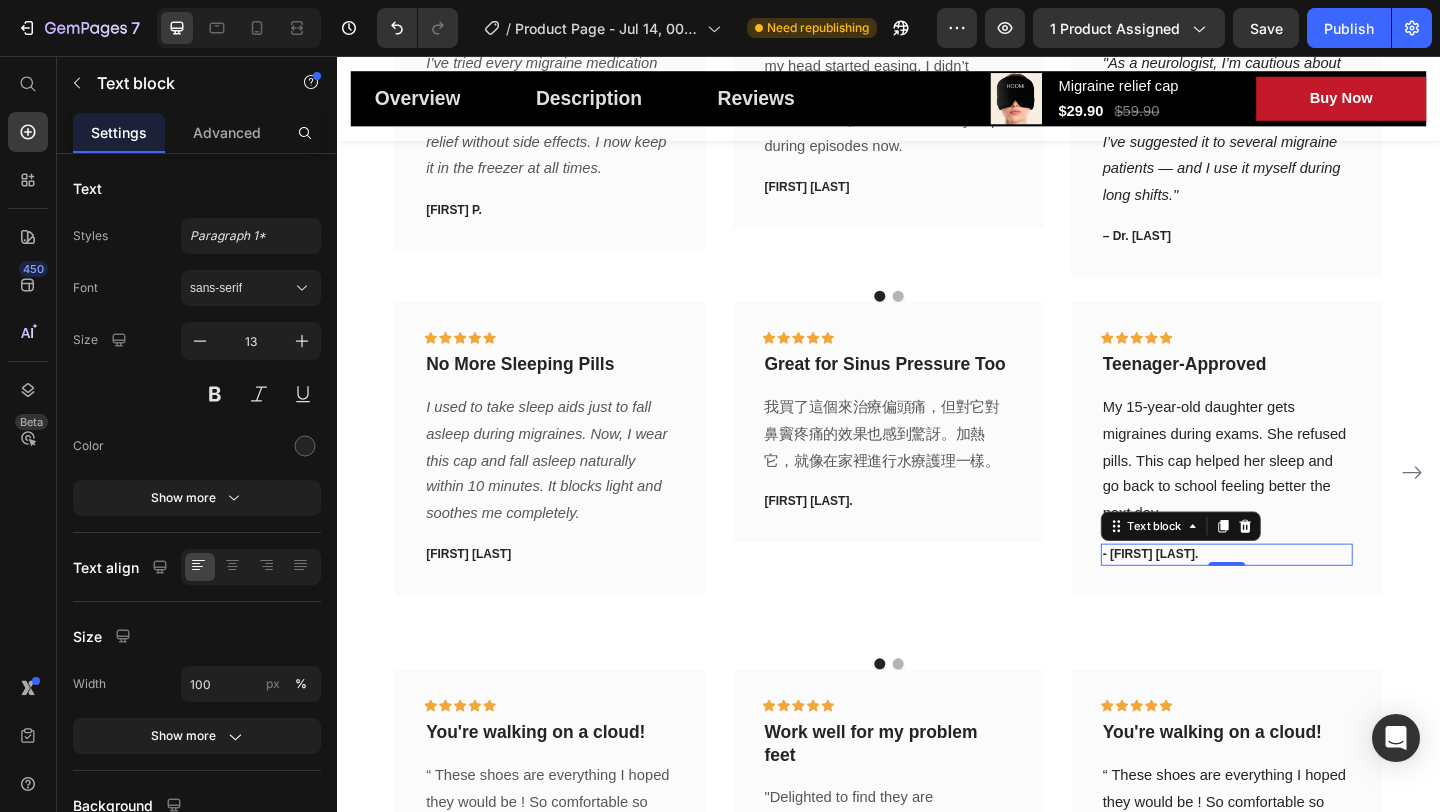 click on "- [FIRST] [LAST]." at bounding box center [1305, 598] 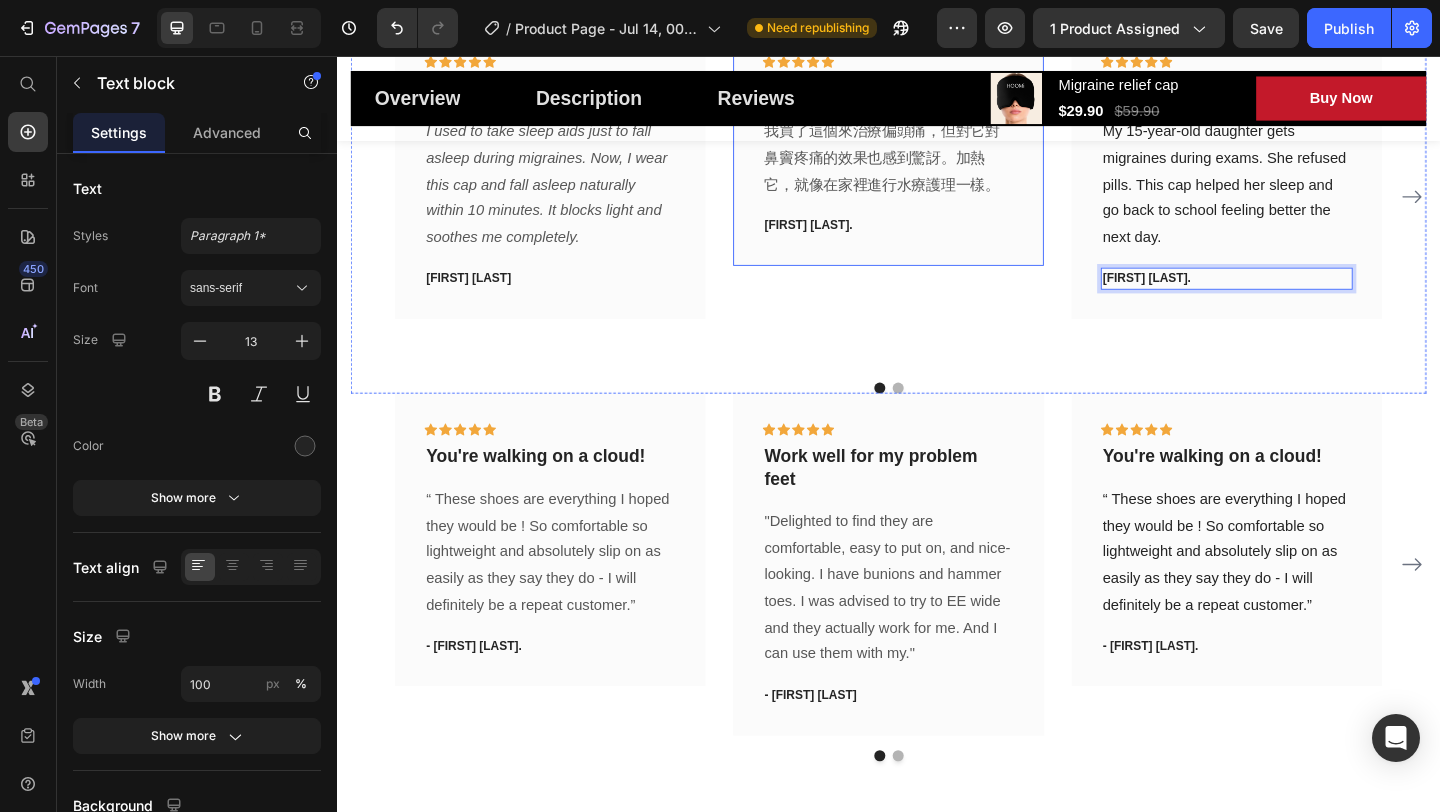 scroll, scrollTop: 6164, scrollLeft: 0, axis: vertical 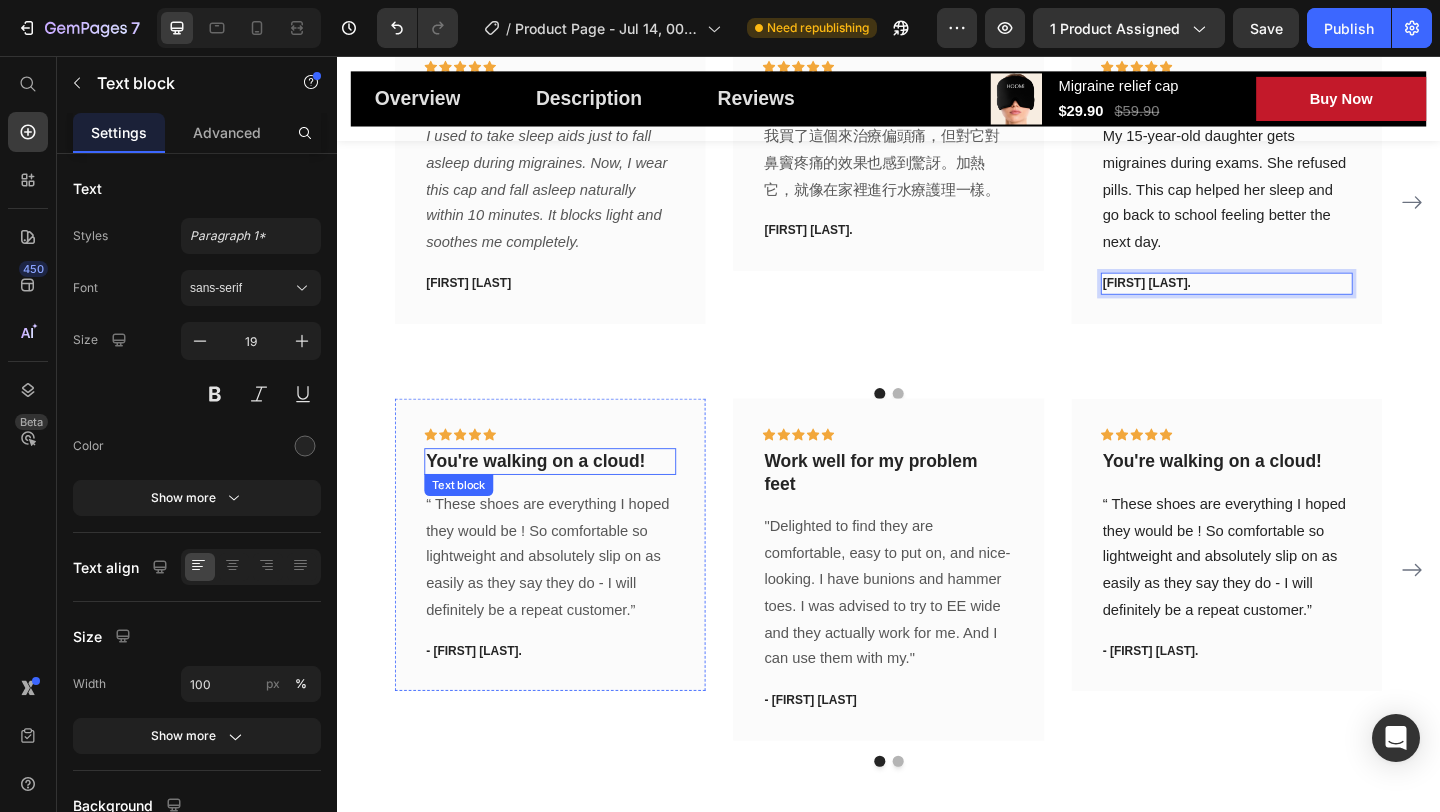 click on "You're walking on a cloud!" at bounding box center (569, 497) 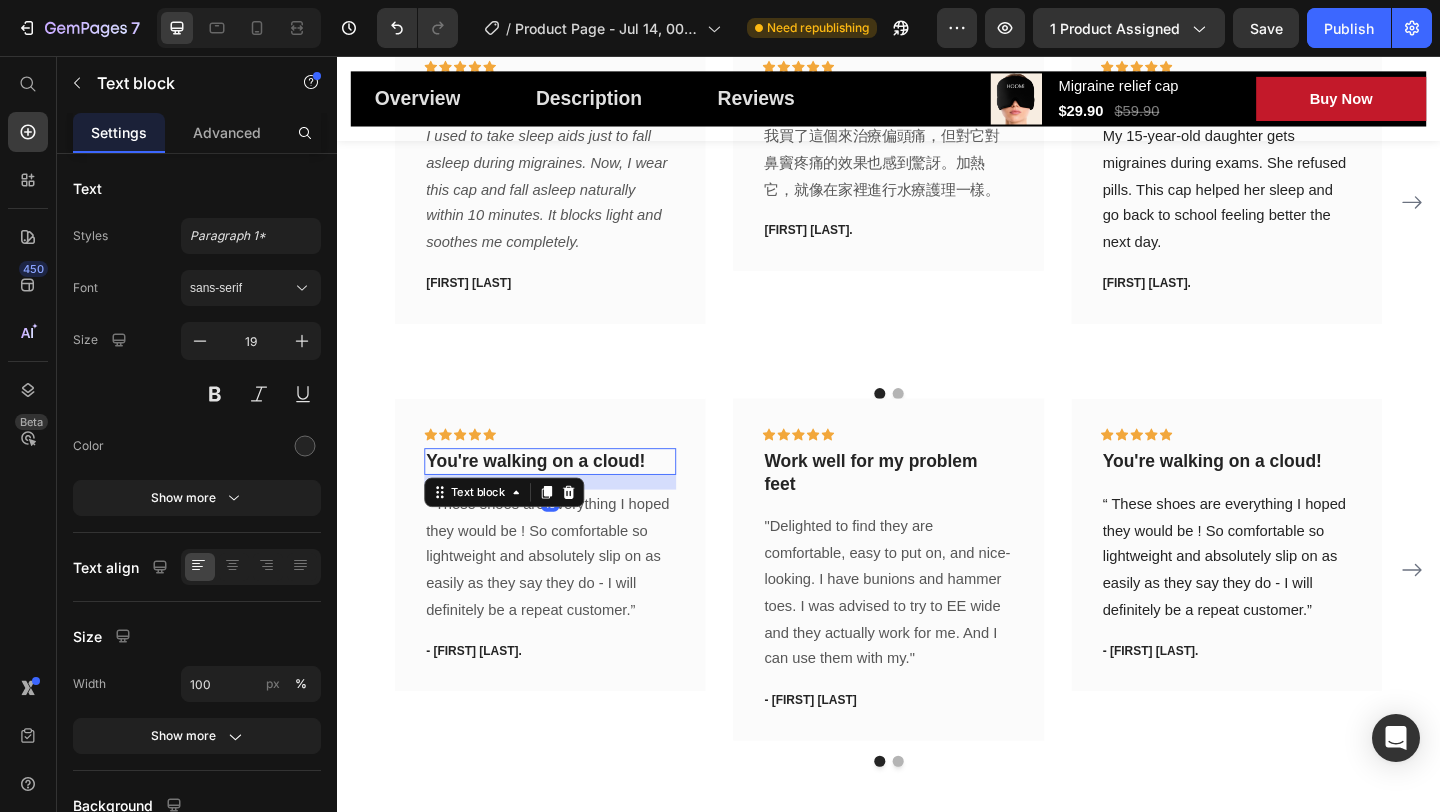 click on "You're walking on a cloud!" at bounding box center [569, 497] 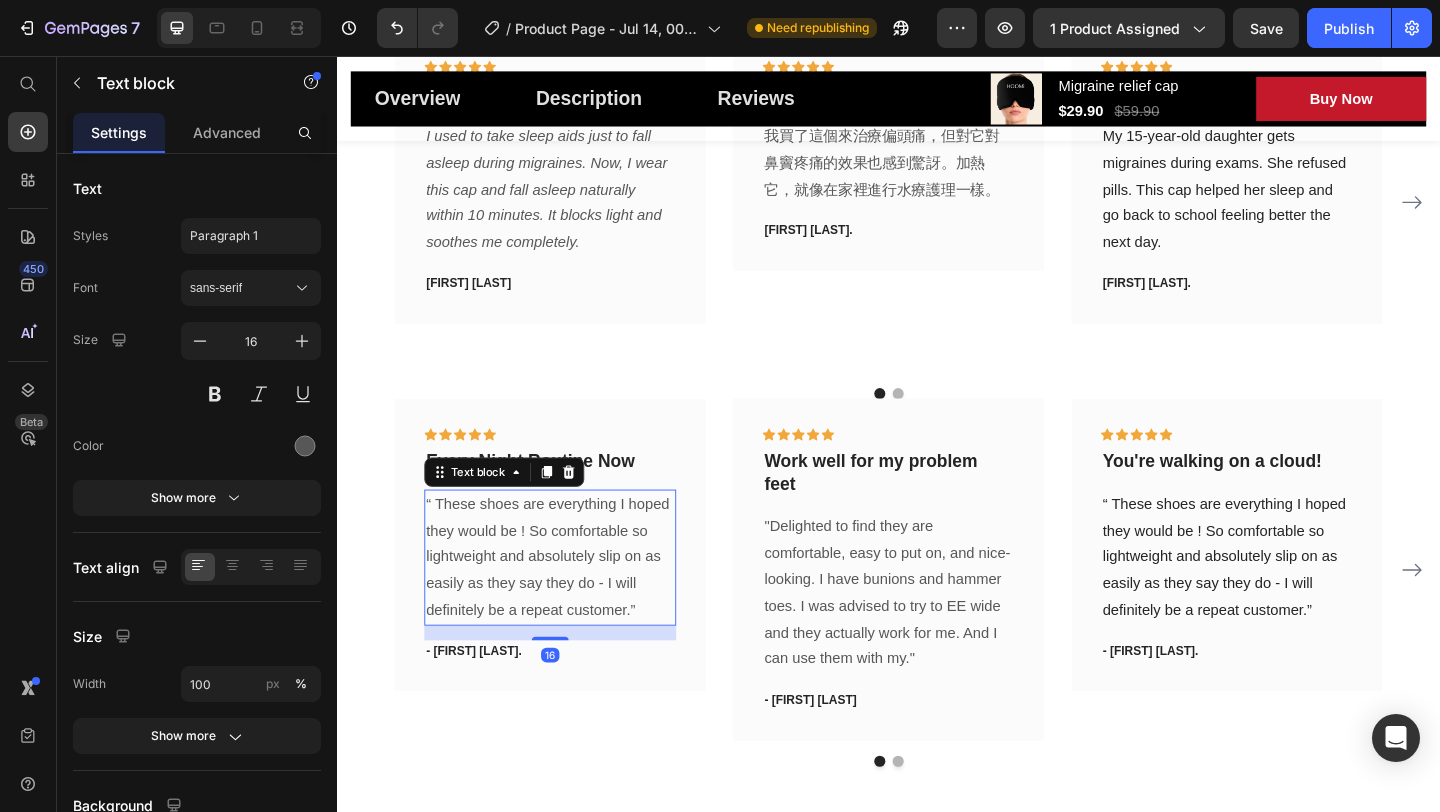 click on "“ These shoes are everything I hoped they would be ! So comfortable so lightweight and absolutely slip on as easily as they say they do - I will definitely be a repeat customer.”" at bounding box center [569, 602] 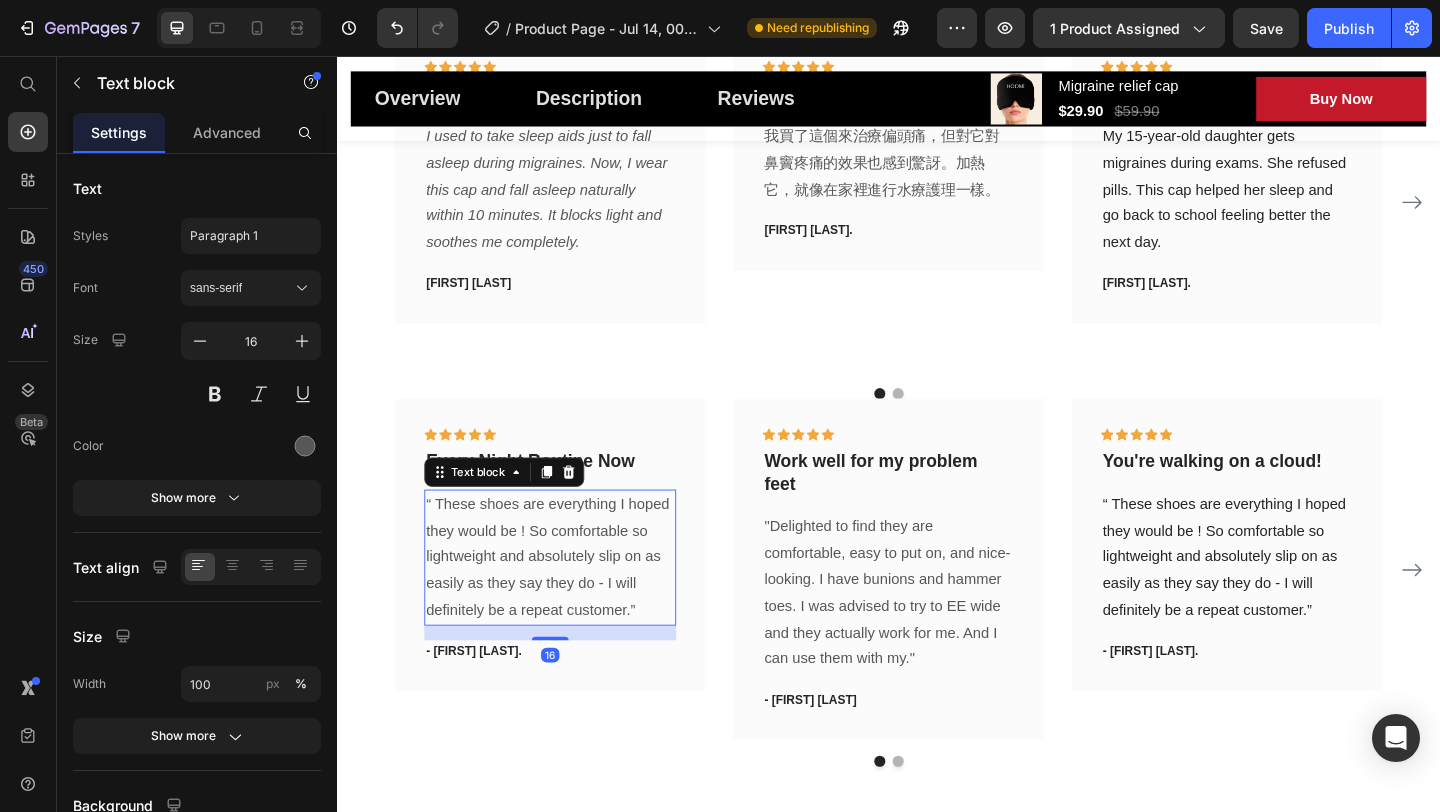 click on "“ These shoes are everything I hoped they would be ! So comfortable so lightweight and absolutely slip on as easily as they say they do - I will definitely be a repeat customer.”" at bounding box center [569, 602] 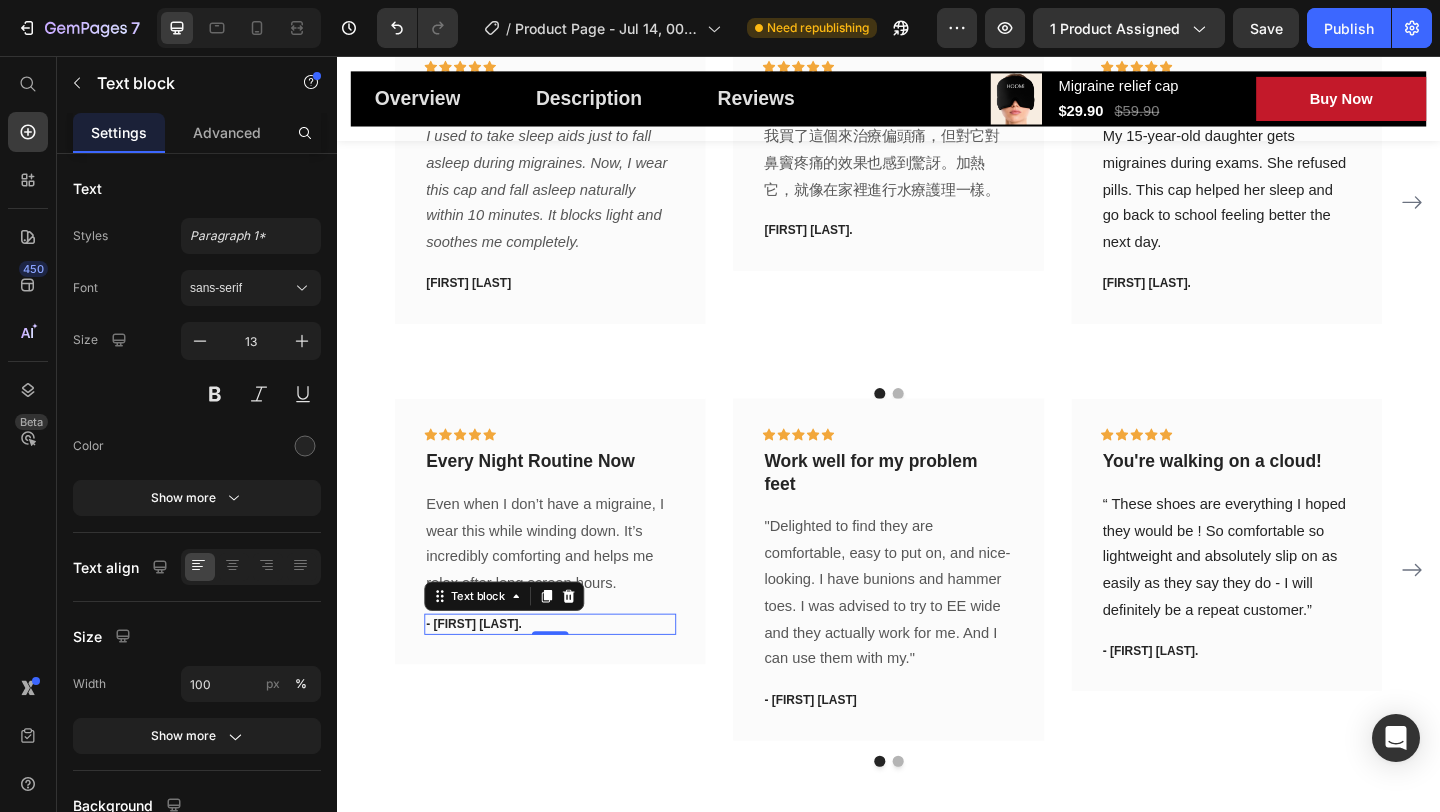 click on "- [FIRST] [LAST]." at bounding box center [569, 675] 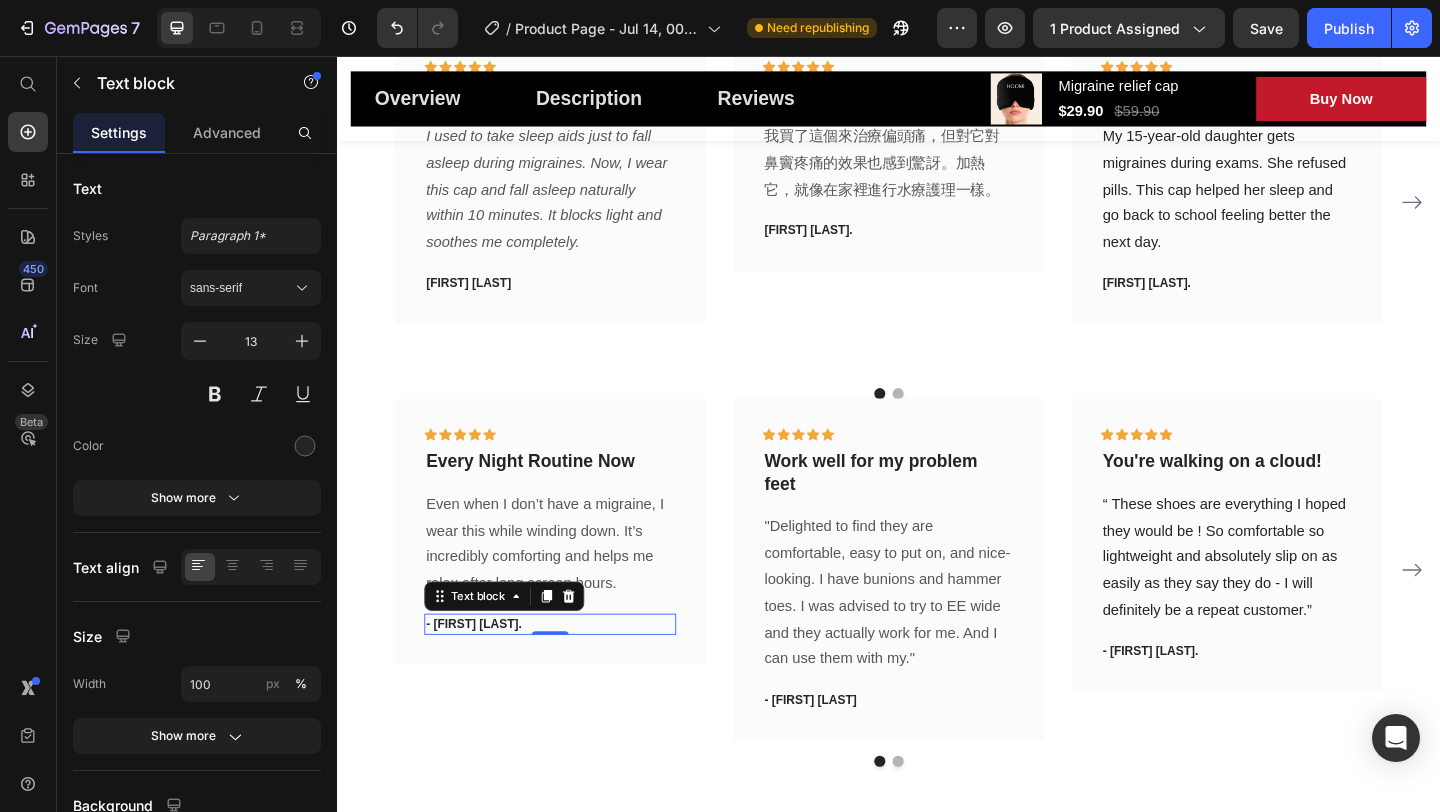 click on "- [FIRST] [LAST]." at bounding box center [569, 675] 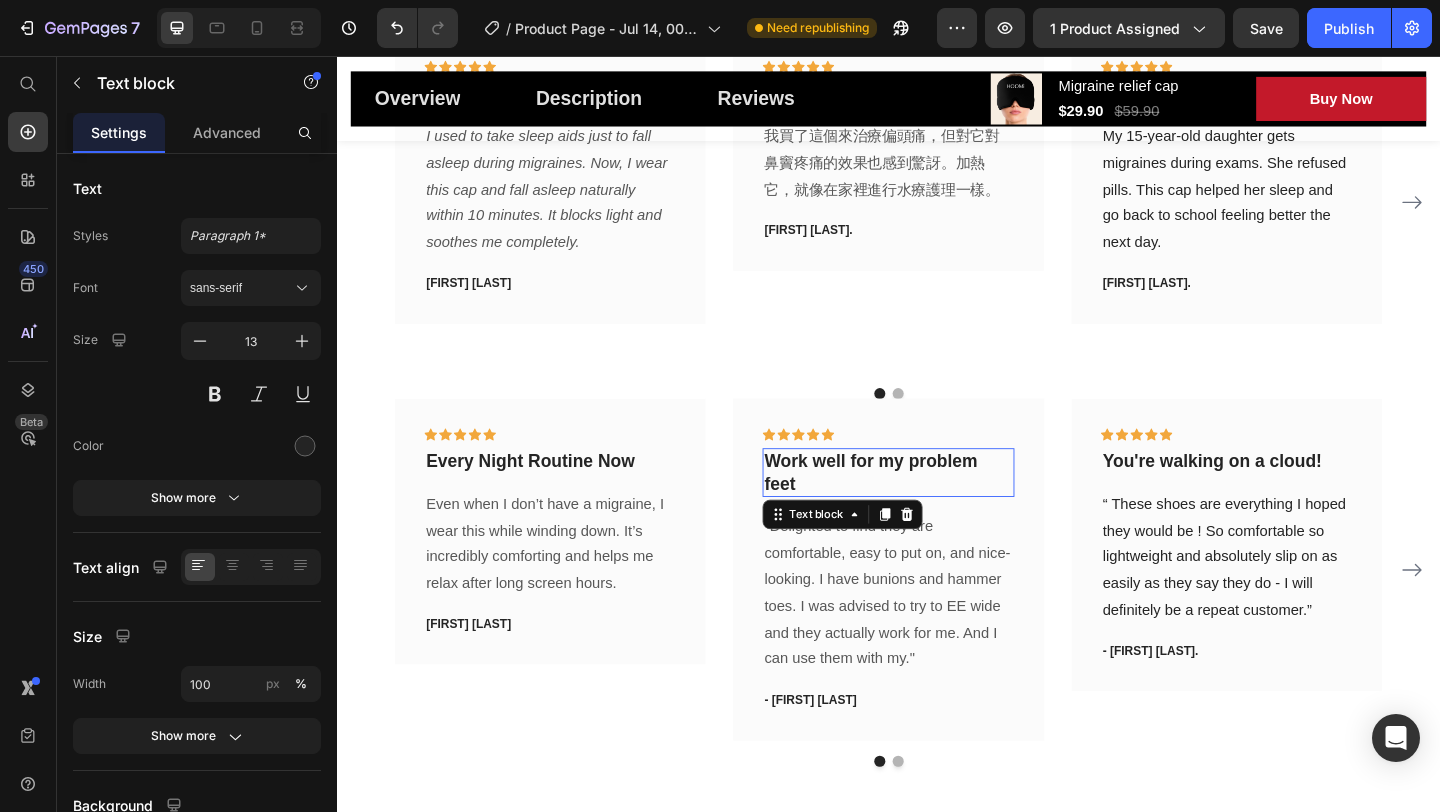 click on "Work well for my problem feet" at bounding box center [937, 509] 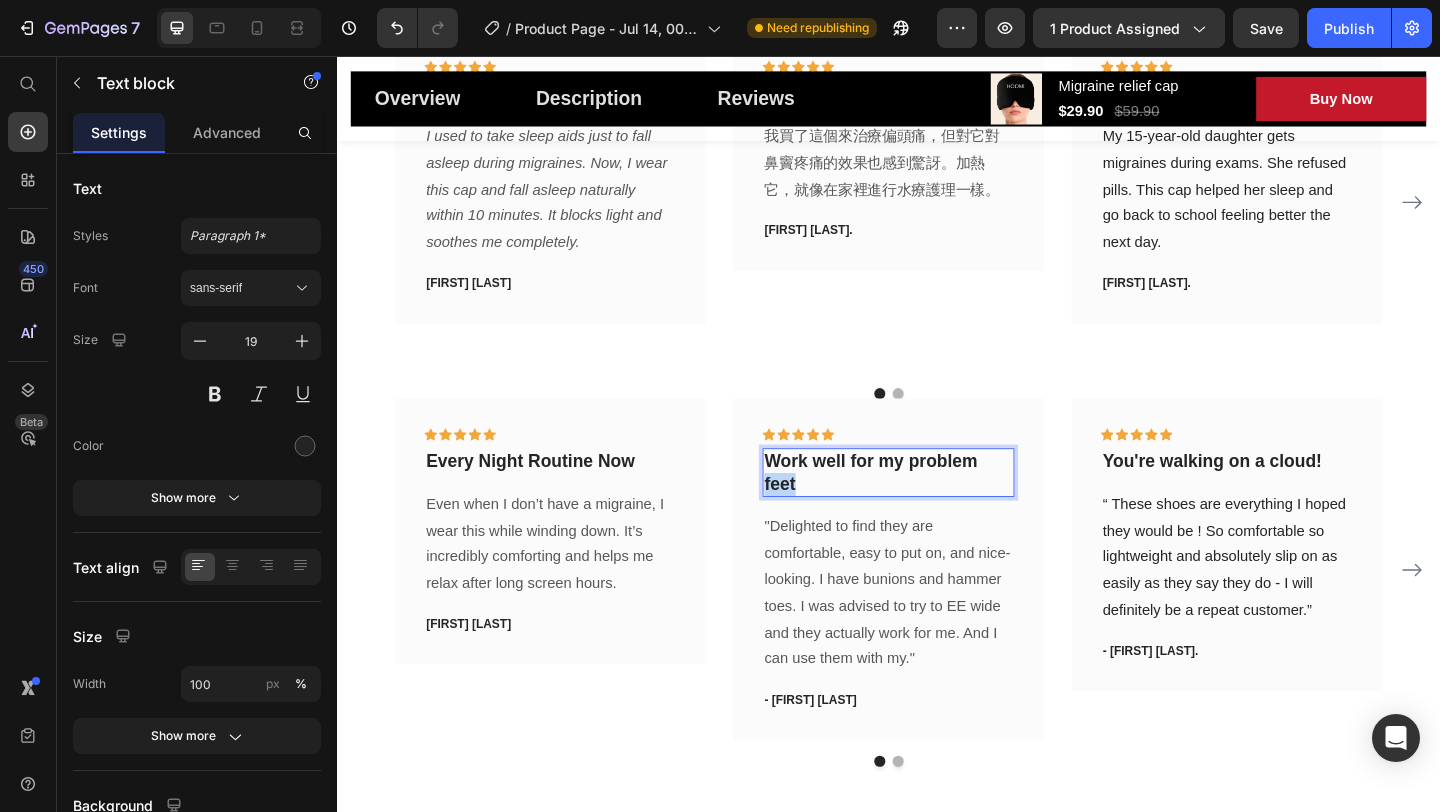 click on "Work well for my problem feet" at bounding box center (937, 509) 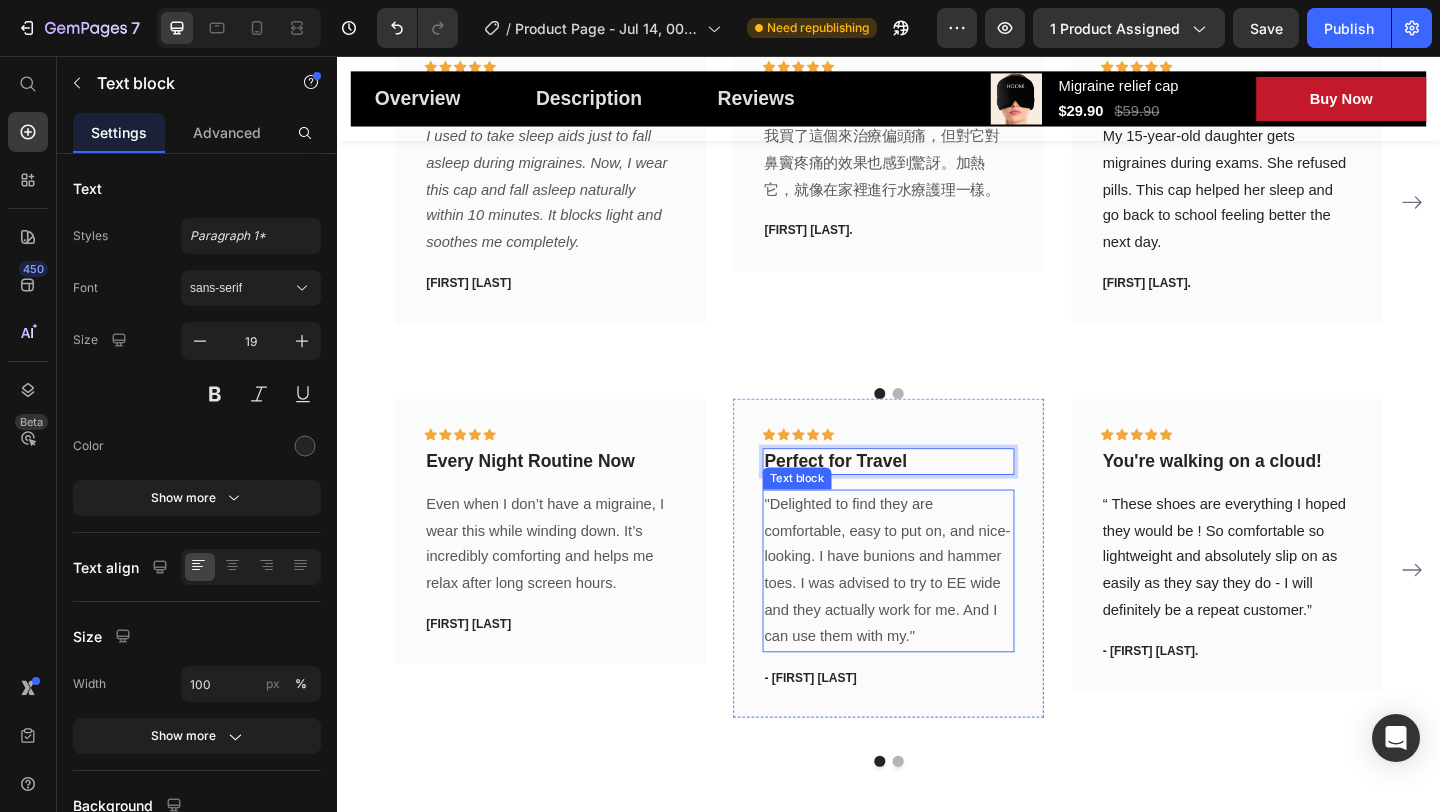 click on ""Delighted to find they are comfortable, easy to put on, and nice-looking. I have bunions and hammer toes. I was advised to try to EE wide and they actually work for me. And I can use them with my."" at bounding box center (937, 616) 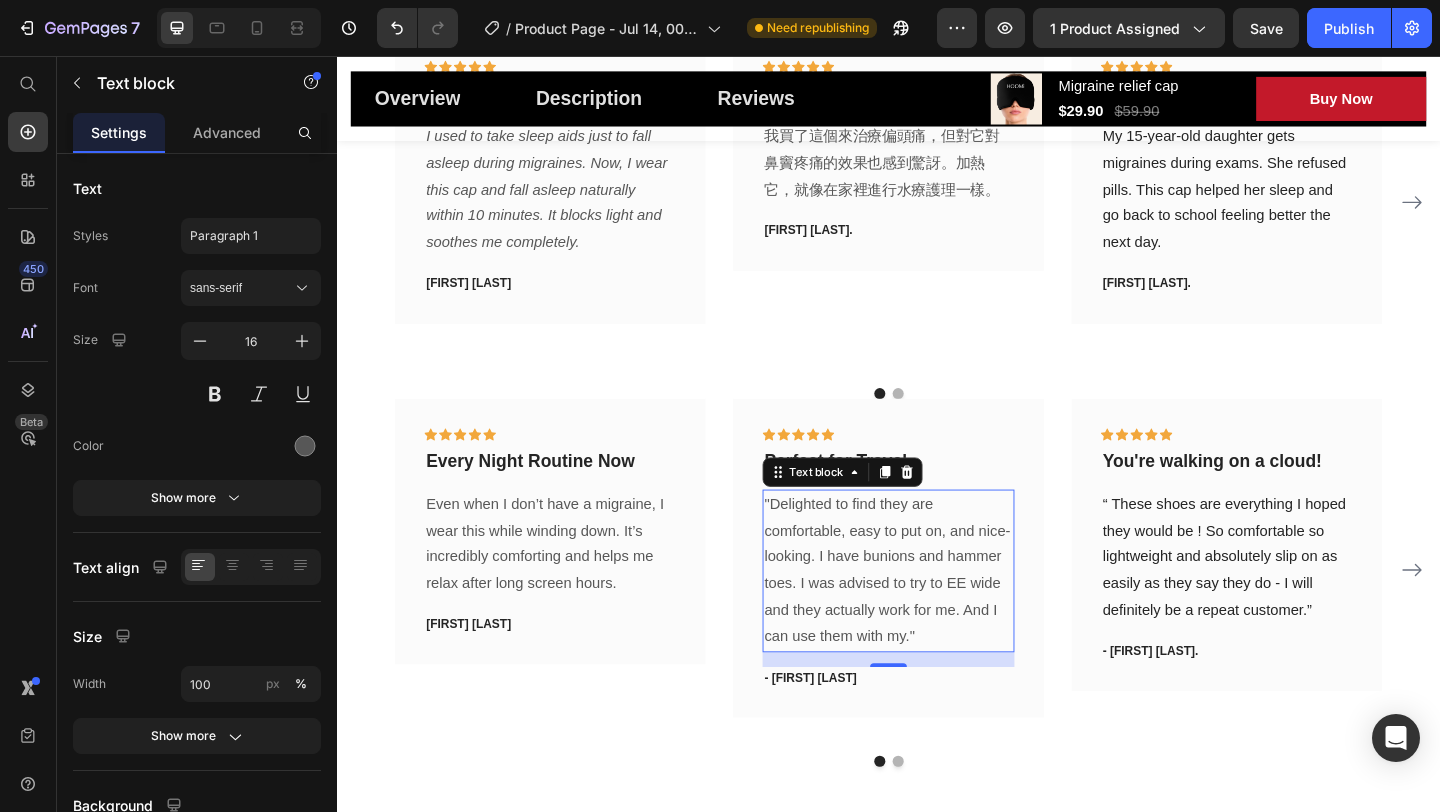 click on ""Delighted to find they are comfortable, easy to put on, and nice-looking. I have bunions and hammer toes. I was advised to try to EE wide and they actually work for me. And I can use them with my."" at bounding box center [937, 616] 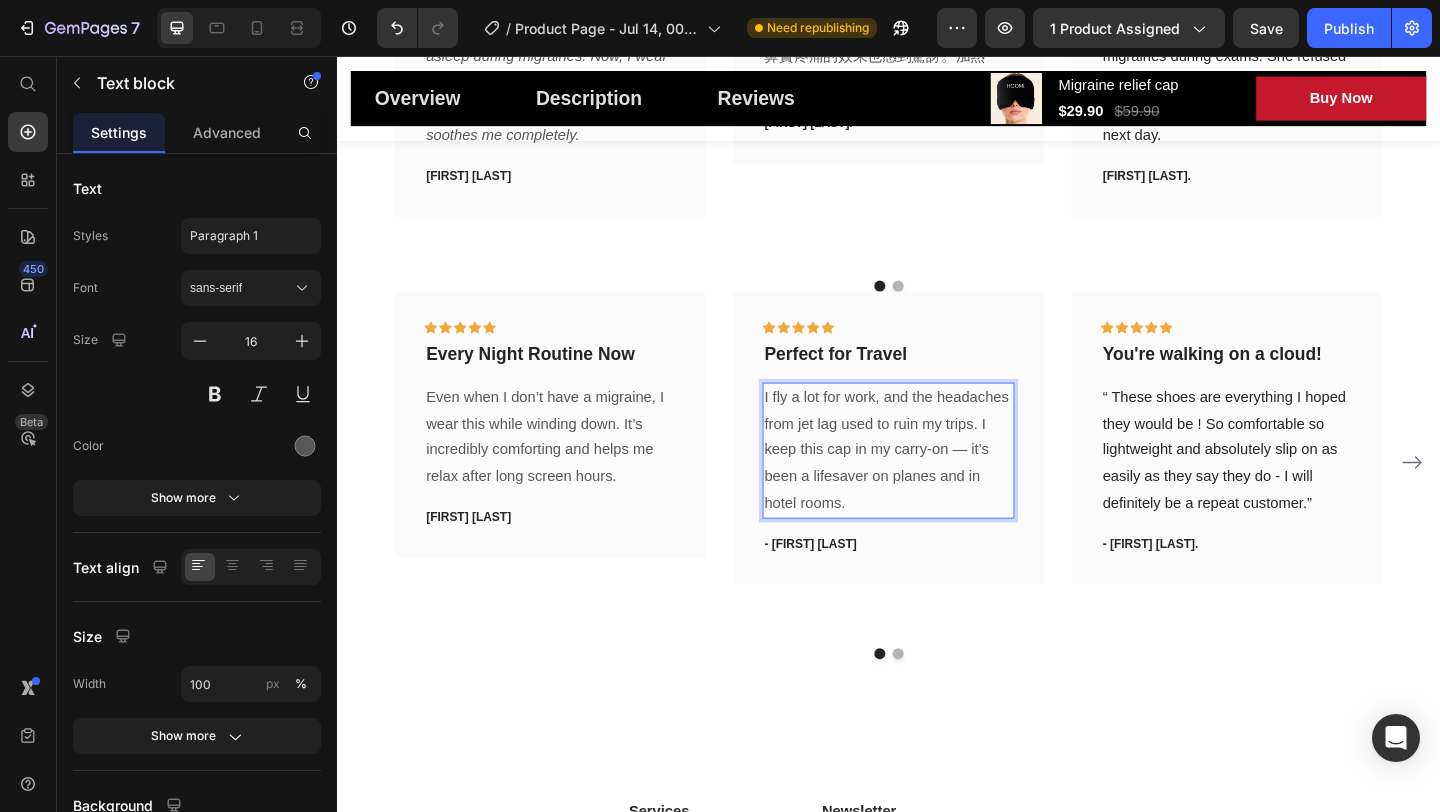 scroll, scrollTop: 6619, scrollLeft: 0, axis: vertical 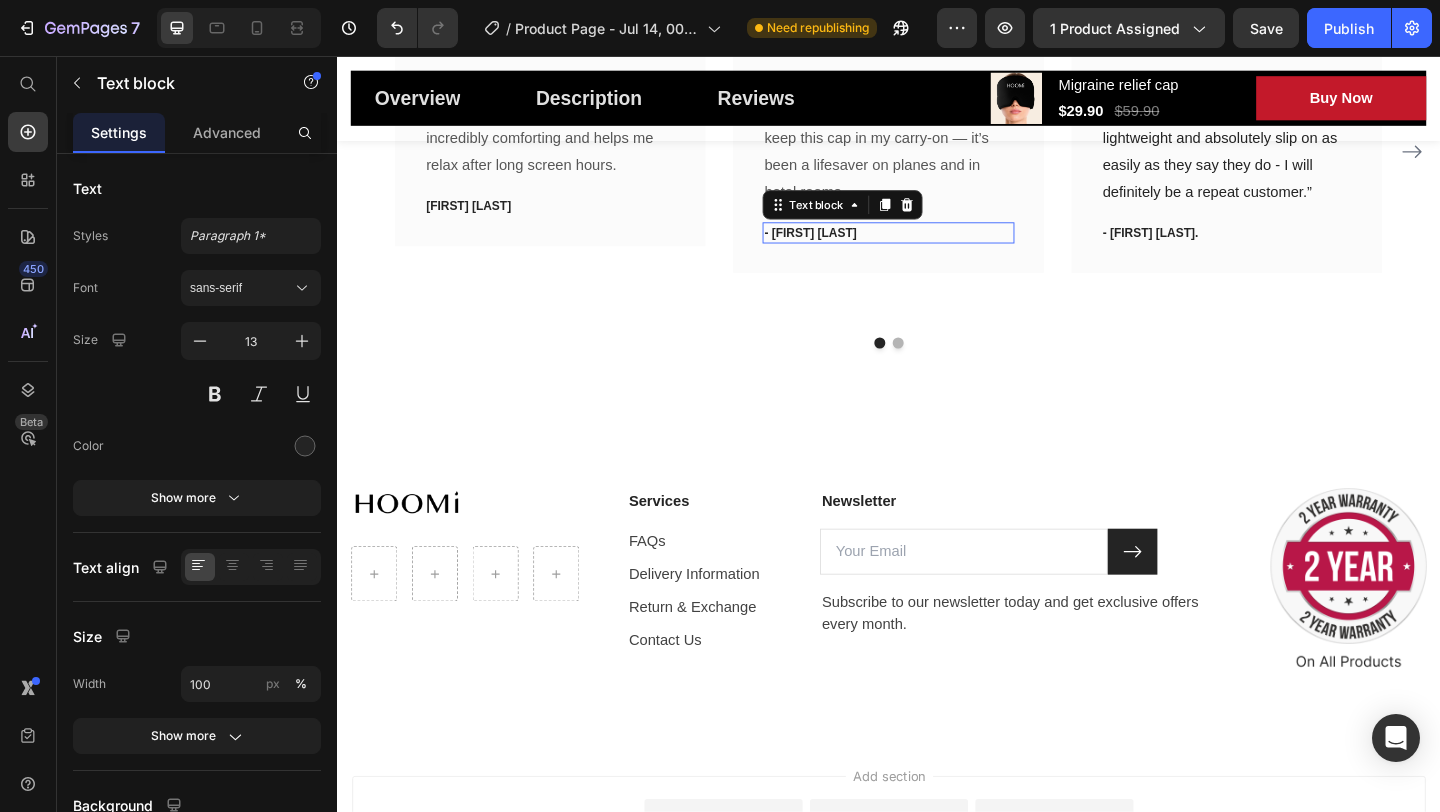 click on "- [FIRST] [LAST]." at bounding box center [937, 249] 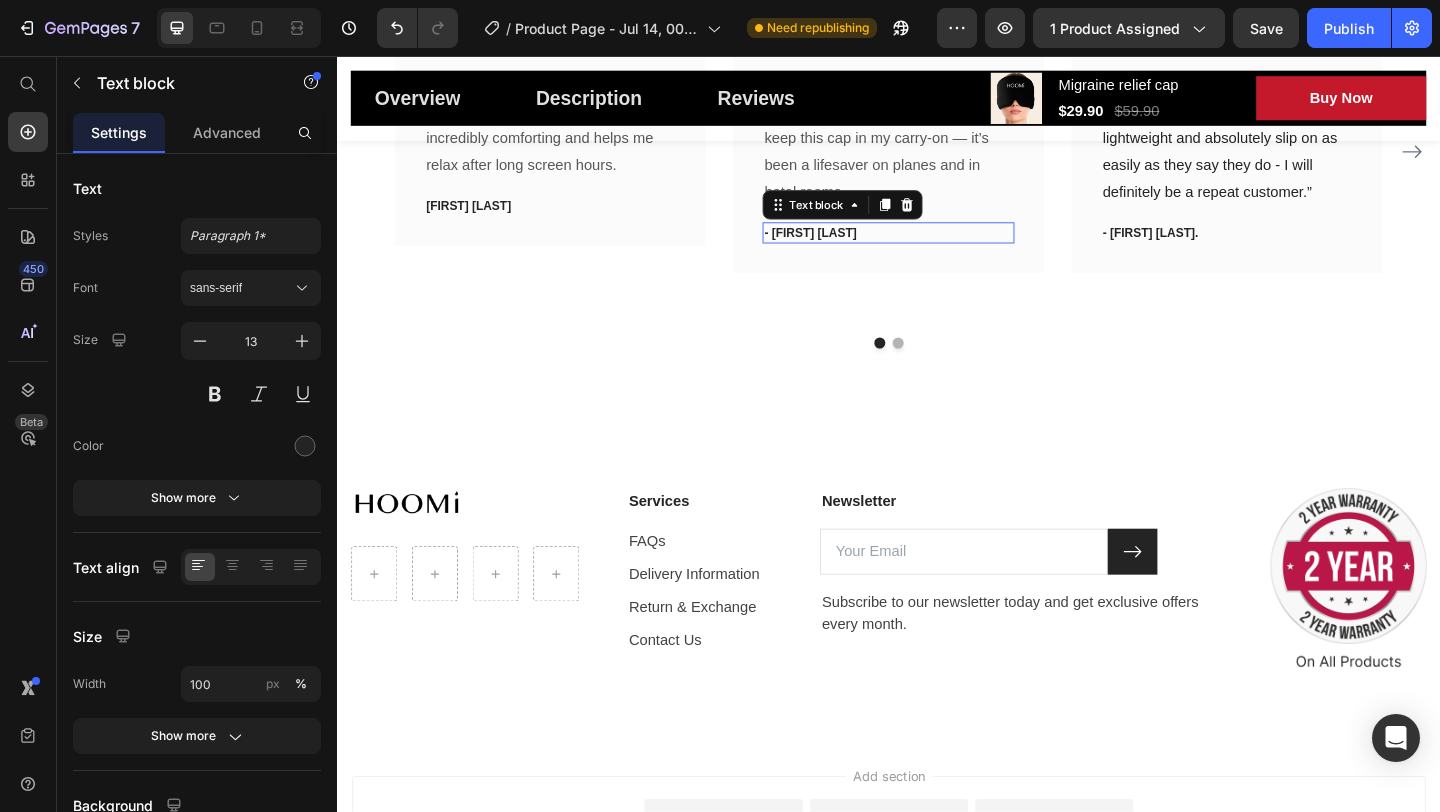 click on "- [FIRST] [LAST]." at bounding box center [937, 249] 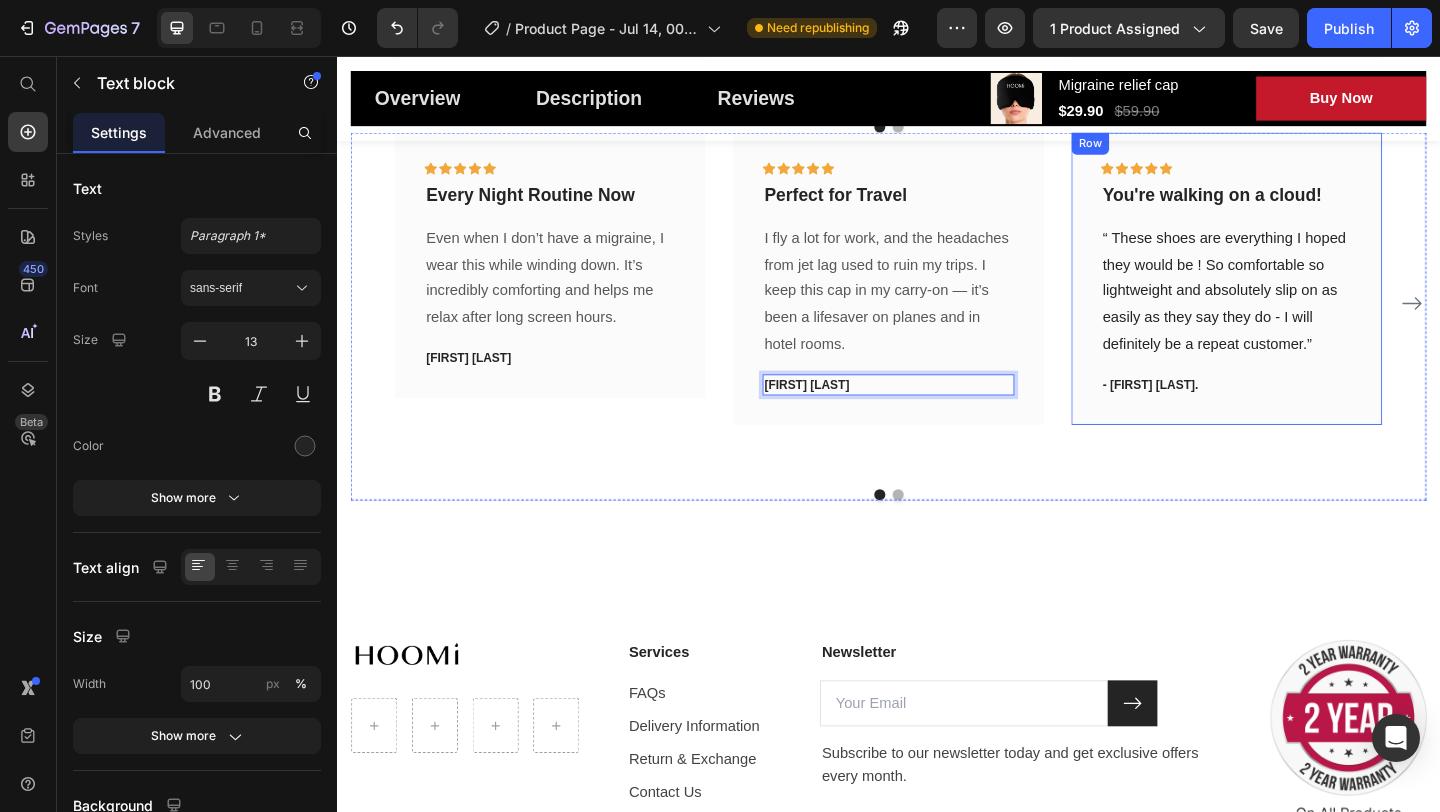 scroll, scrollTop: 6421, scrollLeft: 0, axis: vertical 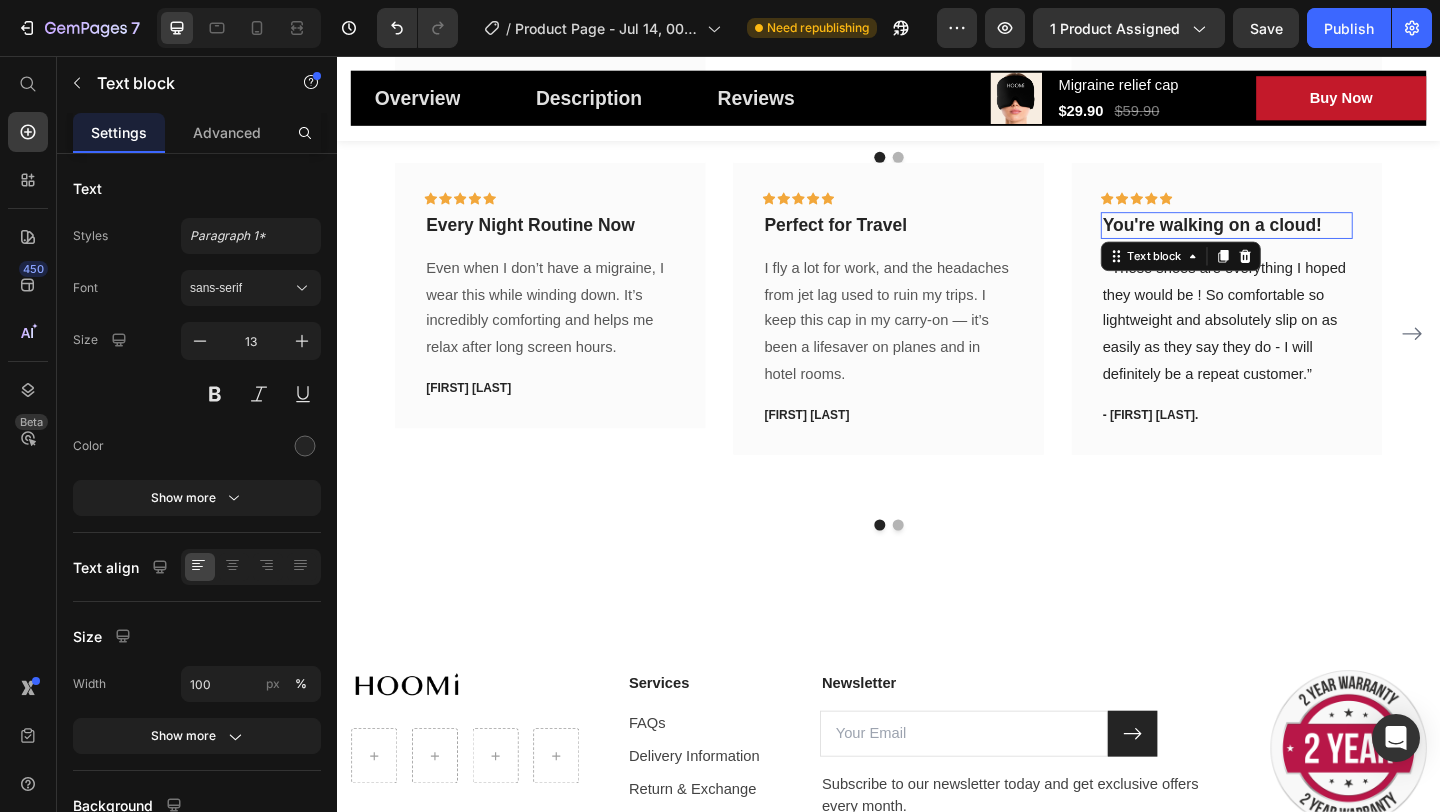 click on "You're walking on a cloud!" at bounding box center [1305, 240] 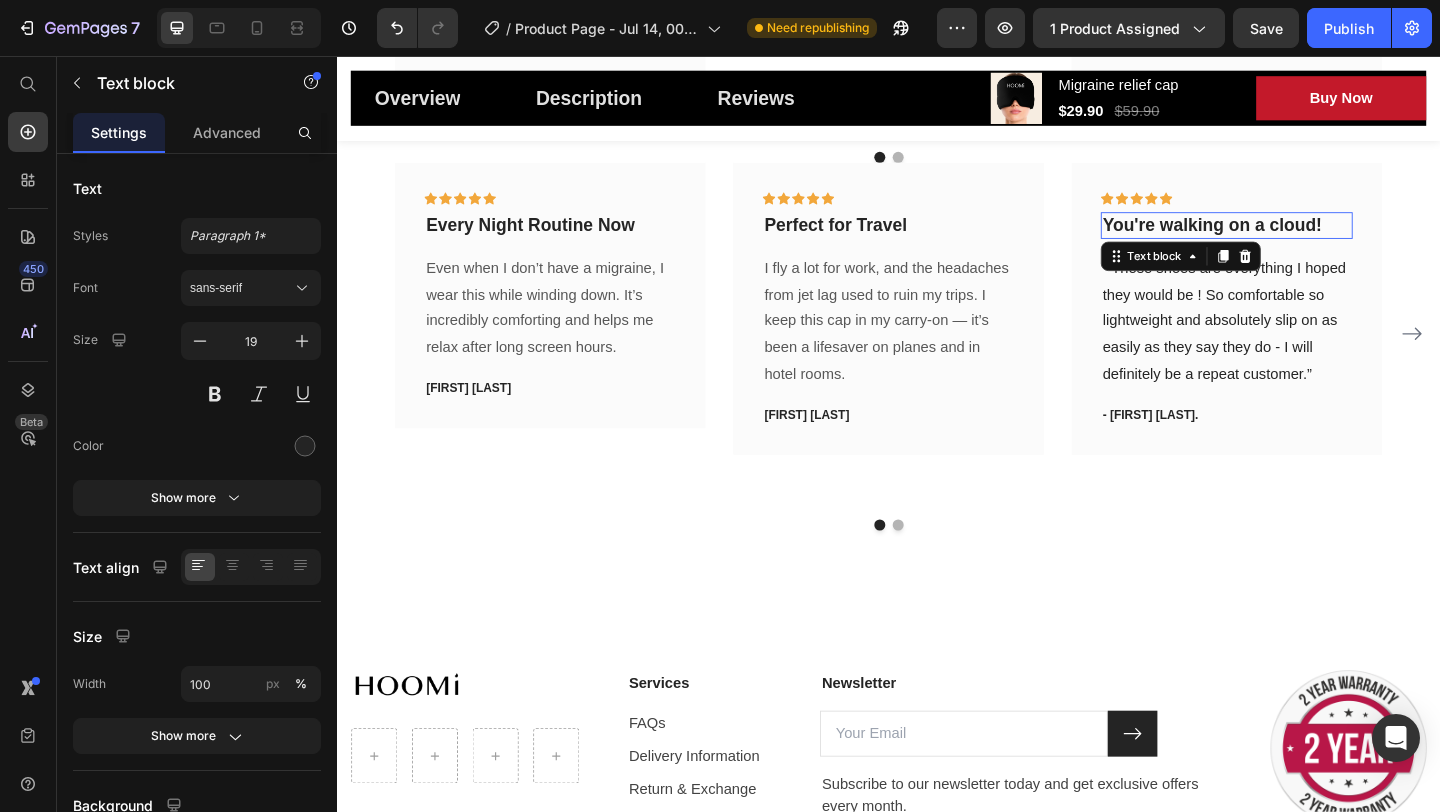 click on "You're walking on a cloud!" at bounding box center (1305, 240) 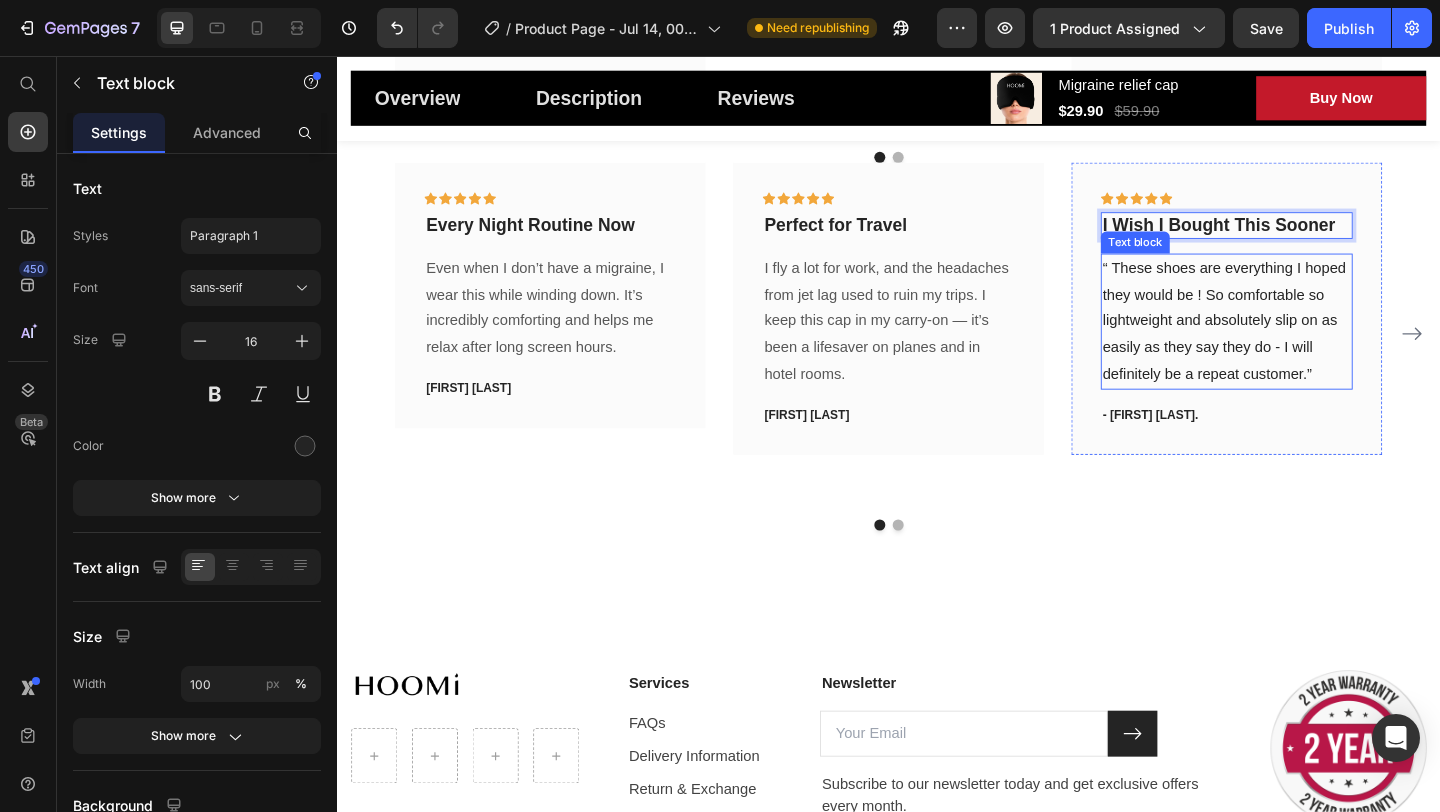 click on "“ These shoes are everything I hoped they would be ! So comfortable so lightweight and absolutely slip on as easily as they say they do - I will definitely be a repeat customer.”" at bounding box center [1305, 345] 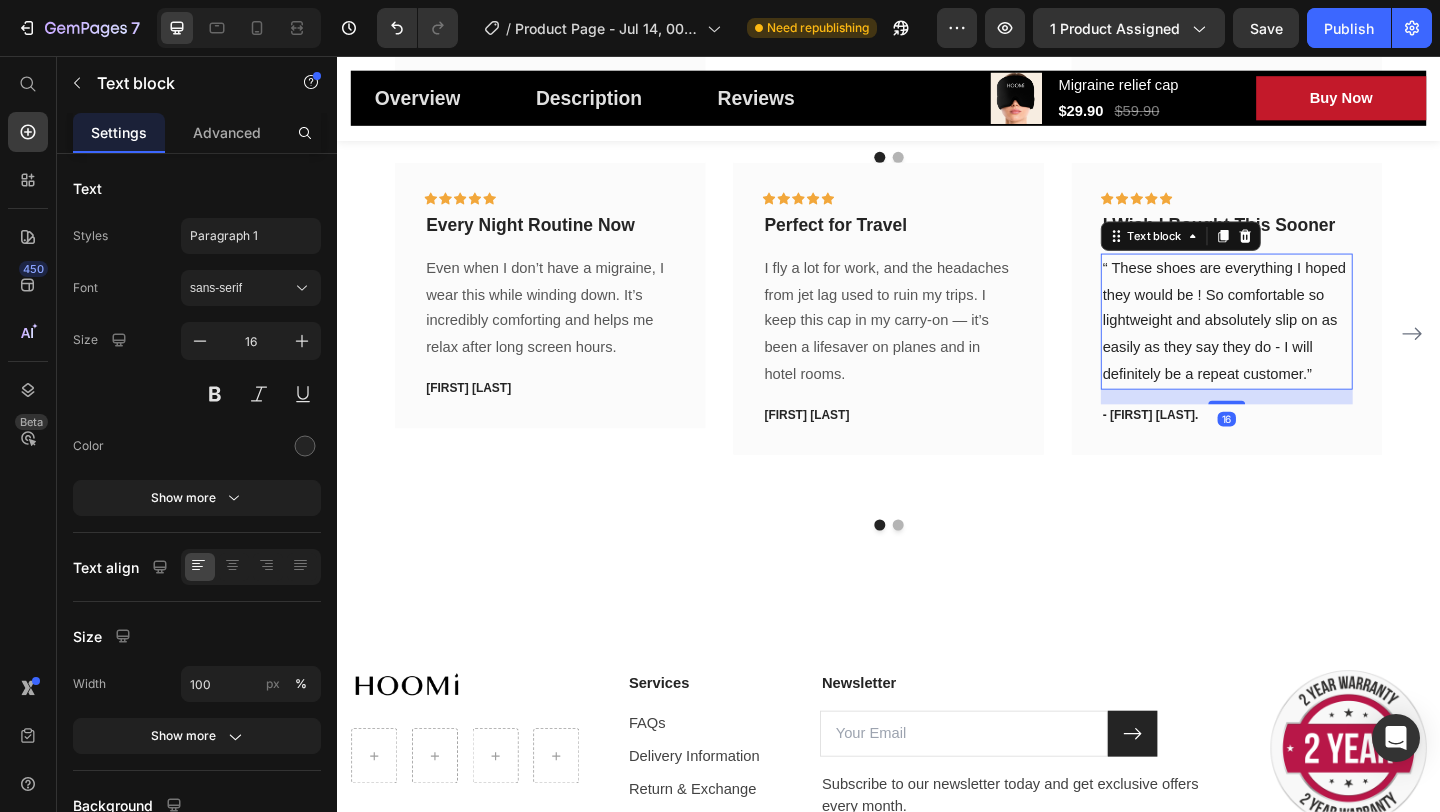 click on "“ These shoes are everything I hoped they would be ! So comfortable so lightweight and absolutely slip on as easily as they say they do - I will definitely be a repeat customer.”" at bounding box center (1305, 345) 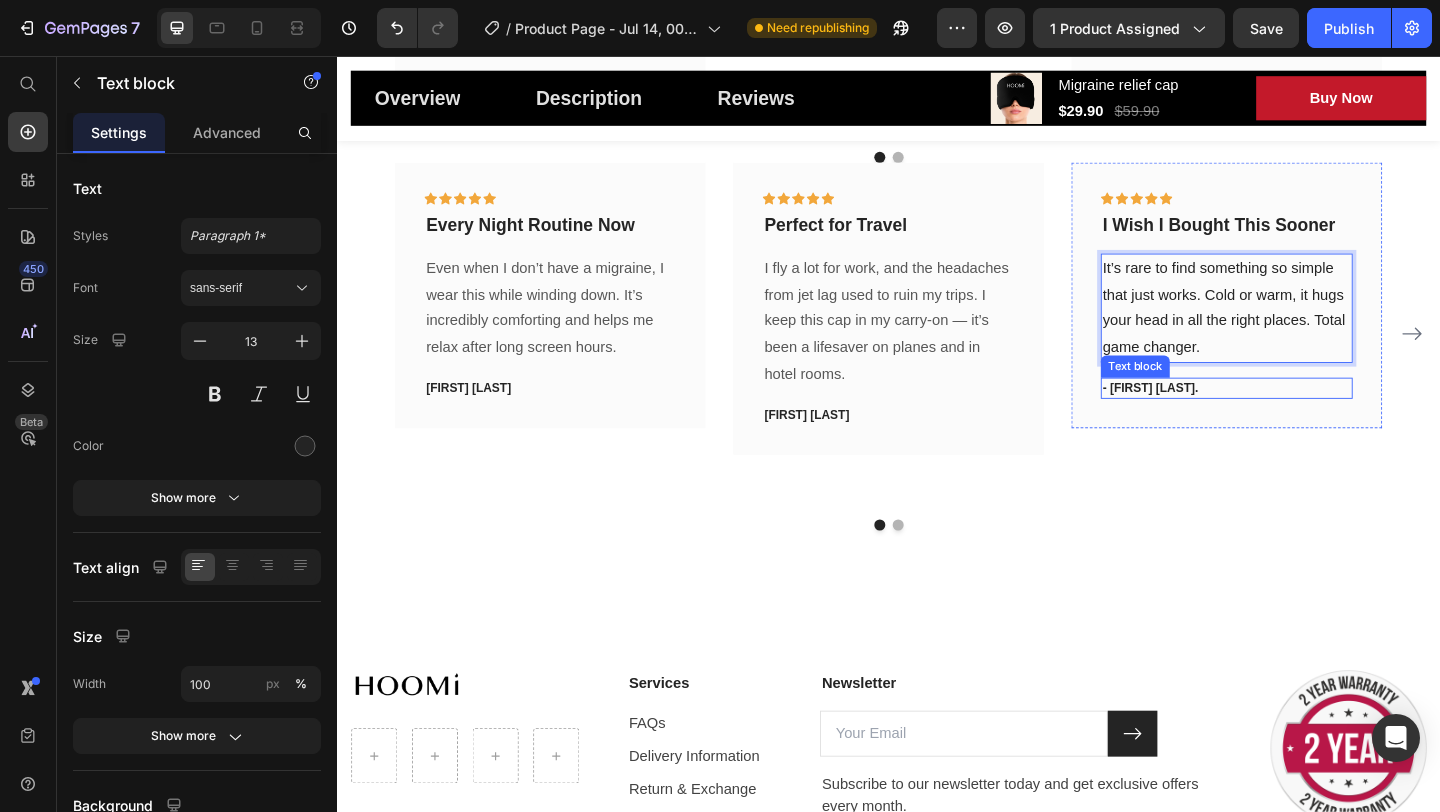 click on "- [FIRST] [LAST]." at bounding box center [1305, 418] 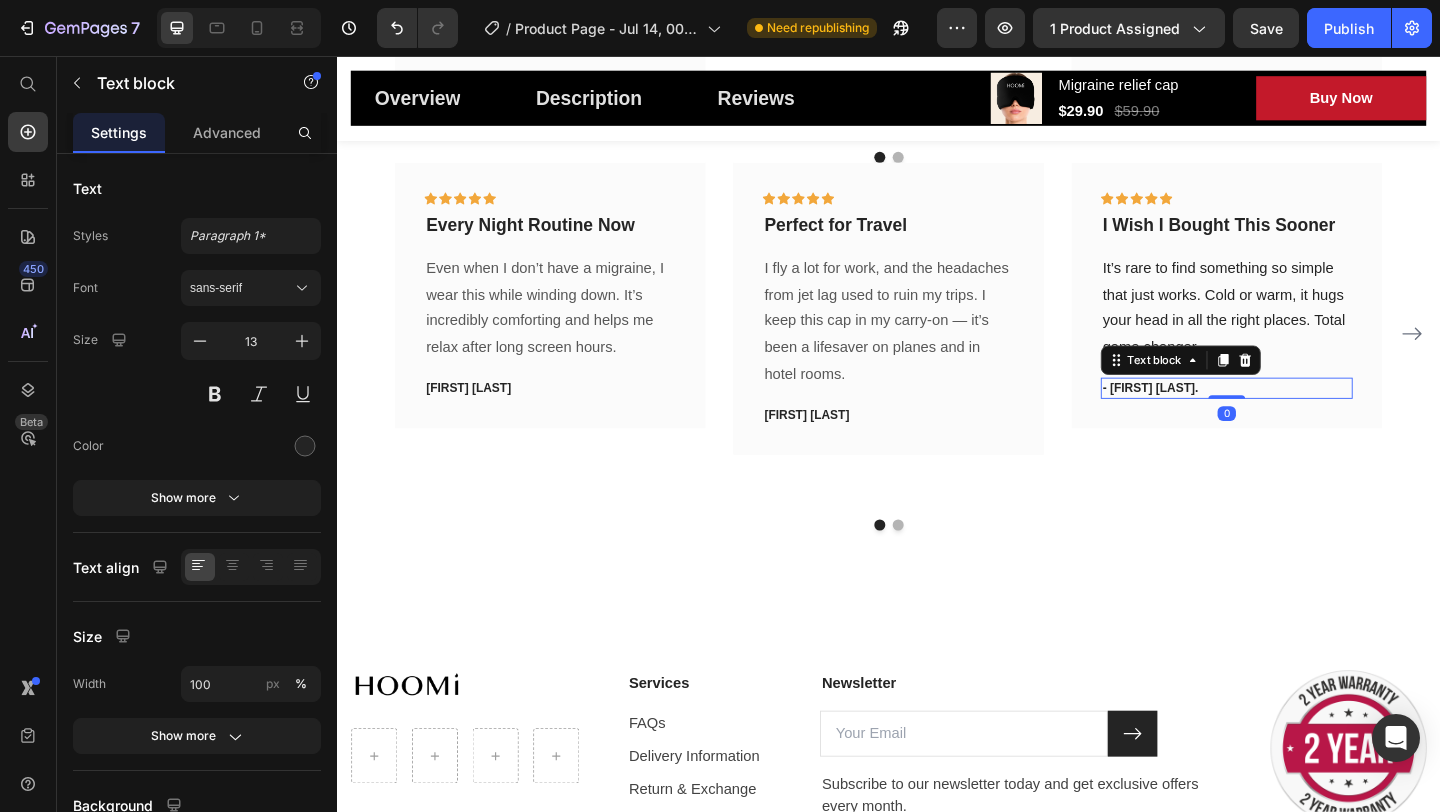 click on "- [FIRST] [LAST]." at bounding box center [1305, 418] 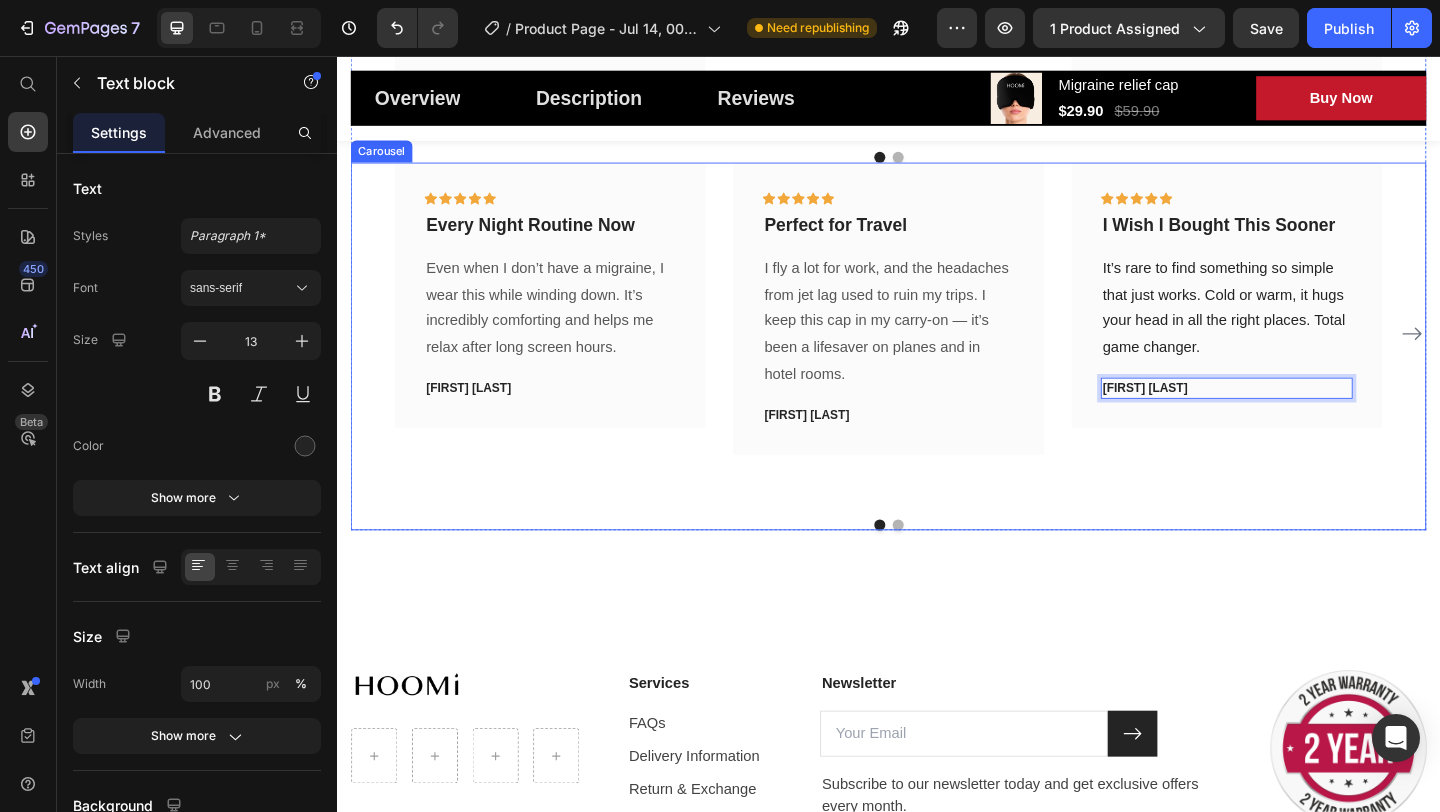 click on "Icon
Icon
Icon
Icon
Icon Row Perfect for Travel Text block I fly a lot for work, and the headaches from jet lag used to ruin my trips. I keep this cap in my carry-on — it’s been a lifesaver on planes and in hotel rooms. Text block Teresa M. Text block Row" at bounding box center (937, 358) 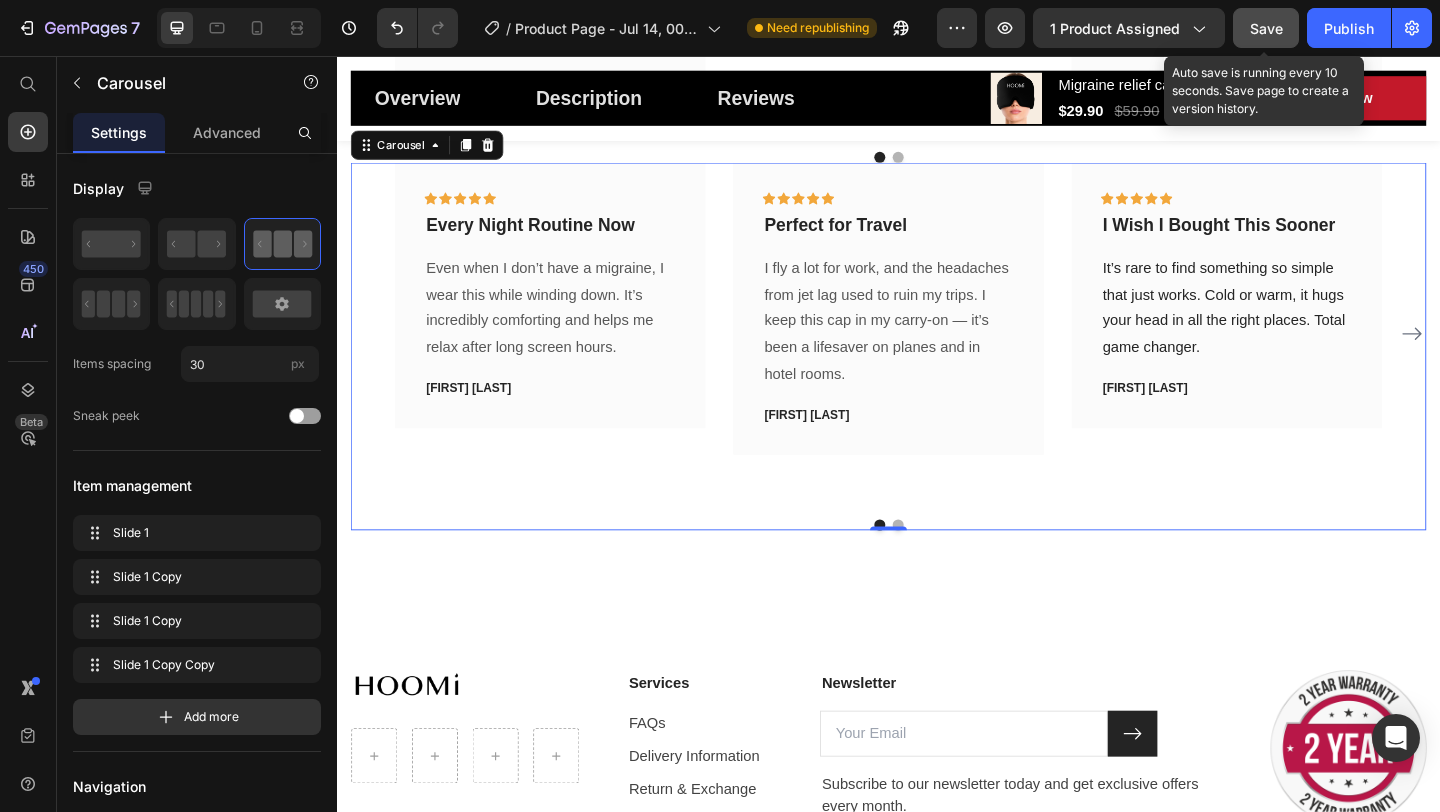 click on "Save" 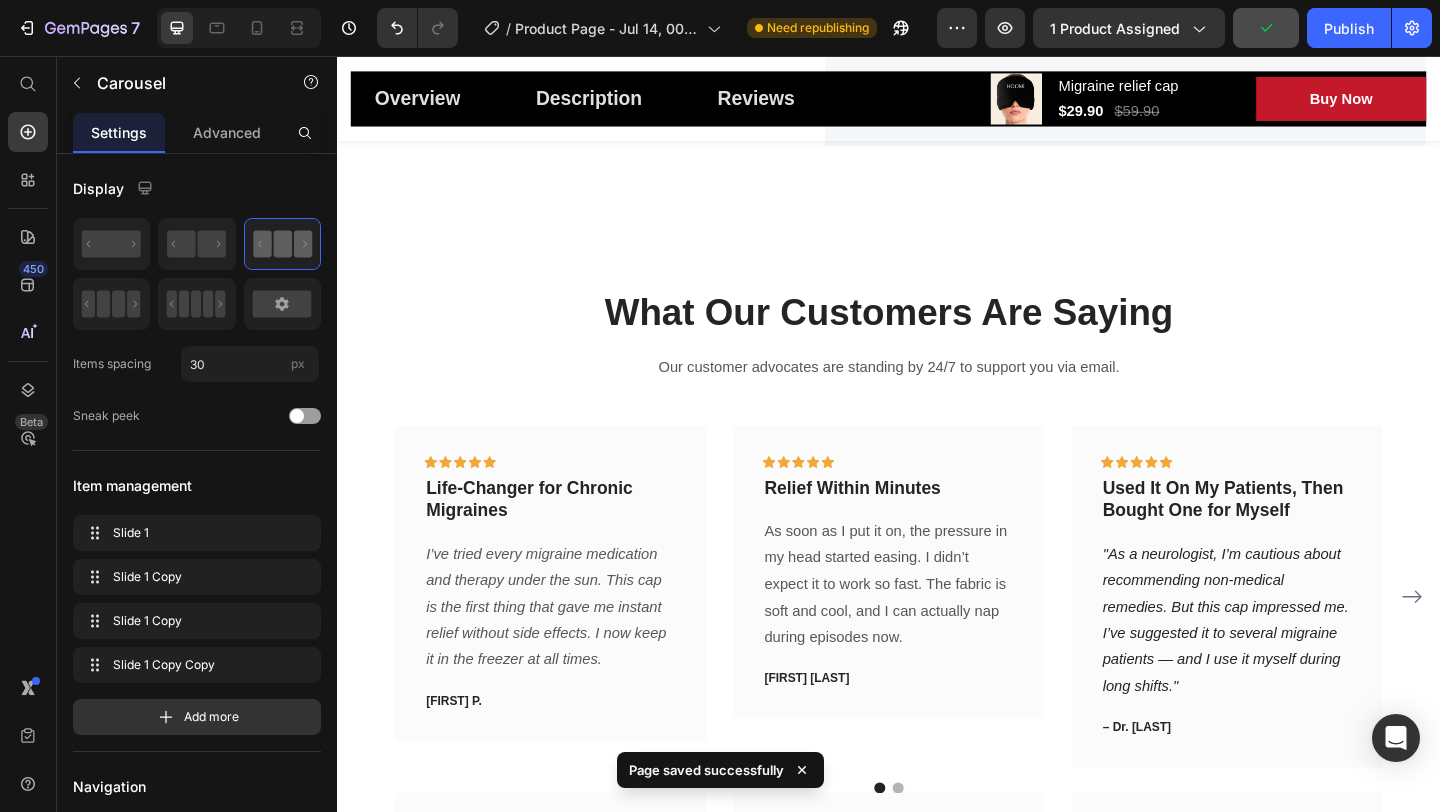 scroll, scrollTop: 5364, scrollLeft: 0, axis: vertical 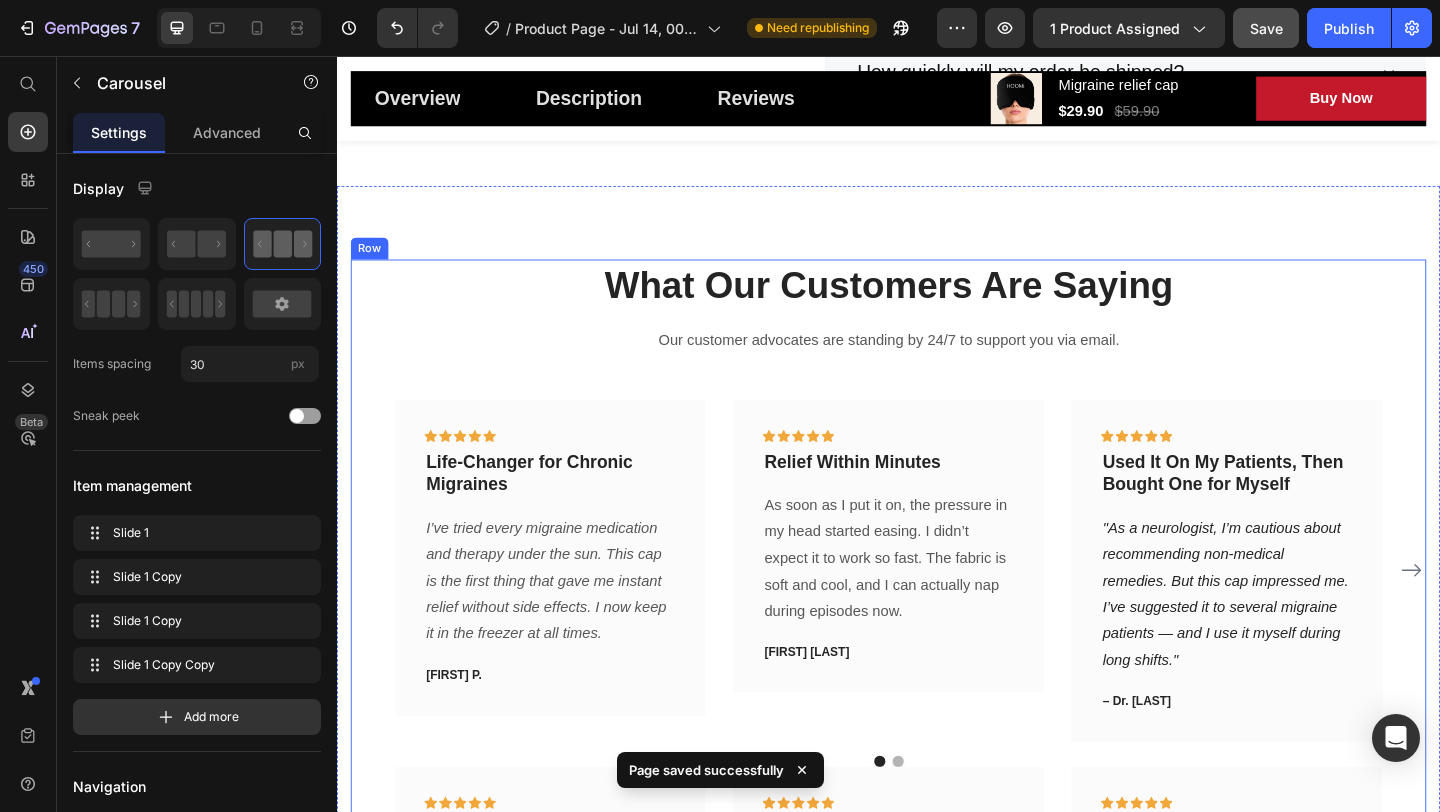 type 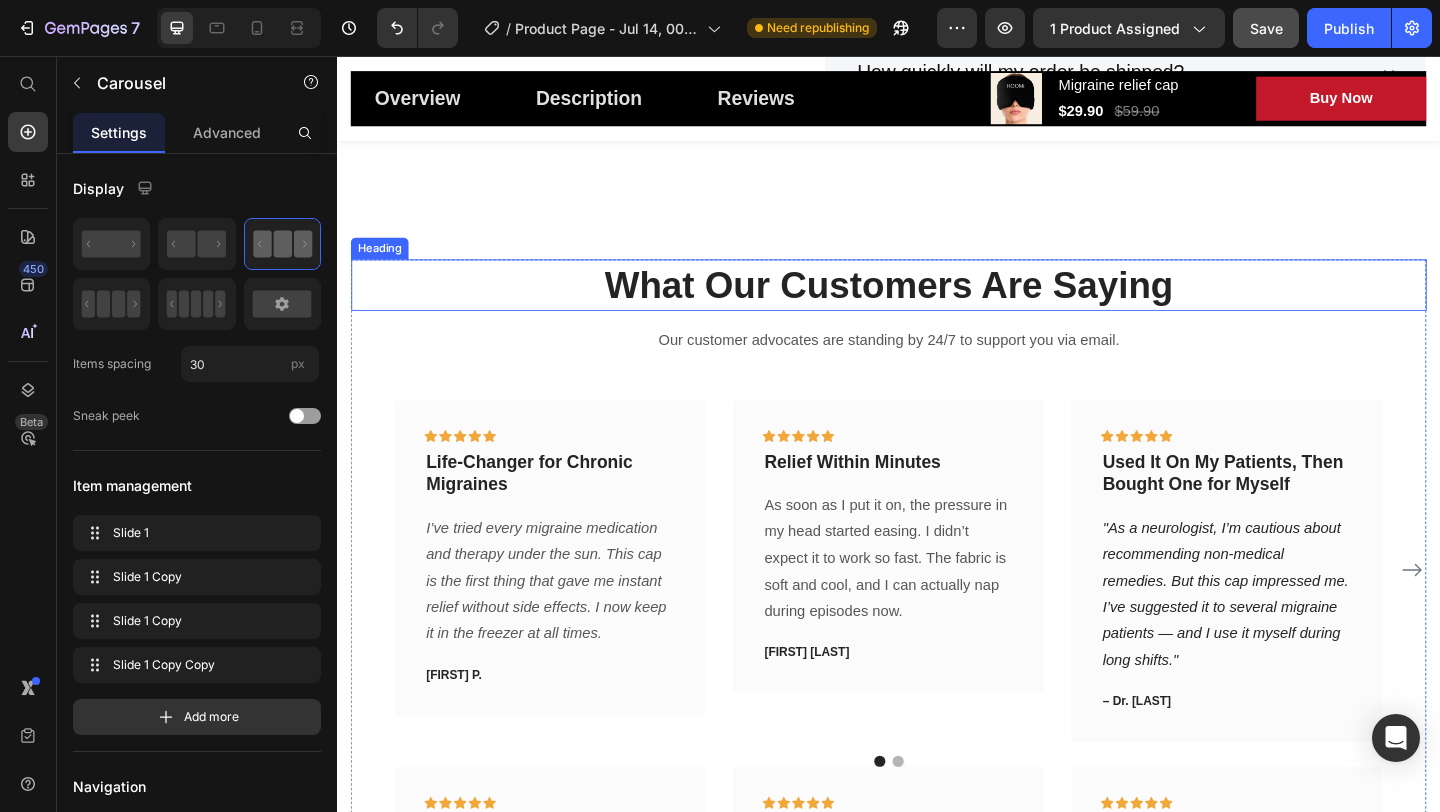 click on "What Our Customers Are Saying" at bounding box center (937, 305) 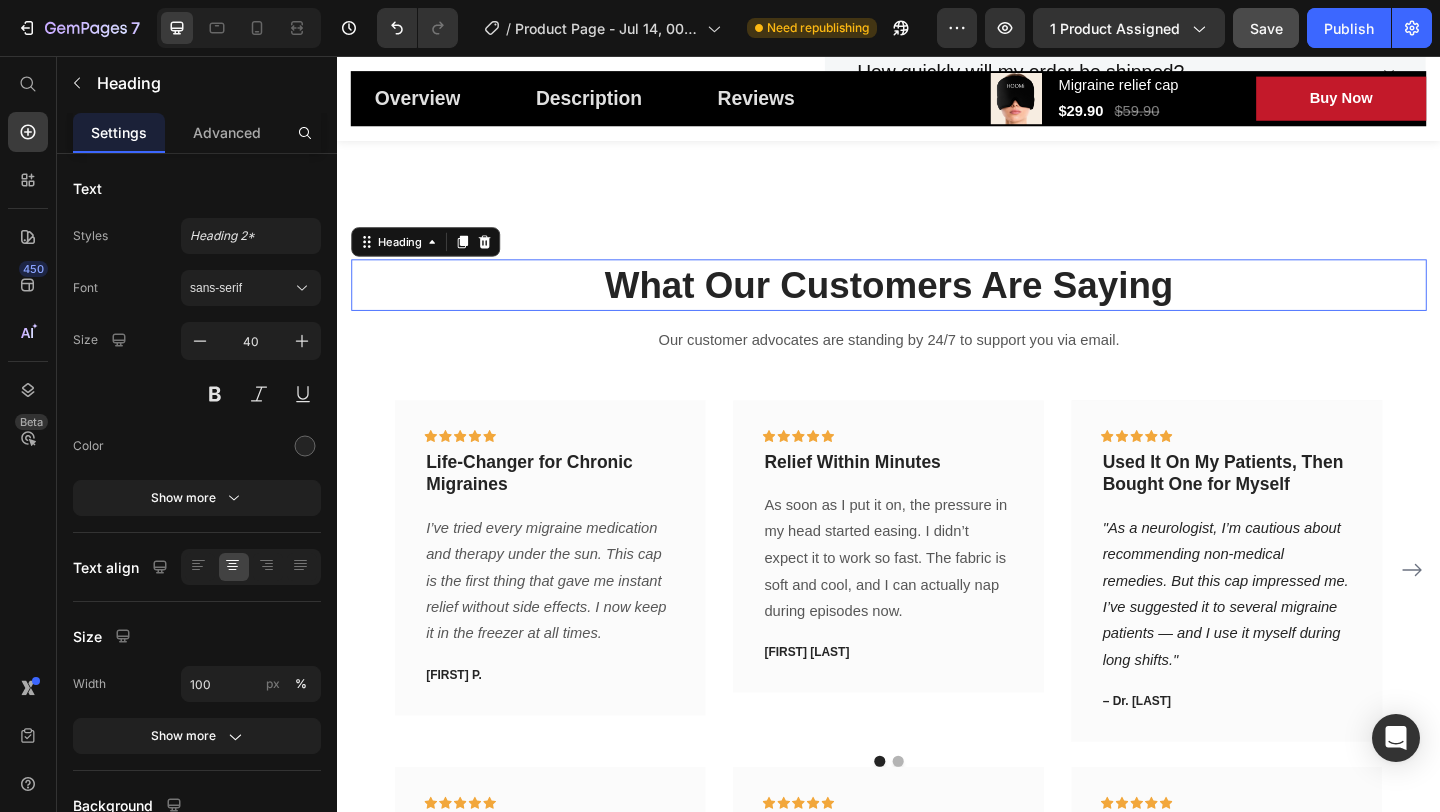 click on "What Our Customers Are Saying" at bounding box center (937, 305) 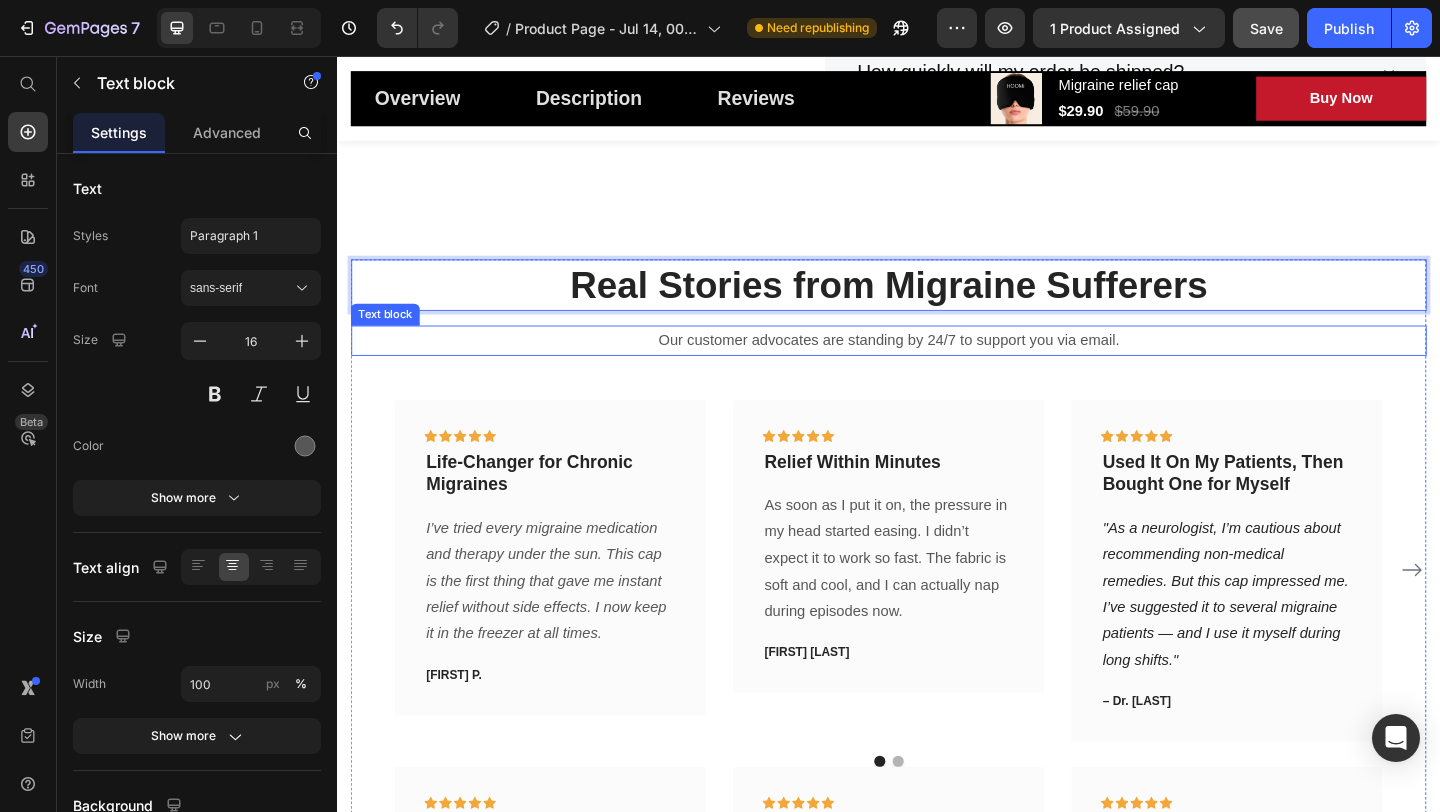 click on "Our customer advocates are standing by 24/7 to support you via email." at bounding box center [937, 365] 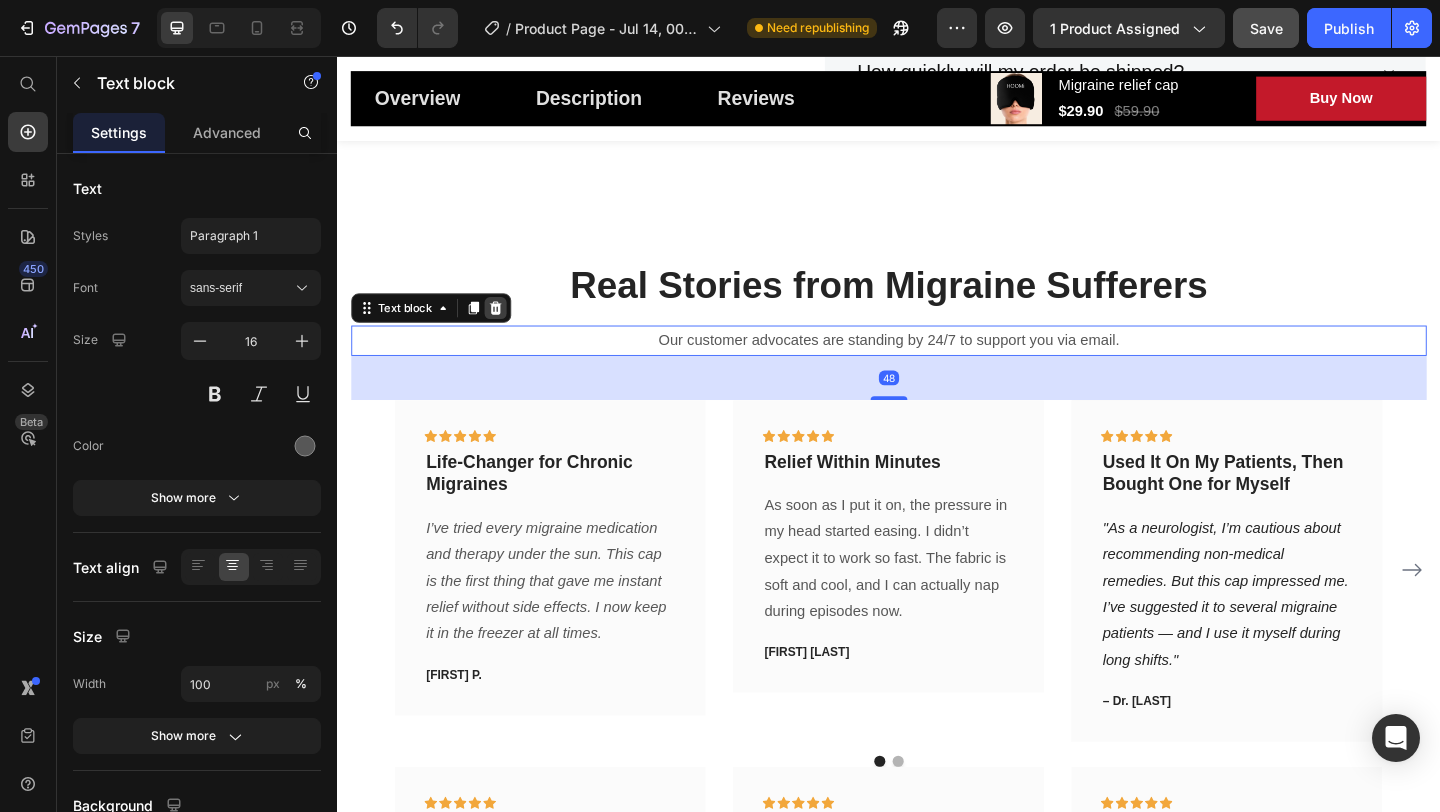 click 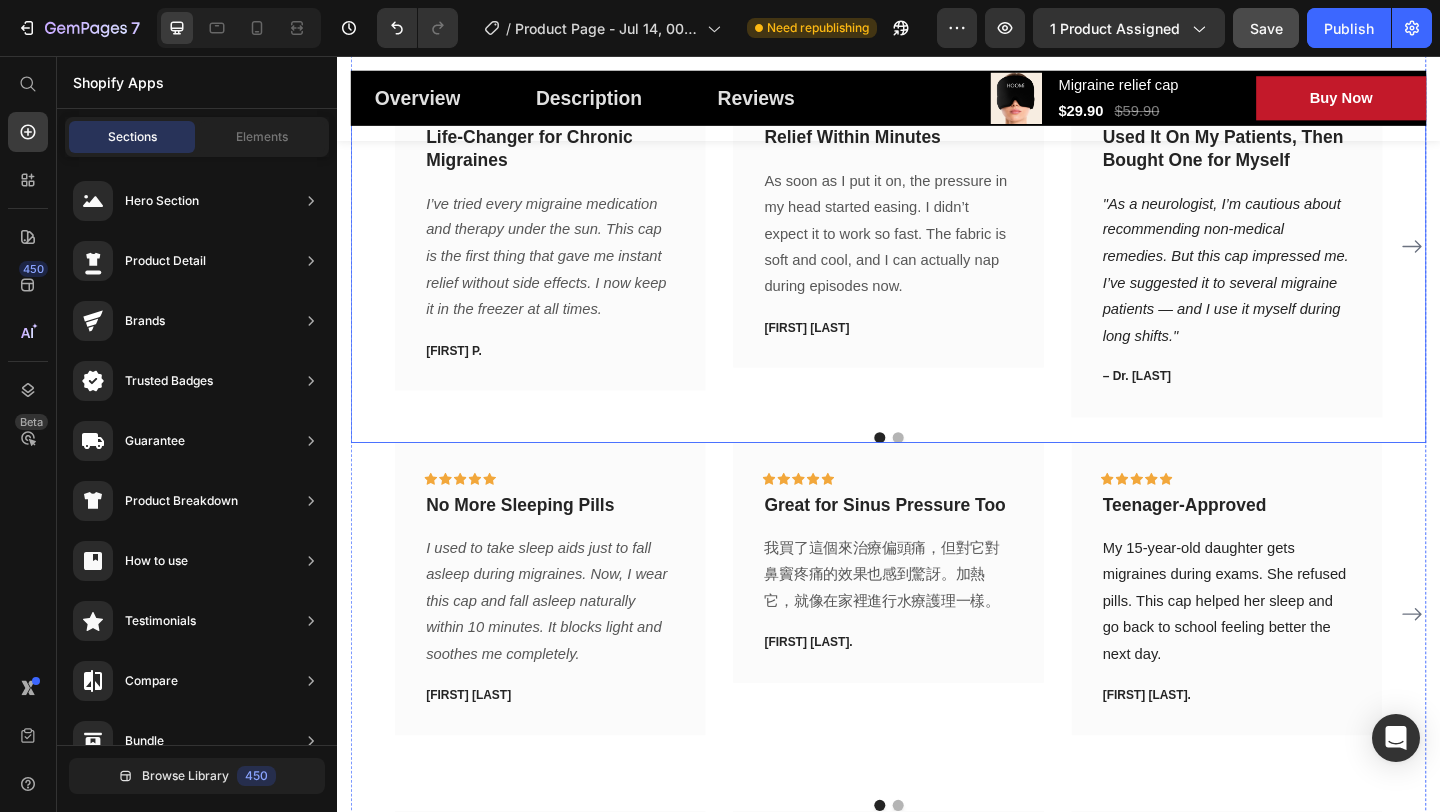 scroll, scrollTop: 6235, scrollLeft: 0, axis: vertical 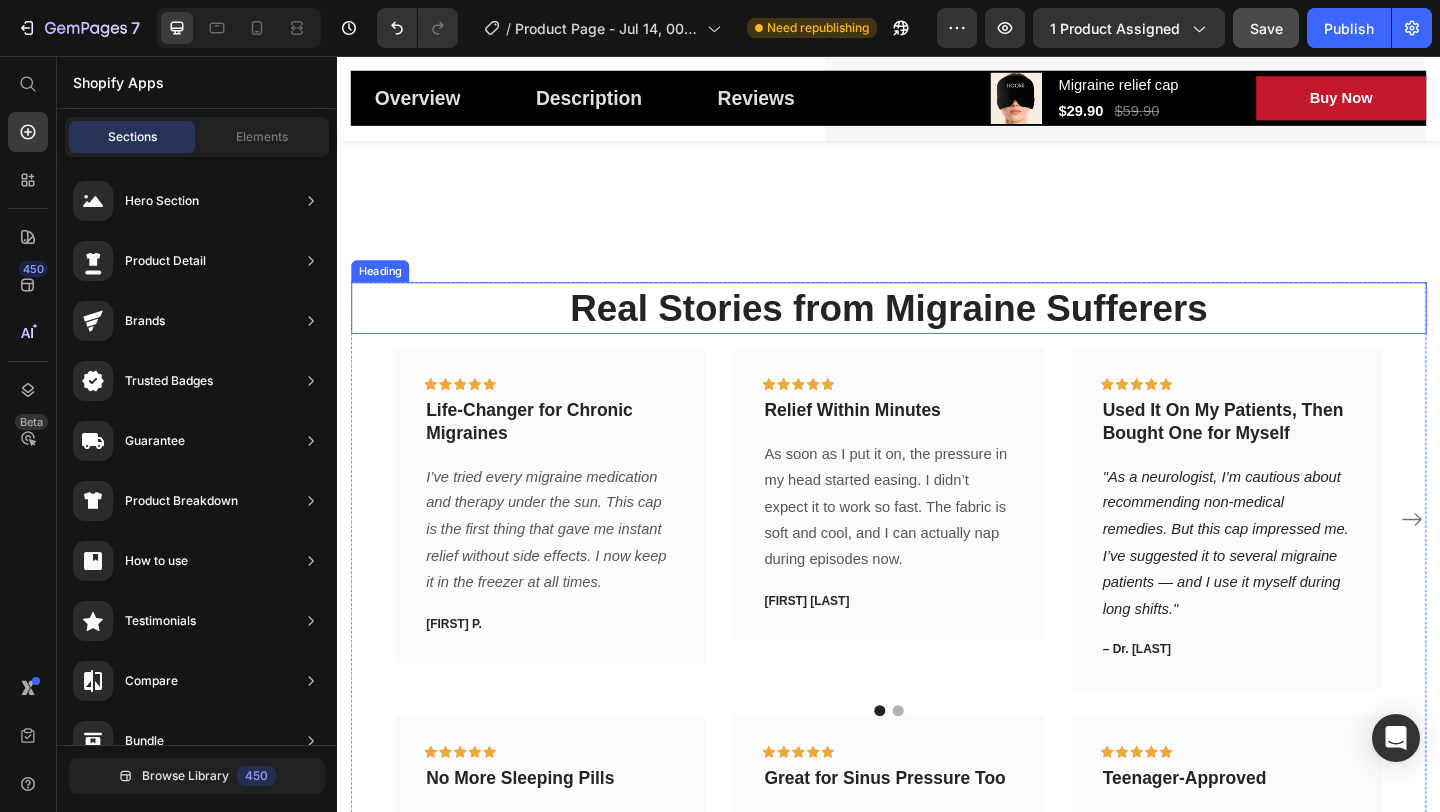 click on "Real Stories from Migraine Sufferers" at bounding box center (937, 330) 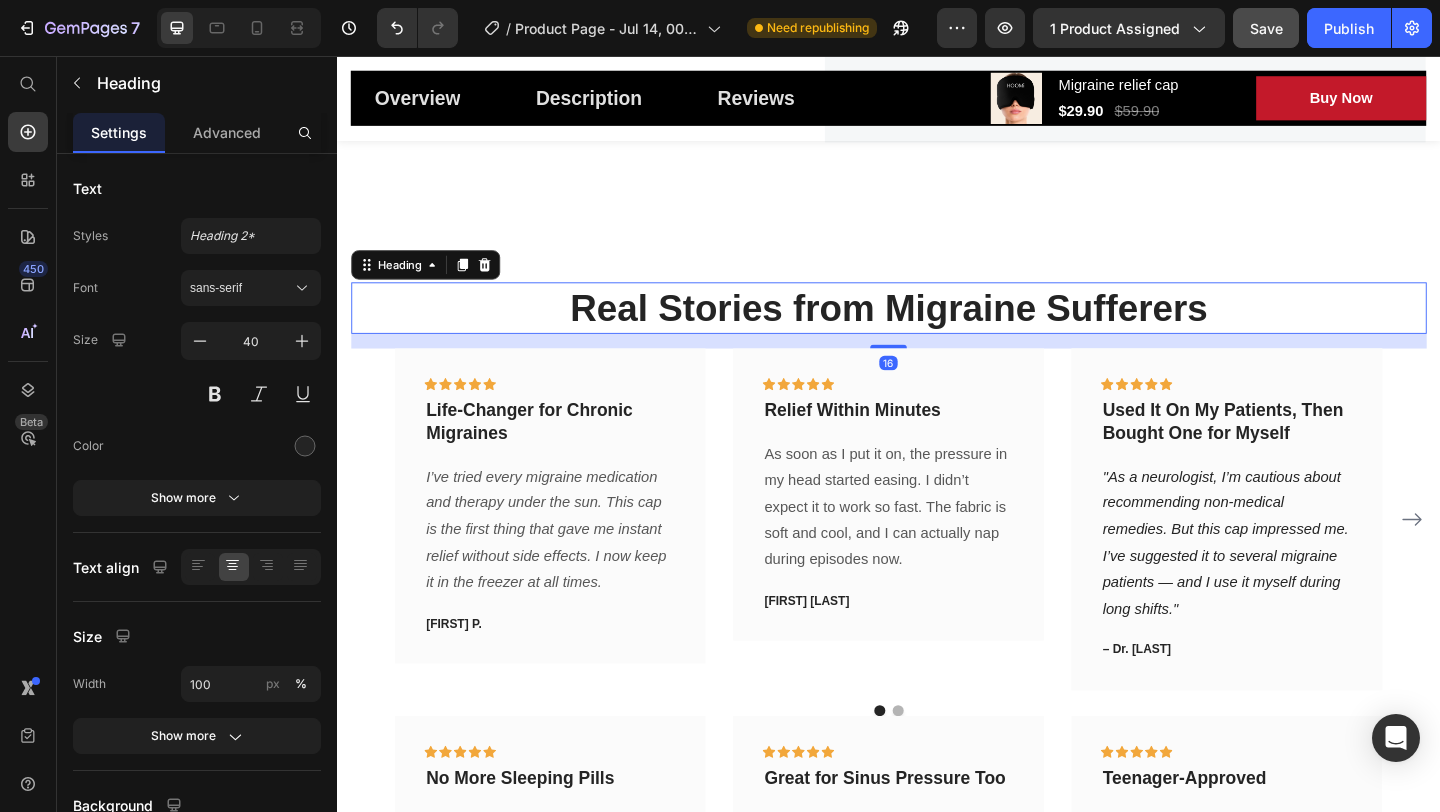 click on "Real Stories from Migraine Sufferers" at bounding box center (937, 330) 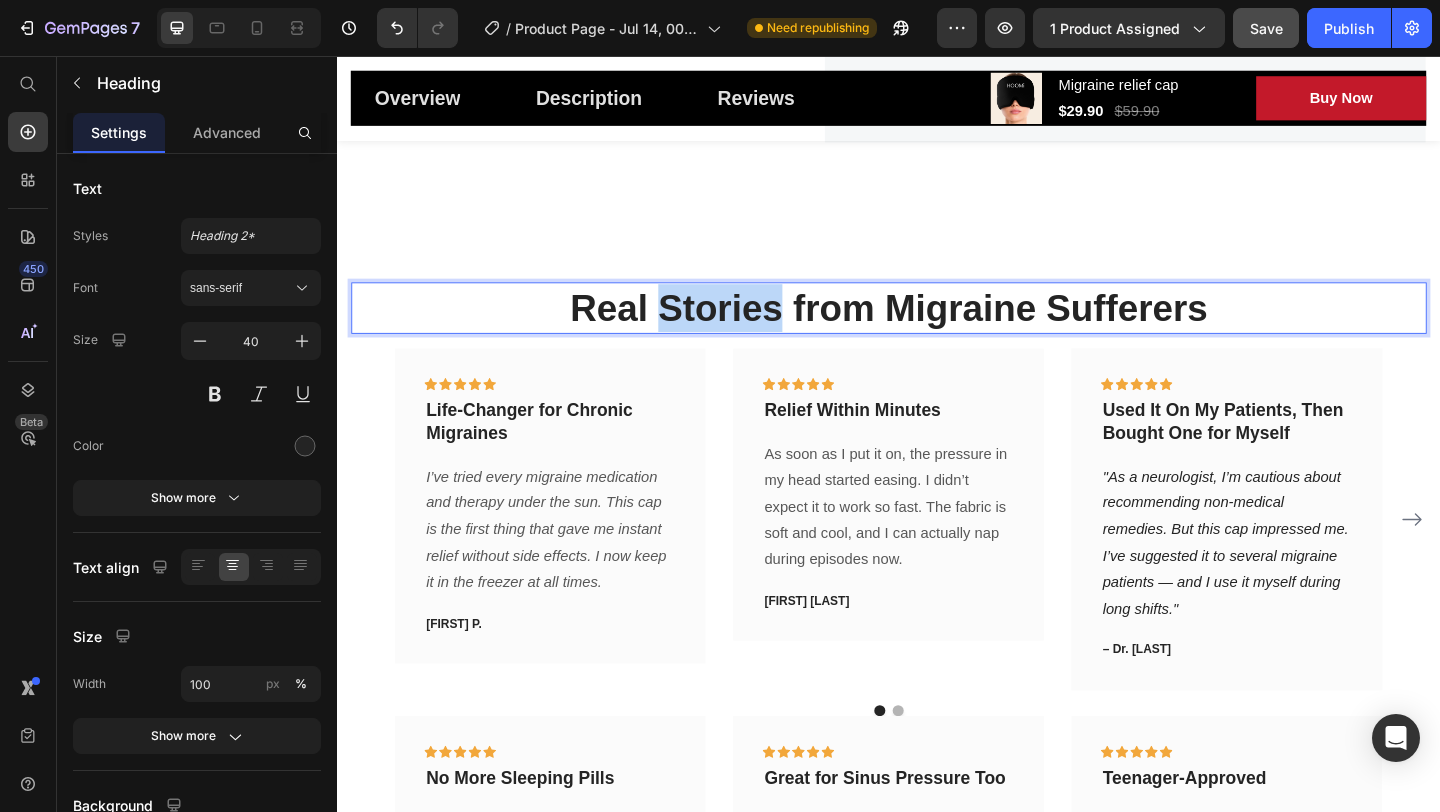 click on "Real Stories from Migraine Sufferers" at bounding box center [937, 330] 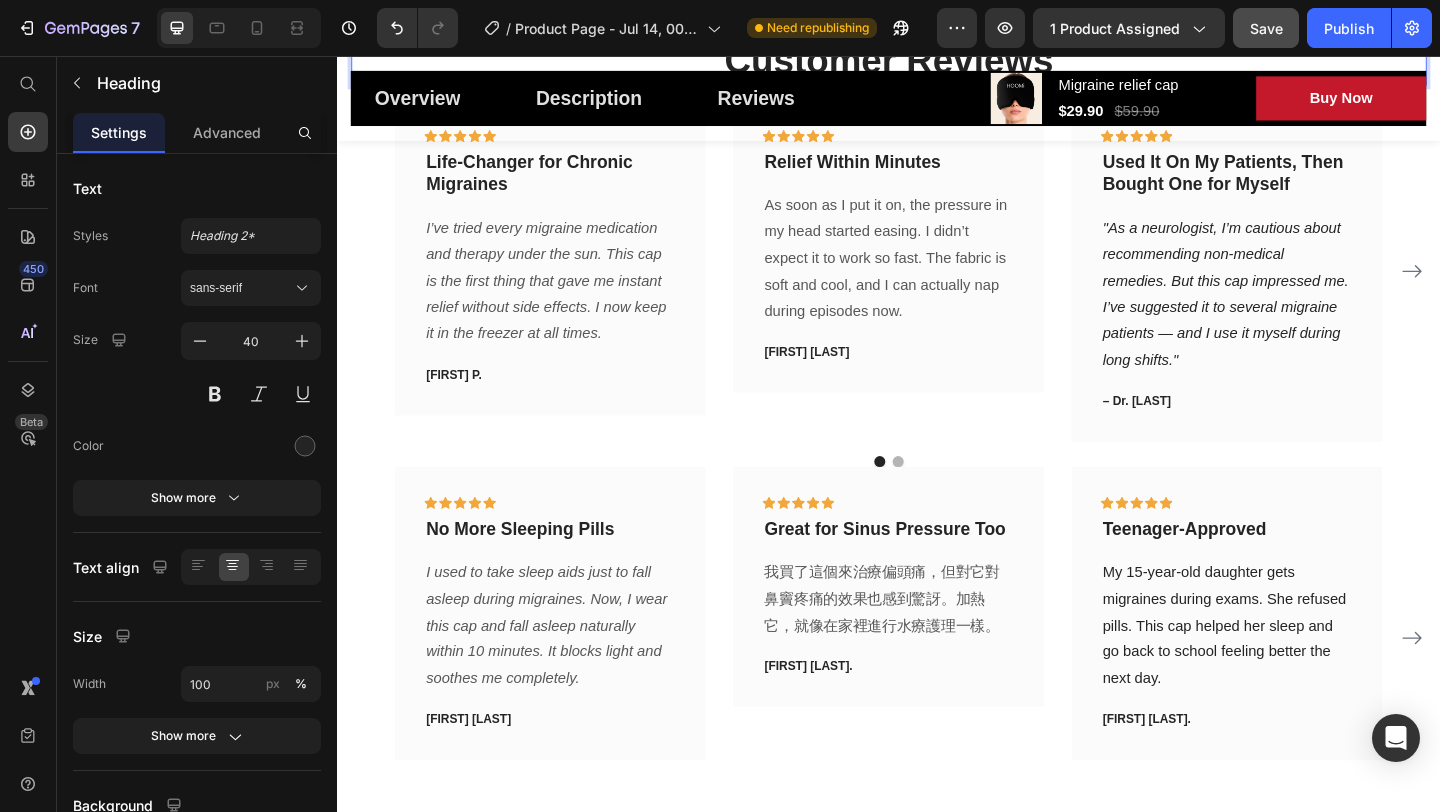 scroll, scrollTop: 6357, scrollLeft: 0, axis: vertical 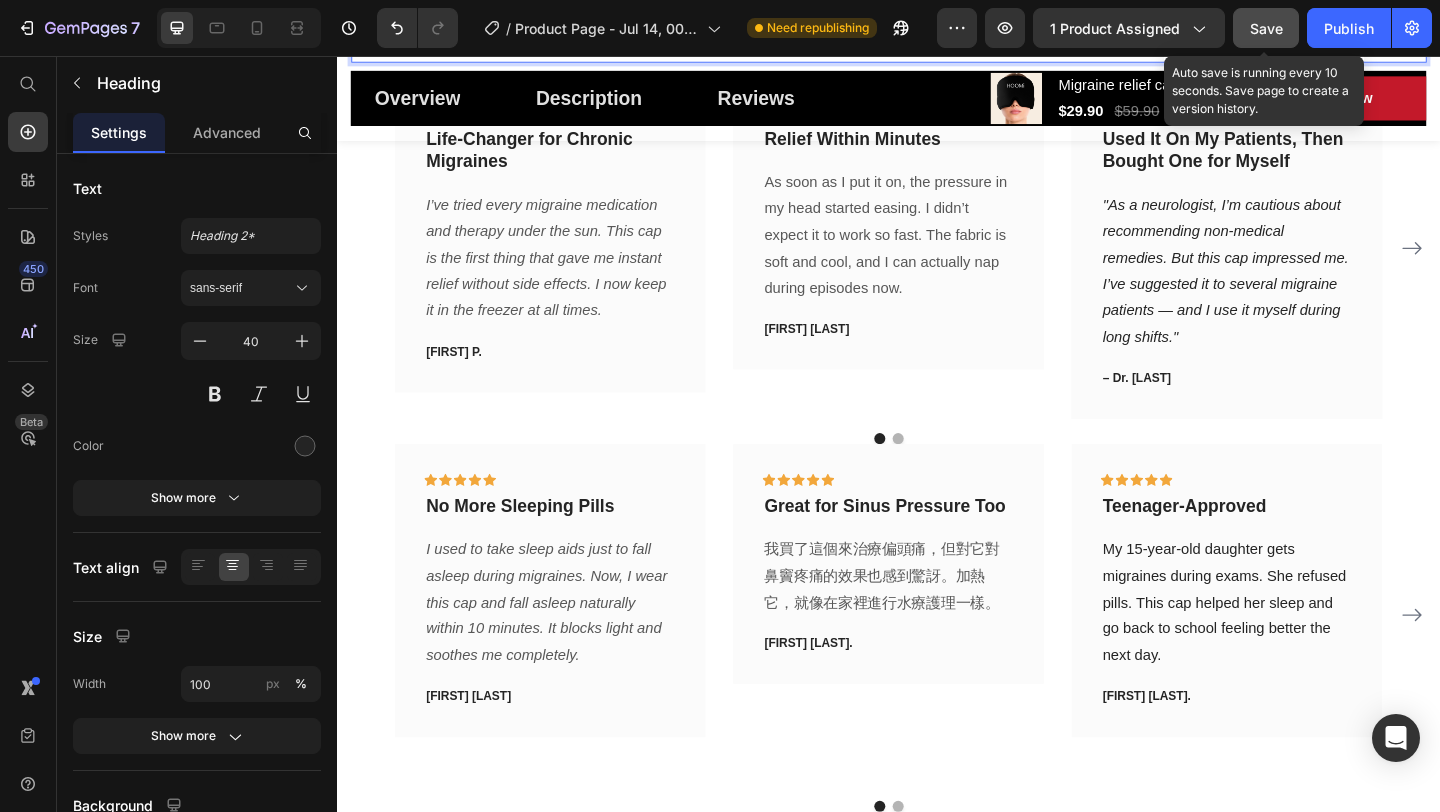 click on "Save" 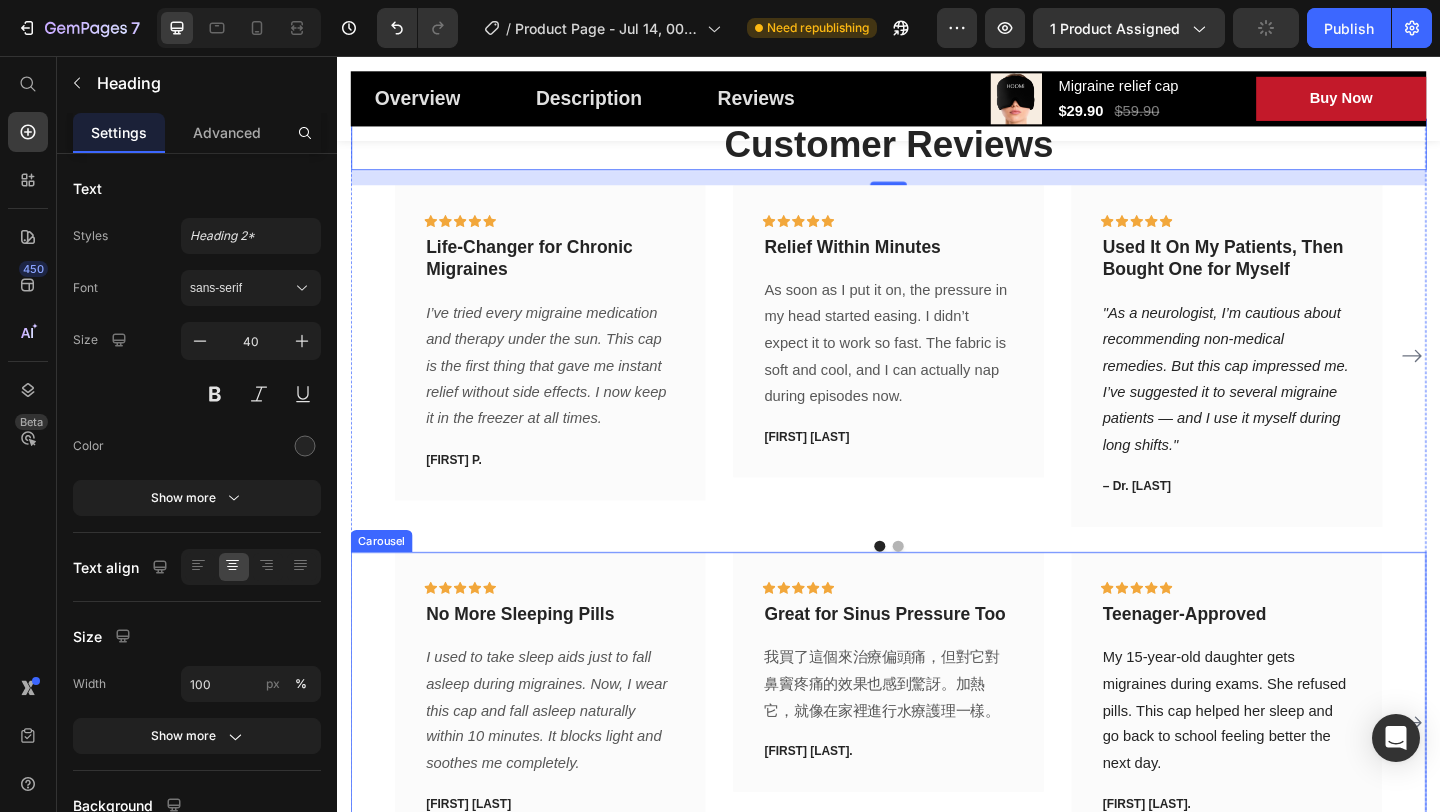 scroll, scrollTop: 6172, scrollLeft: 0, axis: vertical 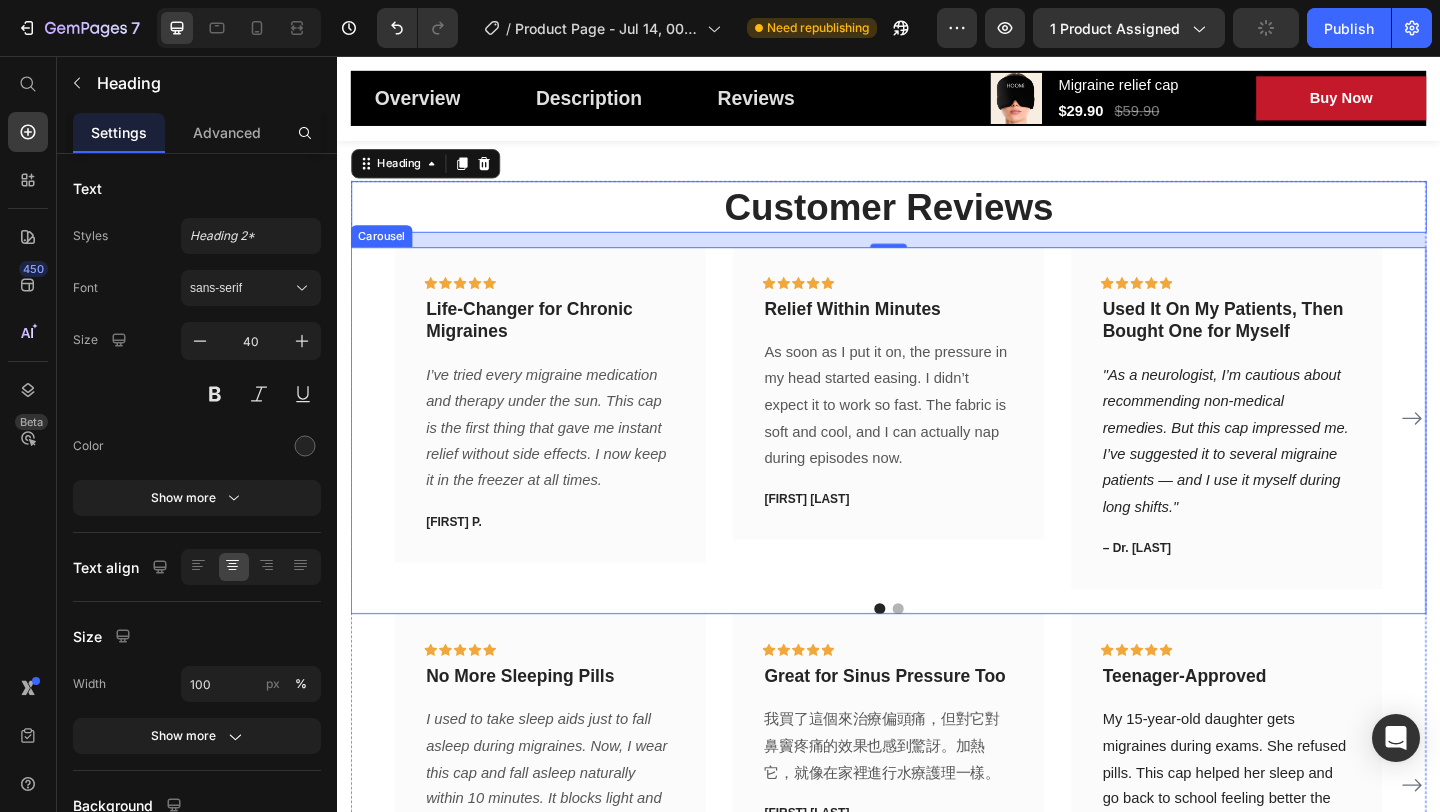 click 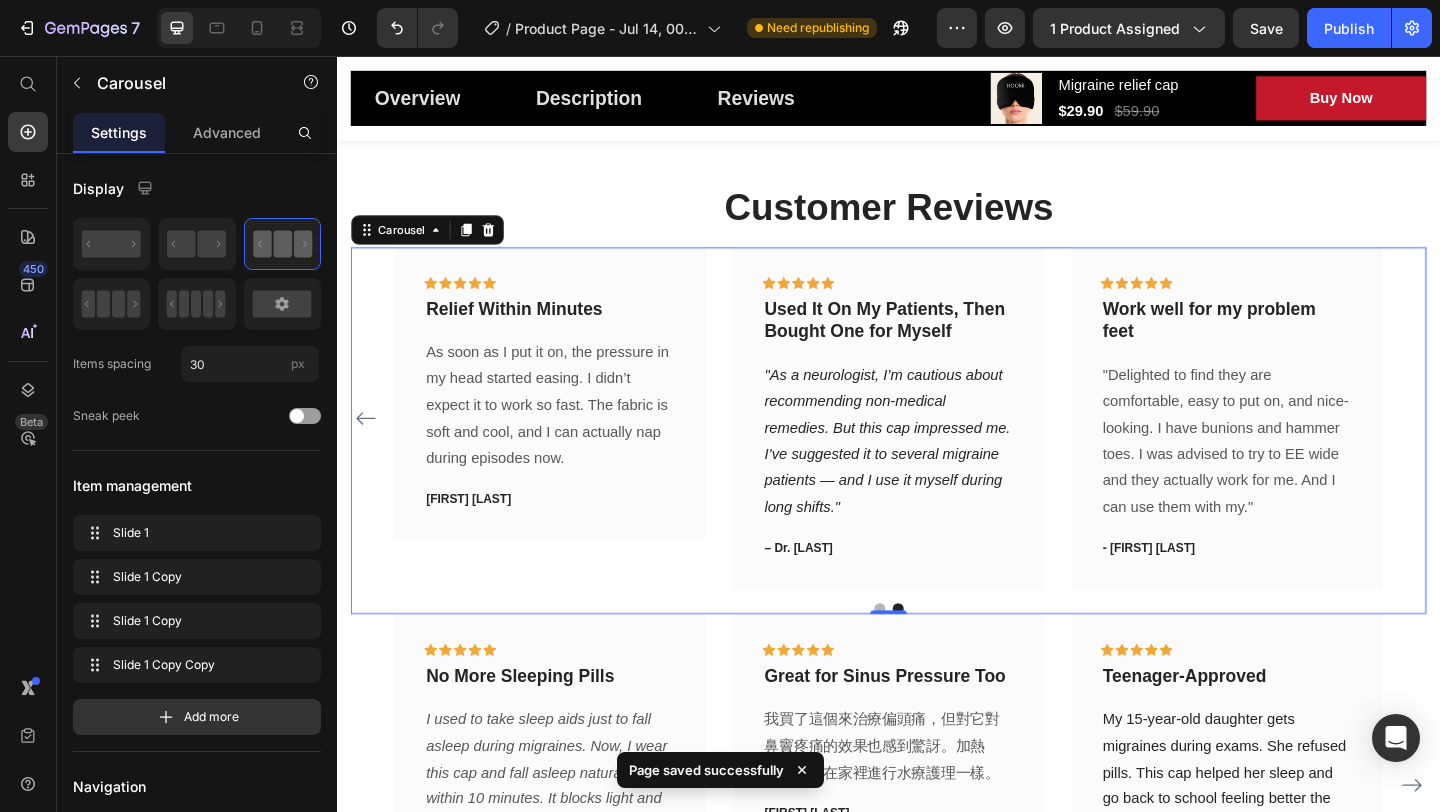 click 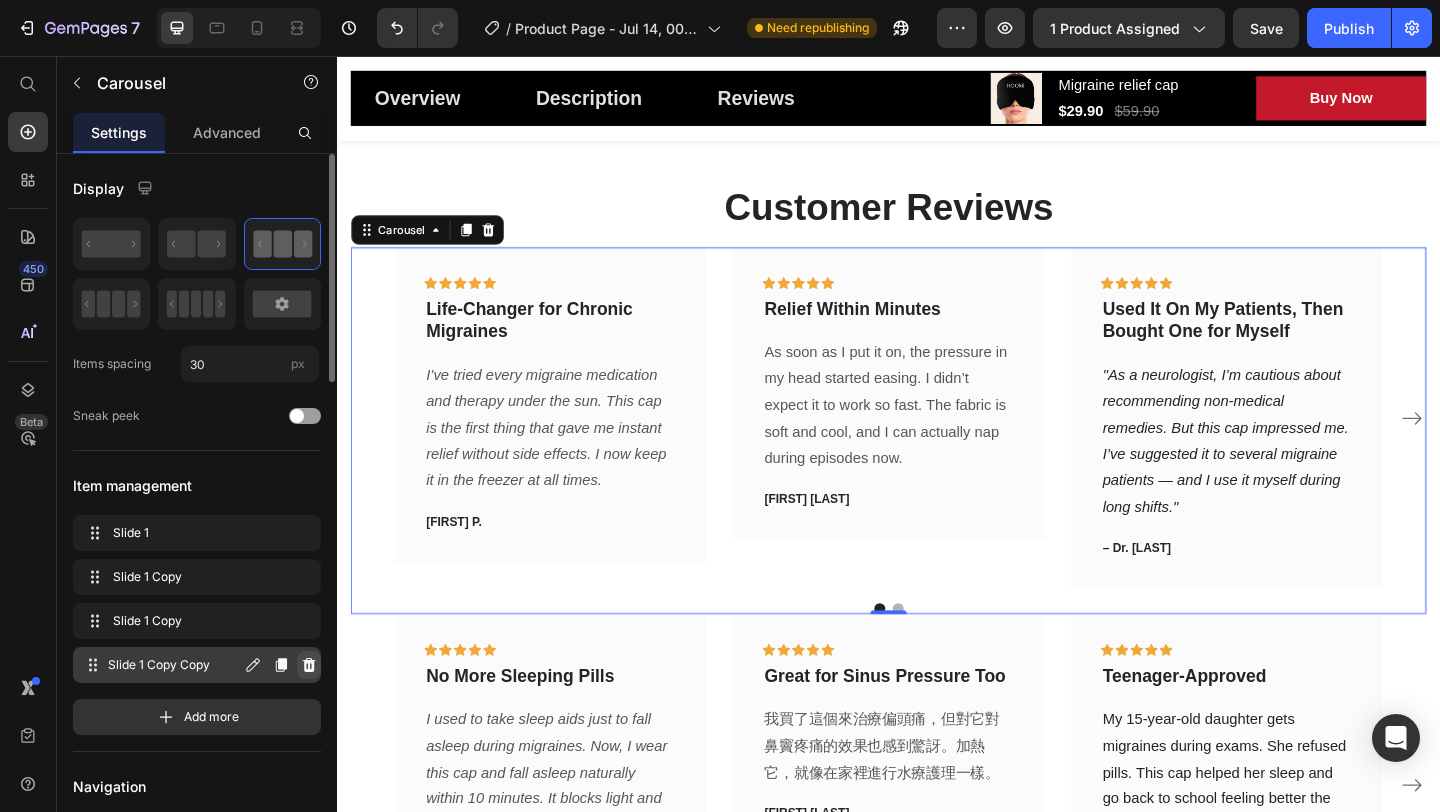 click 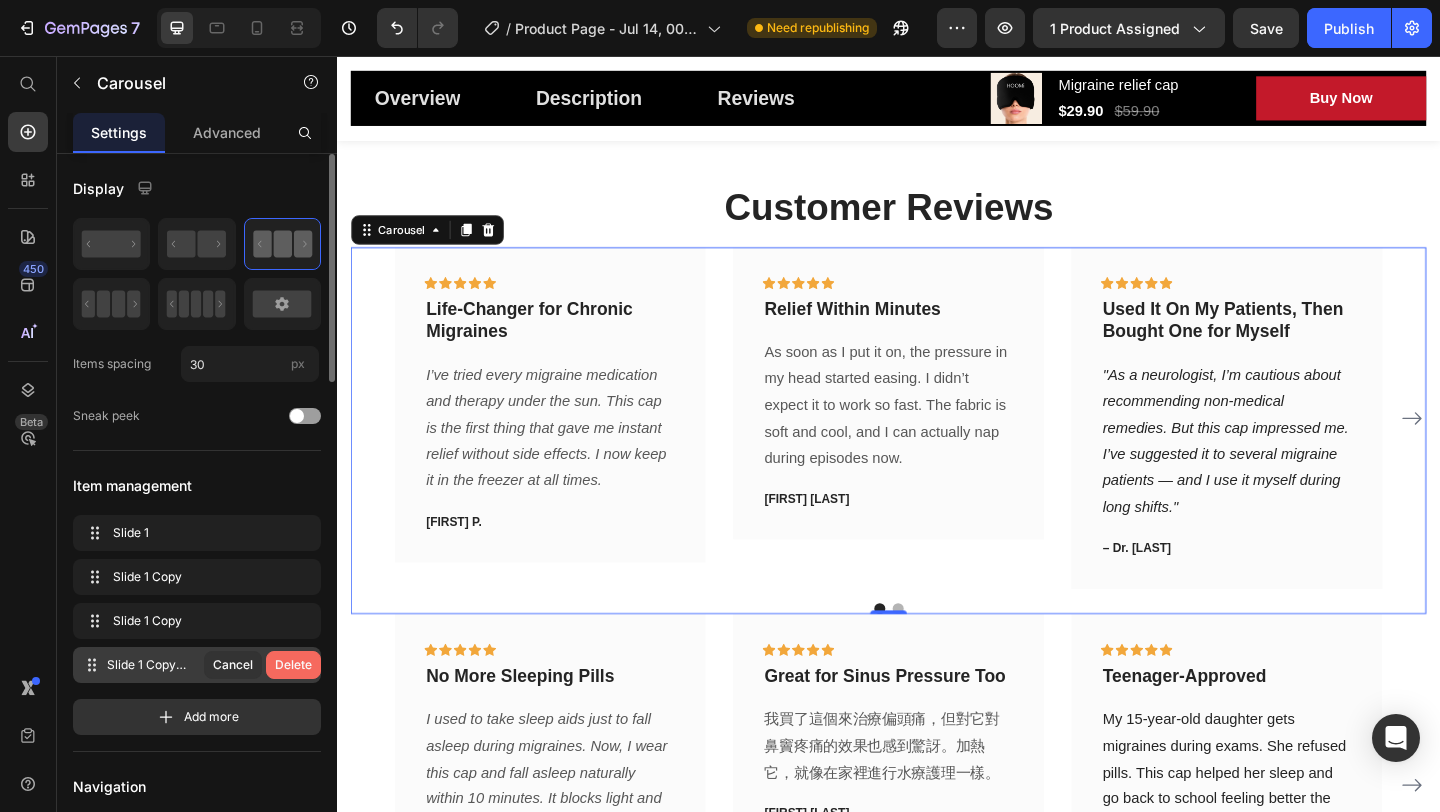 click on "Delete" at bounding box center (293, 665) 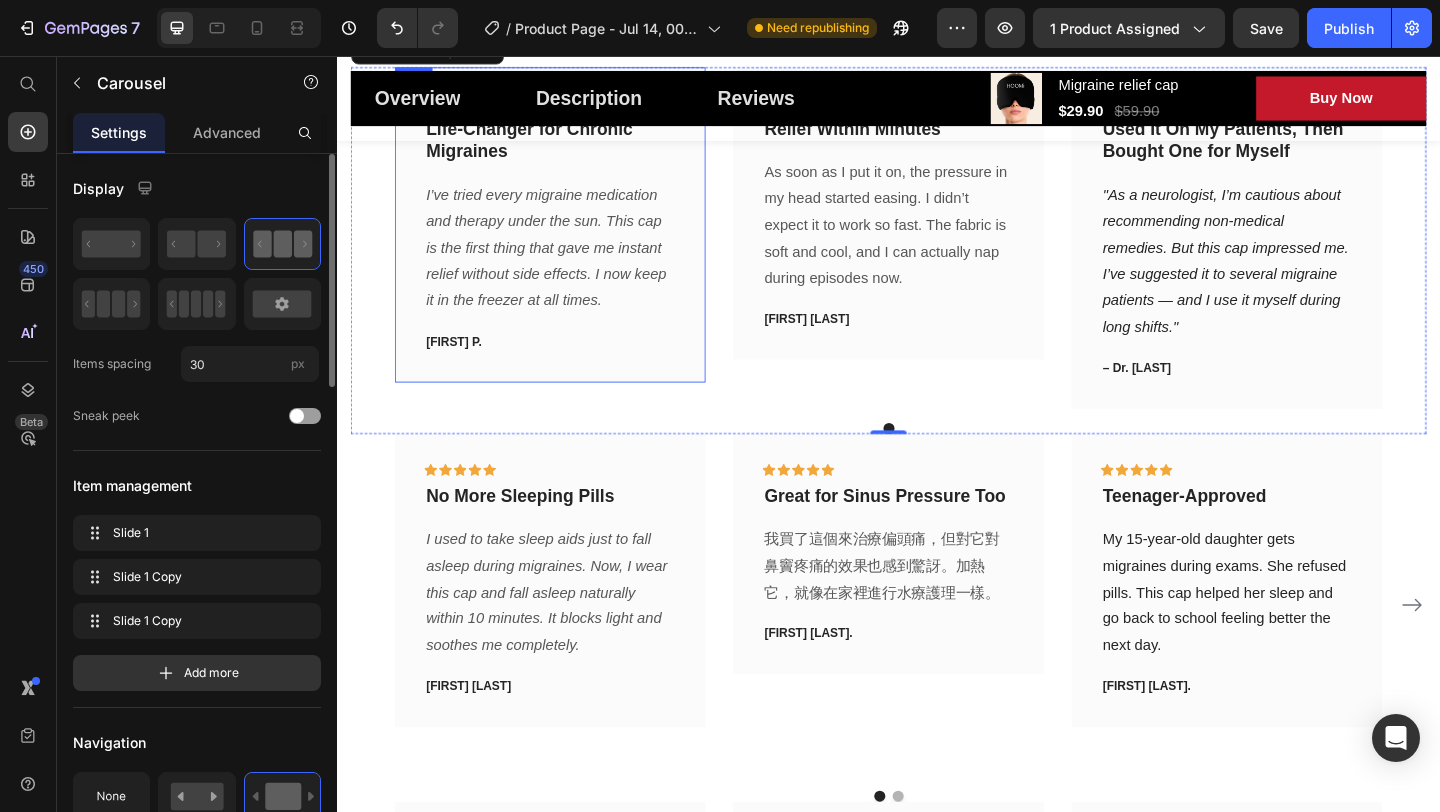 scroll, scrollTop: 6453, scrollLeft: 0, axis: vertical 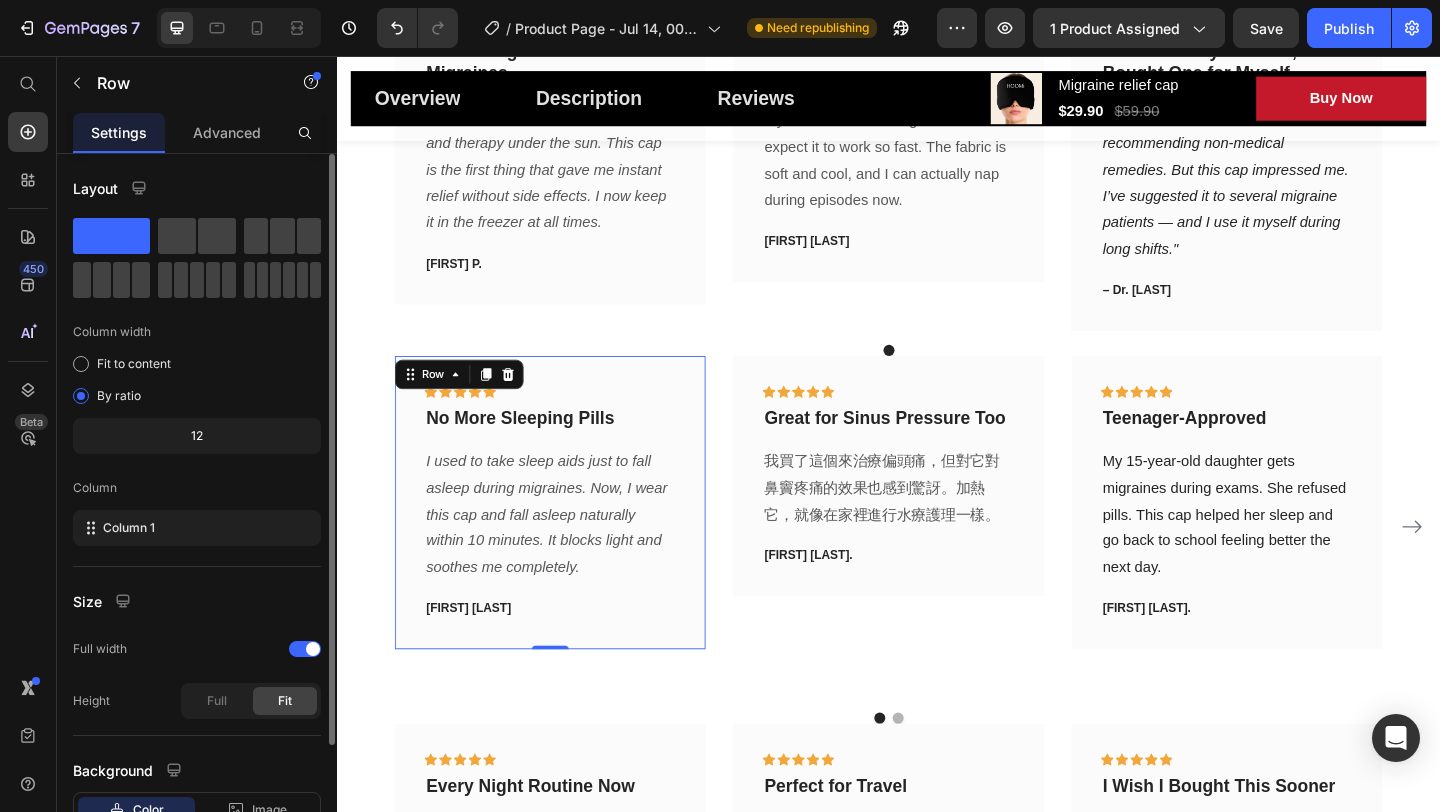 click on "Icon
Icon
Icon
Icon
Icon Row No More Sleeping Pills Text block I used to take sleep aids just to fall asleep during migraines. Now, I wear this cap and fall asleep naturally within 10 minutes. It blocks light and soothes me completely. Text block Olivia R. Text block Row   0" at bounding box center [569, 541] 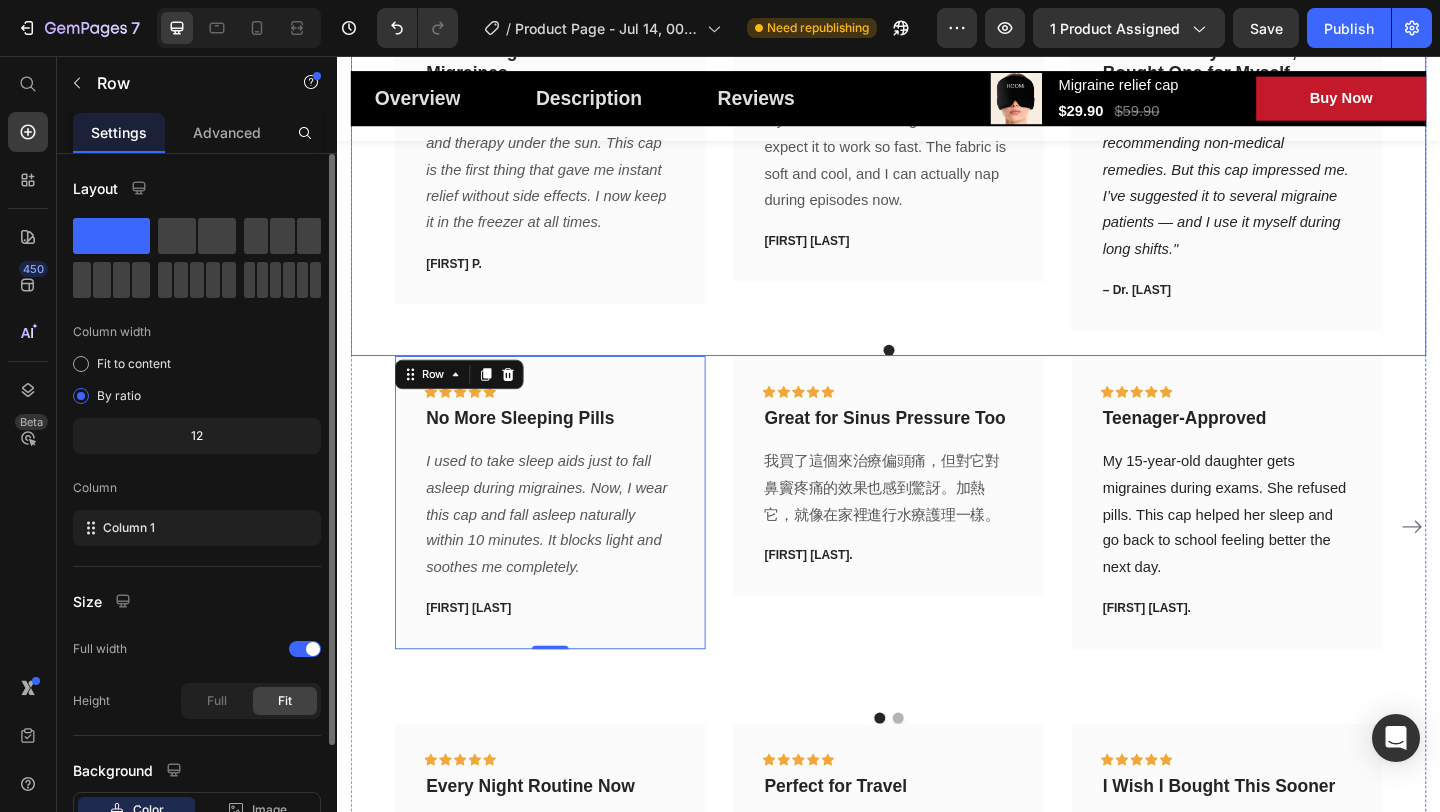 click on "Icon
Icon
Icon
Icon
Icon Row Life-Changer for Chronic Migraines Text block I’ve tried every migraine medication and therapy under the sun. This cap is the first thing that gave me instant relief without side effects. I now keep it in the freezer at all times. Text block Amy P. Text block Row
Icon
Icon
Icon
Icon
Icon Row Relief Within Minutes Text block As soon as I put it on, the pressure in my head started easing. I didn’t expect it to work so fast. The fabric is soft and cool, and I can actually nap during episodes now. Text block Jason W. Text block Row
Icon
Icon
Icon
Icon
Icon Row Used It On My Patients, Then Bought One for Myself Text block Text block – Dr. Sarah Kim Text block Row" at bounding box center [937, 183] 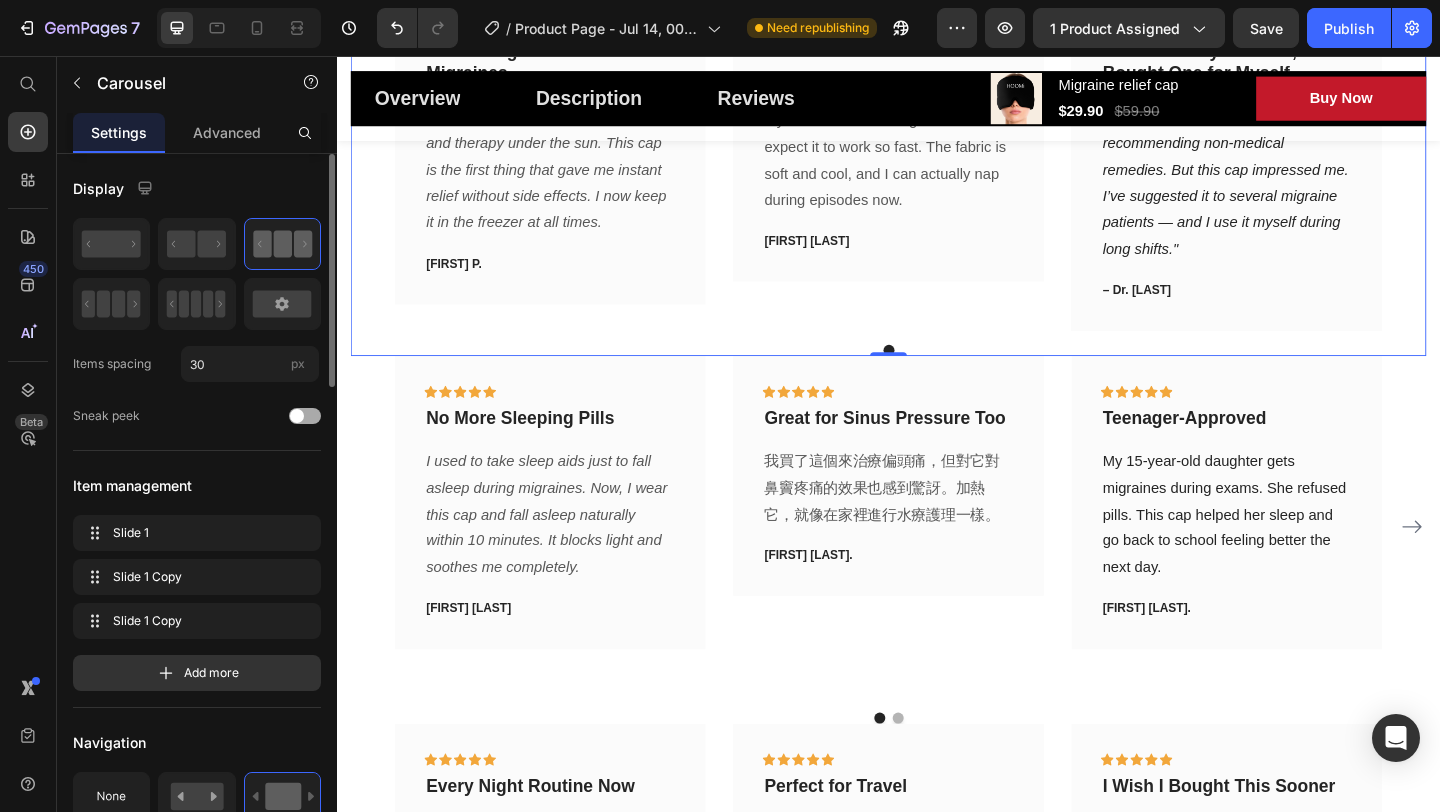 click at bounding box center [297, 416] 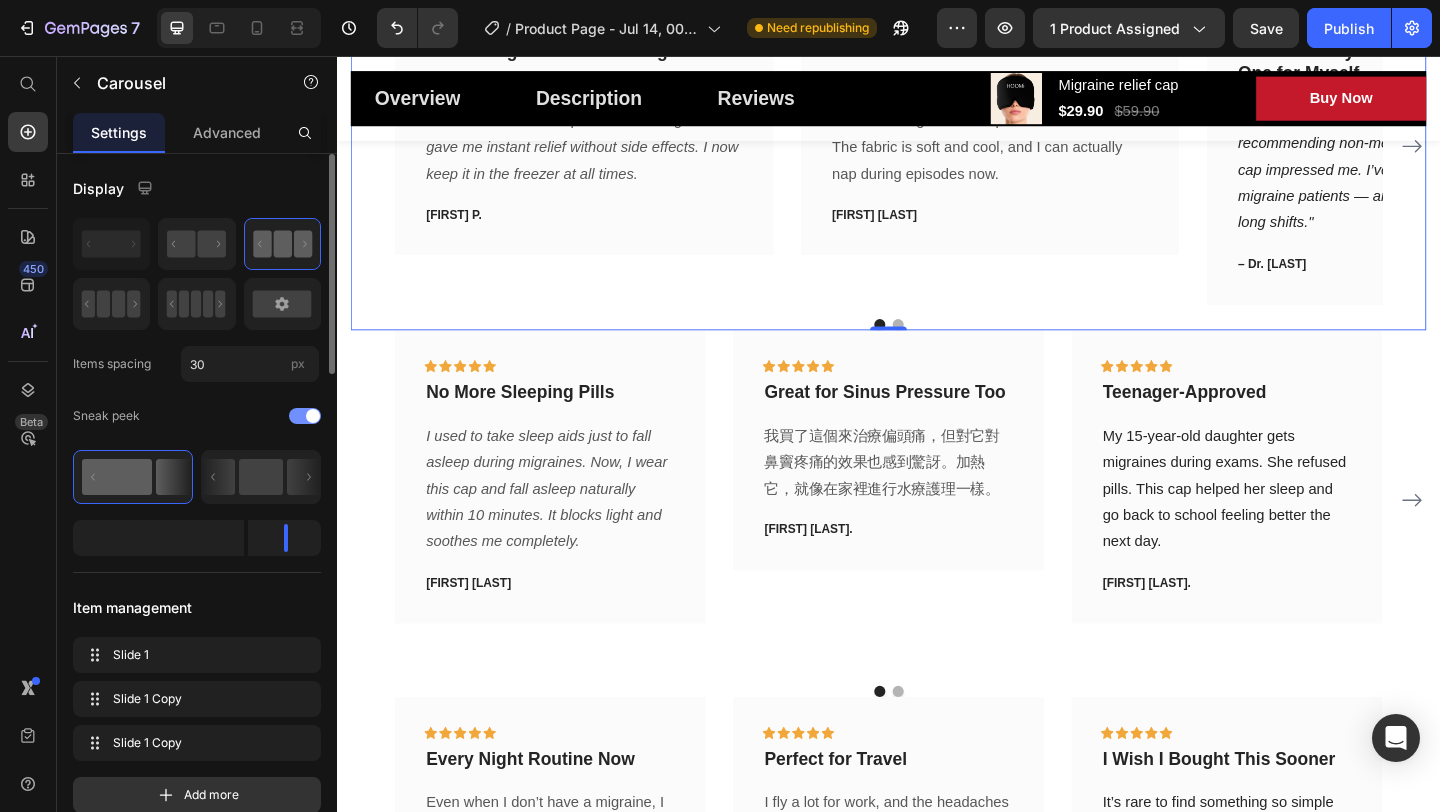 scroll, scrollTop: 6439, scrollLeft: 0, axis: vertical 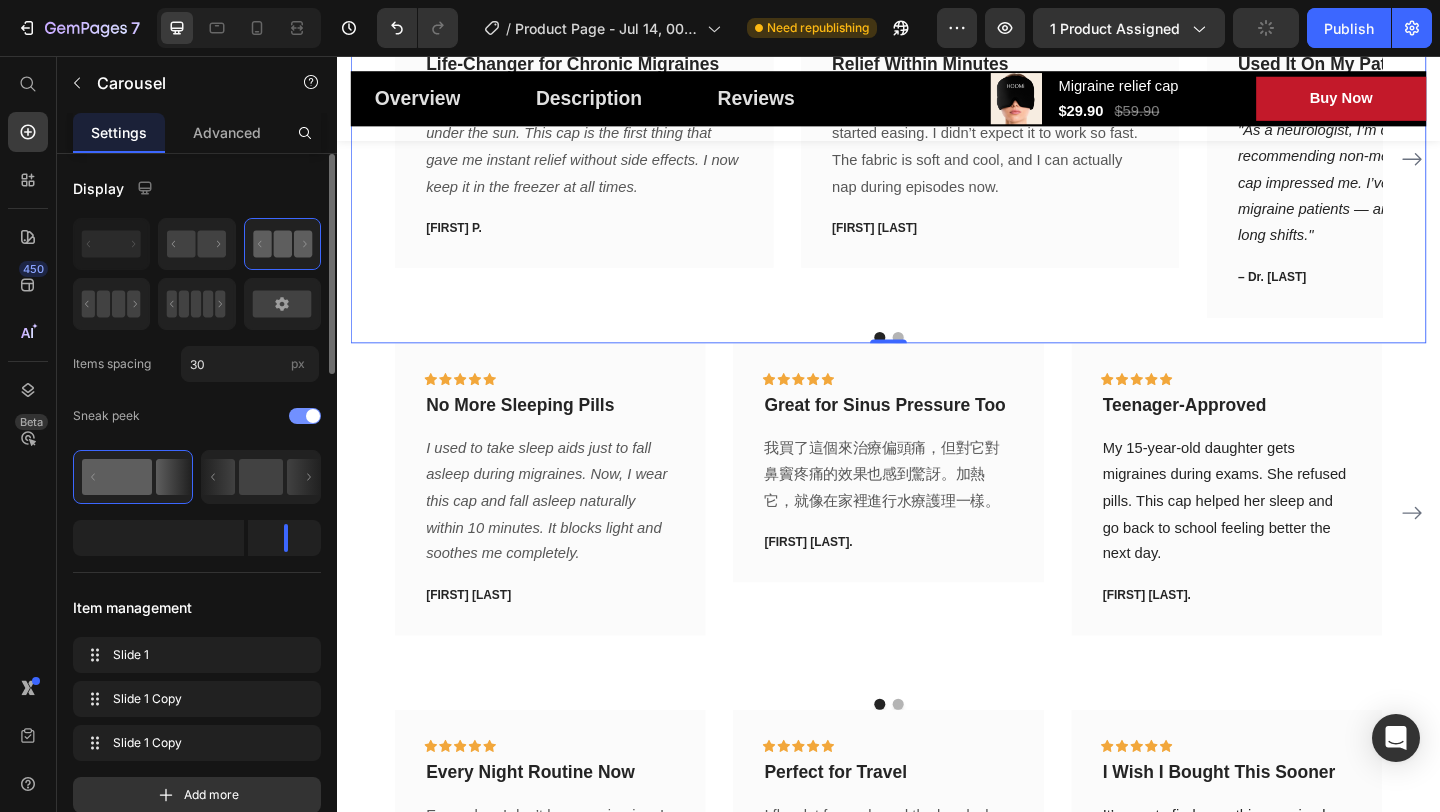 click at bounding box center [305, 416] 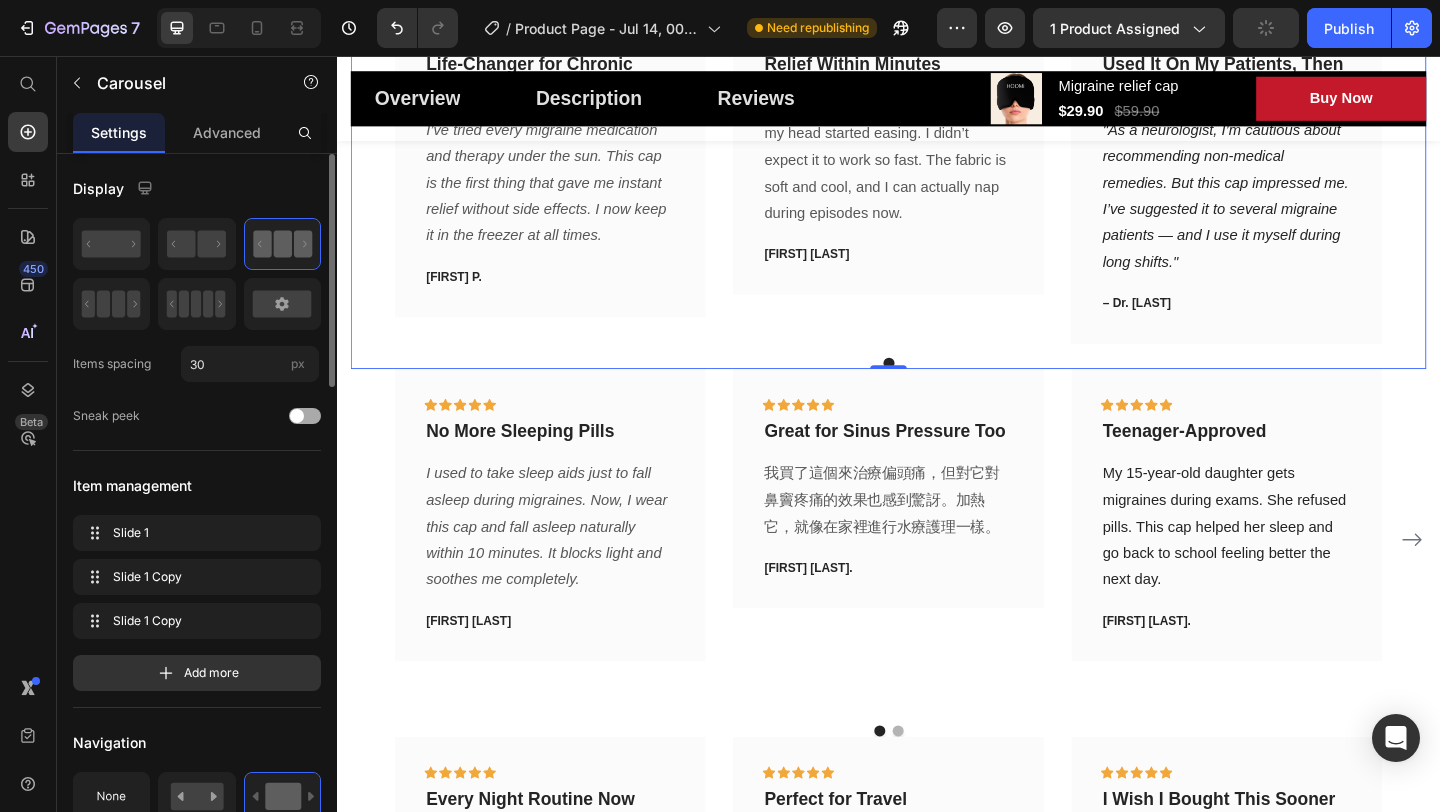 scroll, scrollTop: 6453, scrollLeft: 0, axis: vertical 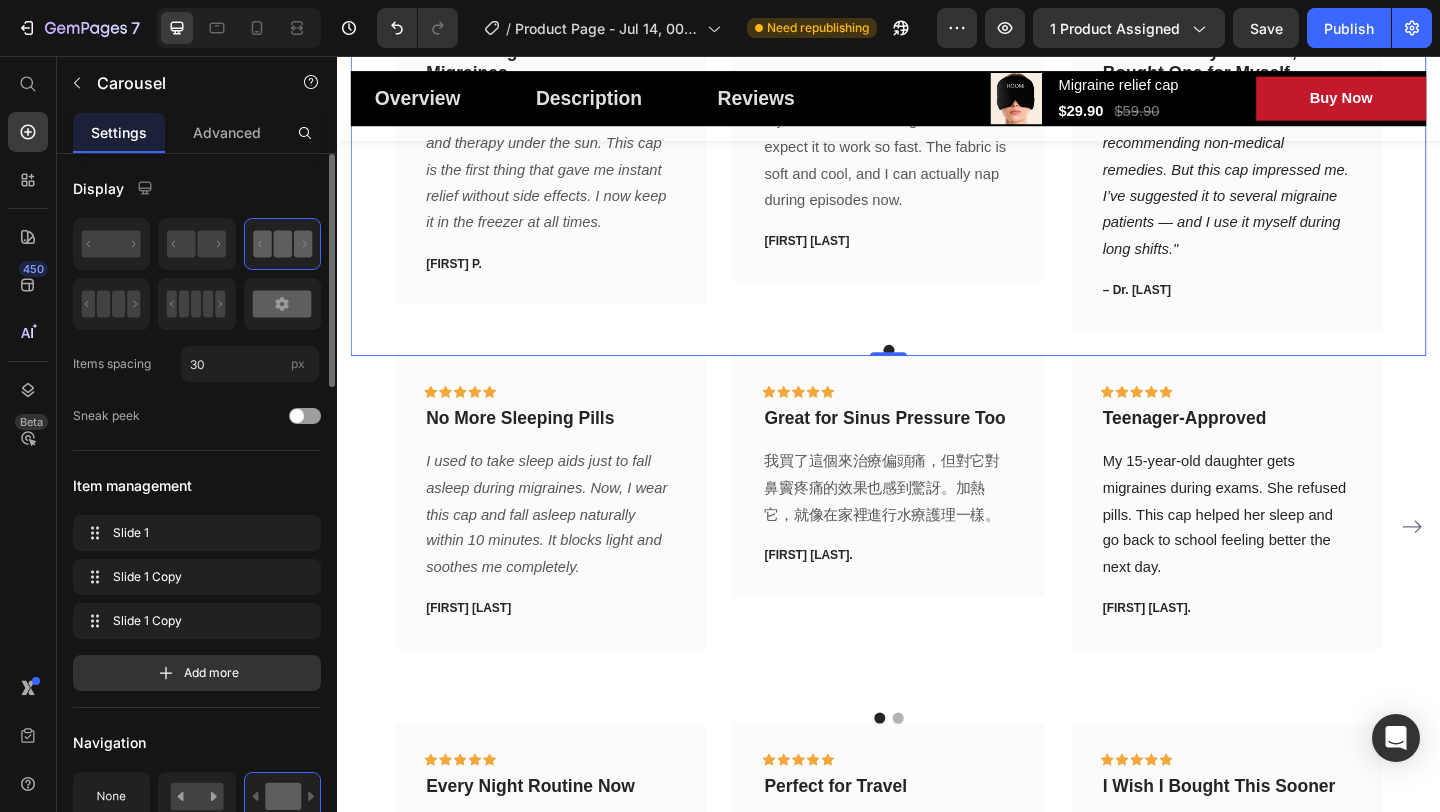 click 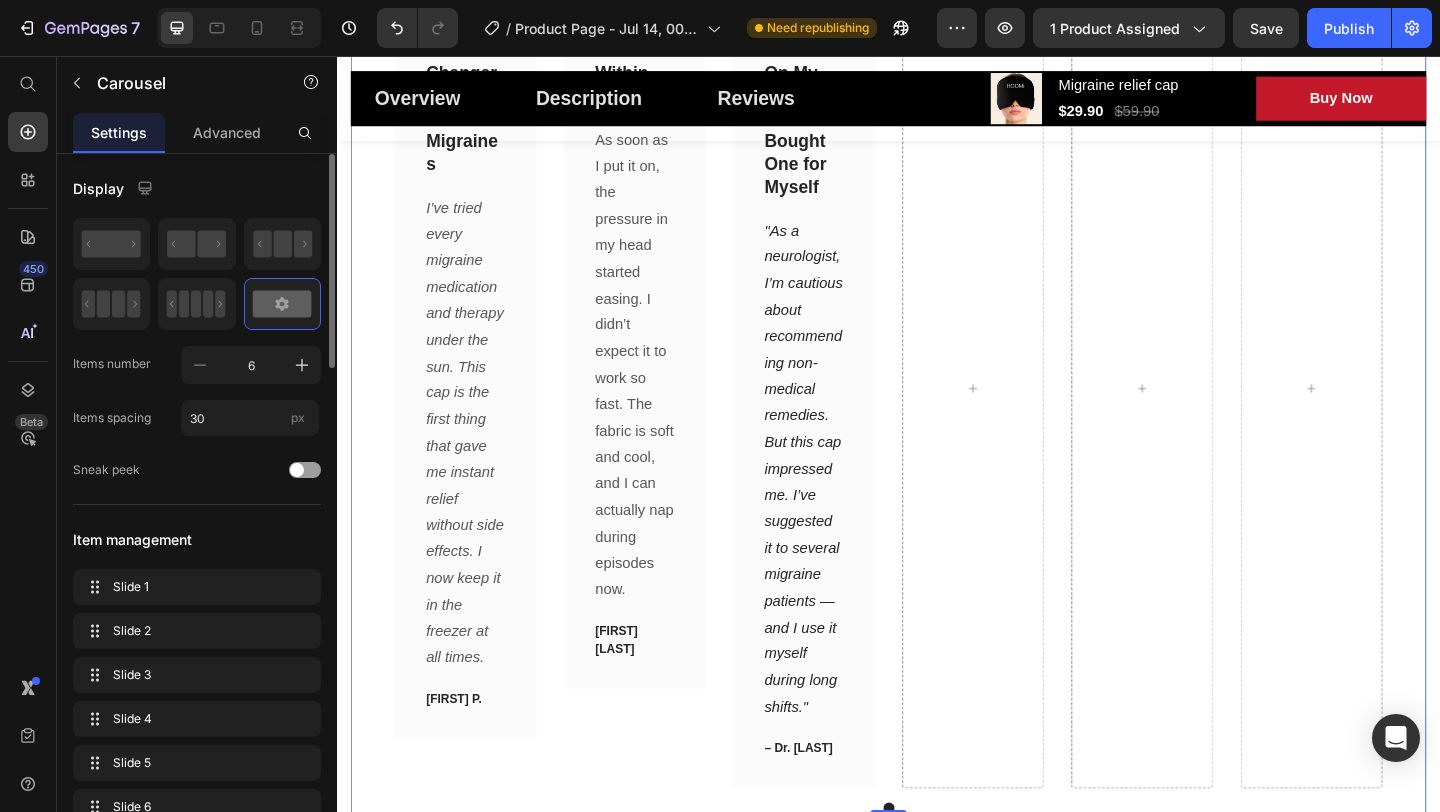 scroll, scrollTop: 6755, scrollLeft: 0, axis: vertical 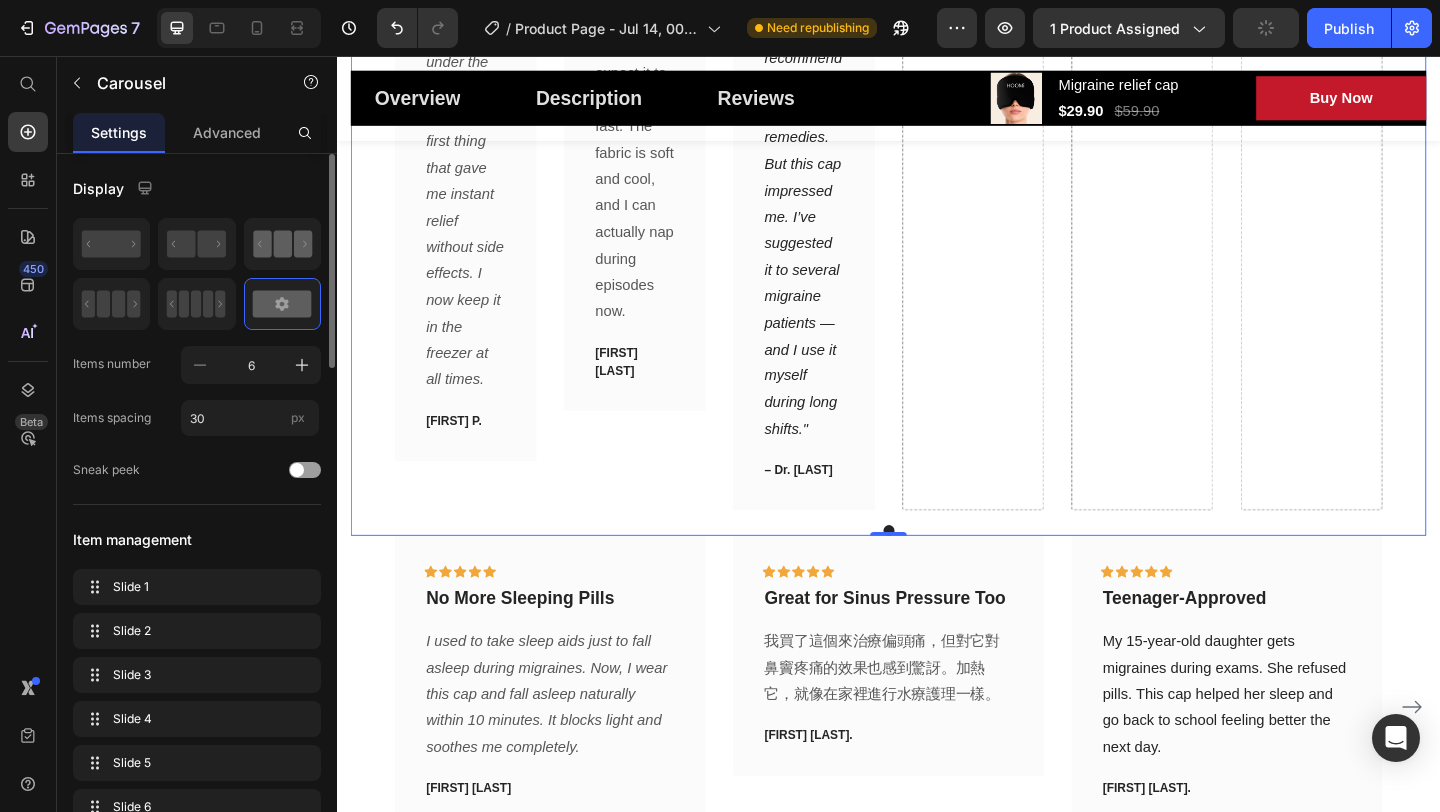 click 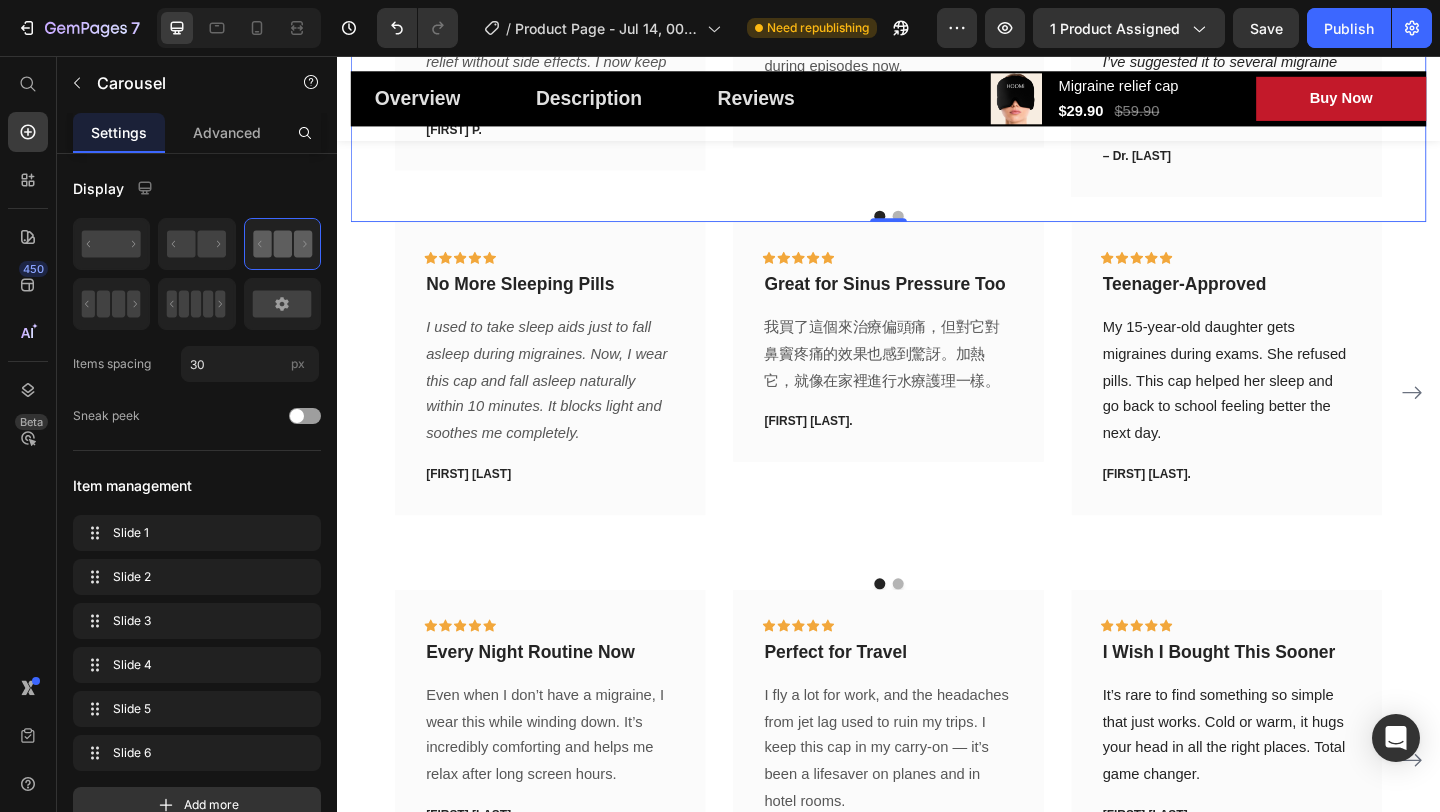 scroll, scrollTop: 6613, scrollLeft: 0, axis: vertical 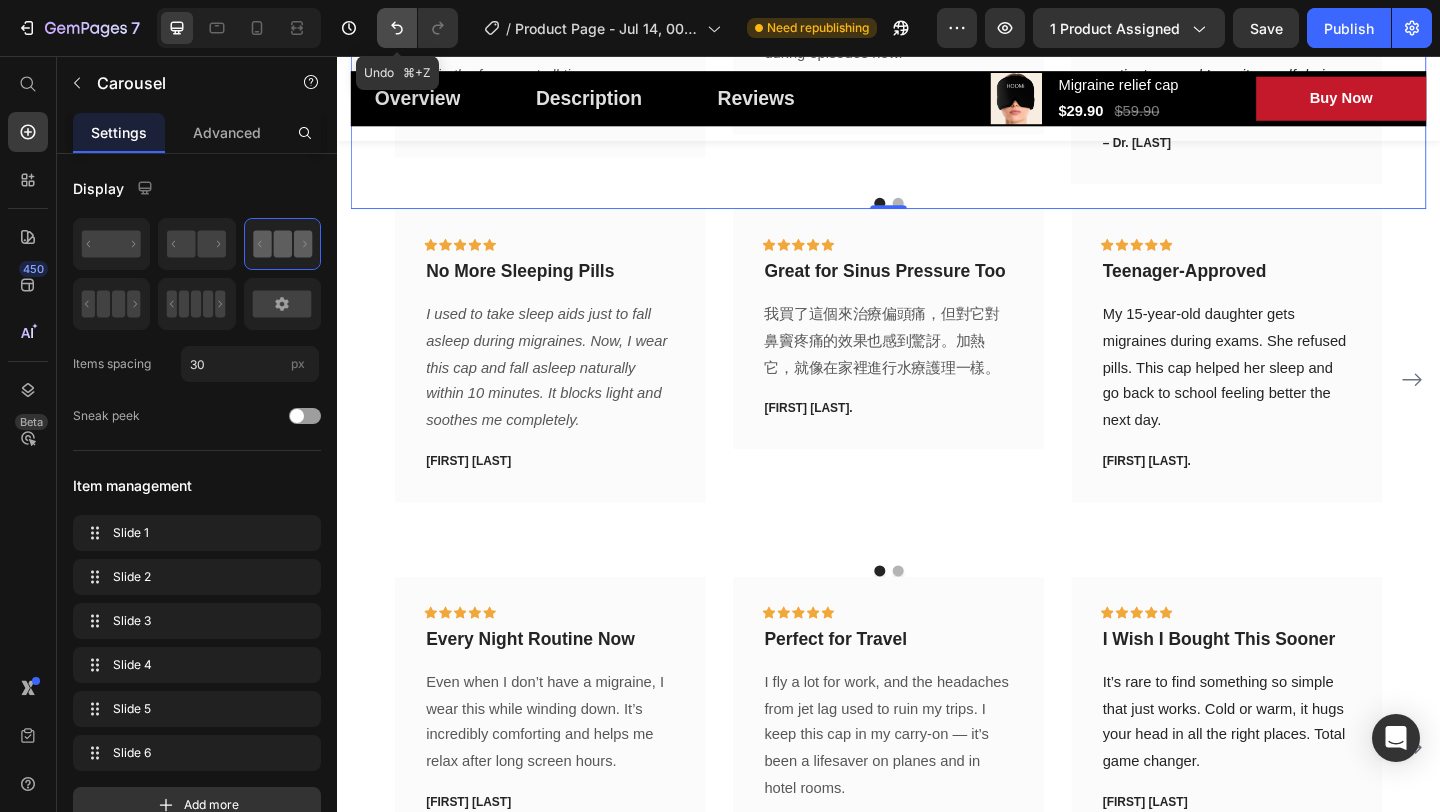 click 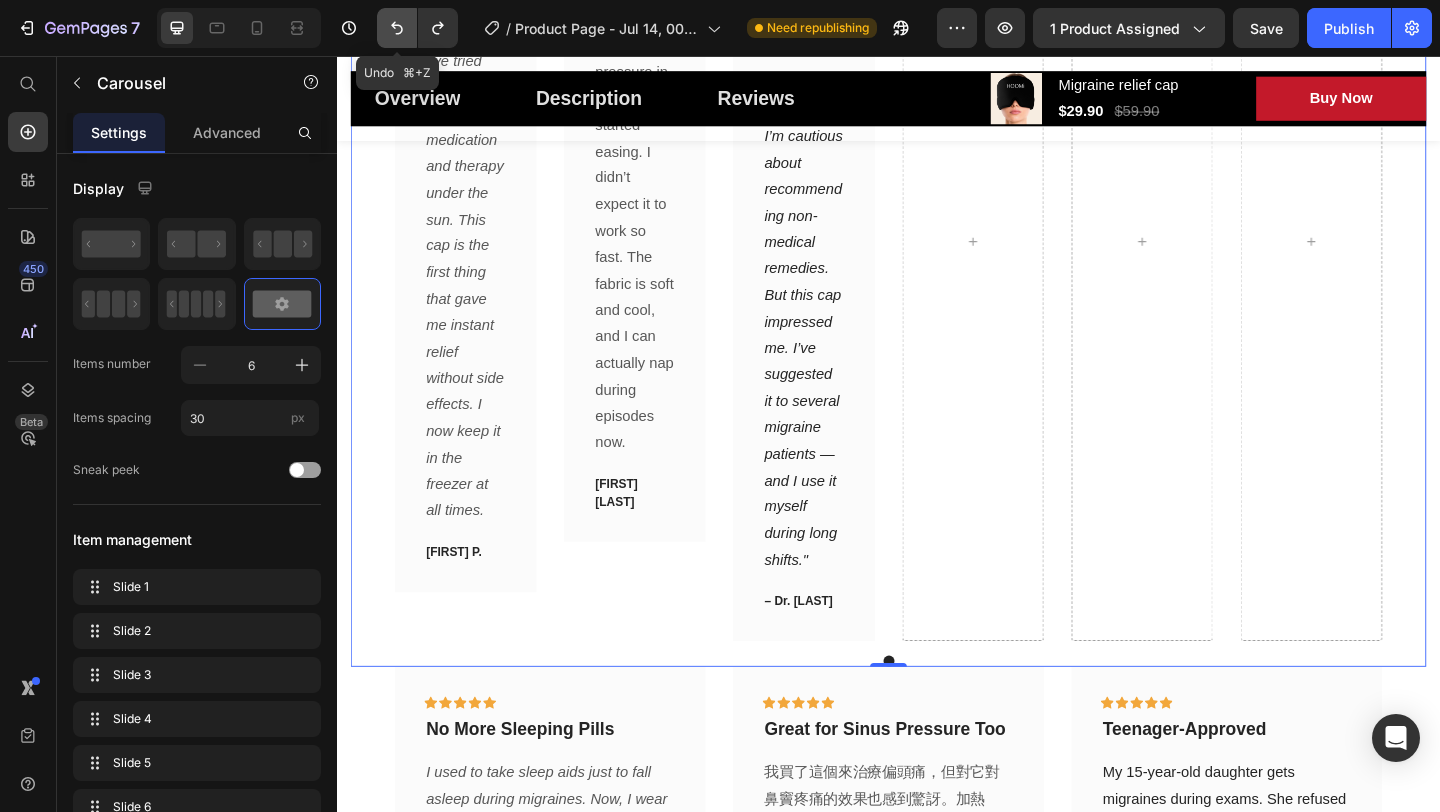 click 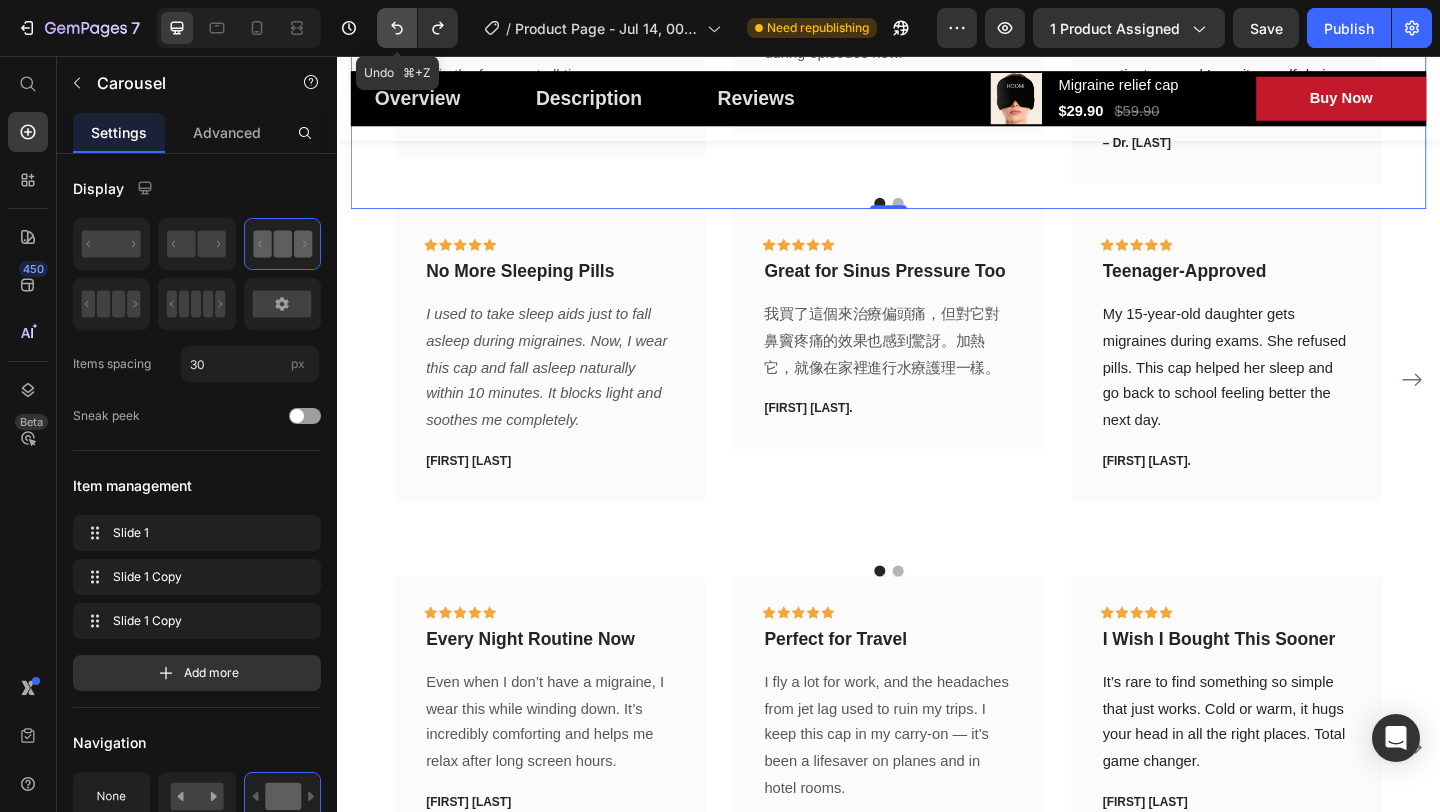 scroll, scrollTop: 6311, scrollLeft: 0, axis: vertical 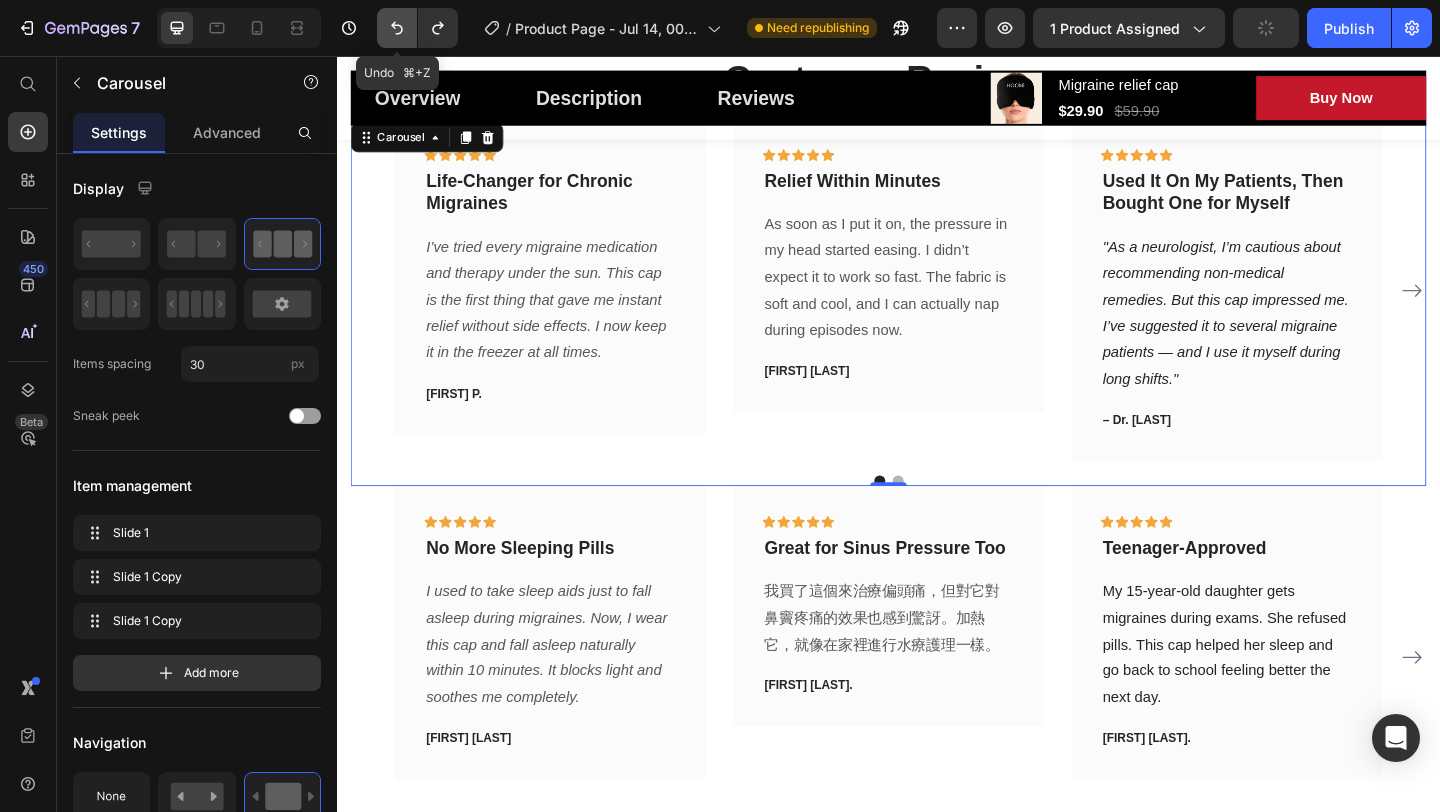 click 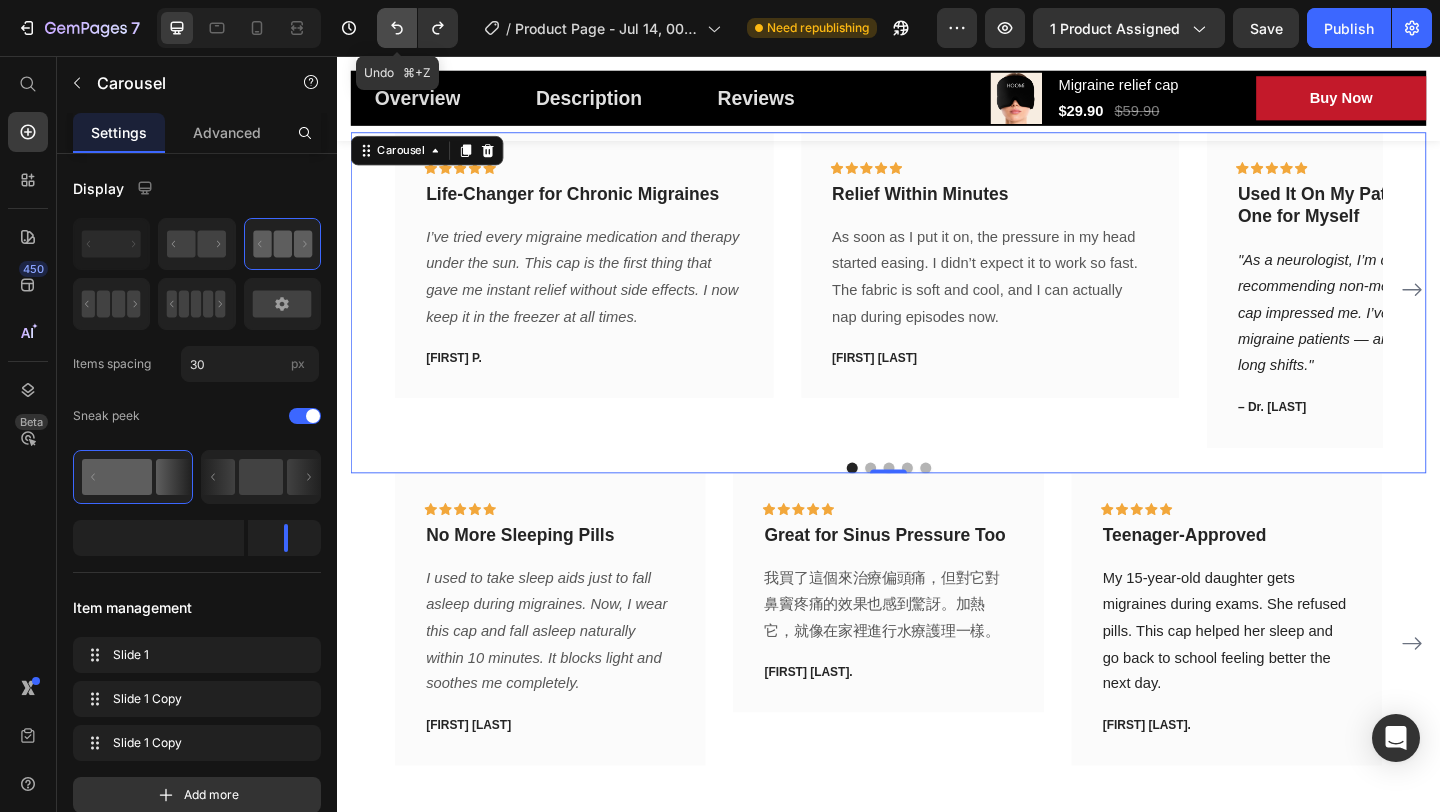 click 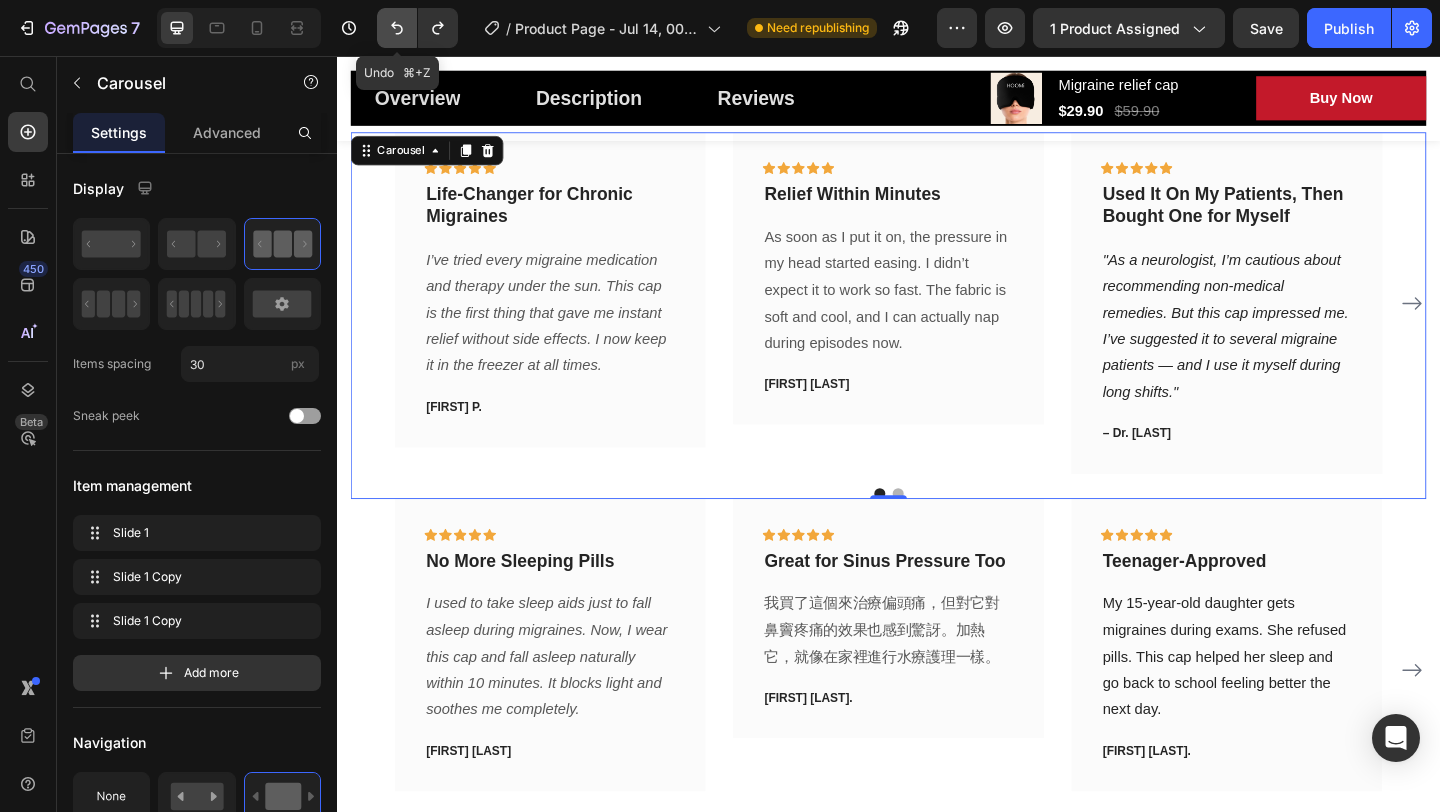 scroll, scrollTop: 6311, scrollLeft: 0, axis: vertical 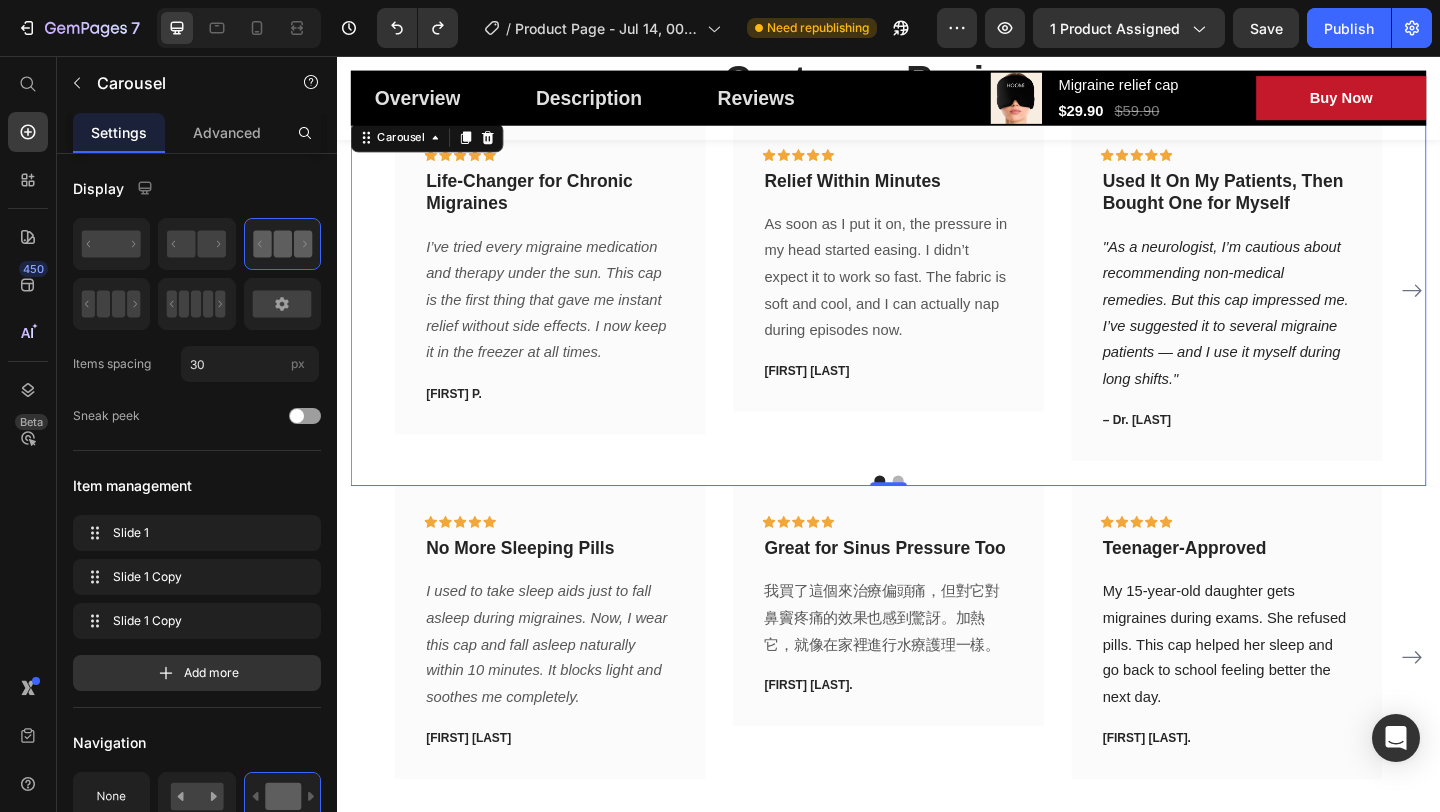 click on "Icon
Icon
Icon
Icon
Icon Row Relief Within Minutes Text block As soon as I put it on, the pressure in my head started easing. I didn’t expect it to work so fast. The fabric is soft and cool, and I can actually nap during episodes now. Text block Jason W. Text block Row" at bounding box center [937, 311] 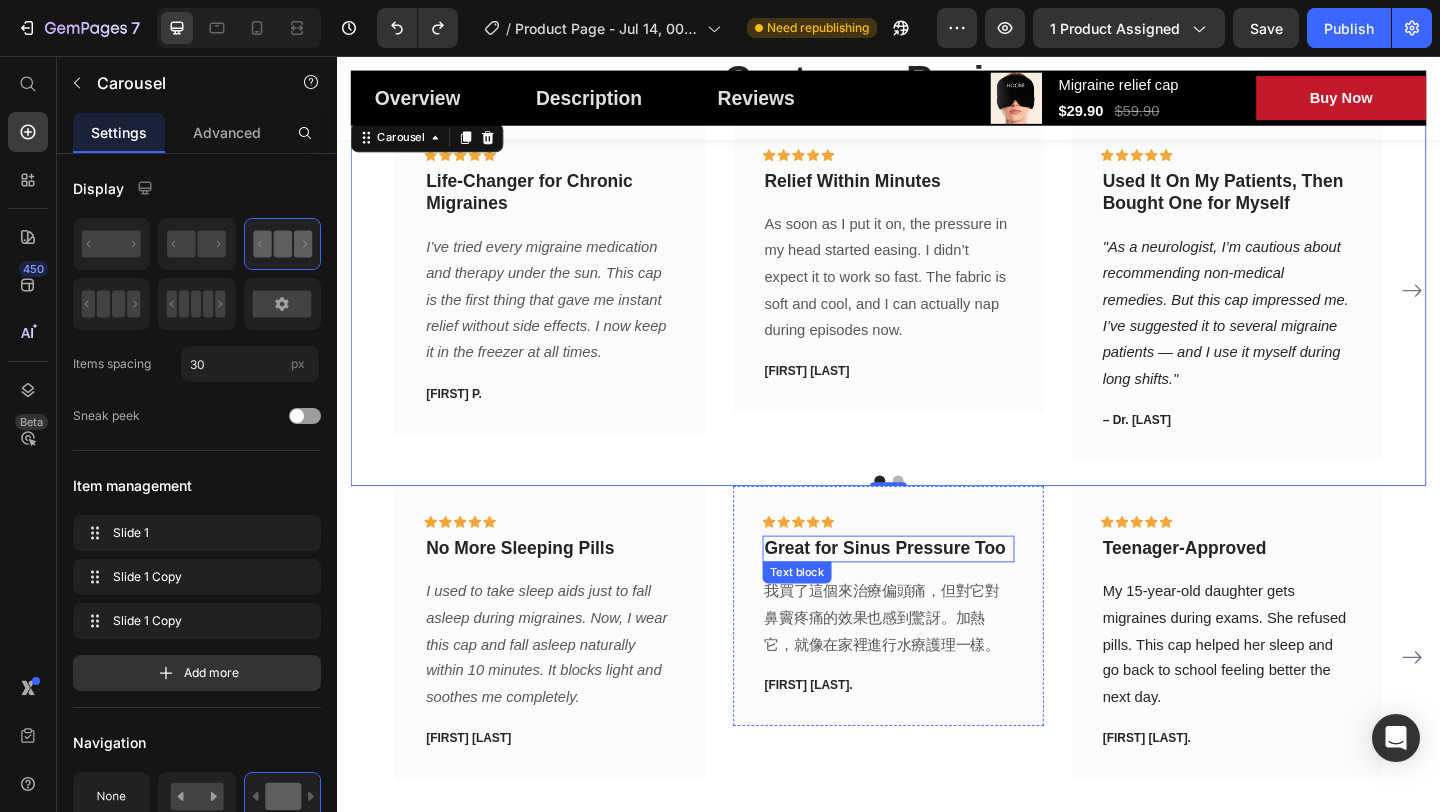 click on "Great for Sinus Pressure Too" at bounding box center (937, 592) 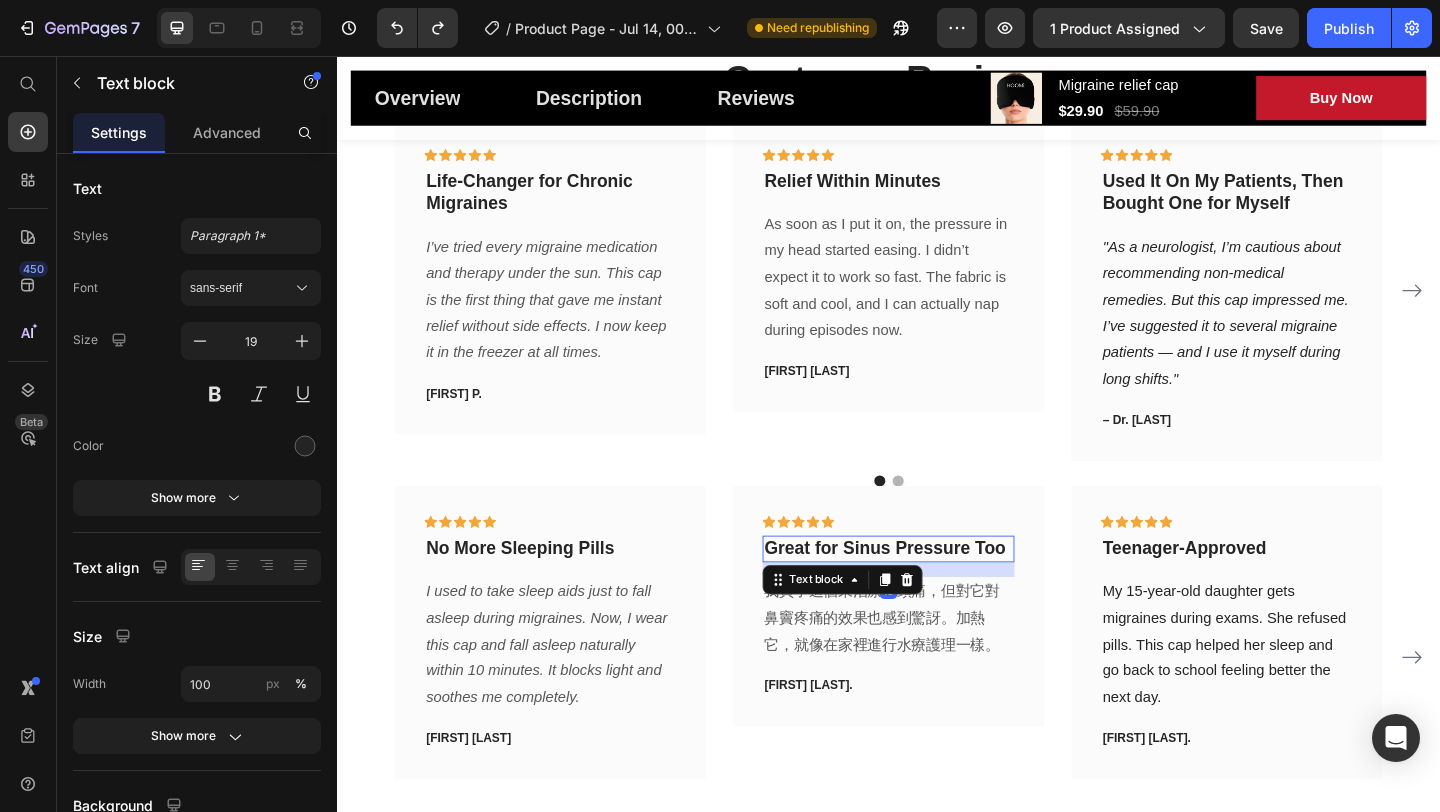 click on "Icon
Icon
Icon
Icon
Icon Row Relief Within Minutes Text block As soon as I put it on, the pressure in my head started easing. I didn’t expect it to work so fast. The fabric is soft and cool, and I can actually nap during episodes now. Text block Jason W. Text block Row" at bounding box center [937, 311] 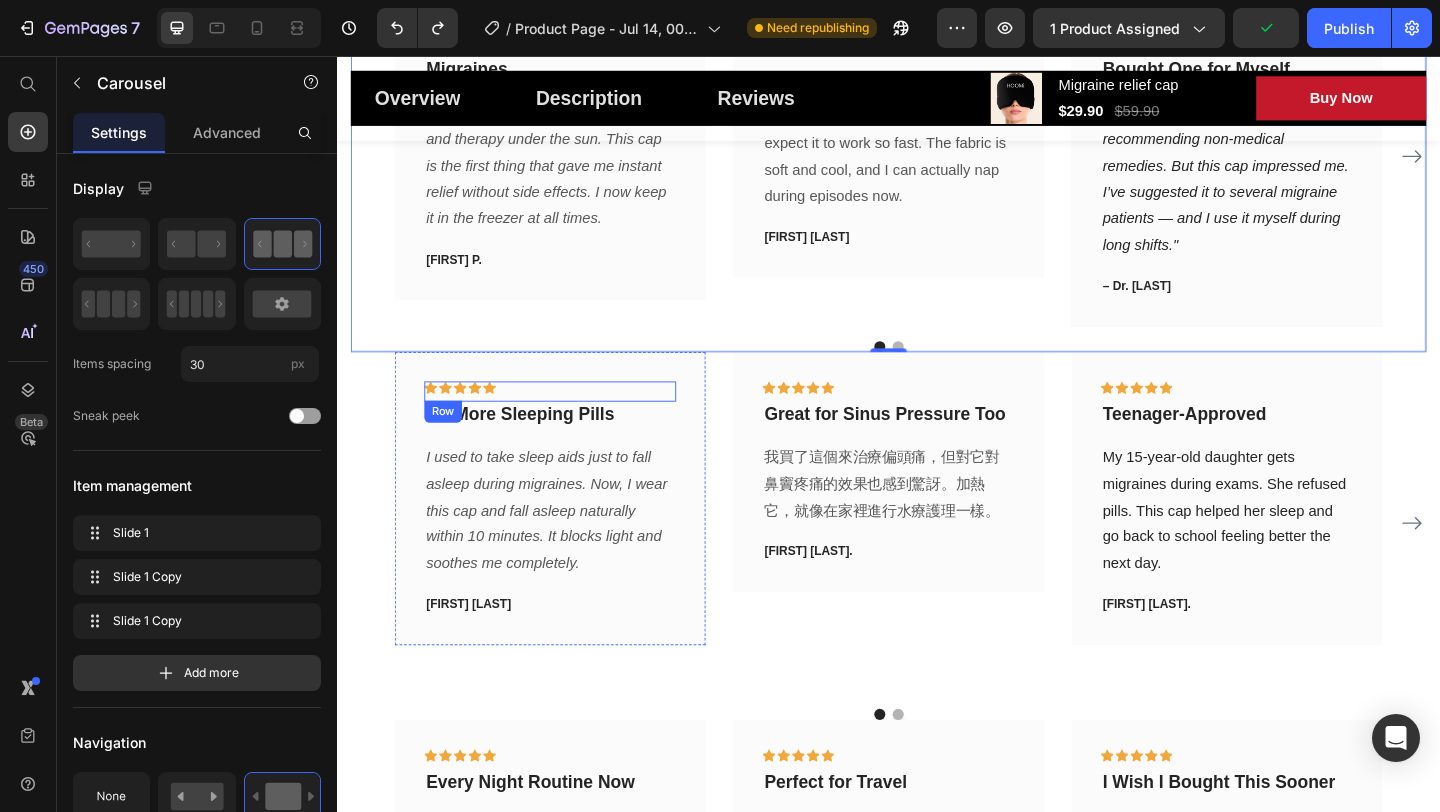 scroll, scrollTop: 6492, scrollLeft: 0, axis: vertical 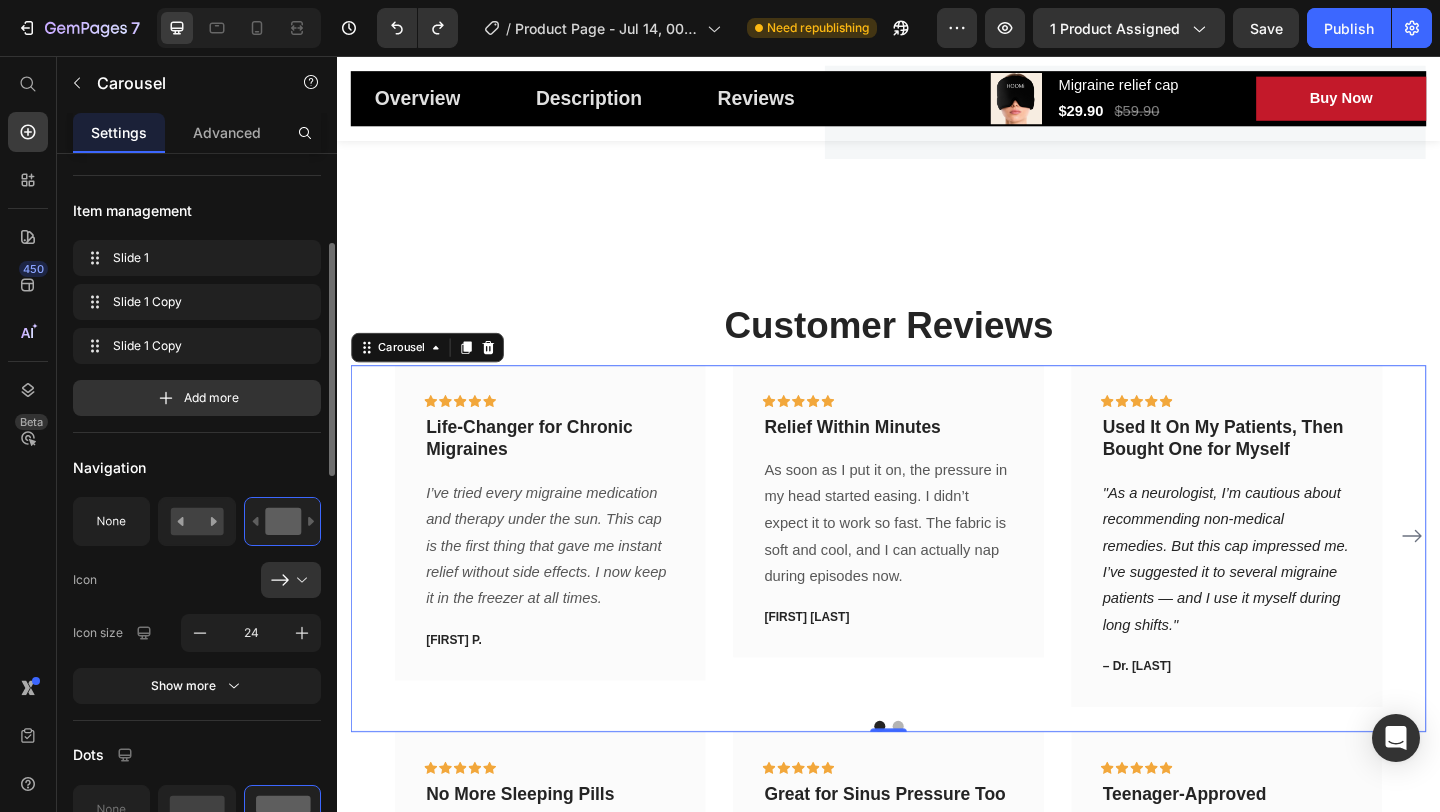 click on "Navigation Icon
Icon size 24 Show more" 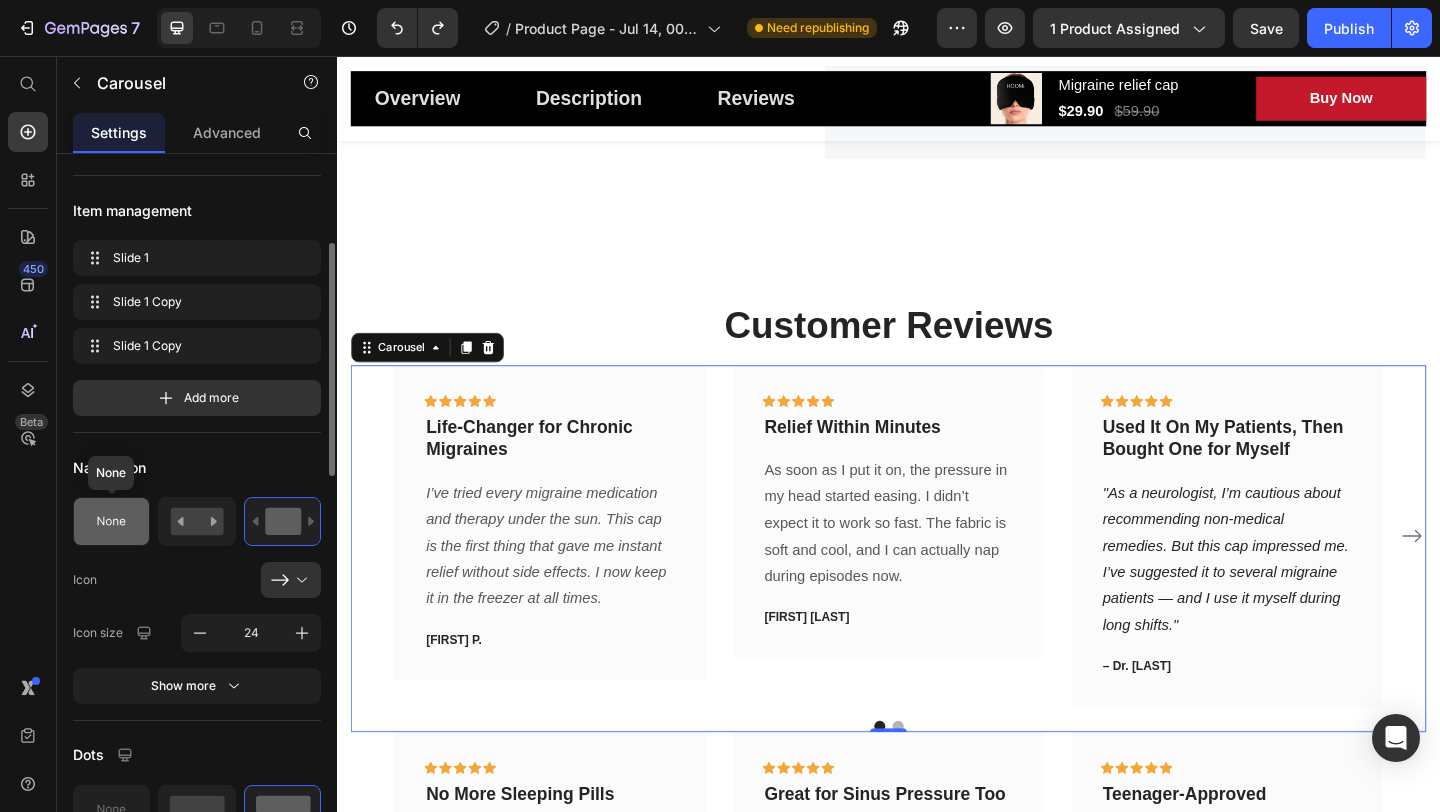 click 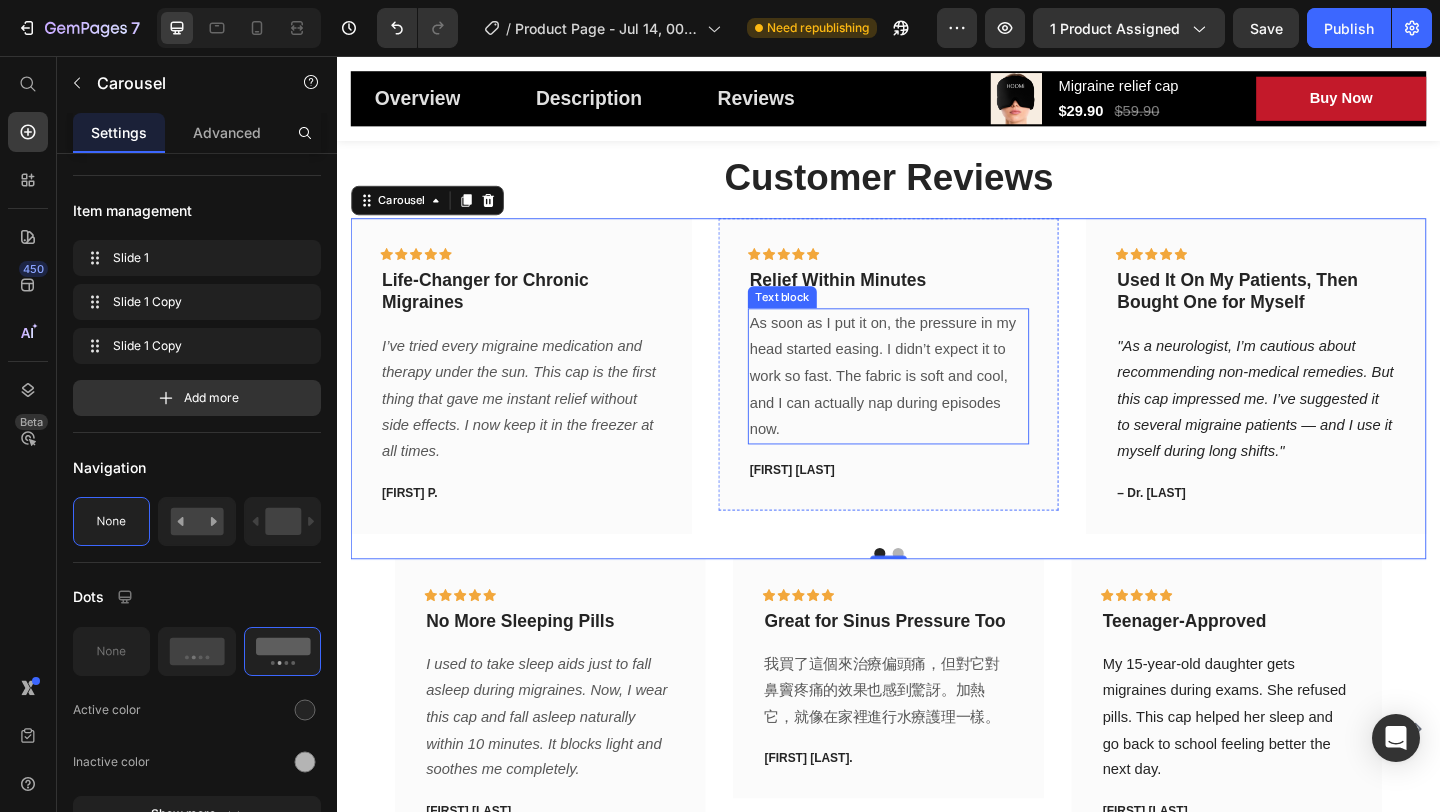 scroll, scrollTop: 6214, scrollLeft: 0, axis: vertical 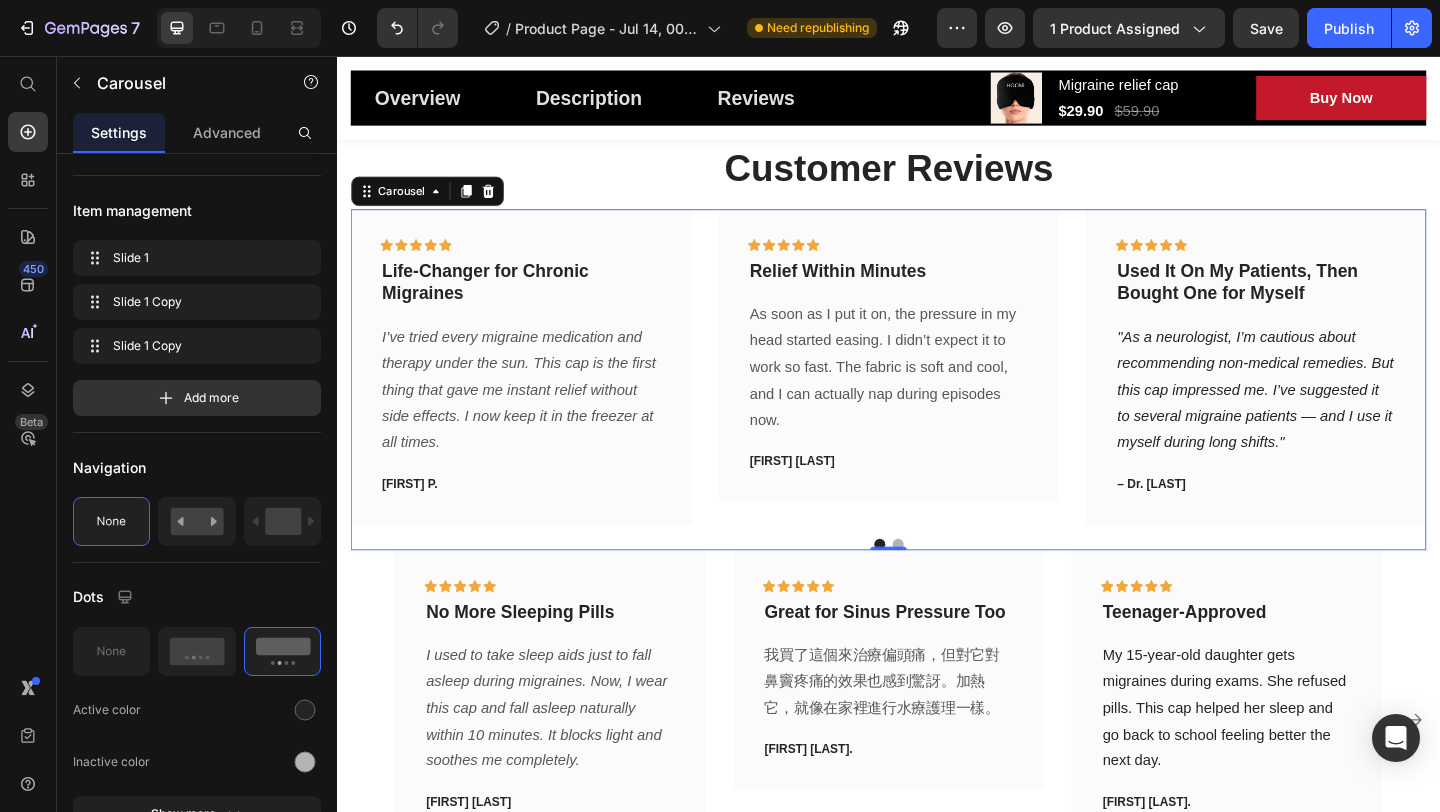 click on "Icon
Icon
Icon
Icon
Icon Row Life-Changer for Chronic Migraines Text block I’ve tried every migraine medication and therapy under the sun. This cap is the first thing that gave me instant relief without side effects. I now keep it in the freezer at all times. Text block Amy P. Text block Row" at bounding box center [537, 393] 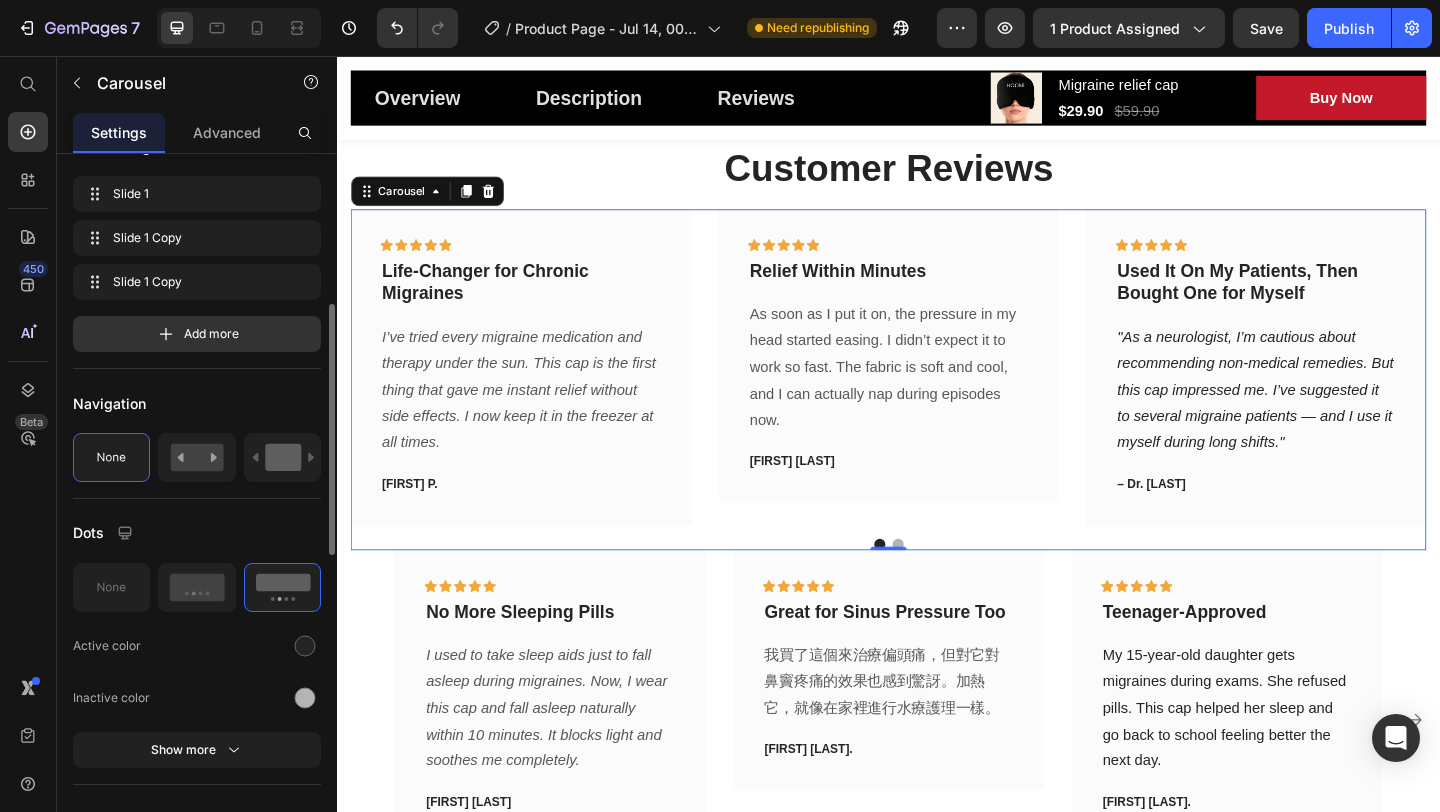 scroll, scrollTop: 374, scrollLeft: 0, axis: vertical 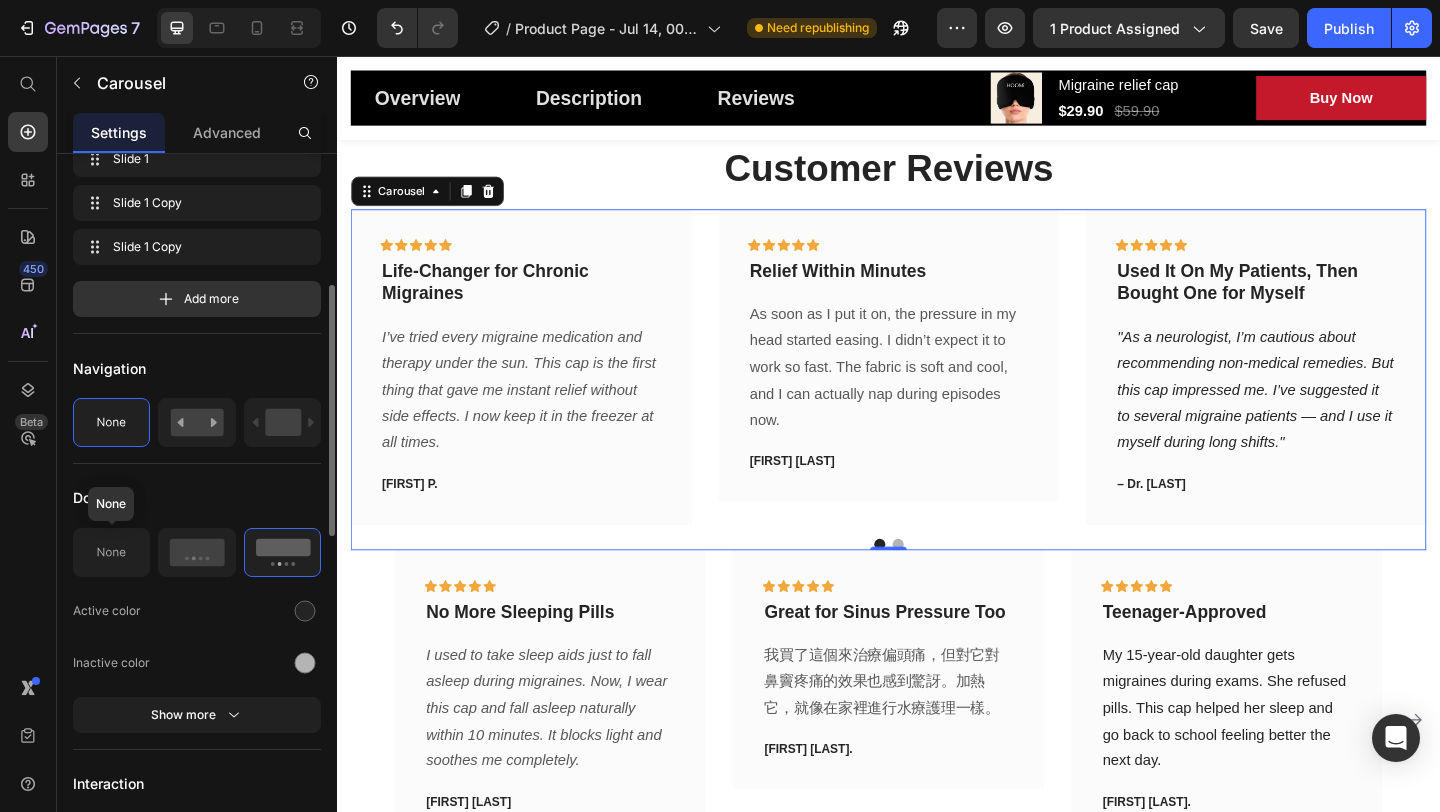 click 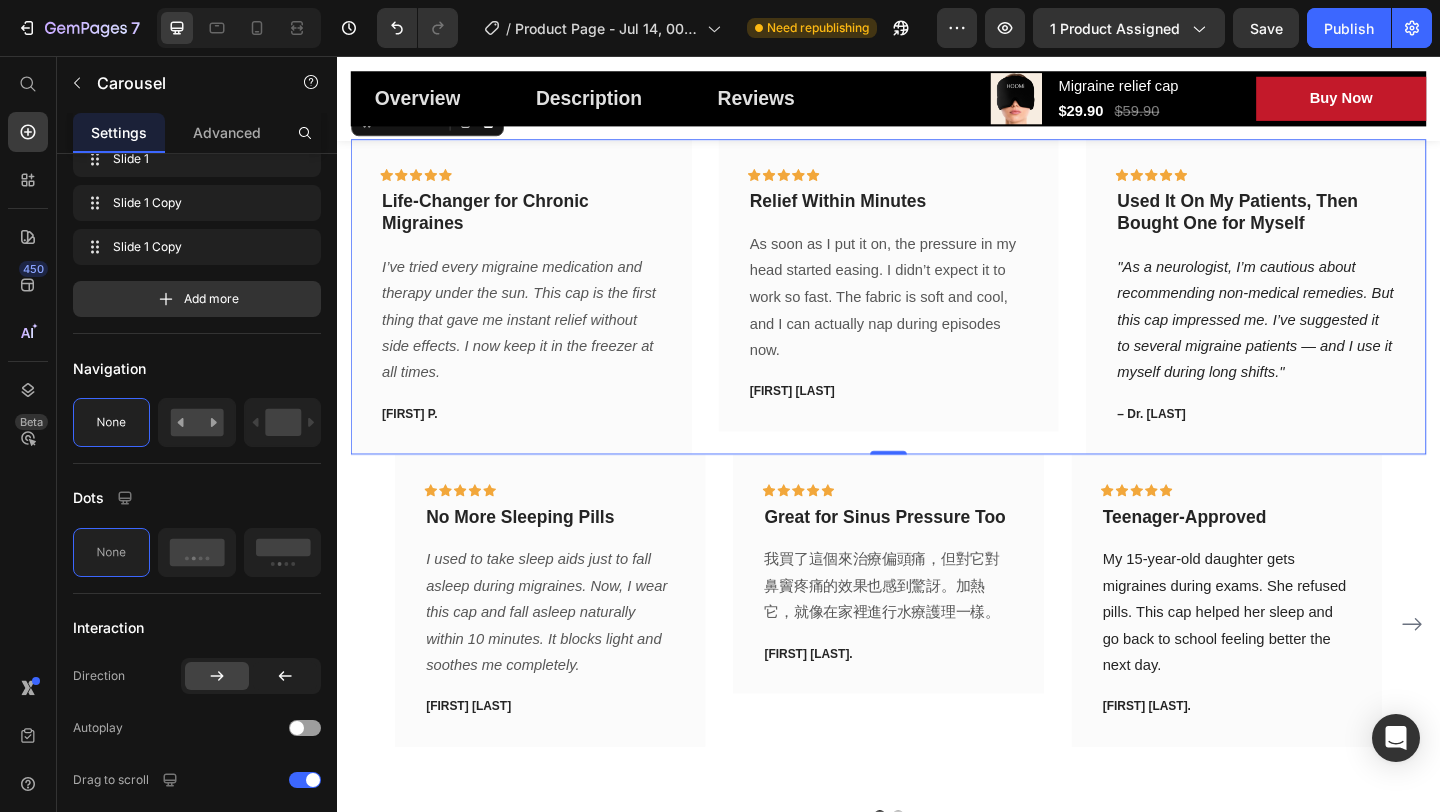 scroll, scrollTop: 6441, scrollLeft: 0, axis: vertical 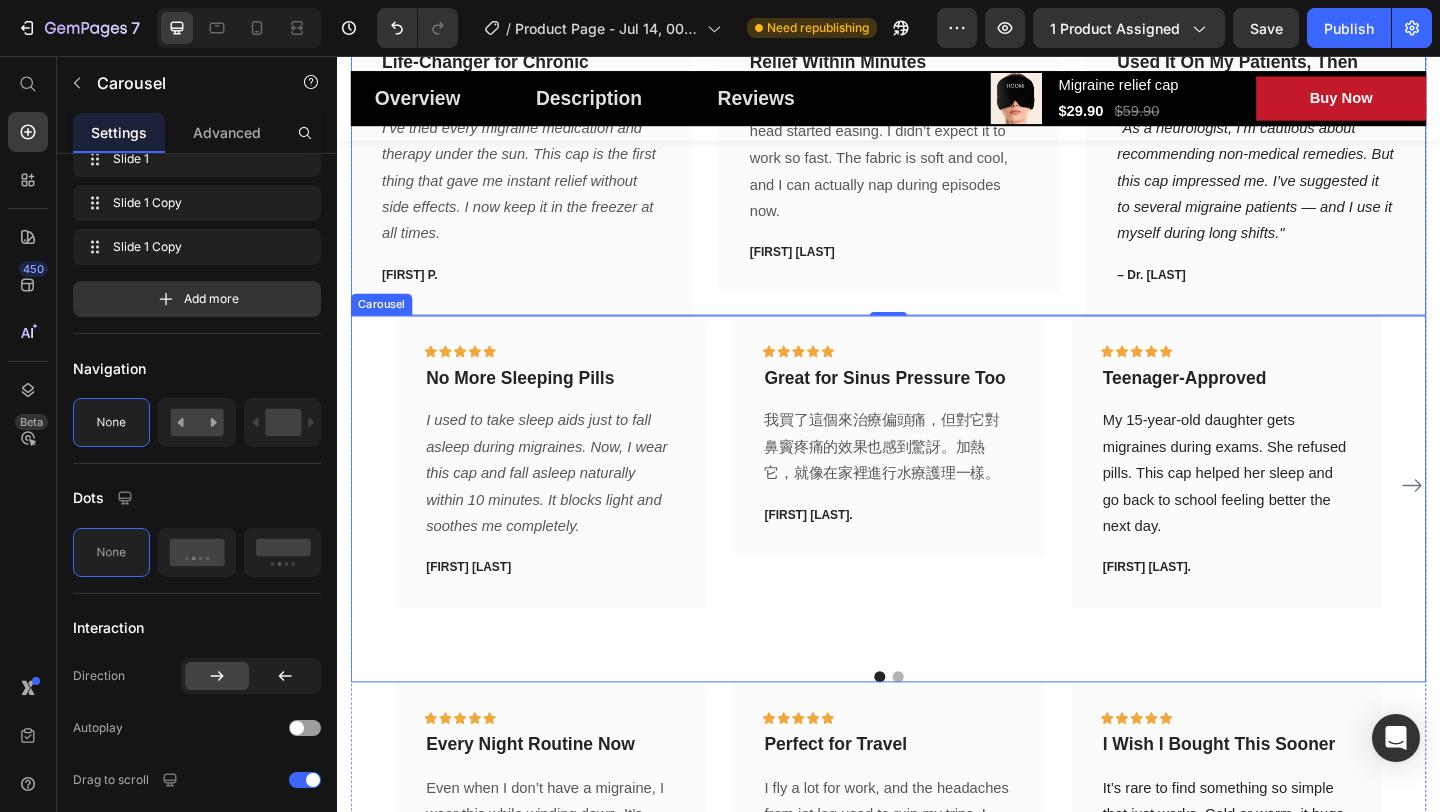 click on "Icon
Icon
Icon
Icon
Icon Row No More Sleeping Pills Text block I used to take sleep aids just to fall asleep during migraines. Now, I wear this cap and fall asleep naturally within 10 minutes. It blocks light and soothes me completely. Text block Olivia R. Text block Row
Icon
Icon
Icon
Icon
Icon Row Great for Sinus Pressure Too Text block I bought this for migraines but was surprised at how well it works for sinus pain too. Warm it up, and it’s like a spa treatment at home. Text block Kevin D. Text block Row
Icon
Icon
Icon
Icon
Icon Row Teenager-Approved Text block My 15-year-old daughter gets migraines during exams. She refused pills. This cap helped her sleep and go back to school feeling better the next day. Text block Rachel S. Text block Row
Icon Icon" at bounding box center [937, 524] 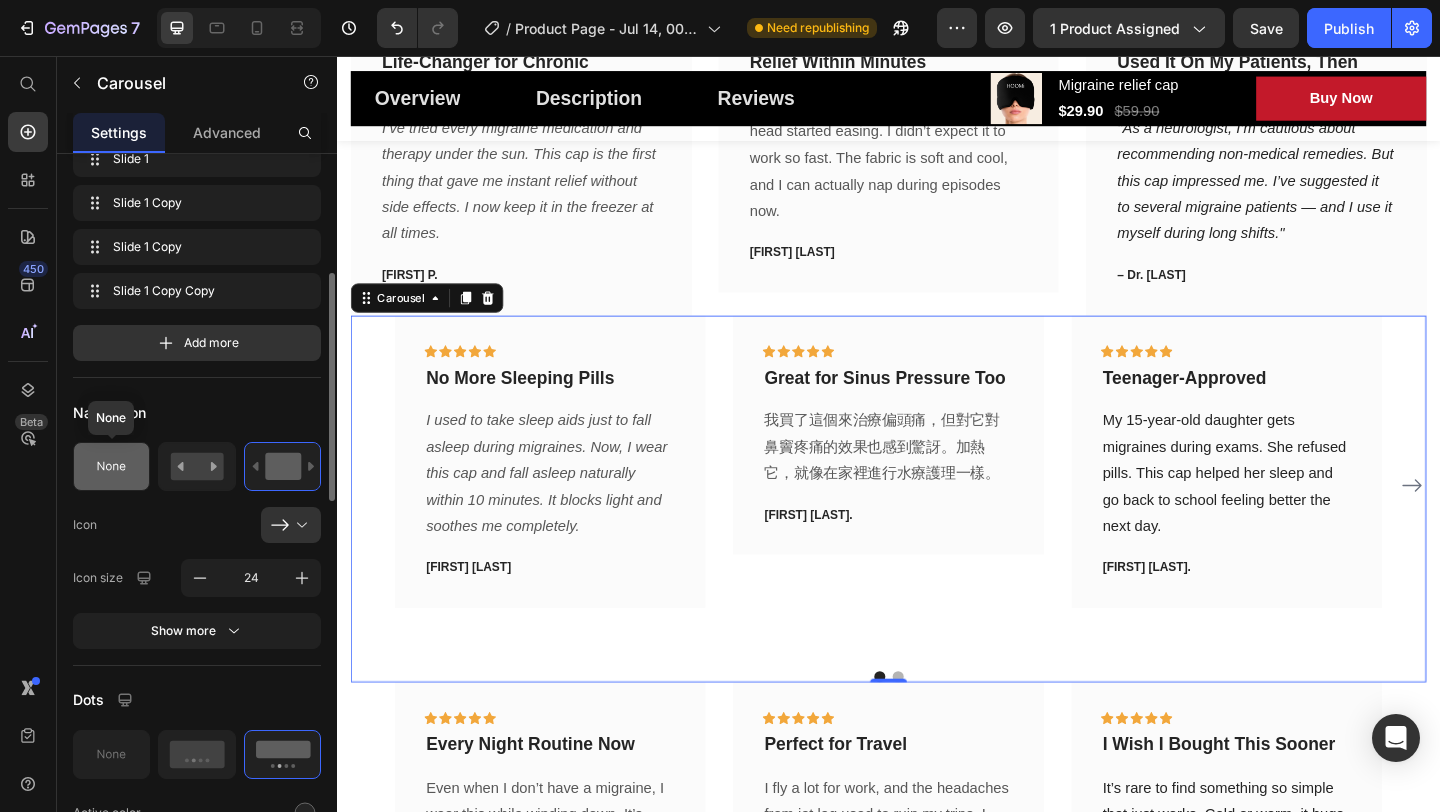click 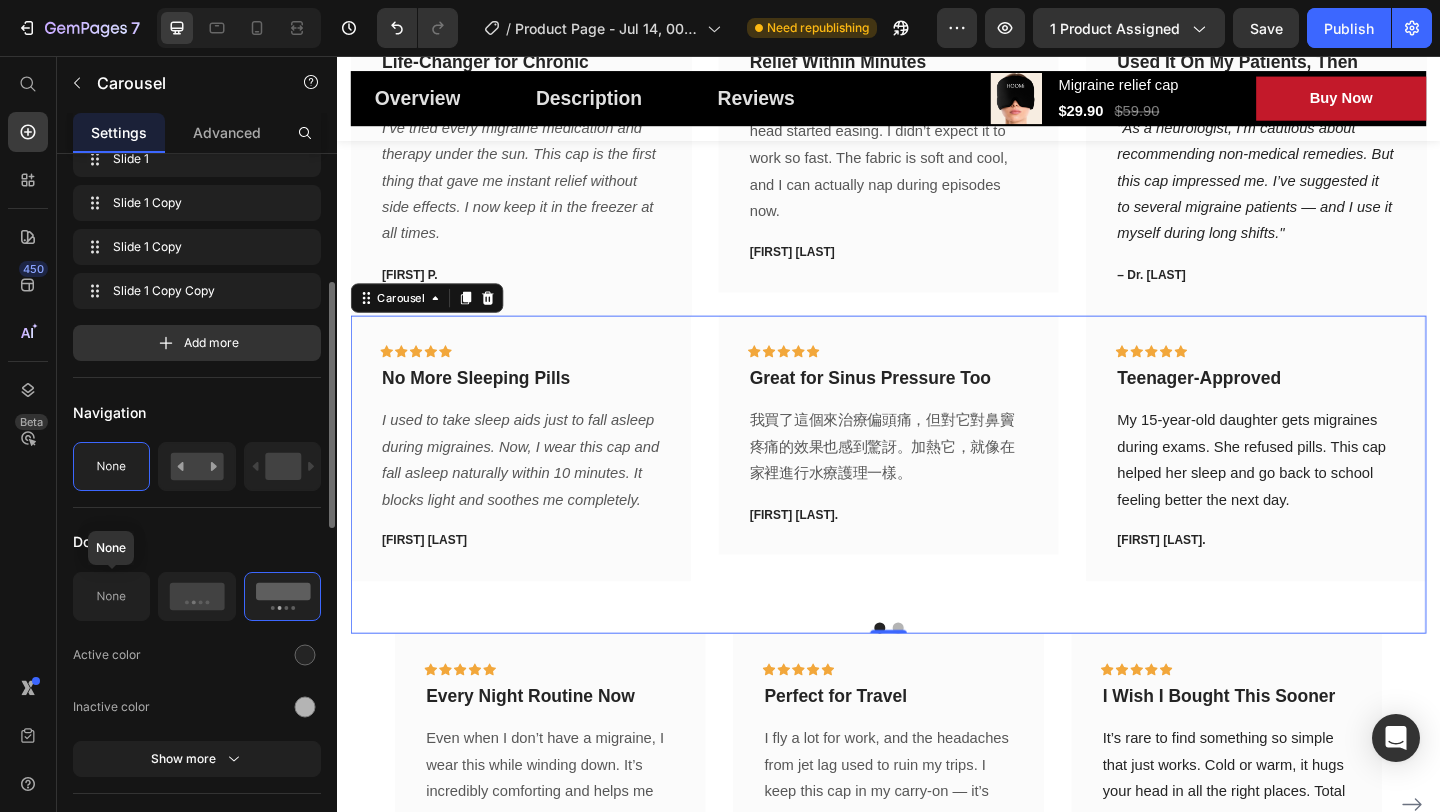 click 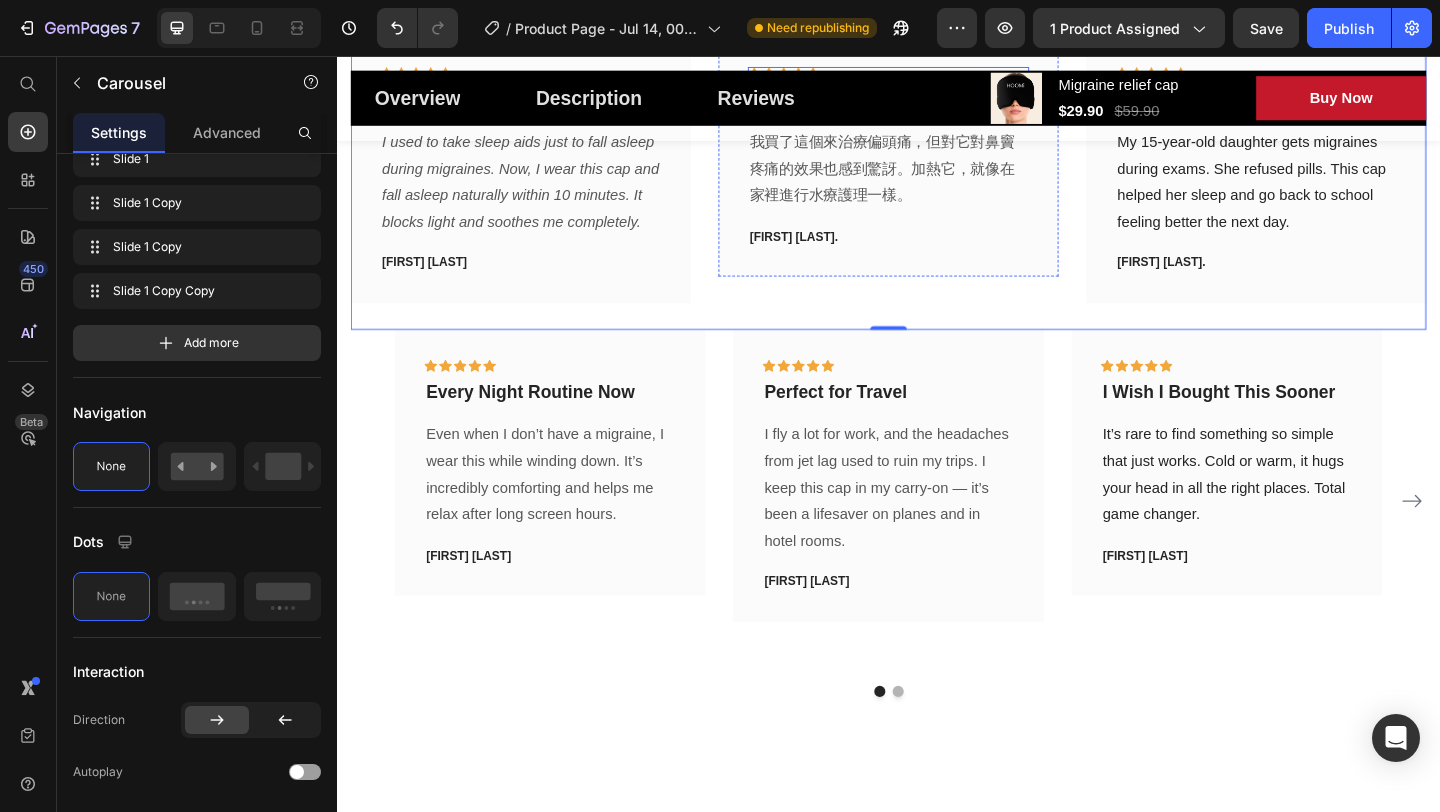 scroll, scrollTop: 6748, scrollLeft: 0, axis: vertical 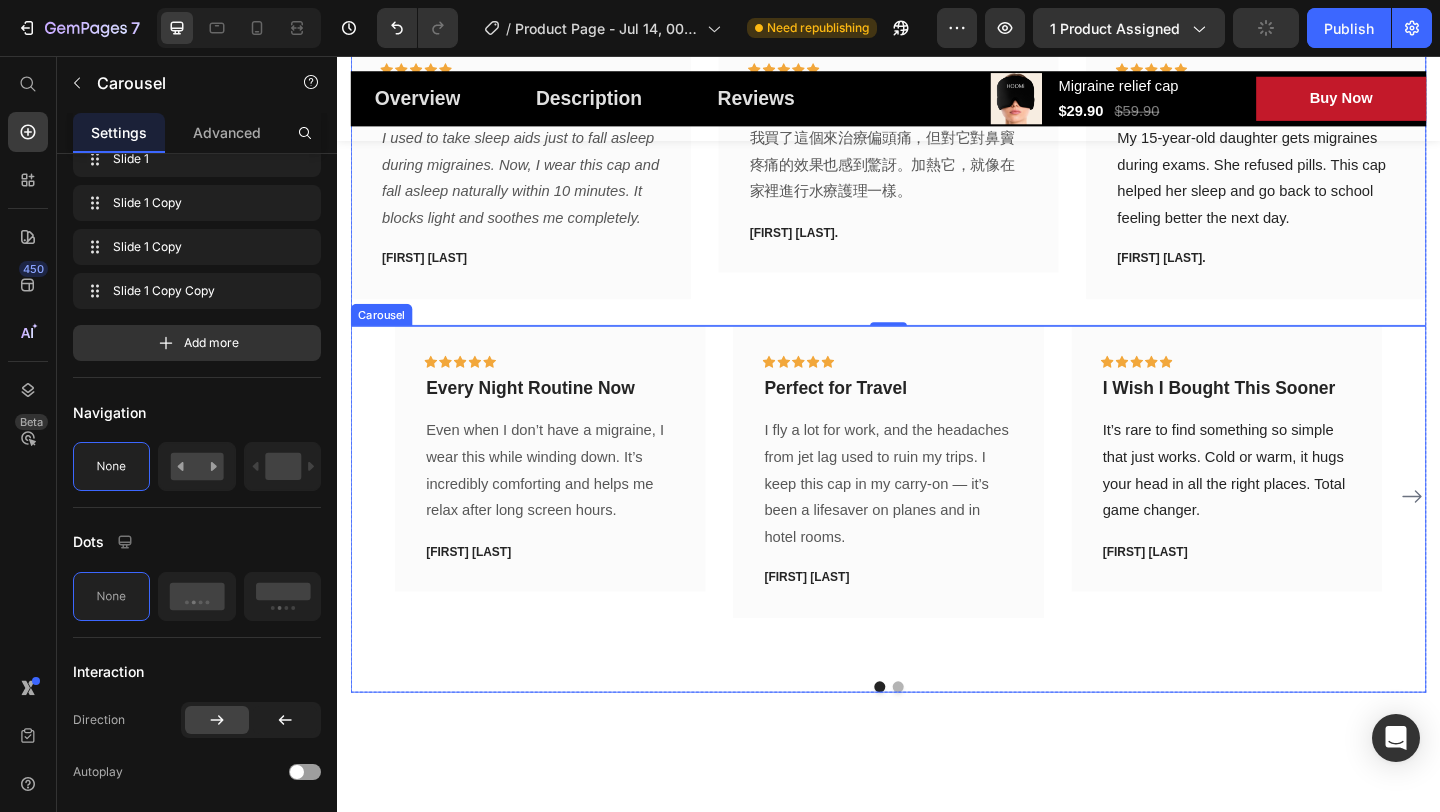click on "Icon
Icon
Icon
Icon
Icon Row Every Night Routine Now Text block Even when I don’t have a migraine, I wear this while winding down. It’s incredibly comforting and helps me relax after long screen hours. Text block Michael L. Text block Row" at bounding box center (569, 535) 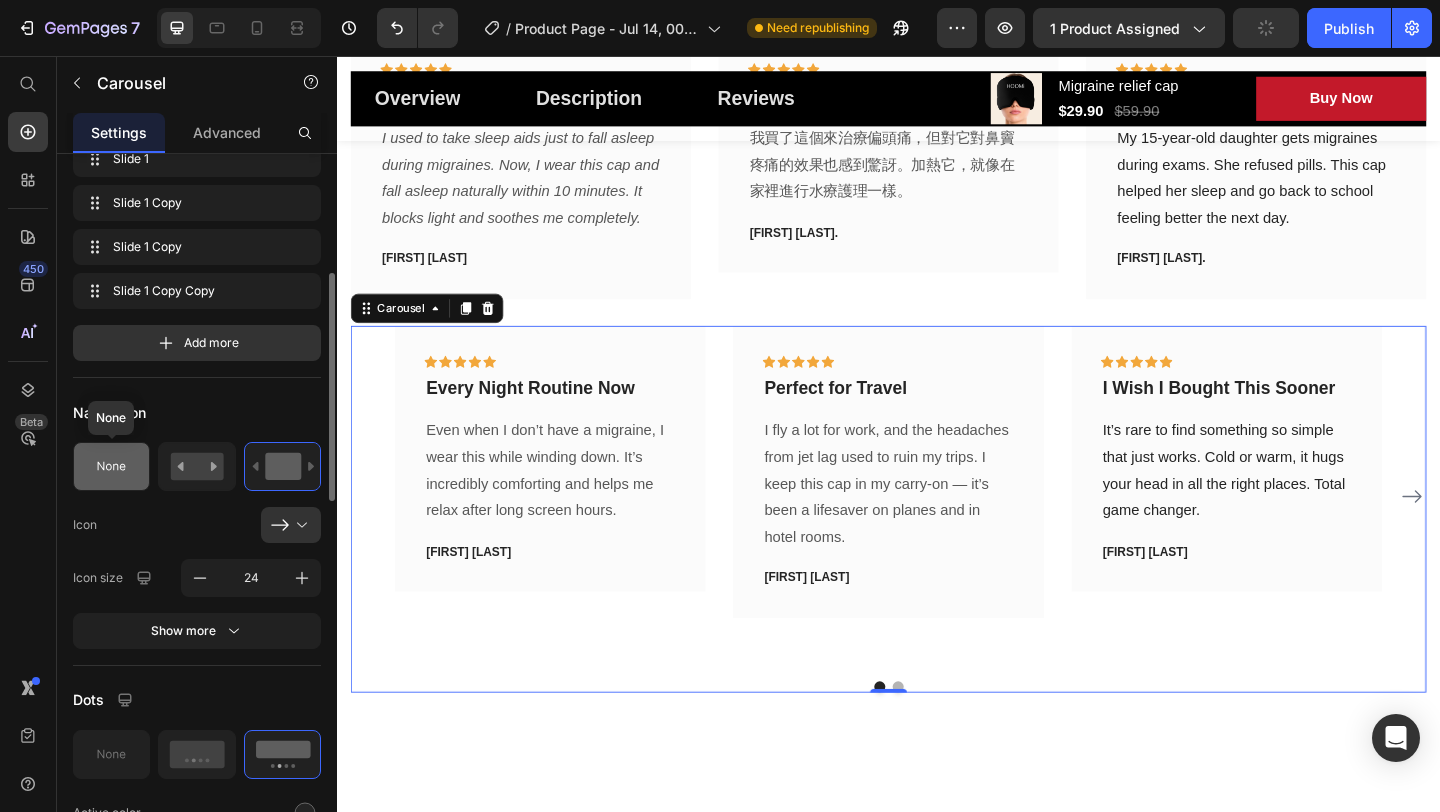 click 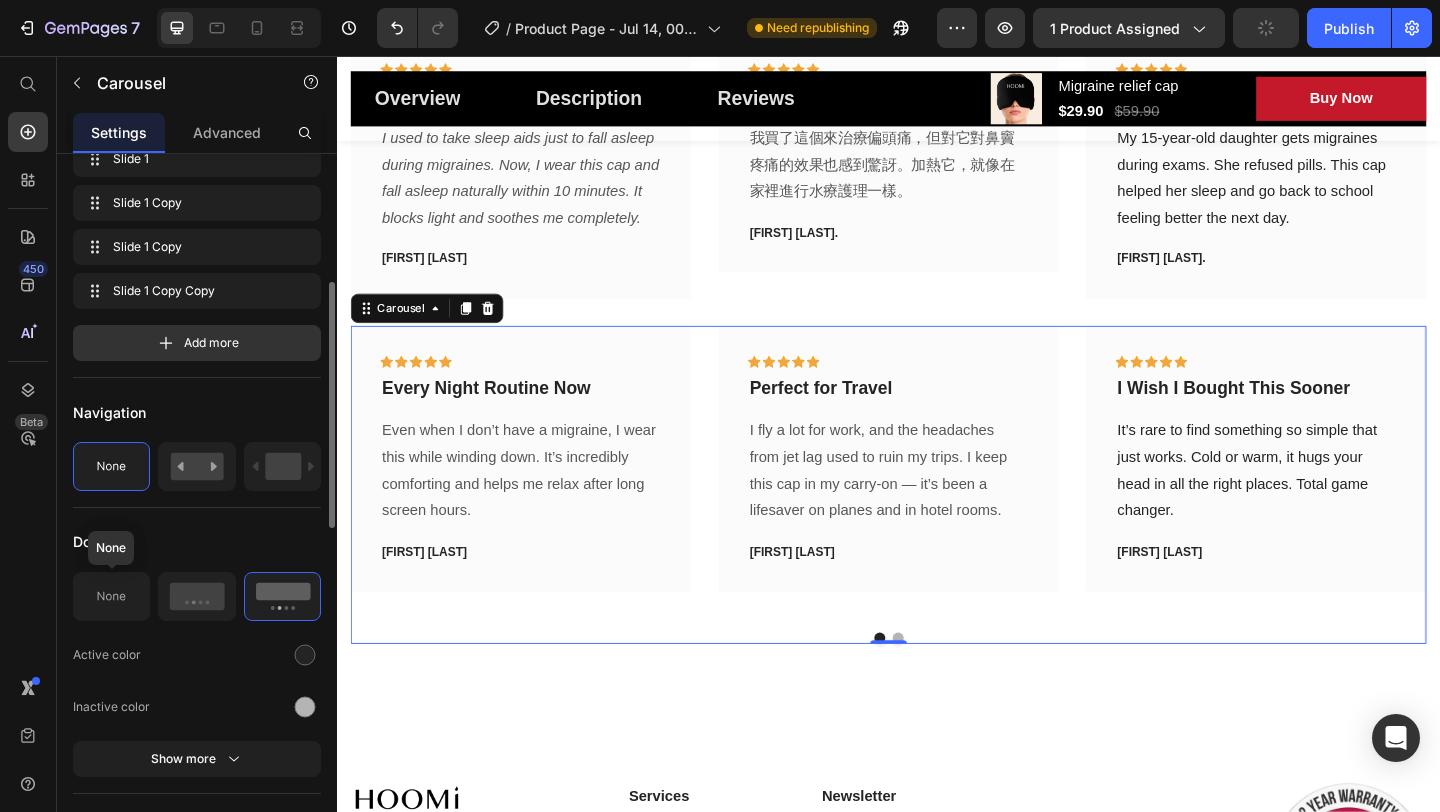 click 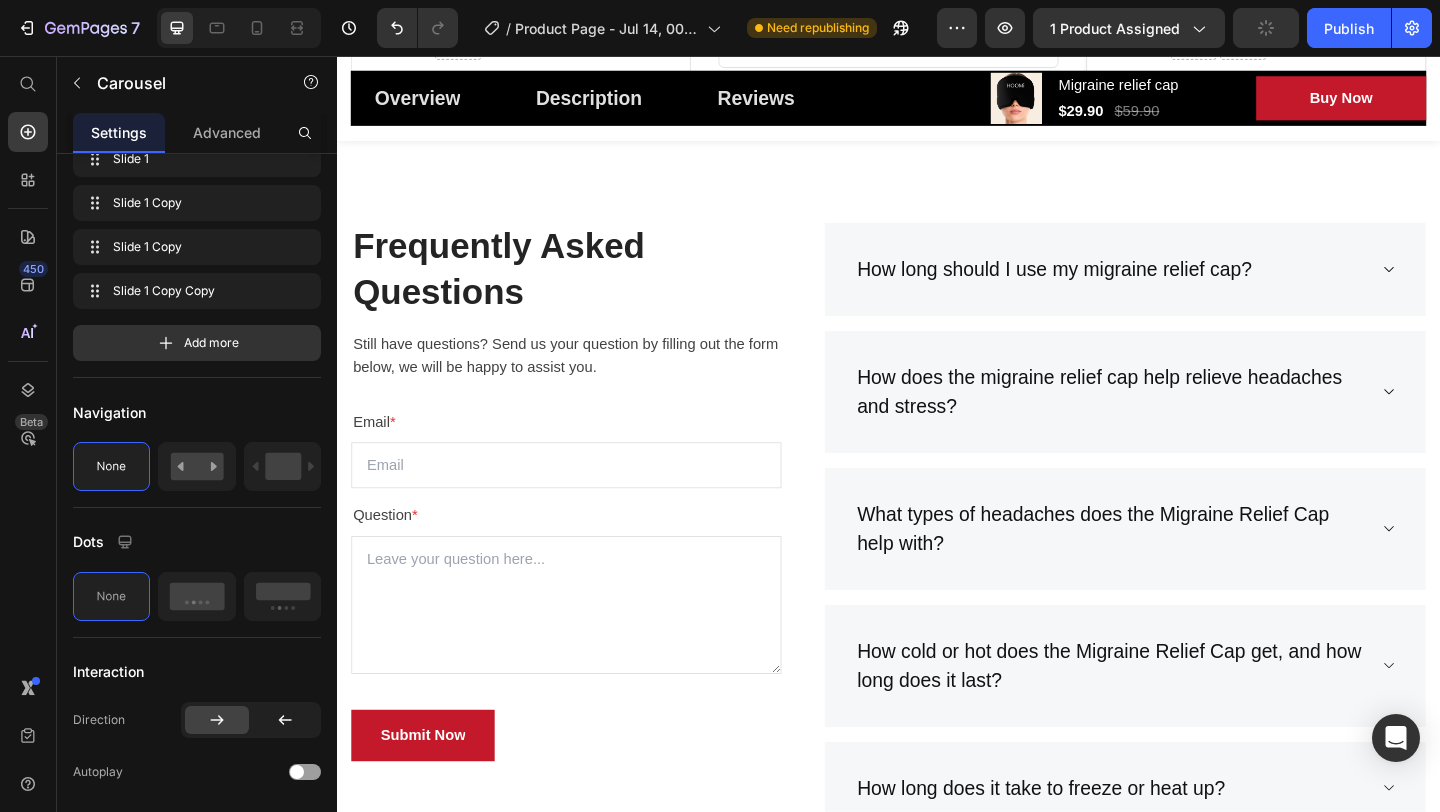 scroll, scrollTop: 3867, scrollLeft: 0, axis: vertical 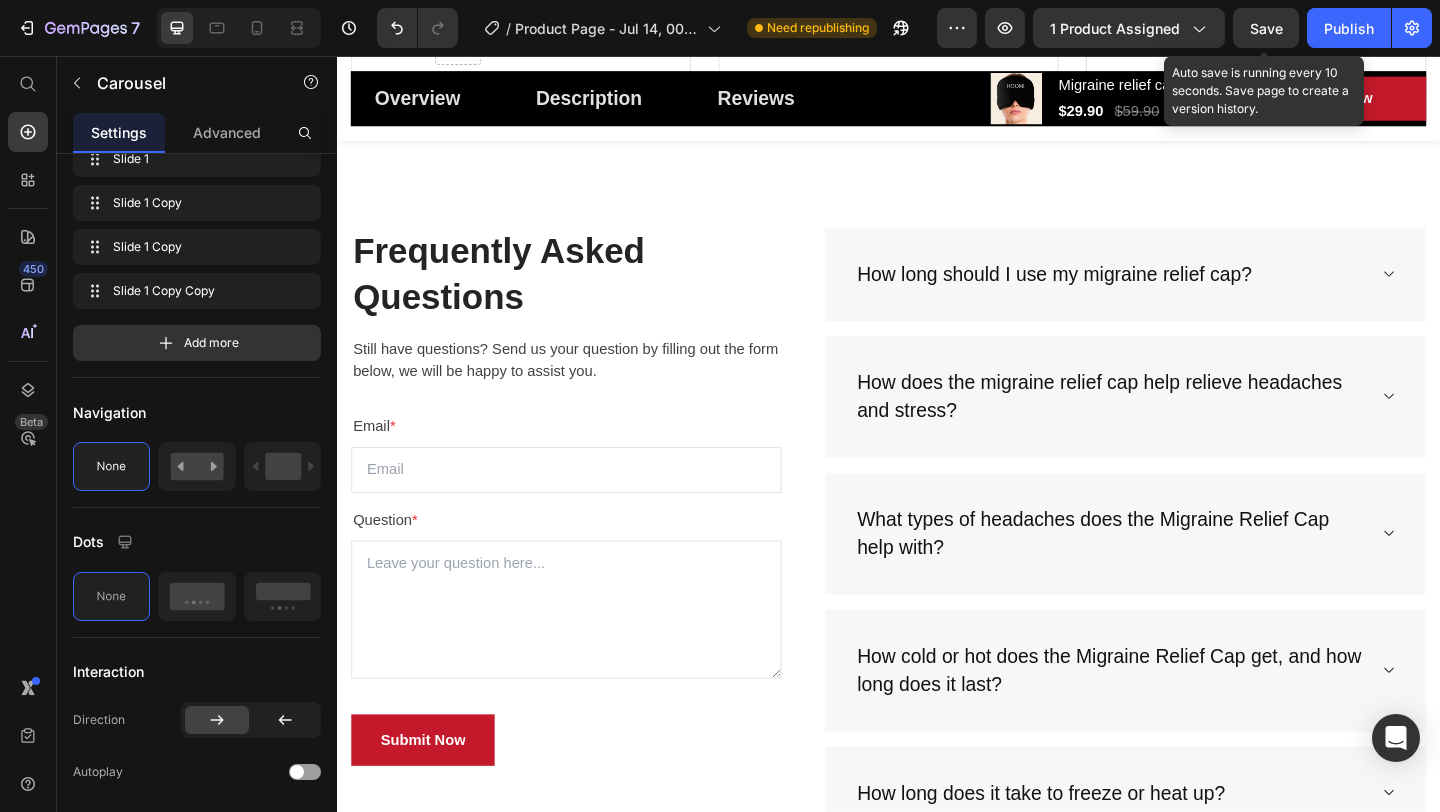 click on "Save" at bounding box center (1266, 28) 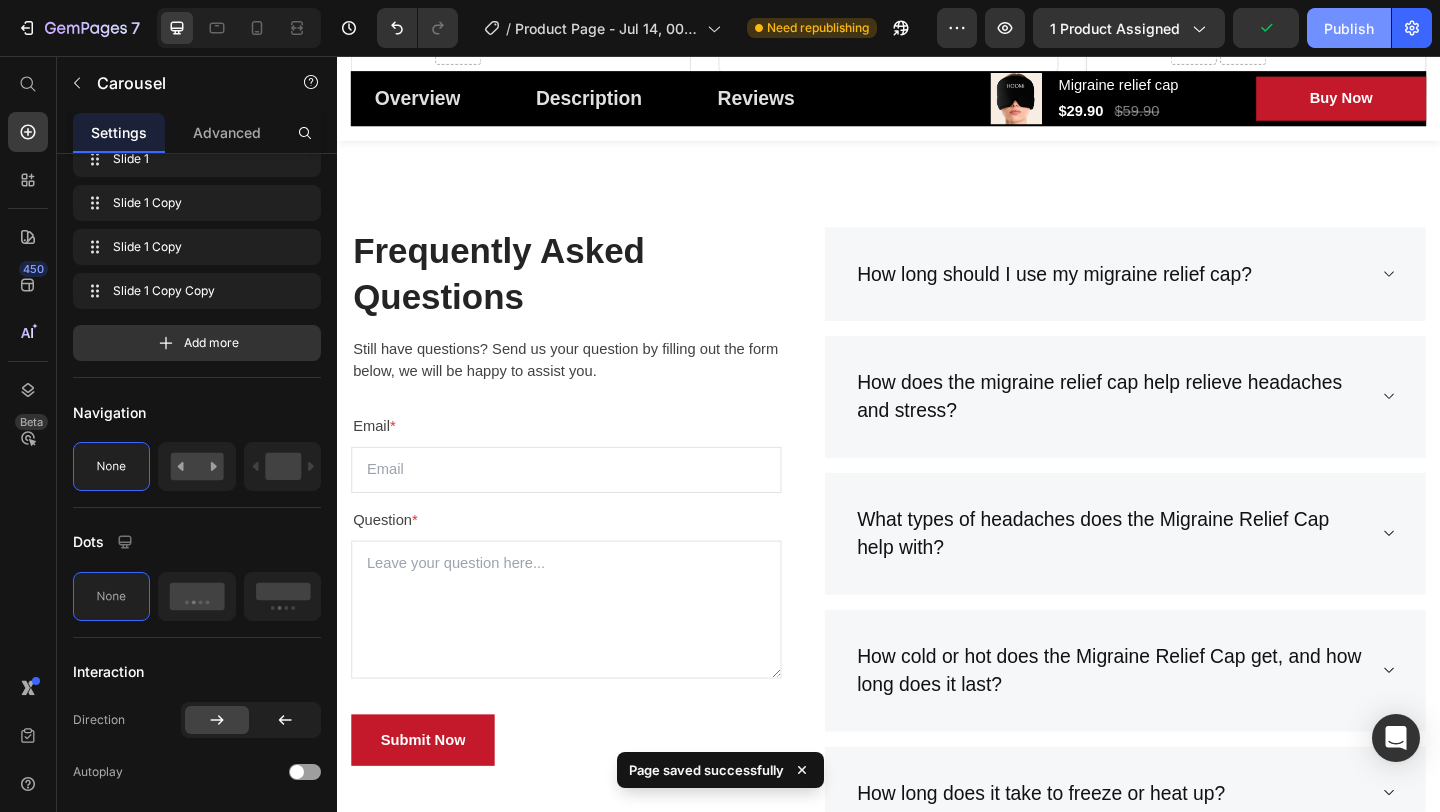 click on "Publish" at bounding box center (1349, 28) 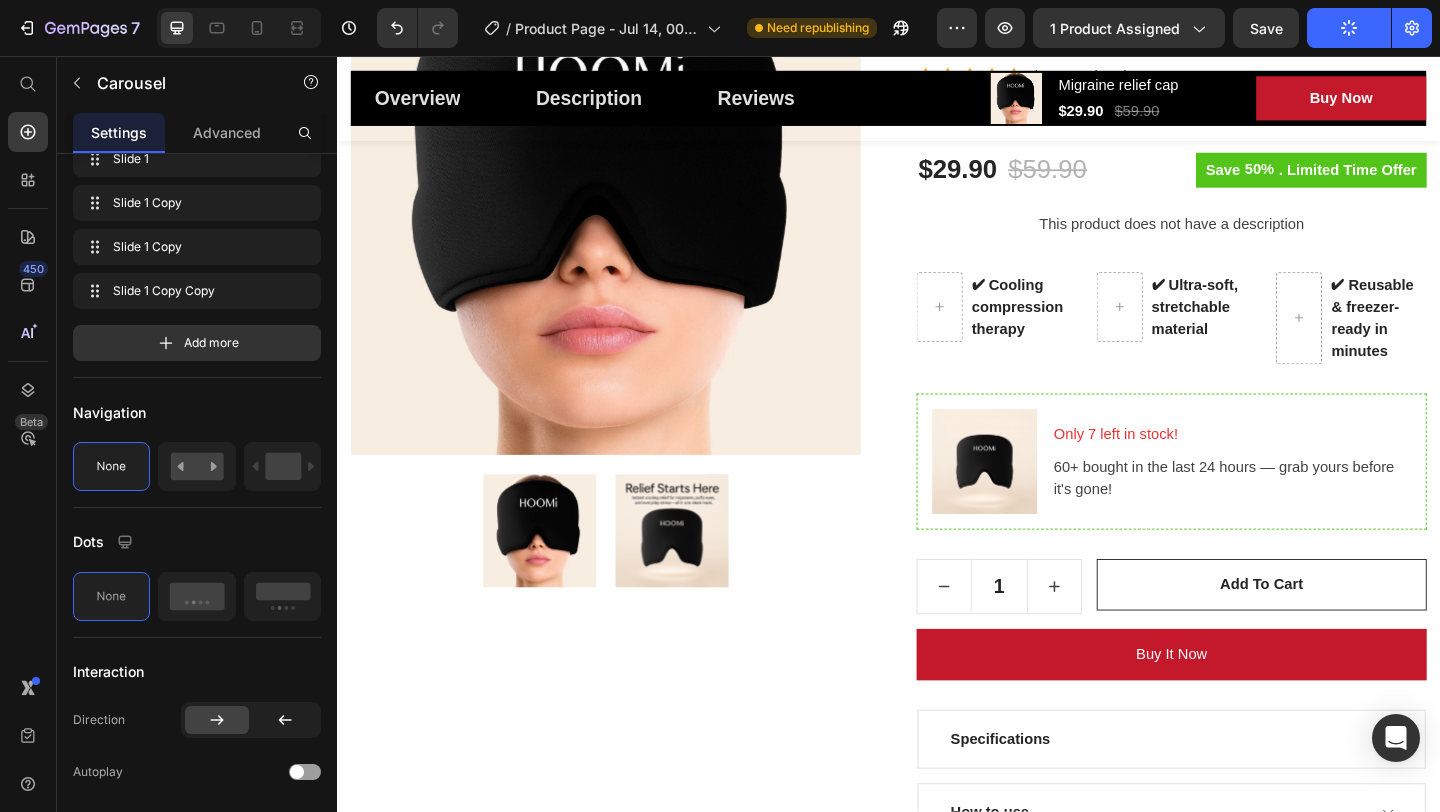 scroll, scrollTop: 462, scrollLeft: 0, axis: vertical 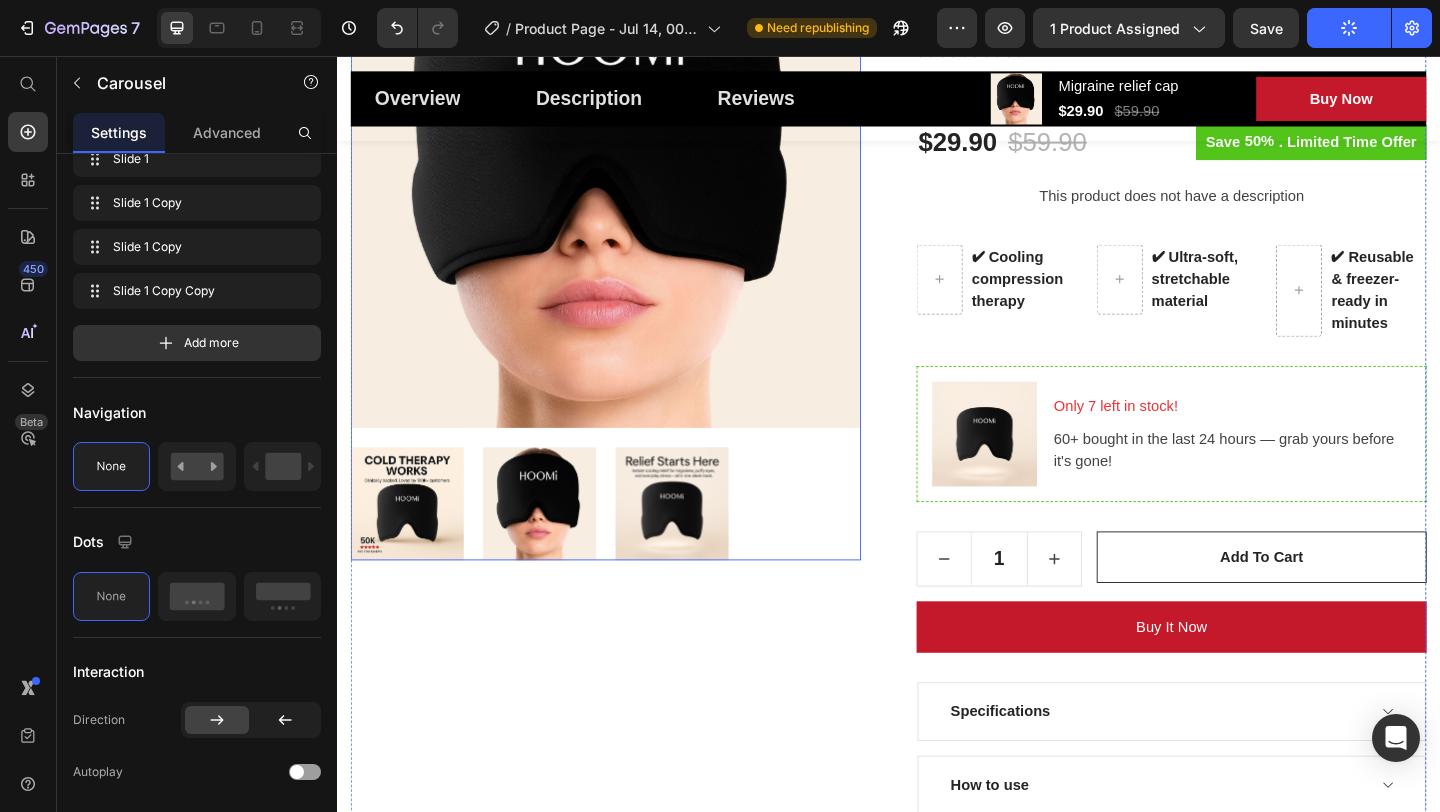 click at bounding box center [701, 542] 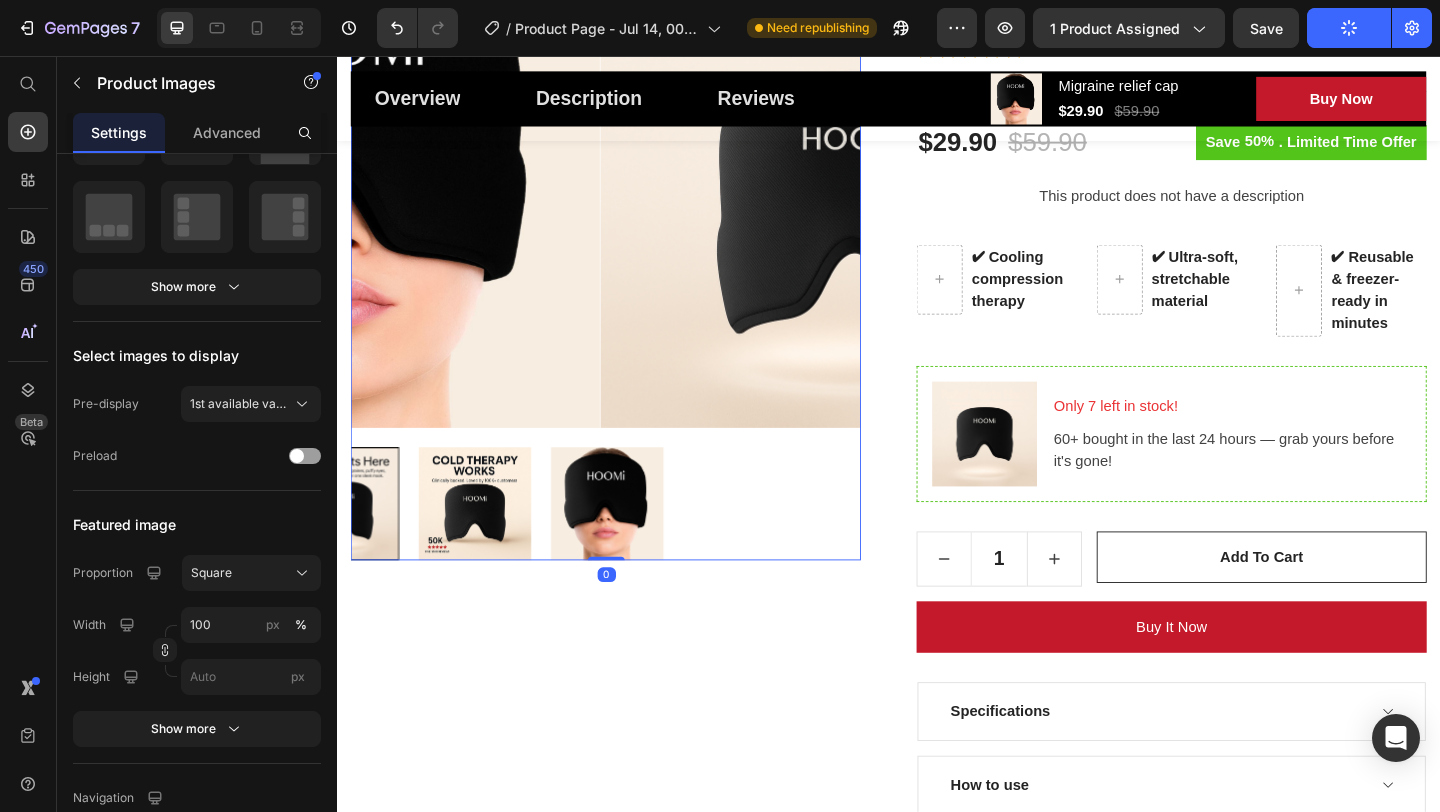 scroll, scrollTop: 0, scrollLeft: 0, axis: both 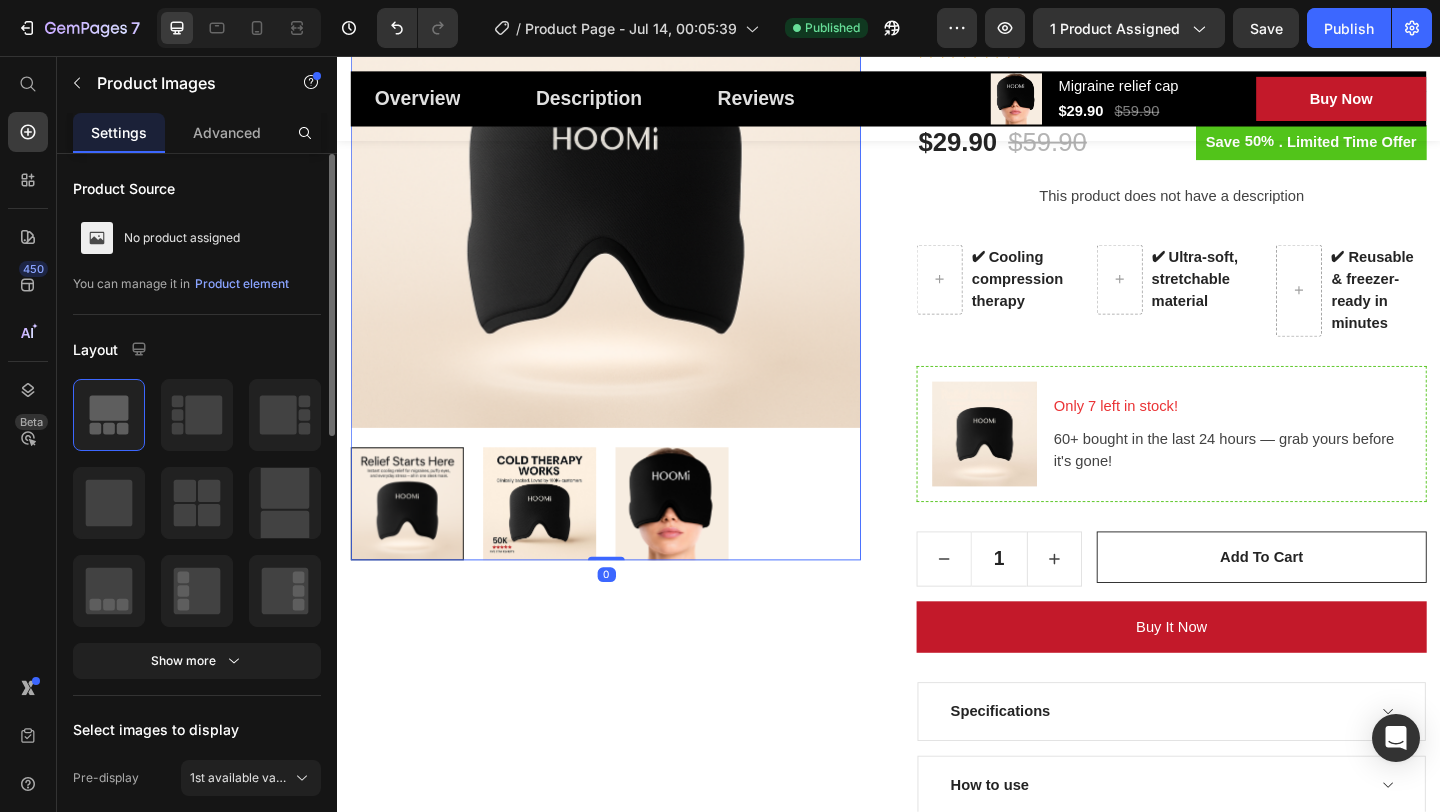 click at bounding box center [557, 542] 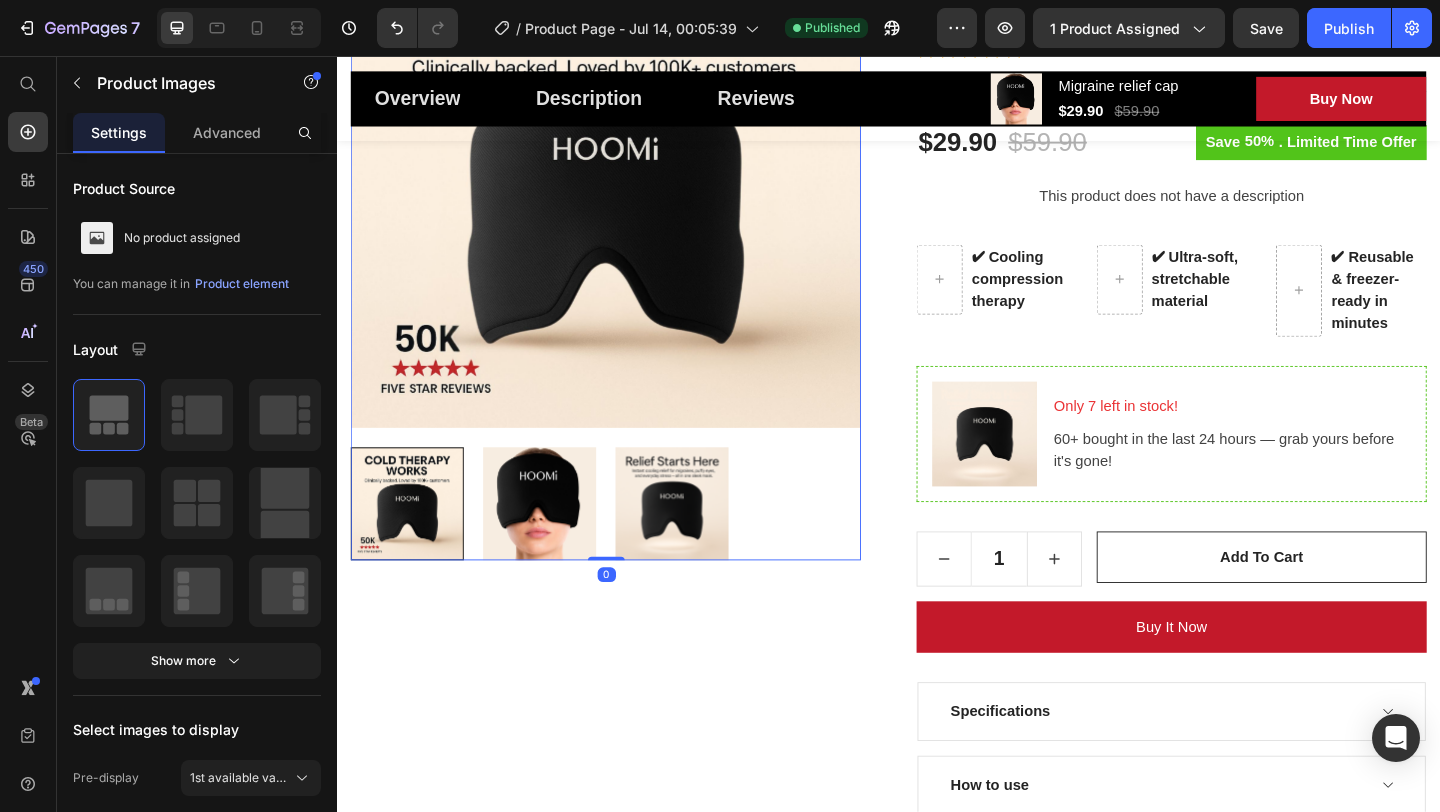 click at bounding box center (557, 542) 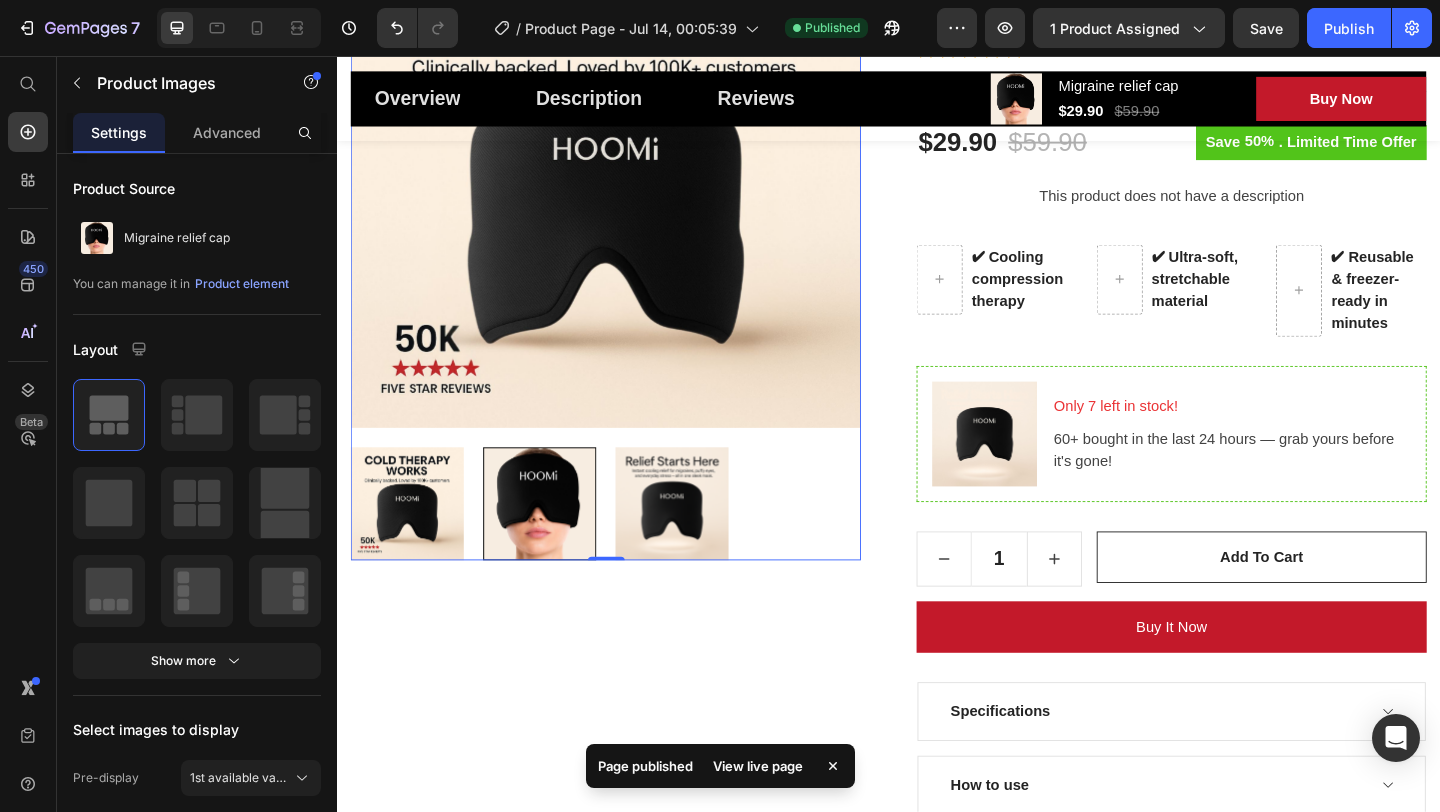 click at bounding box center (557, 542) 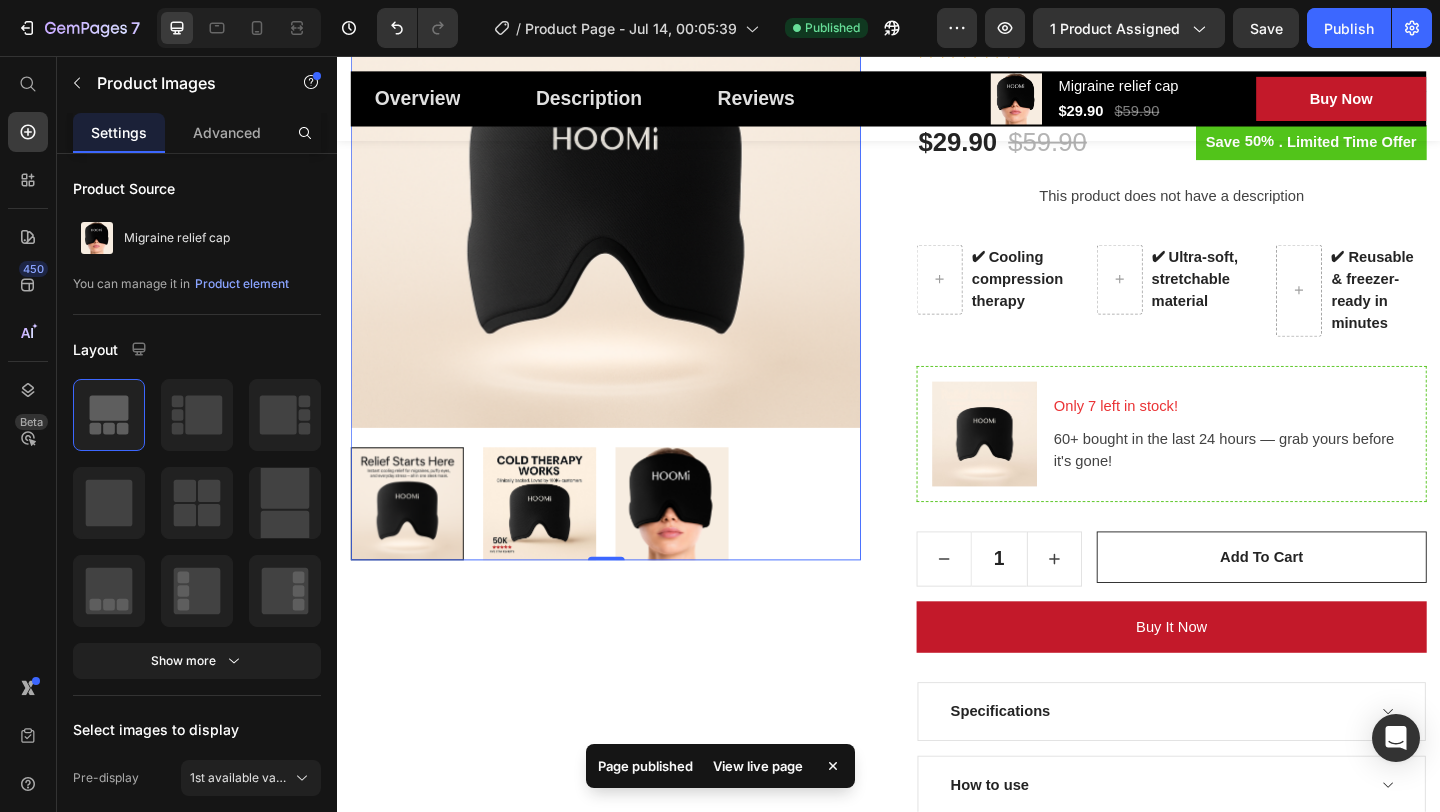 click at bounding box center [629, 542] 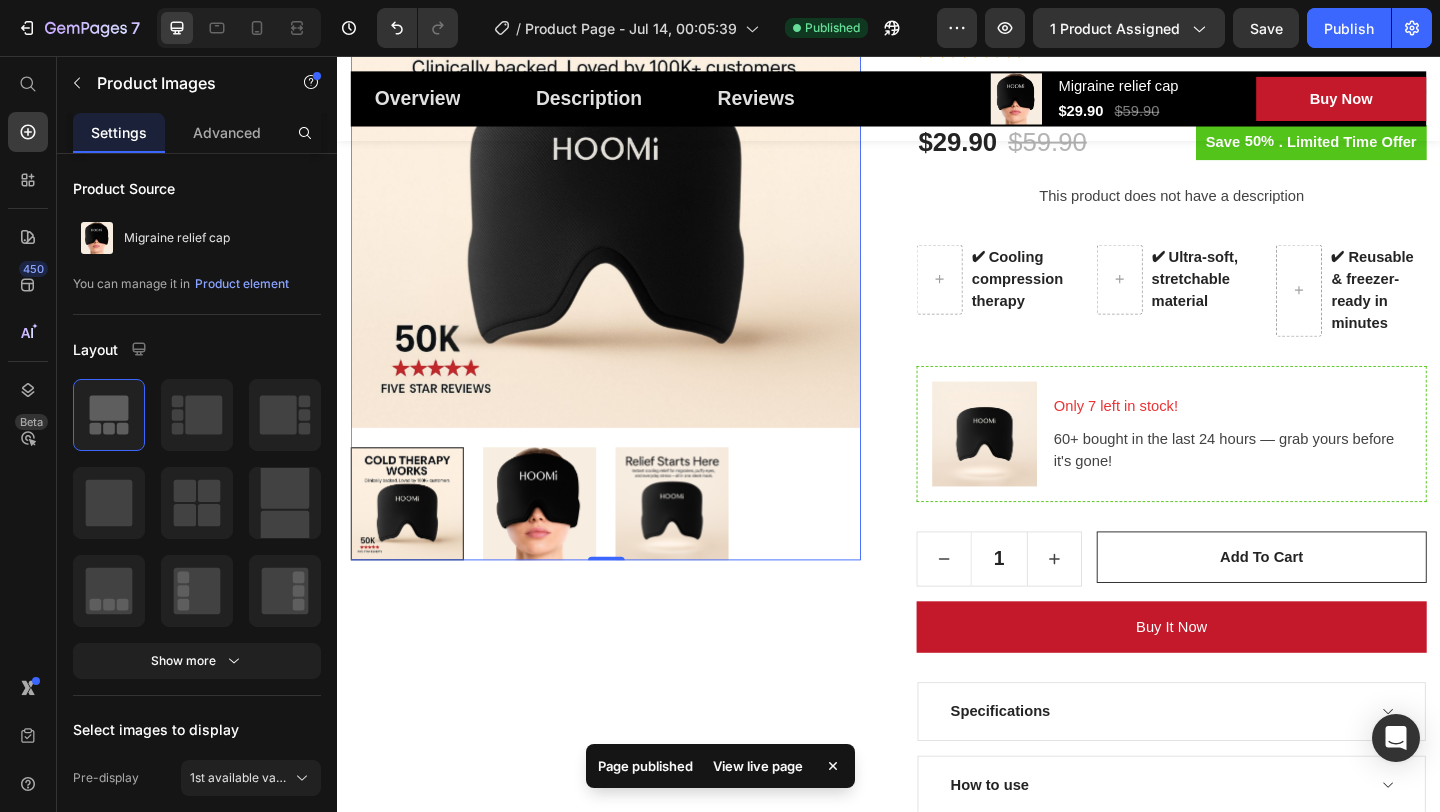 click at bounding box center (557, 542) 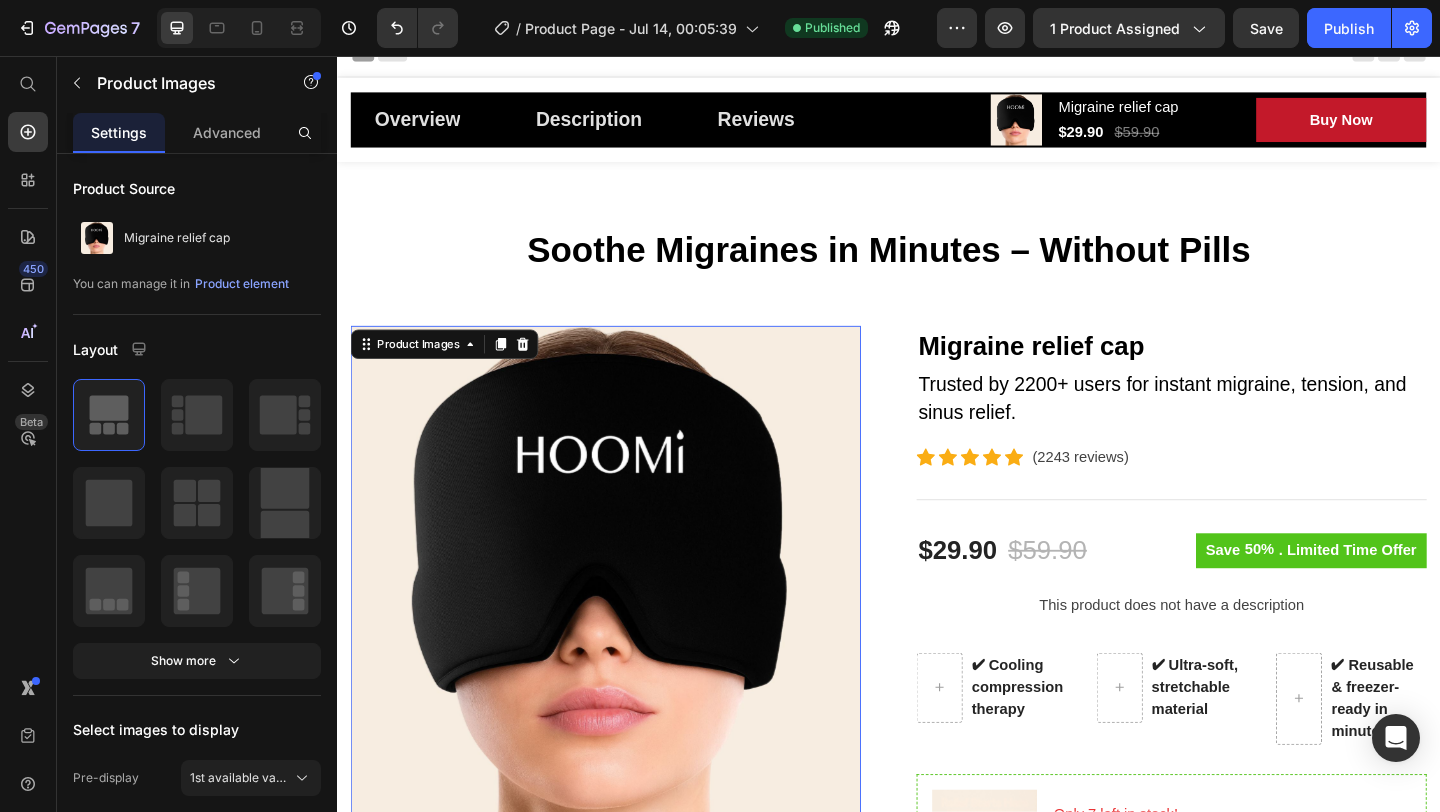 scroll, scrollTop: 0, scrollLeft: 0, axis: both 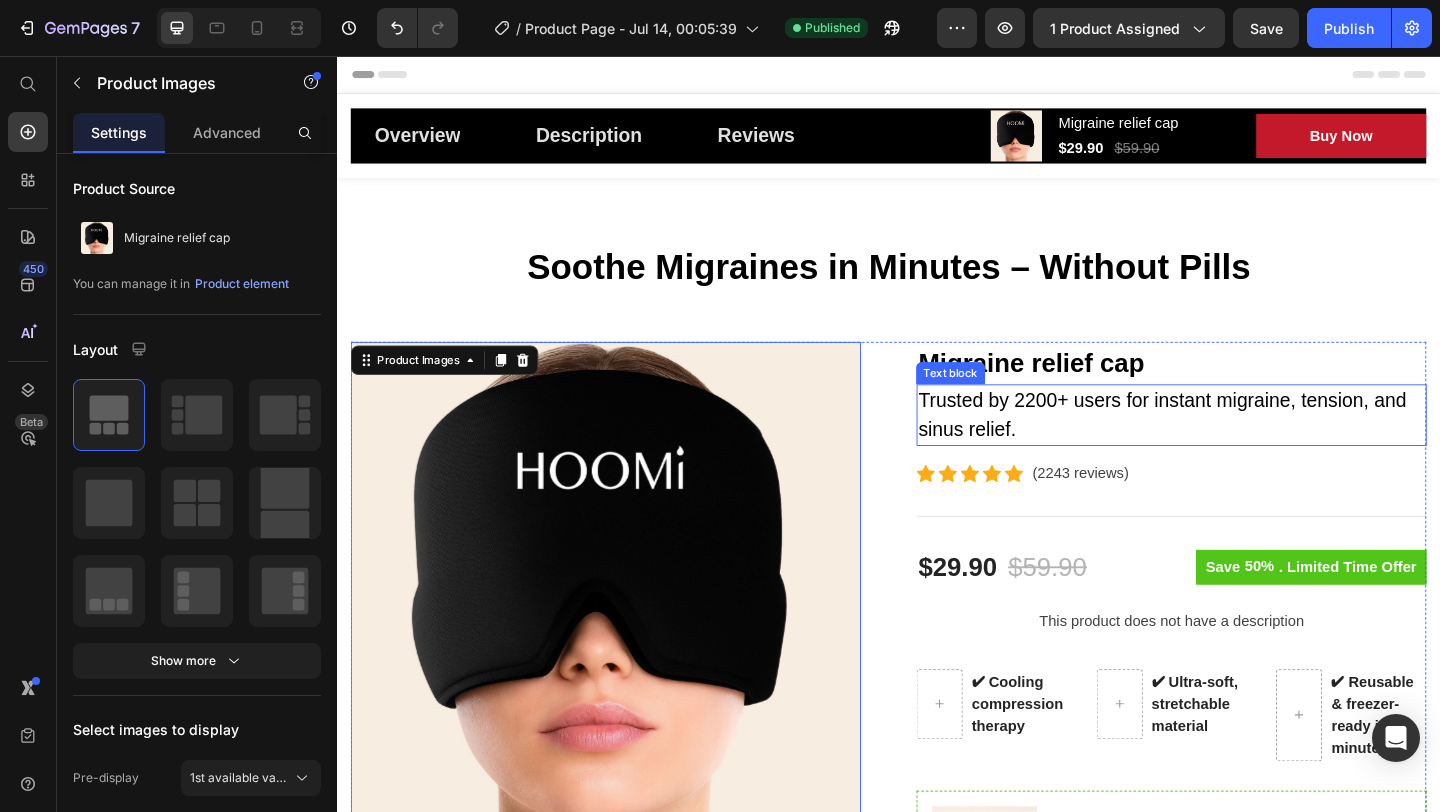 click on "Trusted by 2200+ users for instant migraine, tension, and sinus relief." at bounding box center (1244, 446) 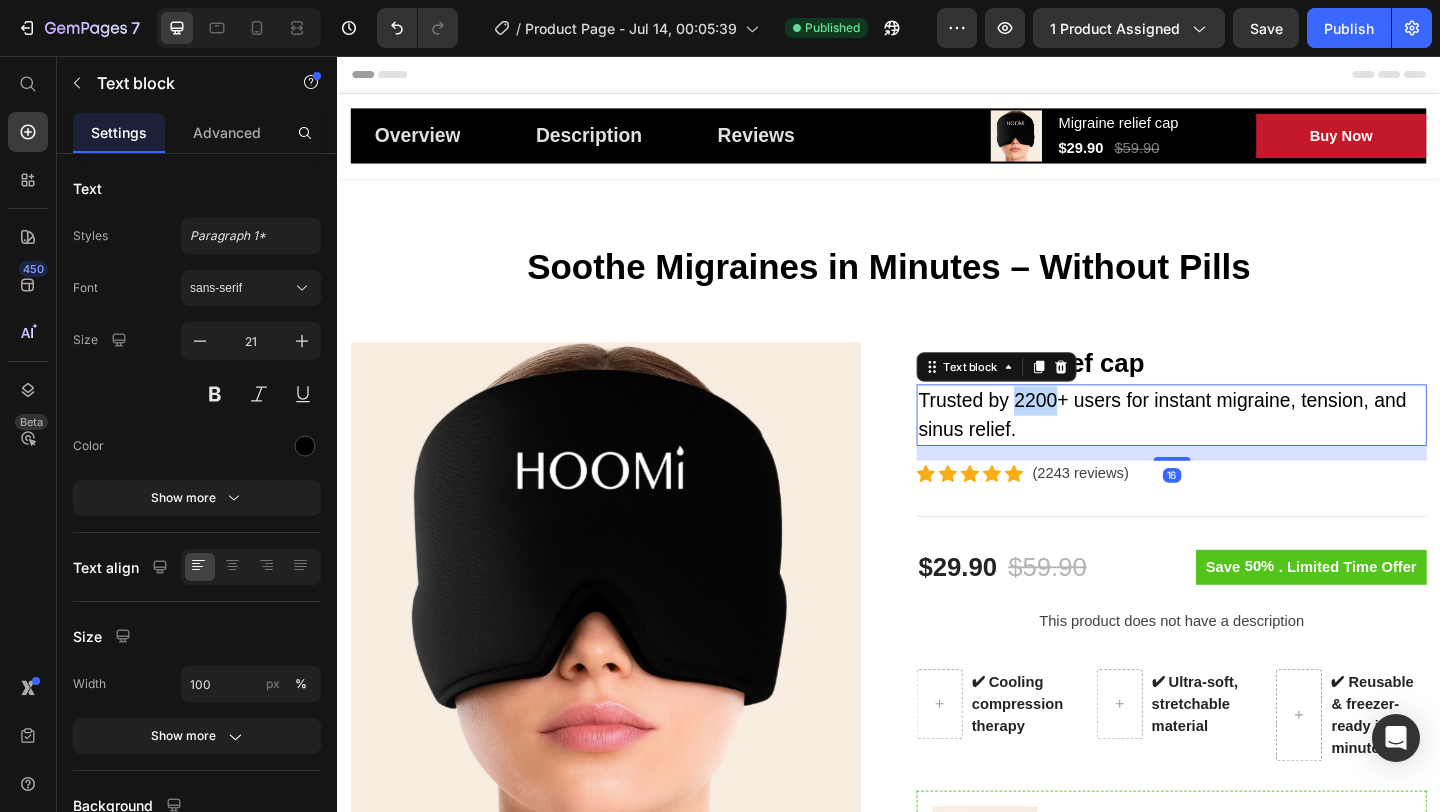 click on "Trusted by 2200+ users for instant migraine, tension, and sinus relief." at bounding box center [1244, 446] 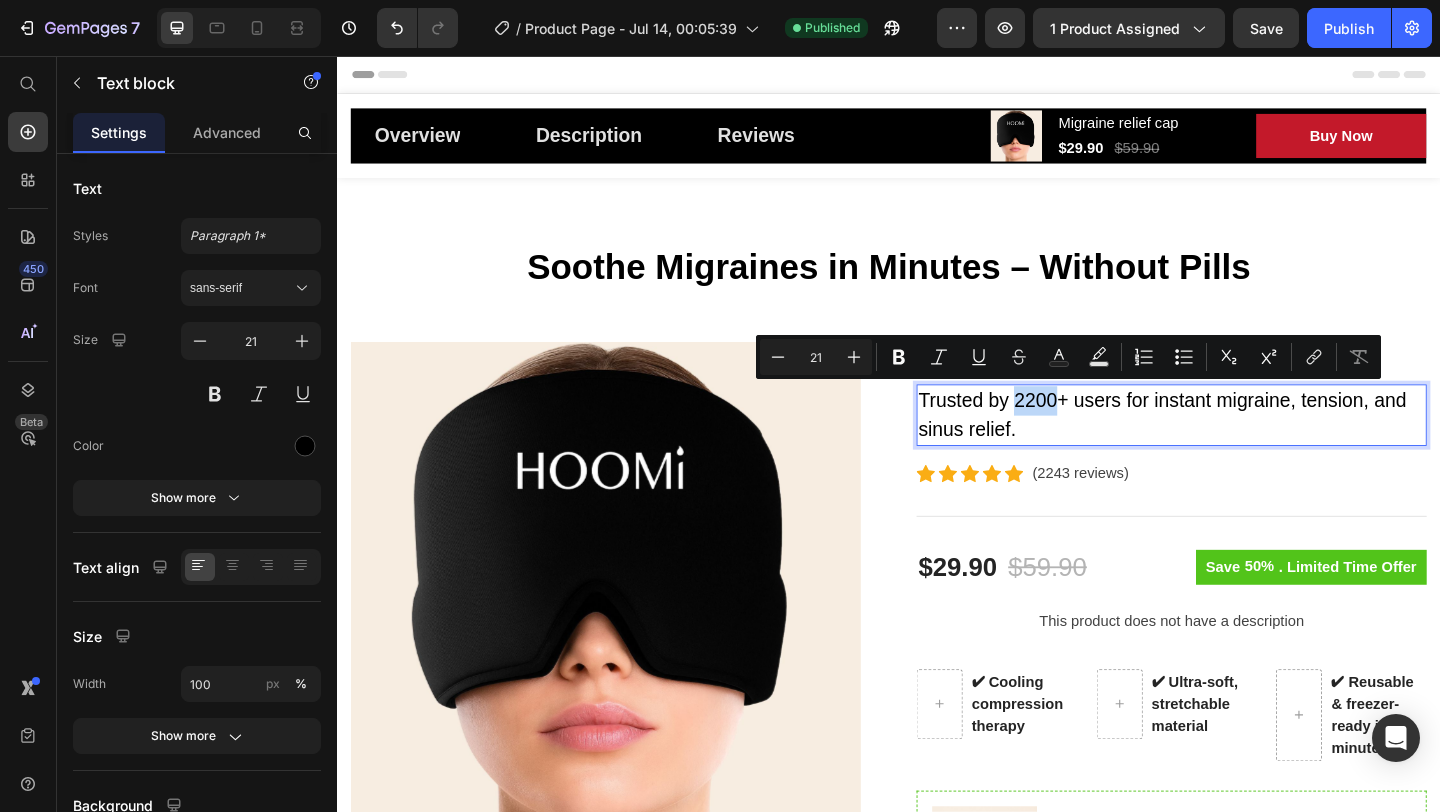 click on "Trusted by 2200+ users for instant migraine, tension, and sinus relief." at bounding box center [1244, 446] 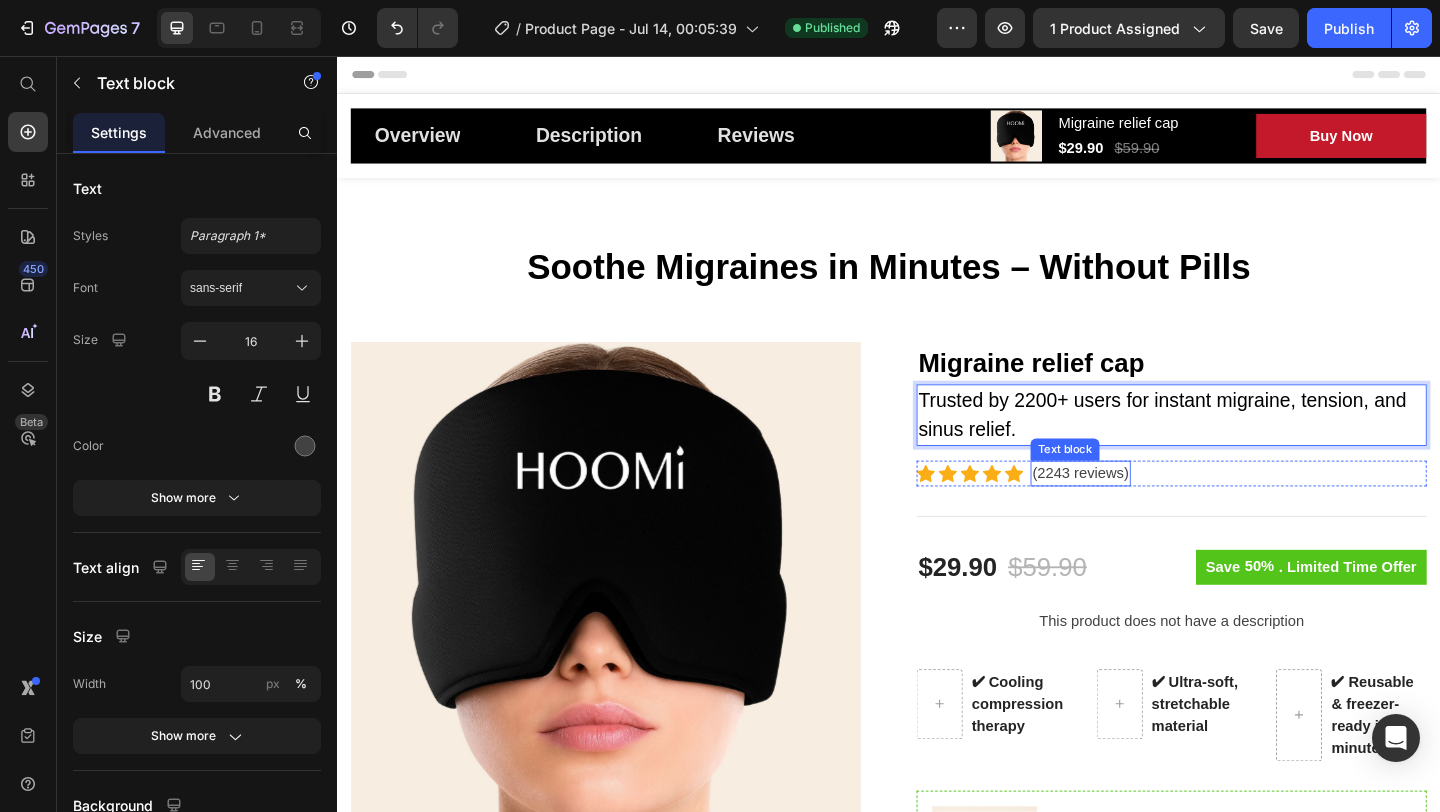 click on "(2243 reviews)" at bounding box center (1145, 510) 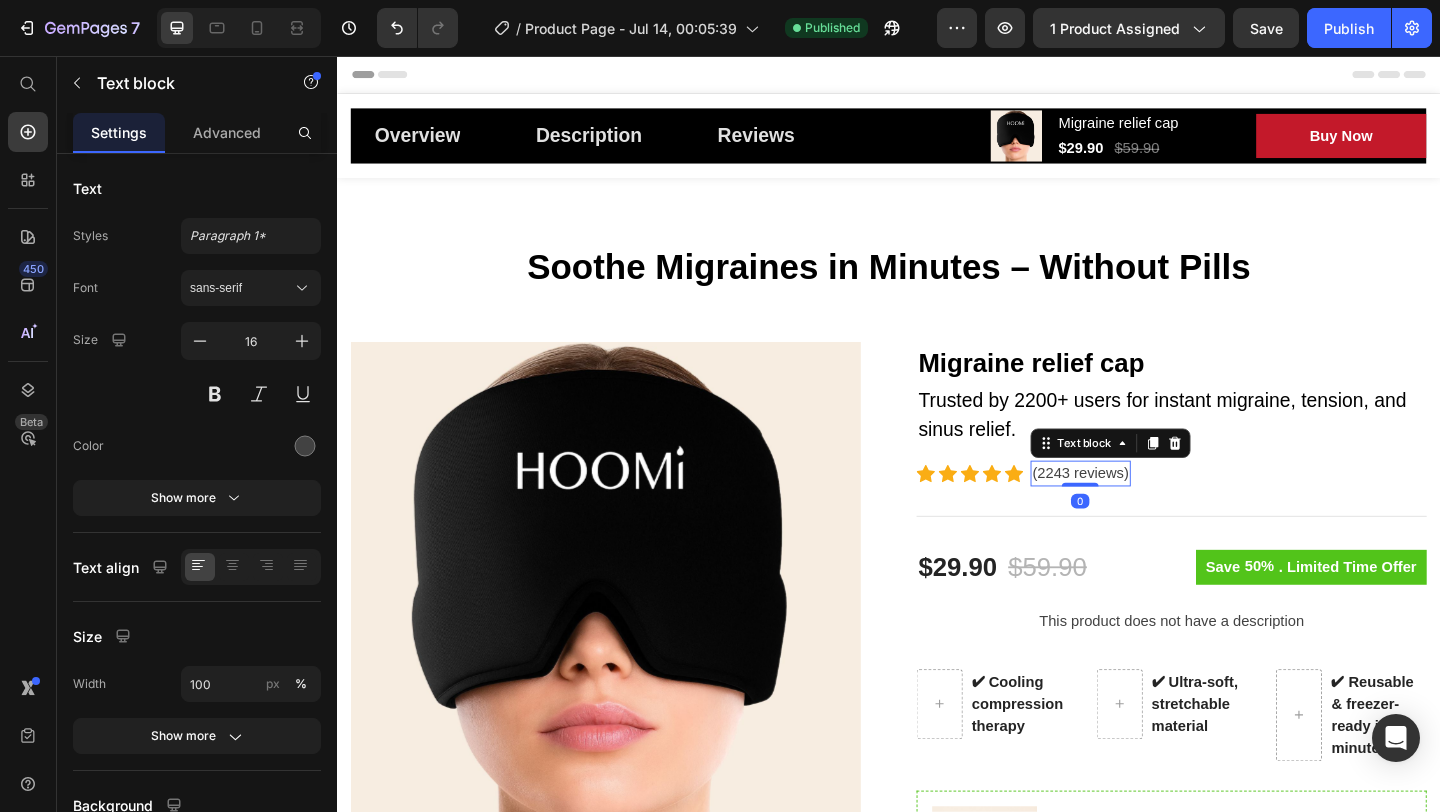 click on "(2243 reviews)" at bounding box center [1145, 510] 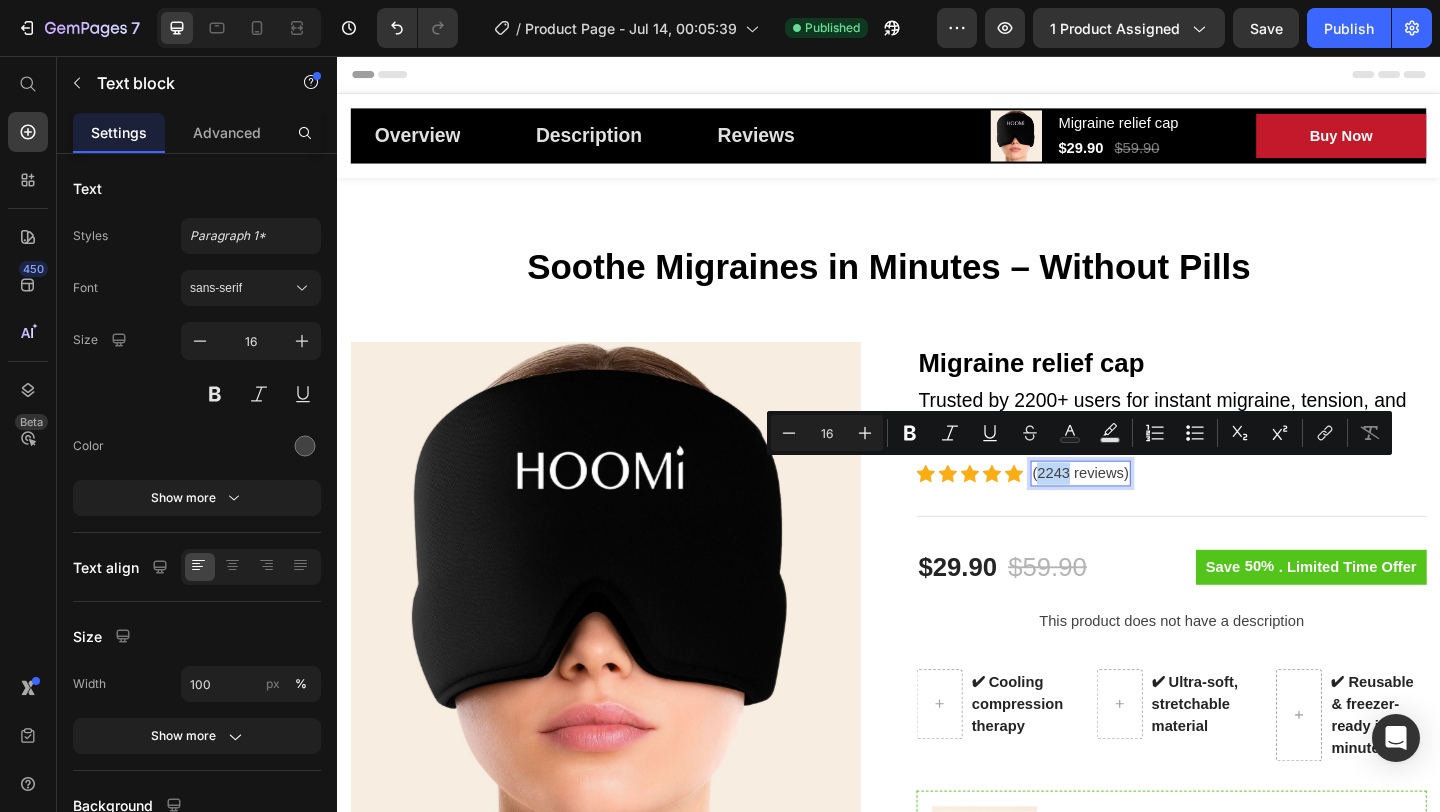 click on "(2243 reviews)" at bounding box center (1145, 510) 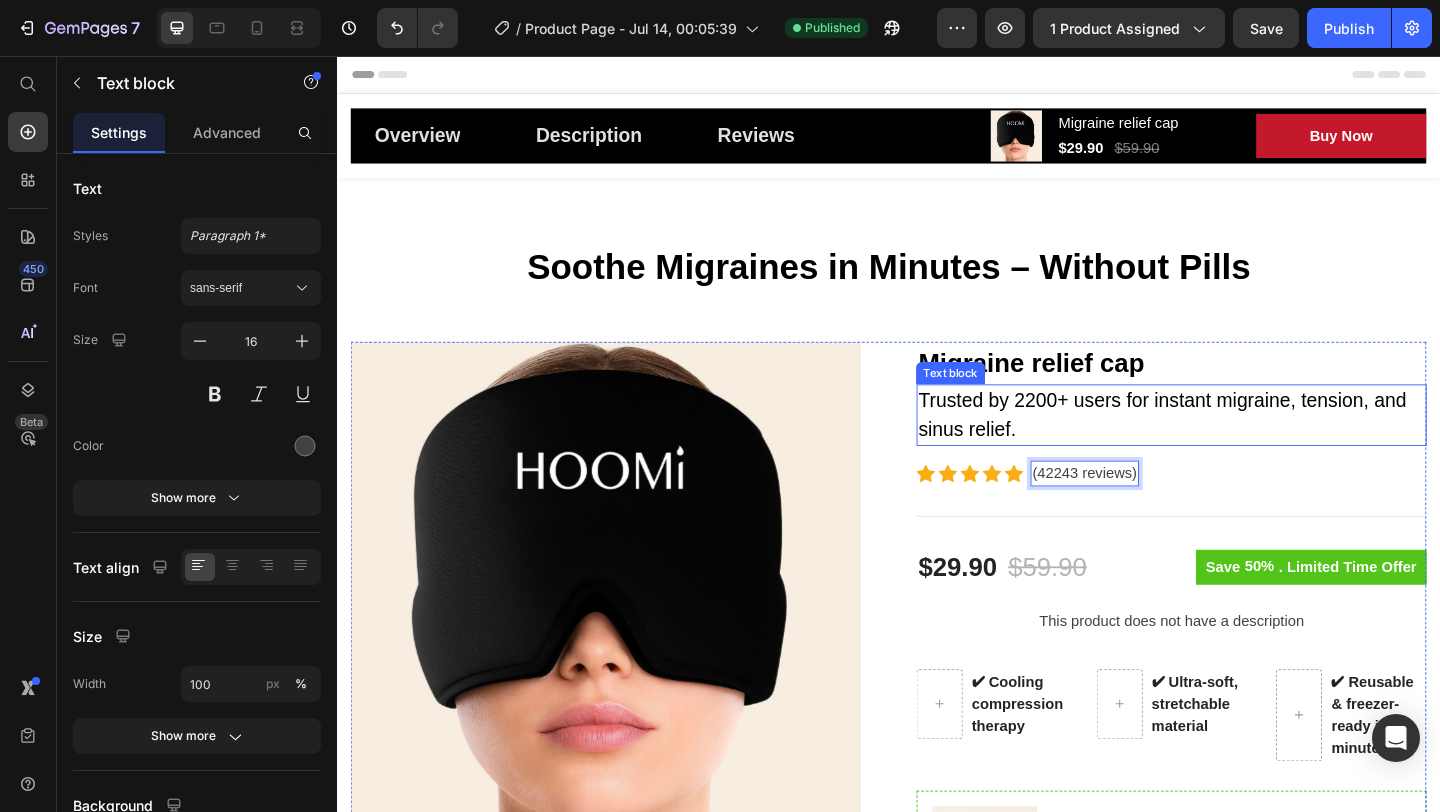 click on "Trusted by 2200+ users for instant migraine, tension, and sinus relief." at bounding box center (1244, 446) 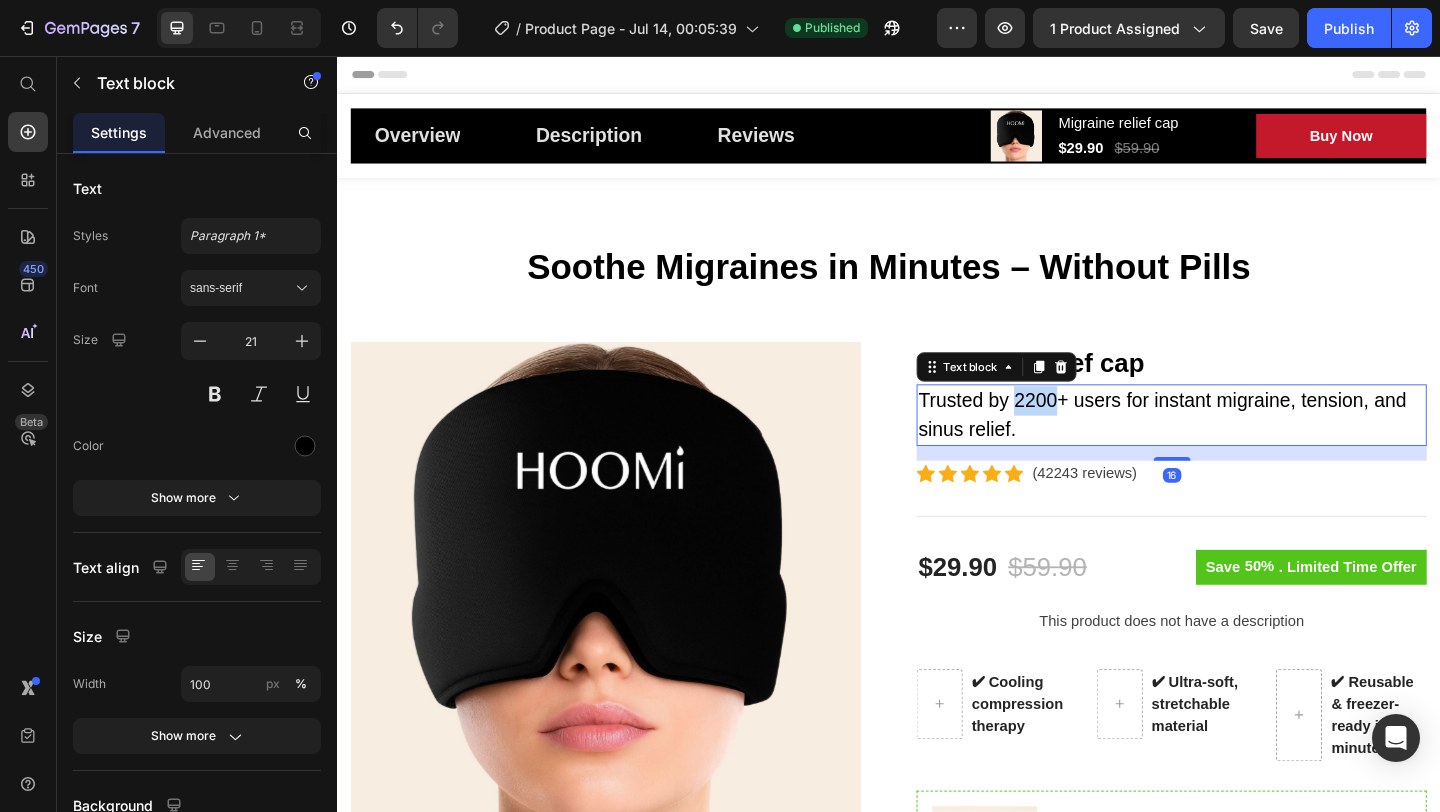 click on "Trusted by 2200+ users for instant migraine, tension, and sinus relief." at bounding box center (1244, 446) 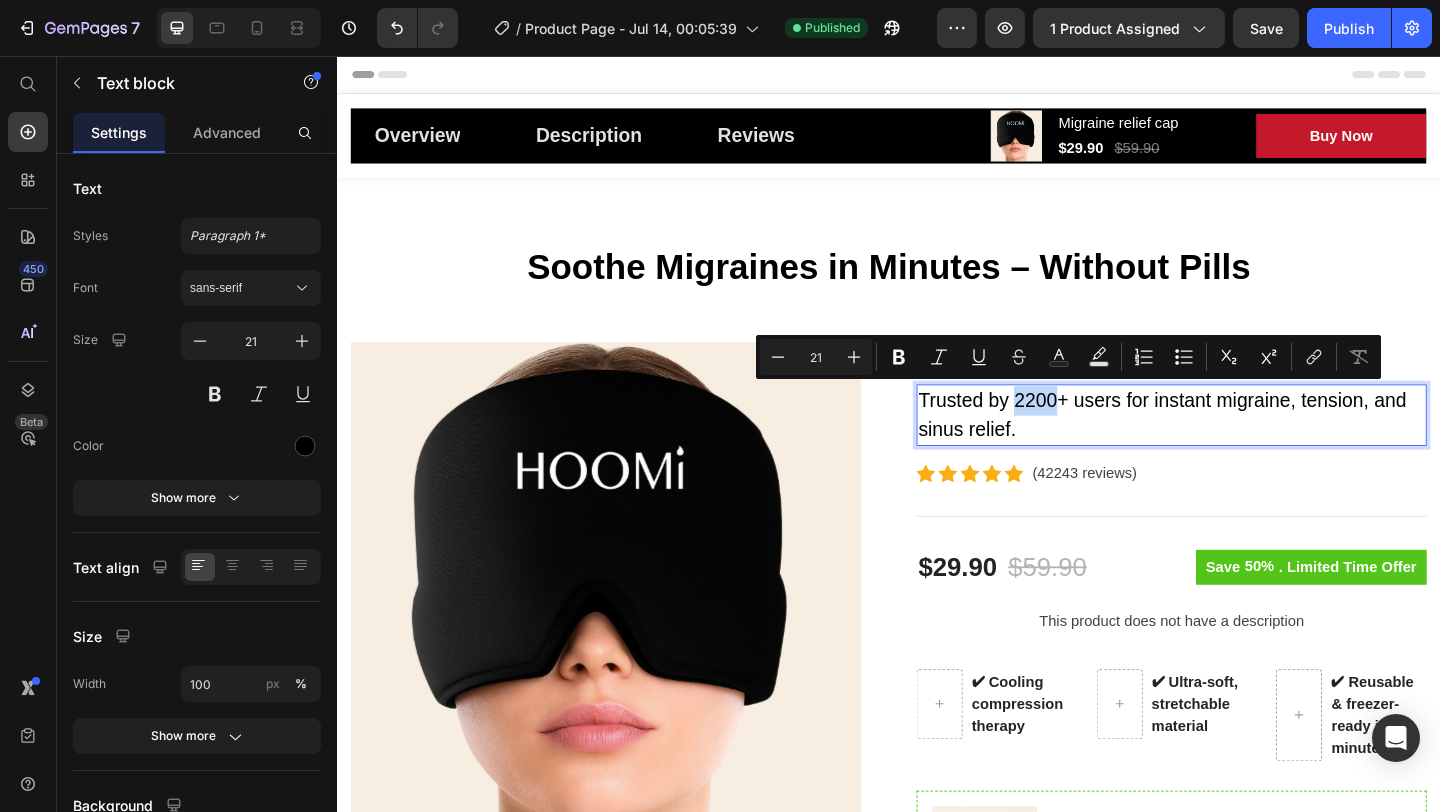 click on "Trusted by 2200+ users for instant migraine, tension, and sinus relief." at bounding box center [1244, 446] 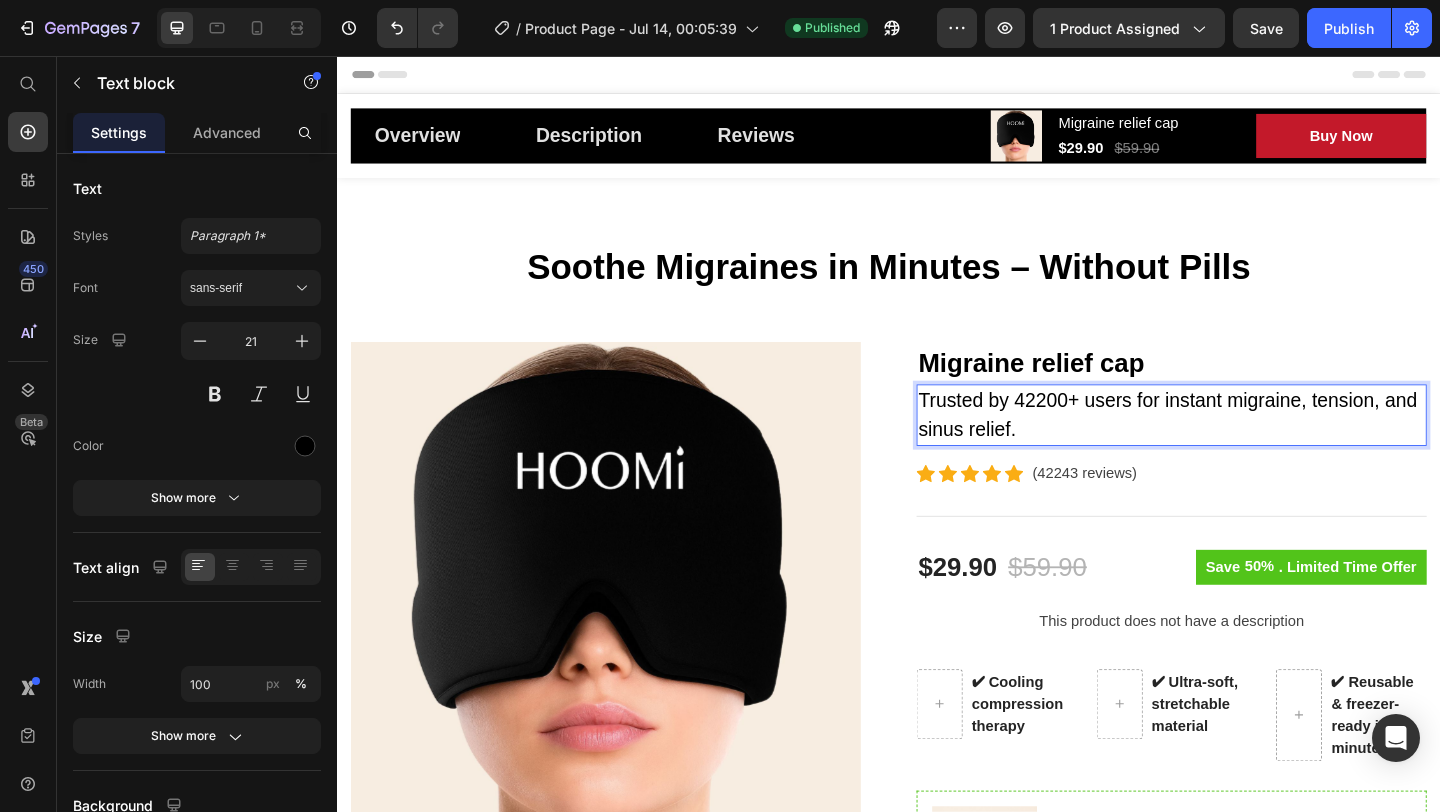 click on "Trusted by 42200+ users for instant migraine, tension, and sinus relief." at bounding box center [1244, 446] 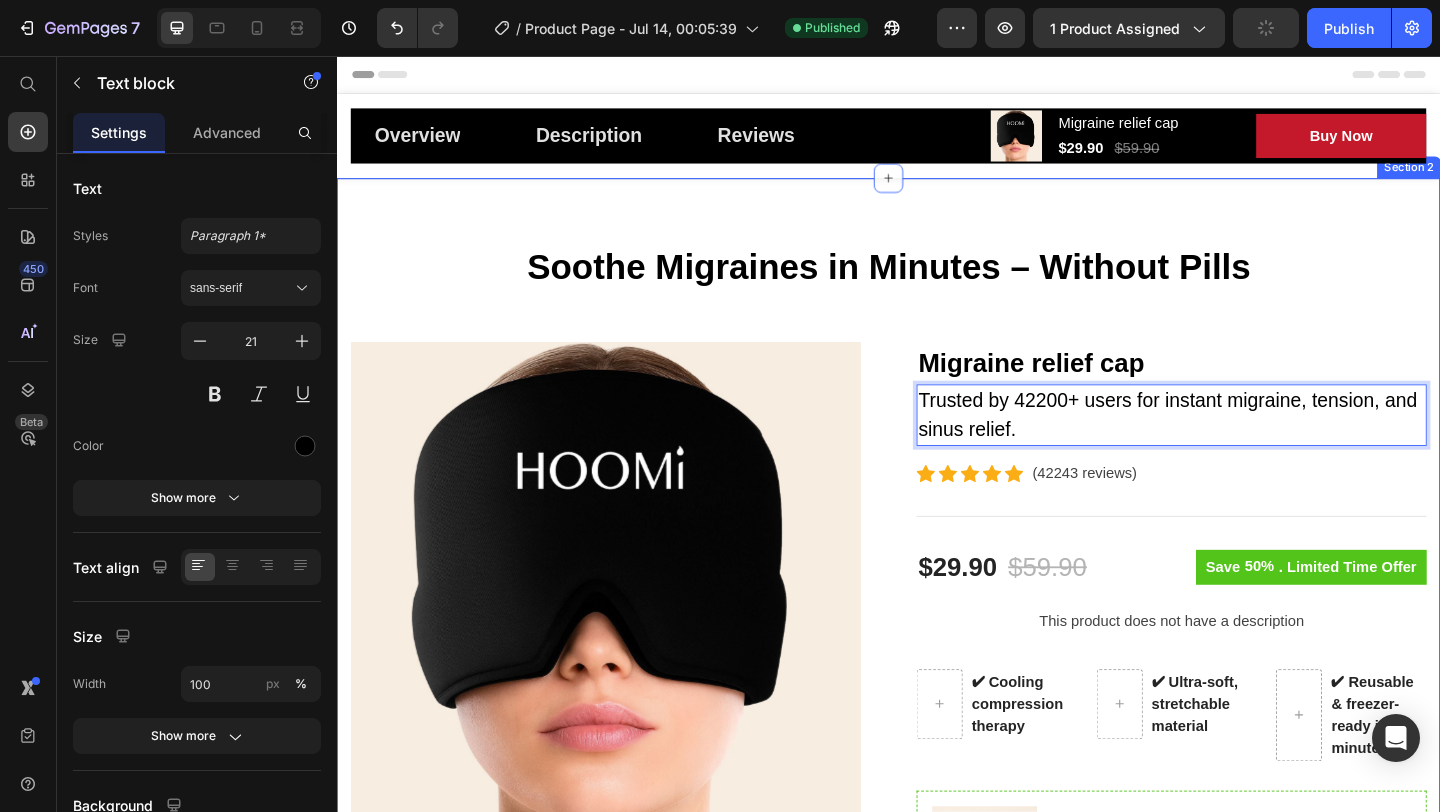 click on "Soothe Migraines in Minutes – Without Pills Heading Row Product Images Migraine relief cap (P) Title Trusted by 42200+ users for instant migraine, tension, and sinus relief. Text block   16                Icon                Icon                Icon                Icon                Icon Icon List Hoz (42243 reviews) Text block Row                Title Line $29.90 (P) Price $59.90 (P) Price Row Save 50% . Limited Time Offer (P) Tag Row This product does not have a description (P) Description
✔ Cooling compression therapy Text block Row
✔ Ultra-soft, stretchable material Text block Row
✔ Reusable & freezer-ready in minutes Text block Row Row Image Only 7 left in stock! Text block 60+ bought in the last 24 hours — grab yours before it's gone! Text block Row 1 (P) Quantity add to cart (P) Cart Button Row buy it now (P) Dynamic Checkout
Specifications
How to use" at bounding box center (937, 802) 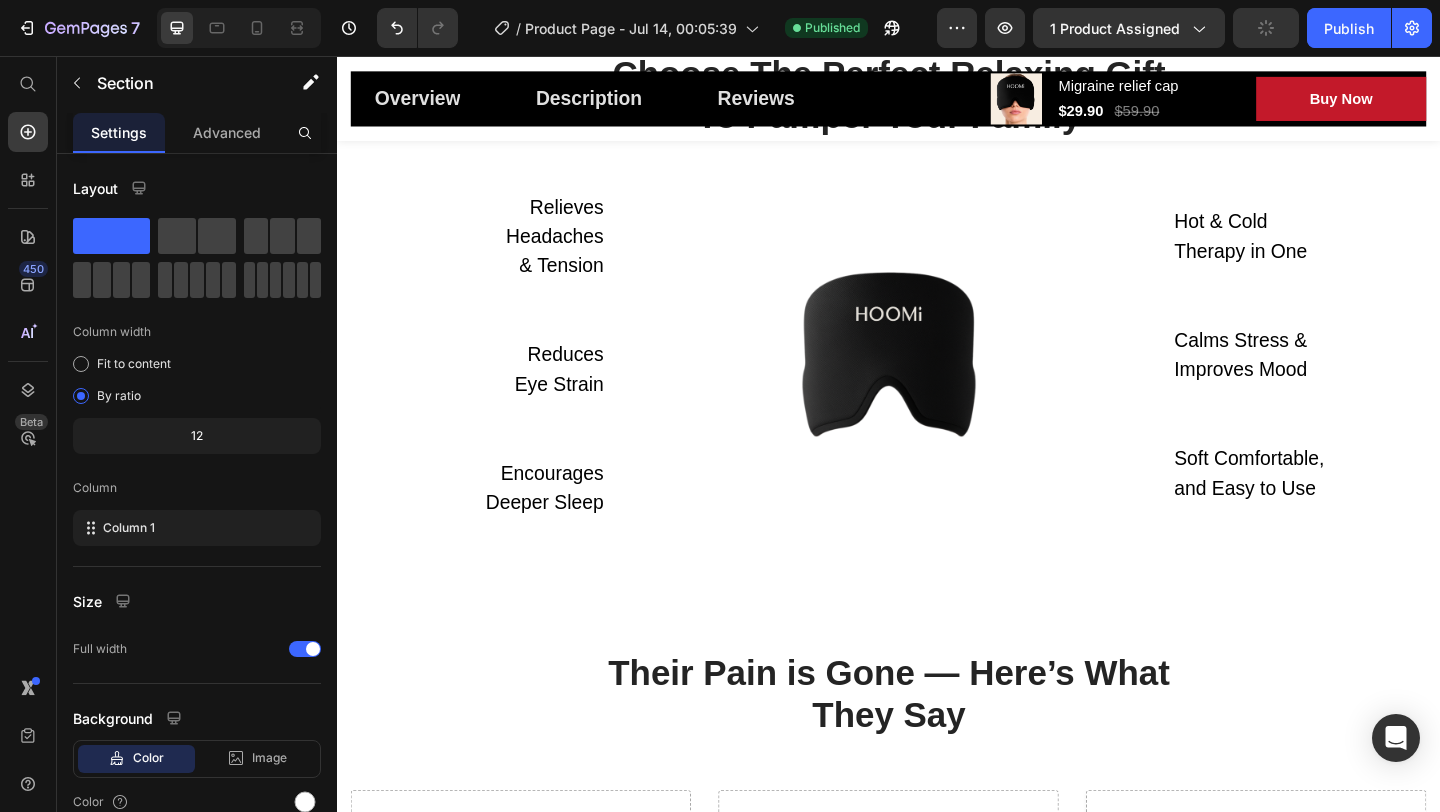 scroll, scrollTop: 2841, scrollLeft: 0, axis: vertical 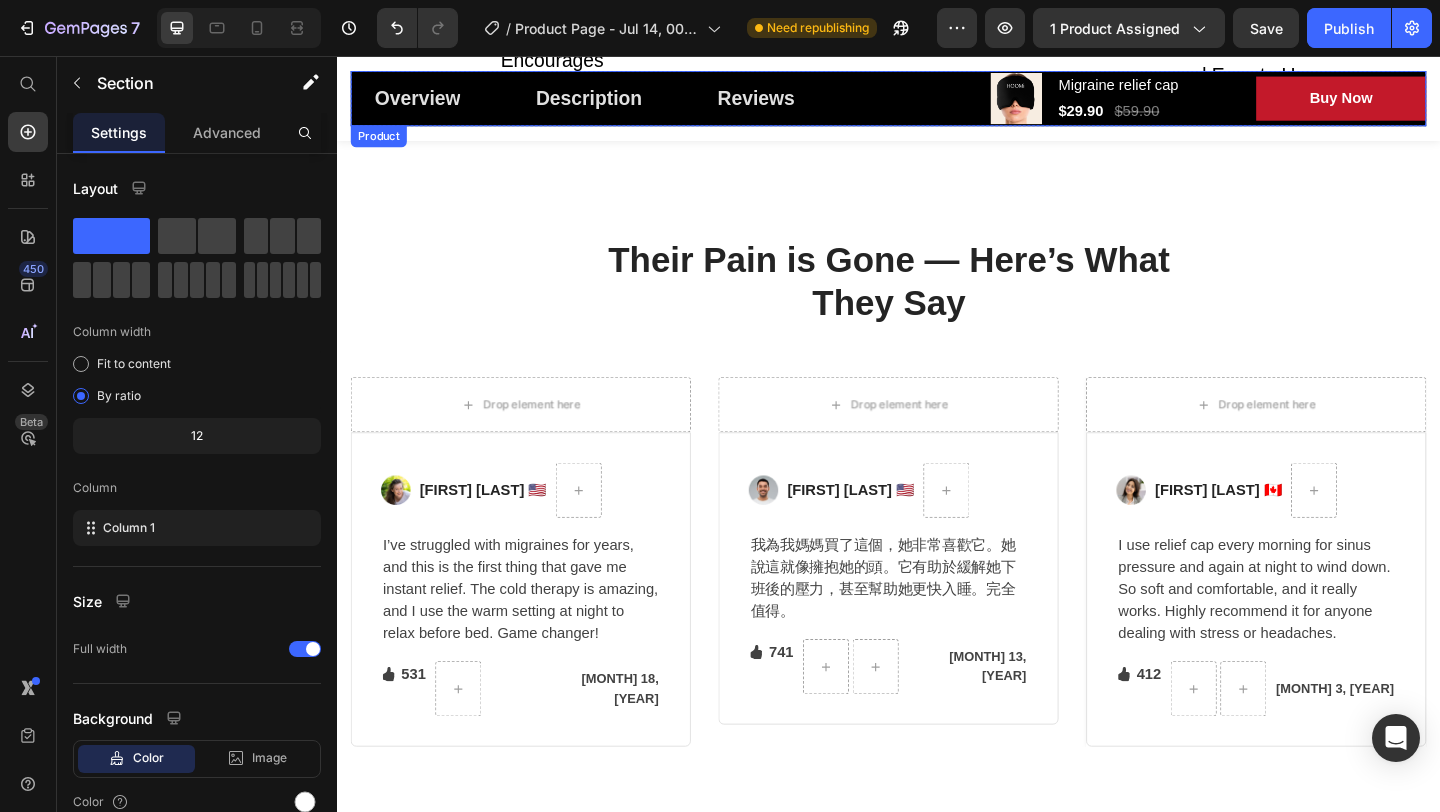 click on "Overview Button Description Button Reviews Button Row Product Images Migraine relief cap (P) Title $29.90 (P) Price $59.90 (P) Price Row Buy Now (P) Cart Button Row Row Product" at bounding box center (937, 102) 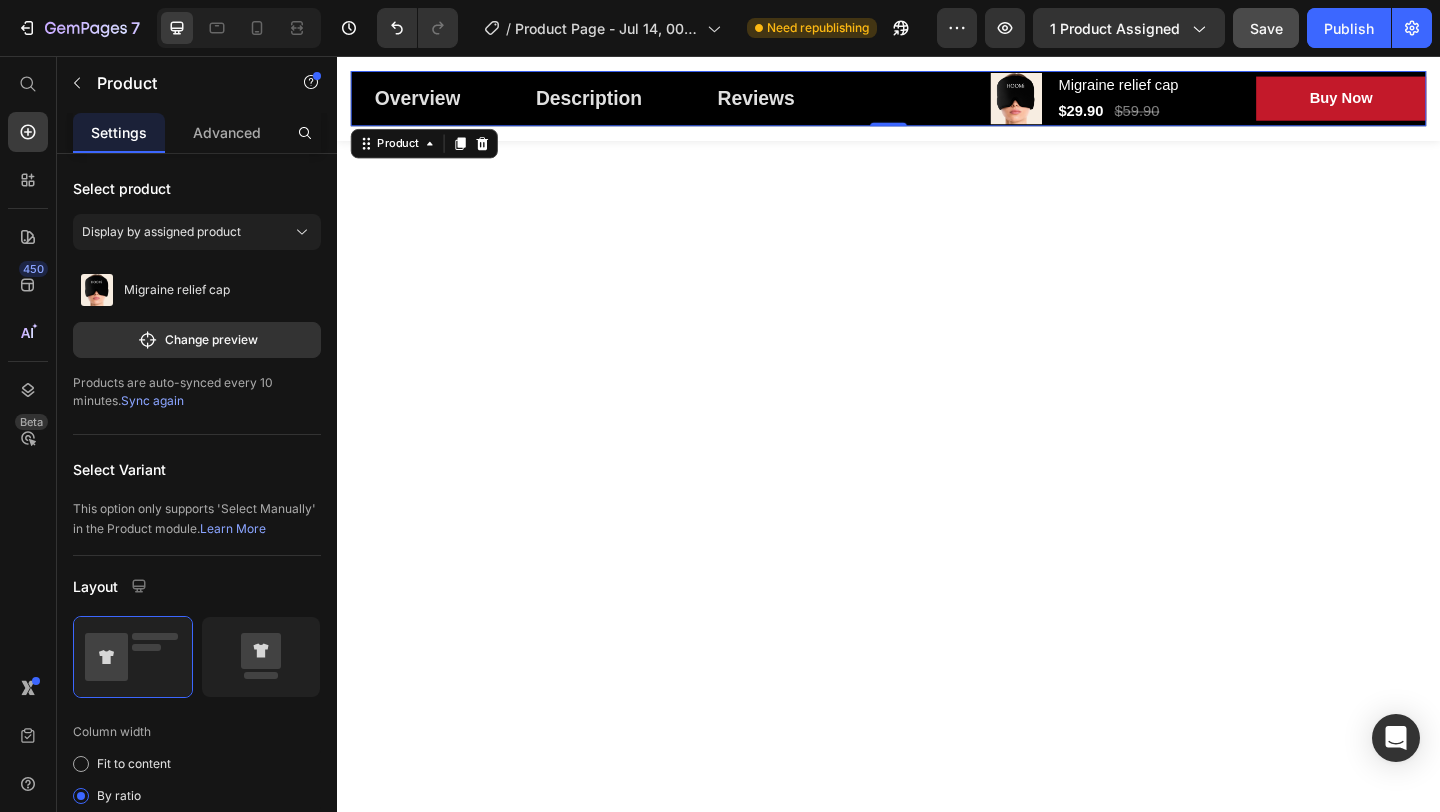 scroll, scrollTop: 1148, scrollLeft: 0, axis: vertical 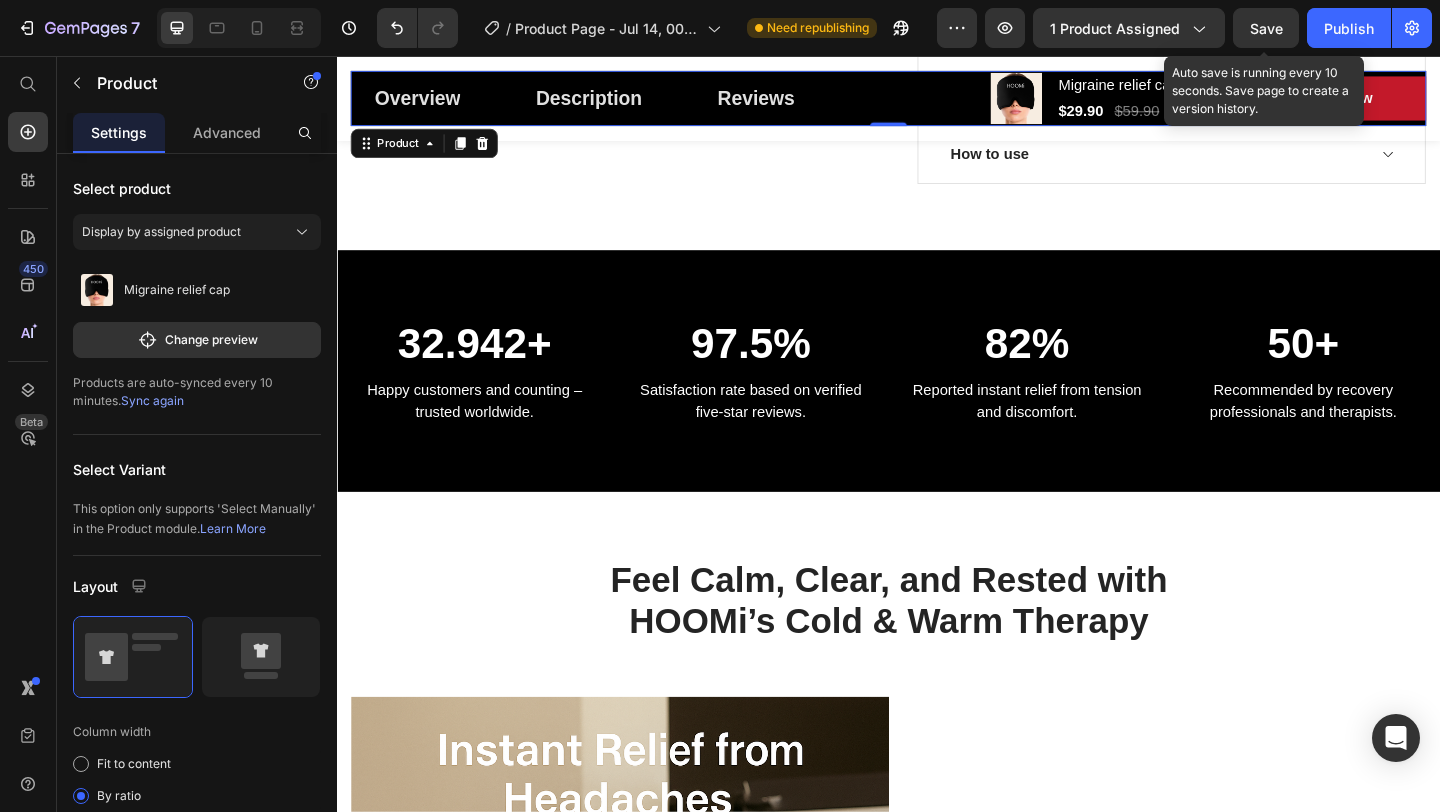 click on "Save" at bounding box center [1266, 28] 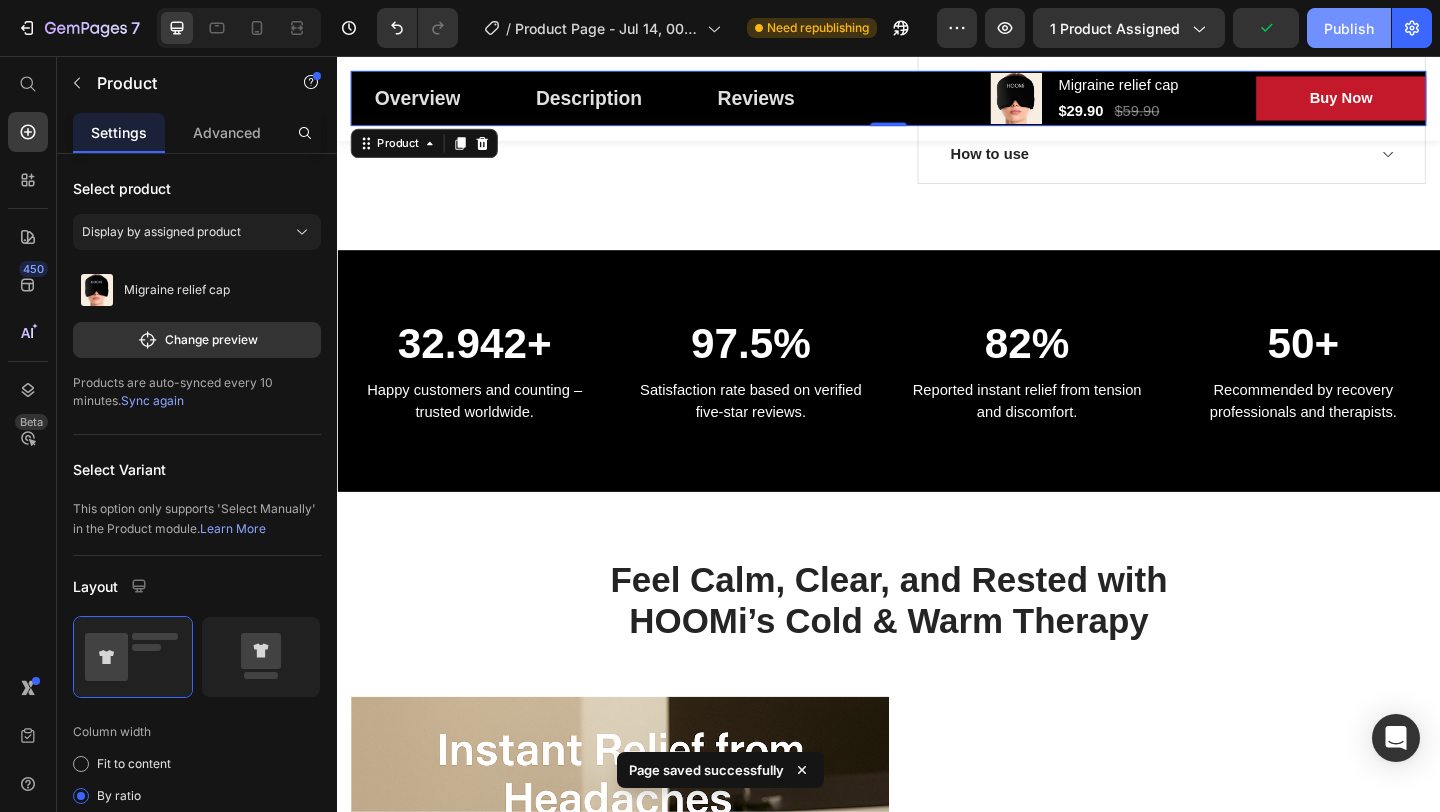 click on "Publish" at bounding box center (1349, 28) 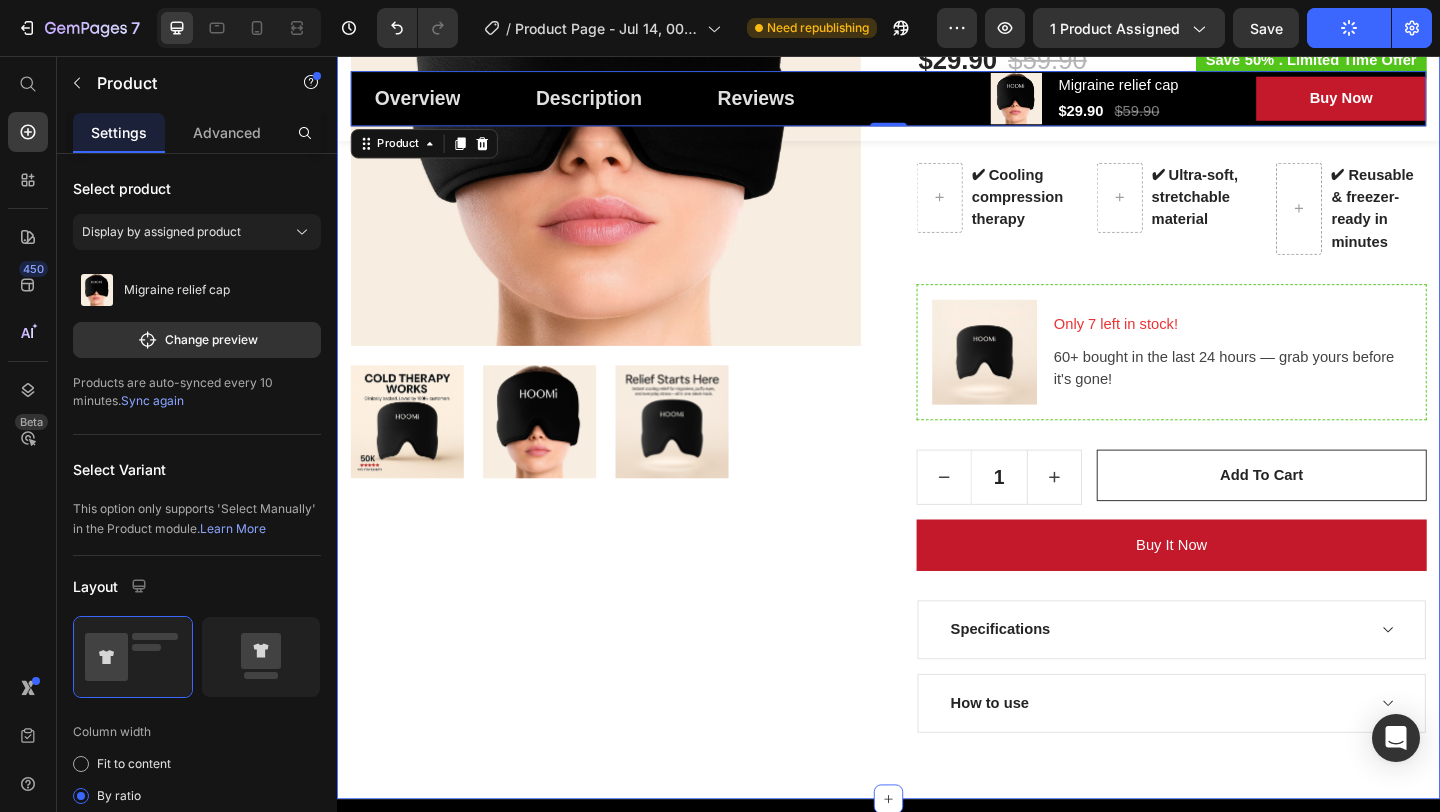 scroll, scrollTop: 0, scrollLeft: 0, axis: both 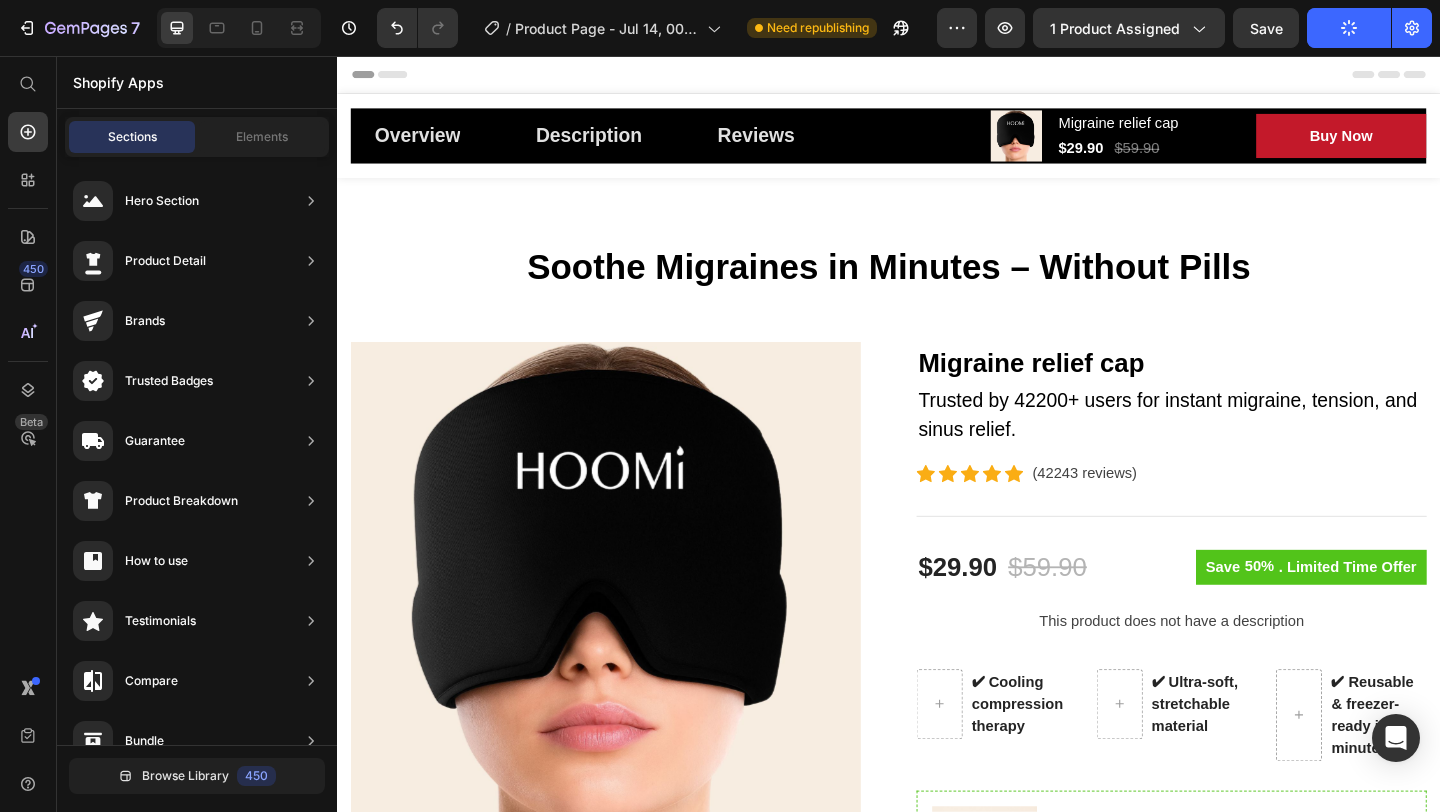 click on "Header" at bounding box center [394, 76] 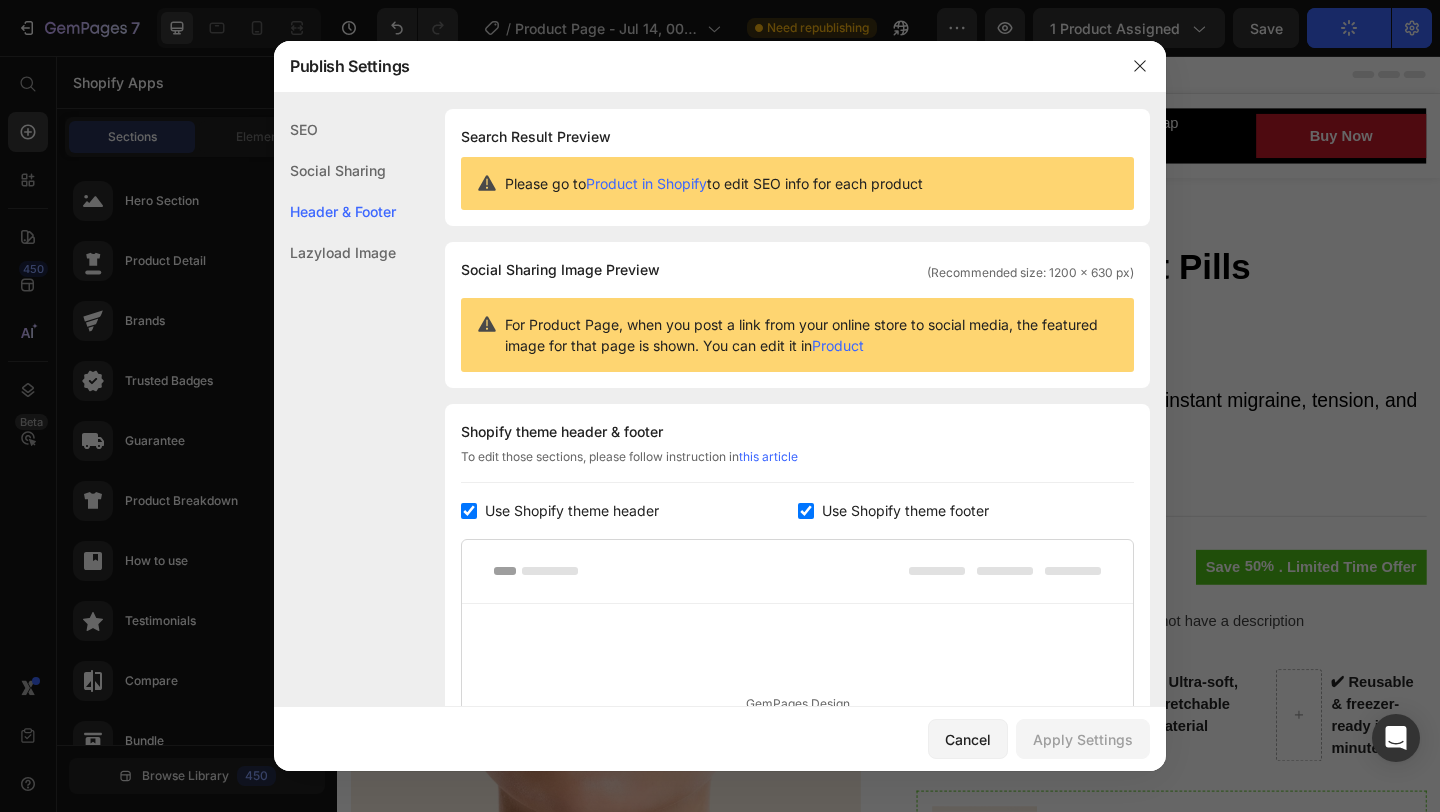 scroll, scrollTop: 291, scrollLeft: 0, axis: vertical 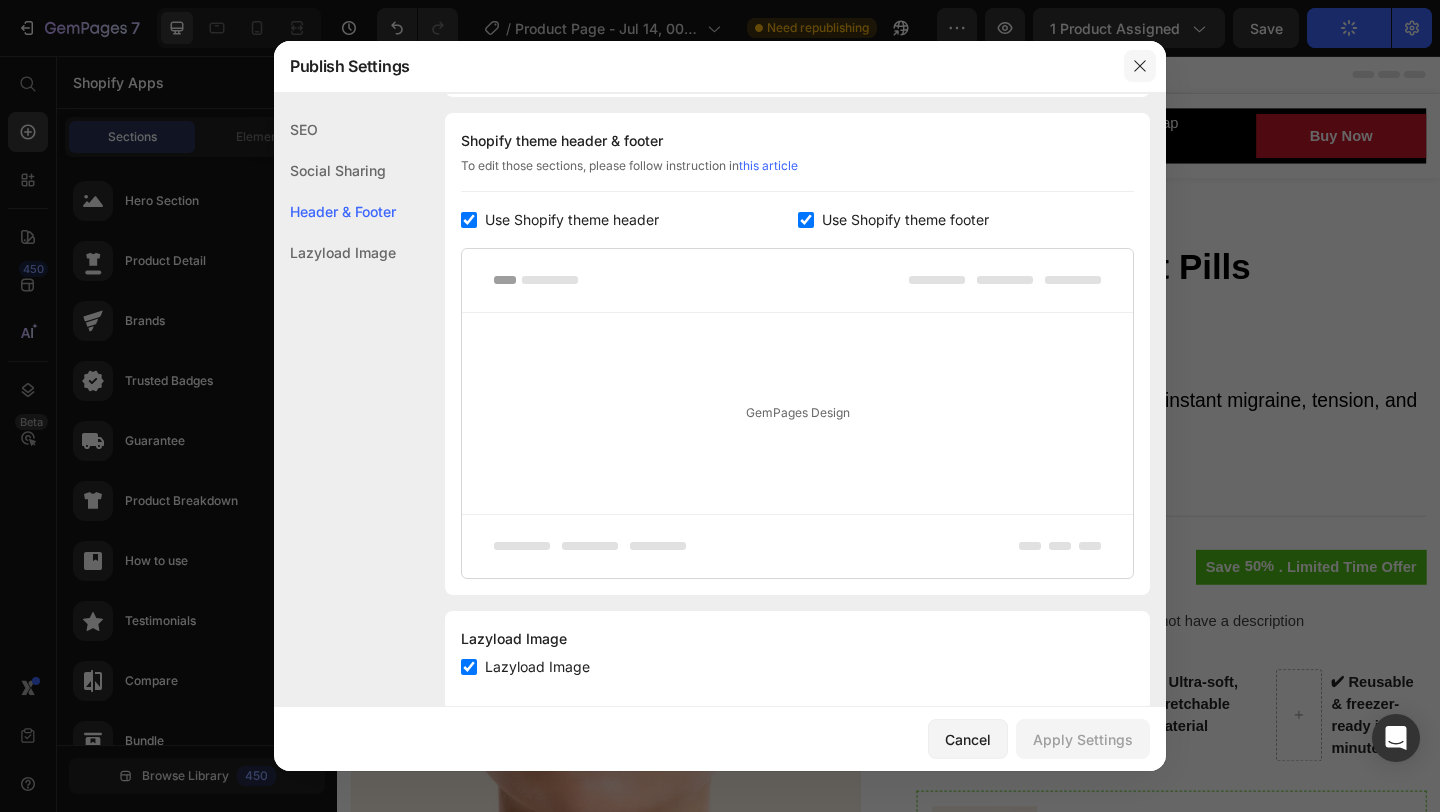 click at bounding box center (1140, 66) 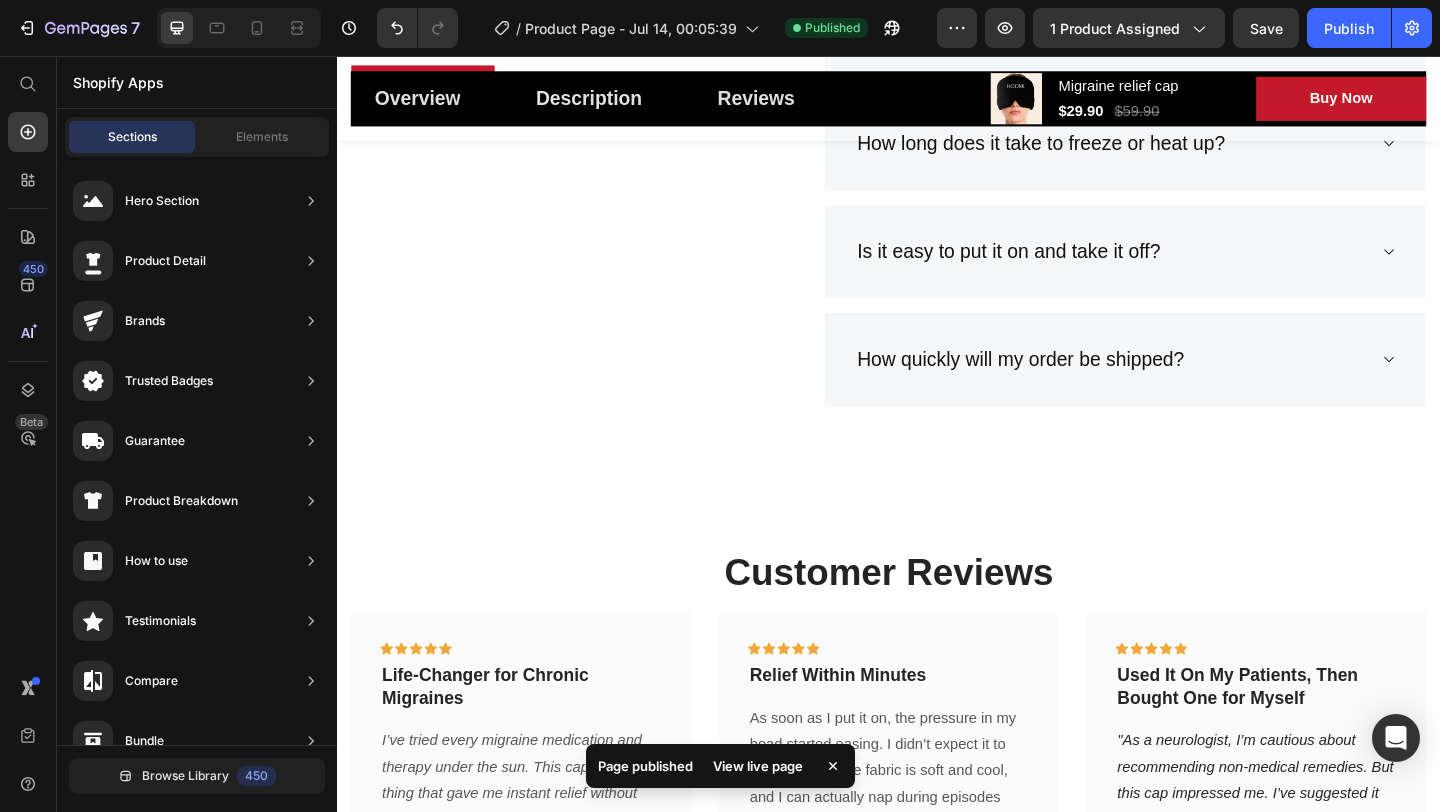scroll, scrollTop: 6613, scrollLeft: 0, axis: vertical 